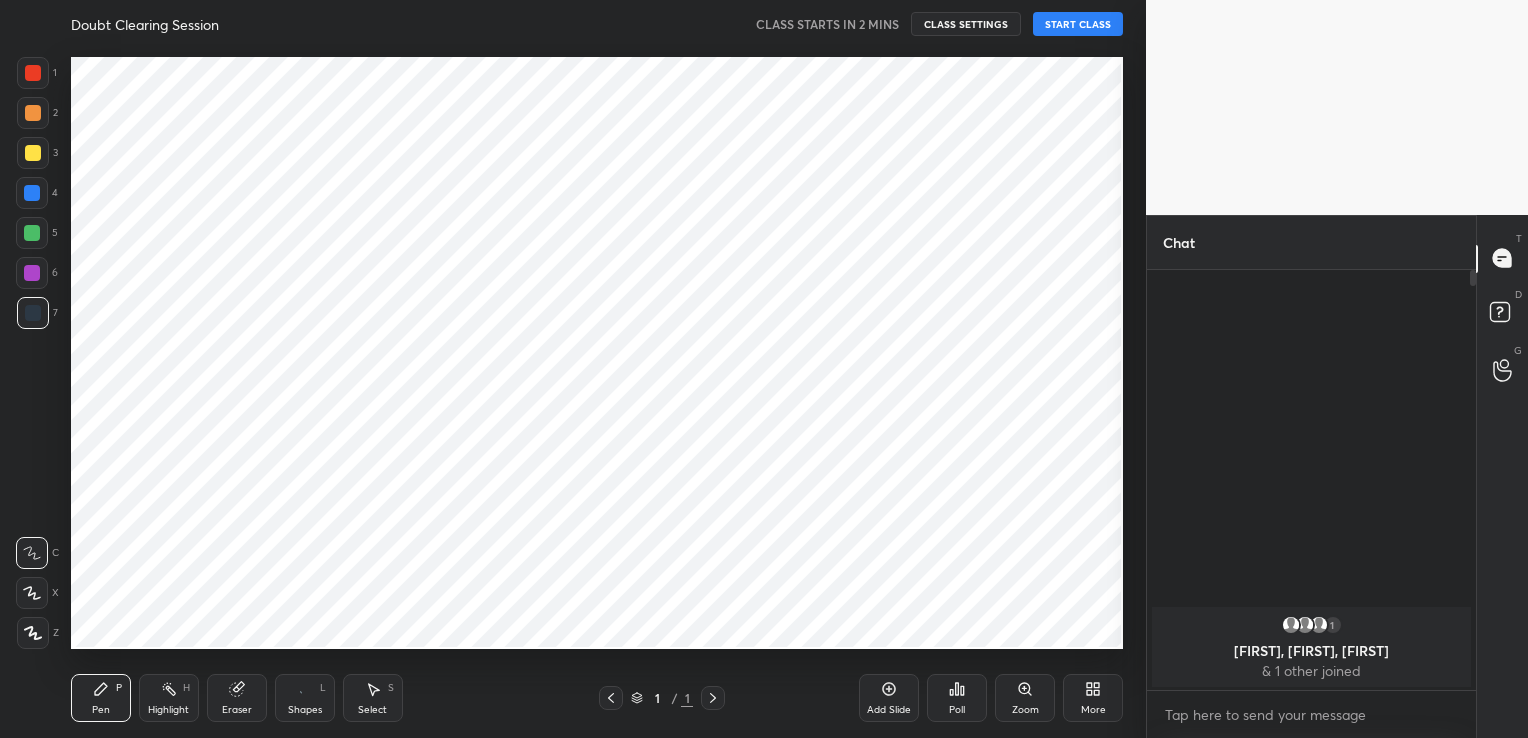 scroll, scrollTop: 0, scrollLeft: 0, axis: both 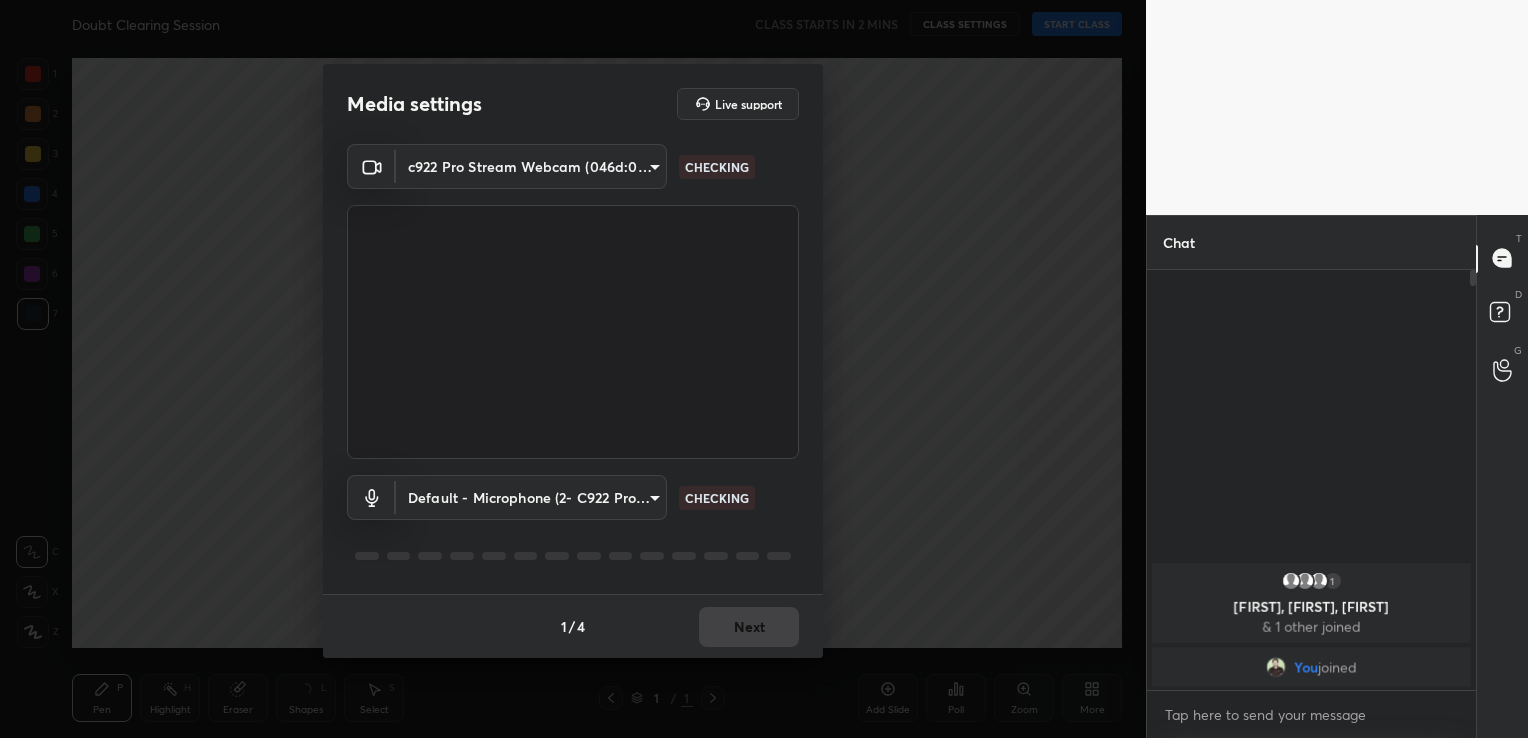 type on "3dd0649a5e4d0063268c773effe36ecb17e7090d7b653ee91a7bb09ebfc50e1a" 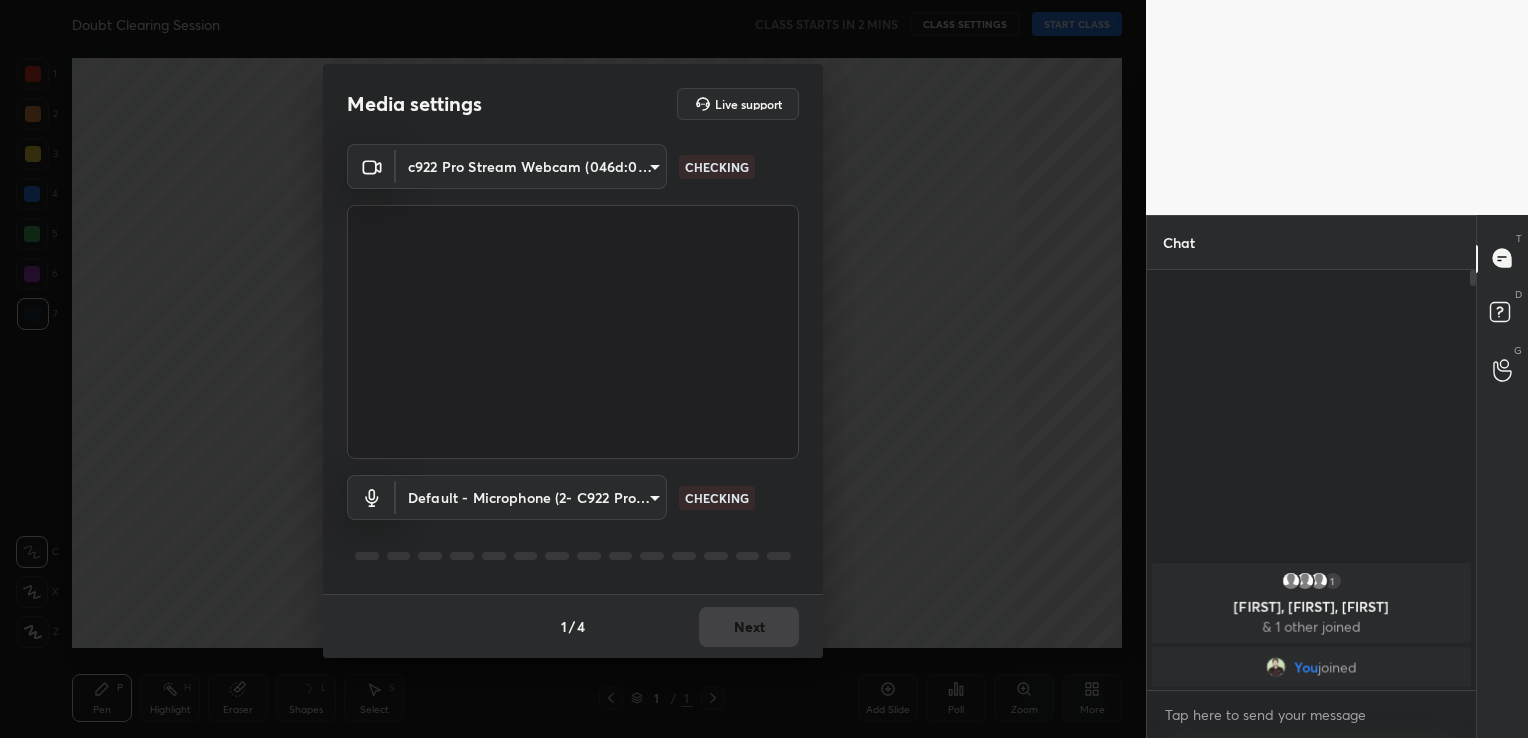 type on "default" 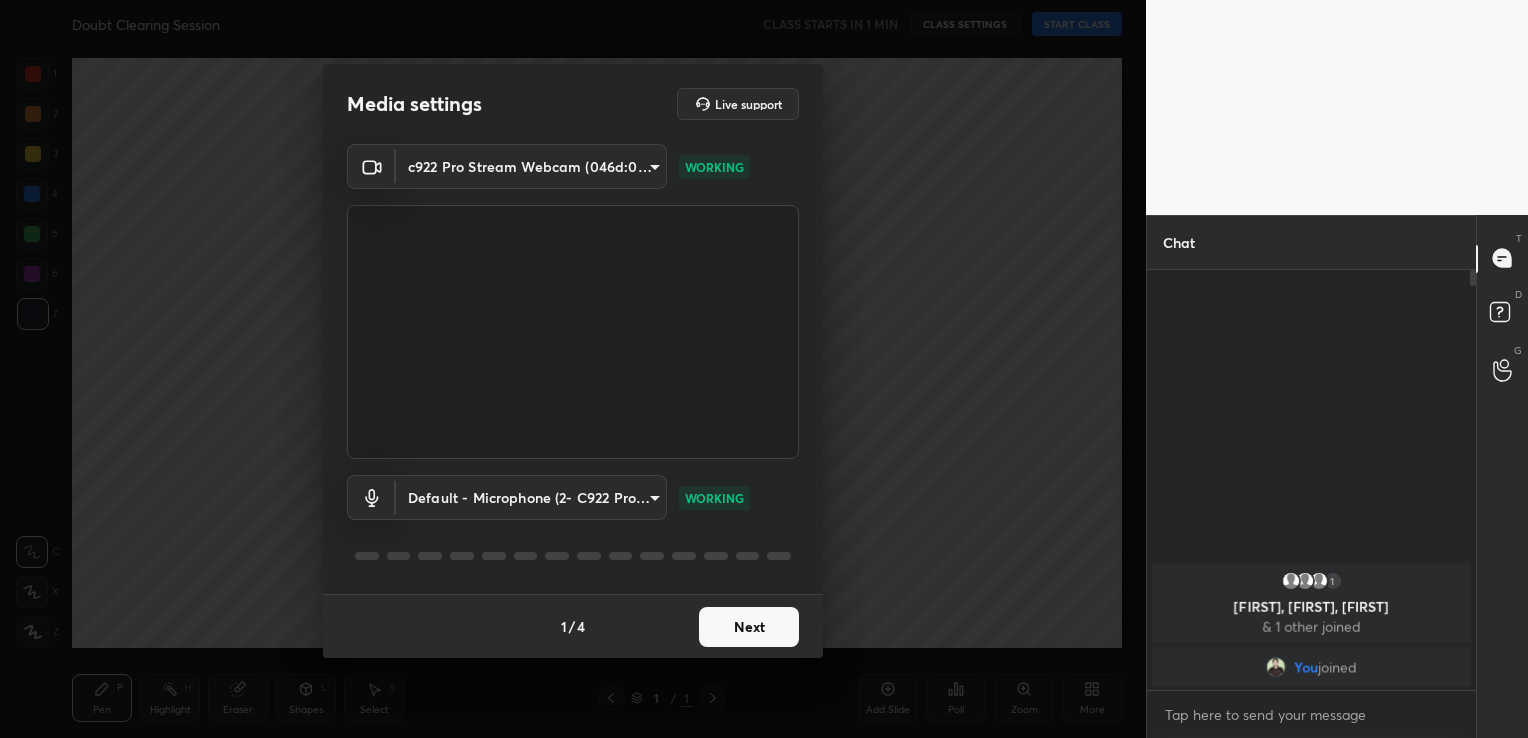 click on "Next" at bounding box center [749, 627] 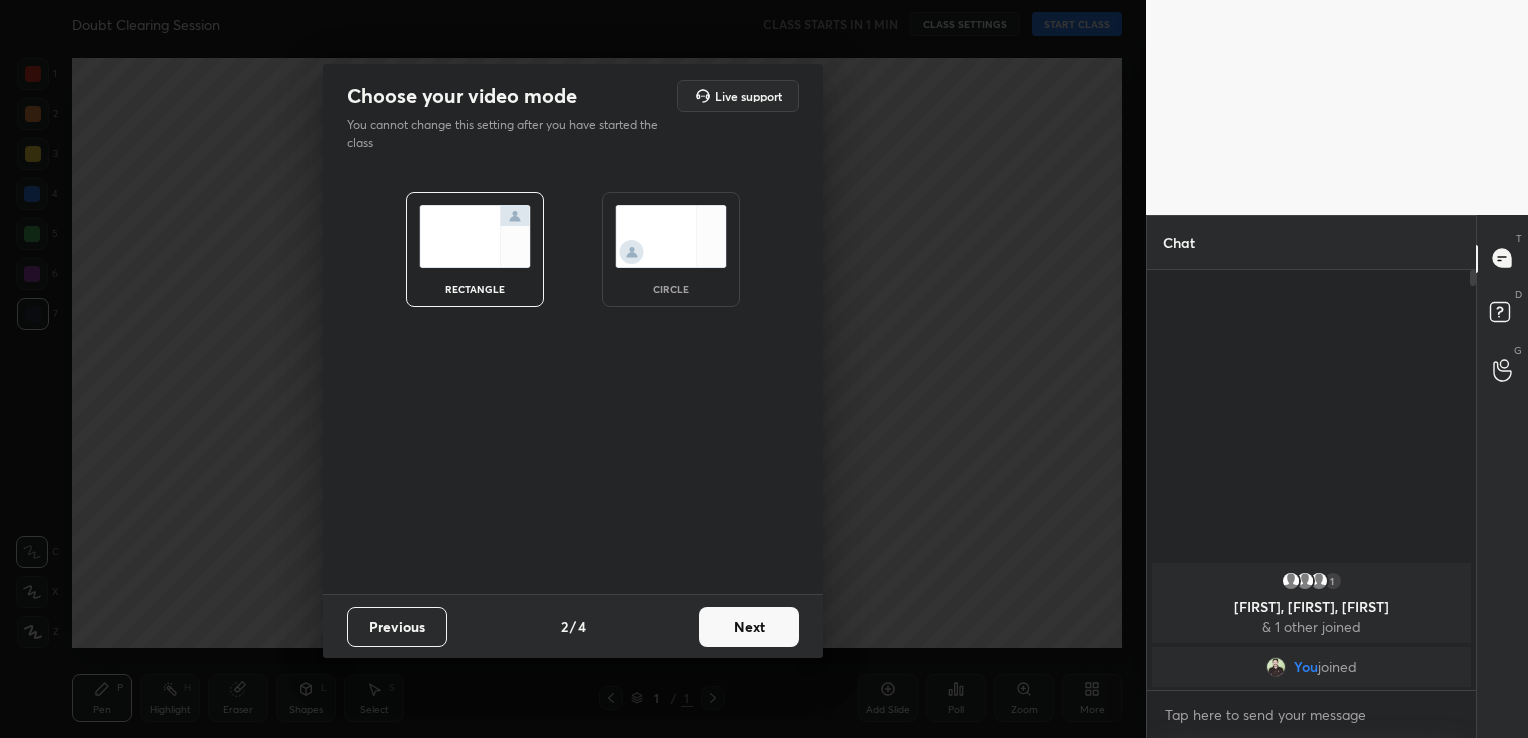 click on "Next" at bounding box center [749, 627] 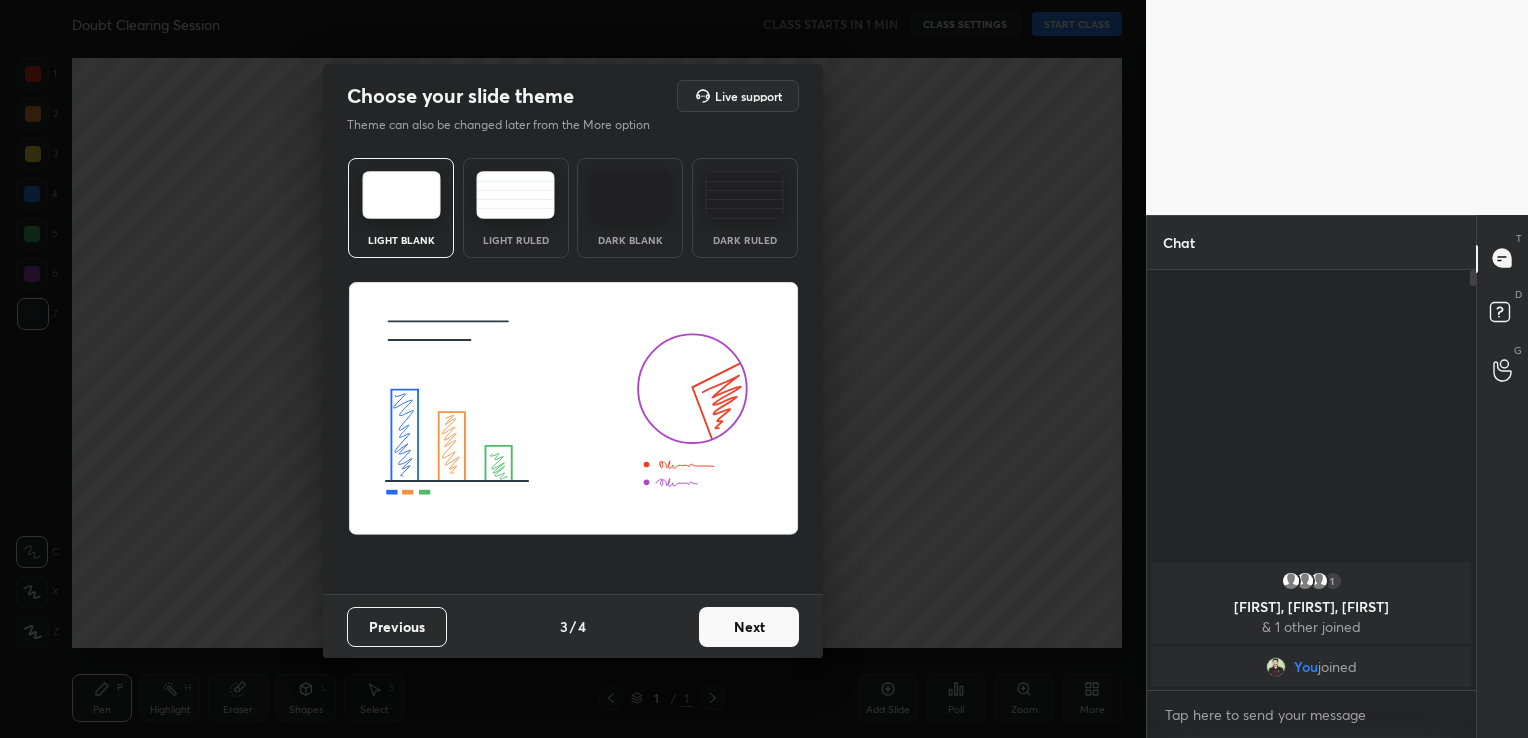 click on "Next" at bounding box center [749, 627] 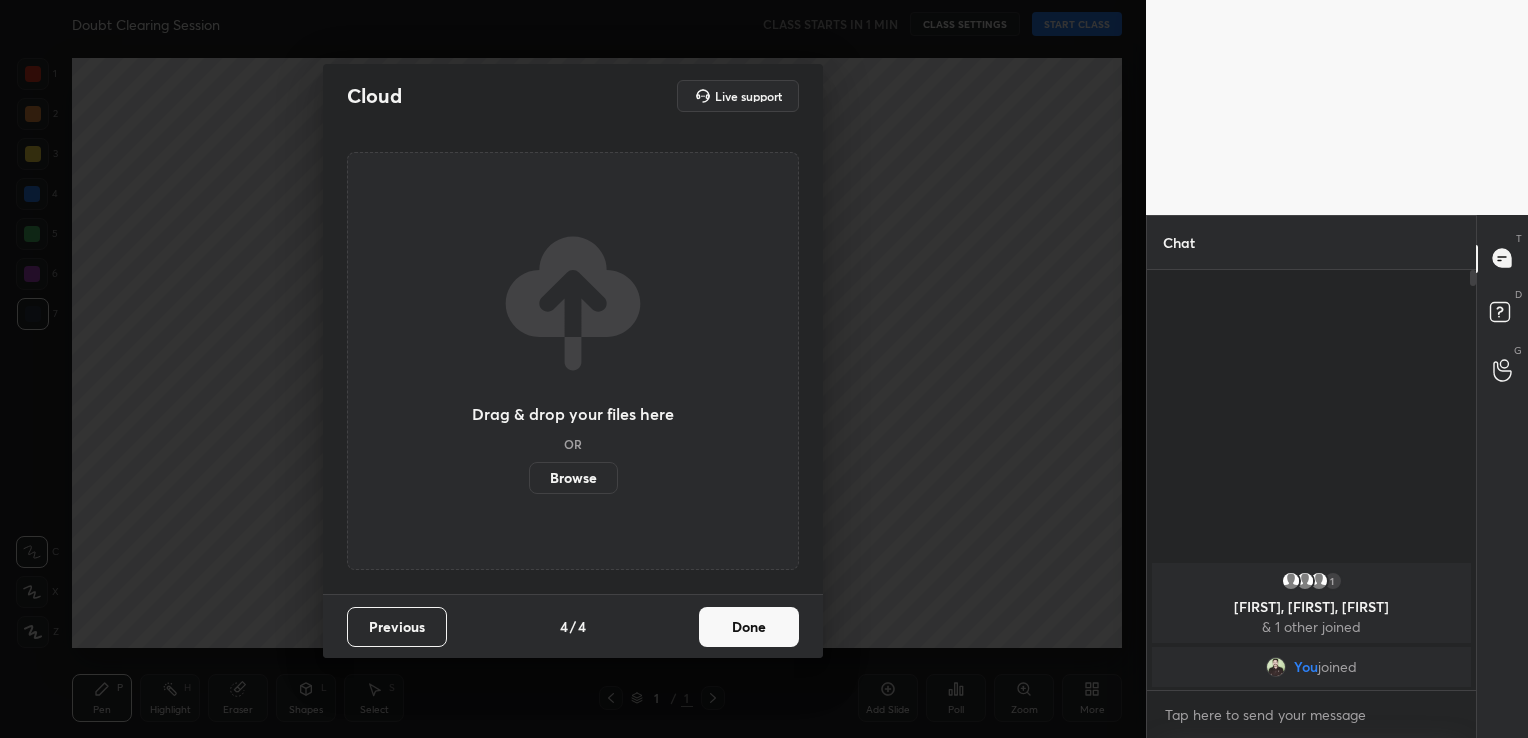 click on "Browse" at bounding box center (573, 478) 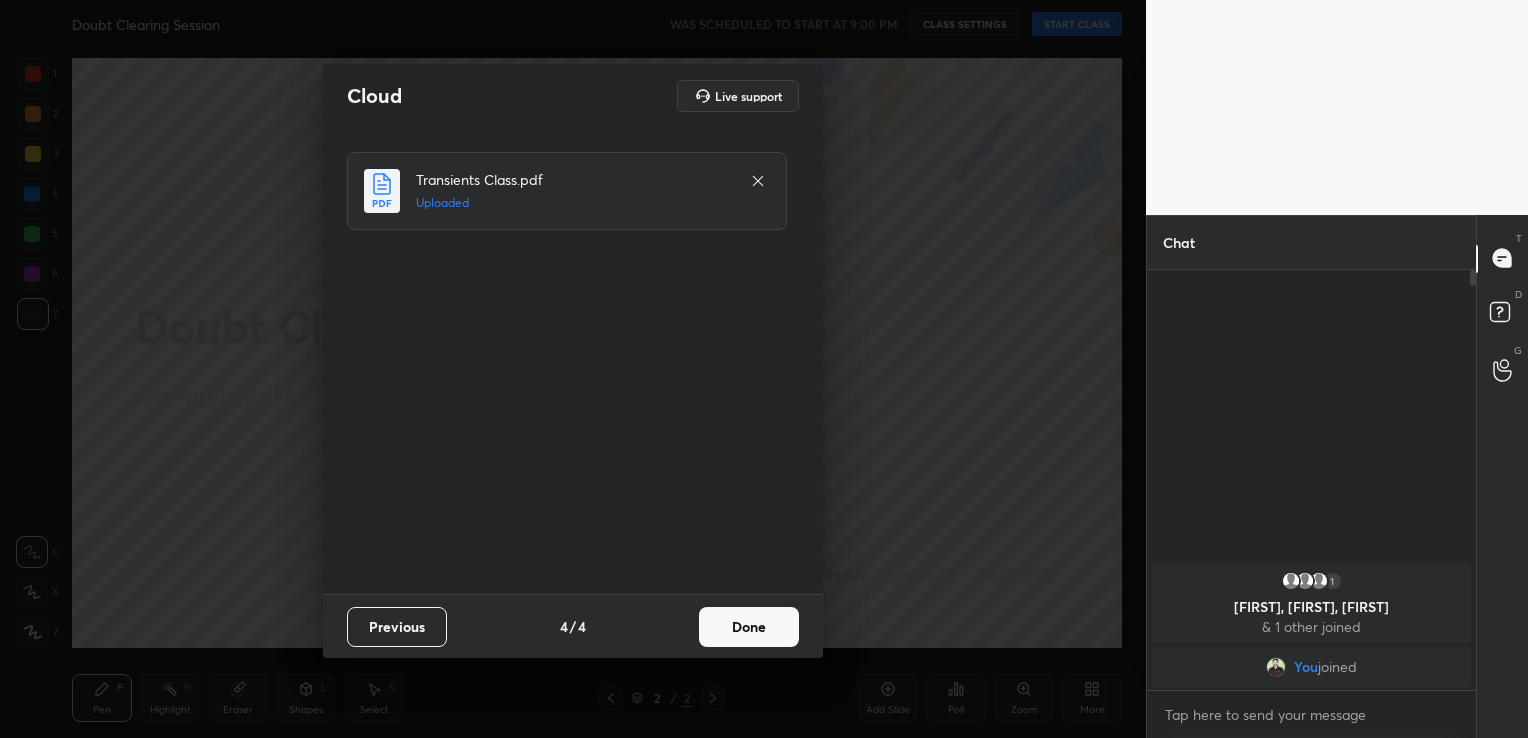 click on "Done" at bounding box center (749, 627) 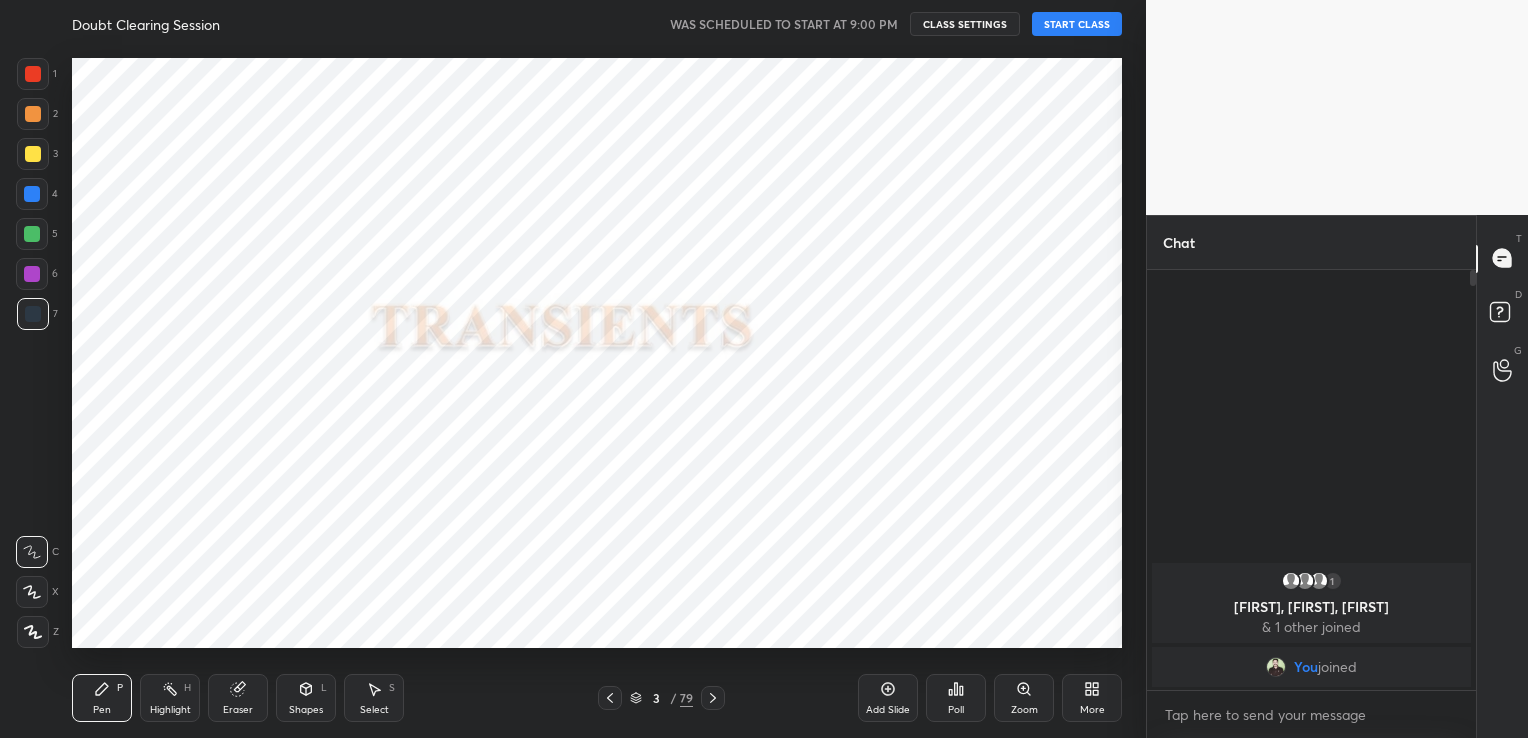 click on "START CLASS" at bounding box center [1077, 24] 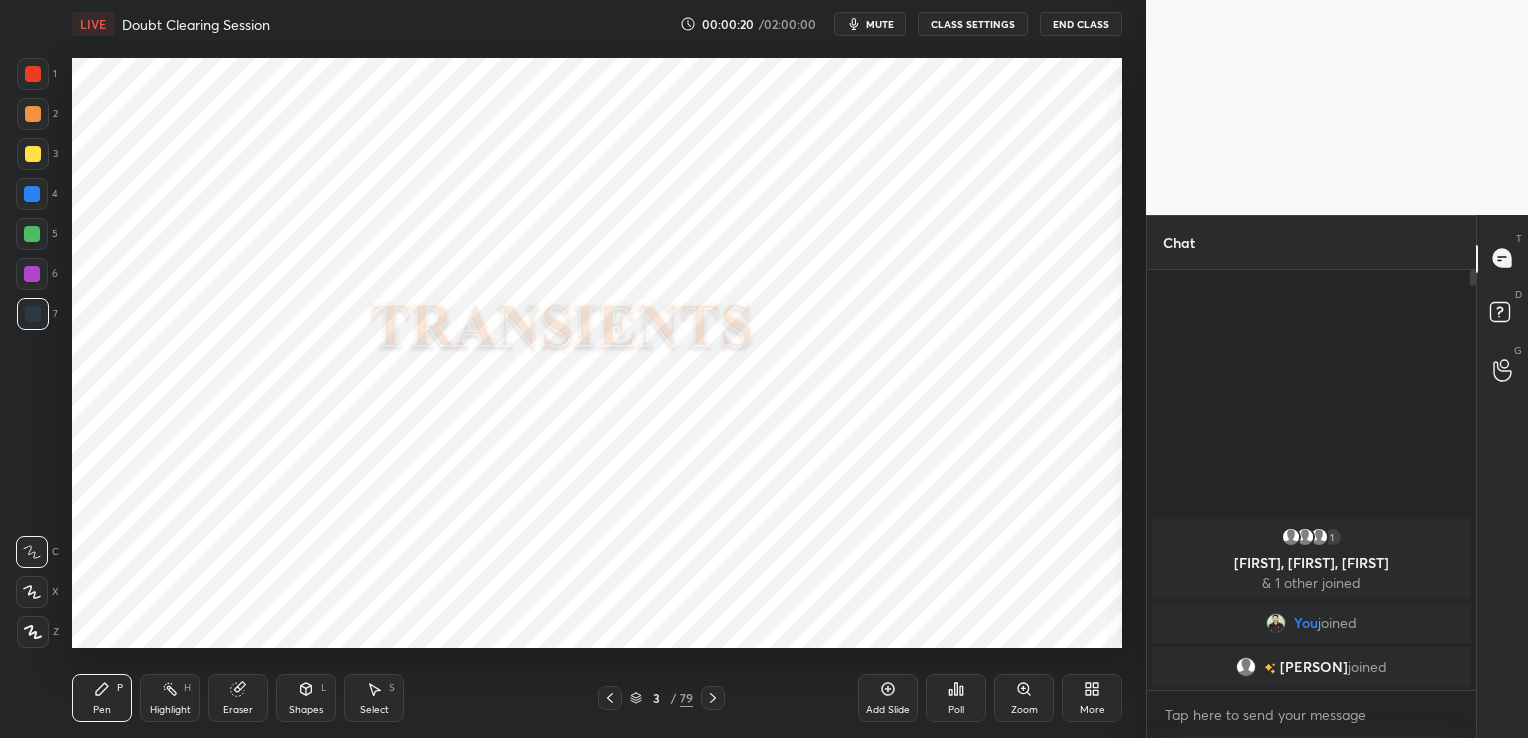 click on "More" at bounding box center (1092, 710) 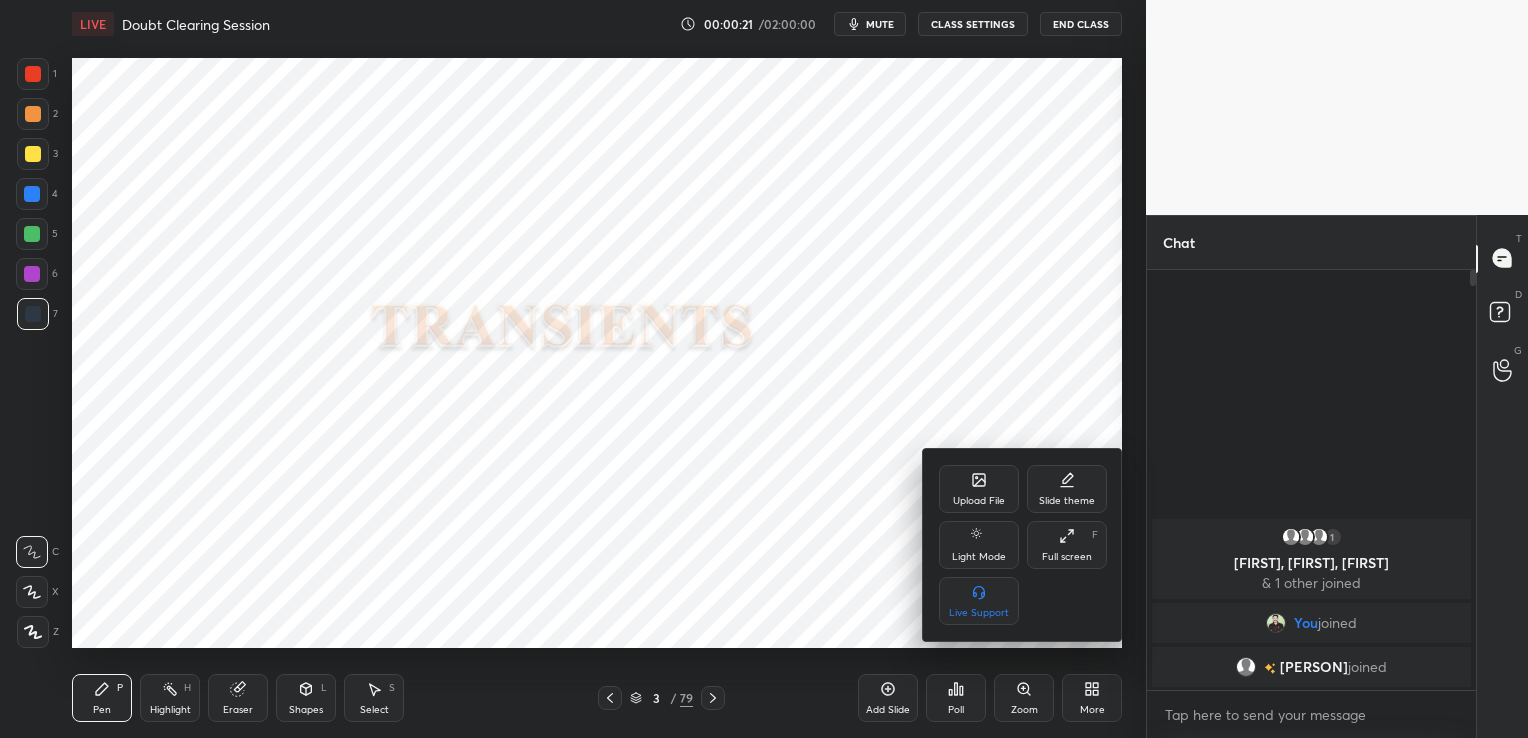 click on "Full screen" at bounding box center (1067, 557) 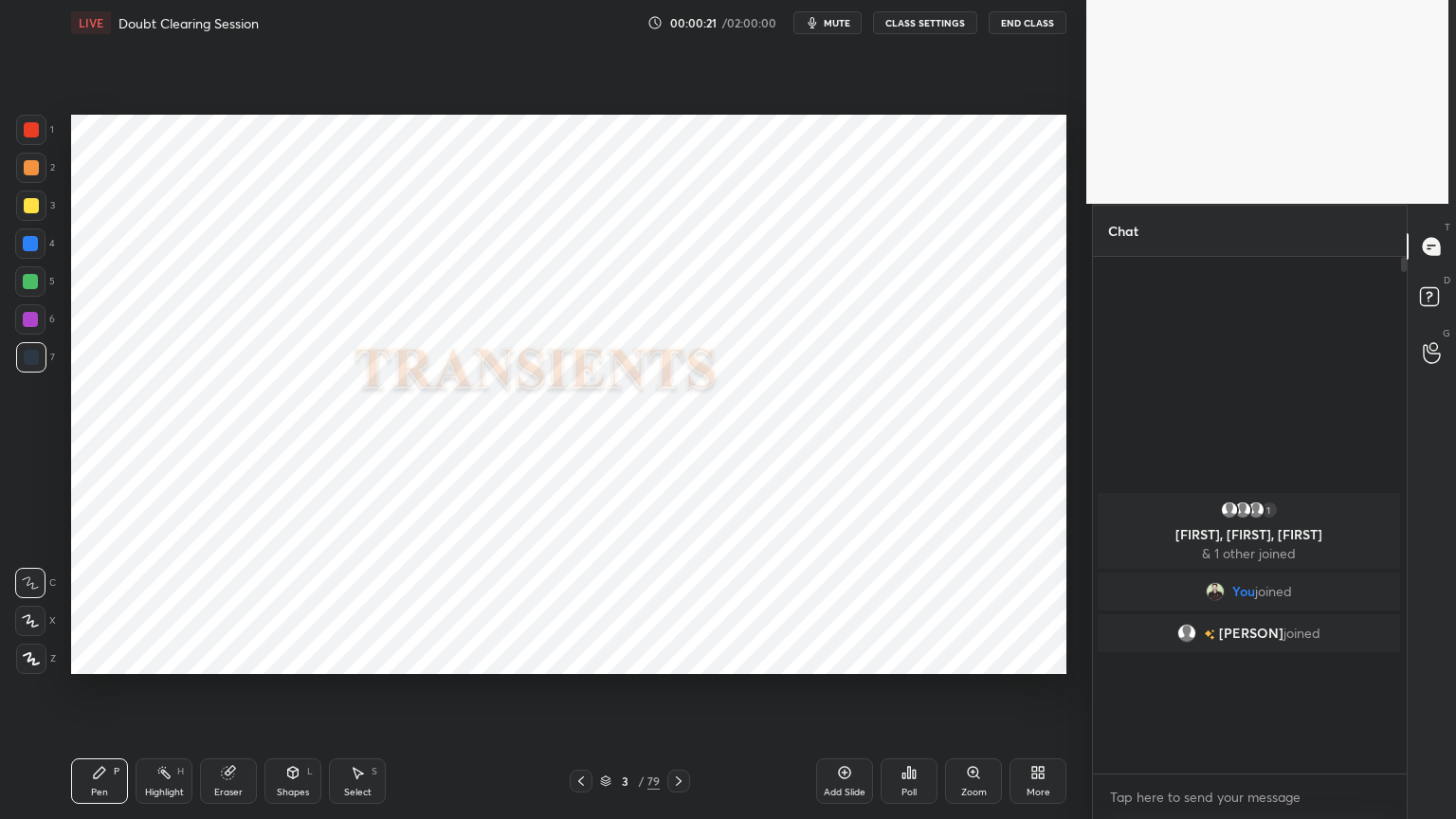 scroll, scrollTop: 94094, scrollLeft: 93776, axis: both 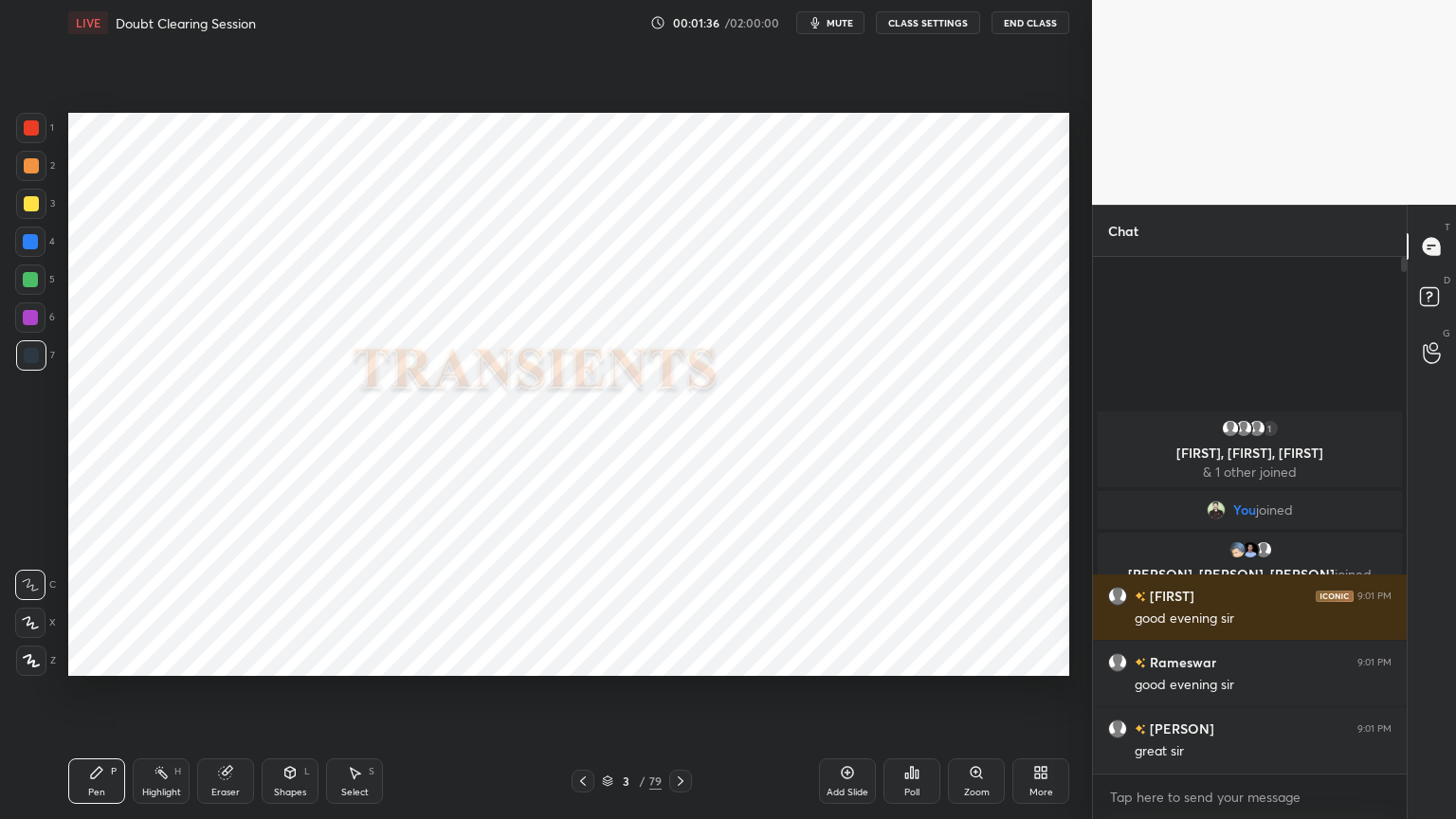 click 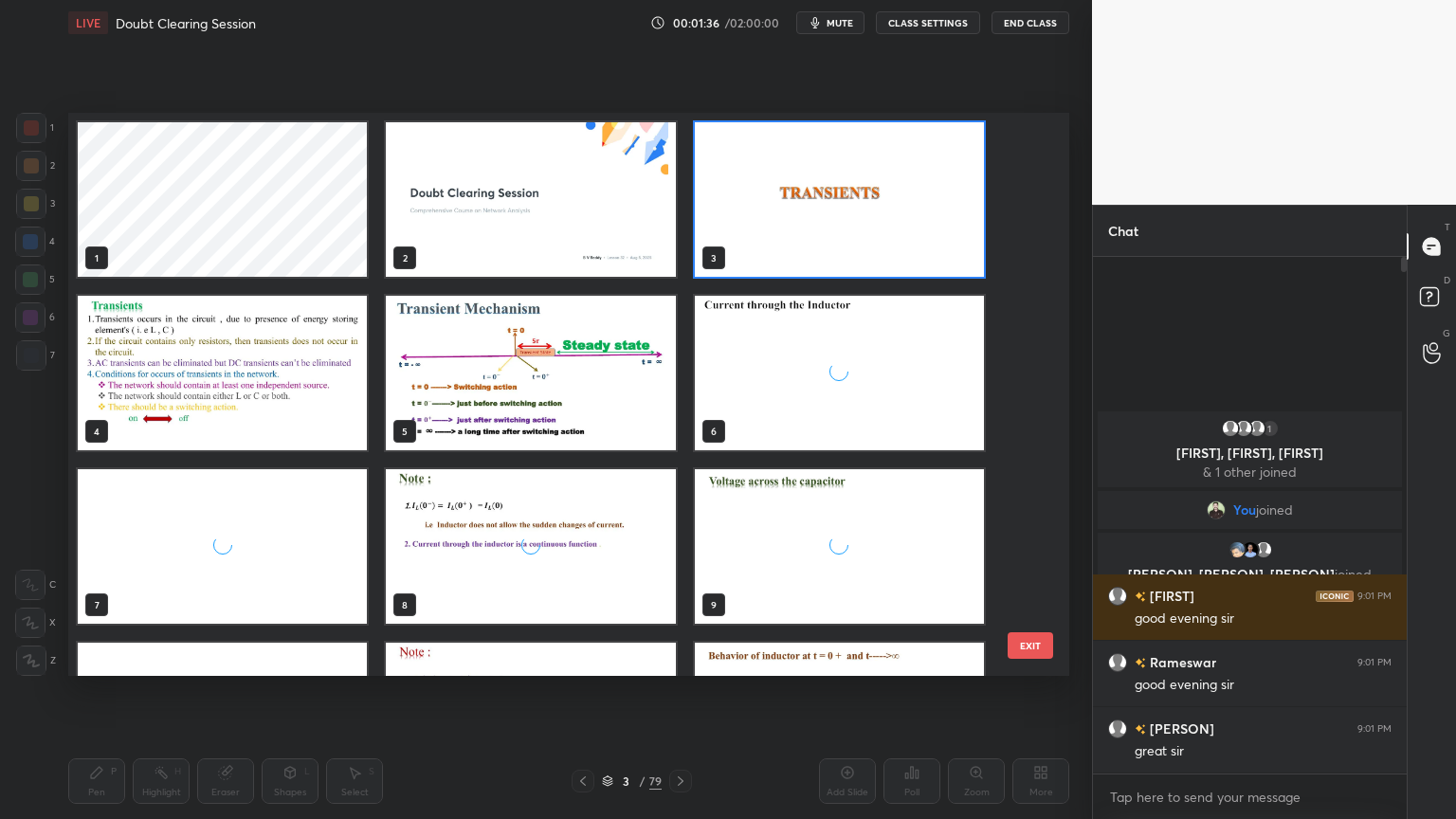 scroll, scrollTop: 6, scrollLeft: 9, axis: both 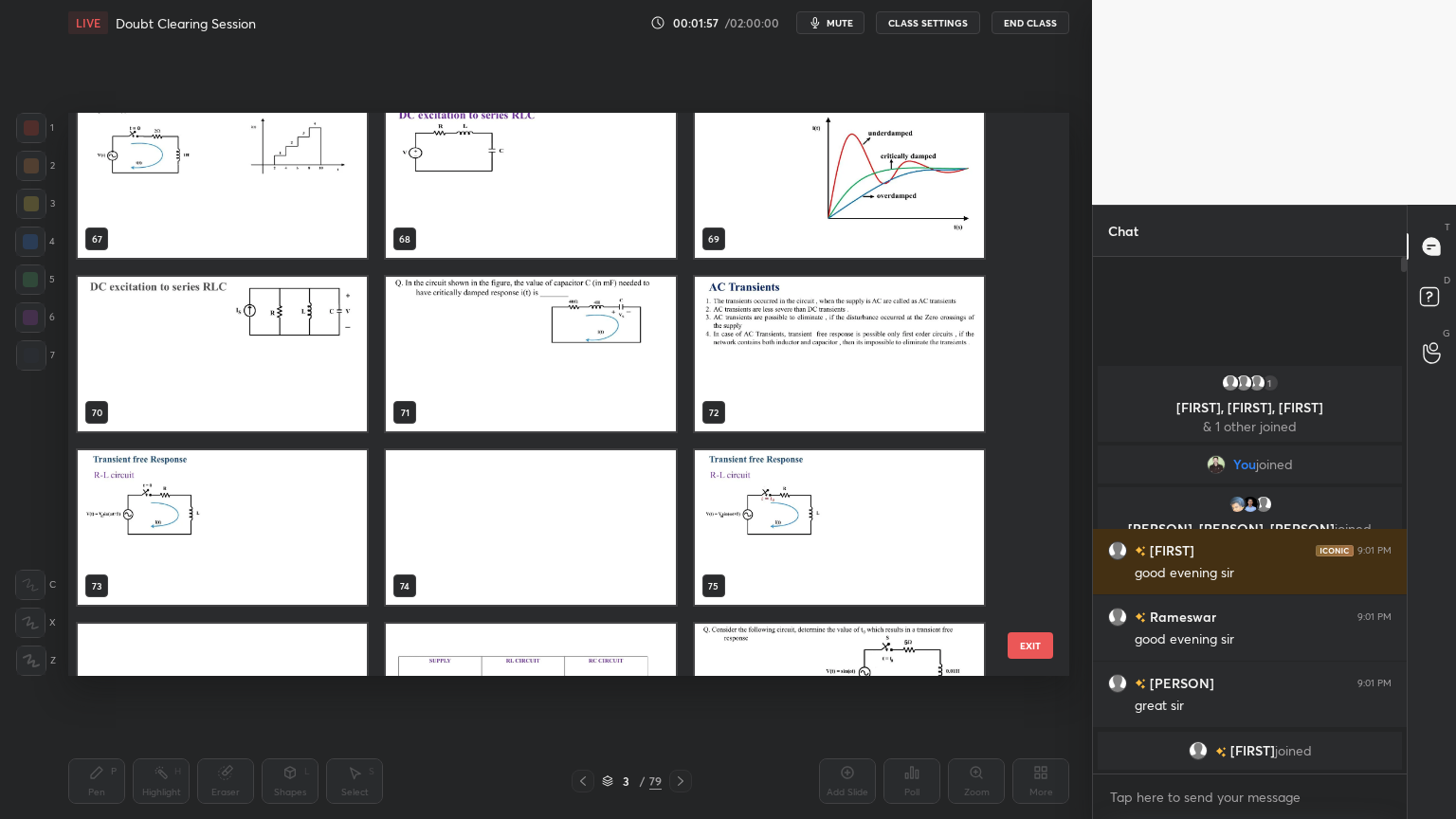 click at bounding box center [839, 354] 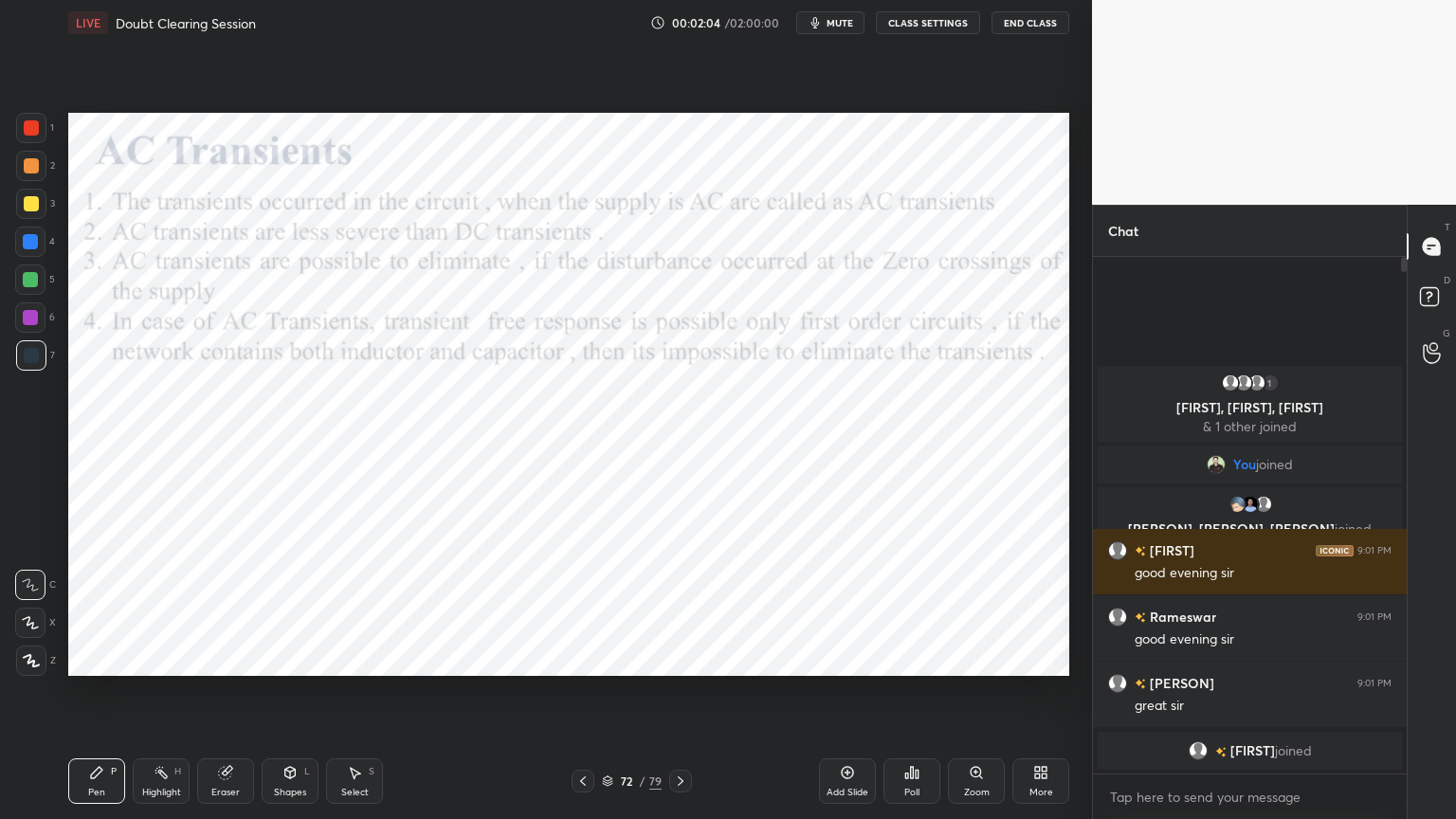 click 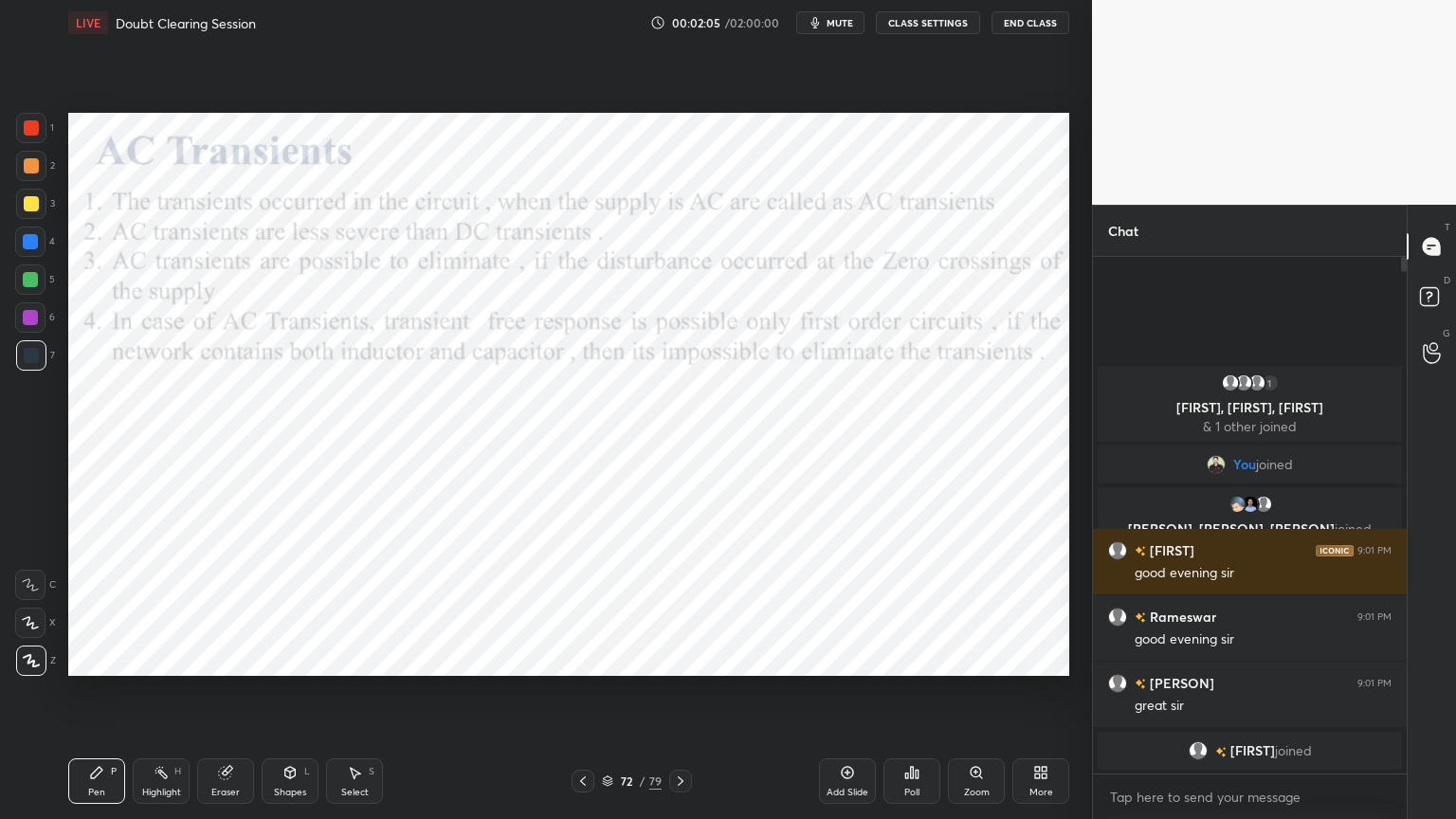 click at bounding box center [30, 318] 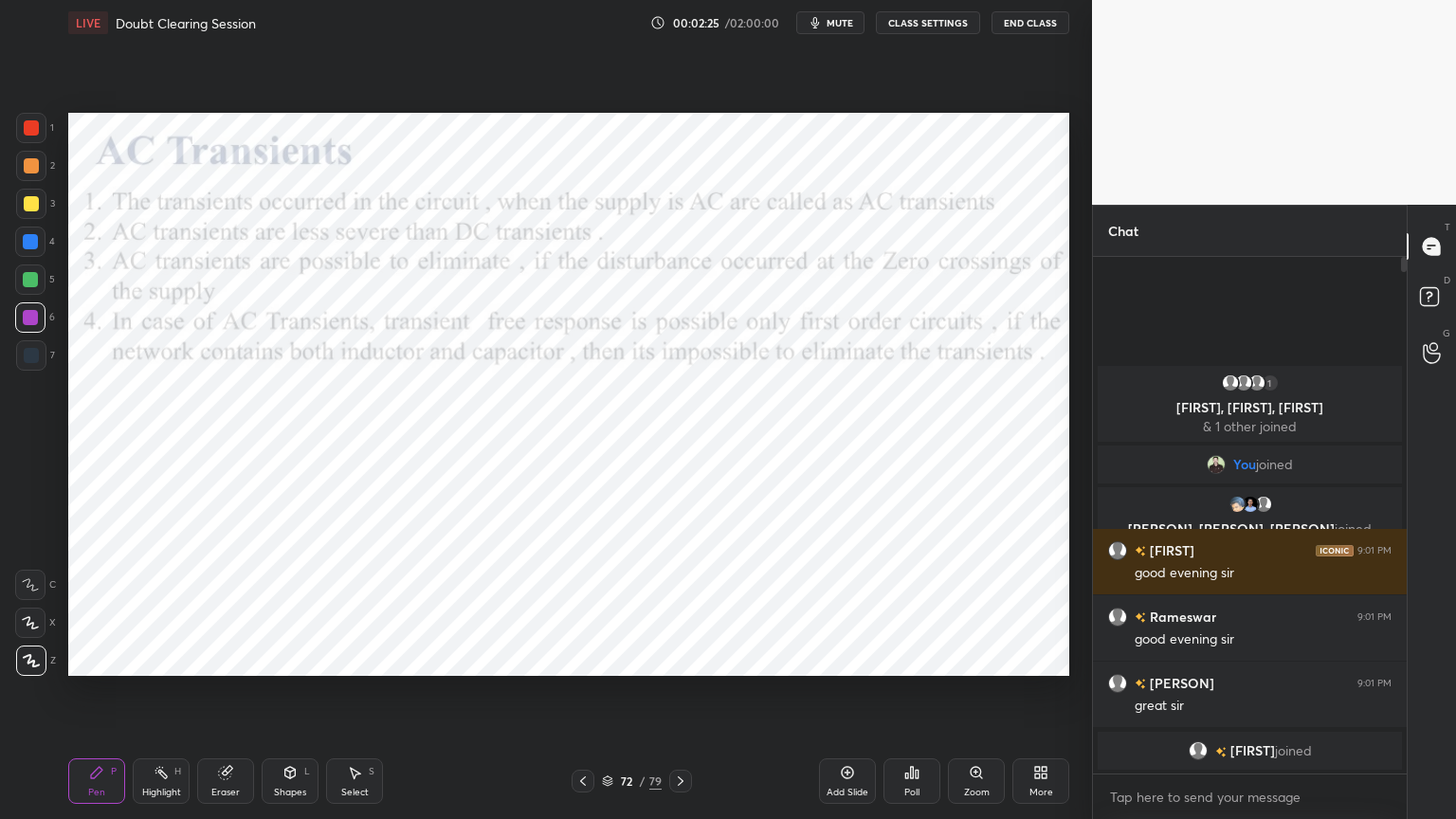 click 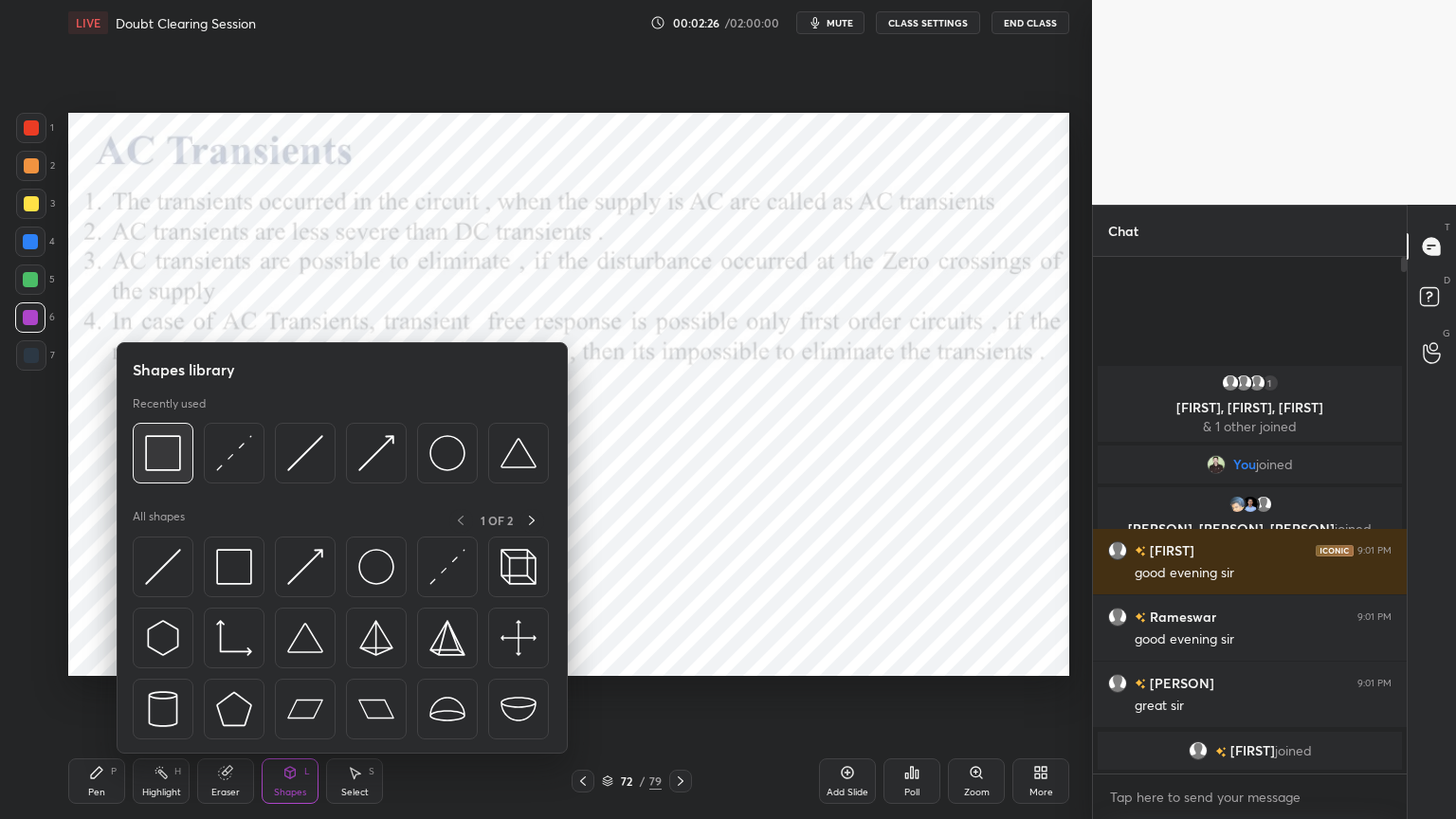 click at bounding box center (163, 453) 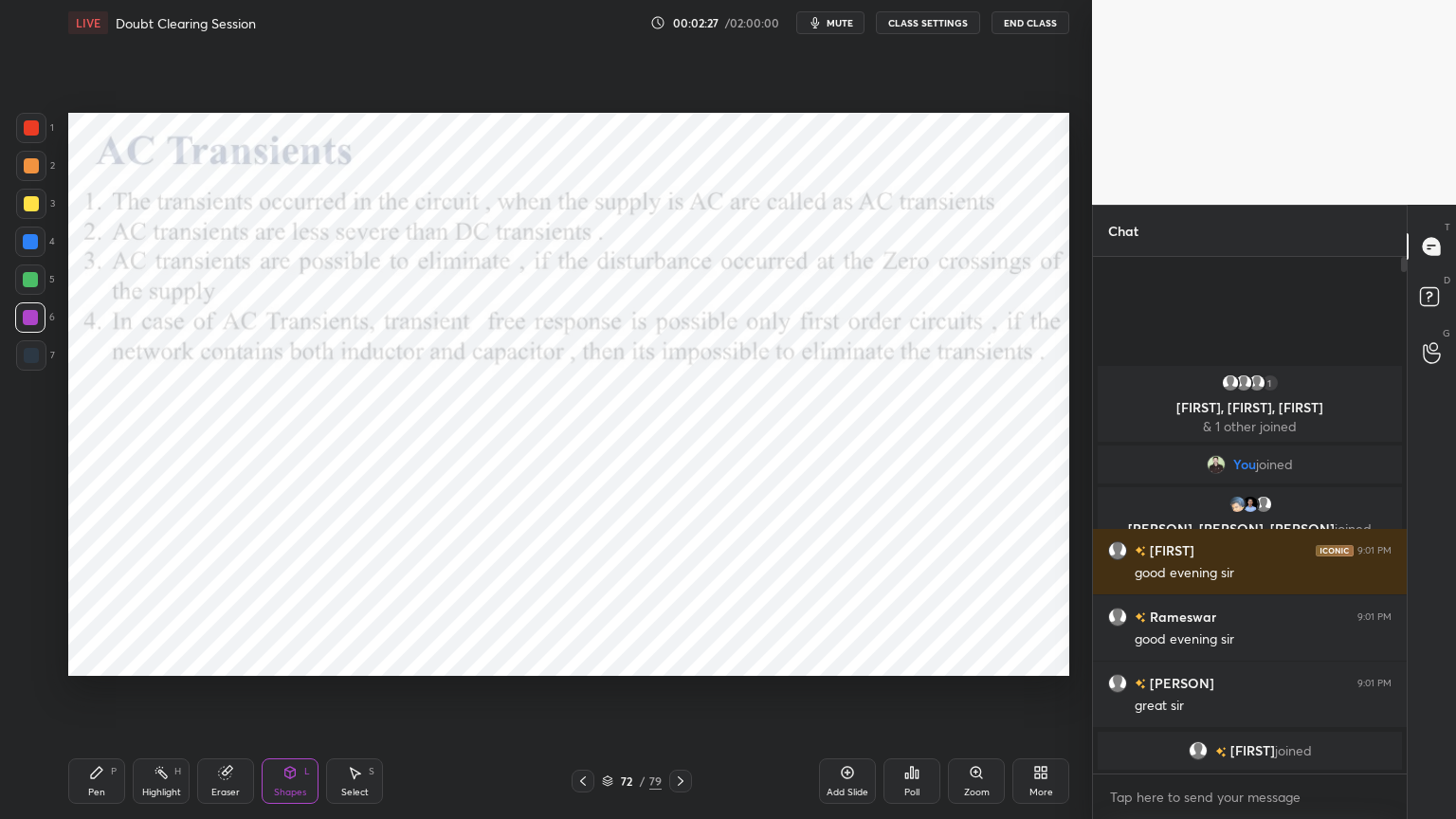 click at bounding box center (30, 242) 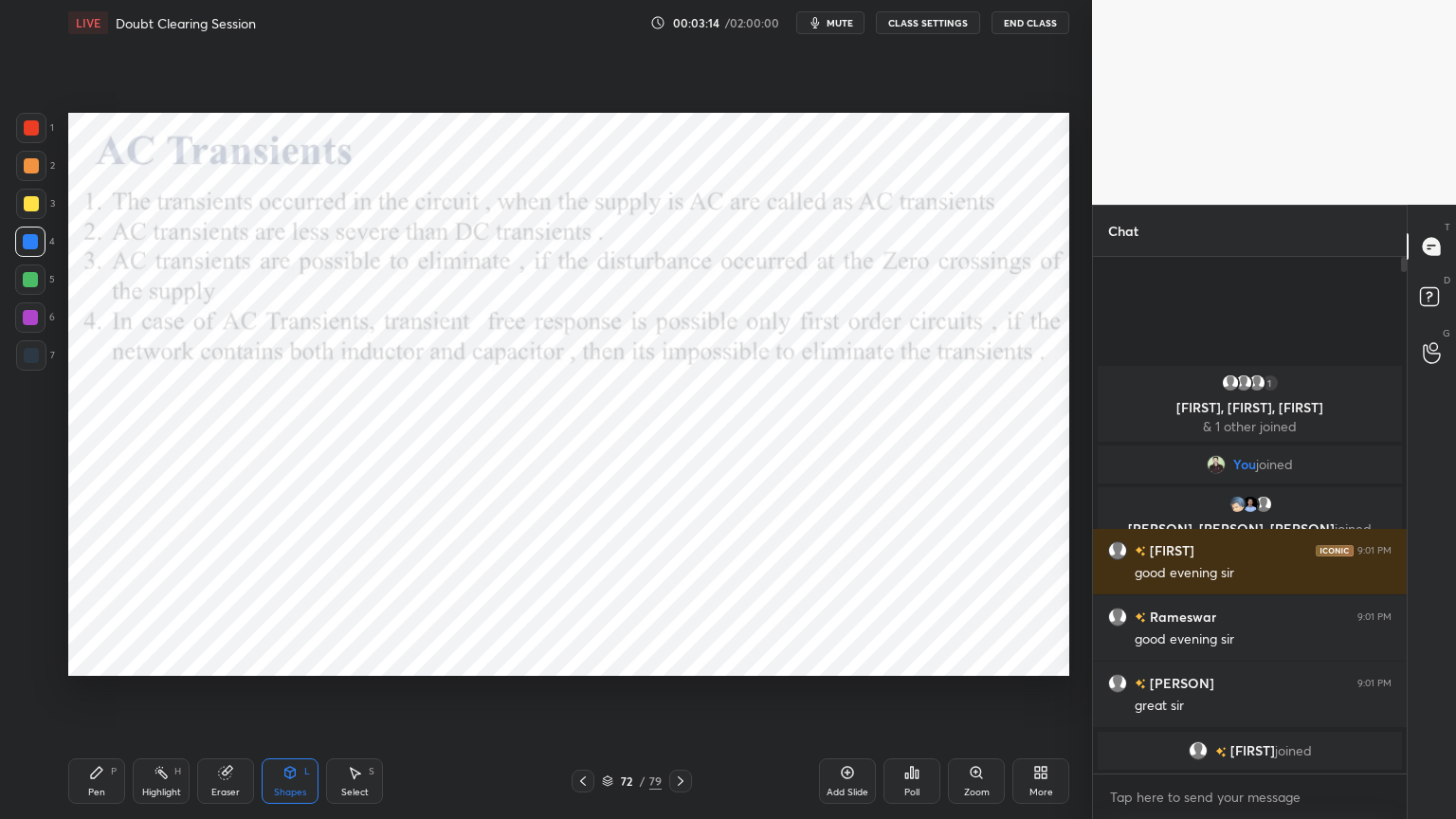 click on "Pen P" at bounding box center [97, 781] 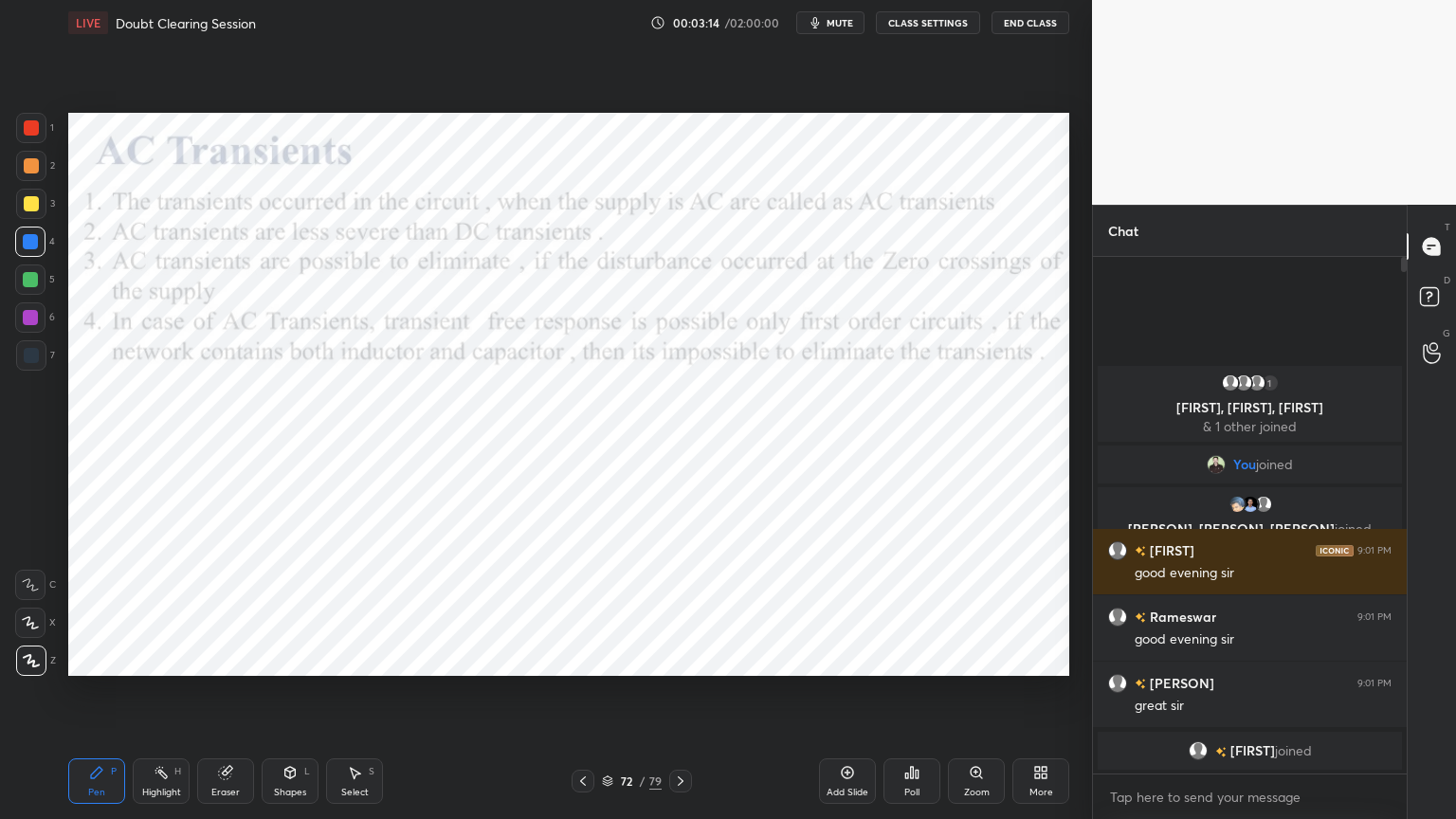 click at bounding box center (30, 318) 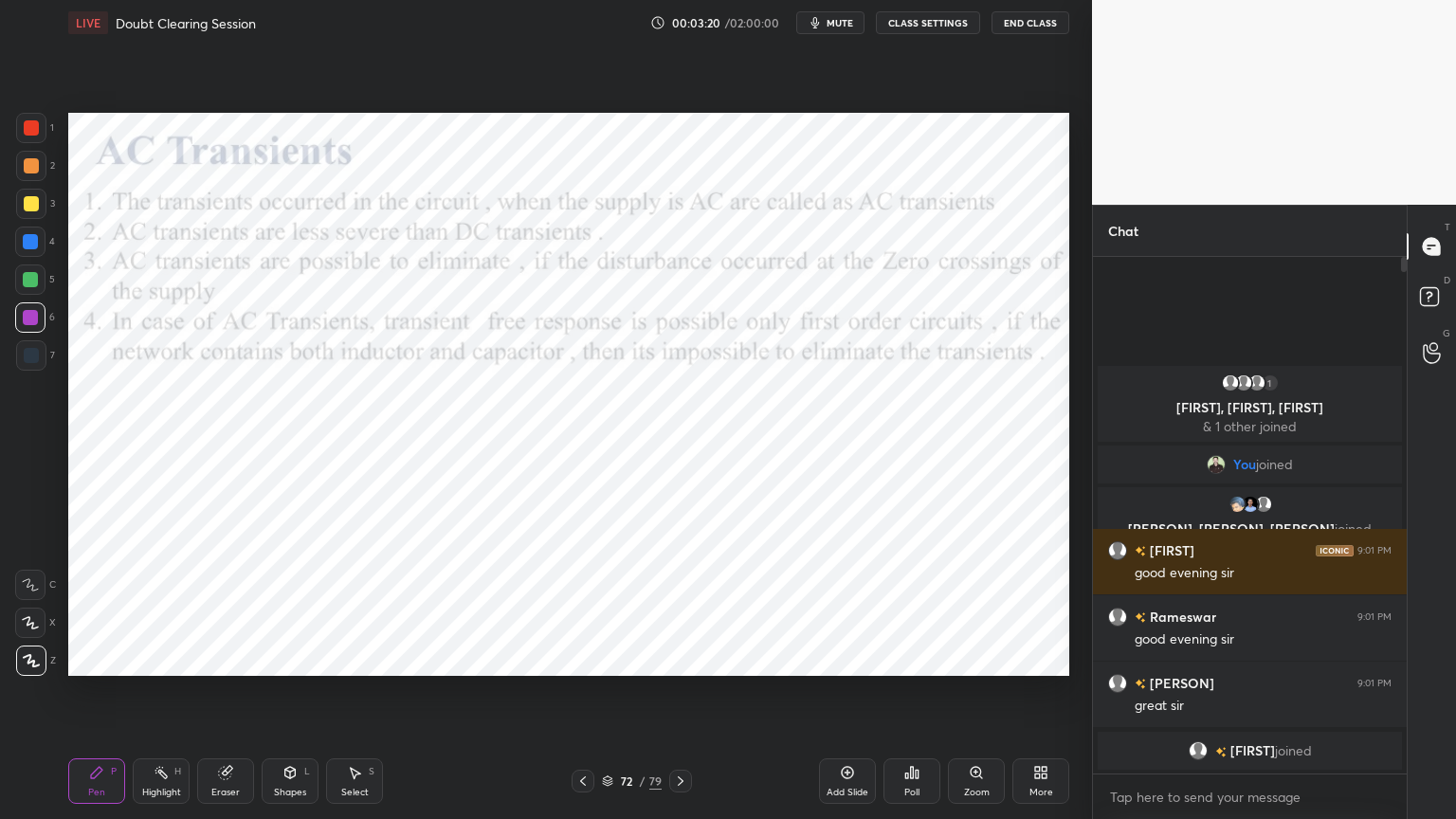 click at bounding box center (30, 242) 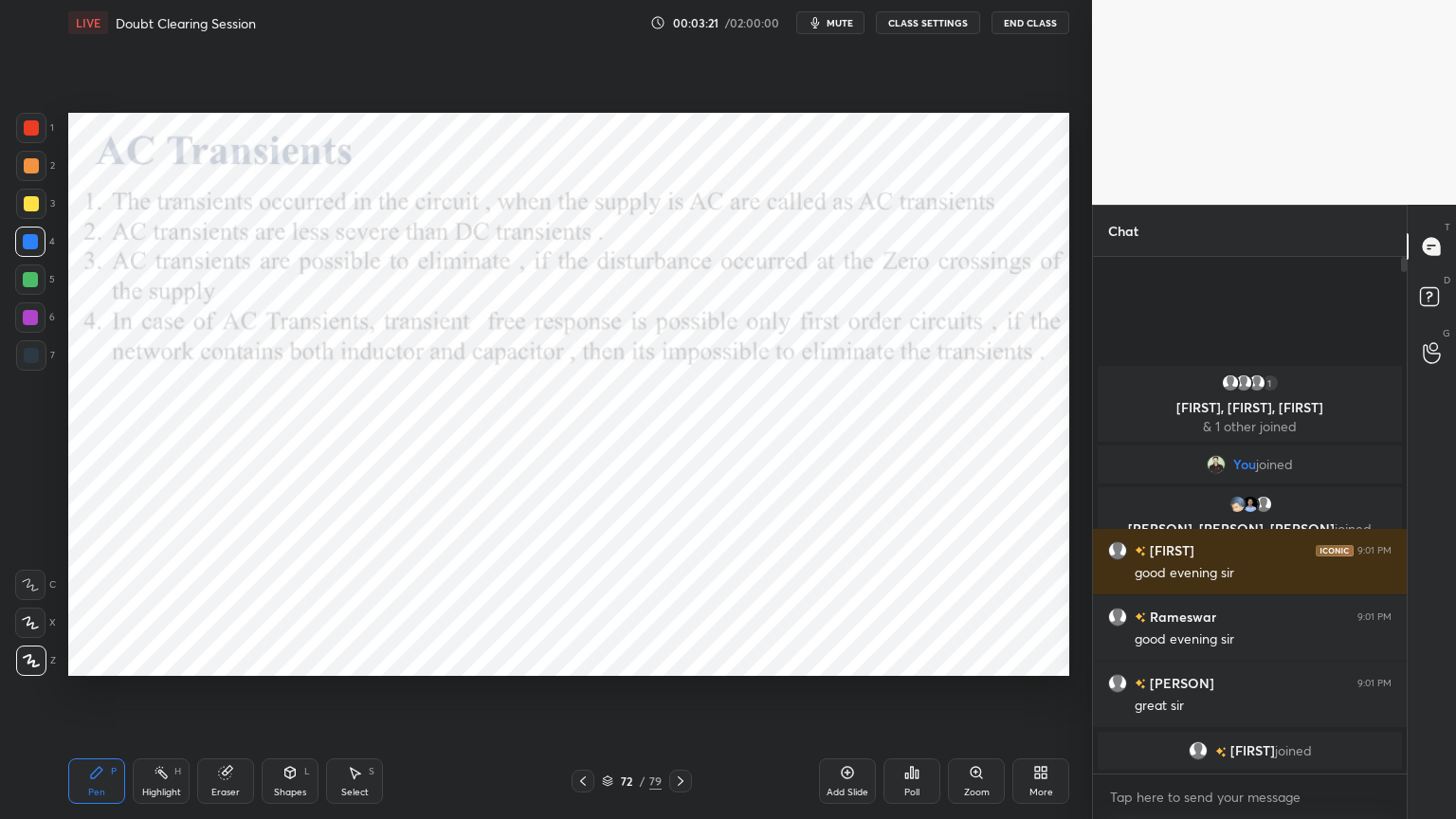 click on "Shapes L" at bounding box center (290, 781) 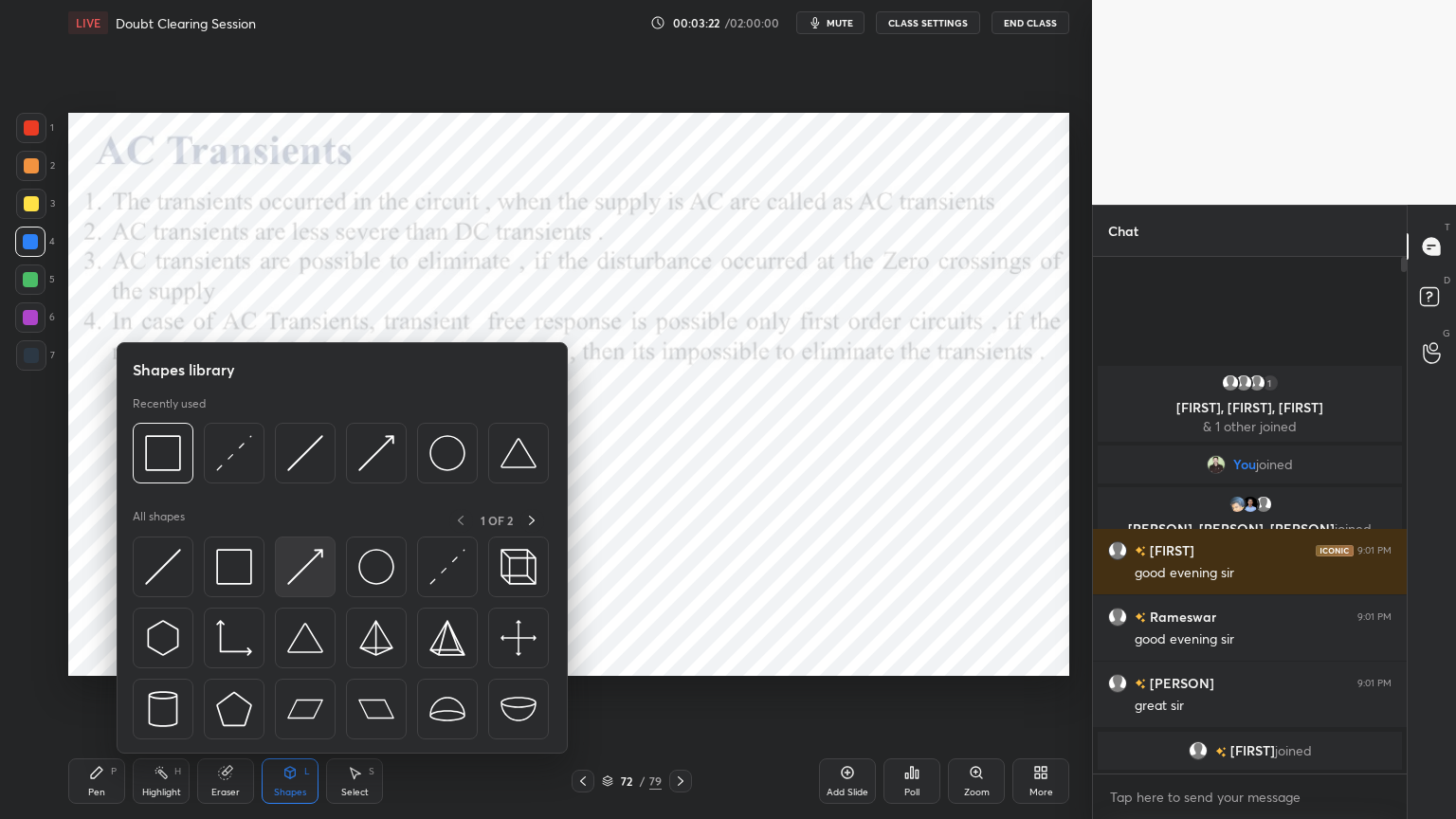 click at bounding box center (305, 567) 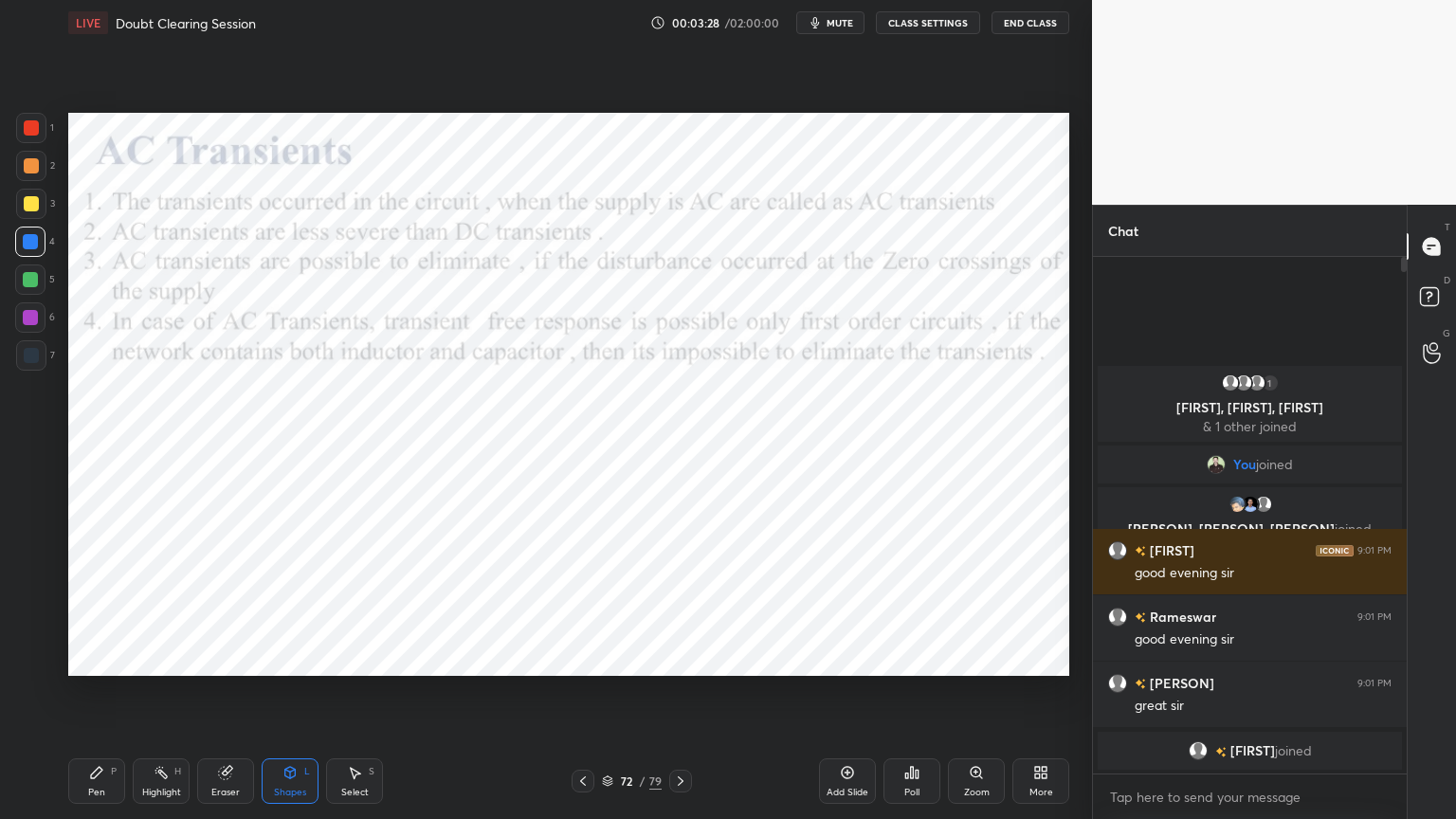click on "Pen P" at bounding box center (97, 781) 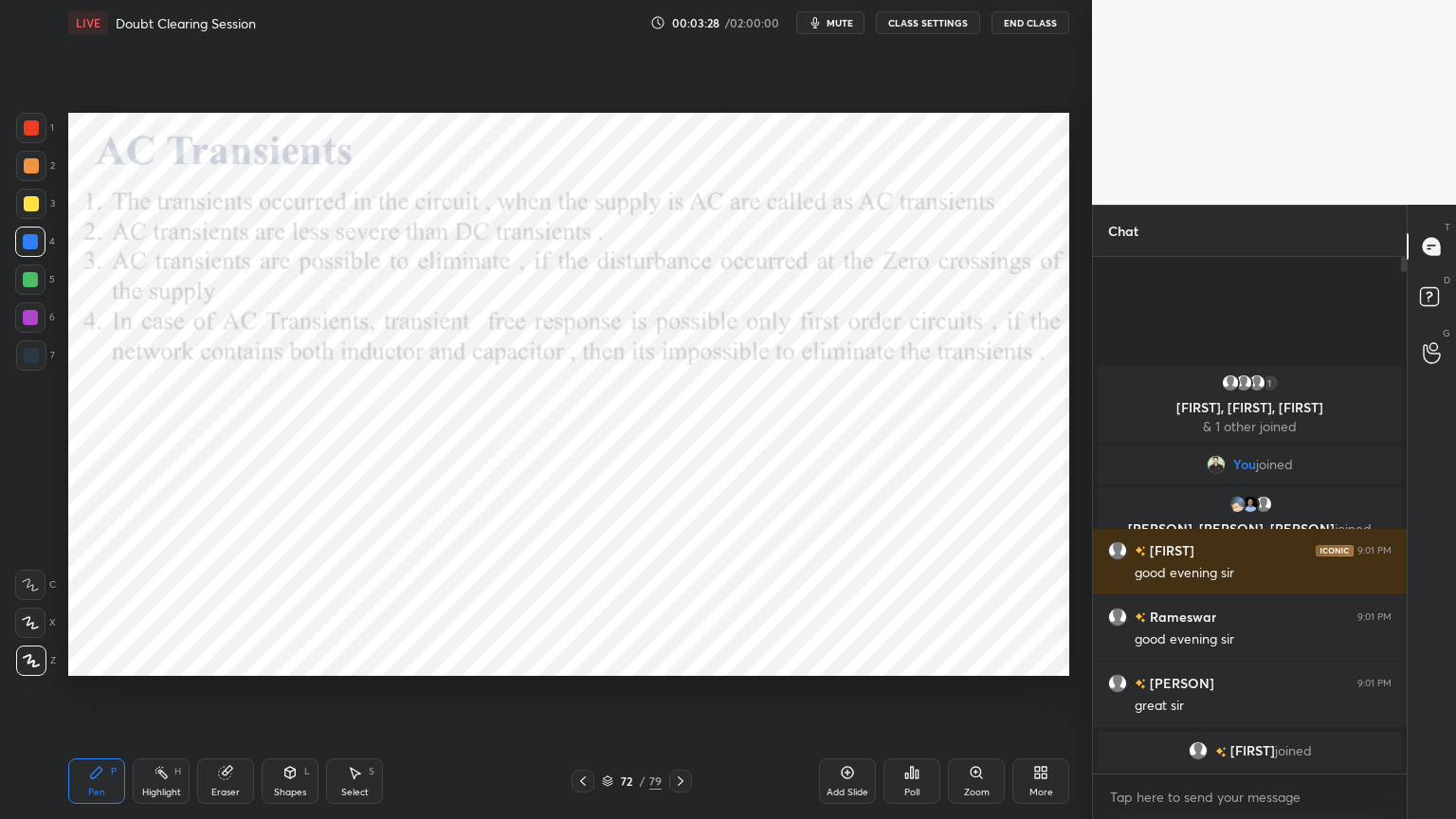 click 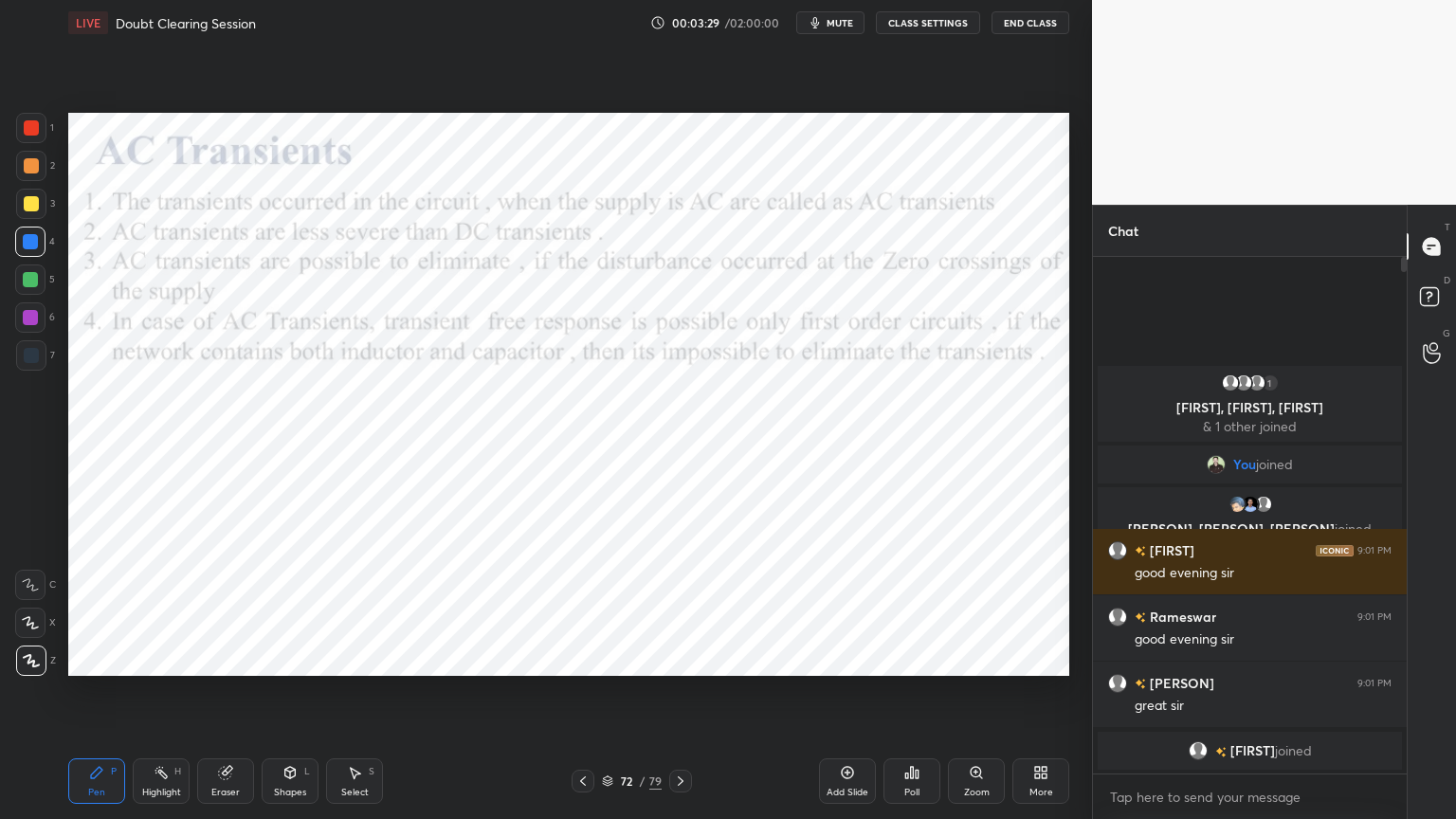 click at bounding box center [30, 318] 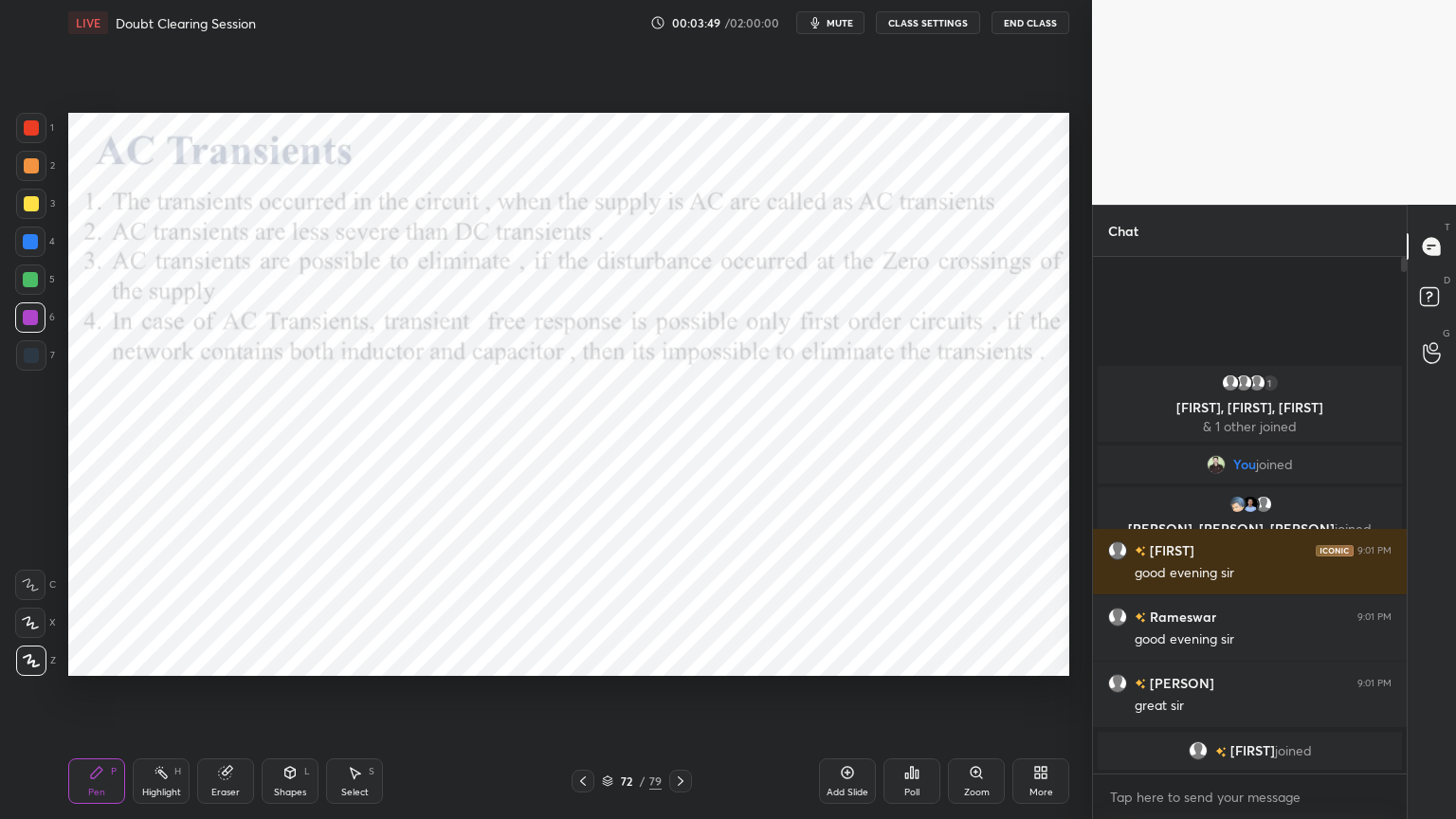 click at bounding box center (31, 355) 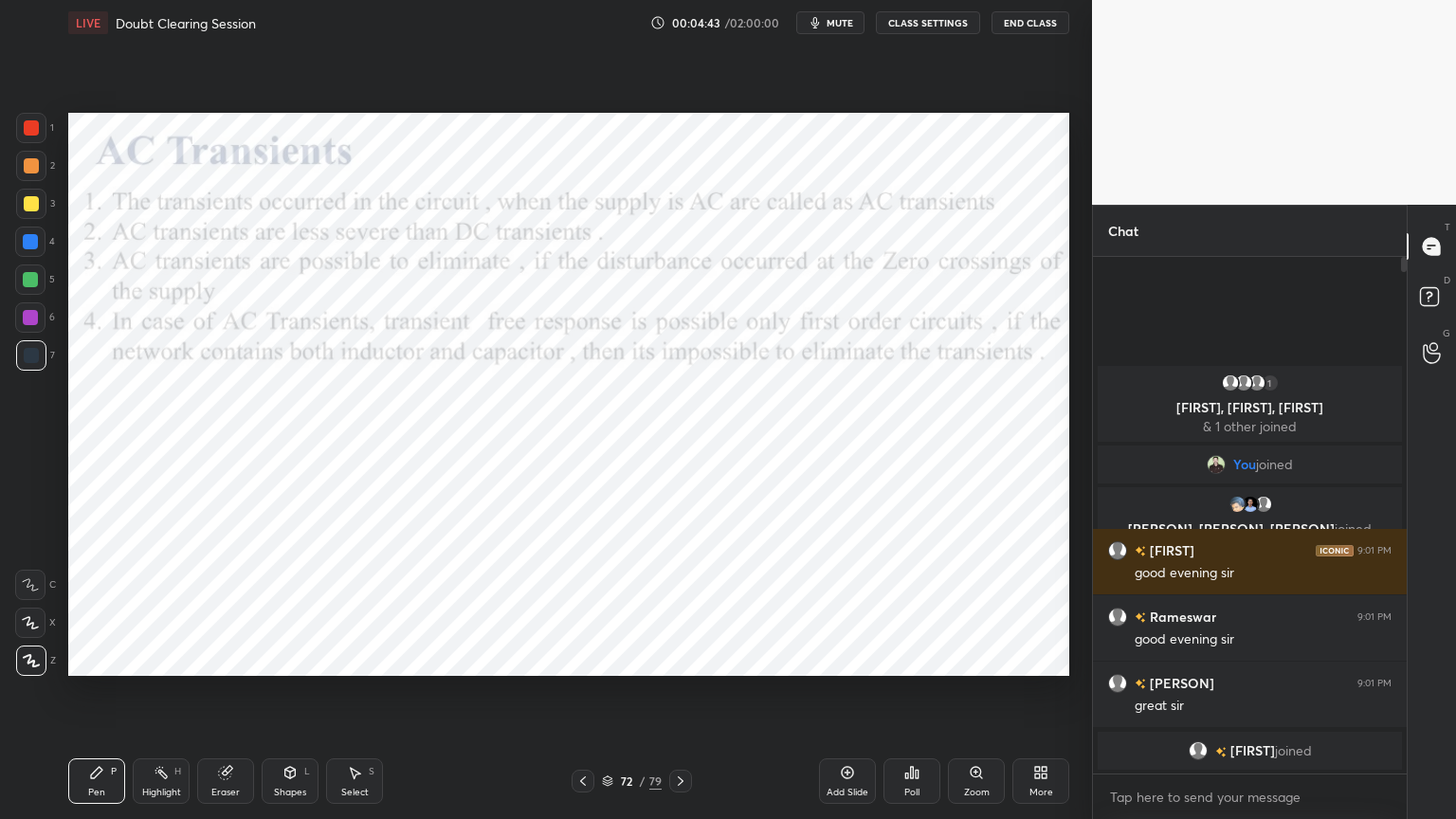 click on "Highlight" at bounding box center (161, 792) 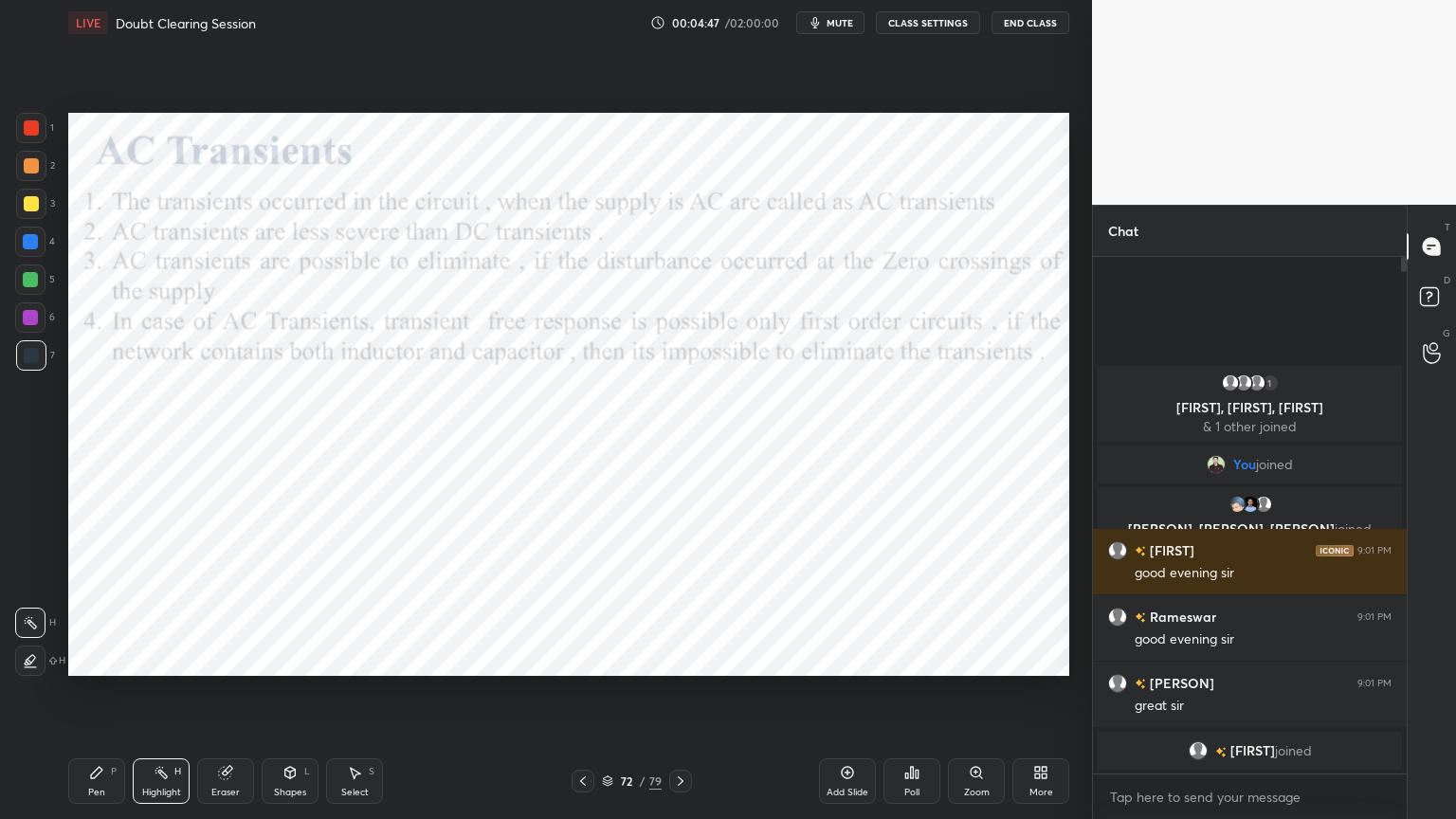 click on "Shapes L" at bounding box center (290, 781) 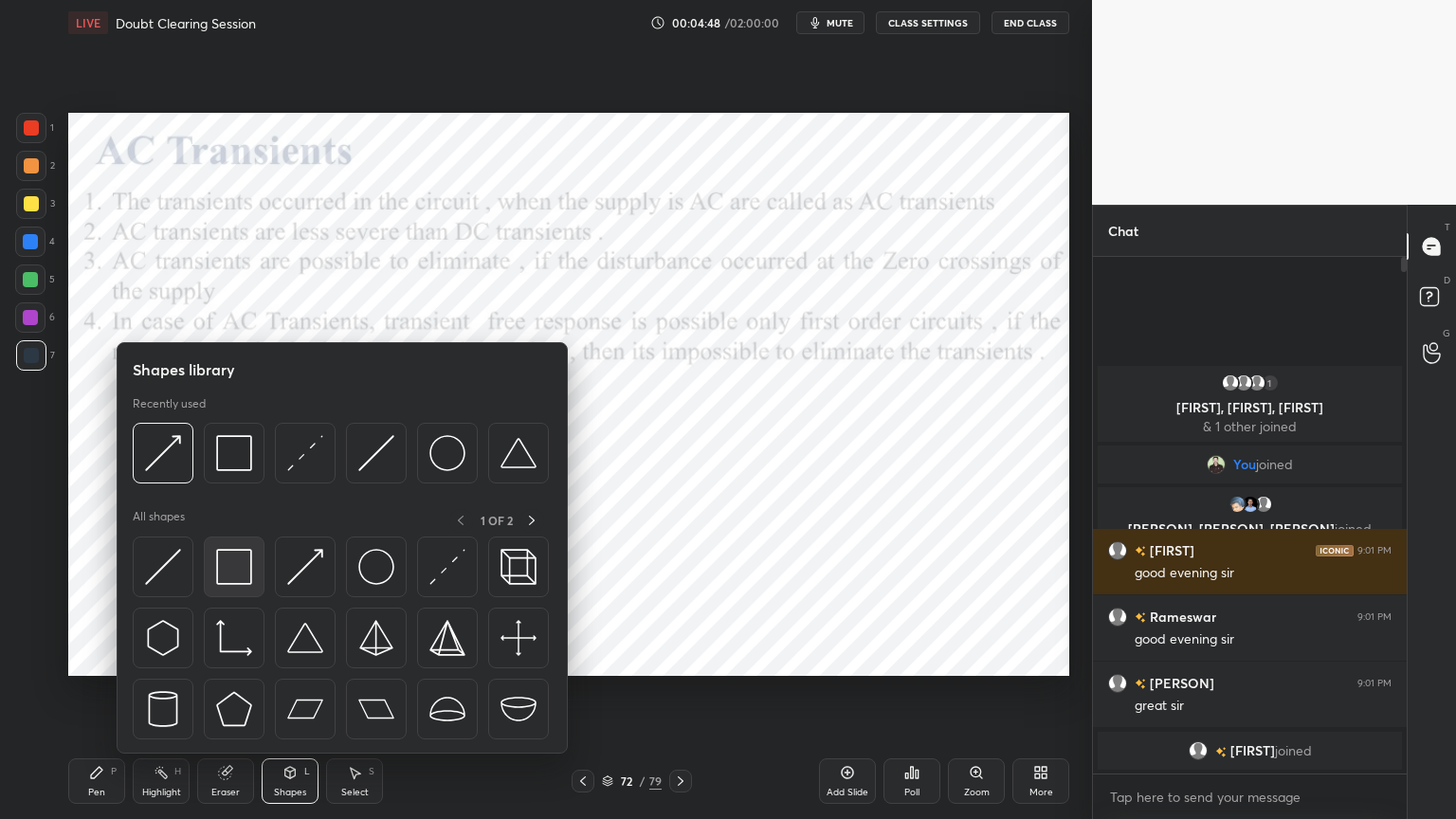 click at bounding box center (234, 567) 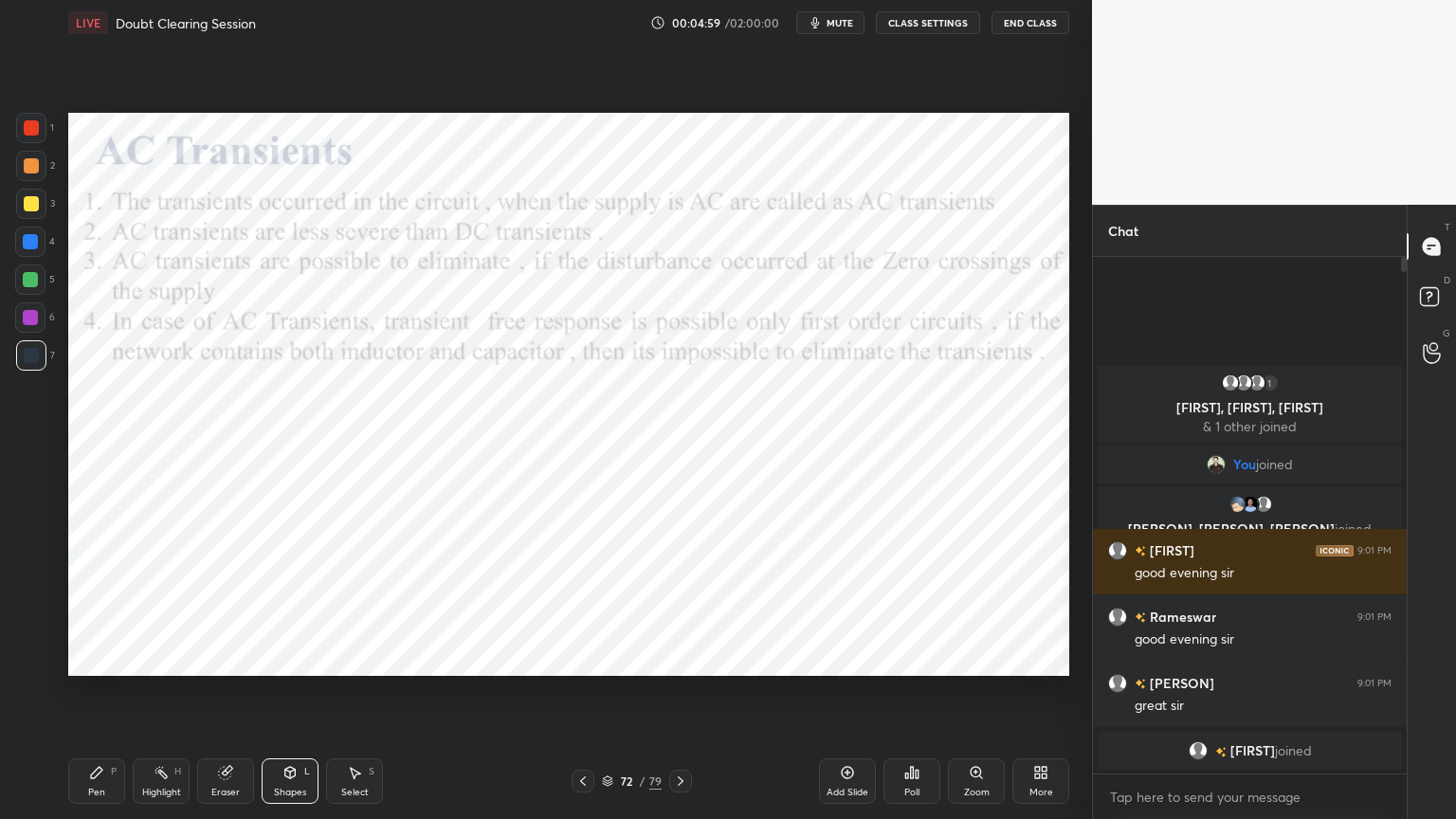 click on "Pen P" at bounding box center [97, 781] 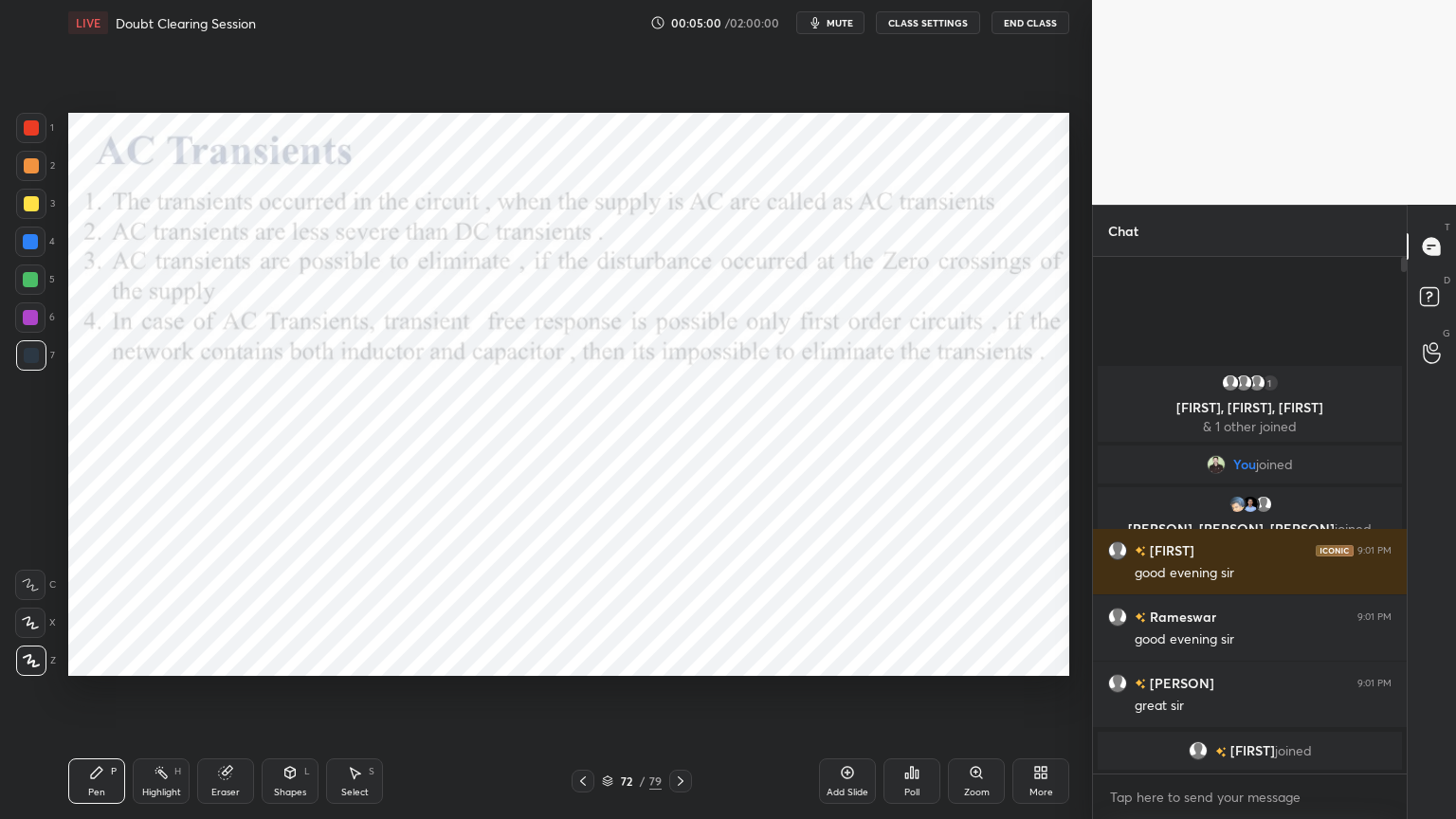 click at bounding box center [30, 318] 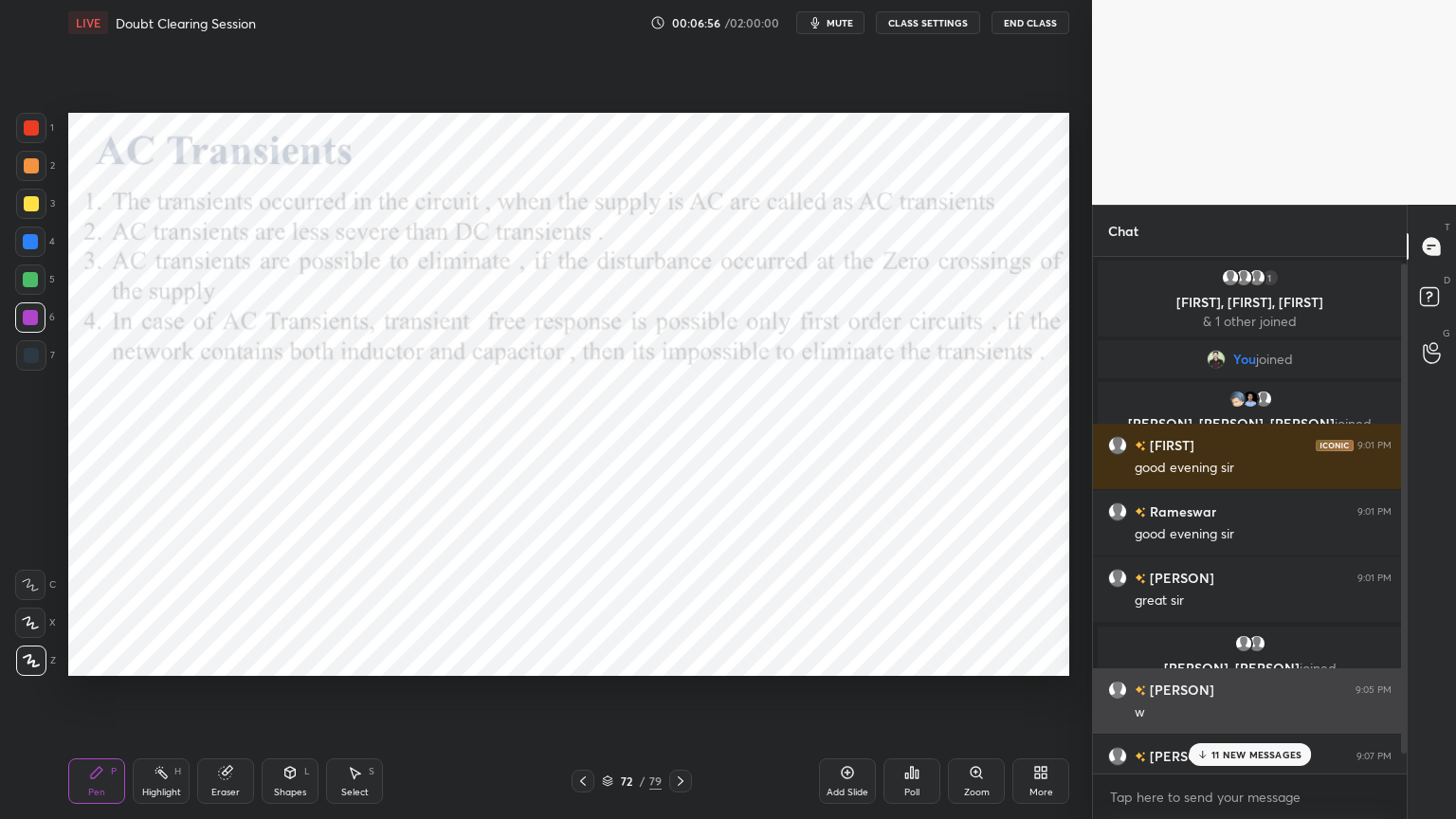scroll, scrollTop: 27, scrollLeft: 0, axis: vertical 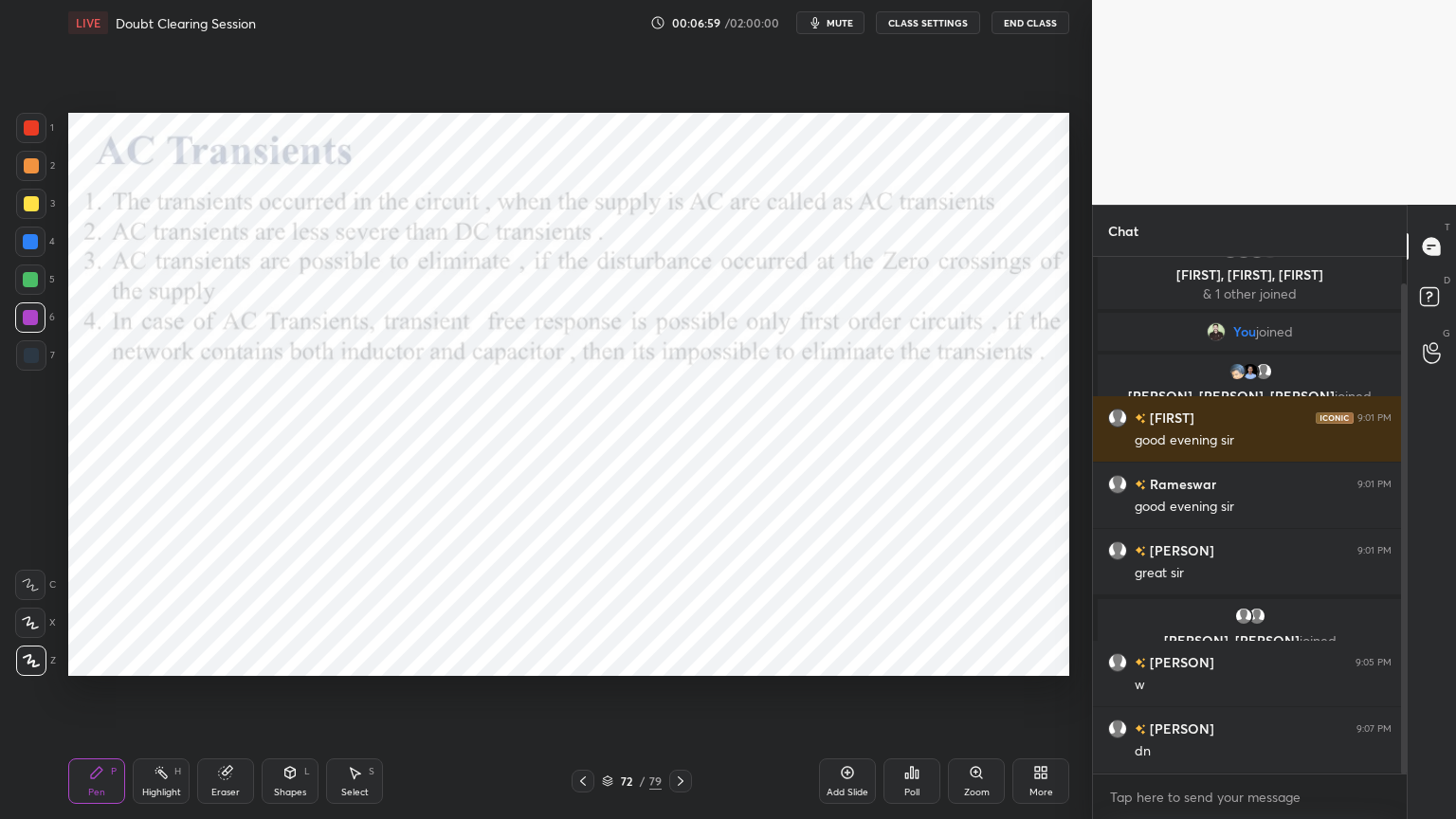 click 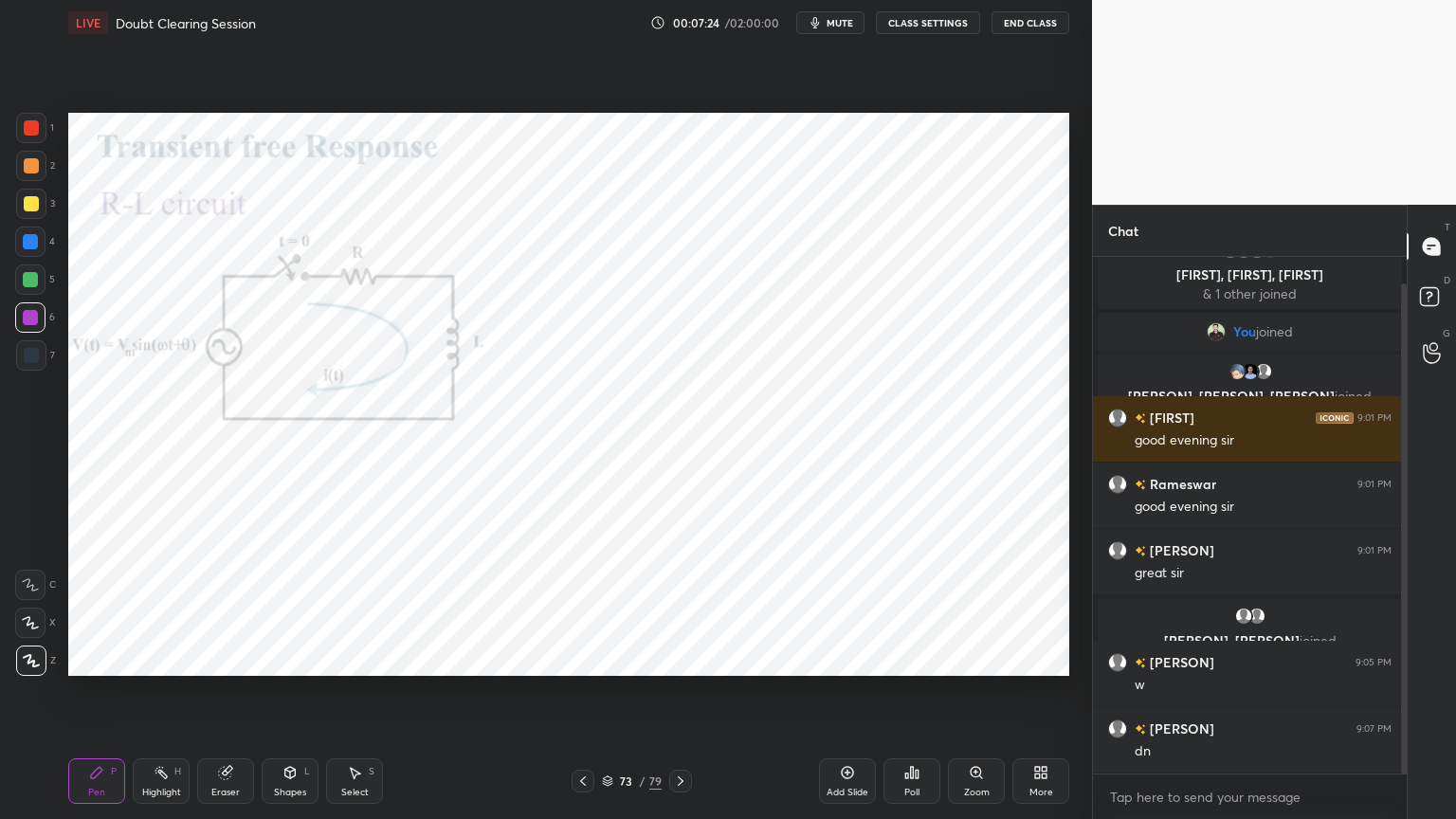 click at bounding box center [30, 623] 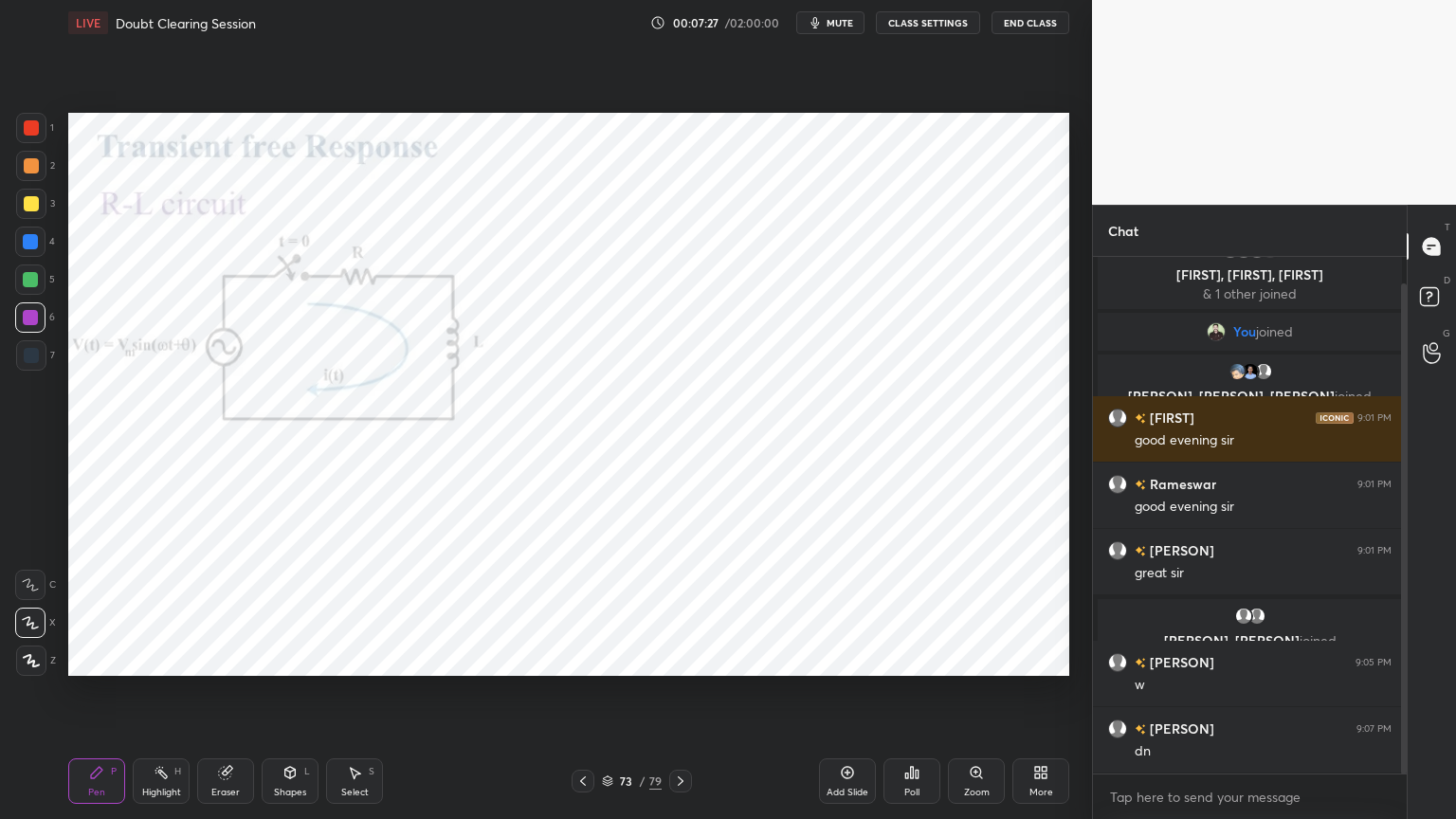click at bounding box center [30, 242] 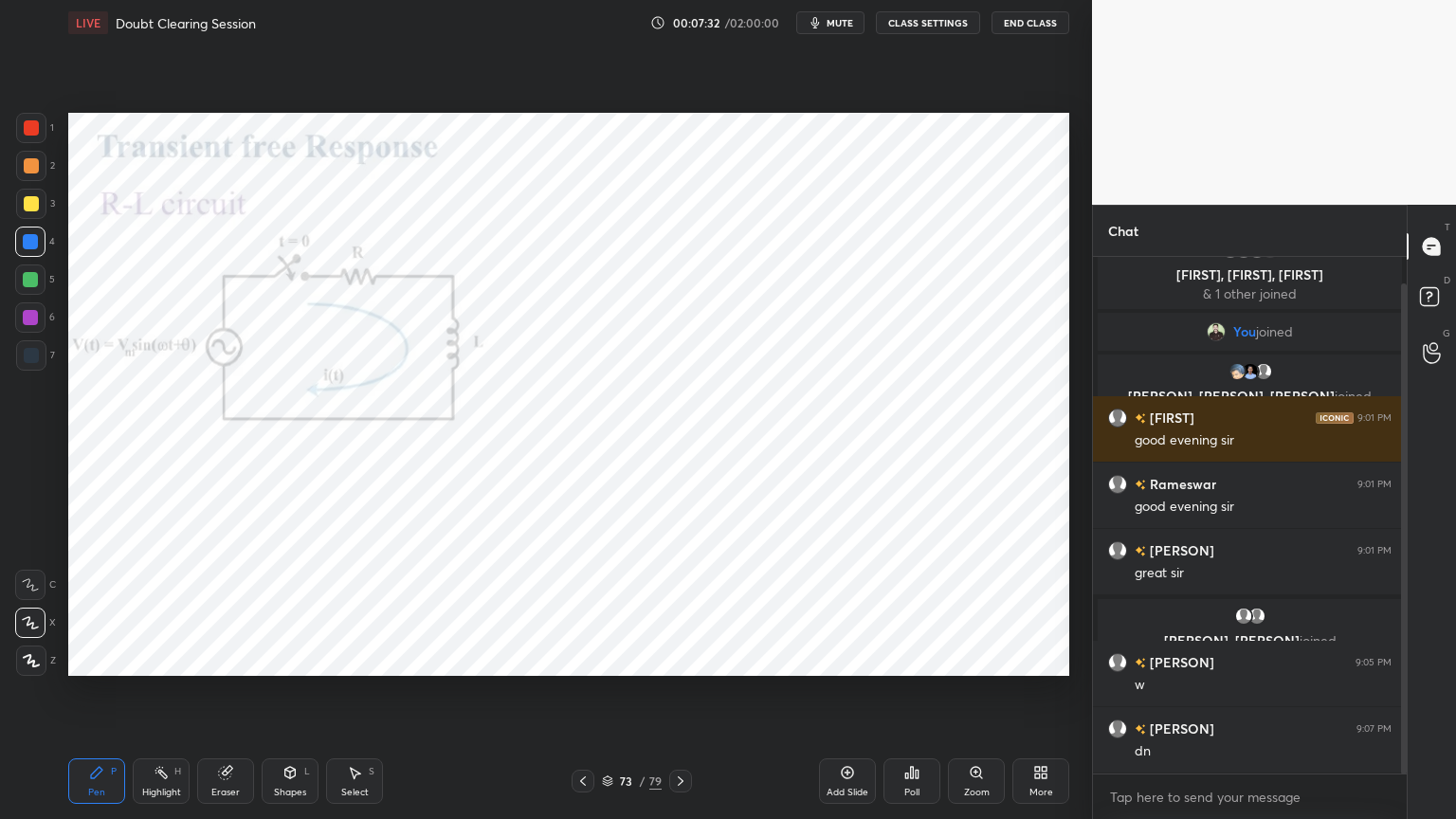 click 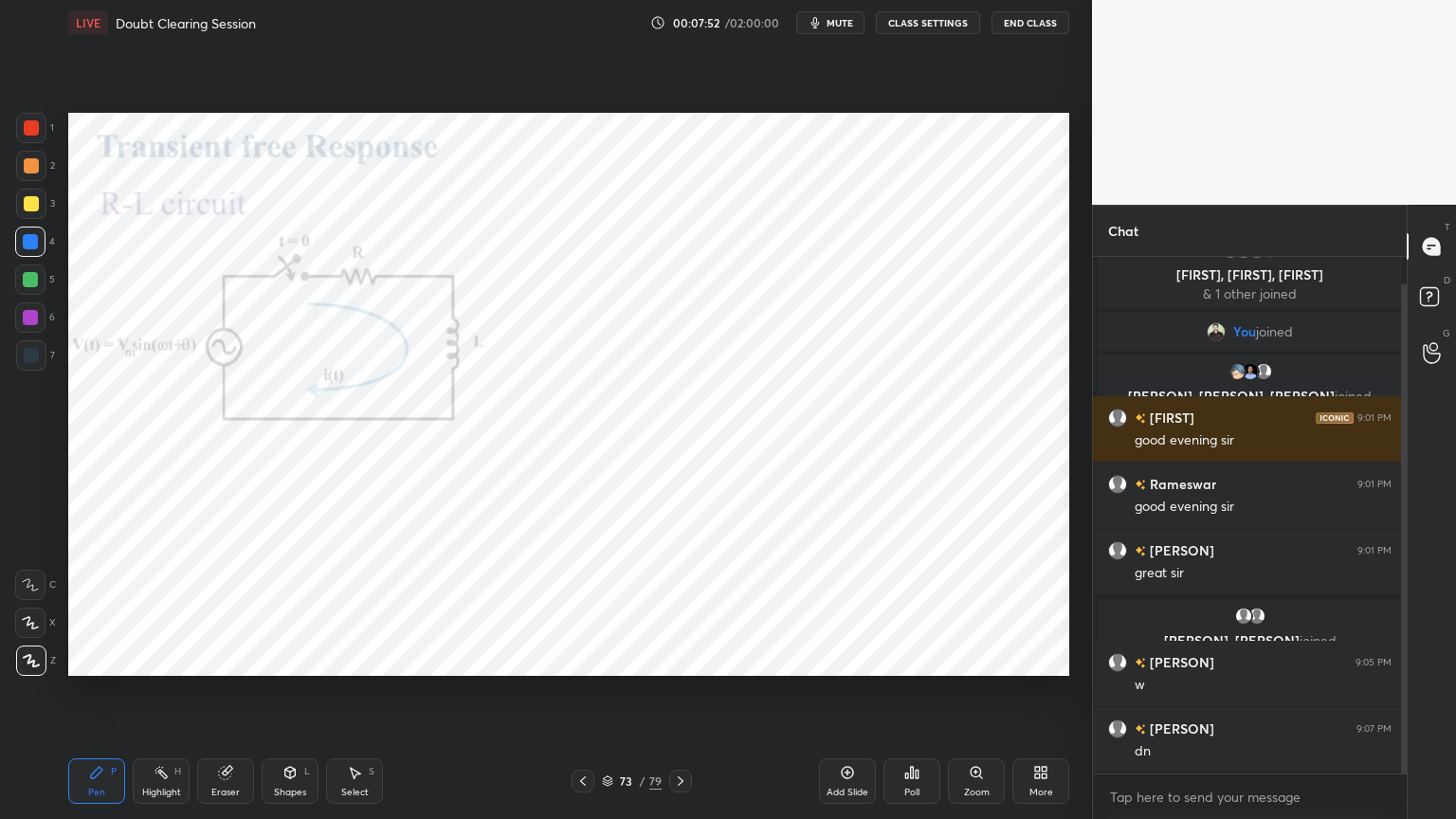 click at bounding box center (30, 318) 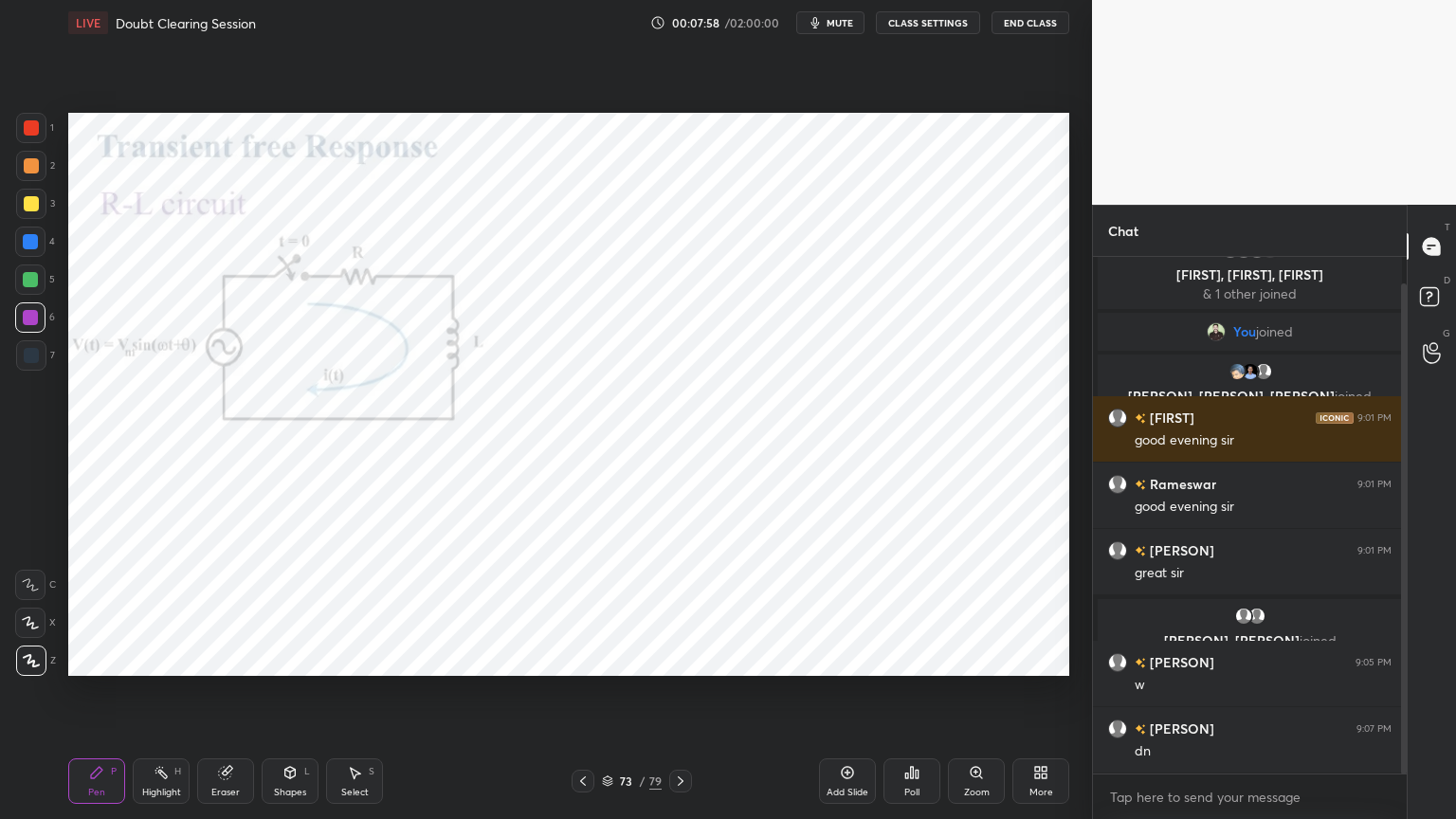 click on "Shapes" at bounding box center (290, 792) 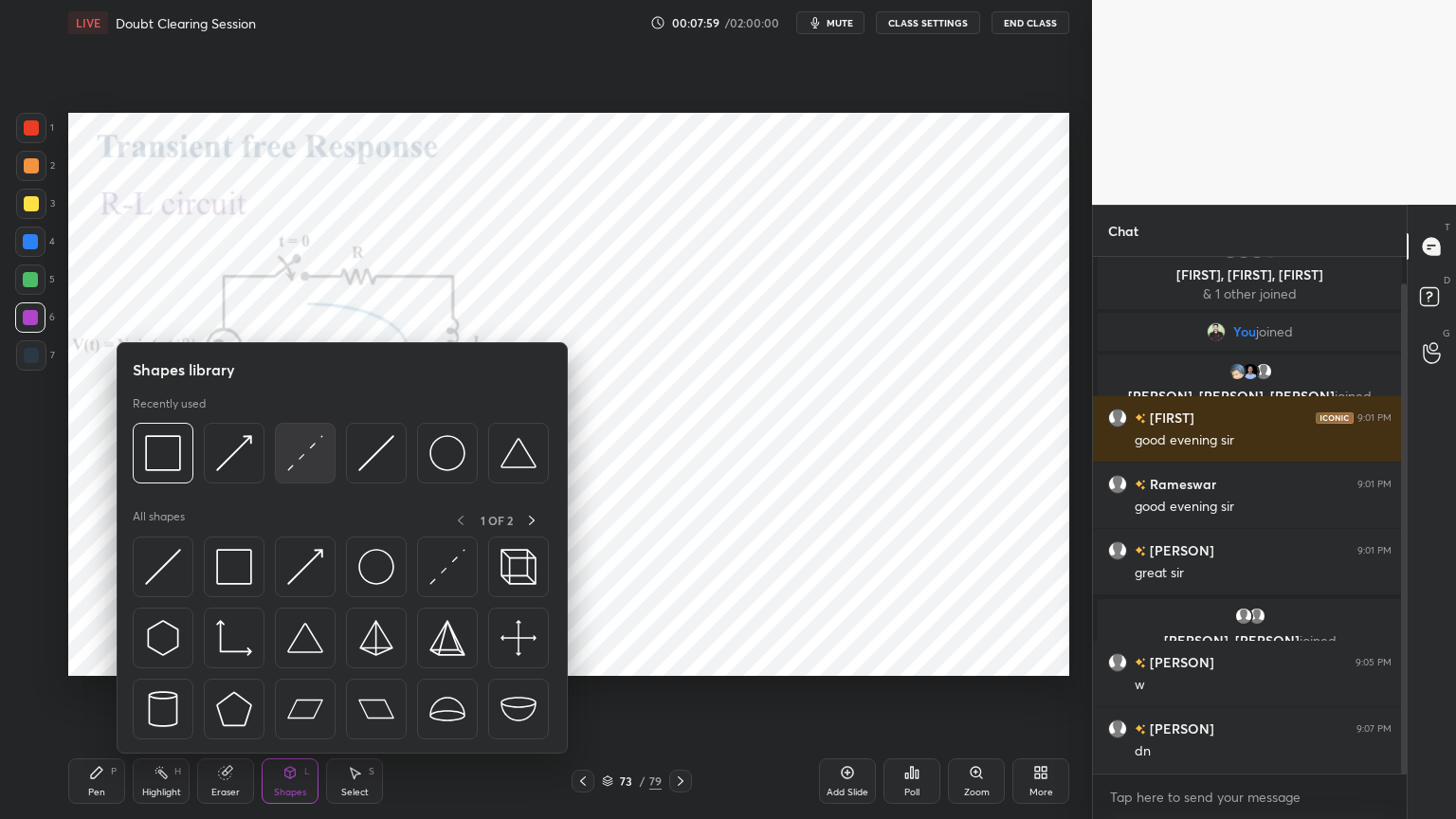 click at bounding box center [305, 453] 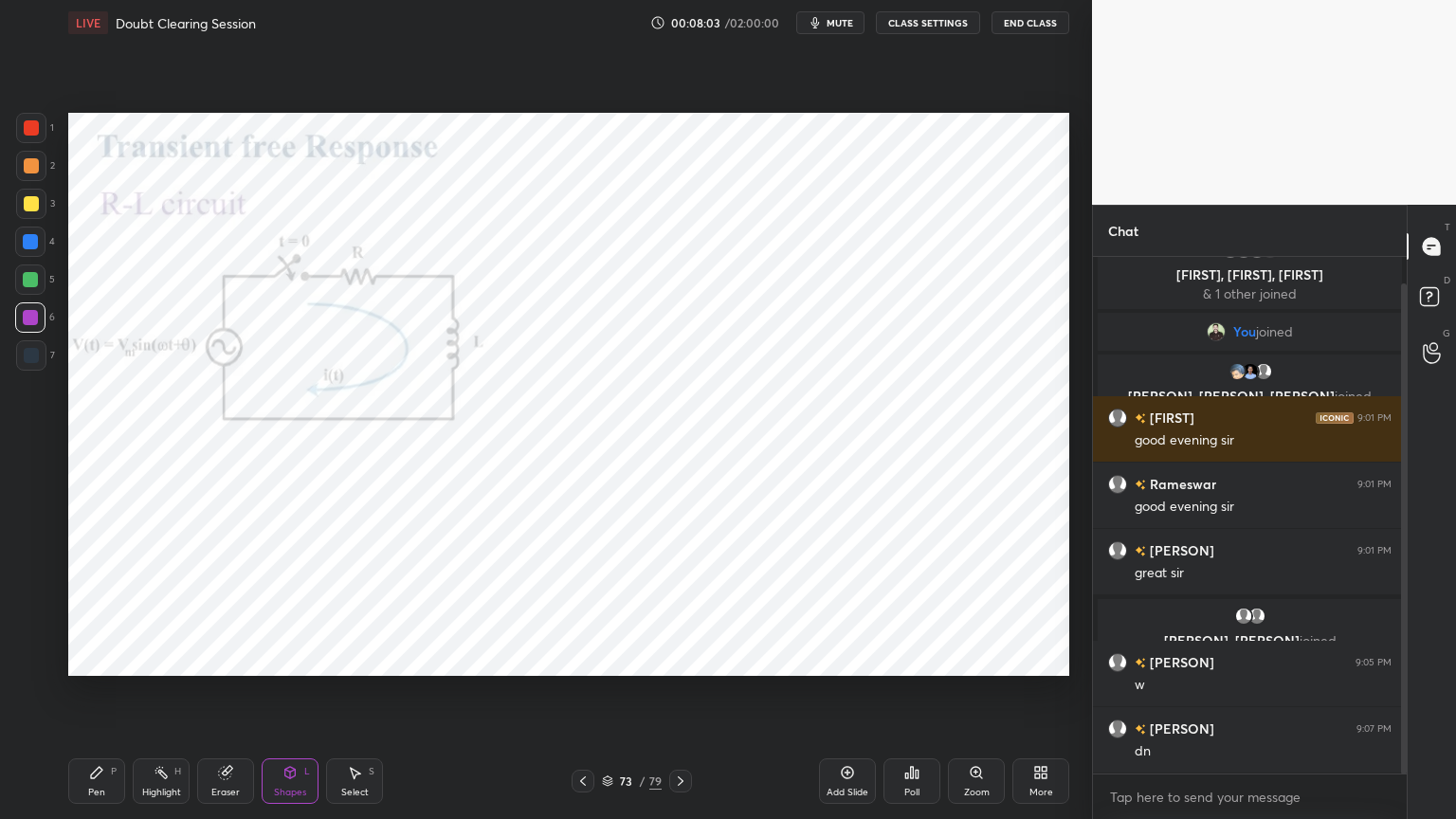 click on "Pen" at bounding box center (97, 792) 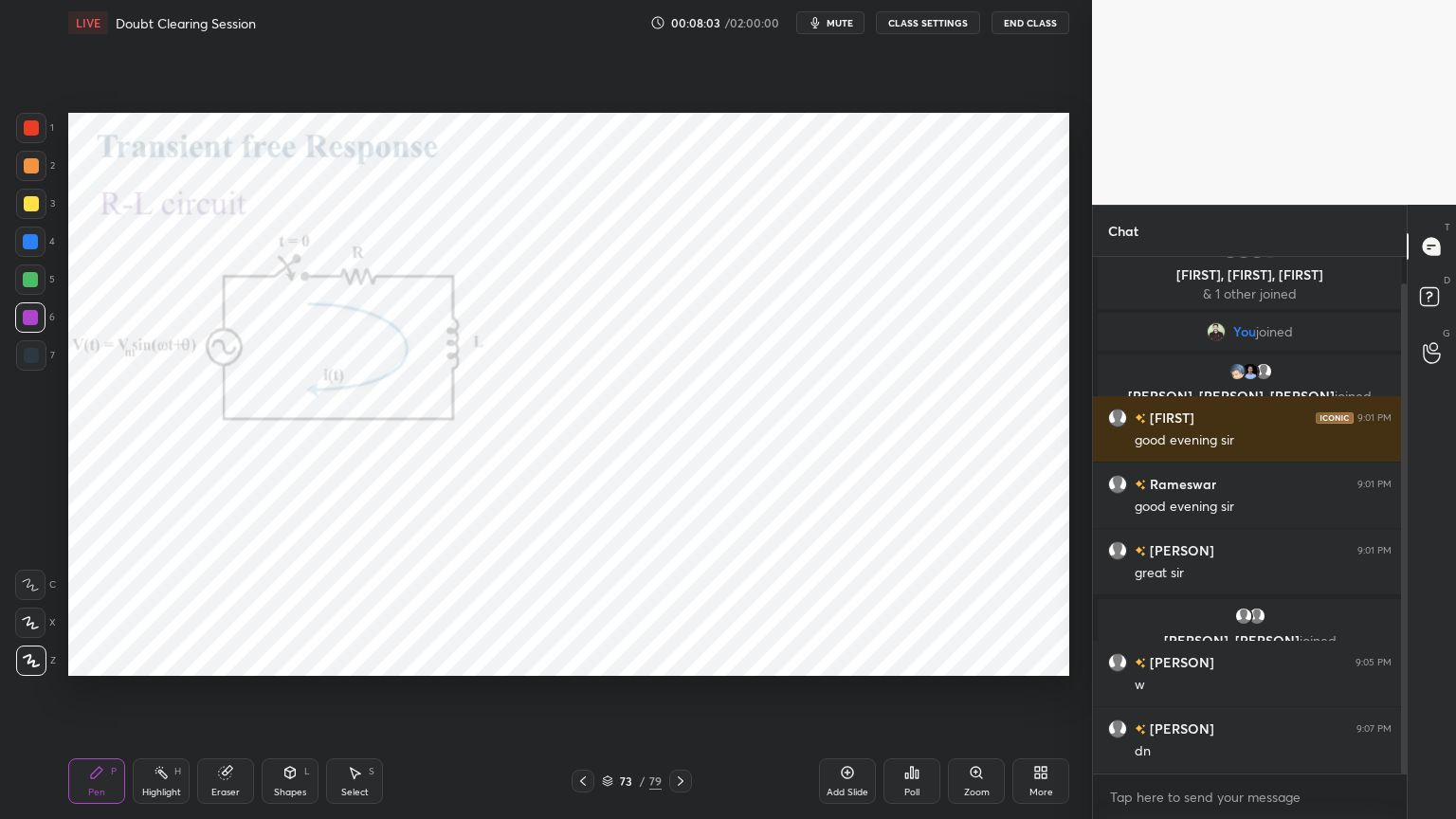click at bounding box center [31, 355] 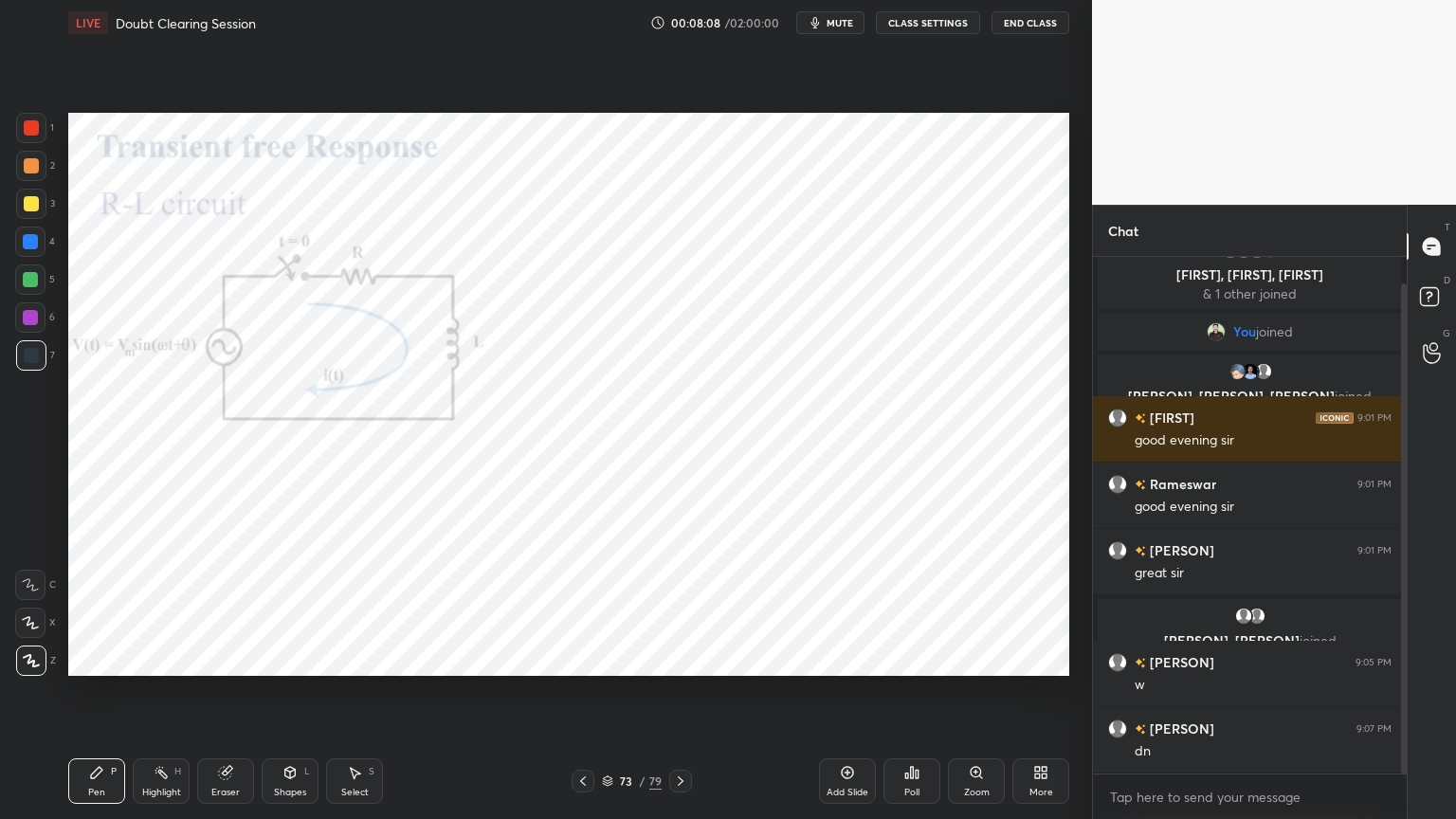 click at bounding box center (30, 318) 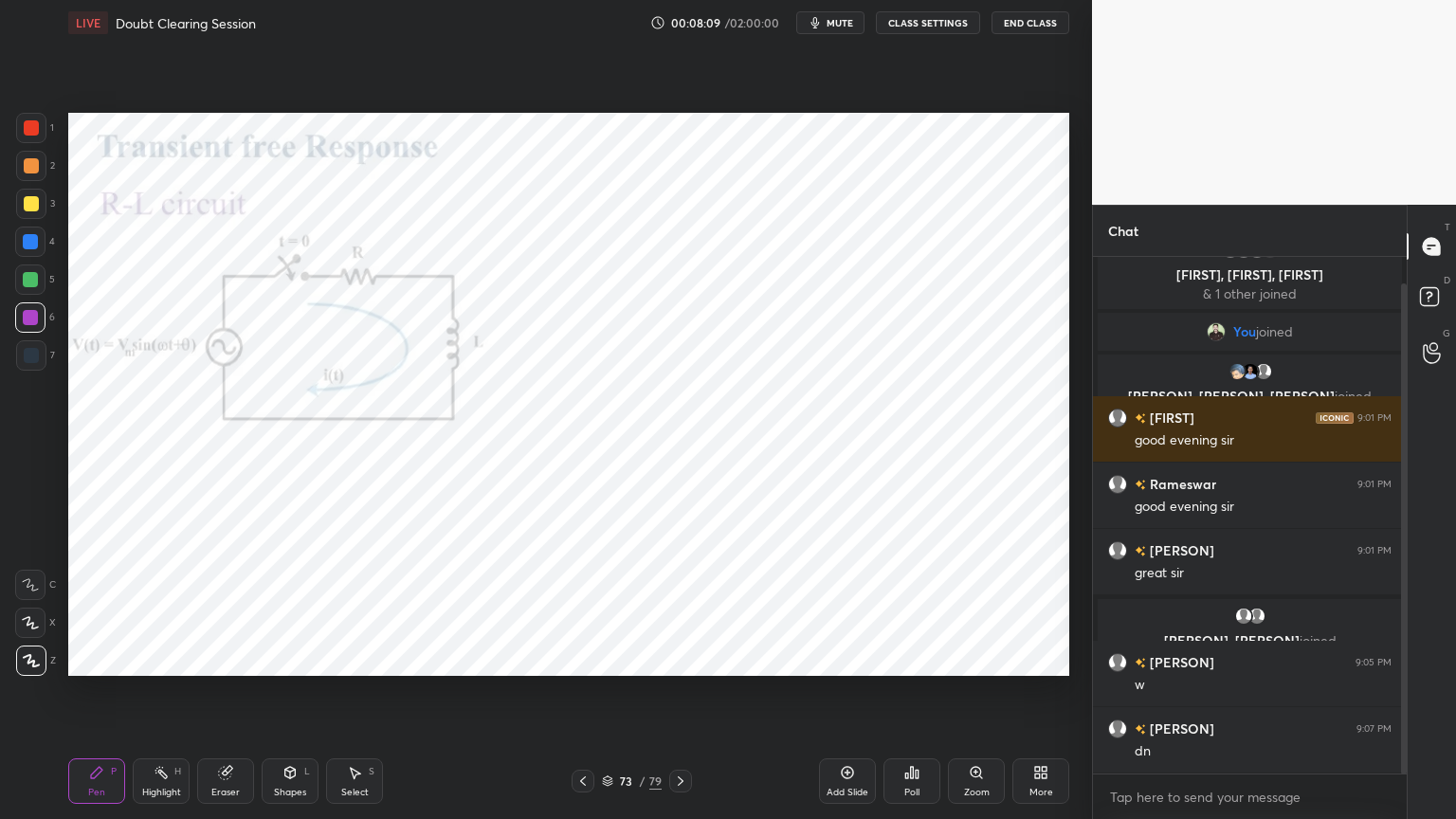 click at bounding box center [31, 661] 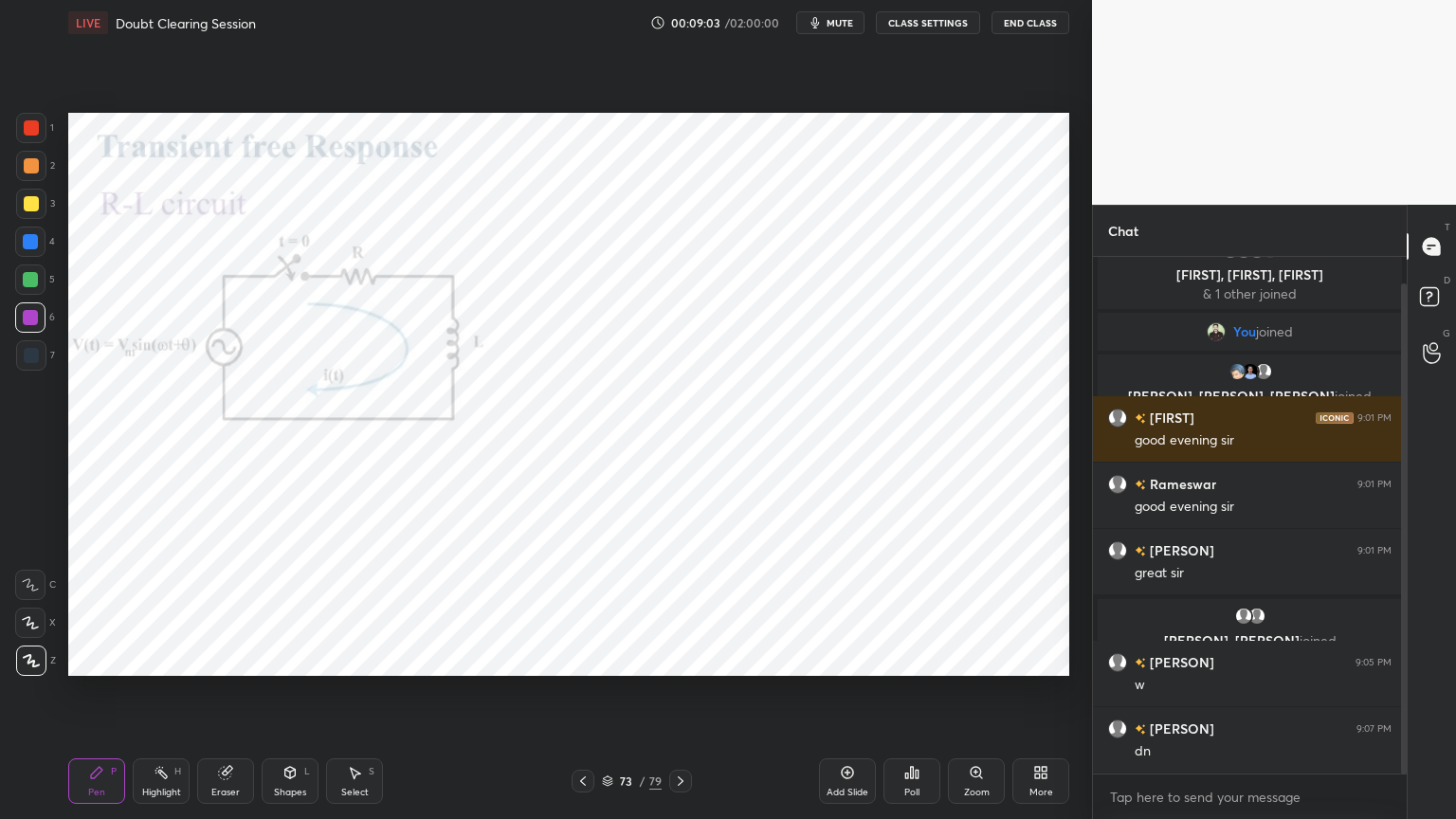 click 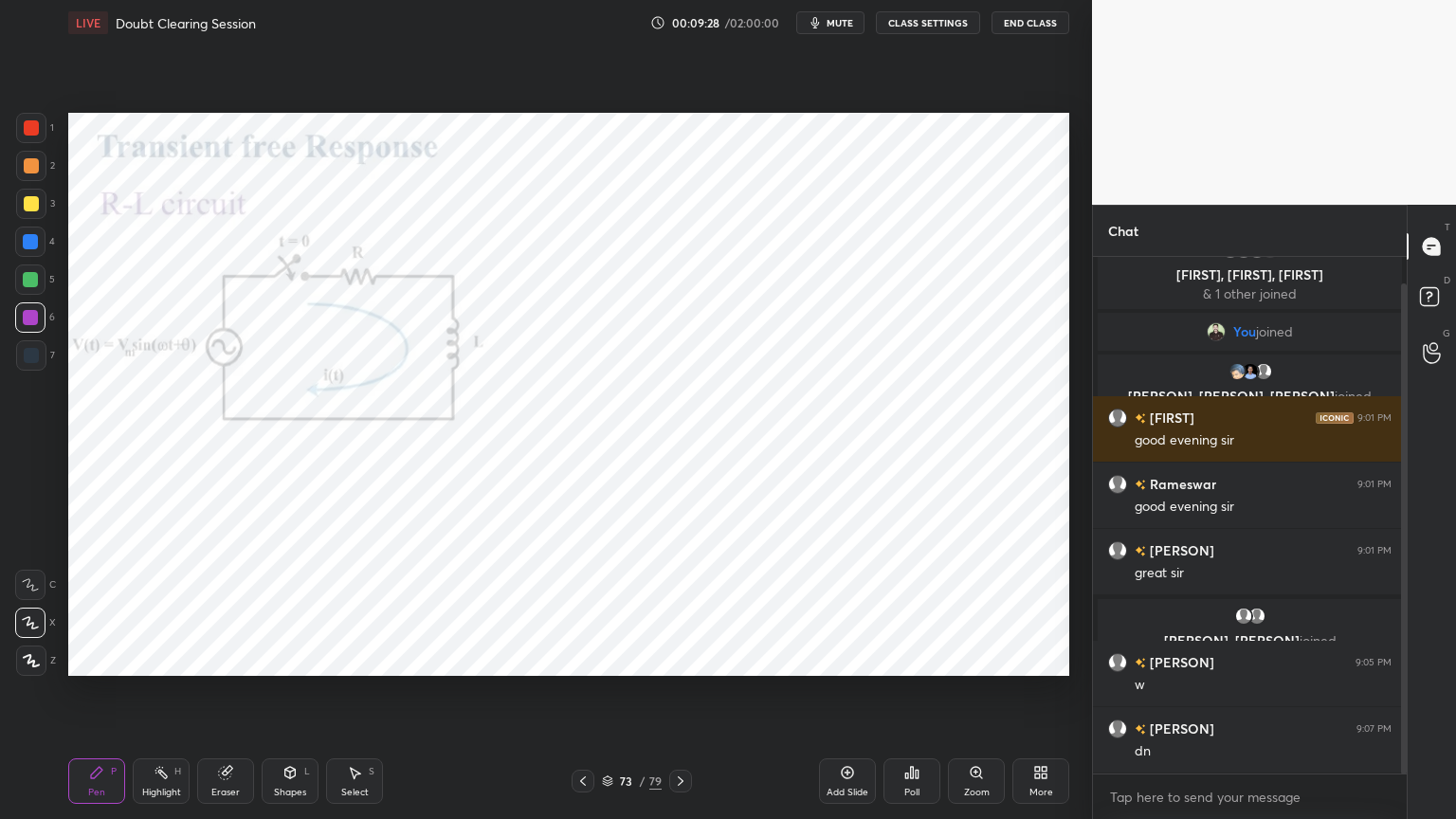 click at bounding box center [31, 355] 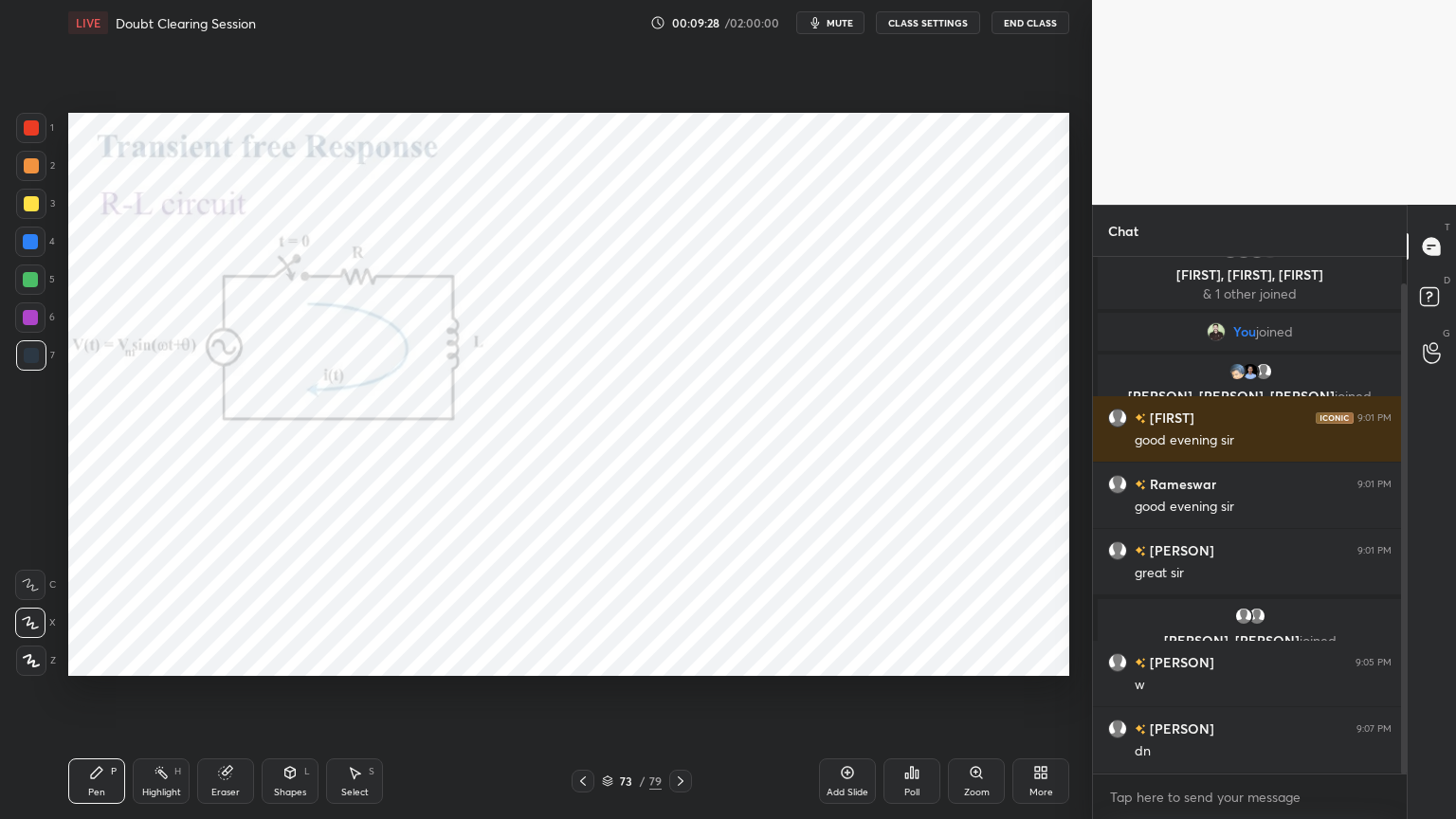 click at bounding box center (30, 318) 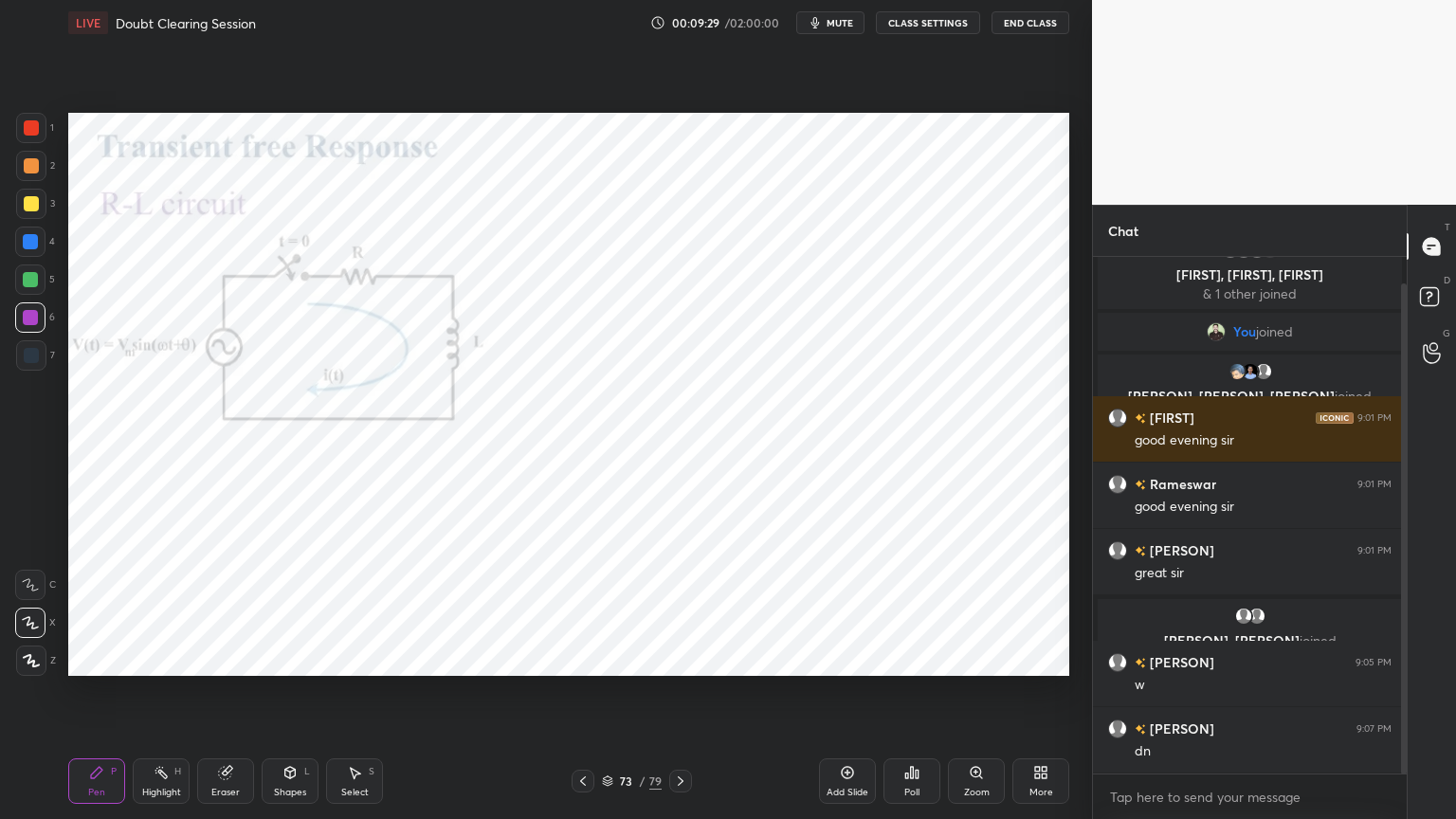 click at bounding box center [30, 623] 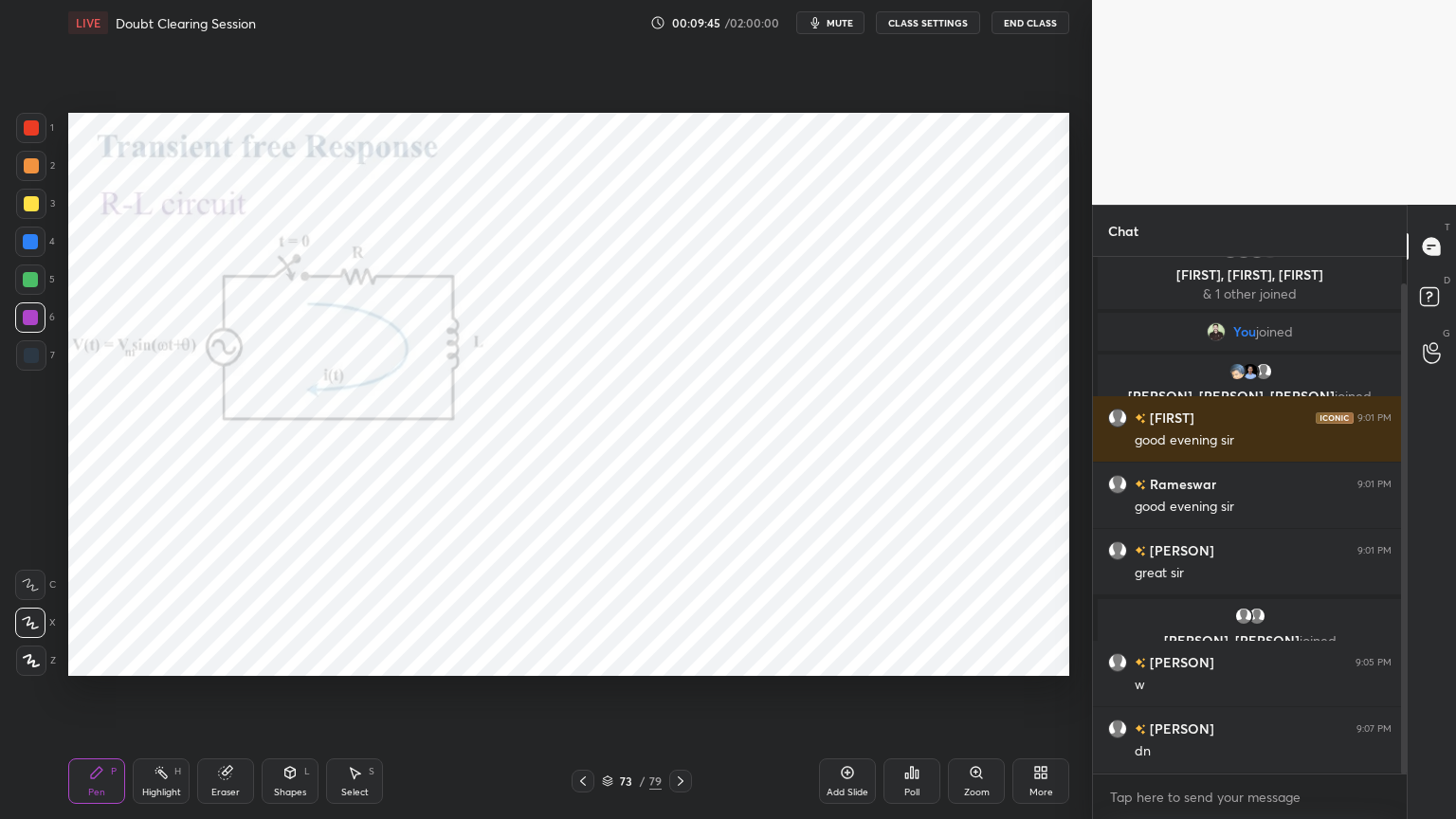 click at bounding box center [31, 355] 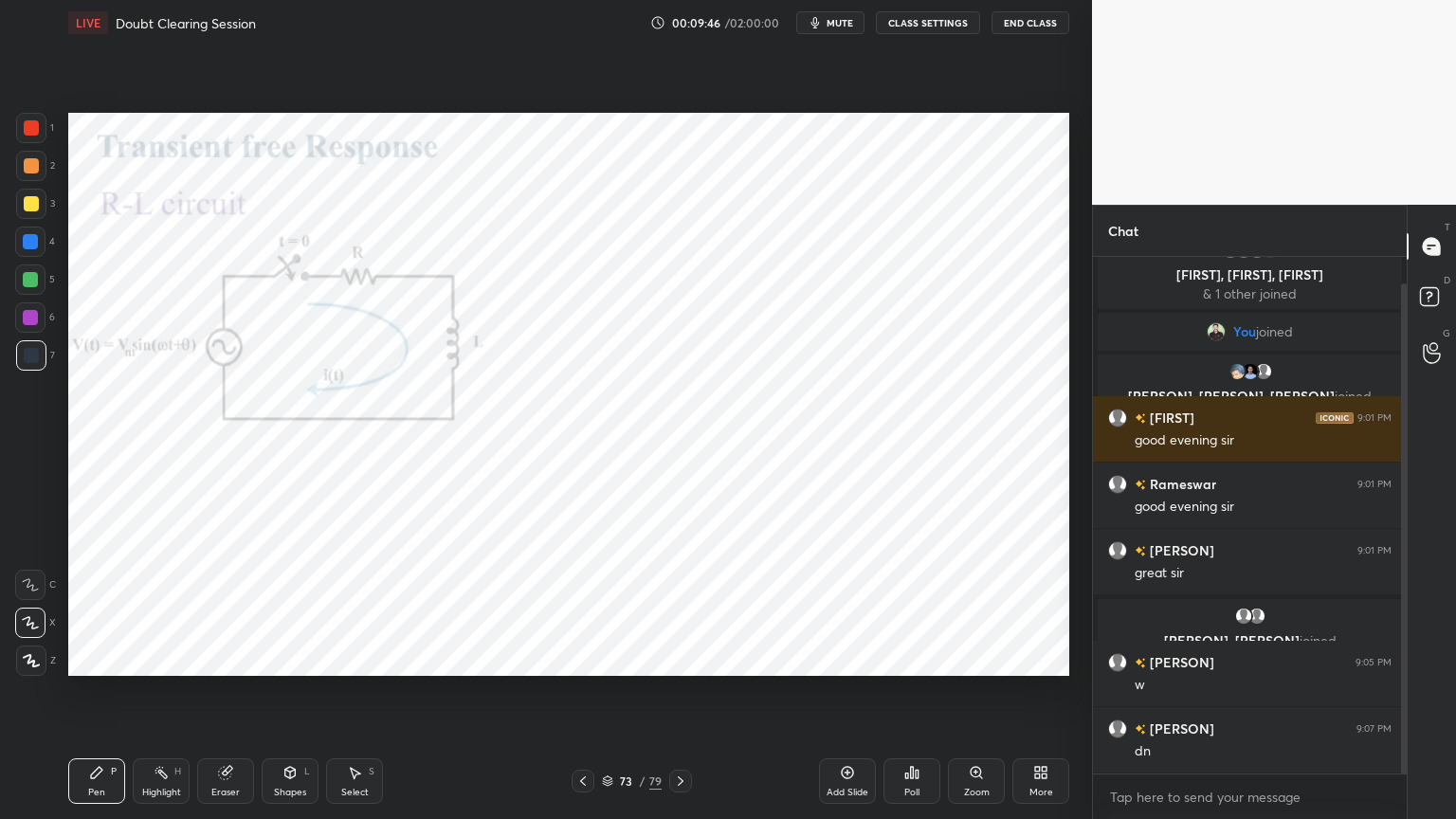click at bounding box center (31, 661) 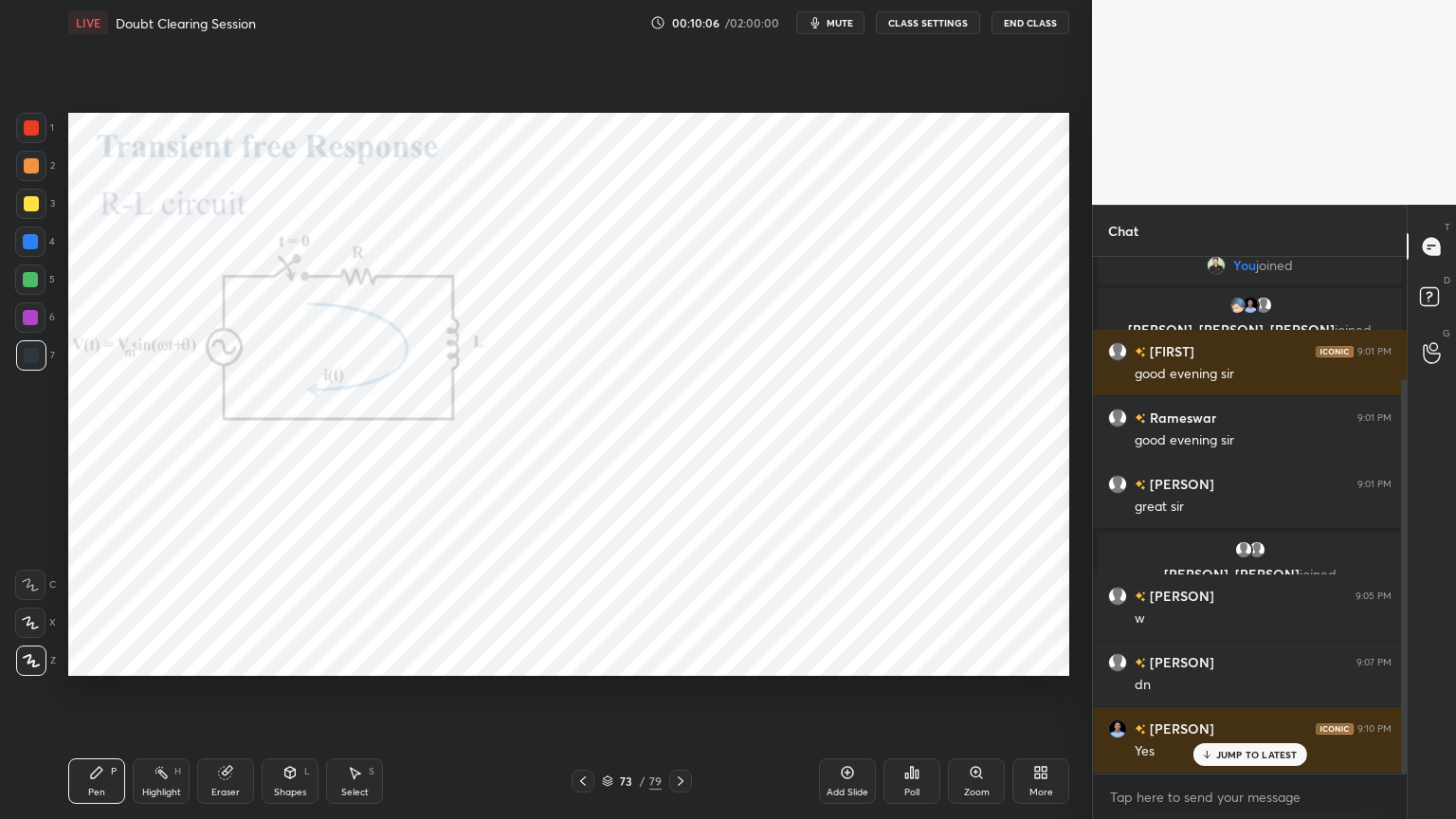 scroll, scrollTop: 159, scrollLeft: 0, axis: vertical 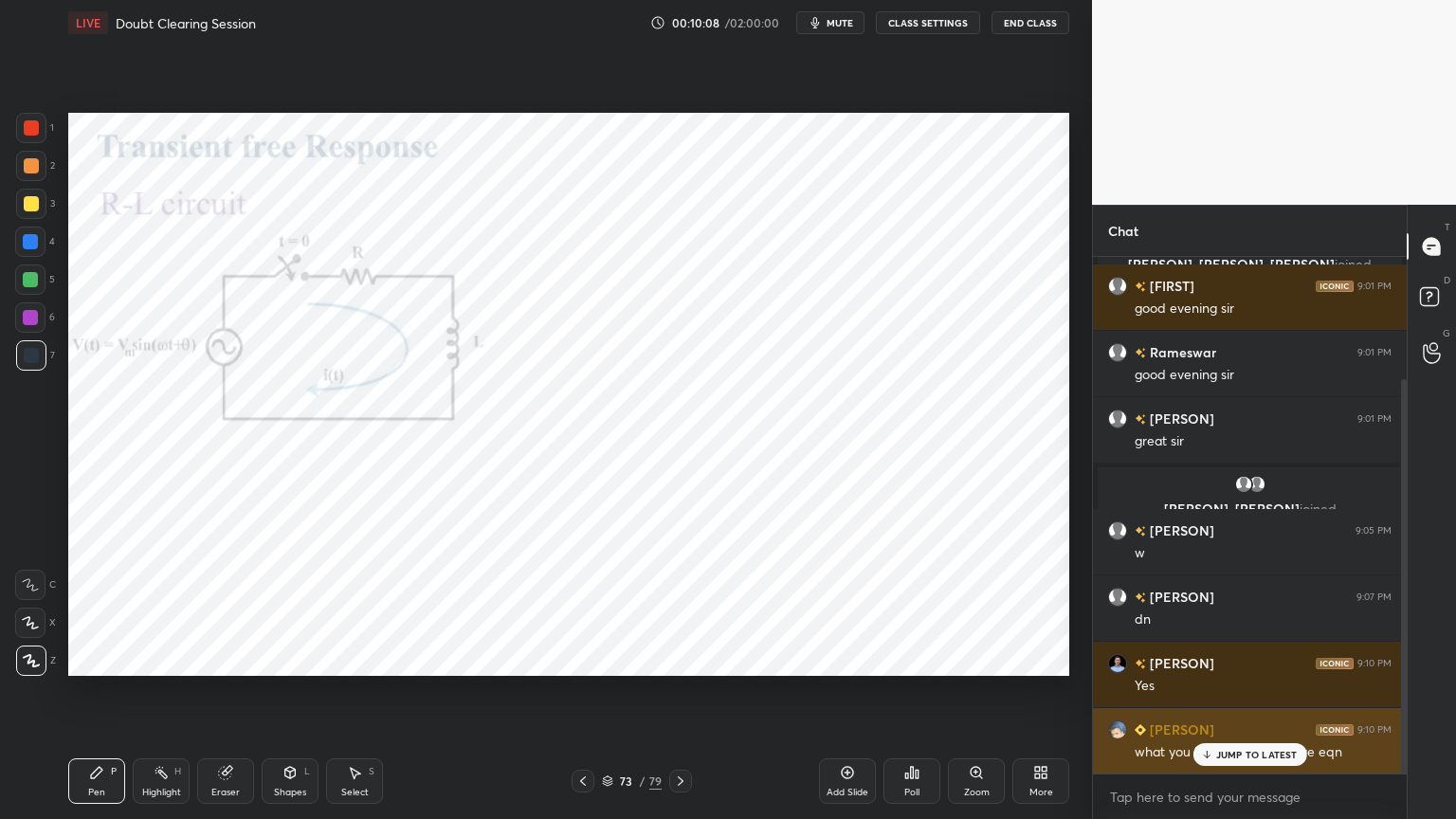 click on "JUMP TO LATEST" at bounding box center [1257, 755] 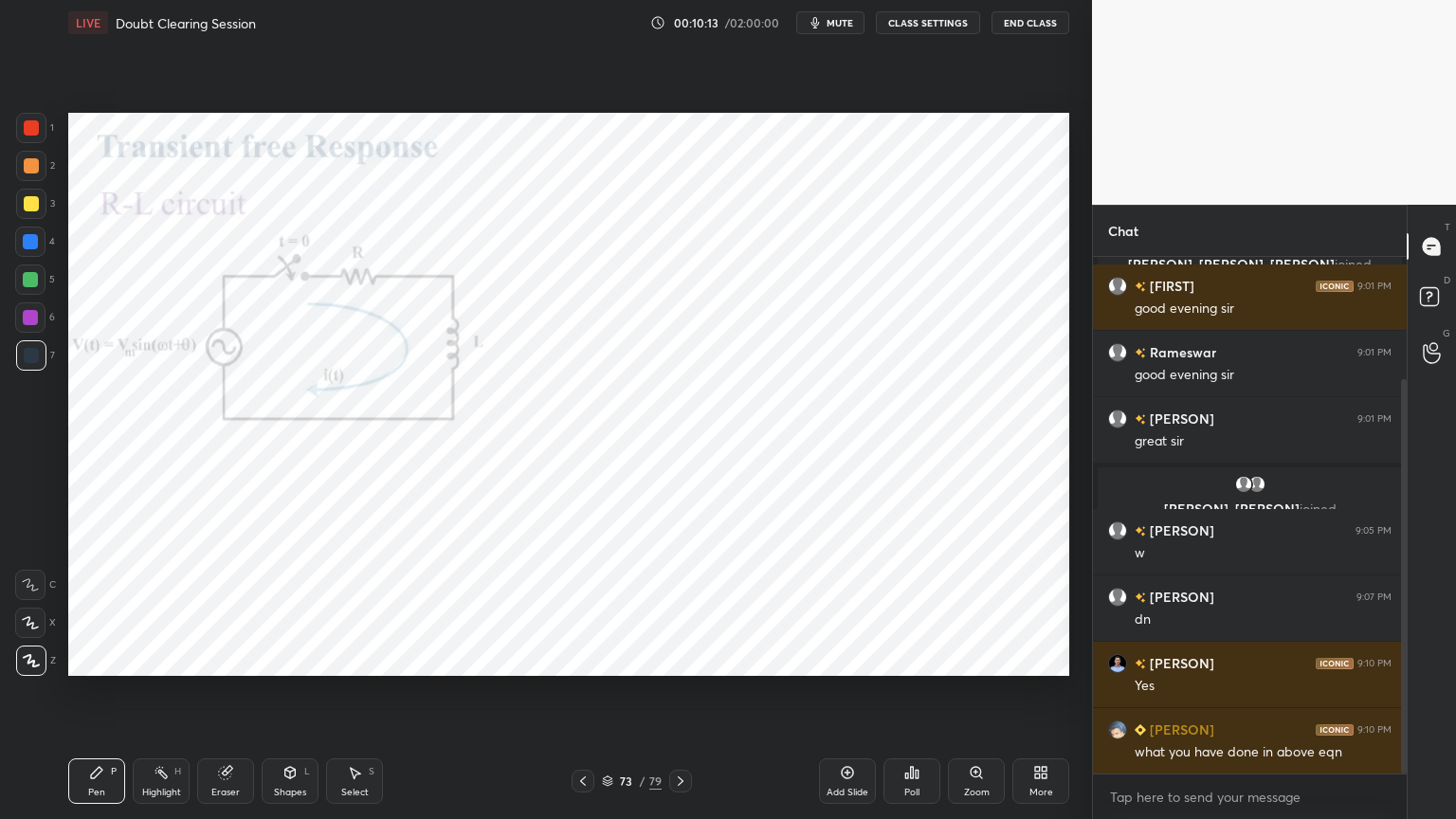 click on "Highlight H" at bounding box center (161, 781) 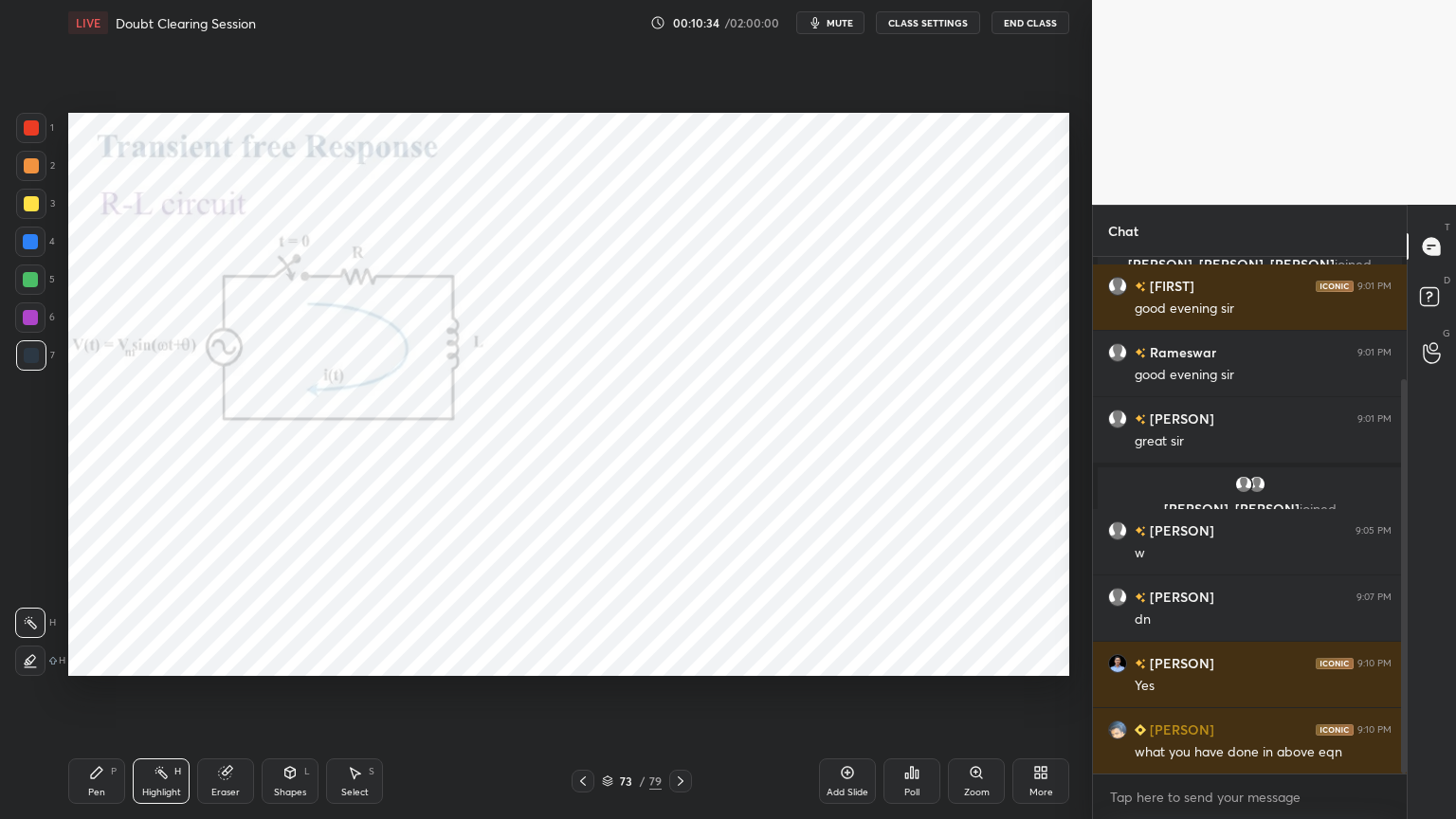 click on "Pen" at bounding box center [97, 792] 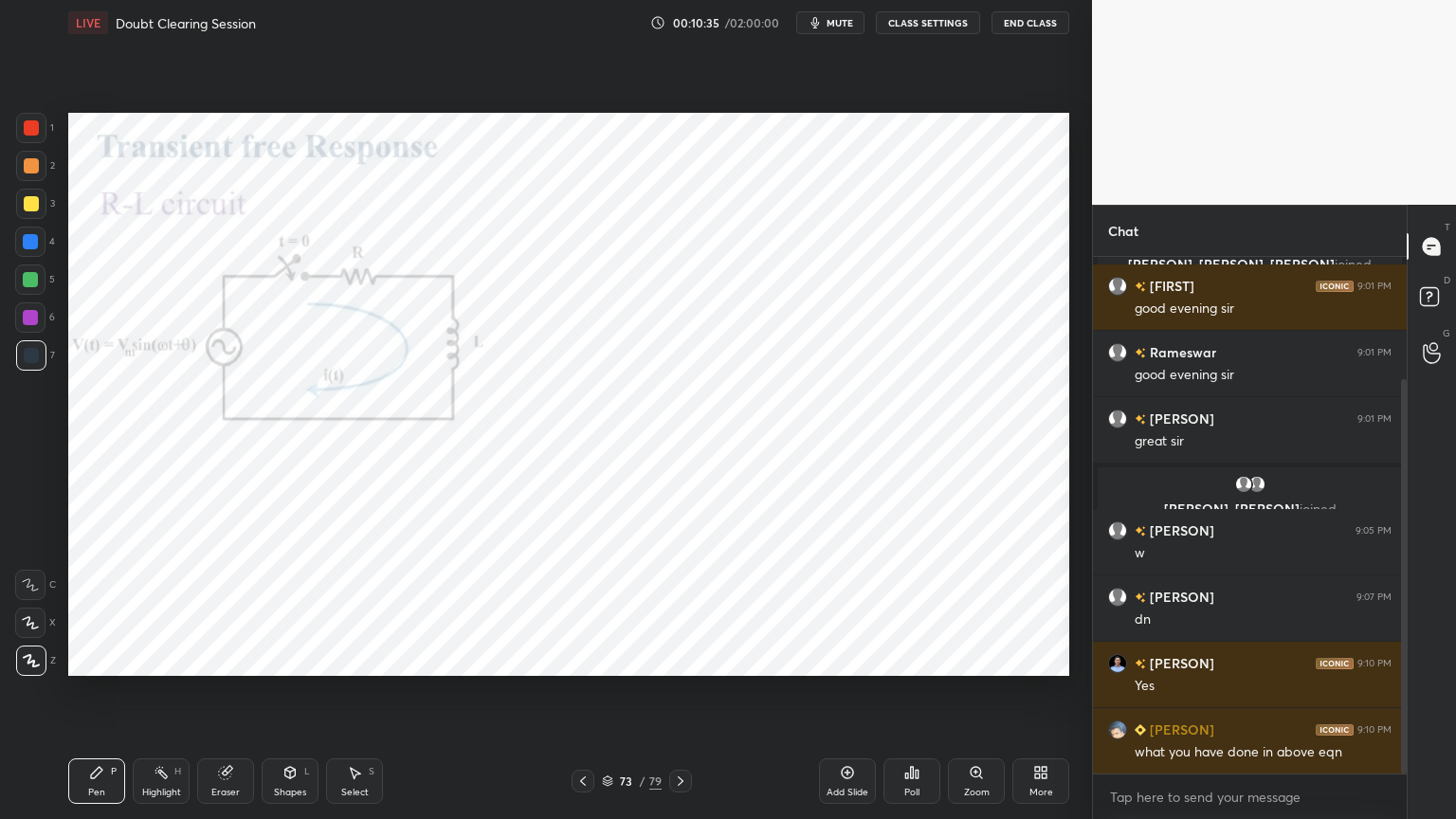 click at bounding box center [30, 318] 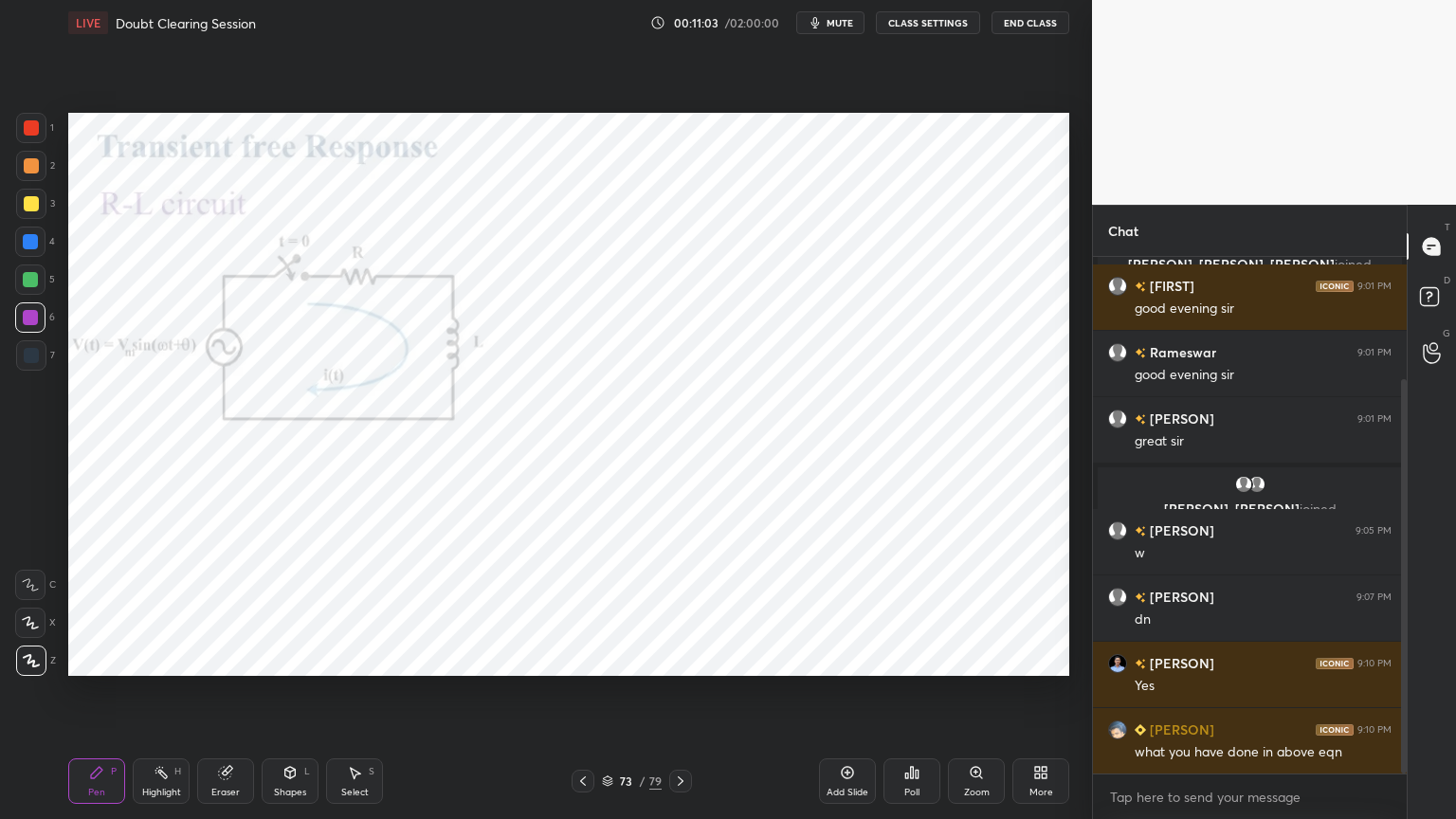scroll, scrollTop: 227, scrollLeft: 0, axis: vertical 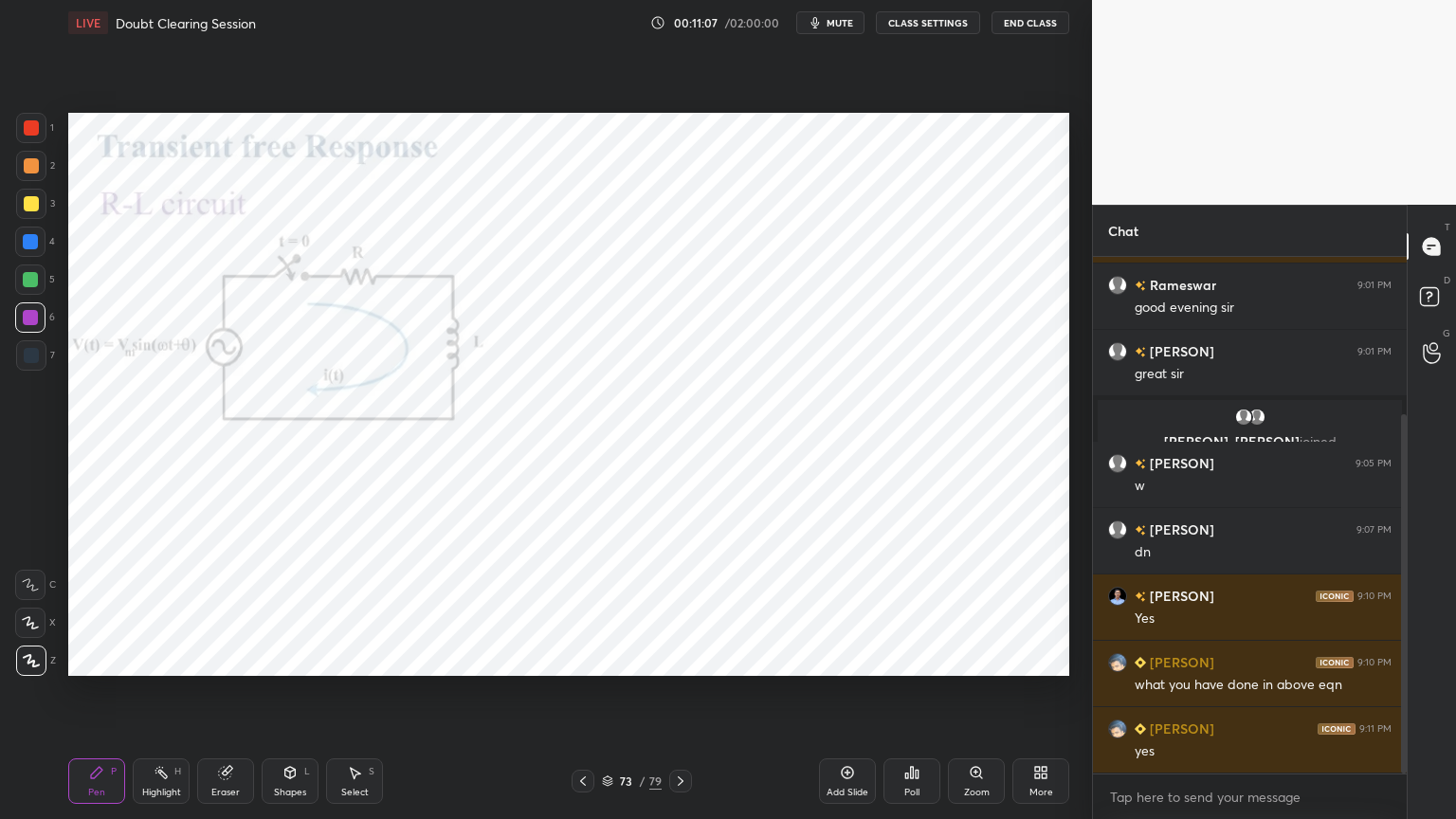 click at bounding box center (31, 355) 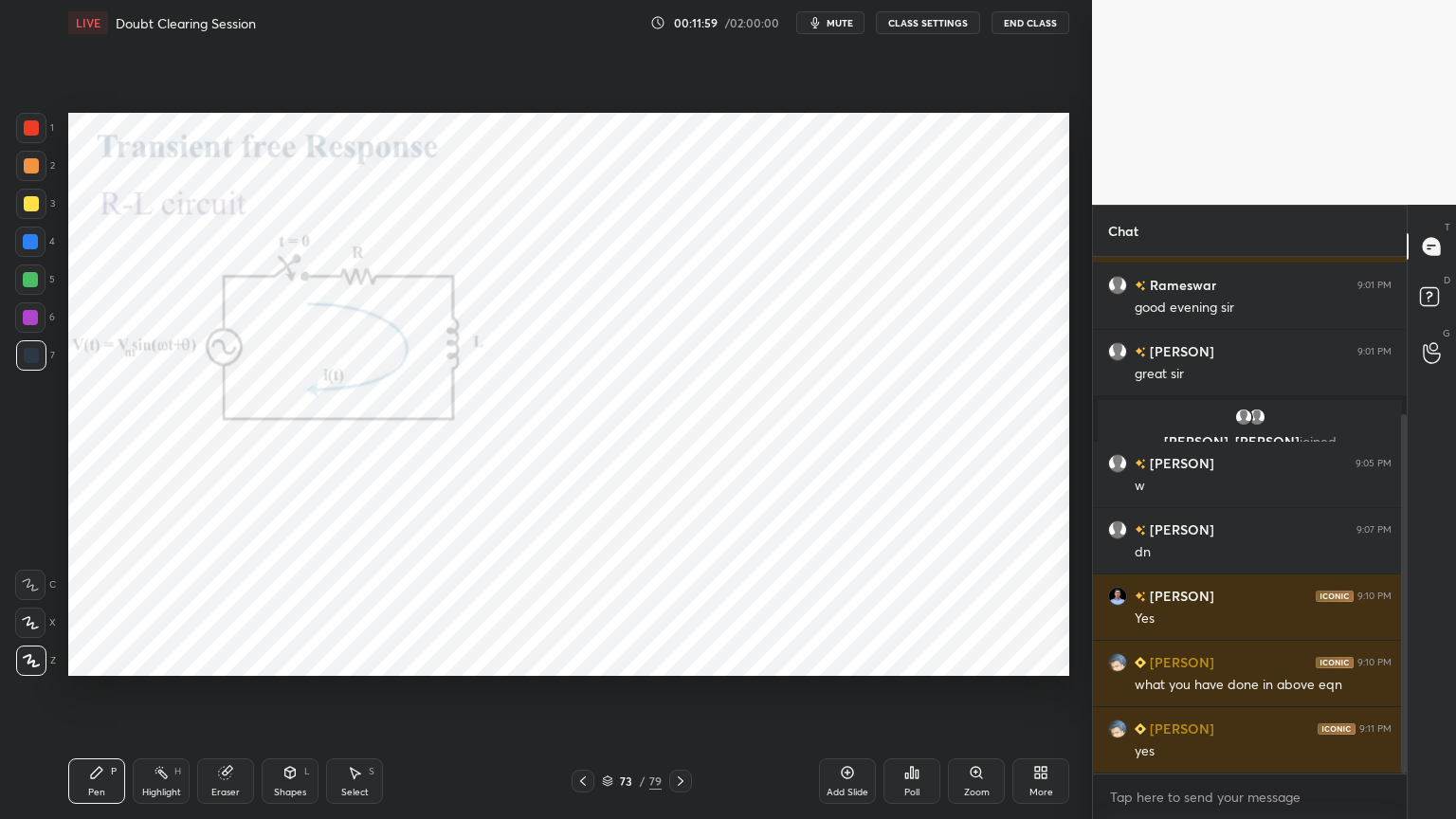 click at bounding box center (30, 318) 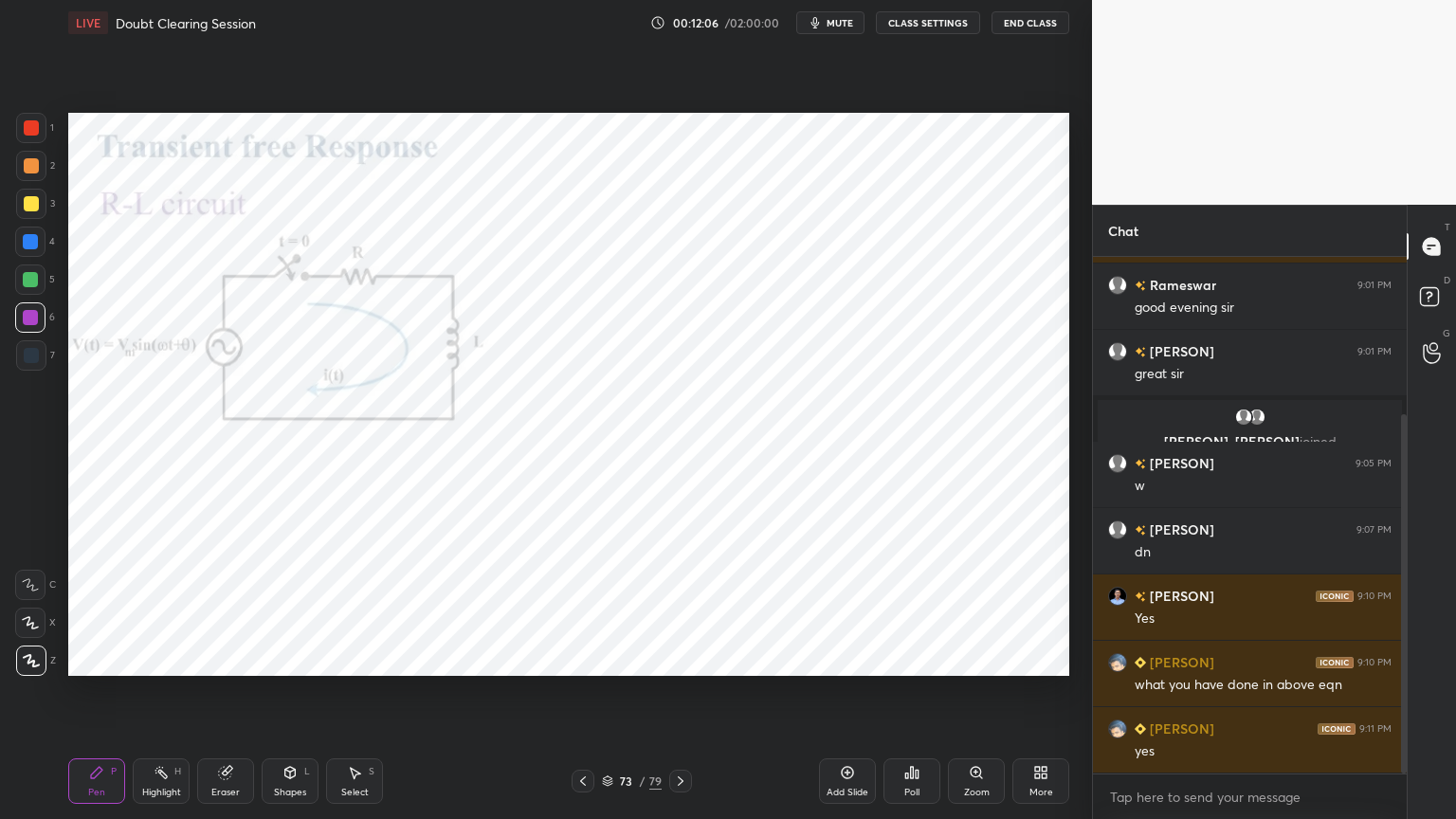 click on "Eraser" at bounding box center (226, 781) 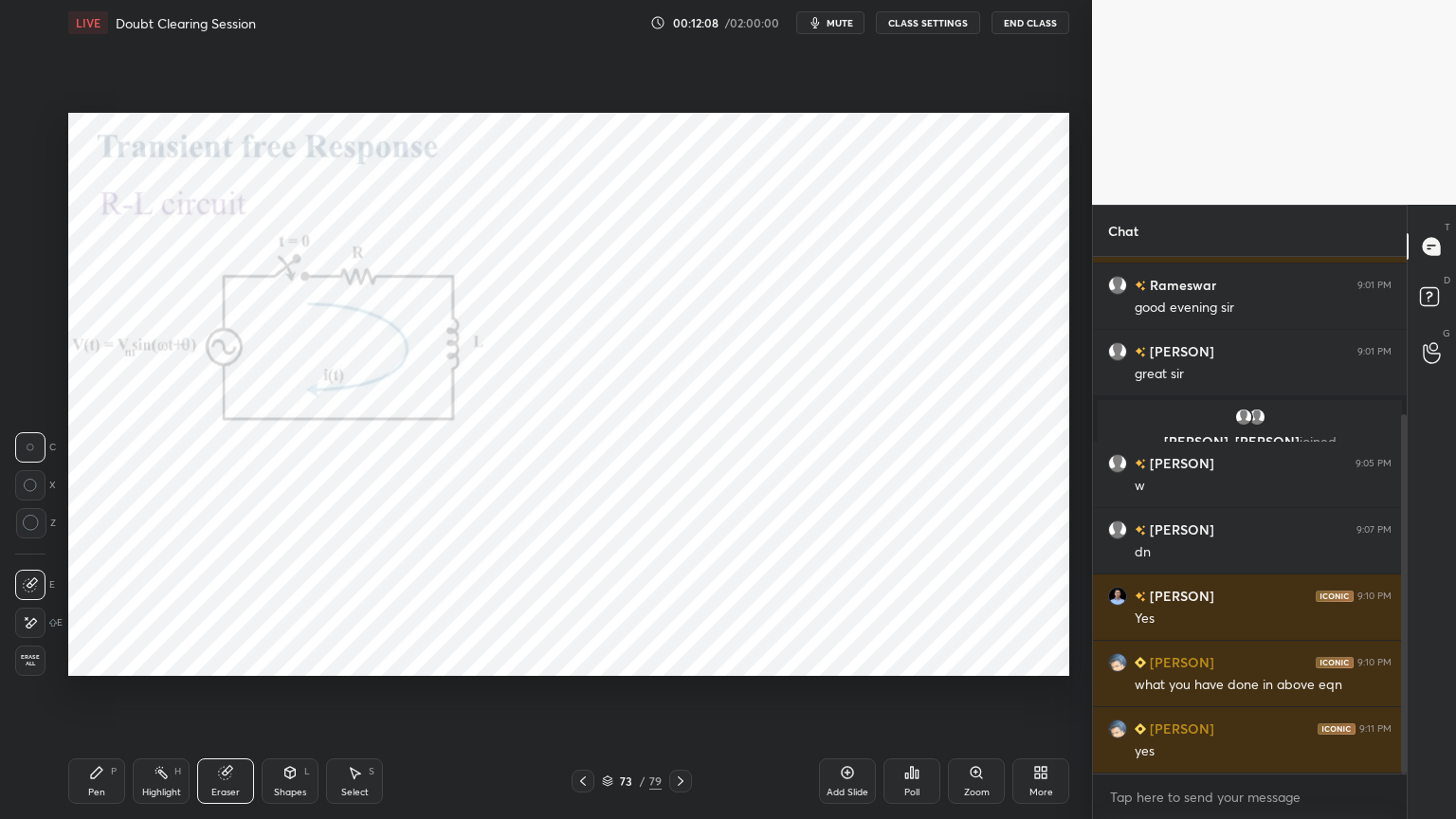 click at bounding box center [30, 623] 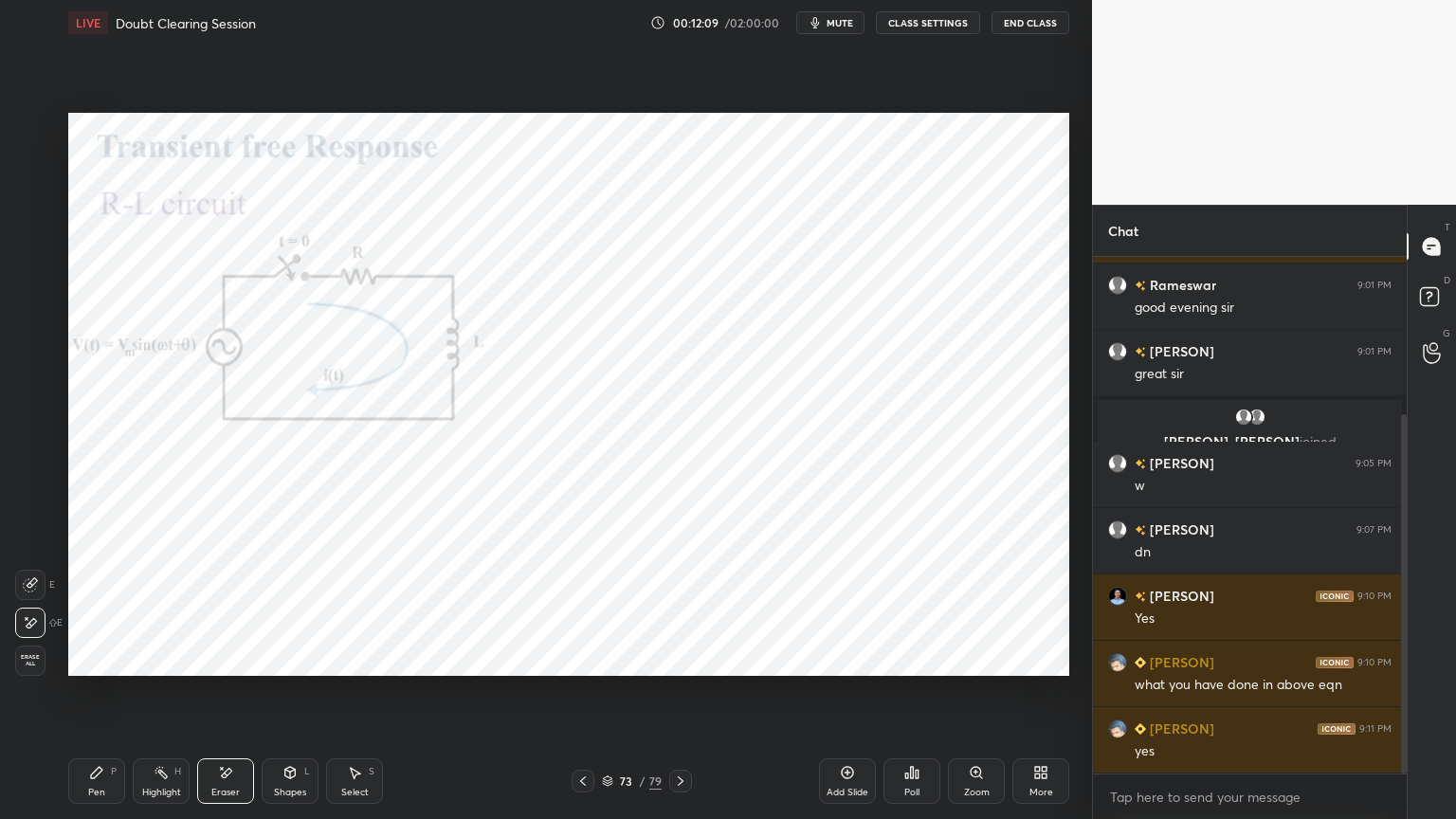 click 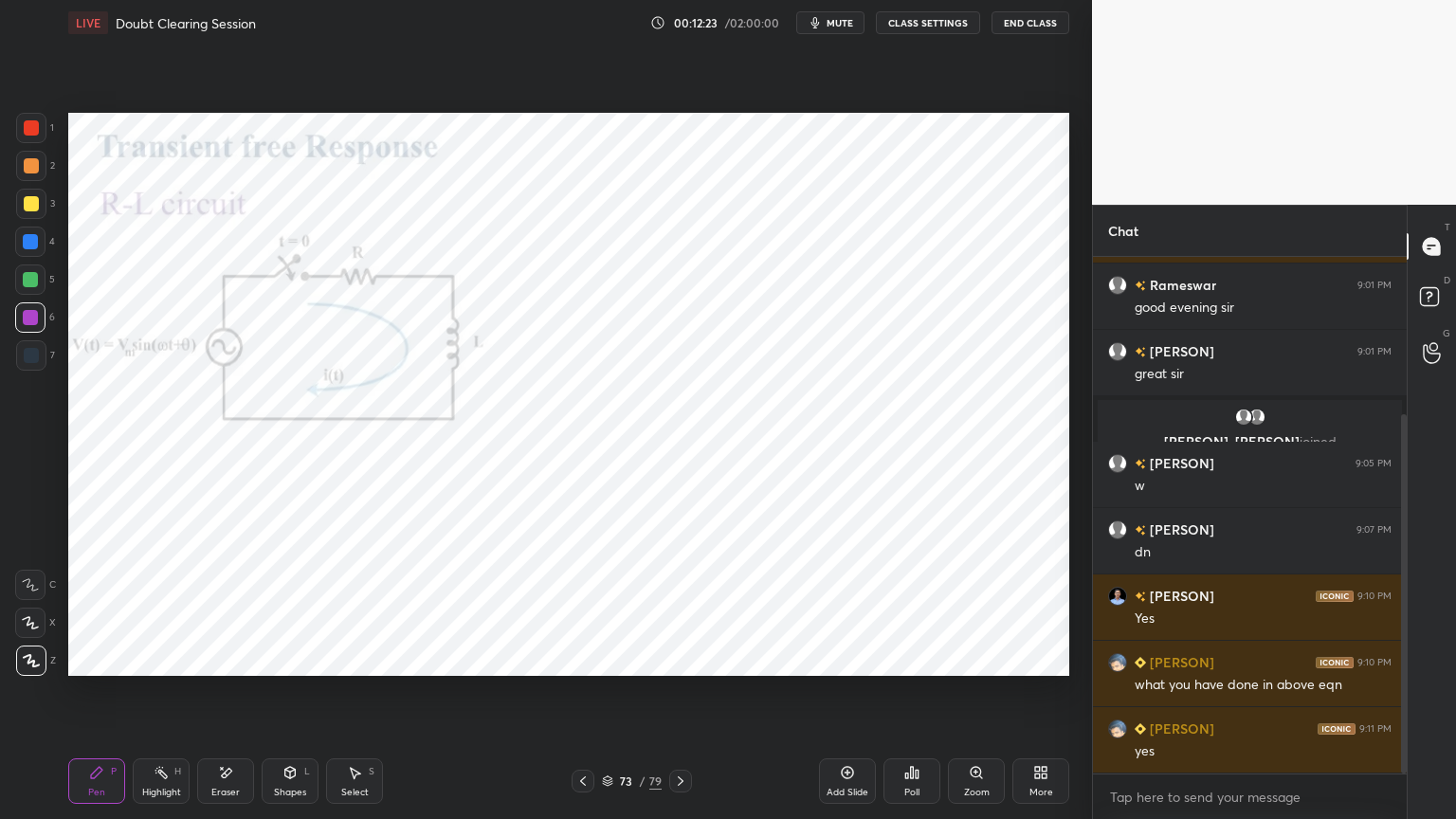 click at bounding box center [31, 355] 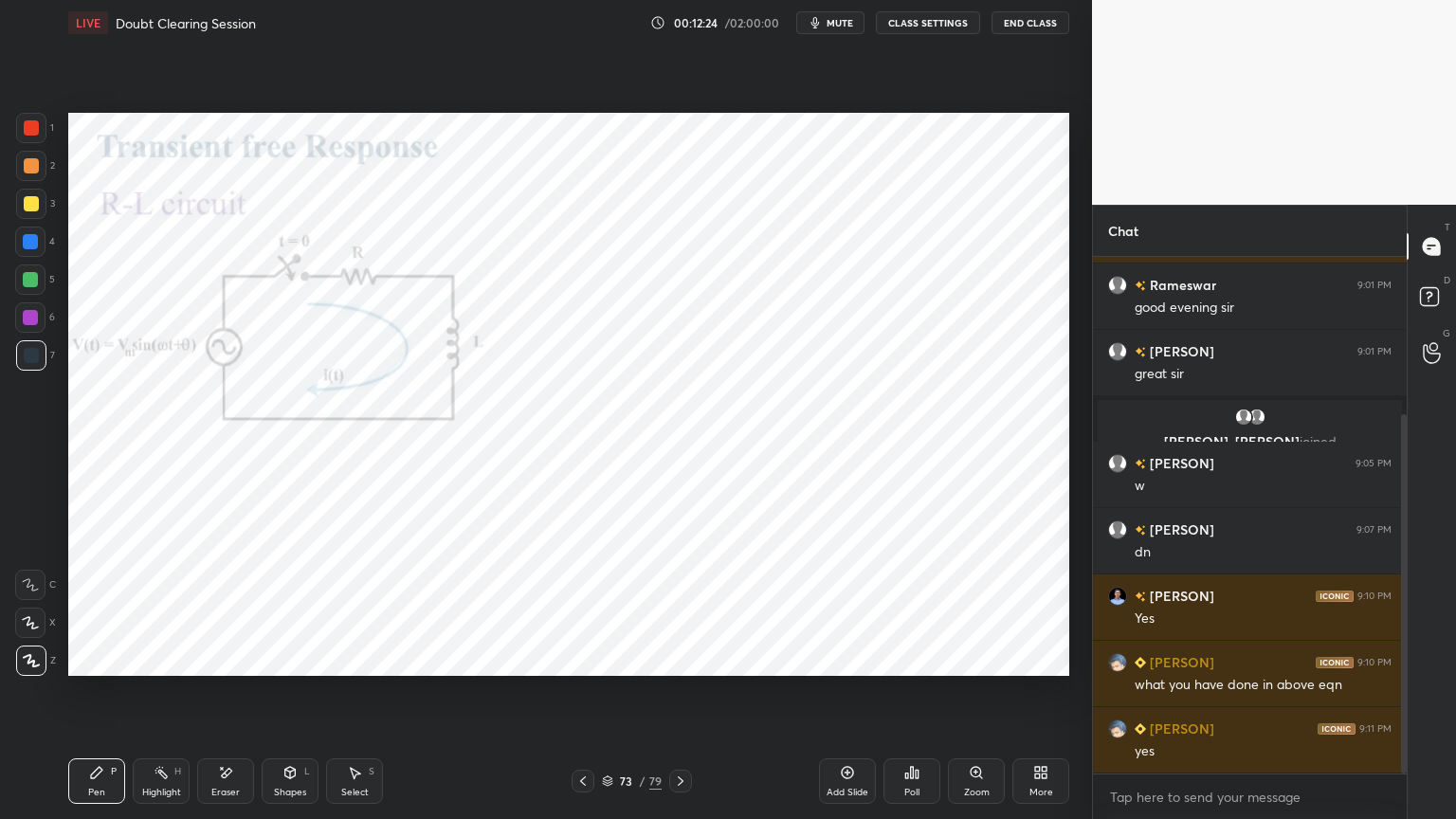 click at bounding box center [30, 242] 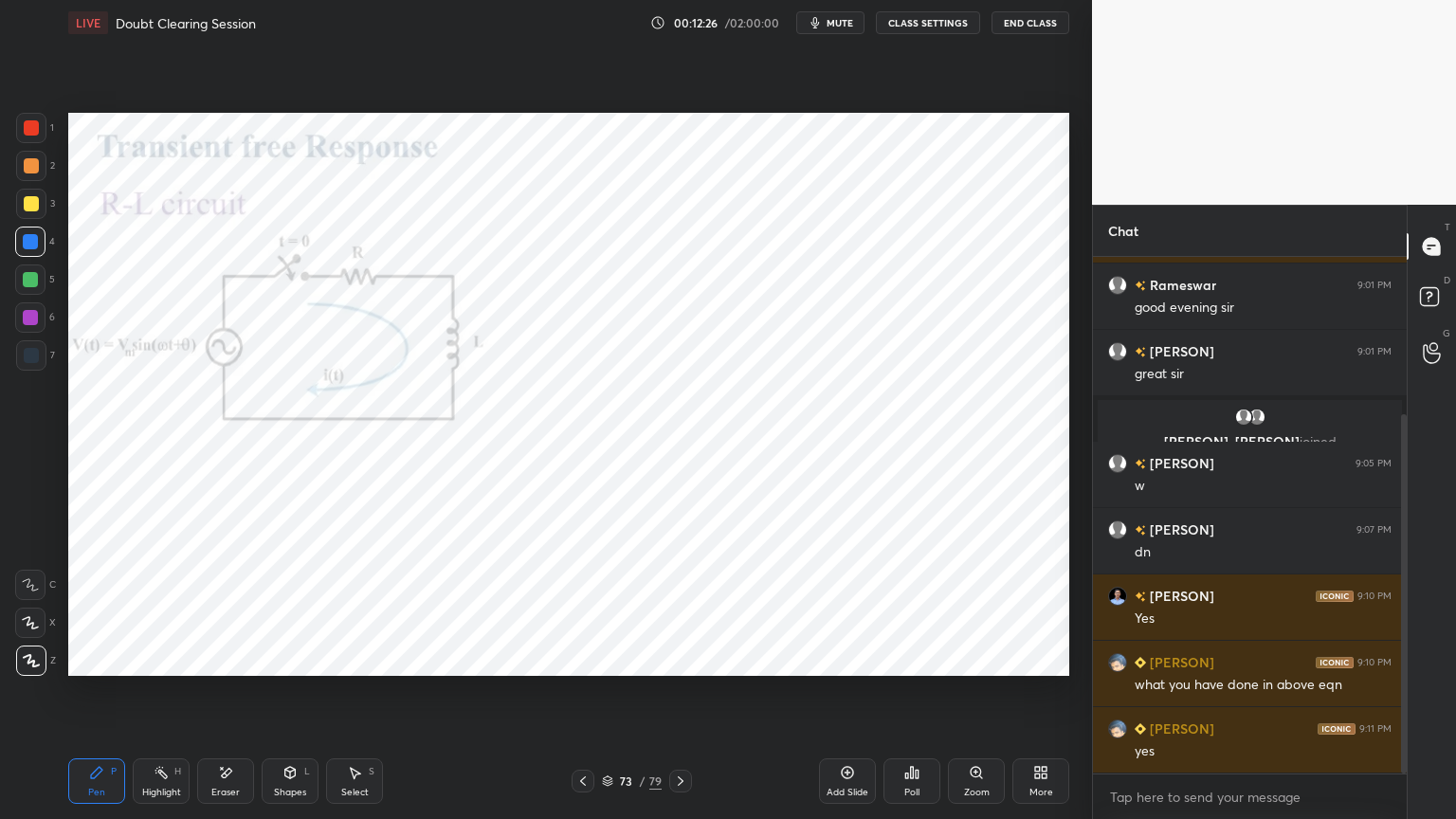 click on "Shapes" at bounding box center [290, 792] 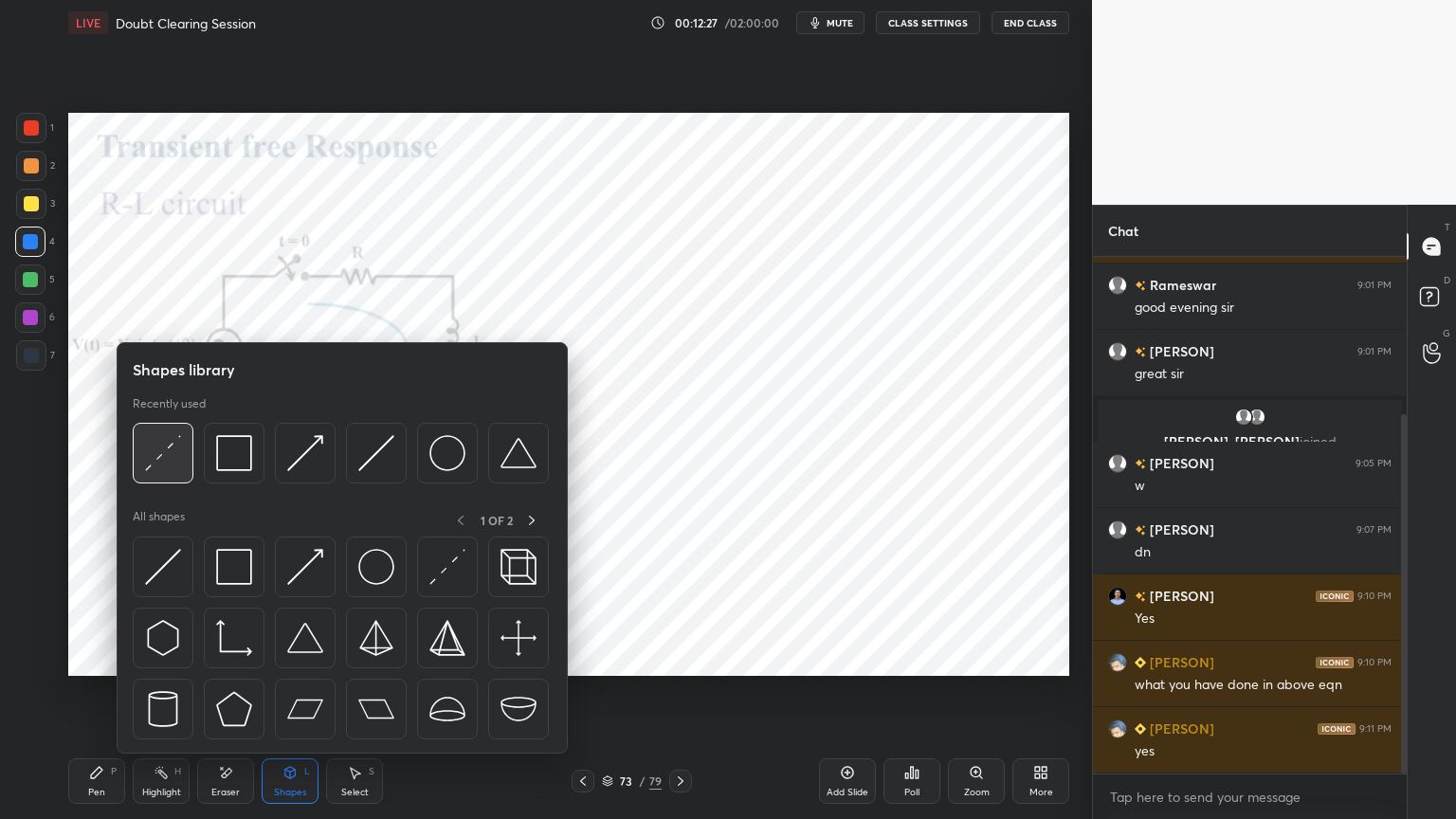 click at bounding box center (163, 453) 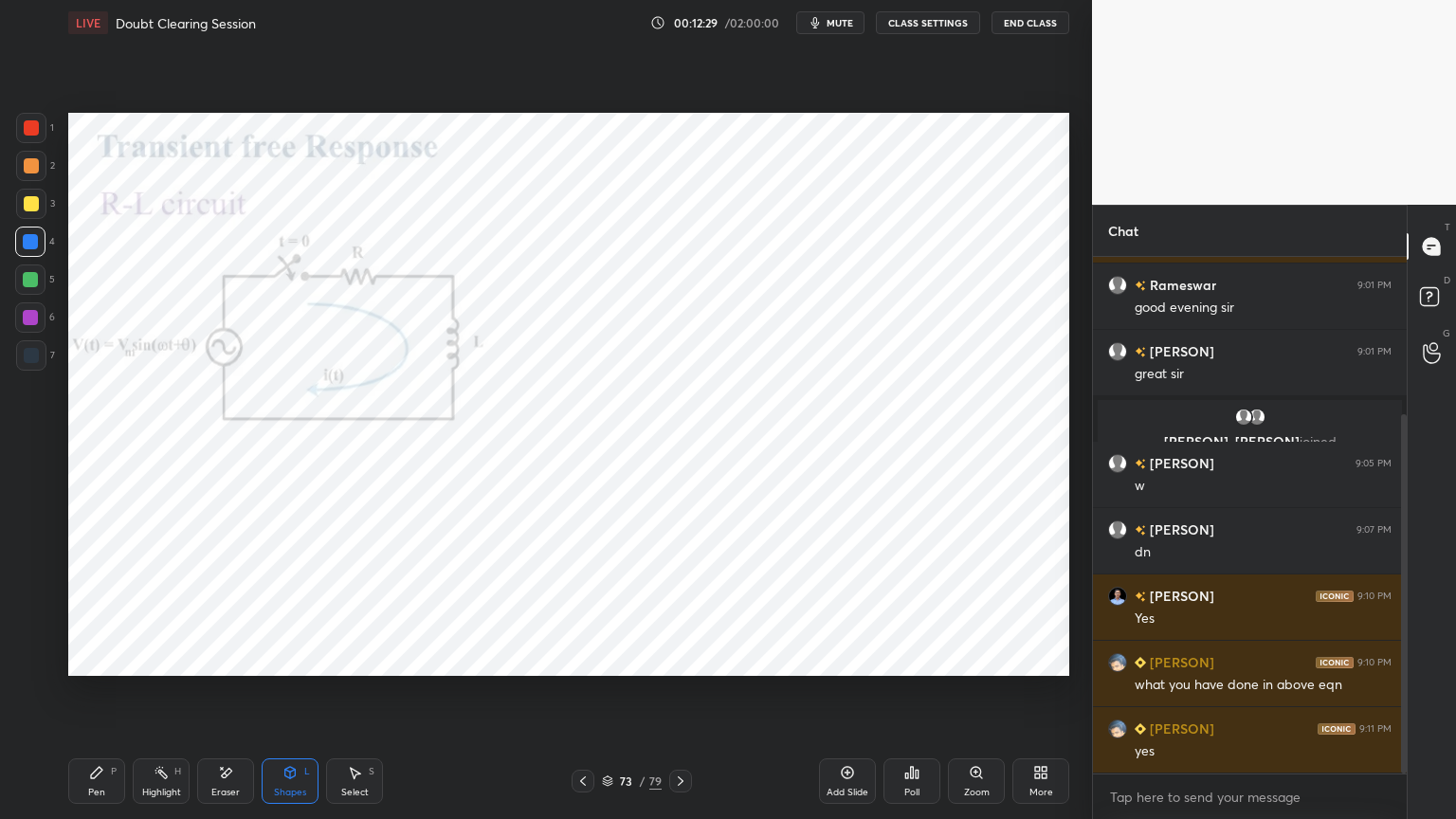 click on "Pen P" at bounding box center [97, 781] 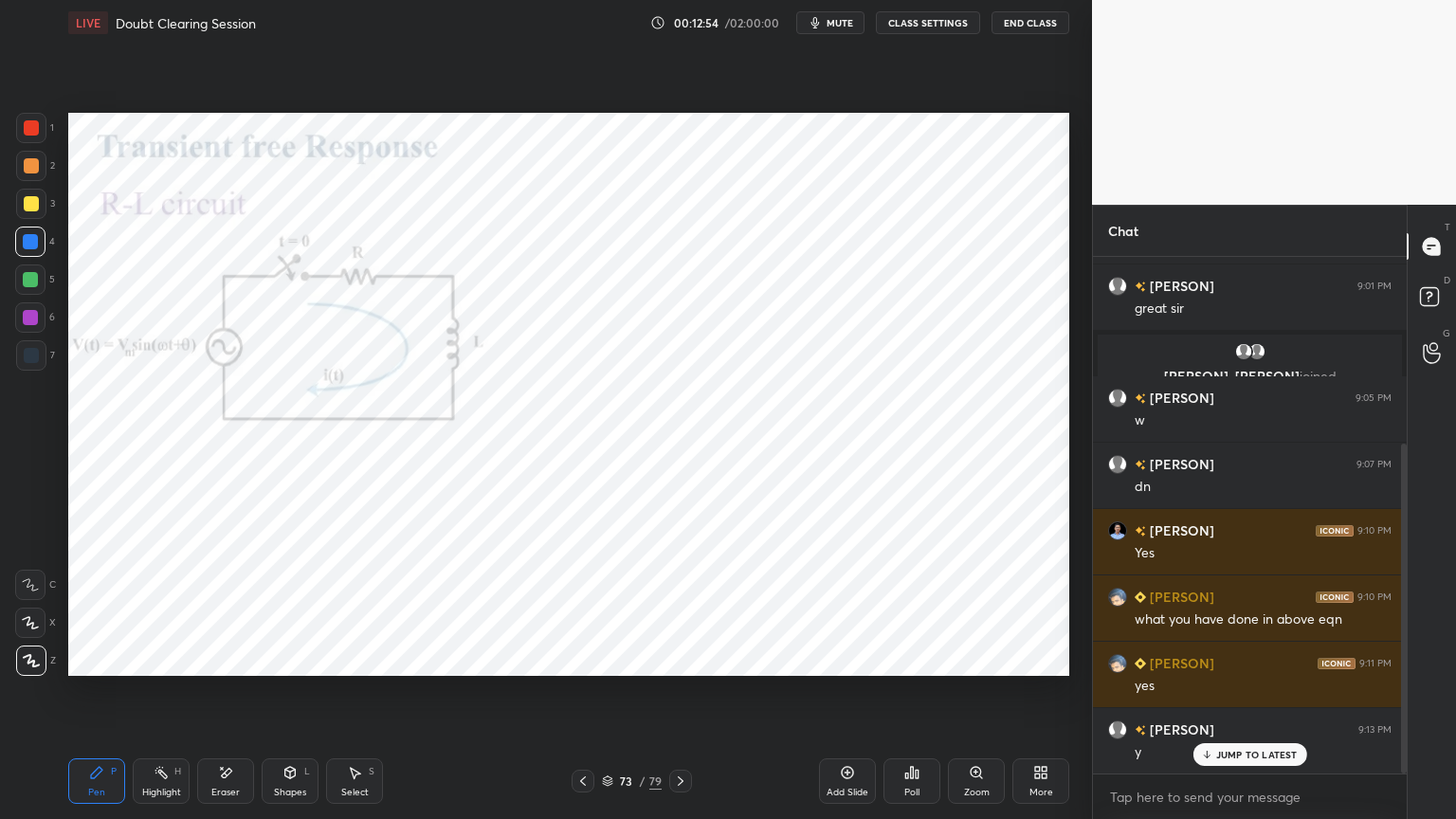scroll, scrollTop: 359, scrollLeft: 0, axis: vertical 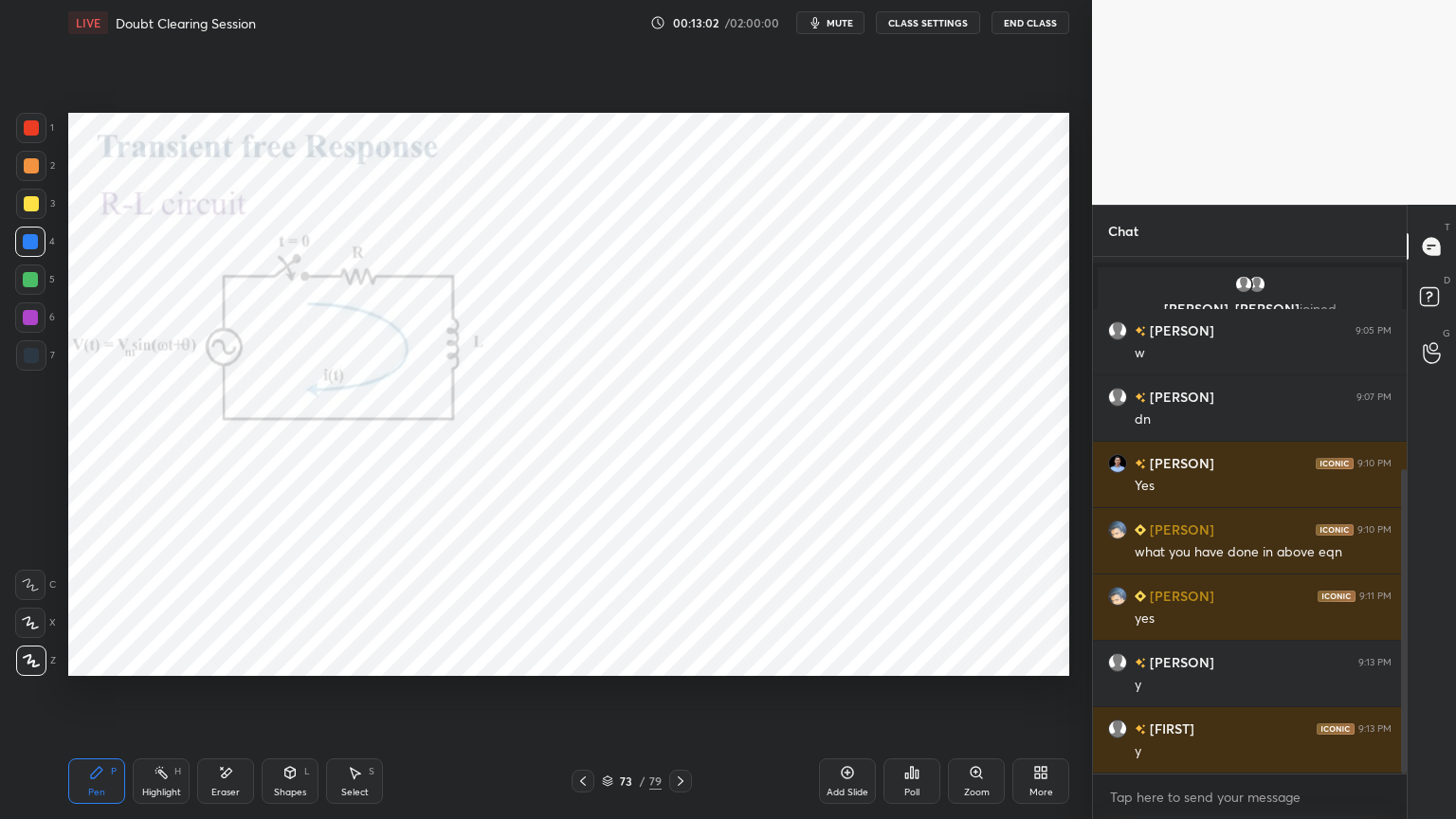 click at bounding box center (30, 318) 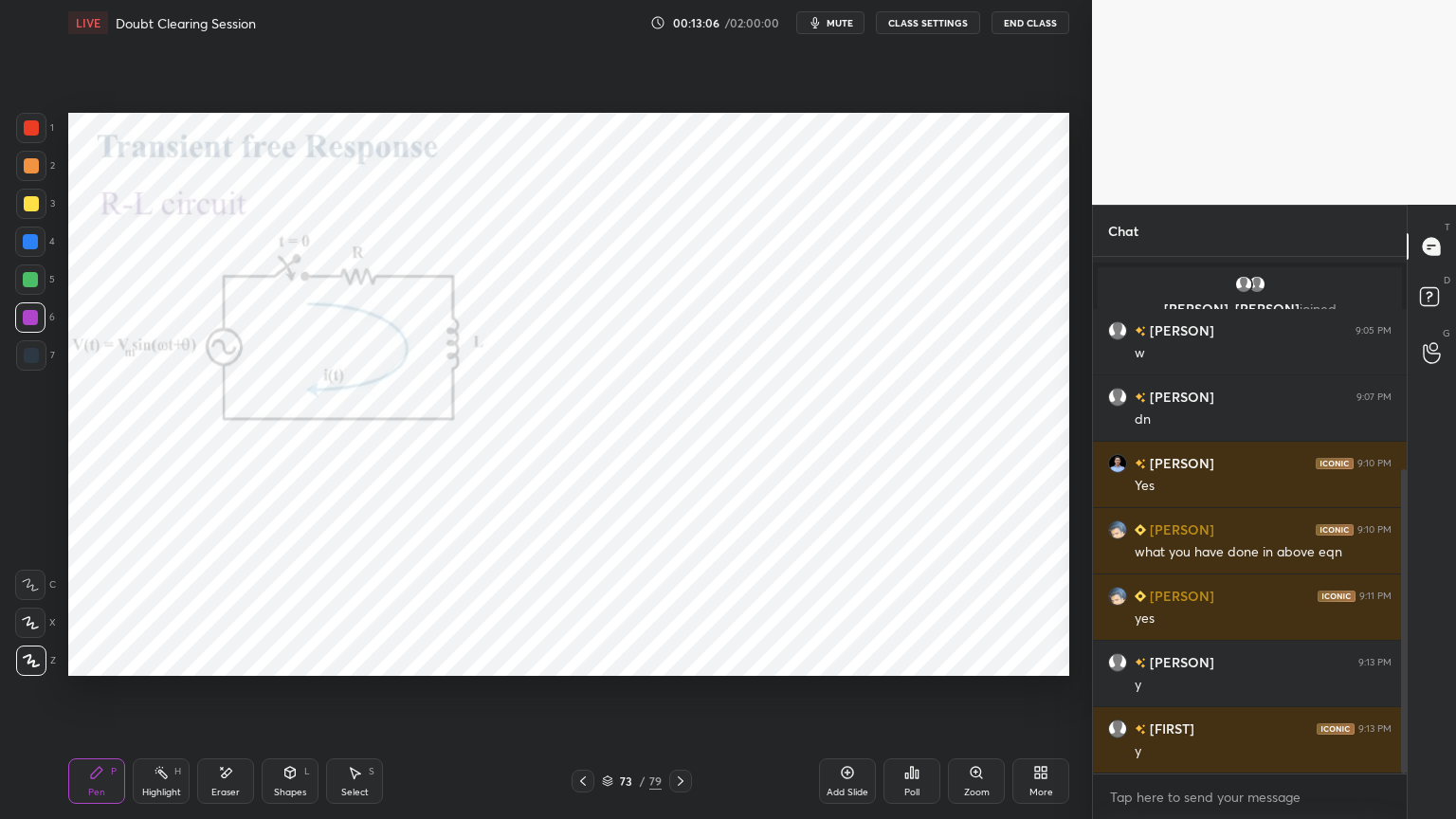 click 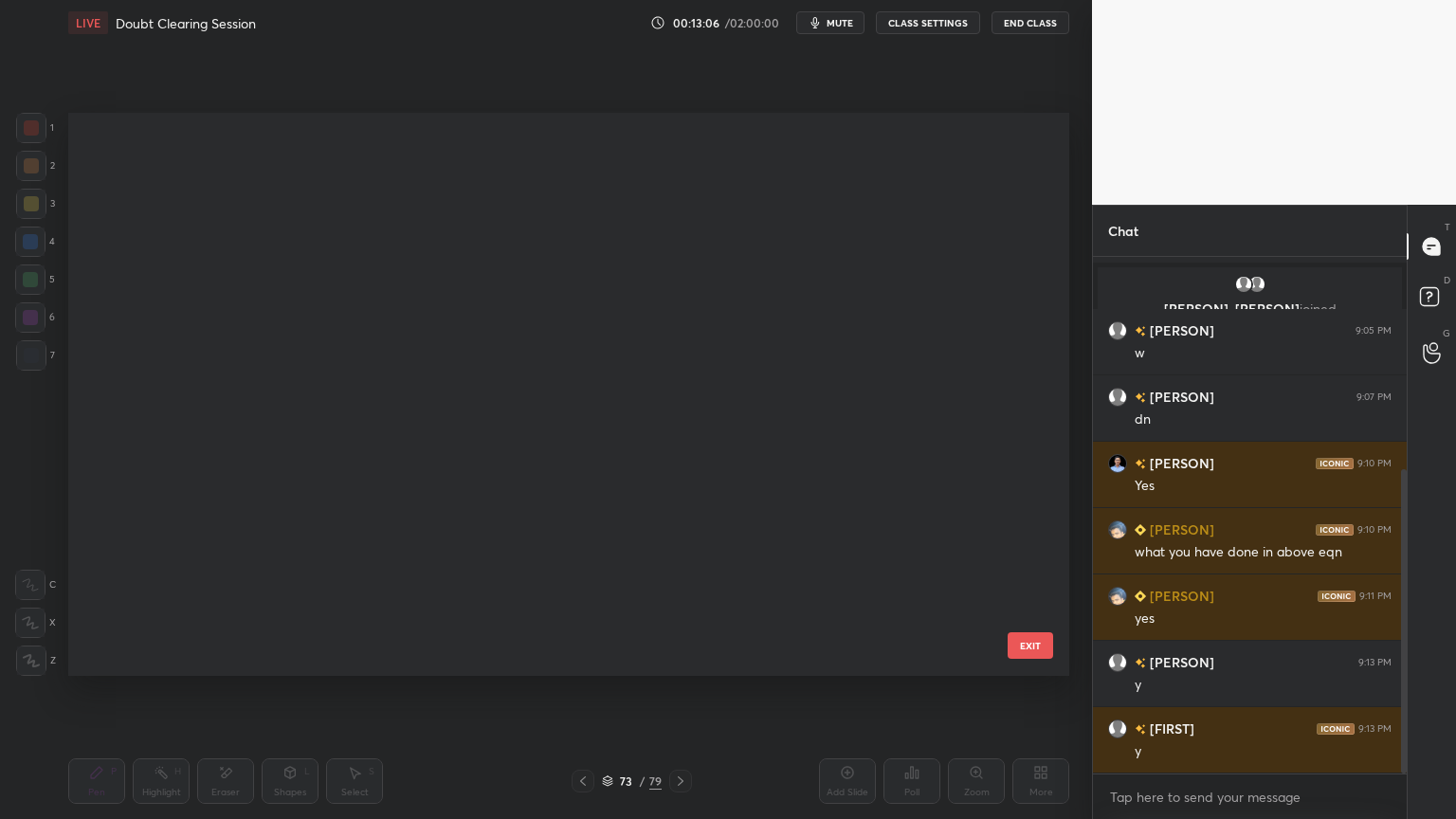 scroll, scrollTop: 3773, scrollLeft: 0, axis: vertical 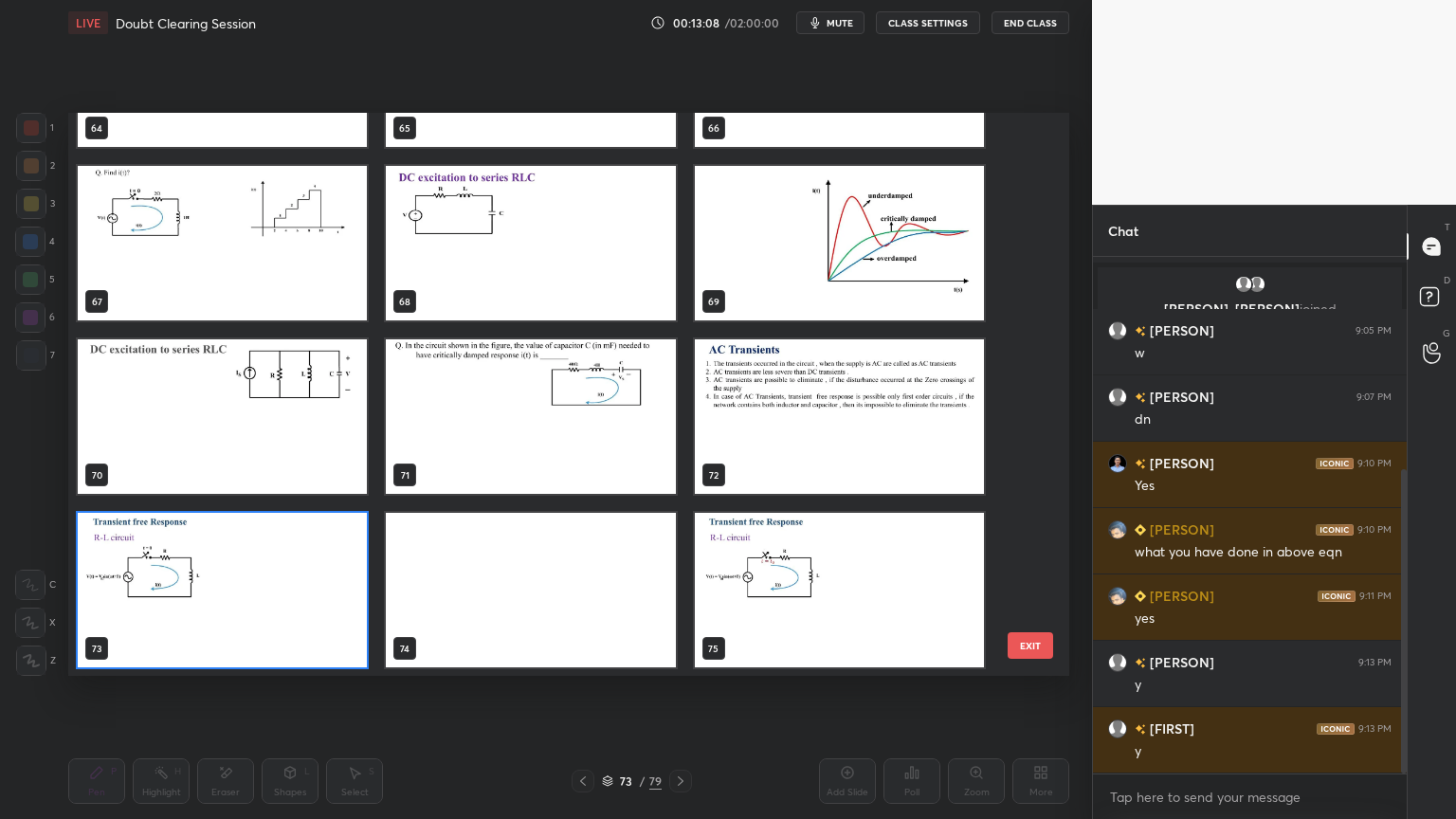 click at bounding box center (530, 590) 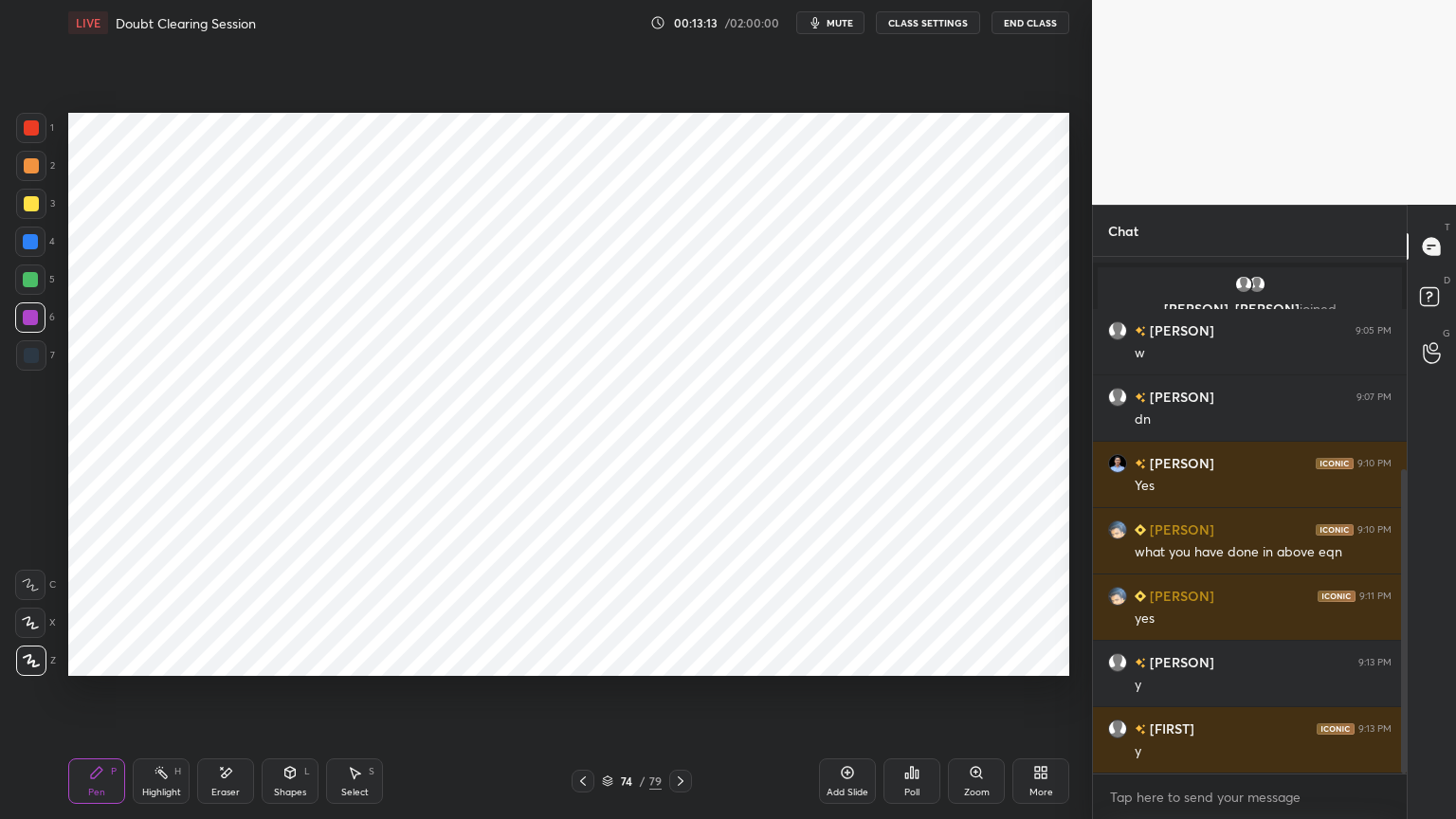 click at bounding box center (30, 242) 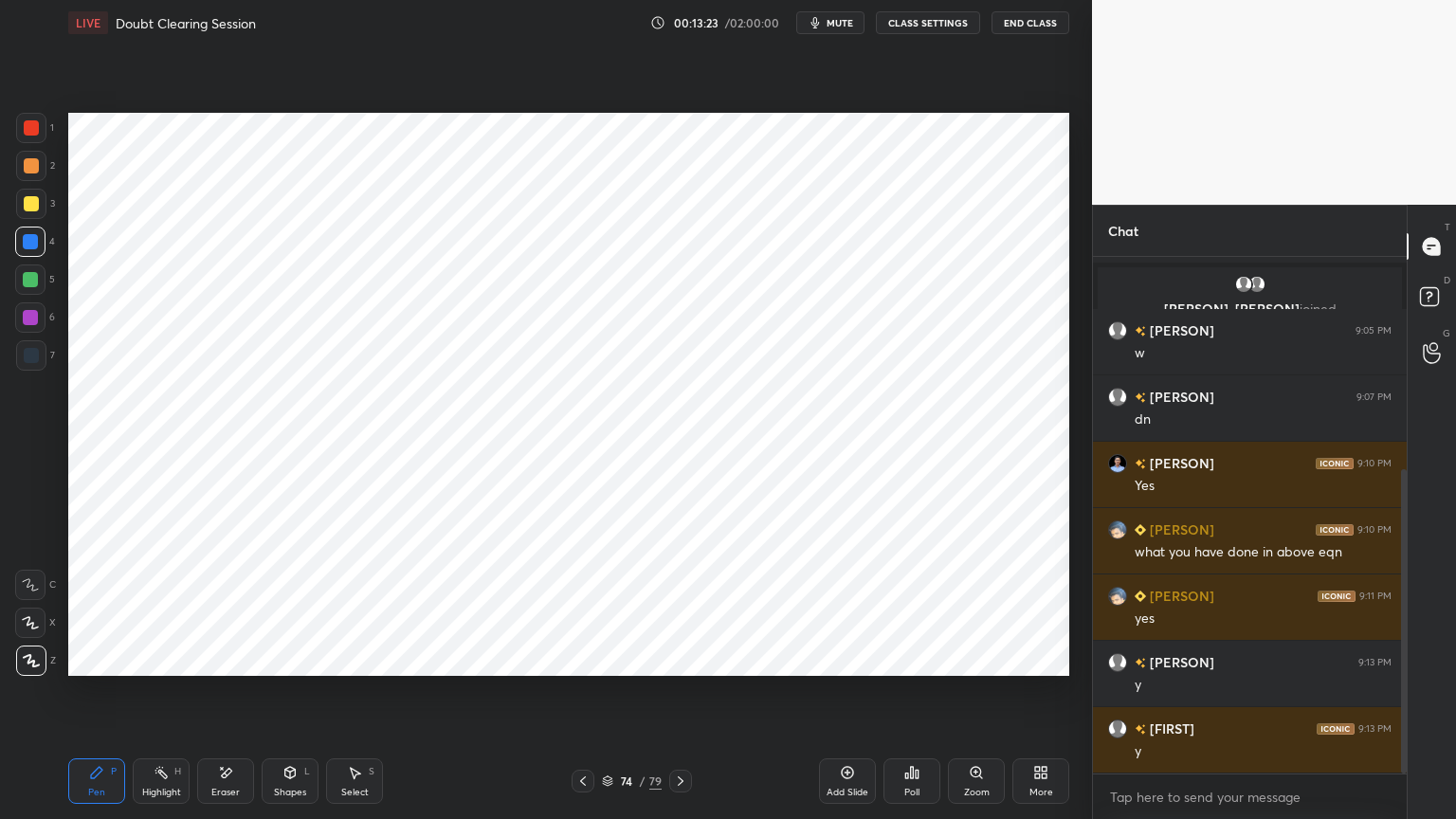 click at bounding box center (31, 355) 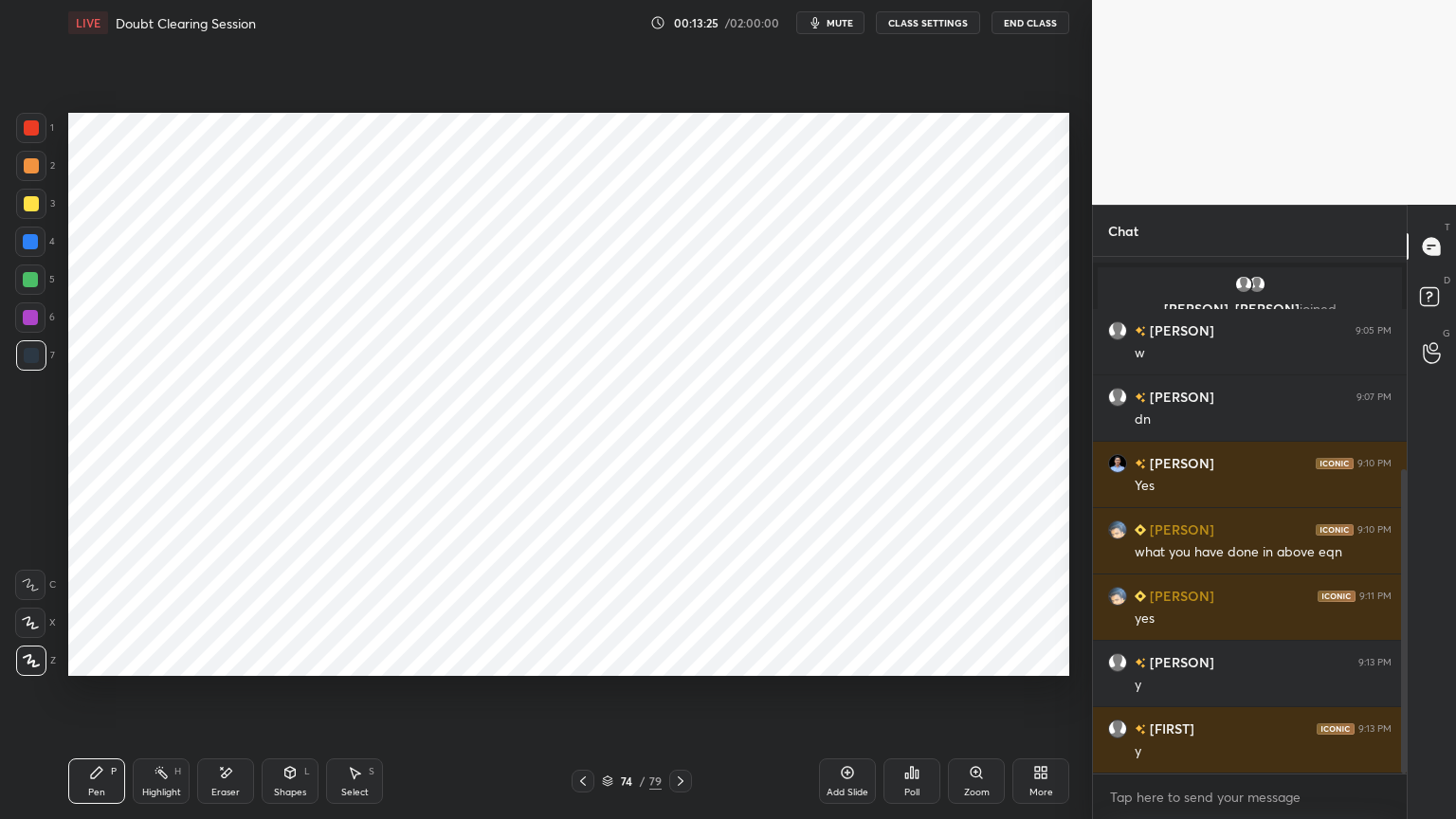 click 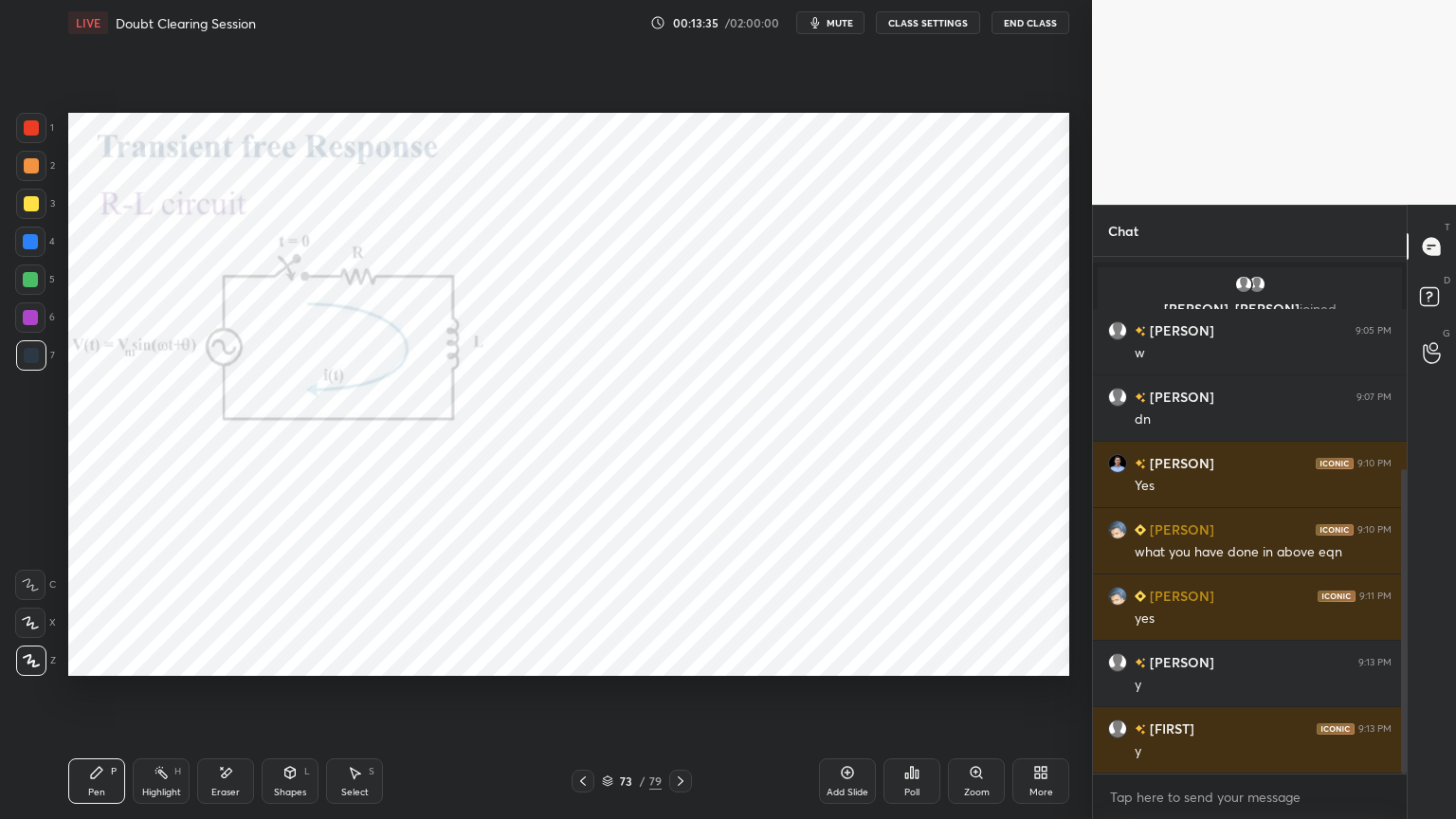 click 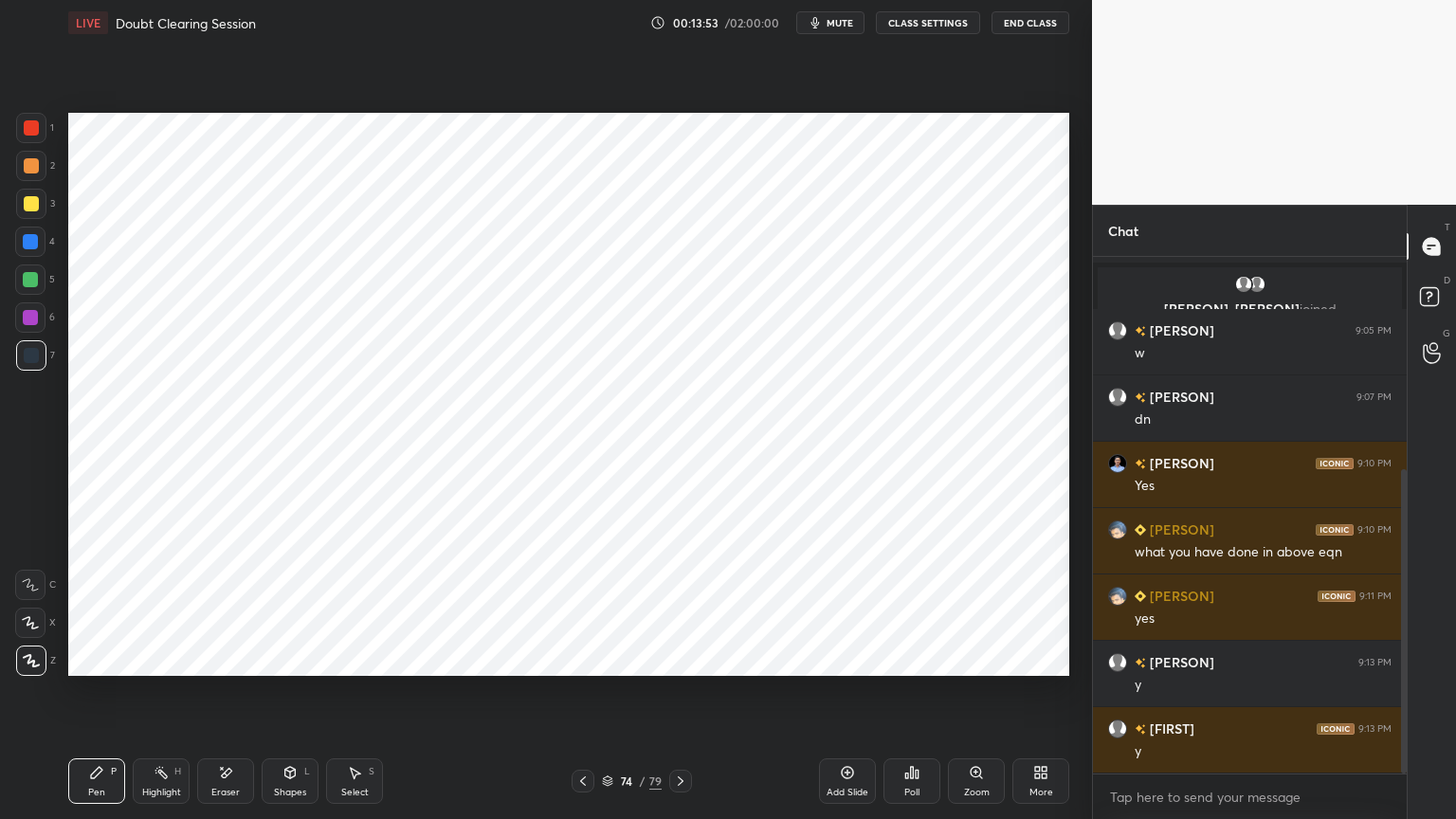click on "Select S" at bounding box center [355, 781] 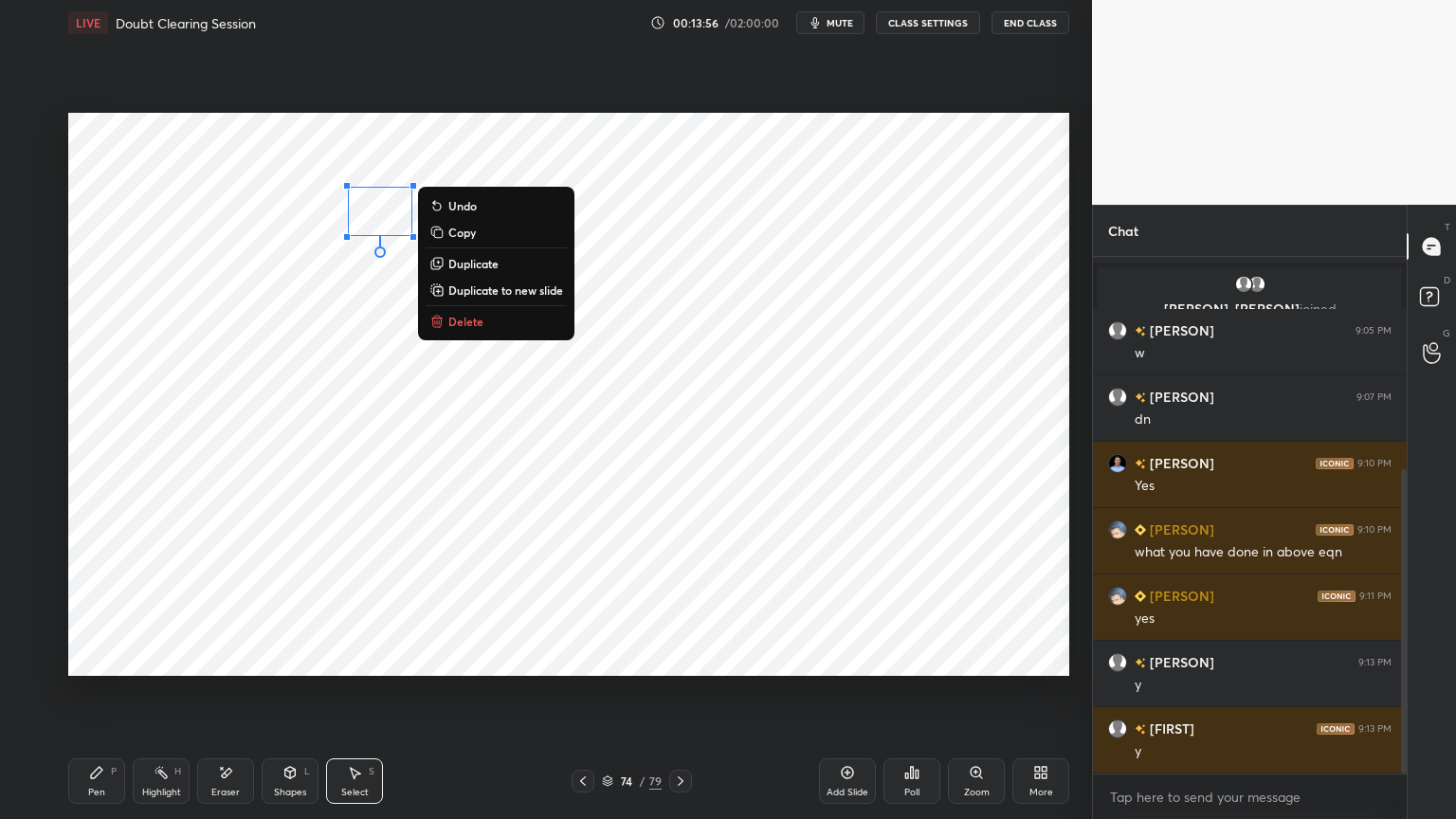 click on "0 ° Undo Copy Duplicate Duplicate to new slide Delete" at bounding box center (569, 394) 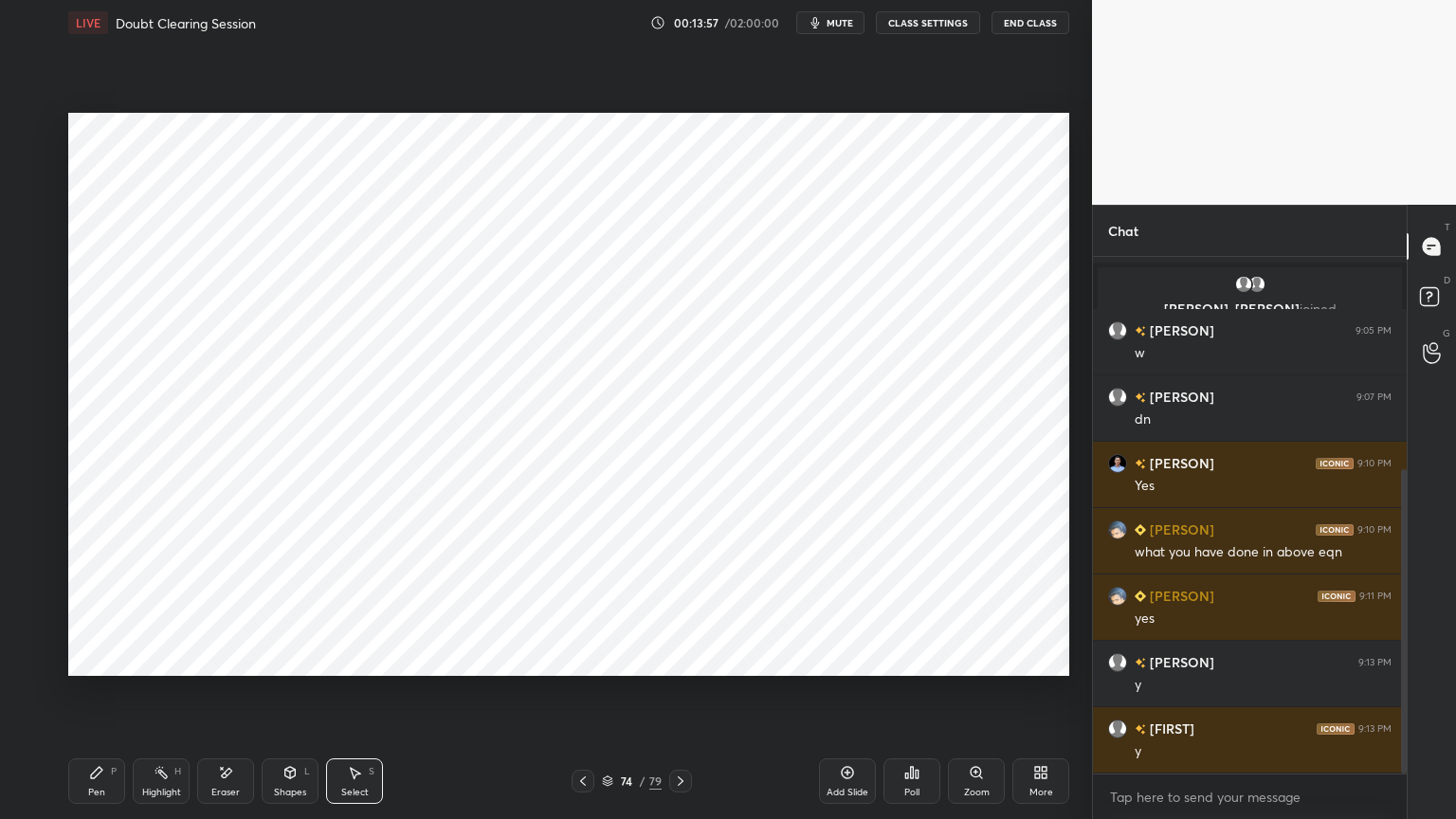 click 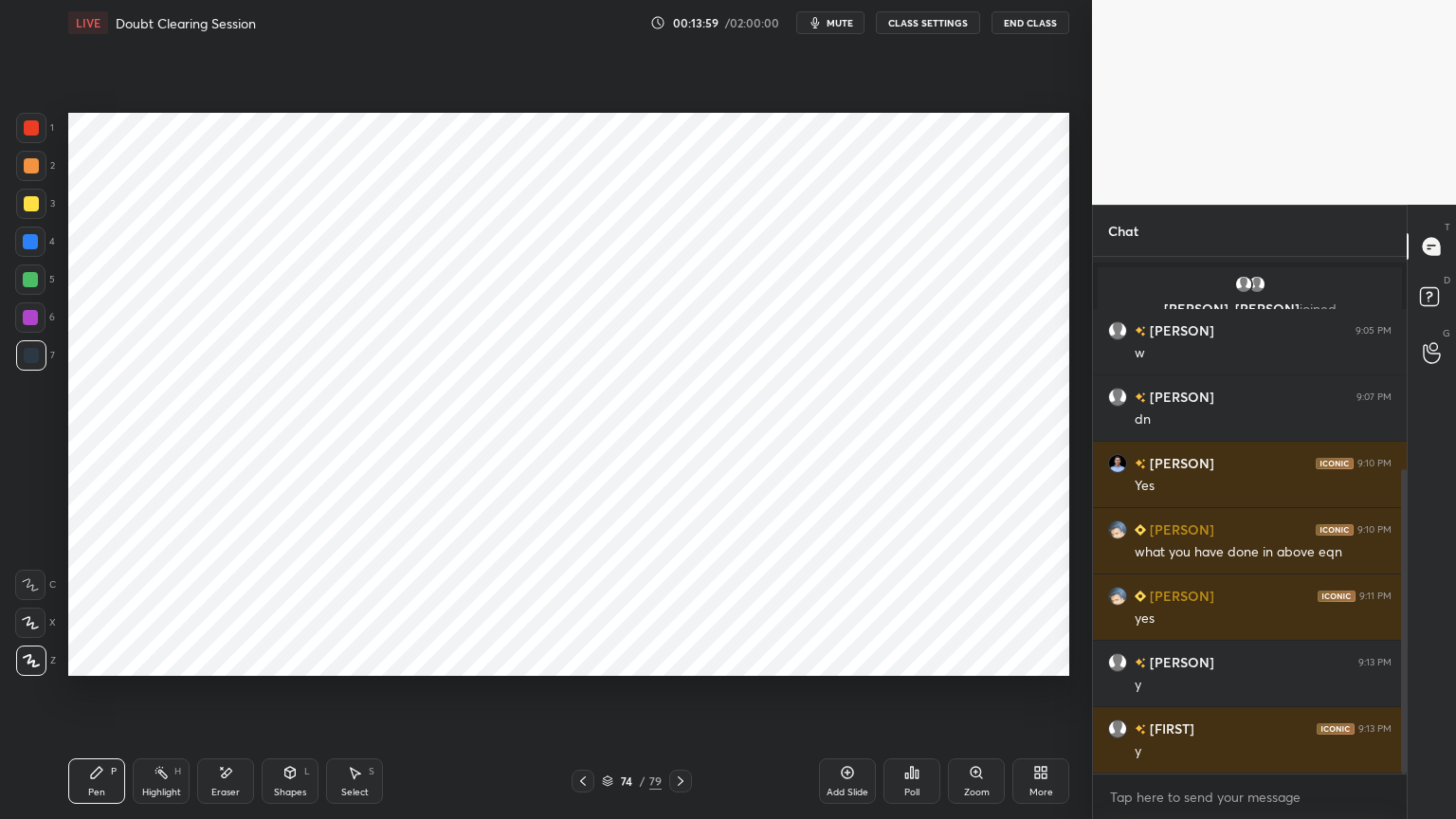 click at bounding box center (30, 318) 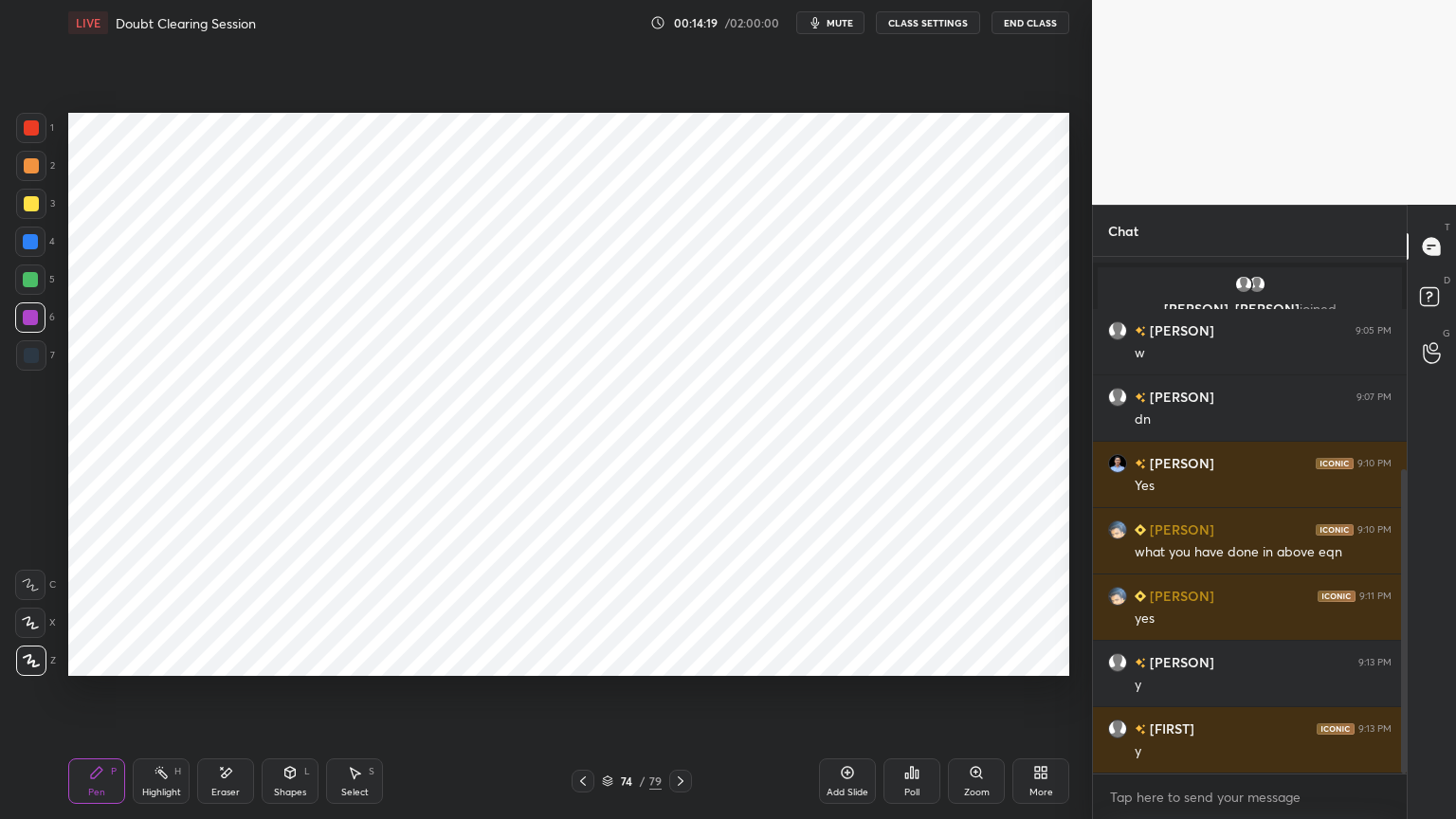 click 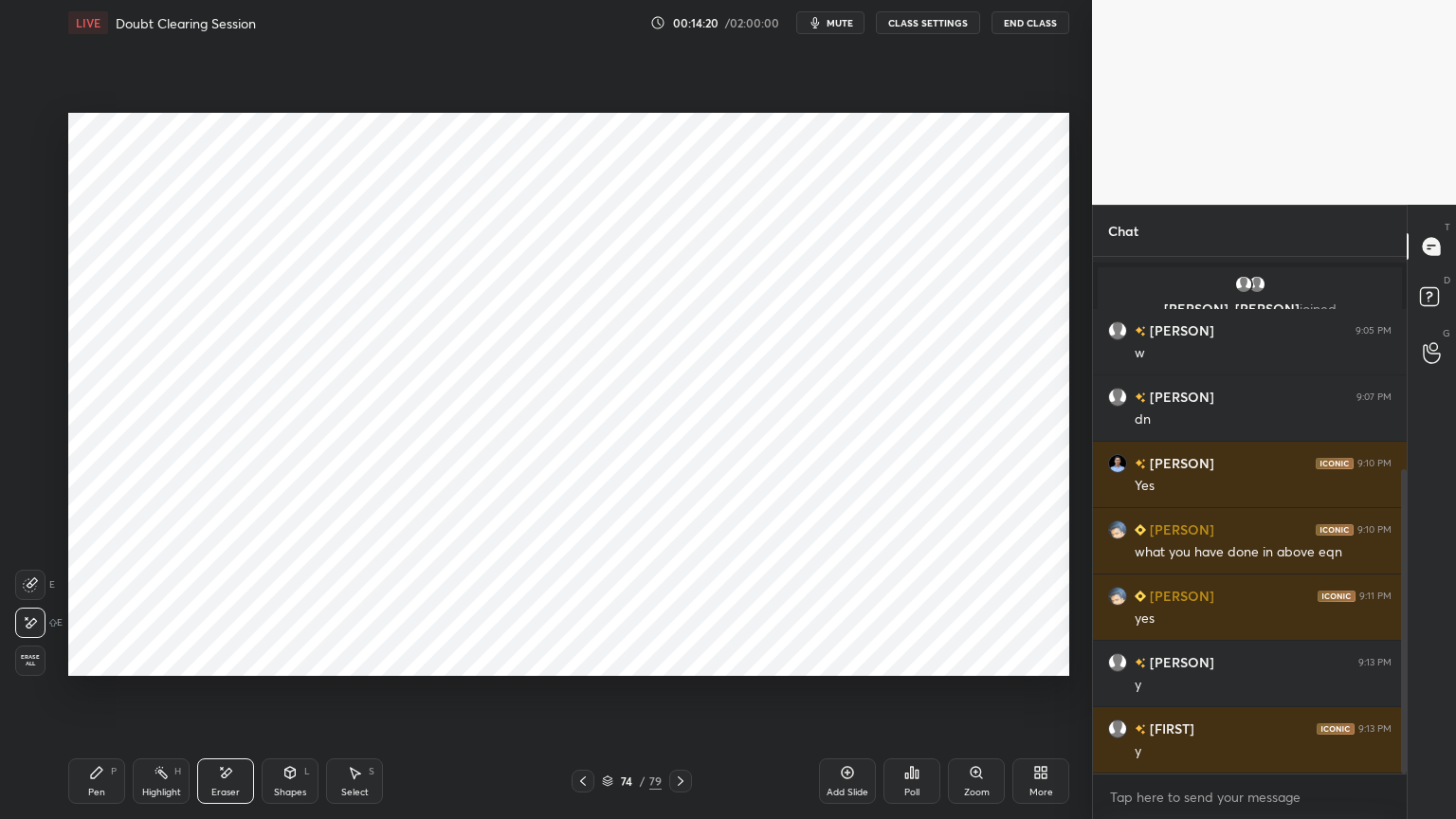 click on "Pen P" at bounding box center [97, 781] 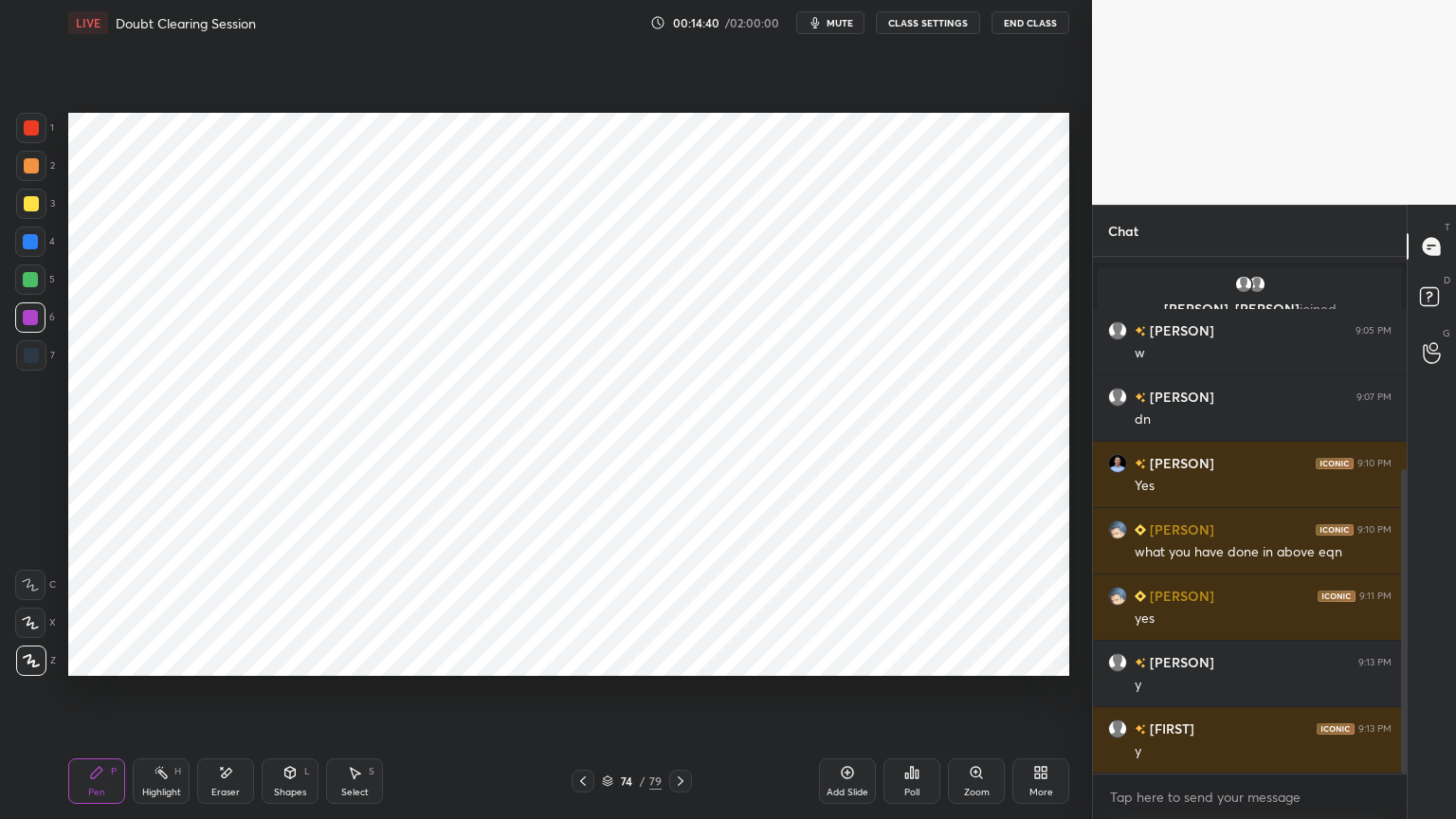 click on "Eraser" at bounding box center [226, 781] 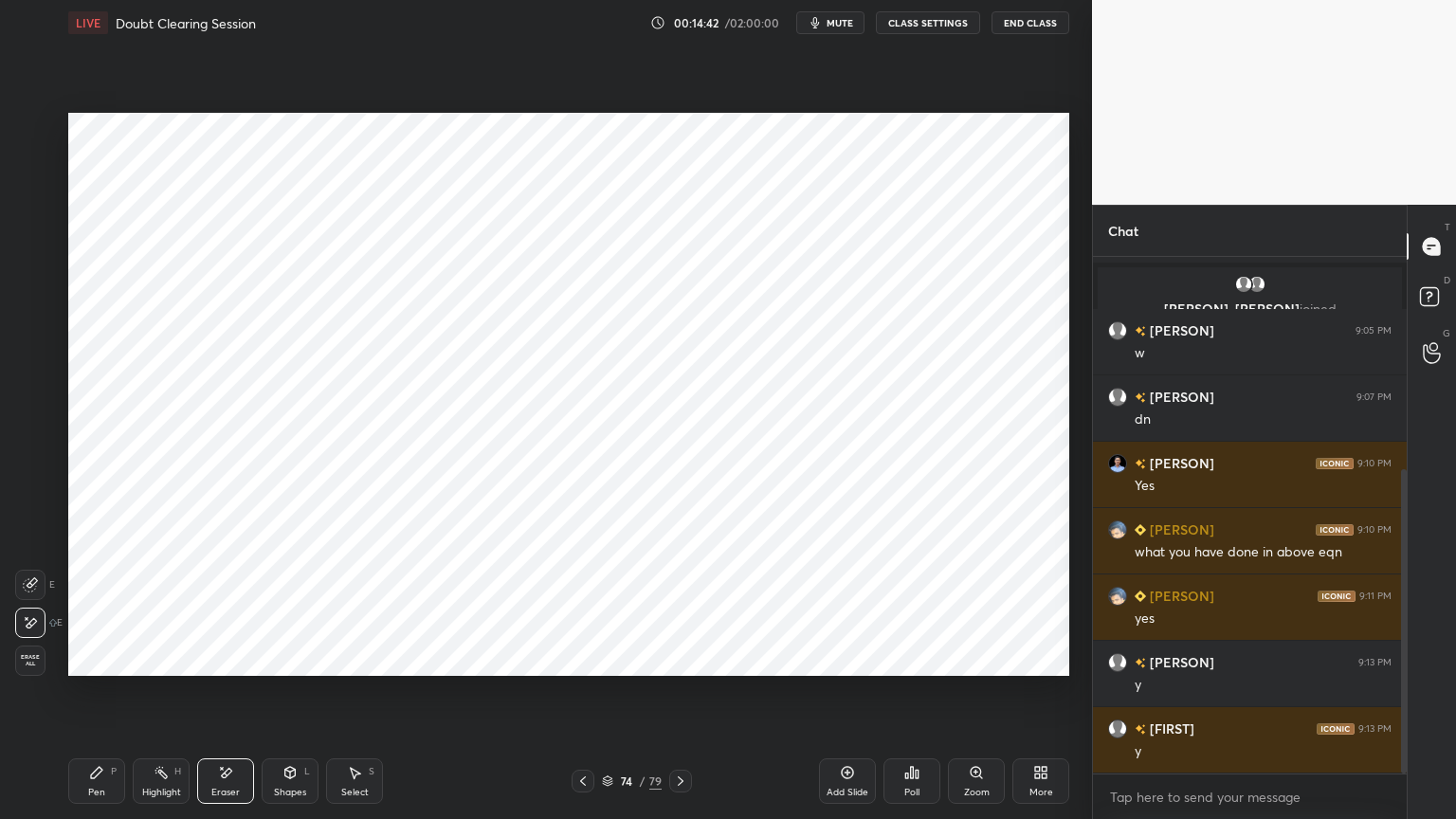 click 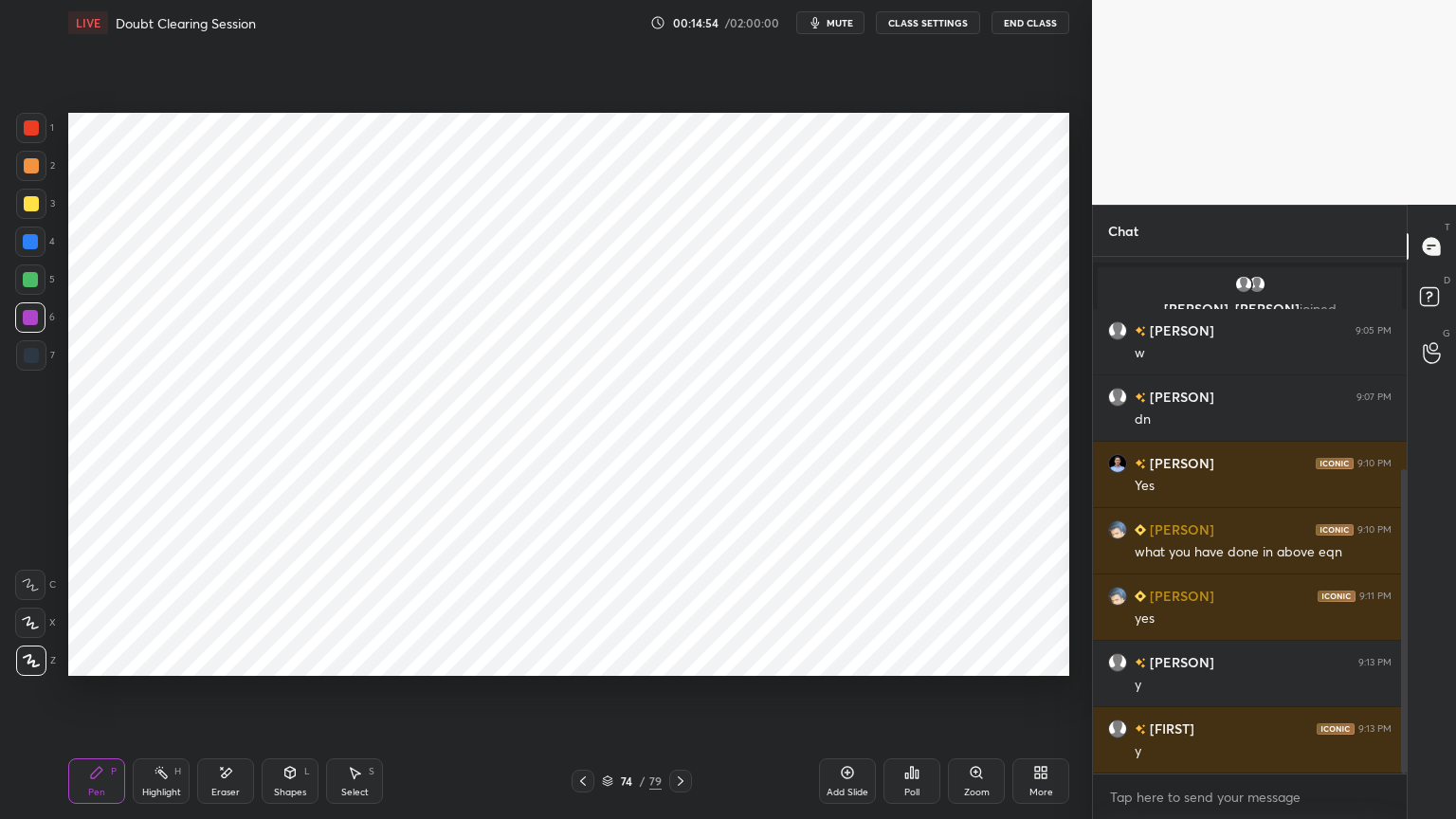 click 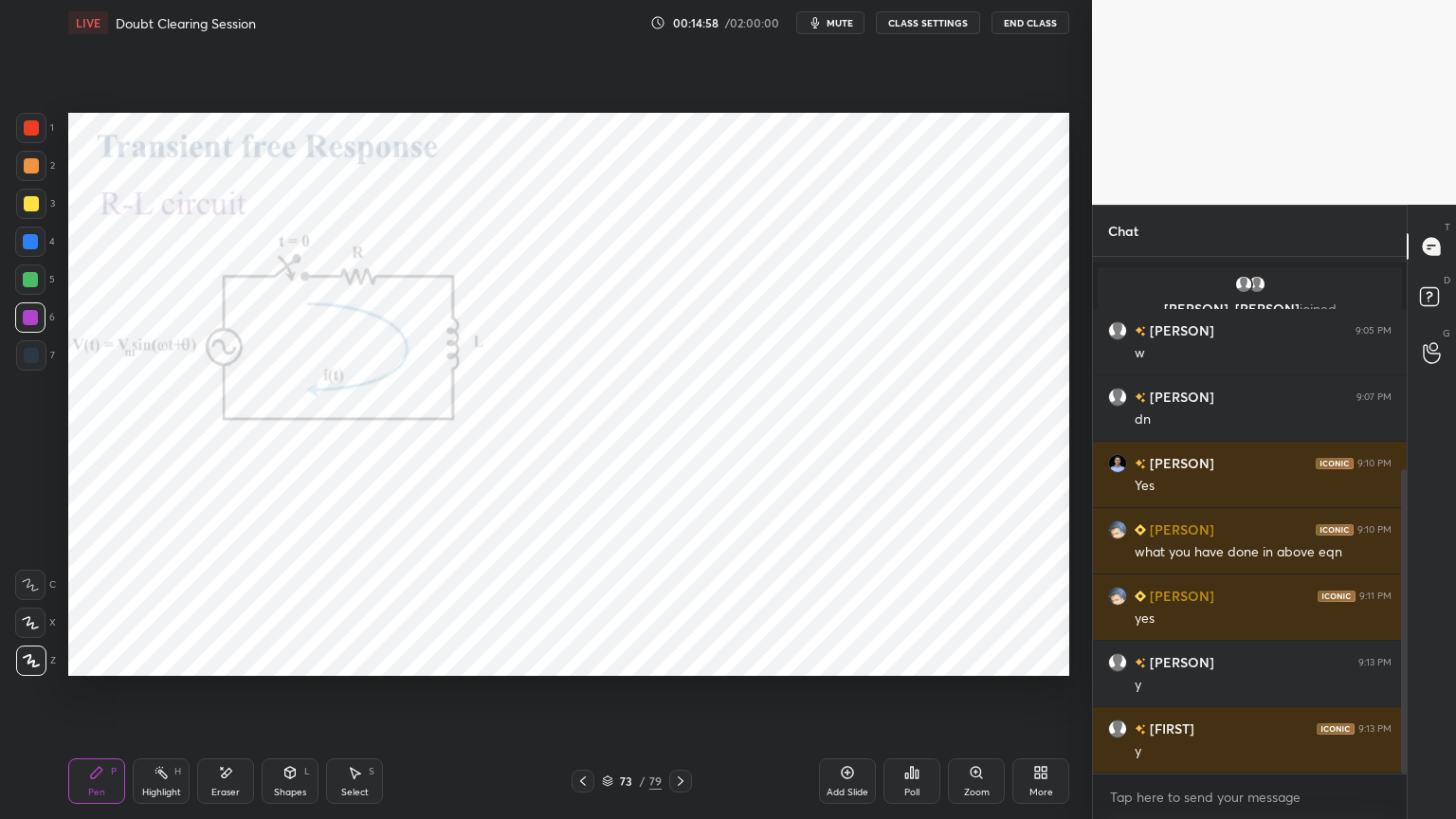click 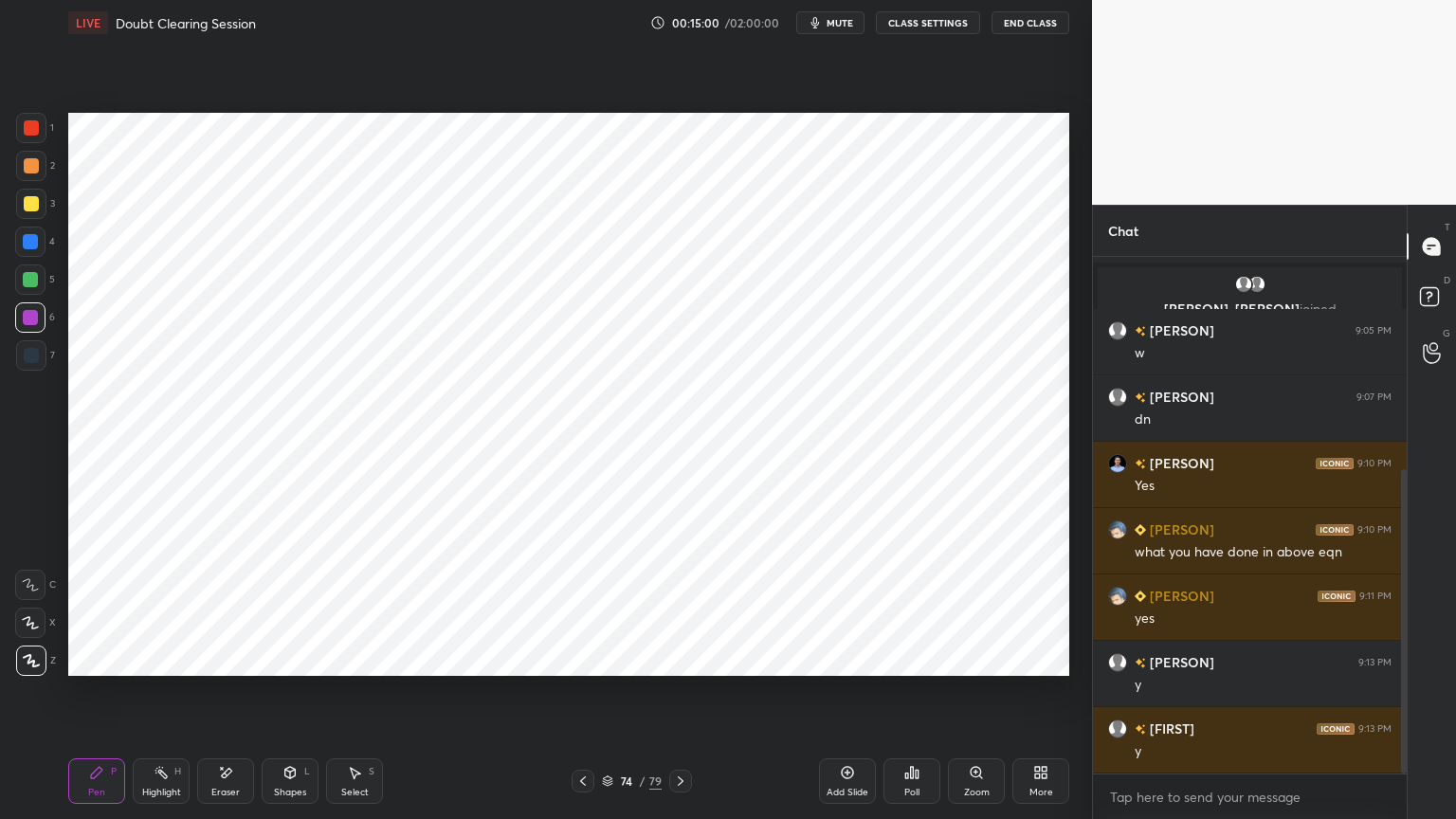 click 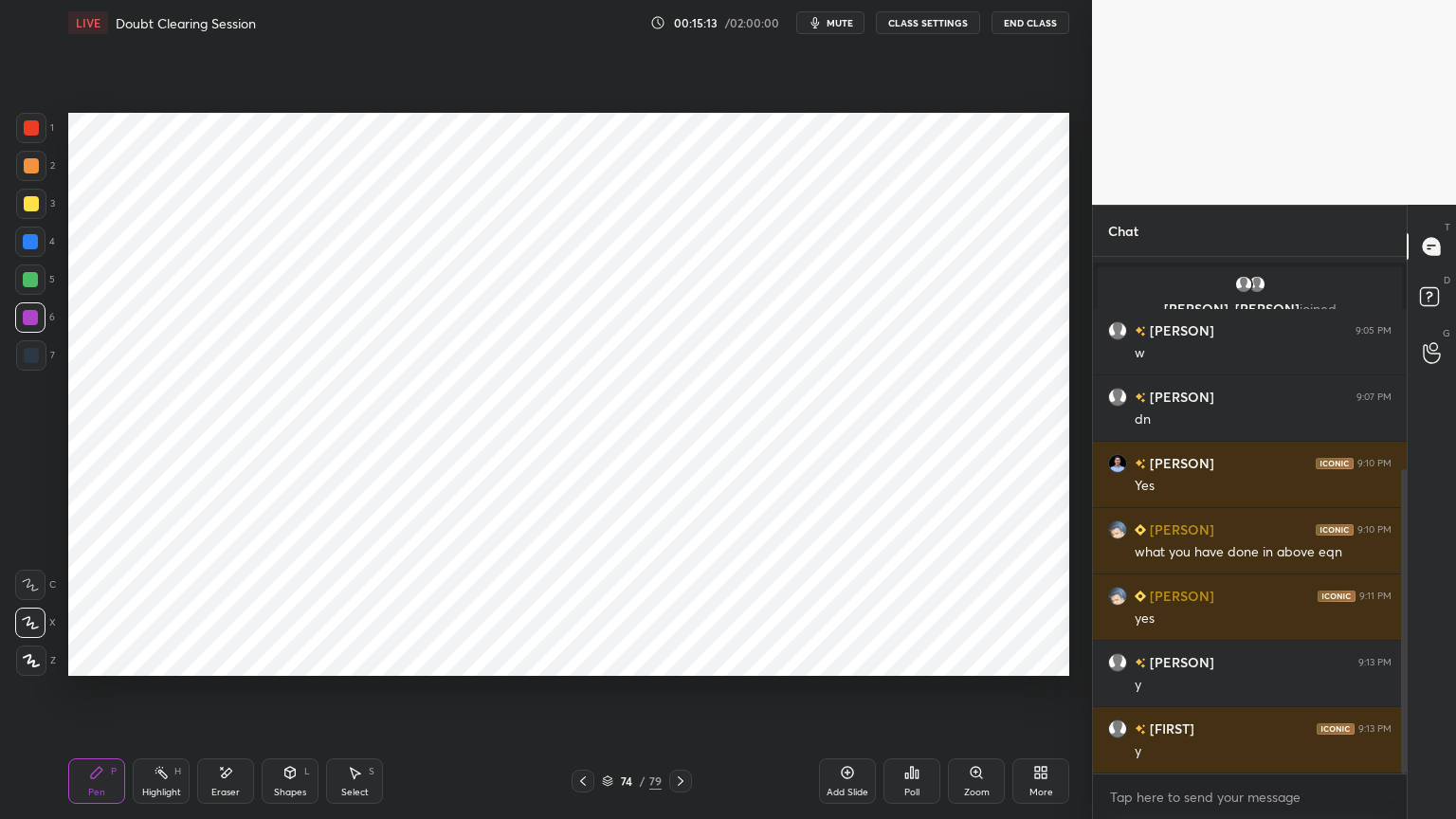 click at bounding box center (30, 242) 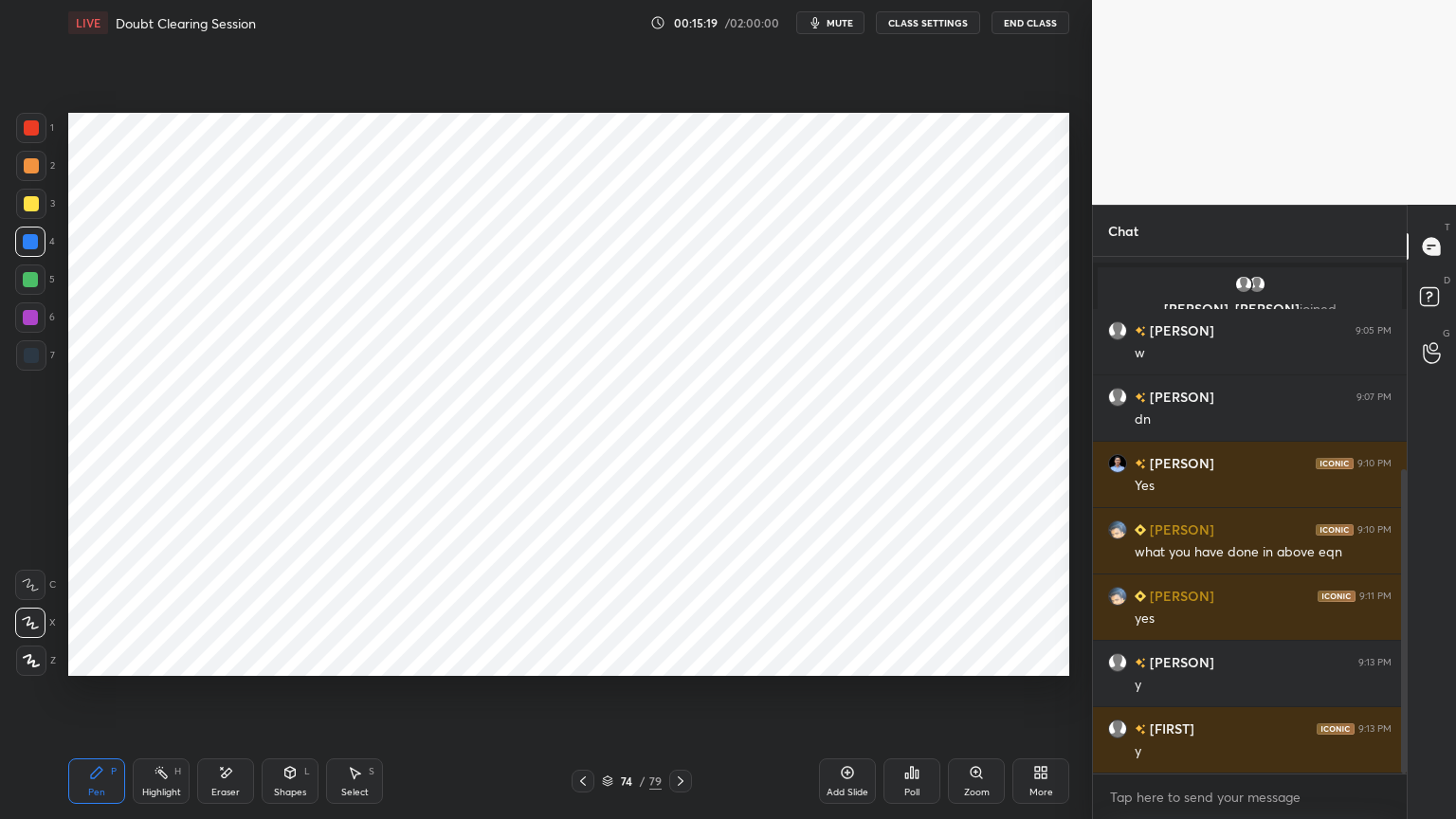 click at bounding box center (30, 318) 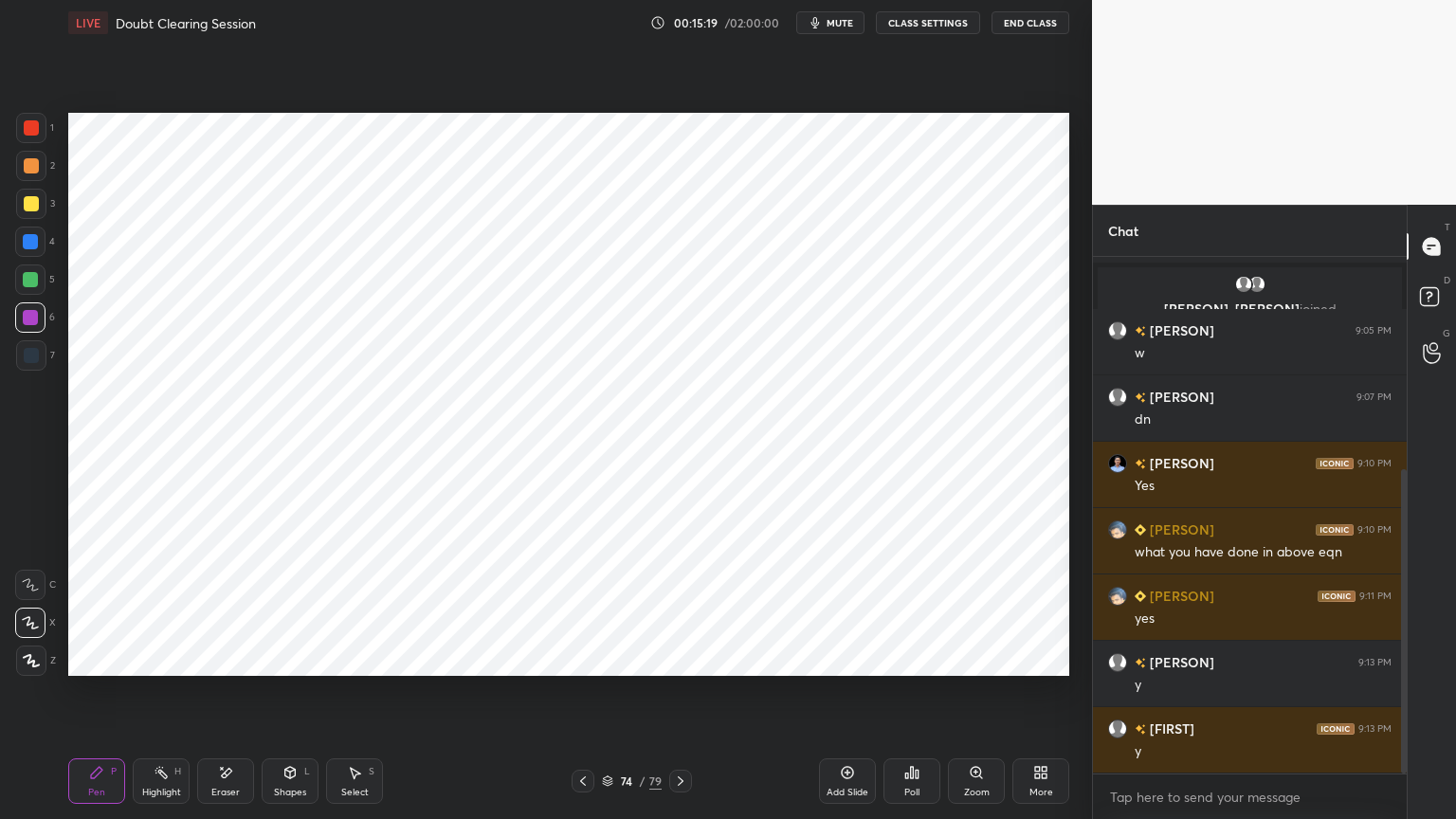click at bounding box center [30, 623] 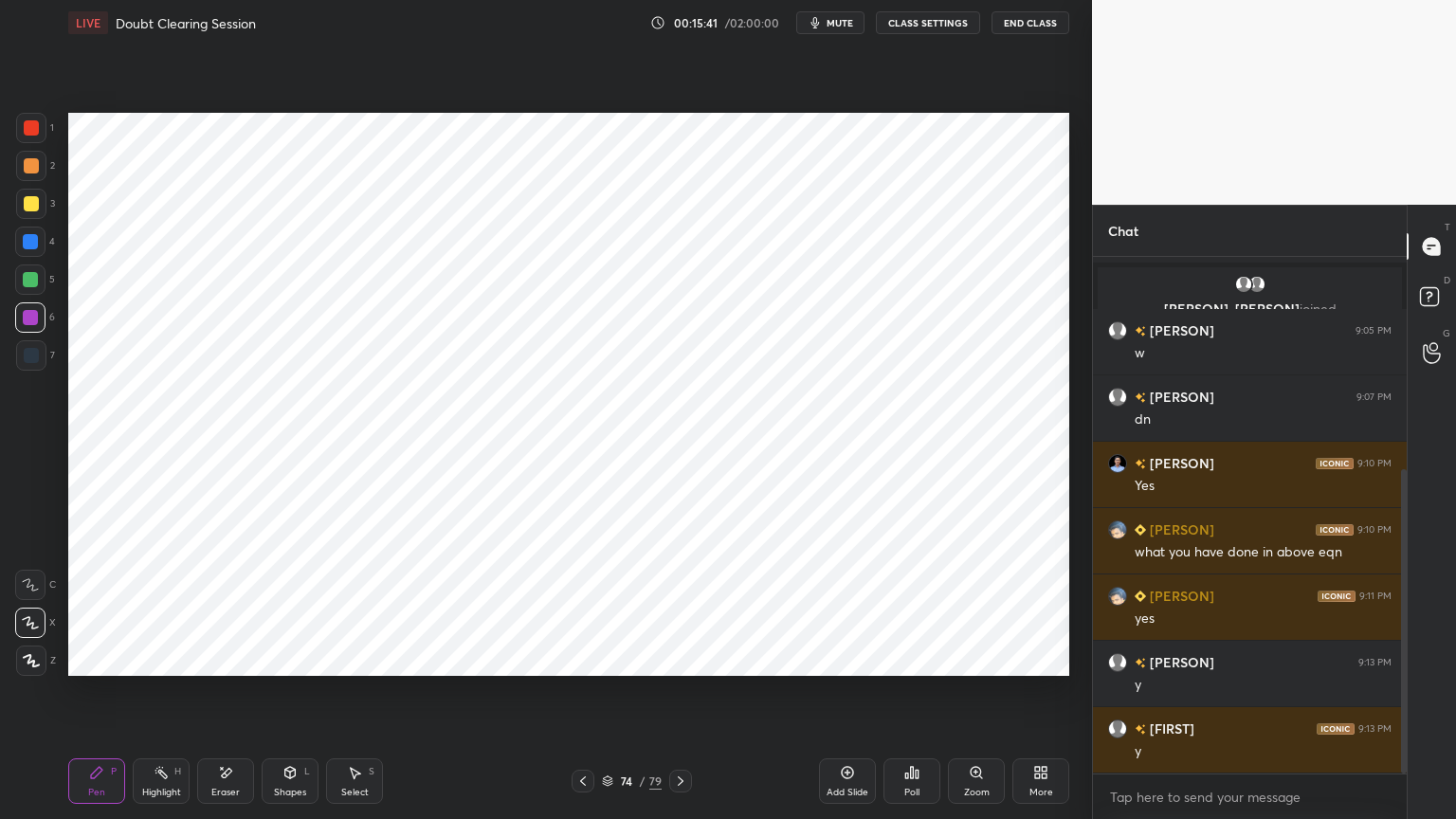 scroll, scrollTop: 425, scrollLeft: 0, axis: vertical 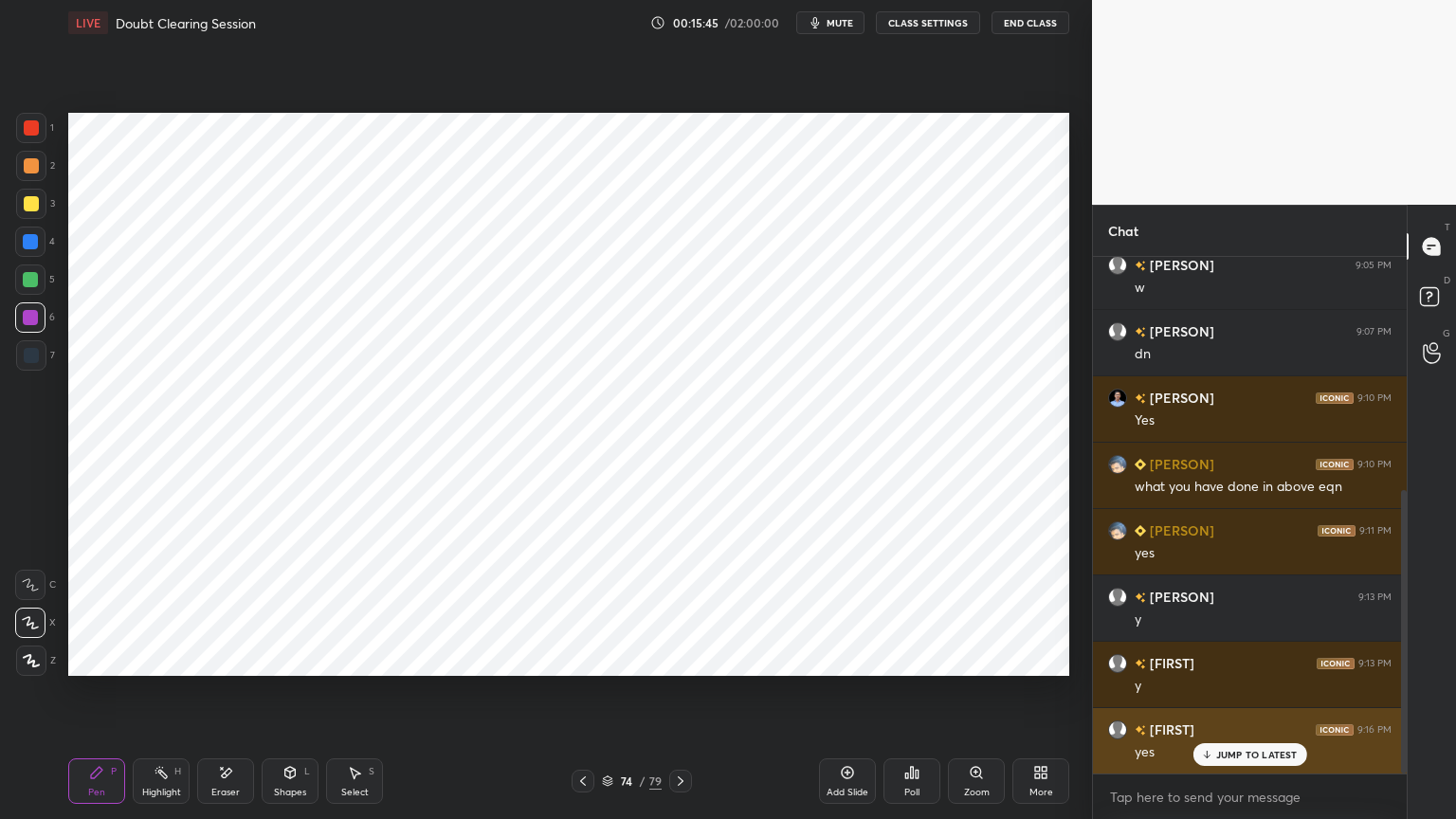 click on "[FIRST] 9:16 PM yes" at bounding box center (1249, 740) 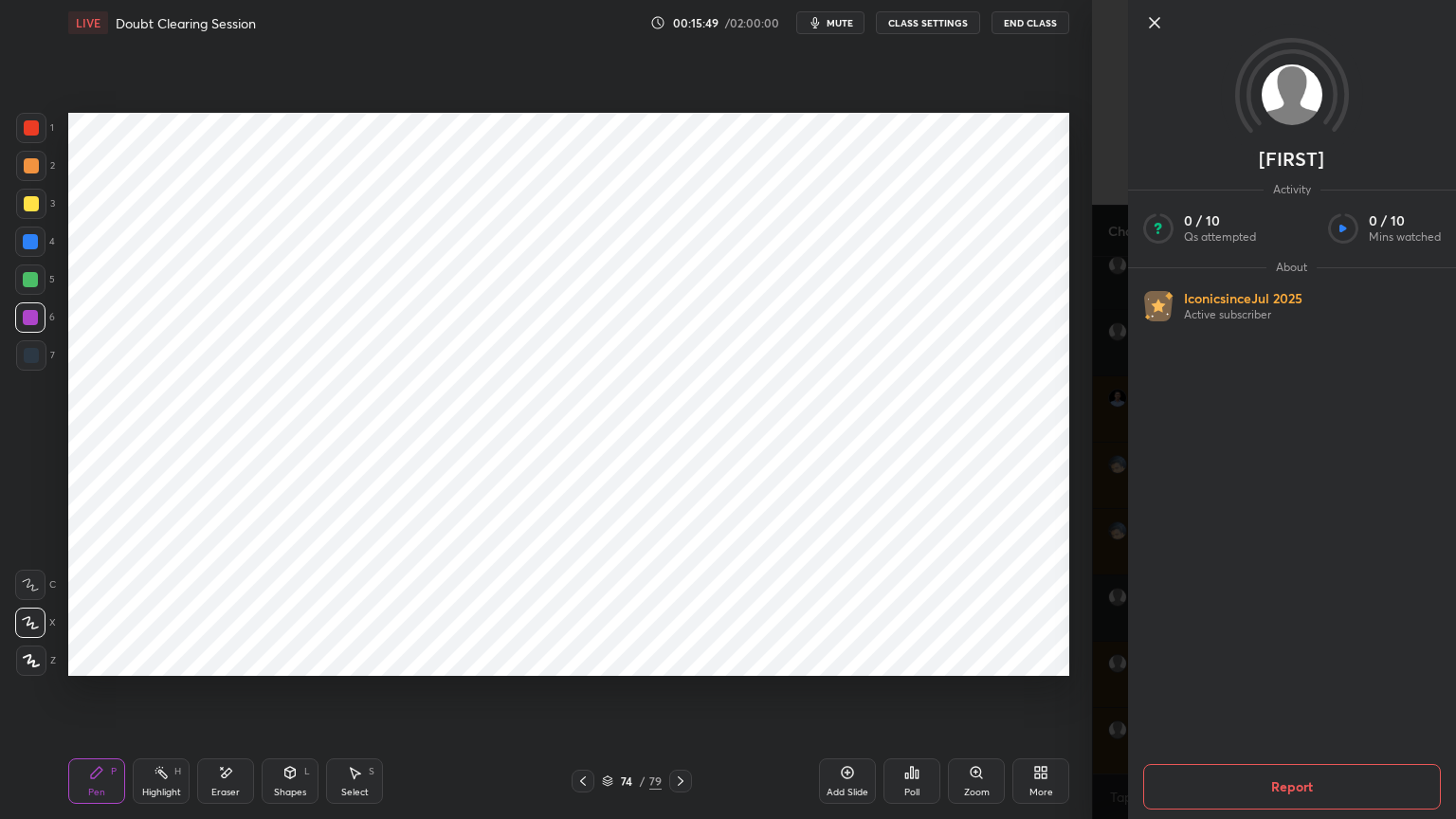 click 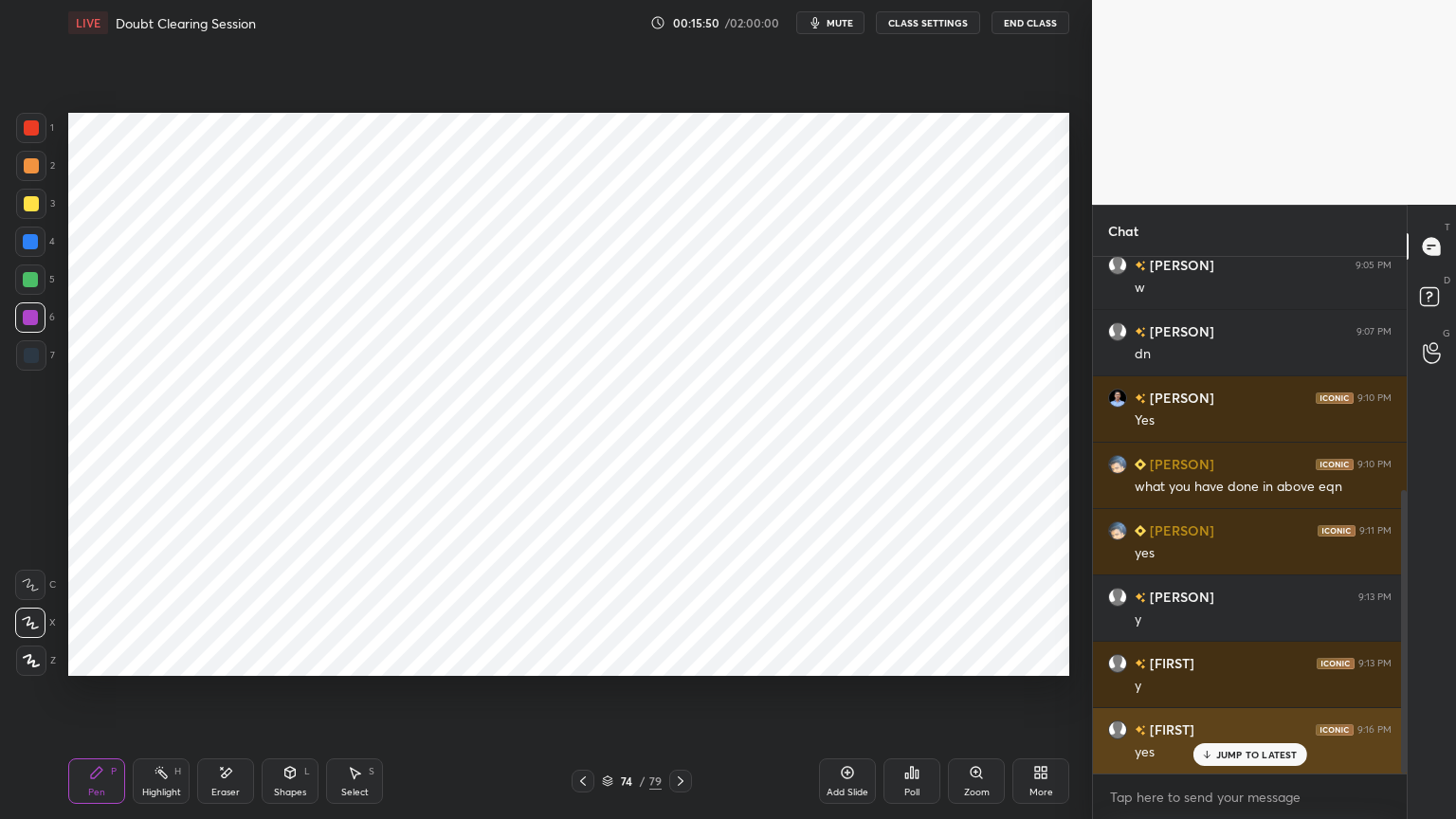 click on "JUMP TO LATEST" at bounding box center (1257, 755) 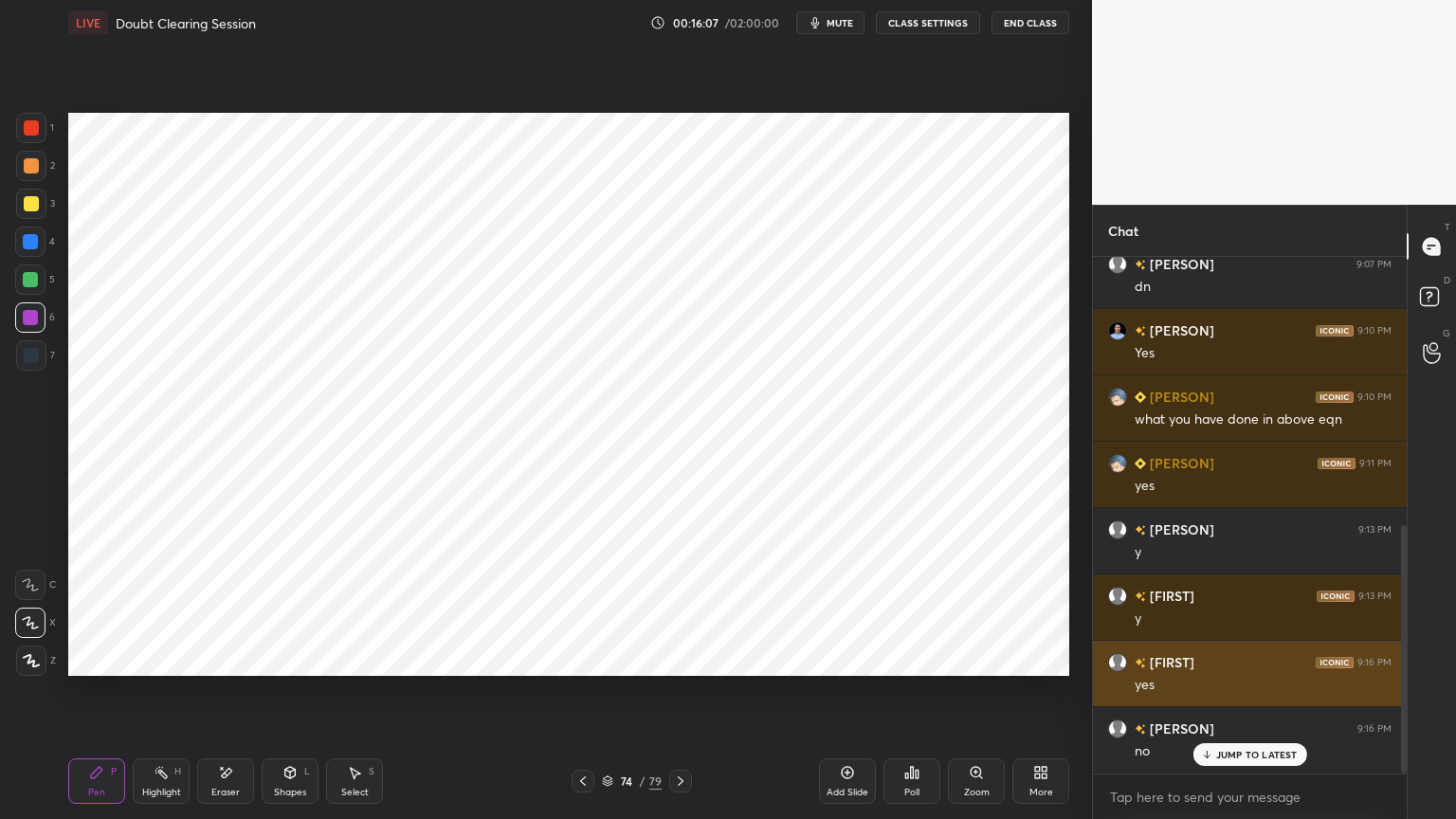 scroll, scrollTop: 557, scrollLeft: 0, axis: vertical 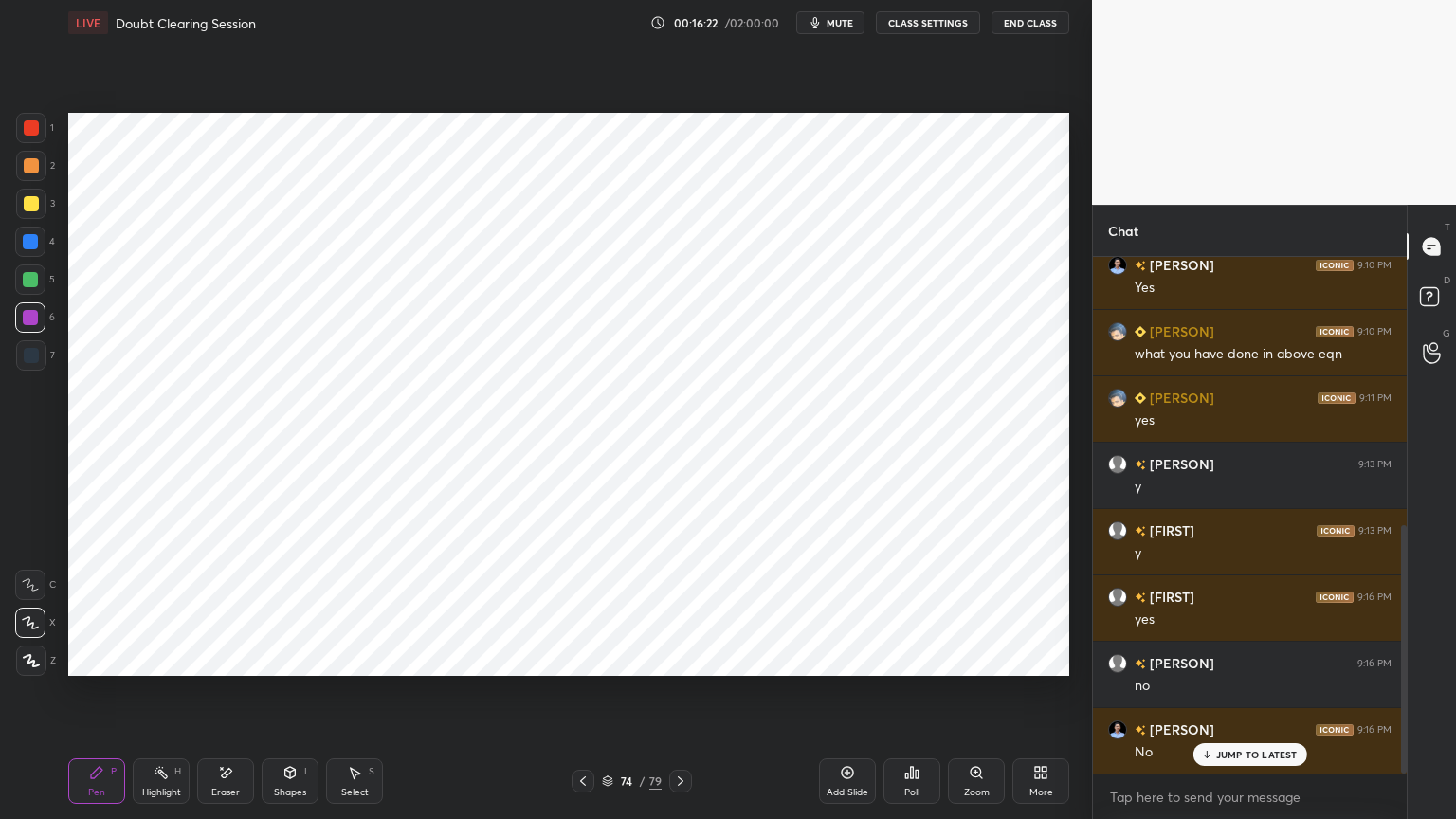 click on "JUMP TO LATEST" at bounding box center [1257, 755] 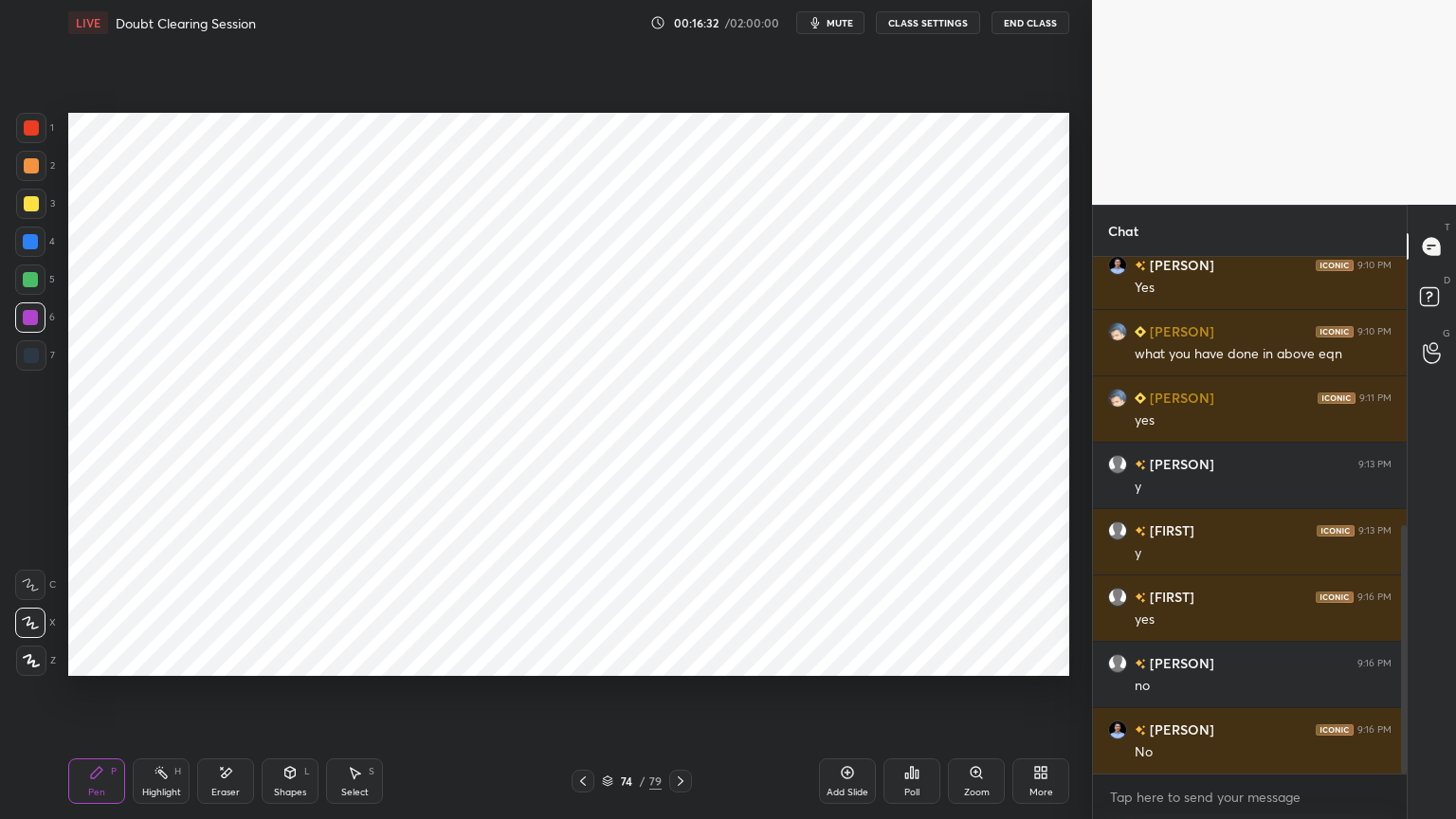 click on "Pen P" at bounding box center [97, 781] 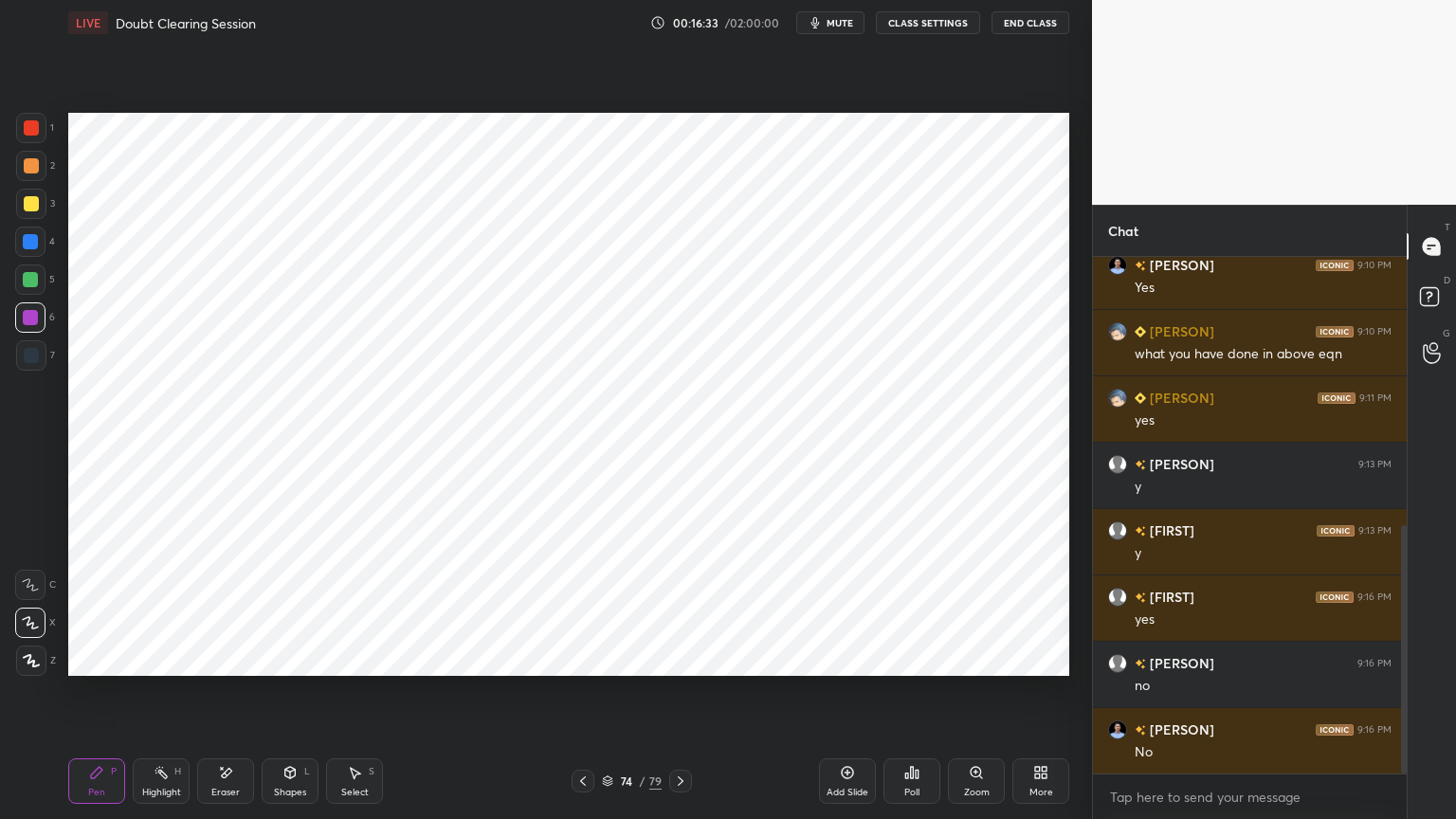 click on "4" at bounding box center (35, 246) 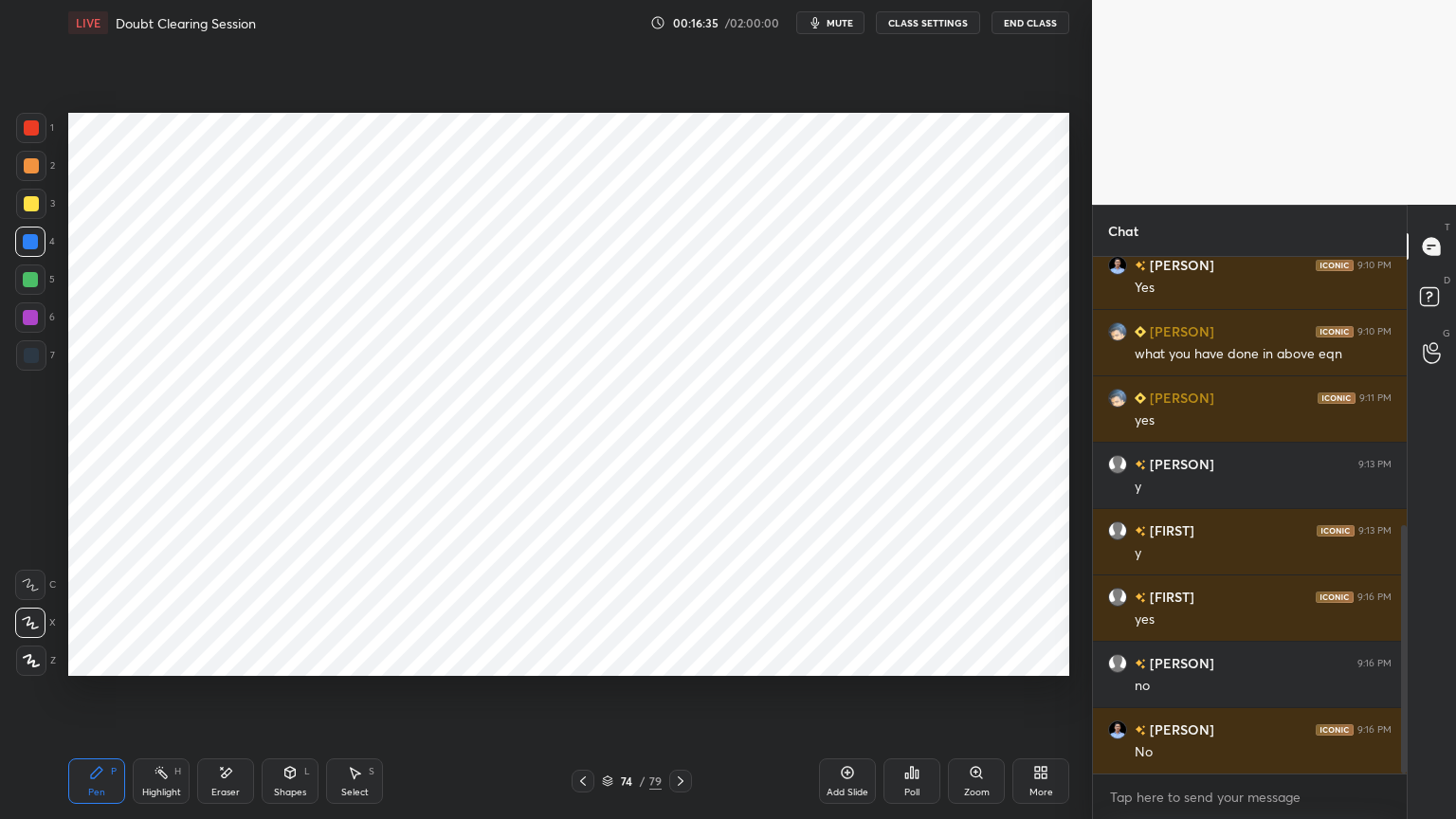 click on "Eraser" at bounding box center [226, 792] 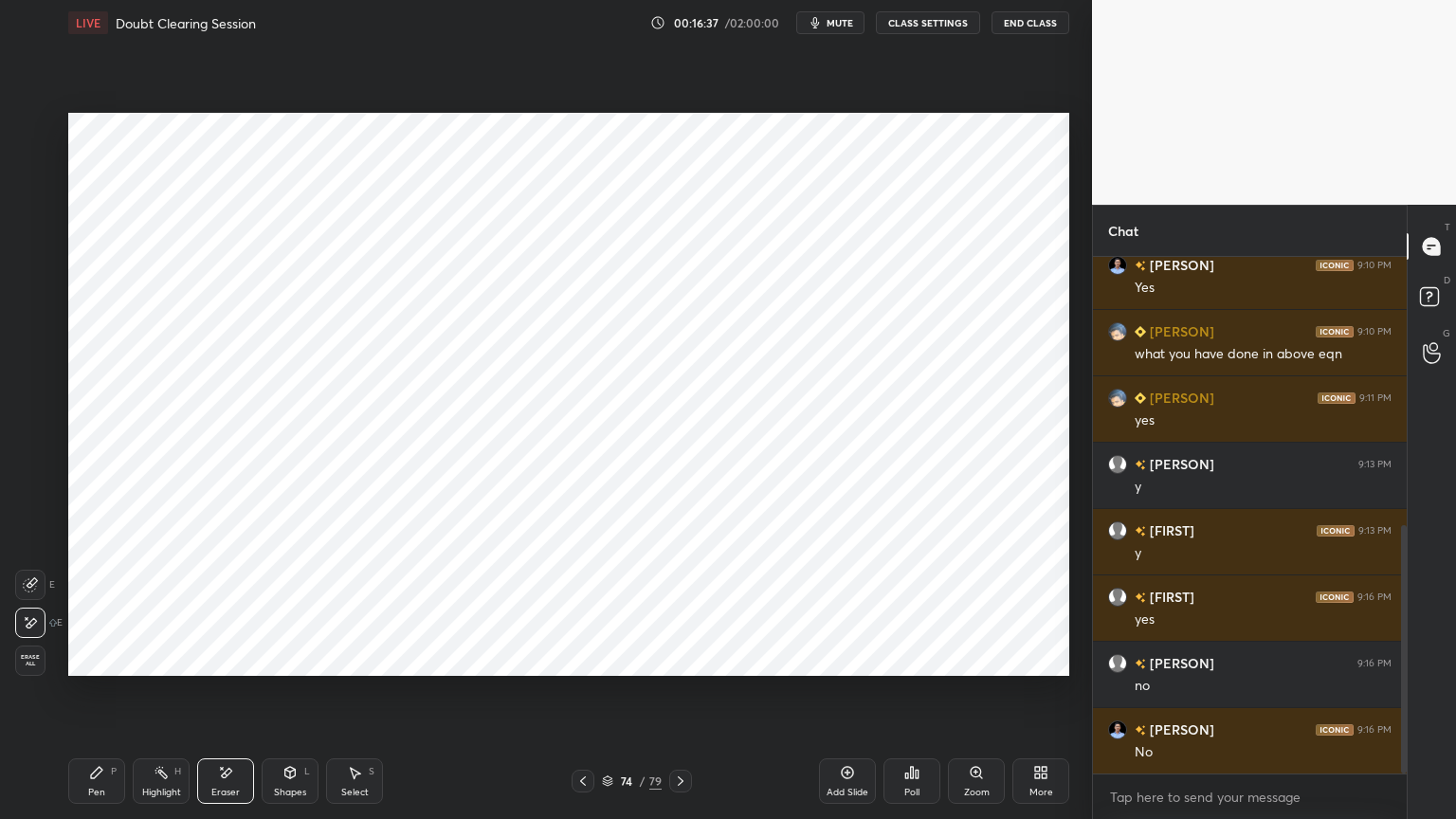 click on "Pen P" at bounding box center [97, 781] 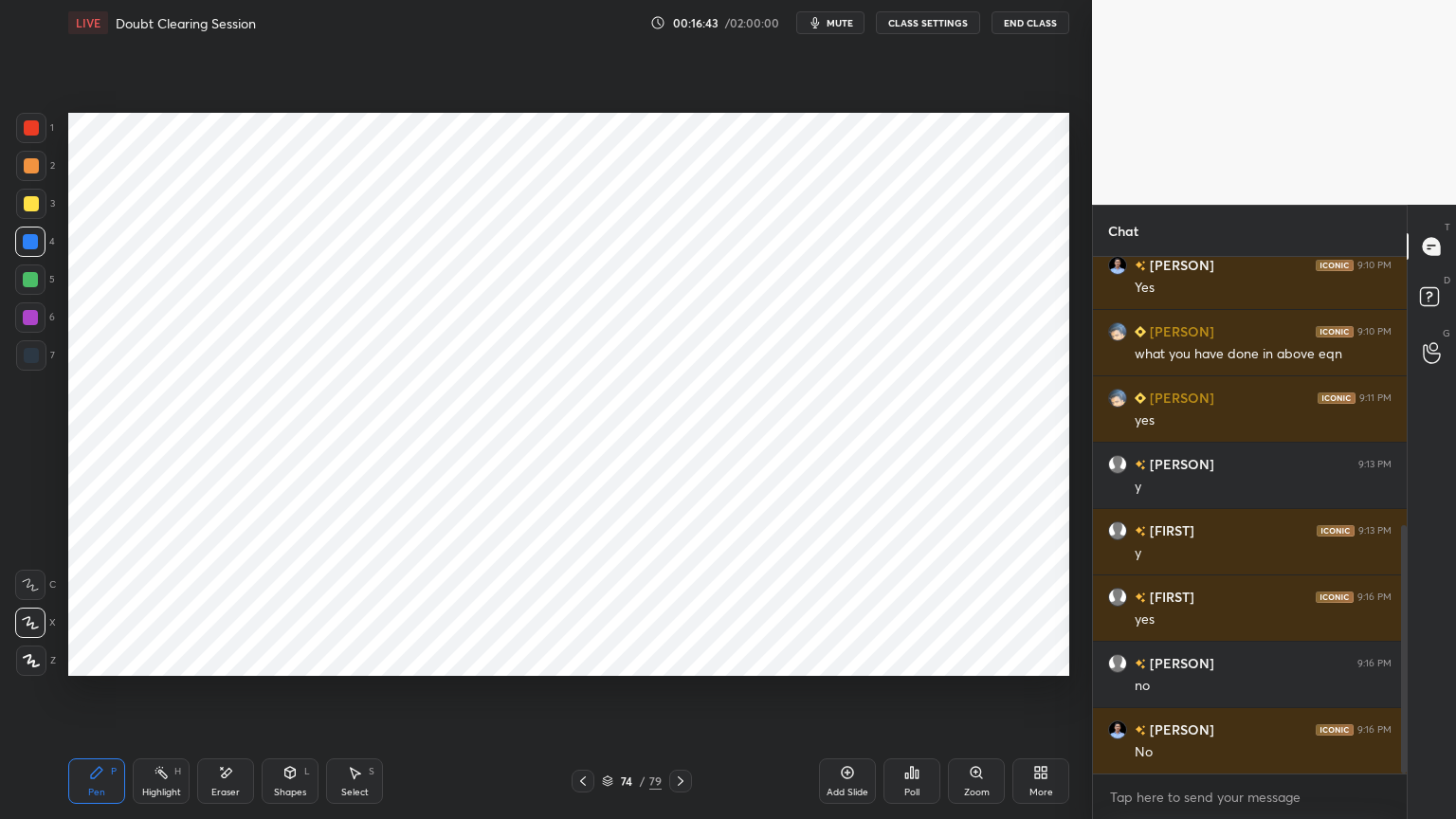 click on "Eraser" at bounding box center [226, 792] 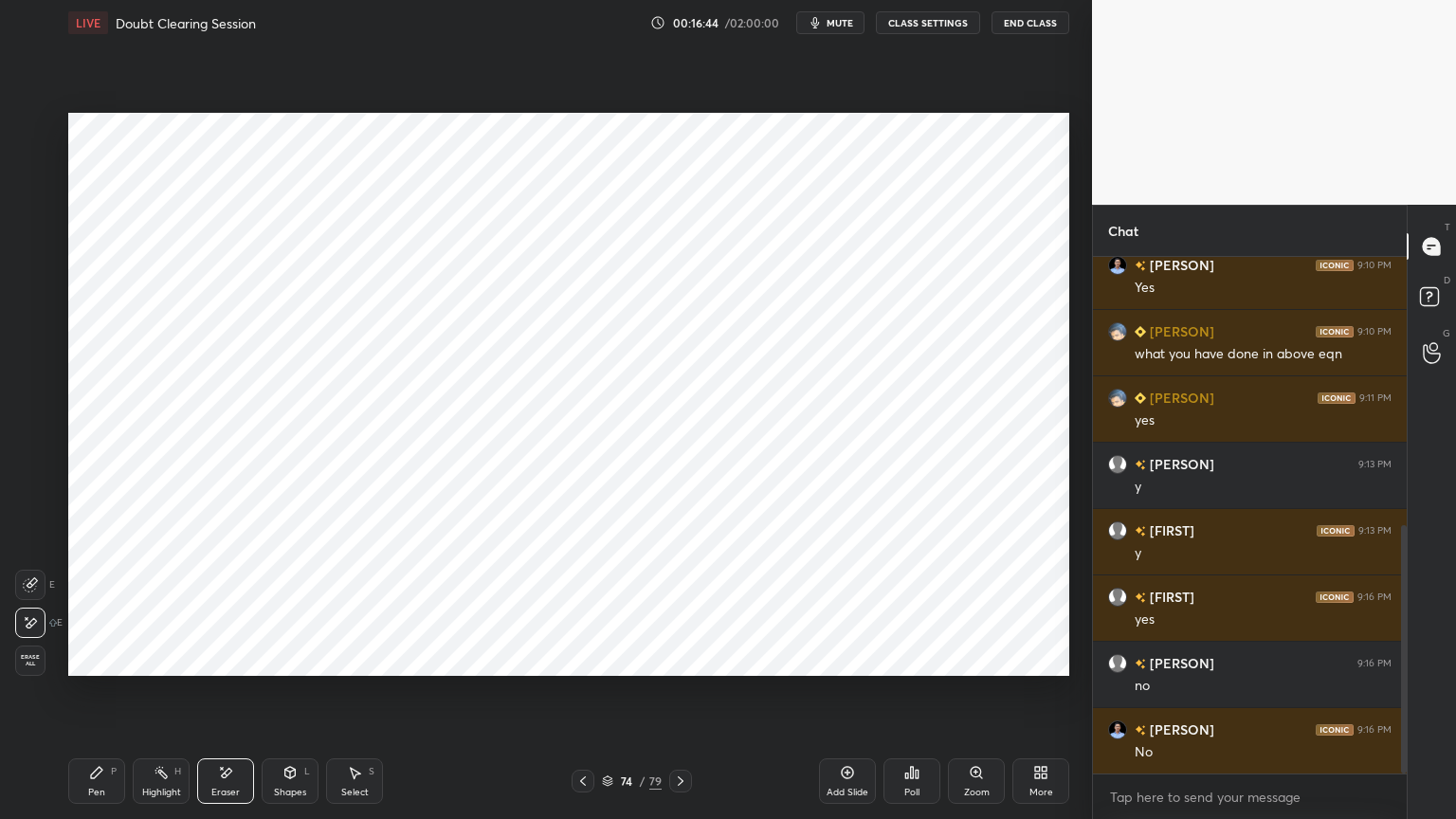 click 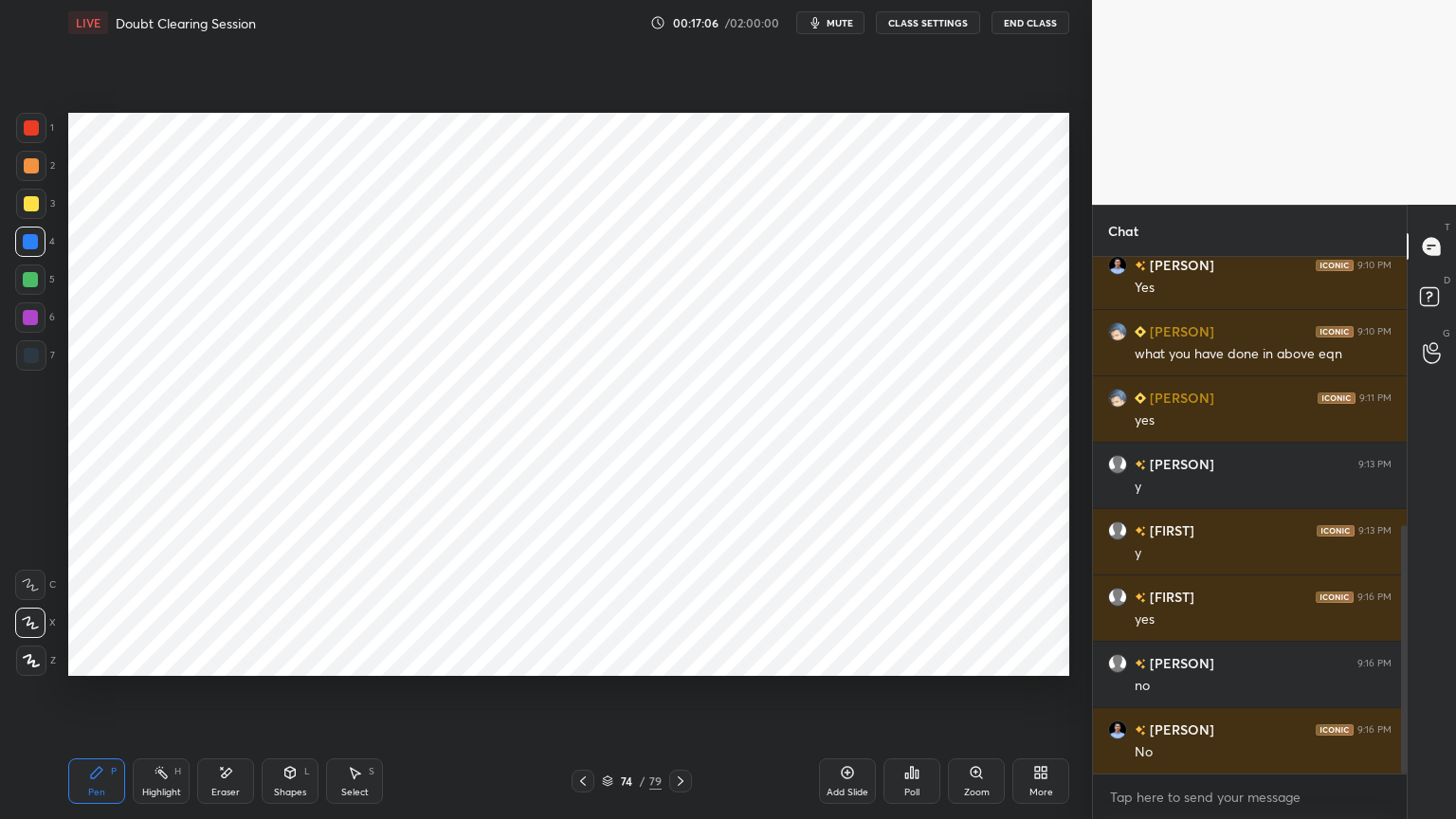 click 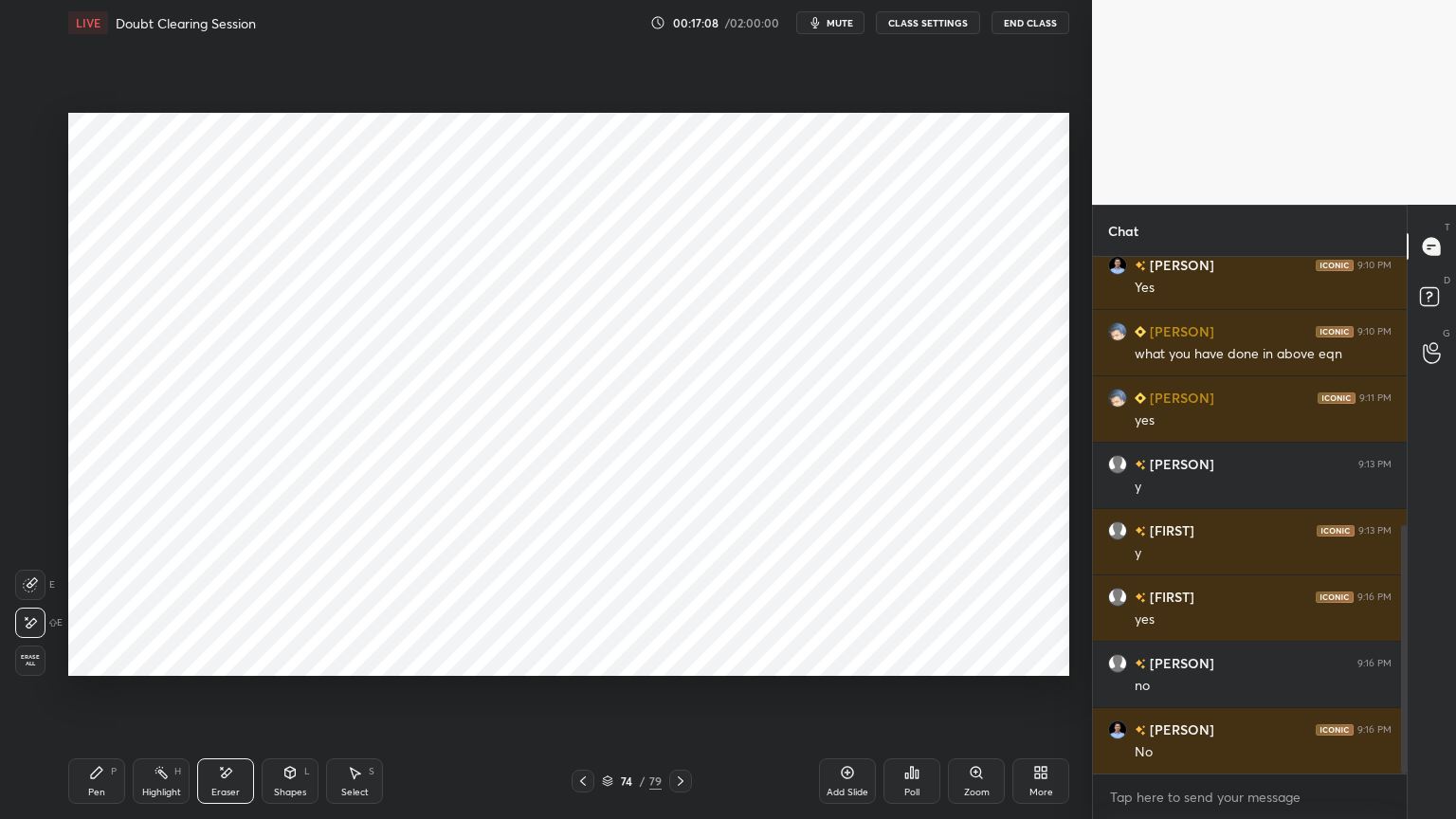 click 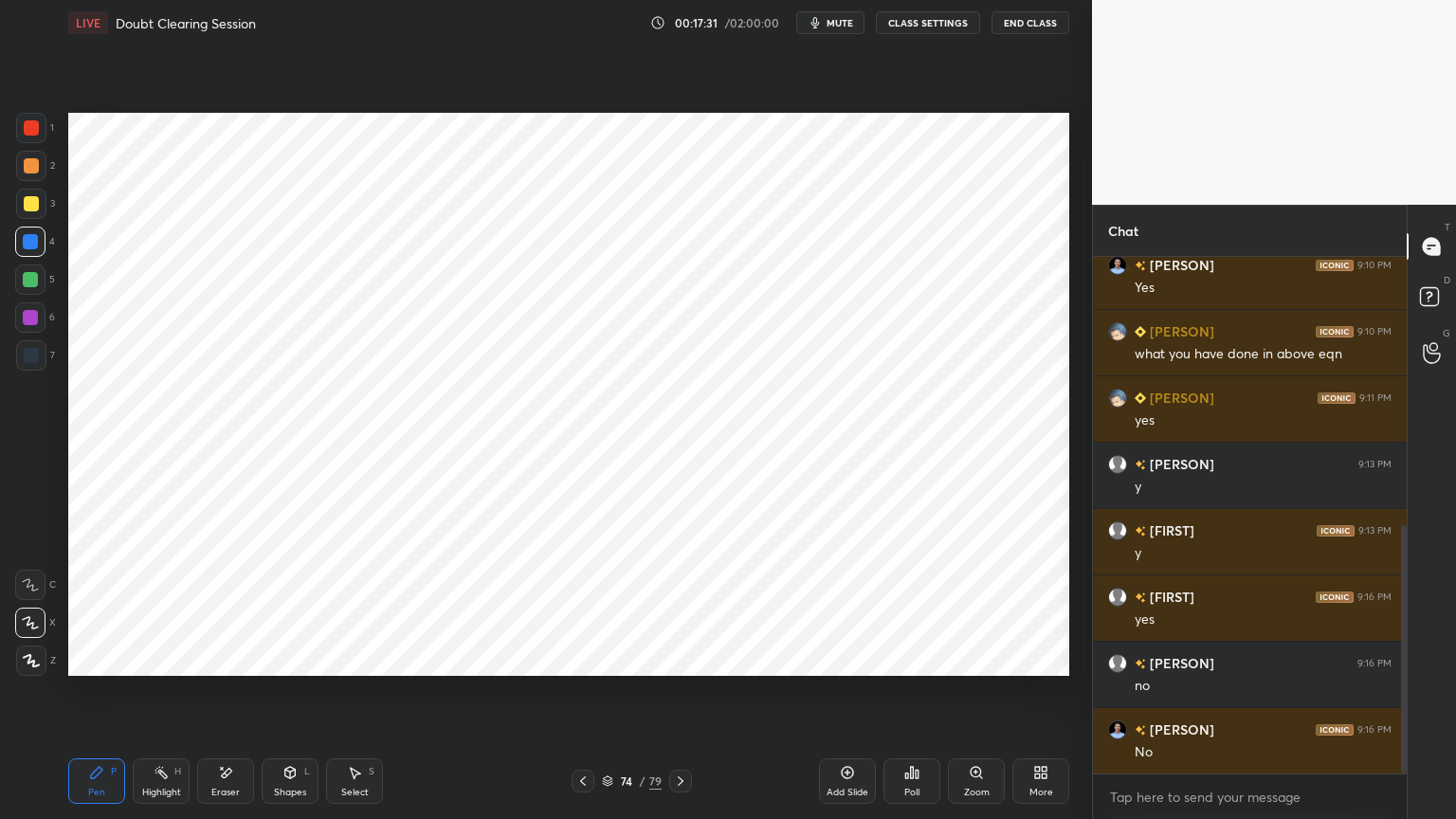 click at bounding box center (30, 318) 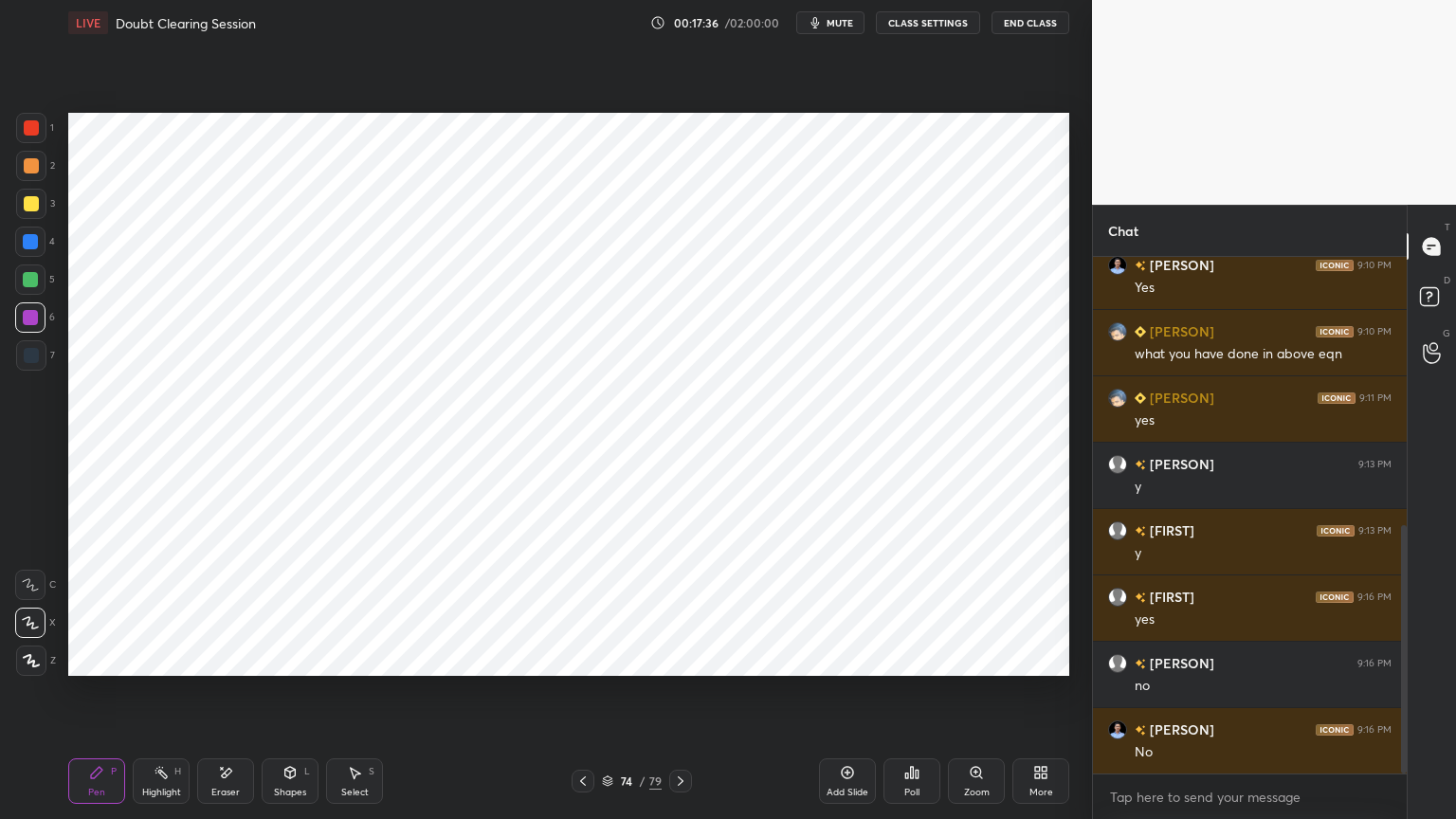 click on "Eraser" at bounding box center (226, 792) 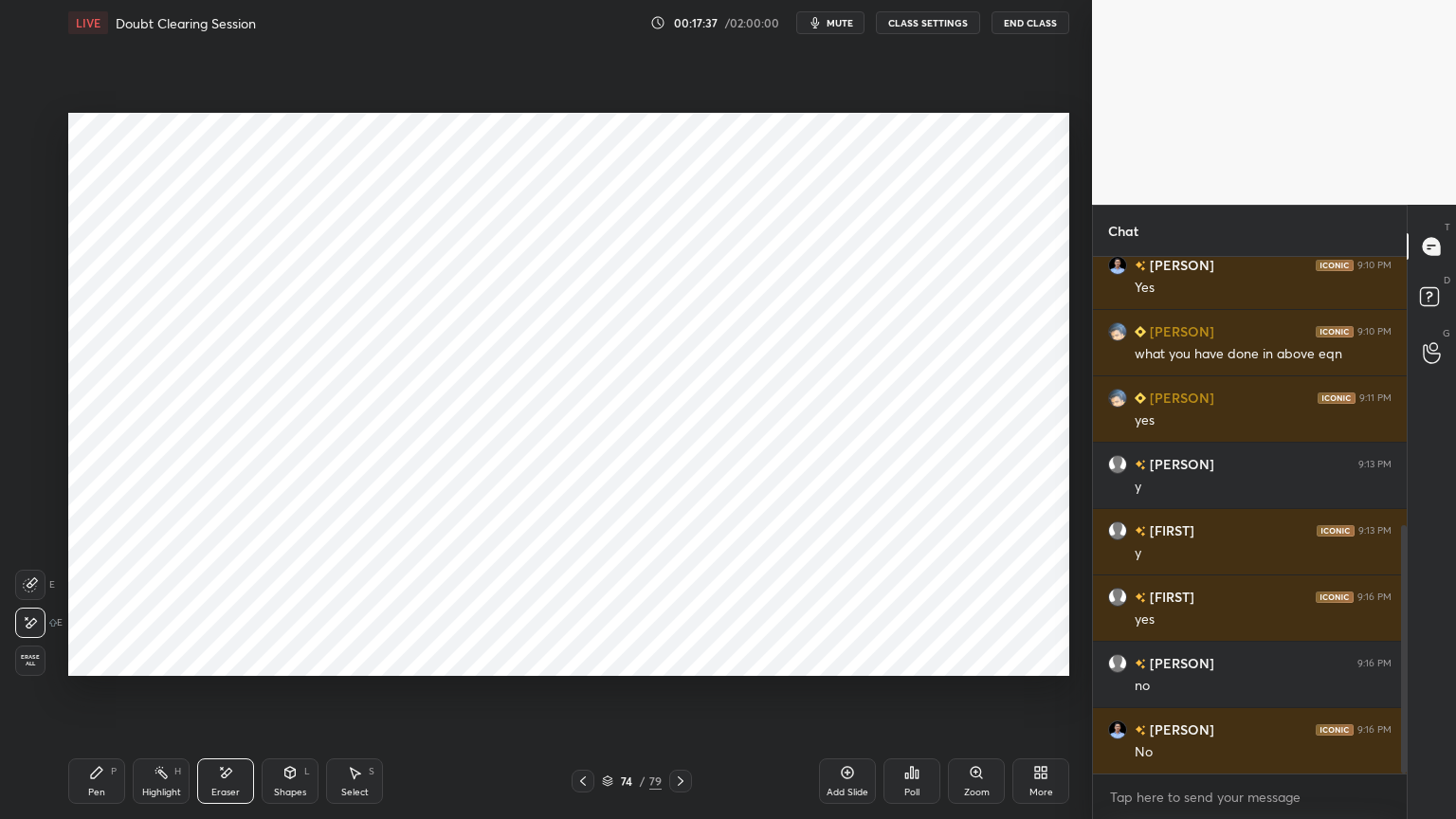 click at bounding box center [30, 623] 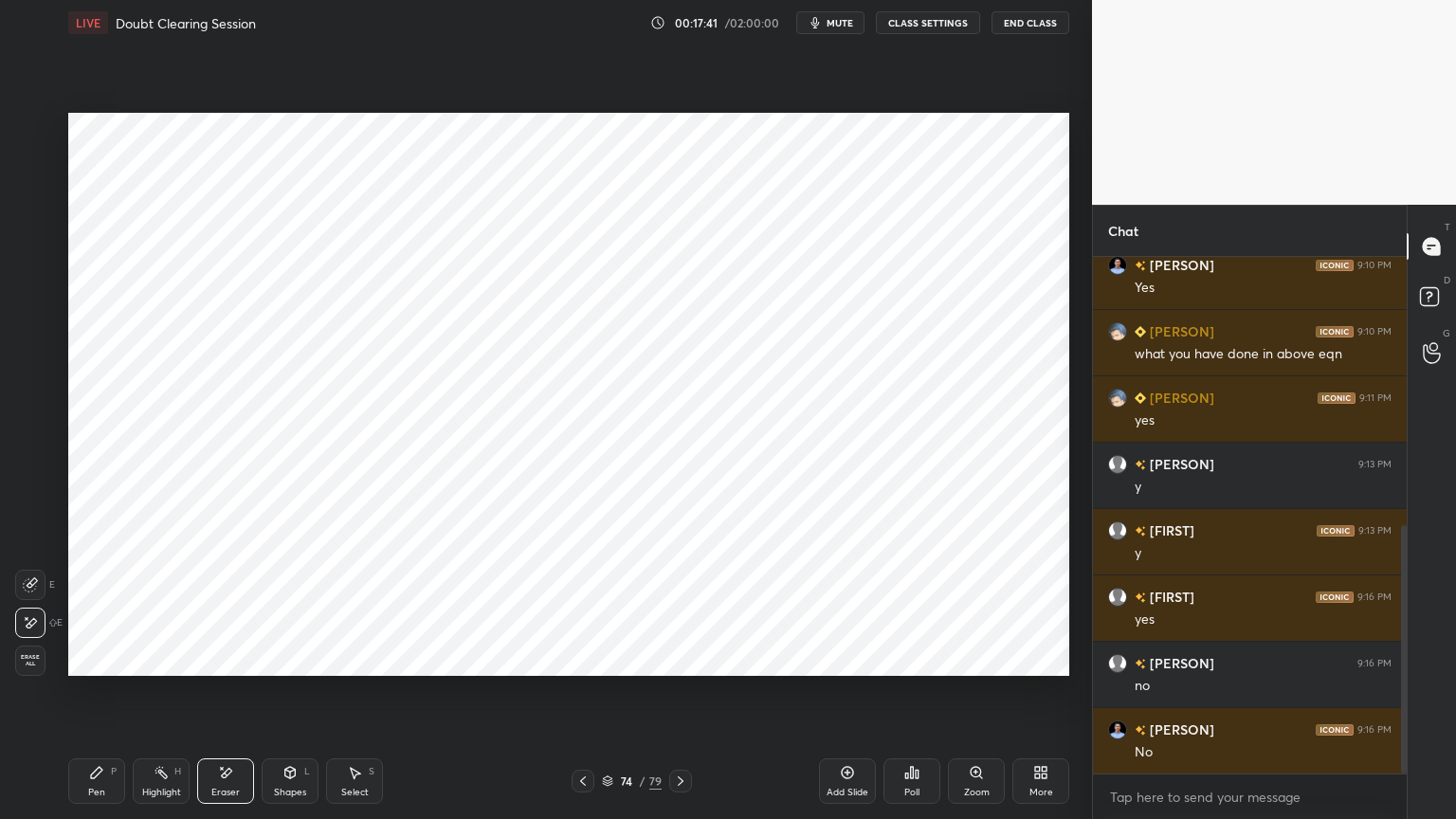 click 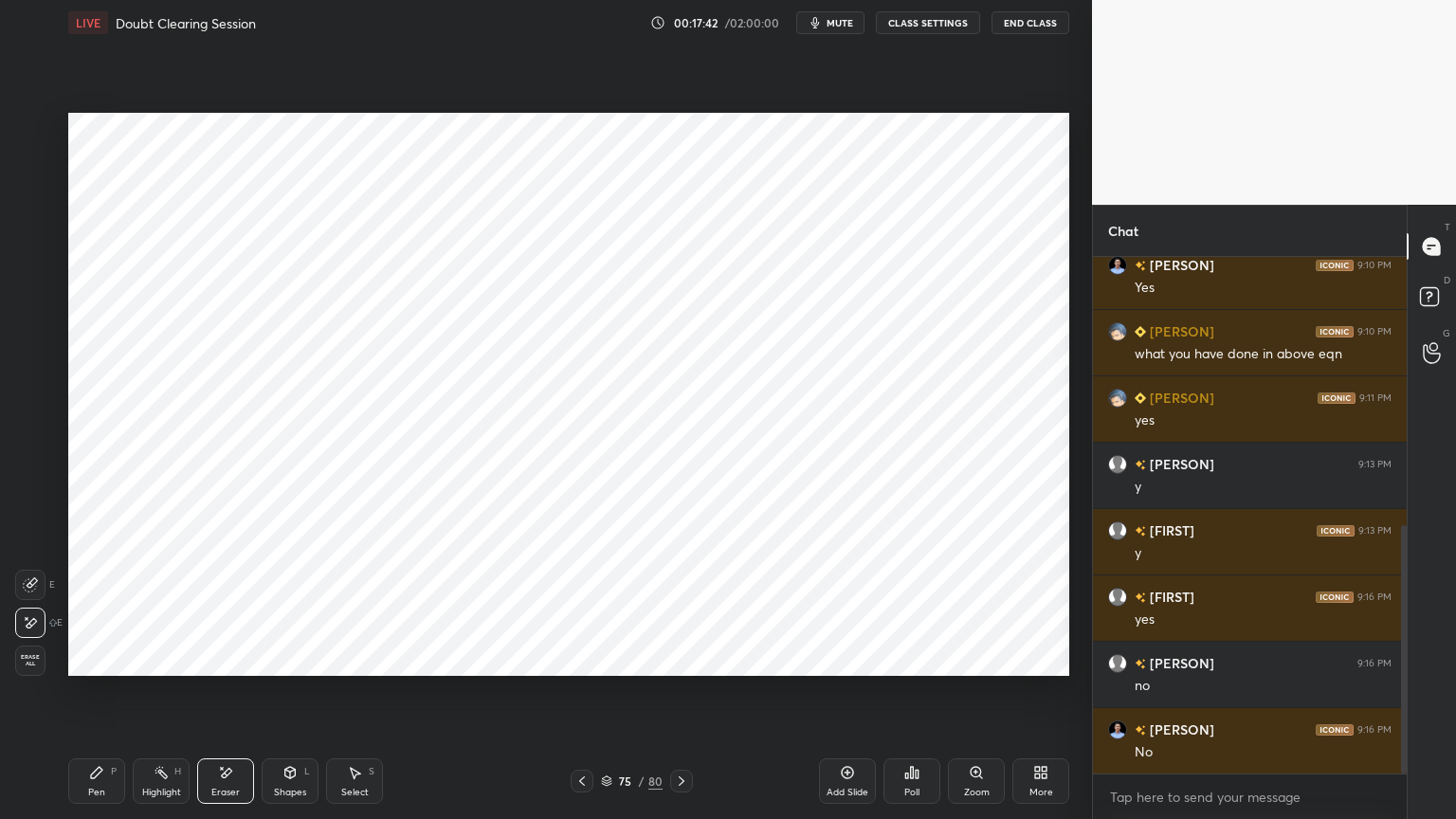 click on "Pen P" at bounding box center (97, 781) 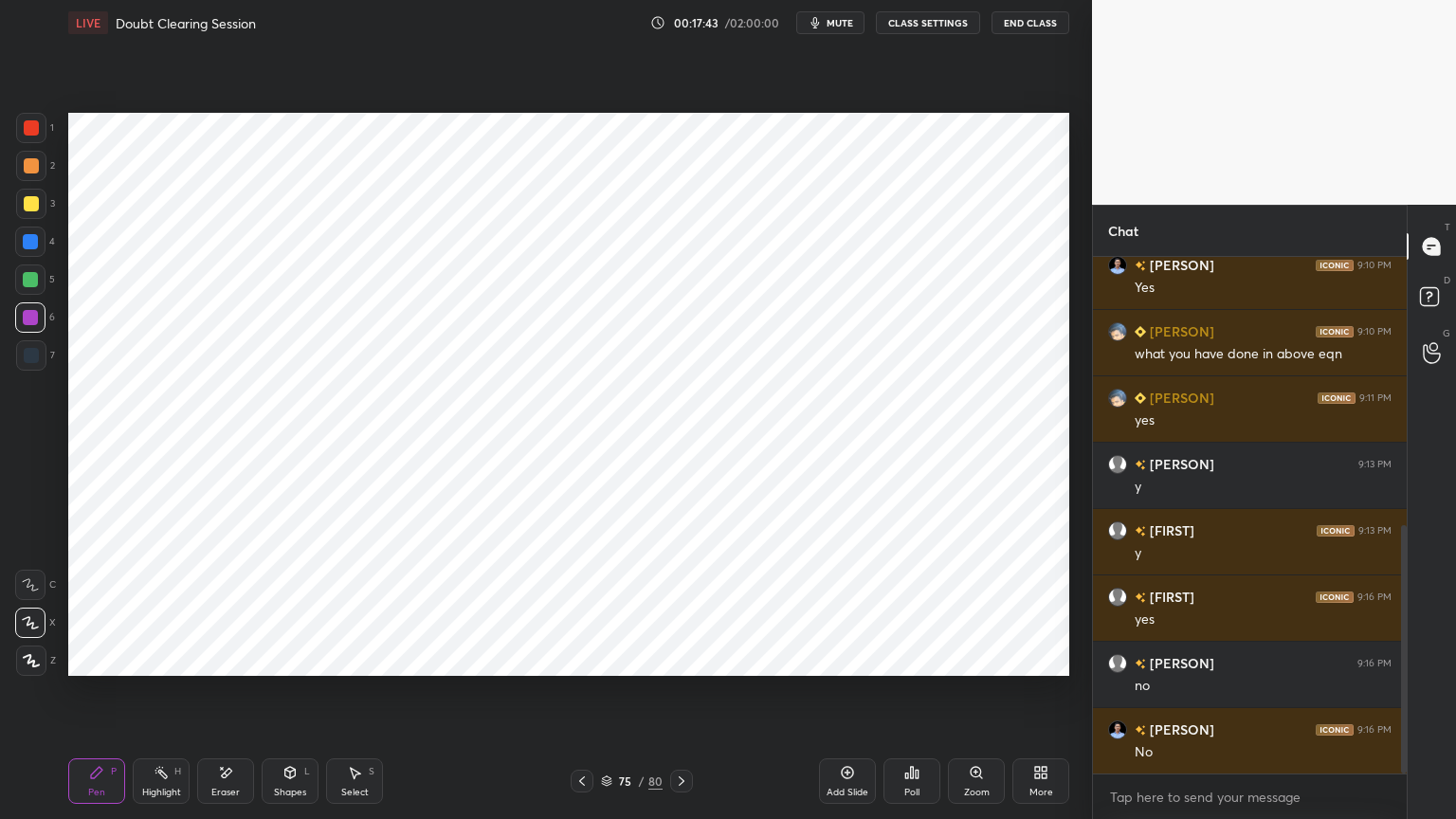 click at bounding box center (30, 242) 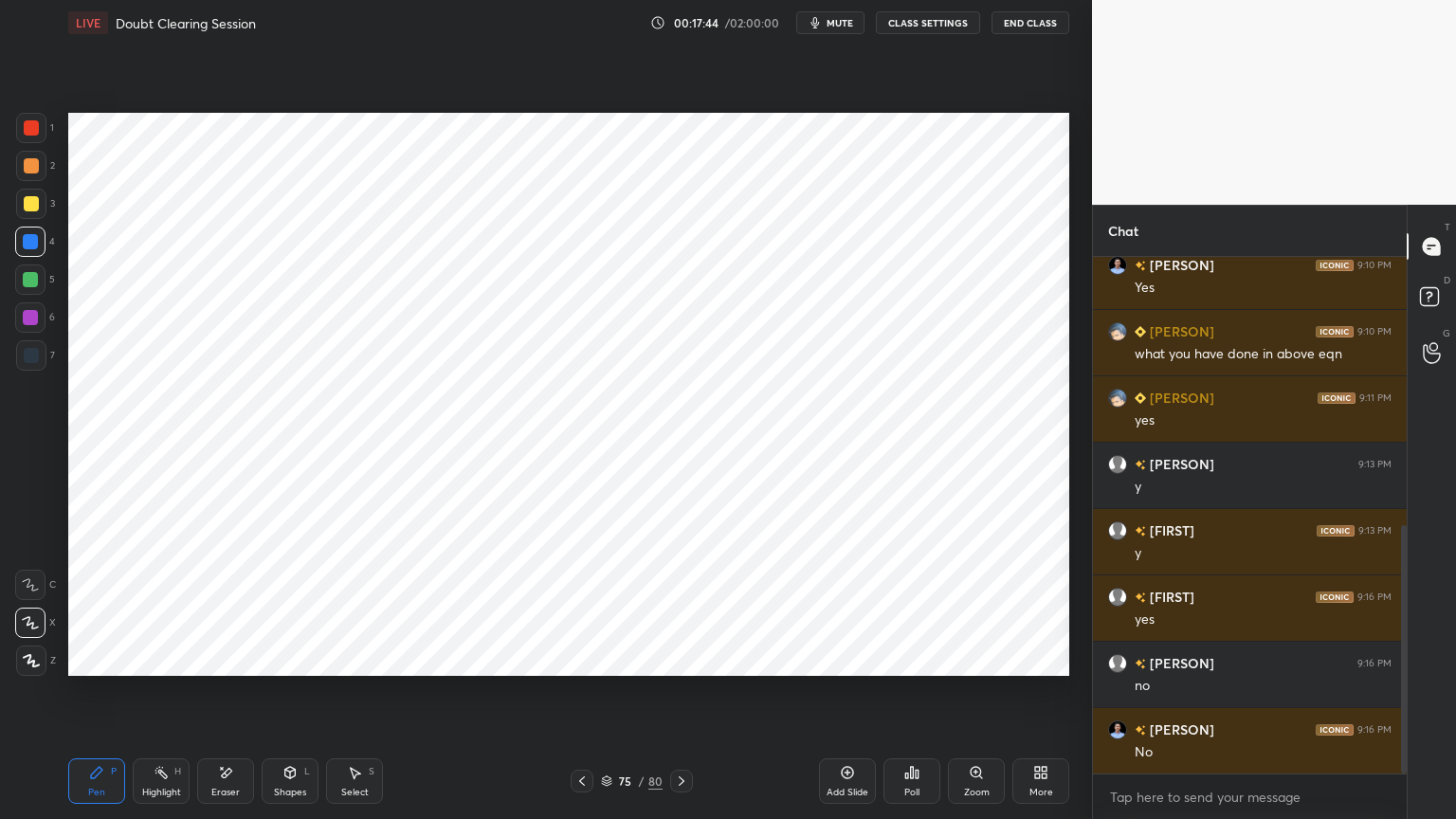 click 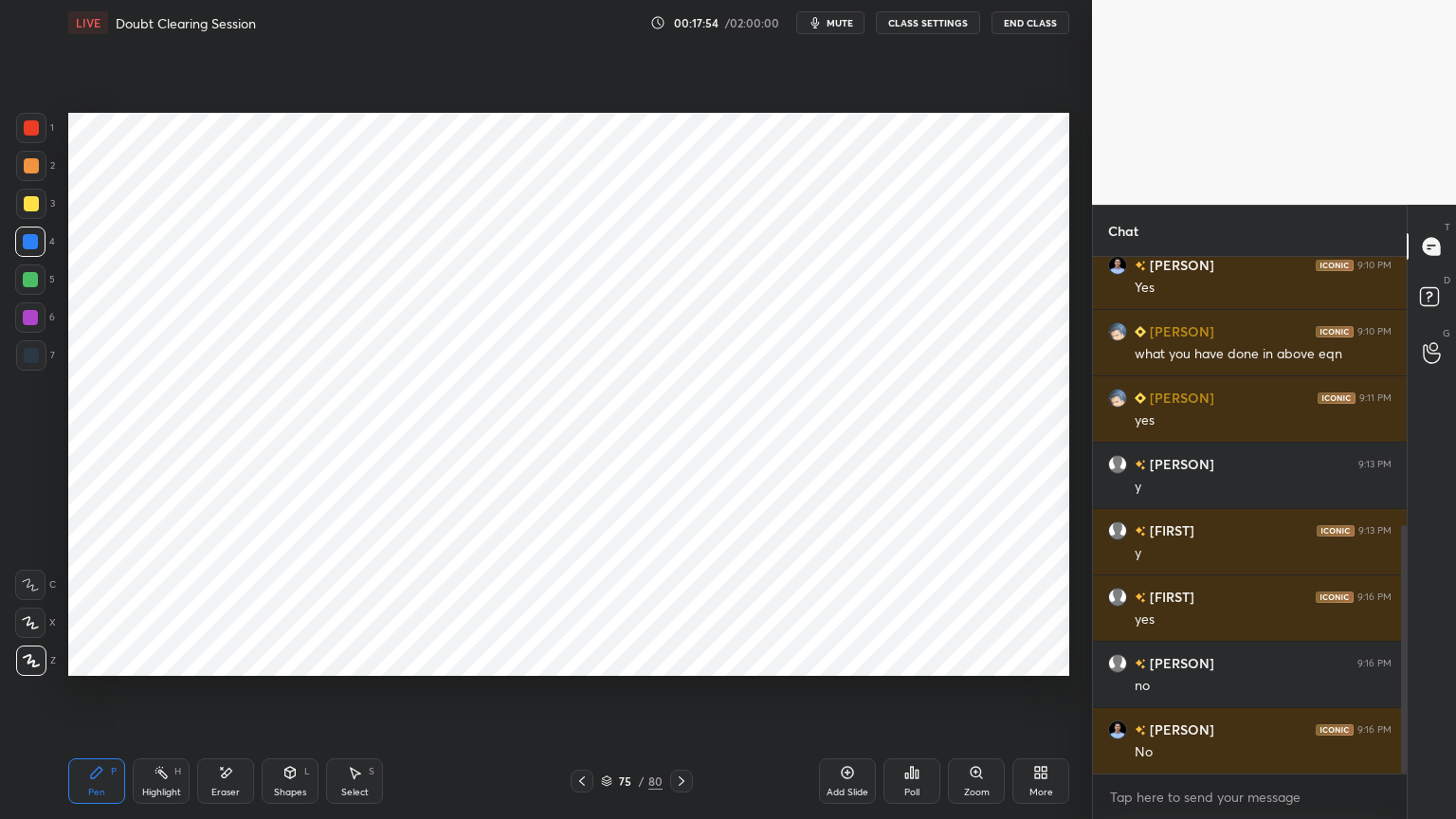 click 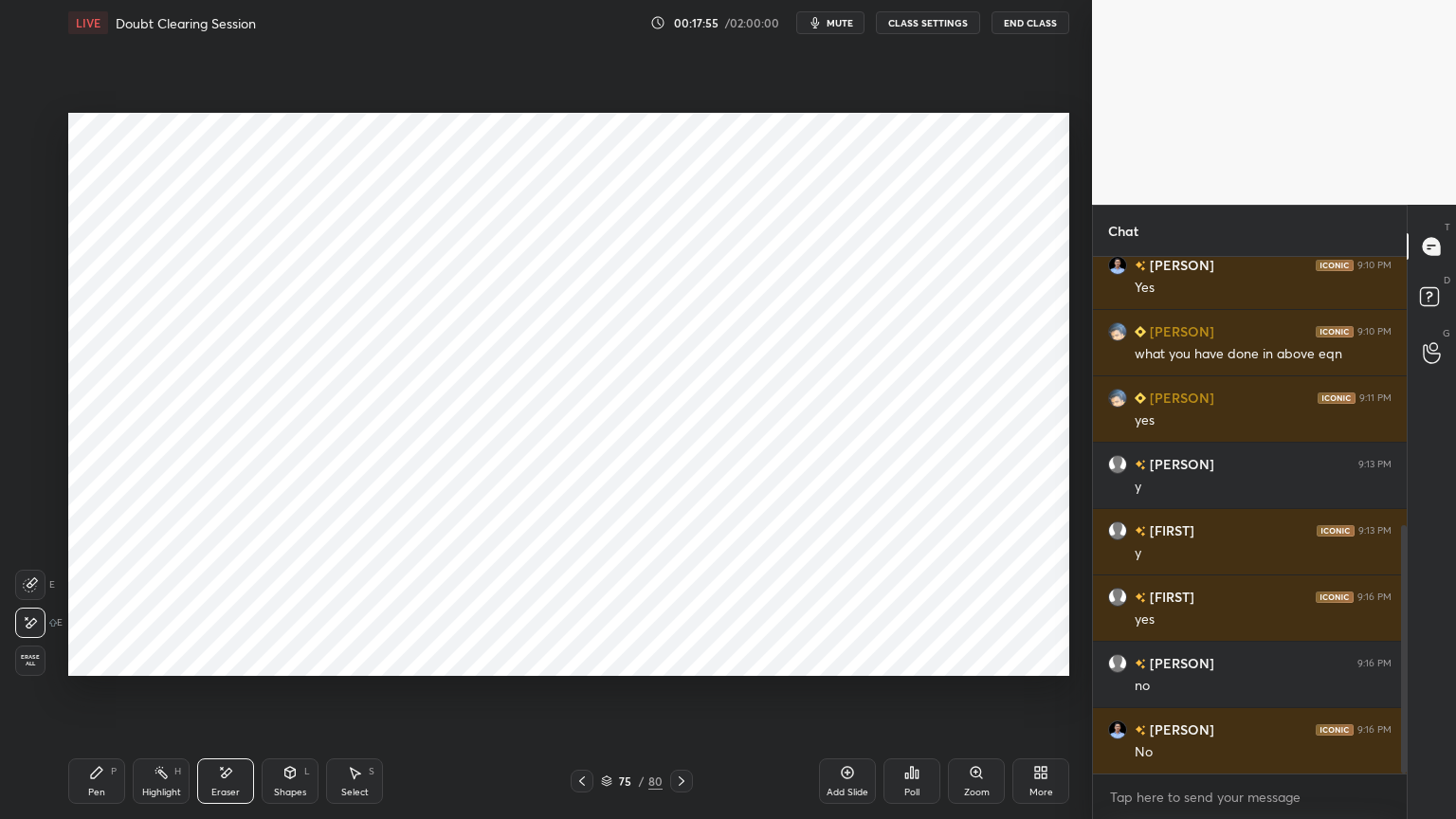 click on "Pen" at bounding box center [97, 792] 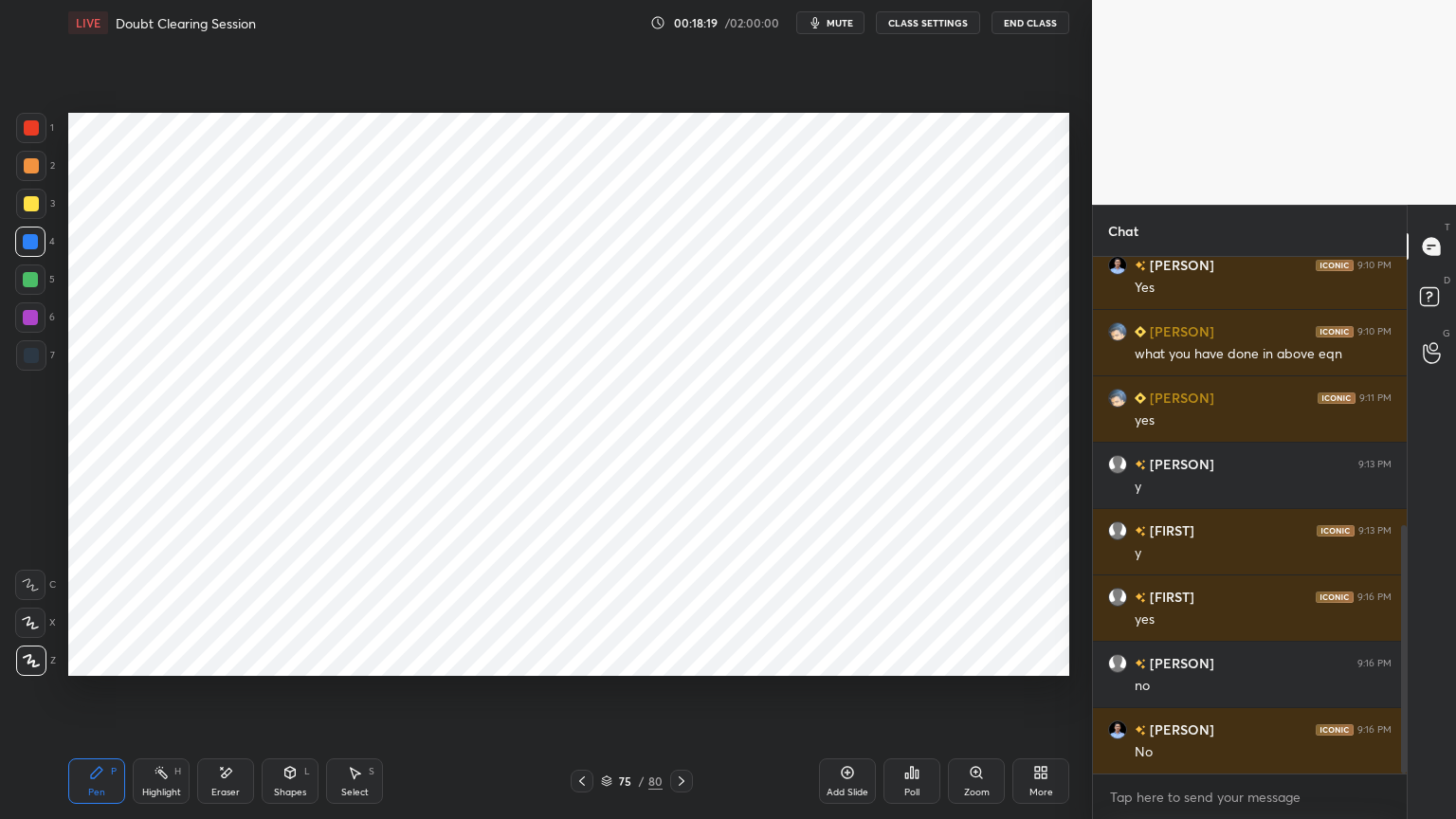 click at bounding box center (31, 355) 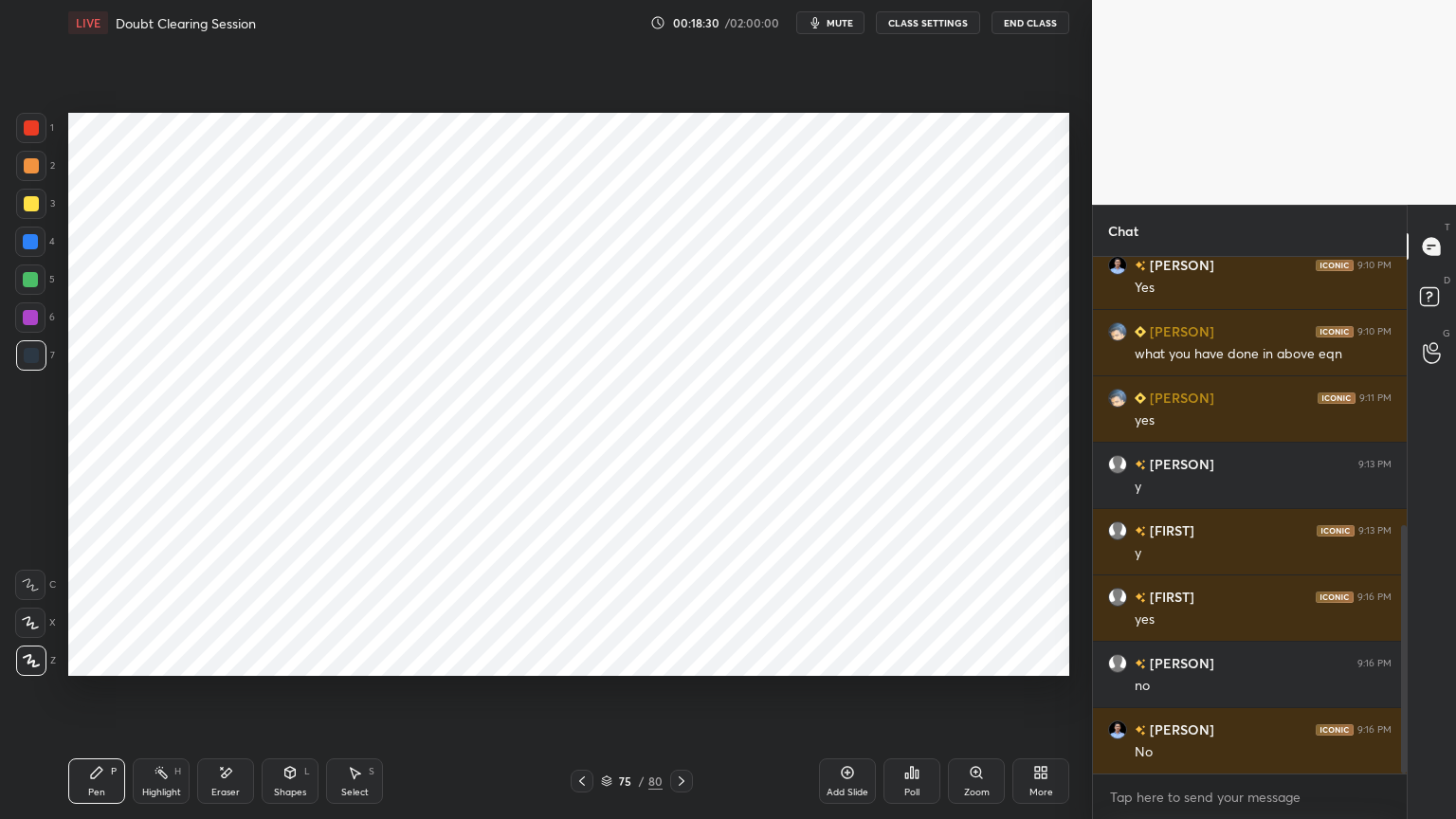 click 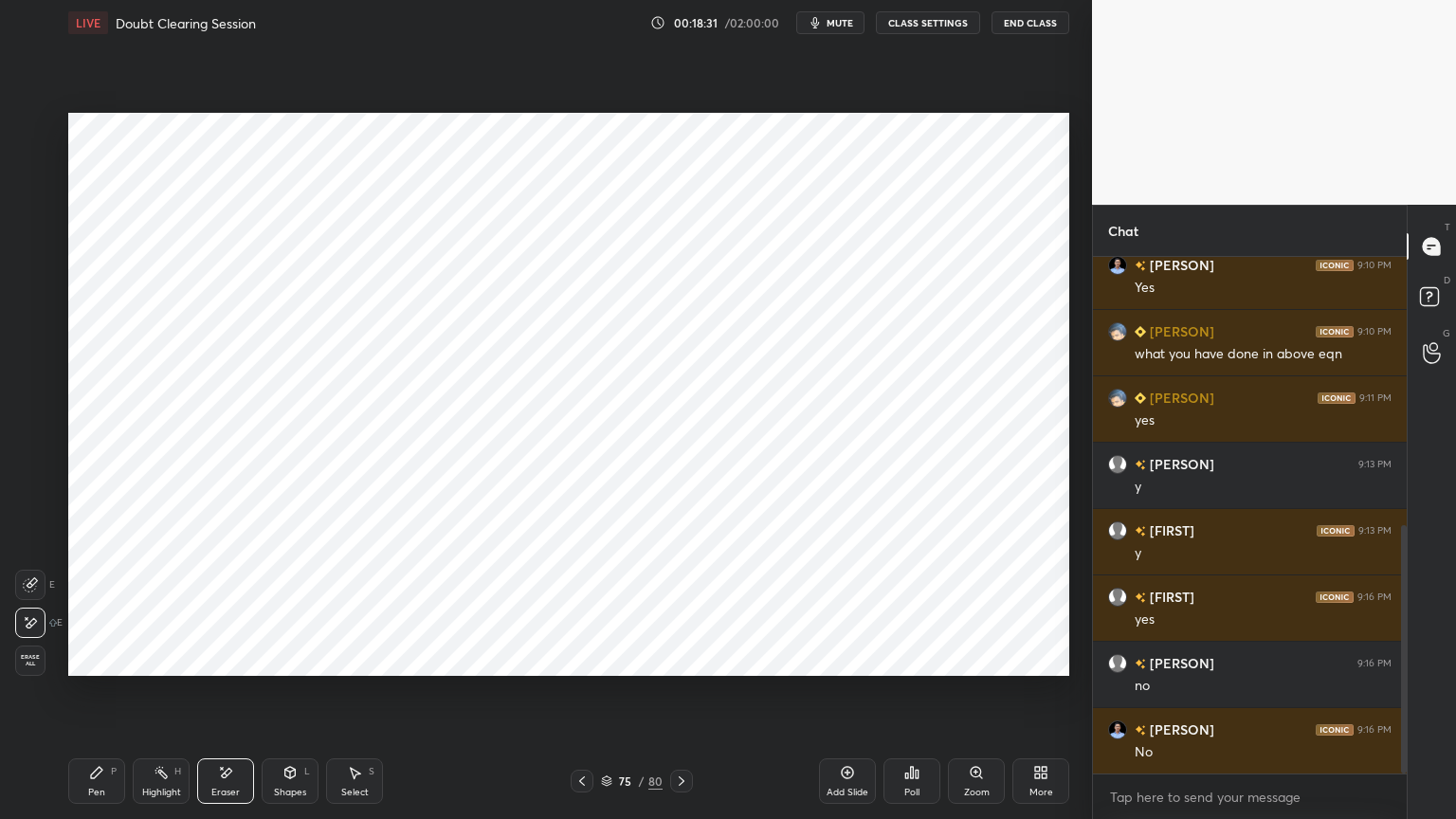 click 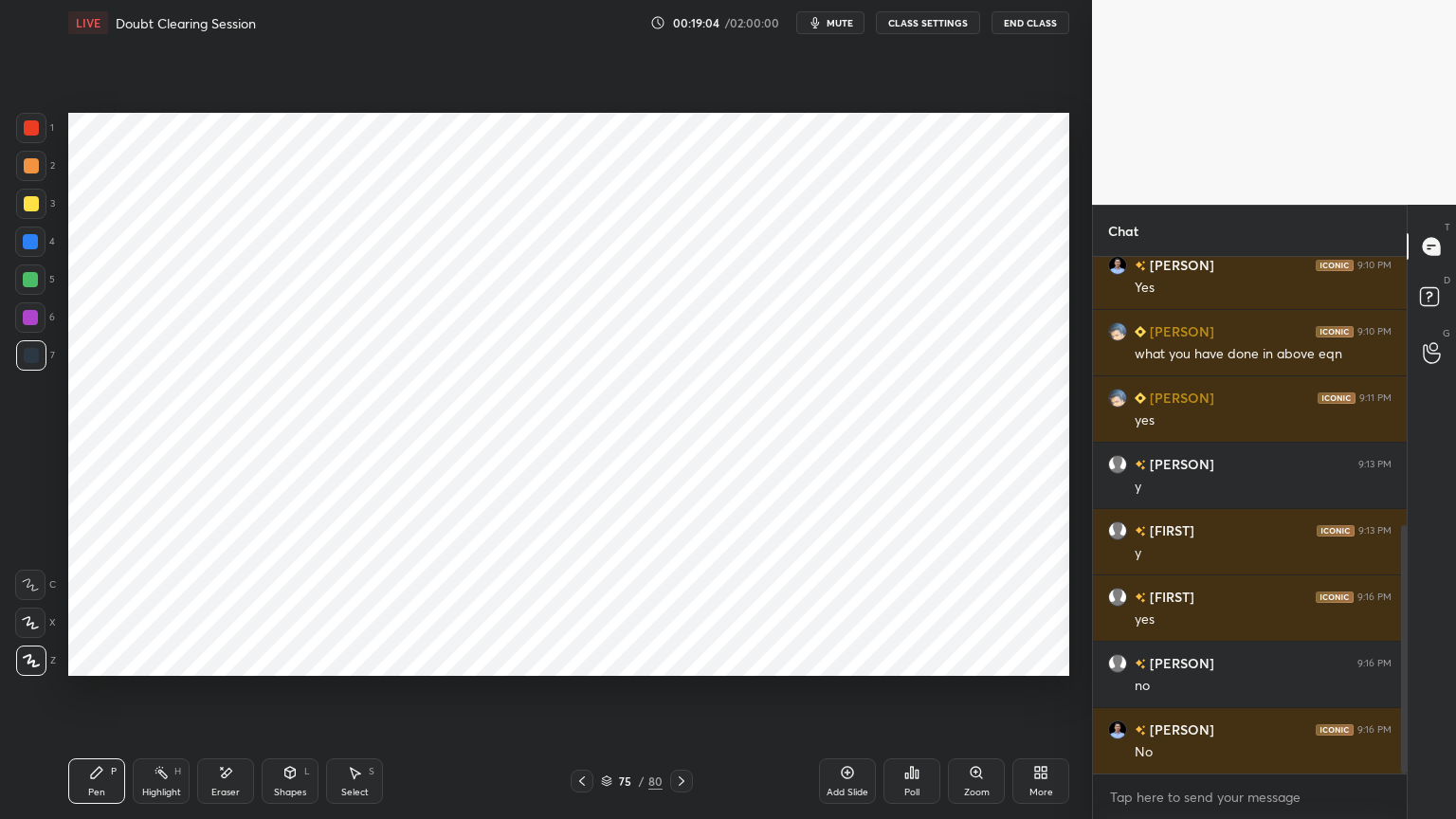 click at bounding box center (30, 318) 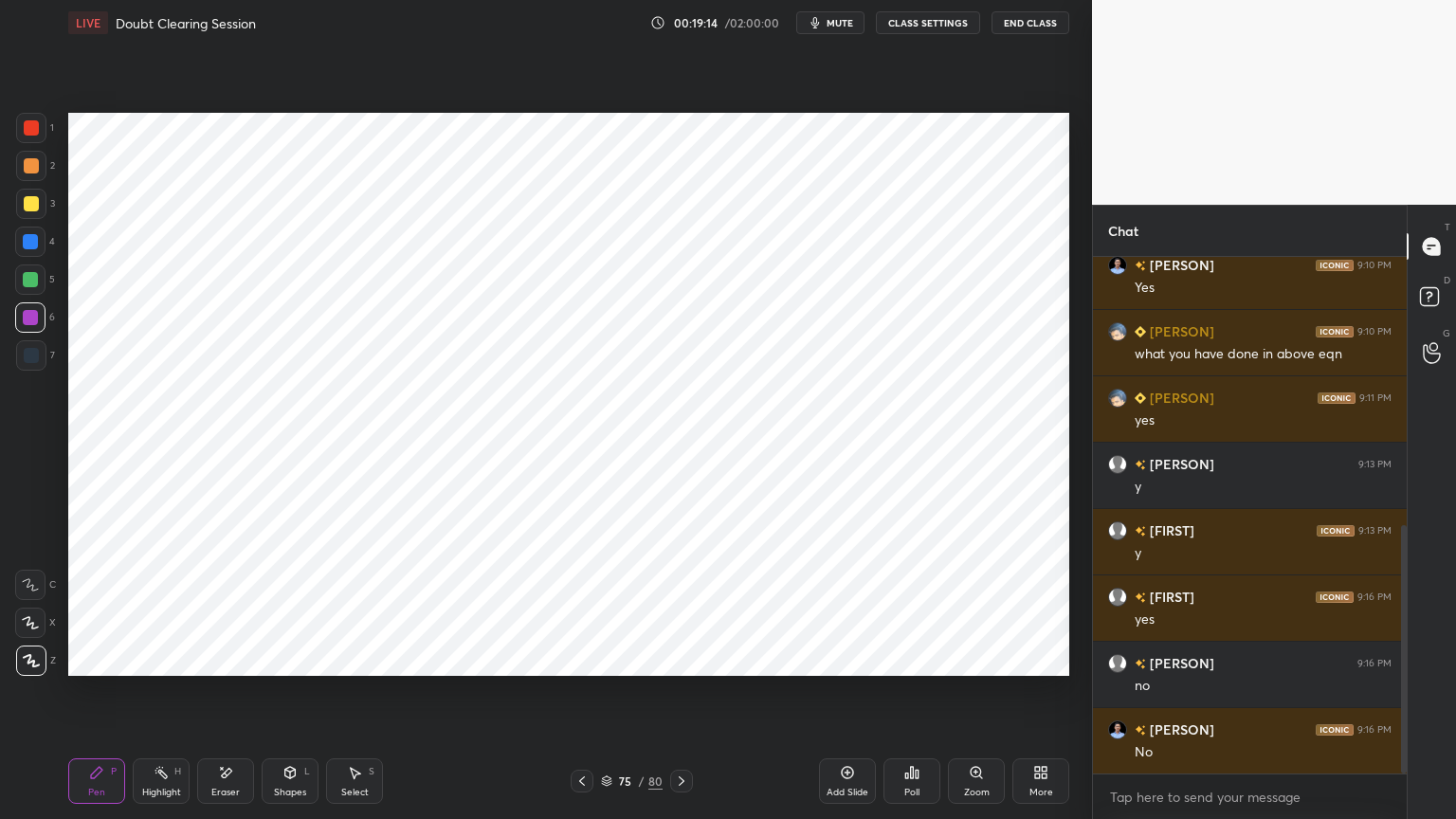 click at bounding box center (30, 242) 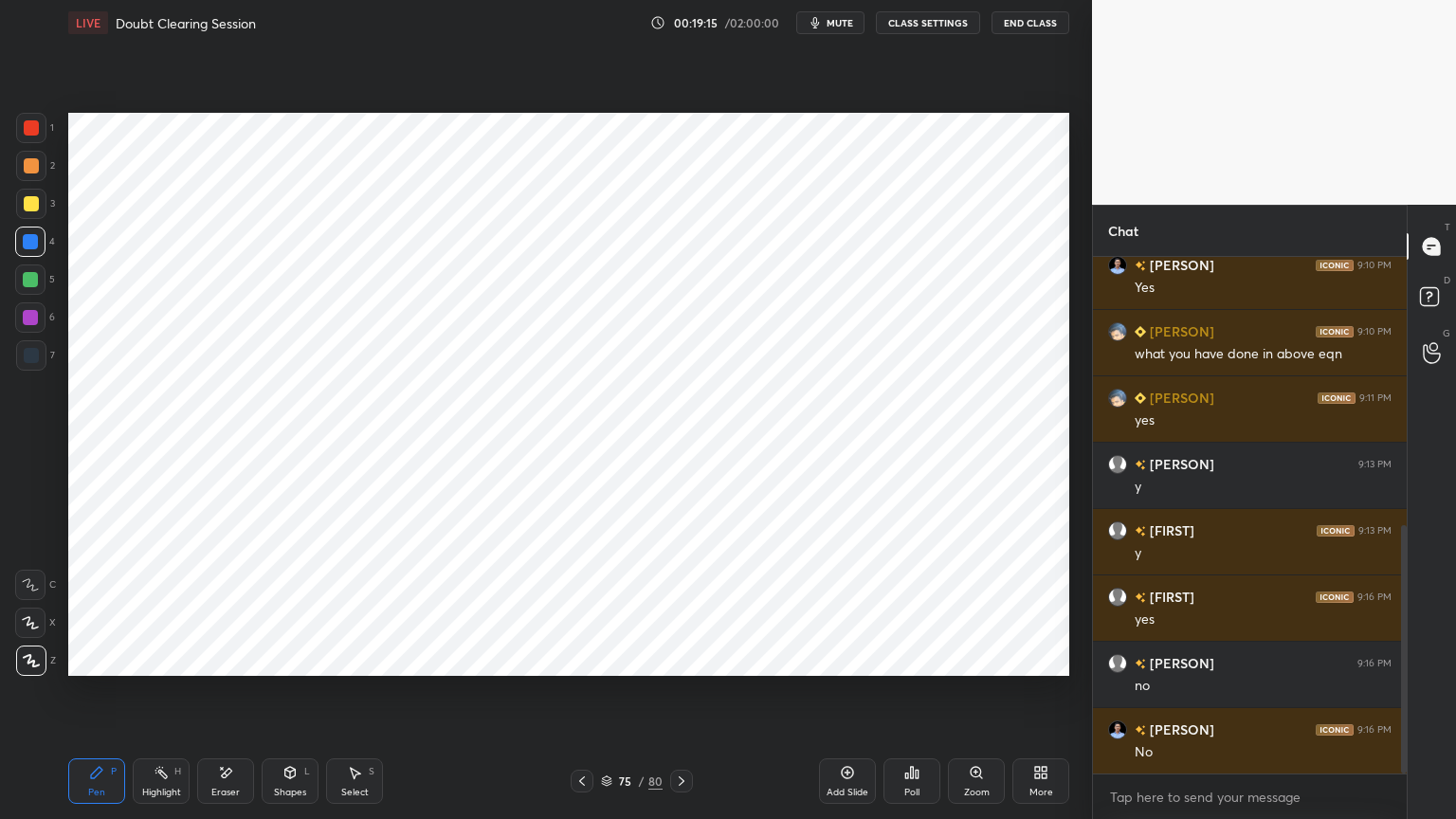 click 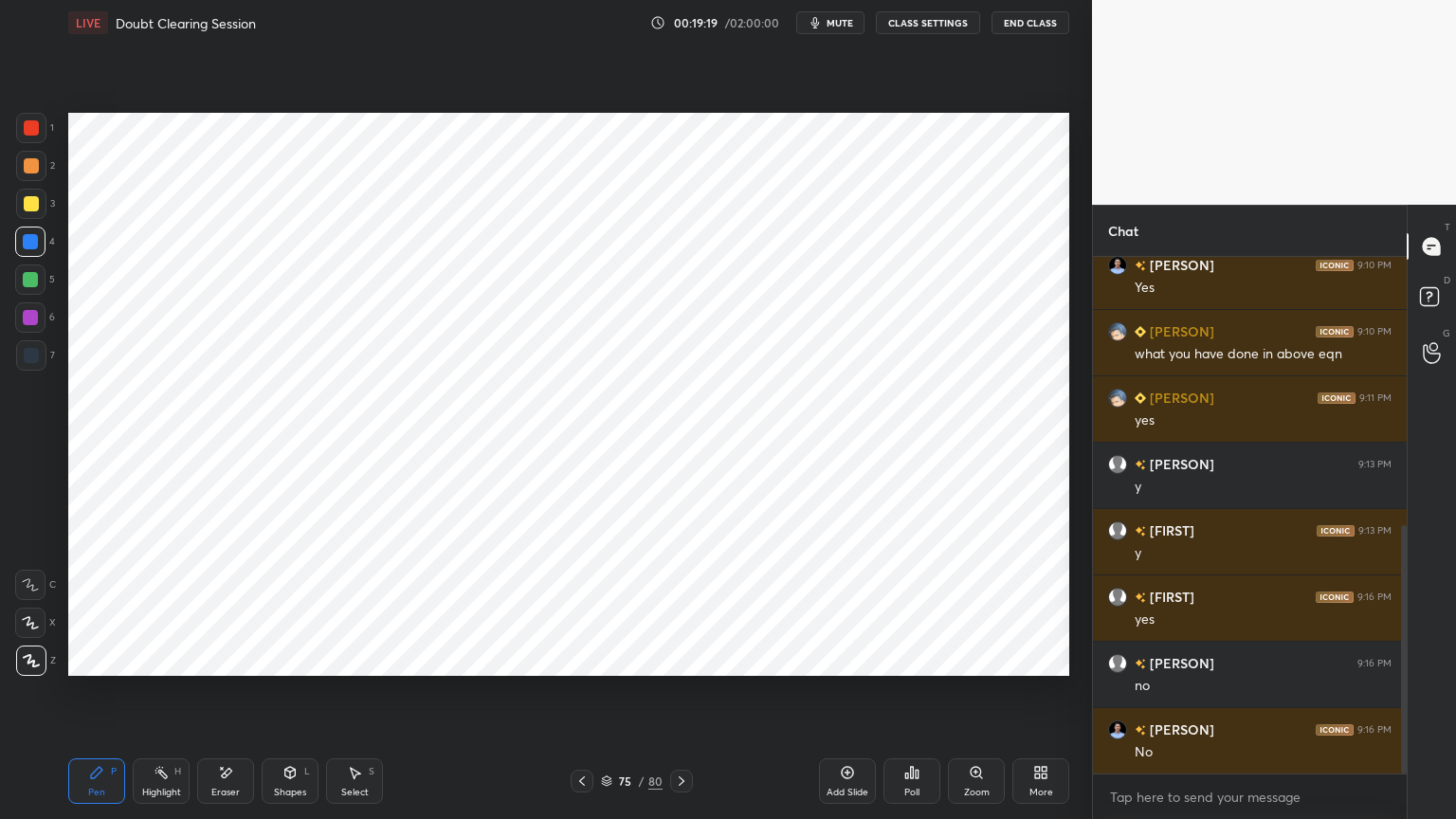 click 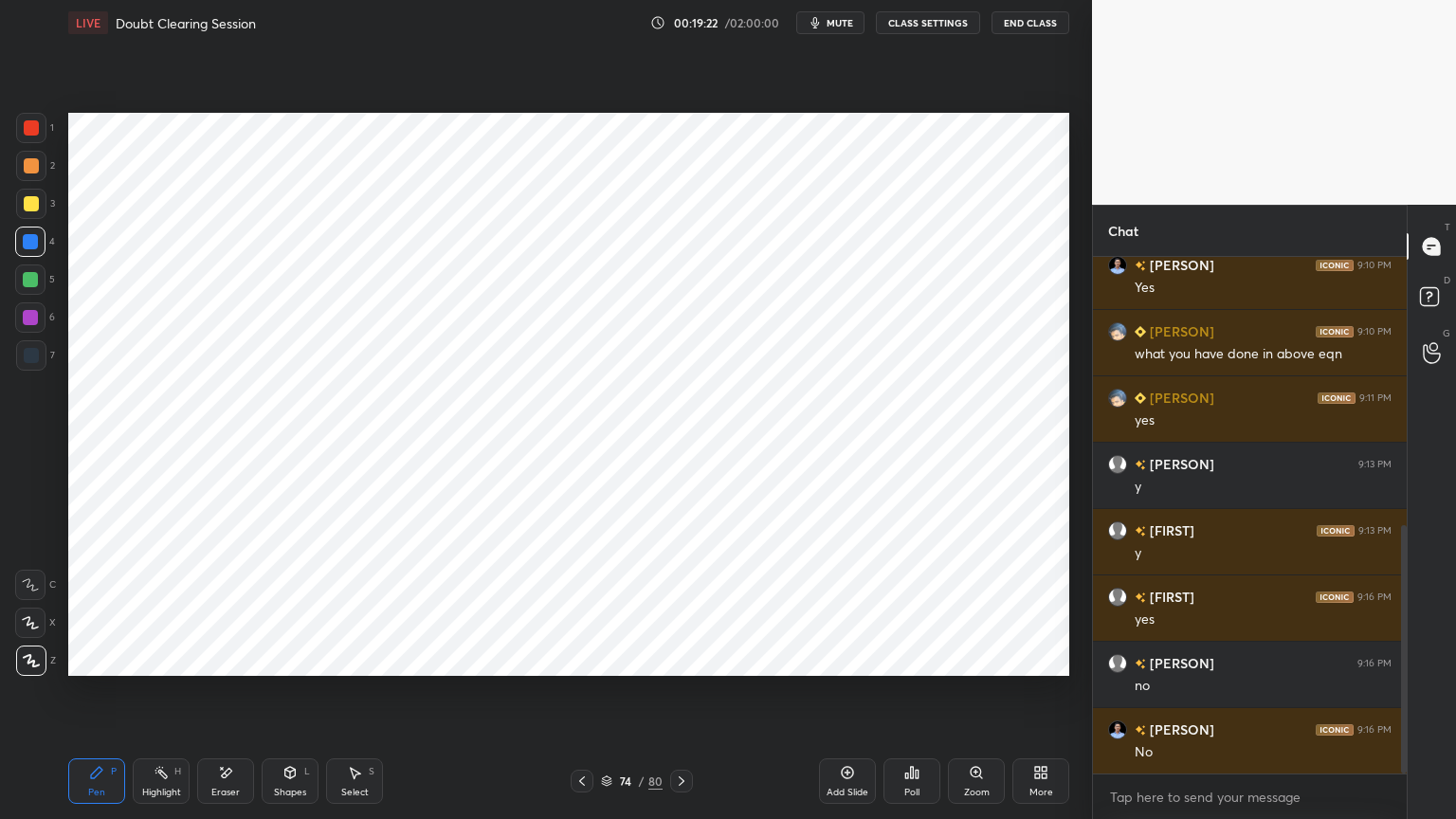 click on "Select S" at bounding box center [355, 781] 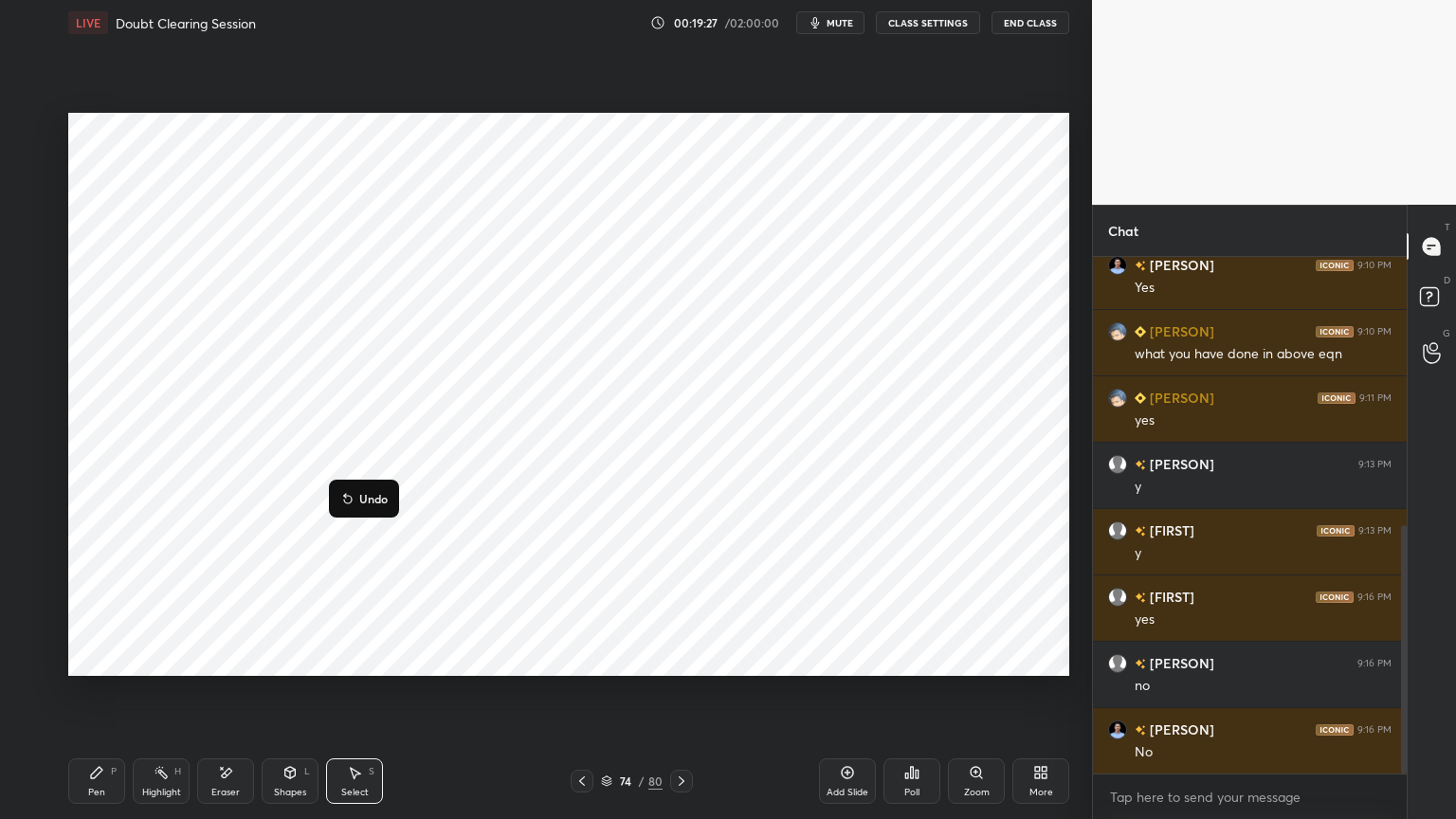 click on "0 ° Undo Copy Duplicate Duplicate to new slide Delete" at bounding box center [569, 394] 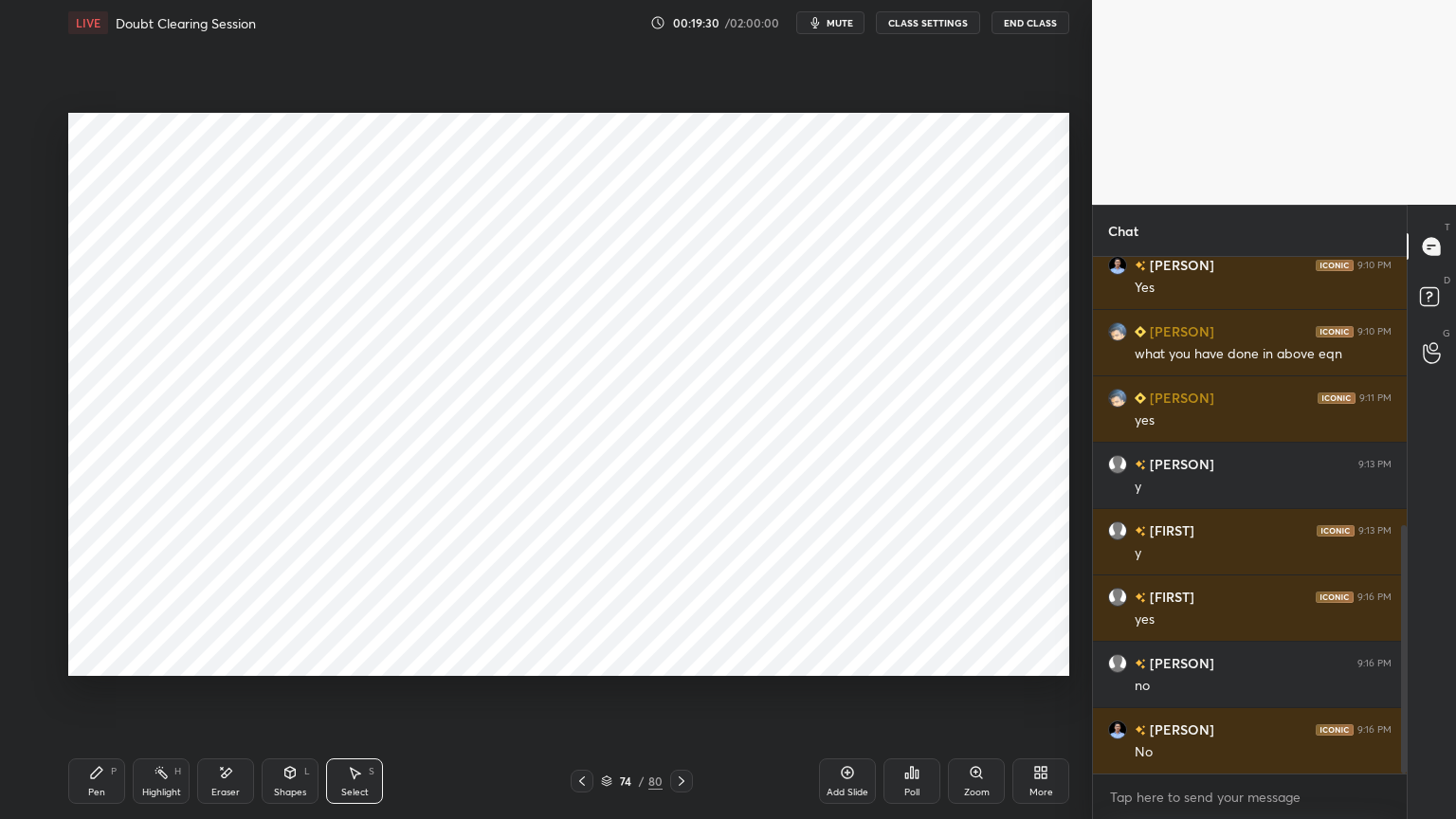 click on "Pen P" at bounding box center (97, 781) 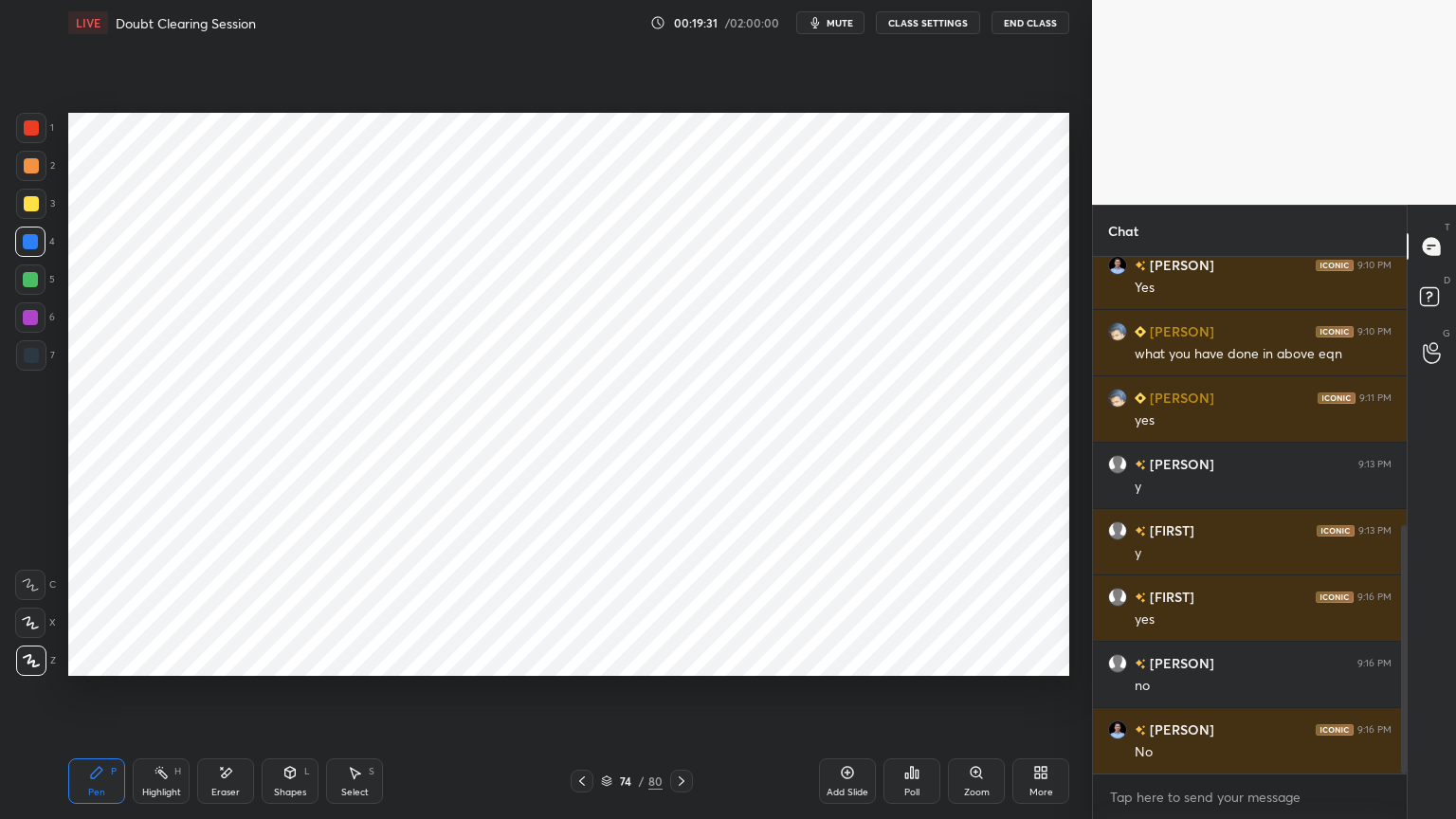 click at bounding box center [30, 318] 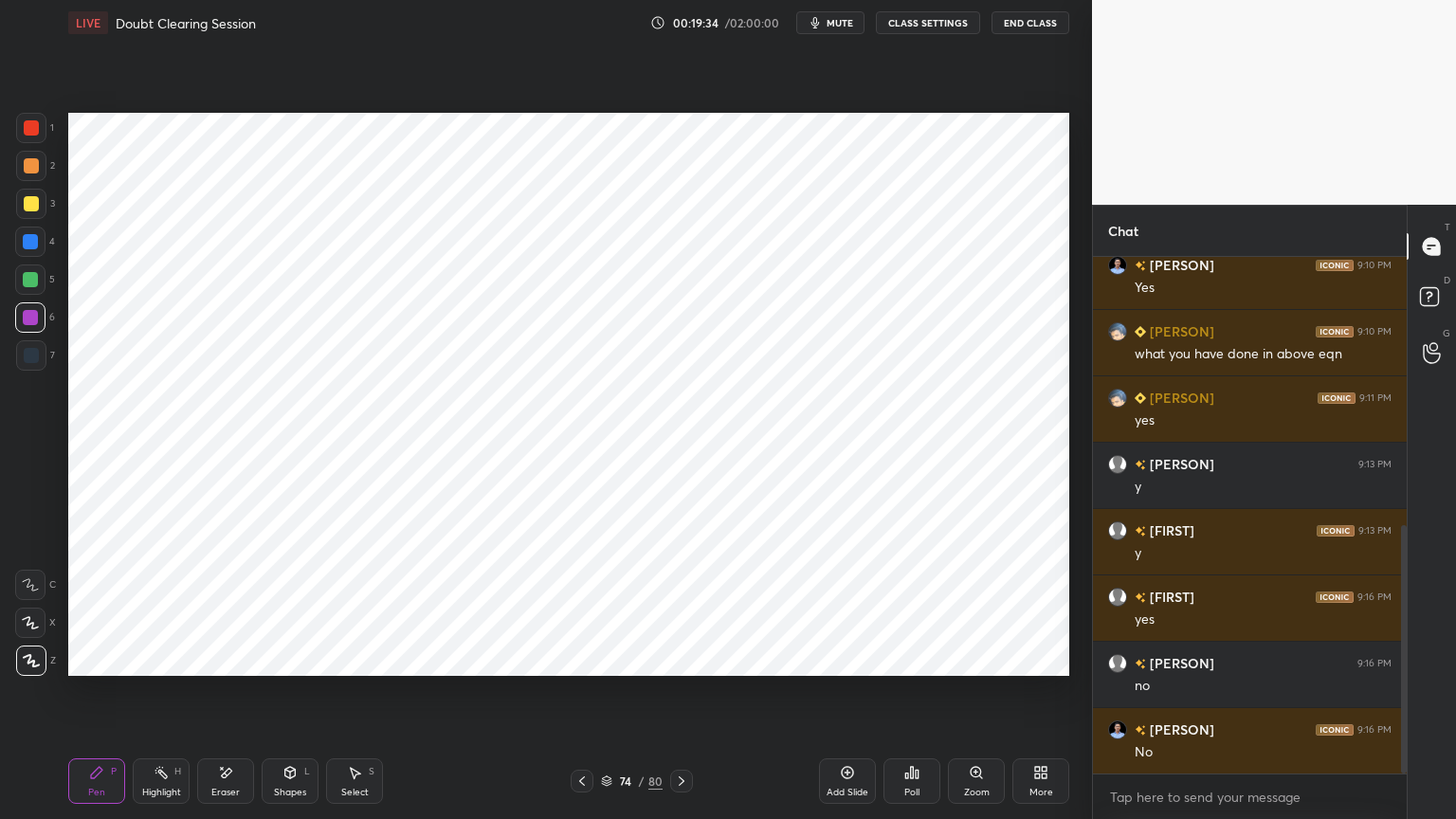 click at bounding box center [30, 623] 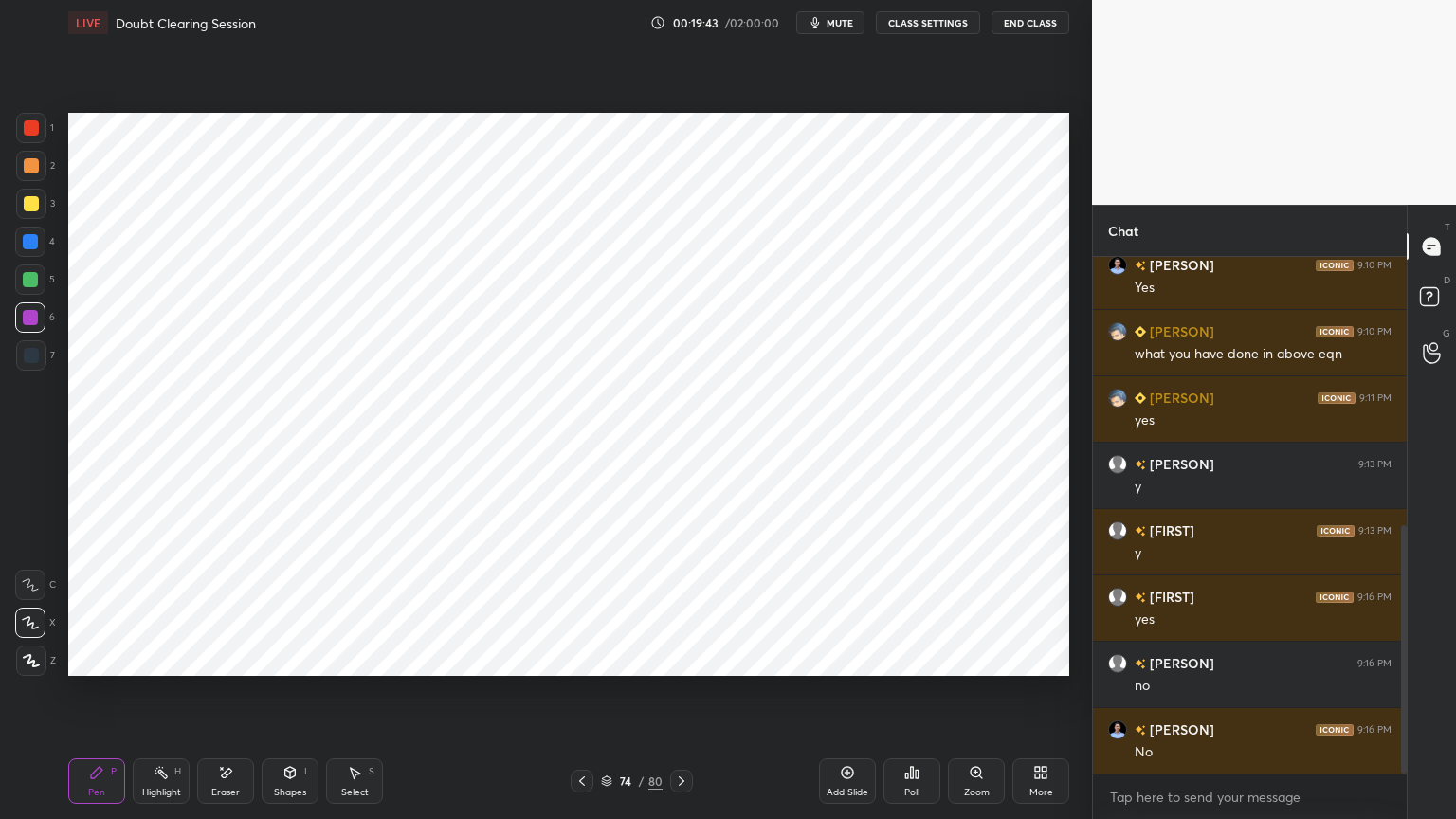 click on "Eraser" at bounding box center [226, 781] 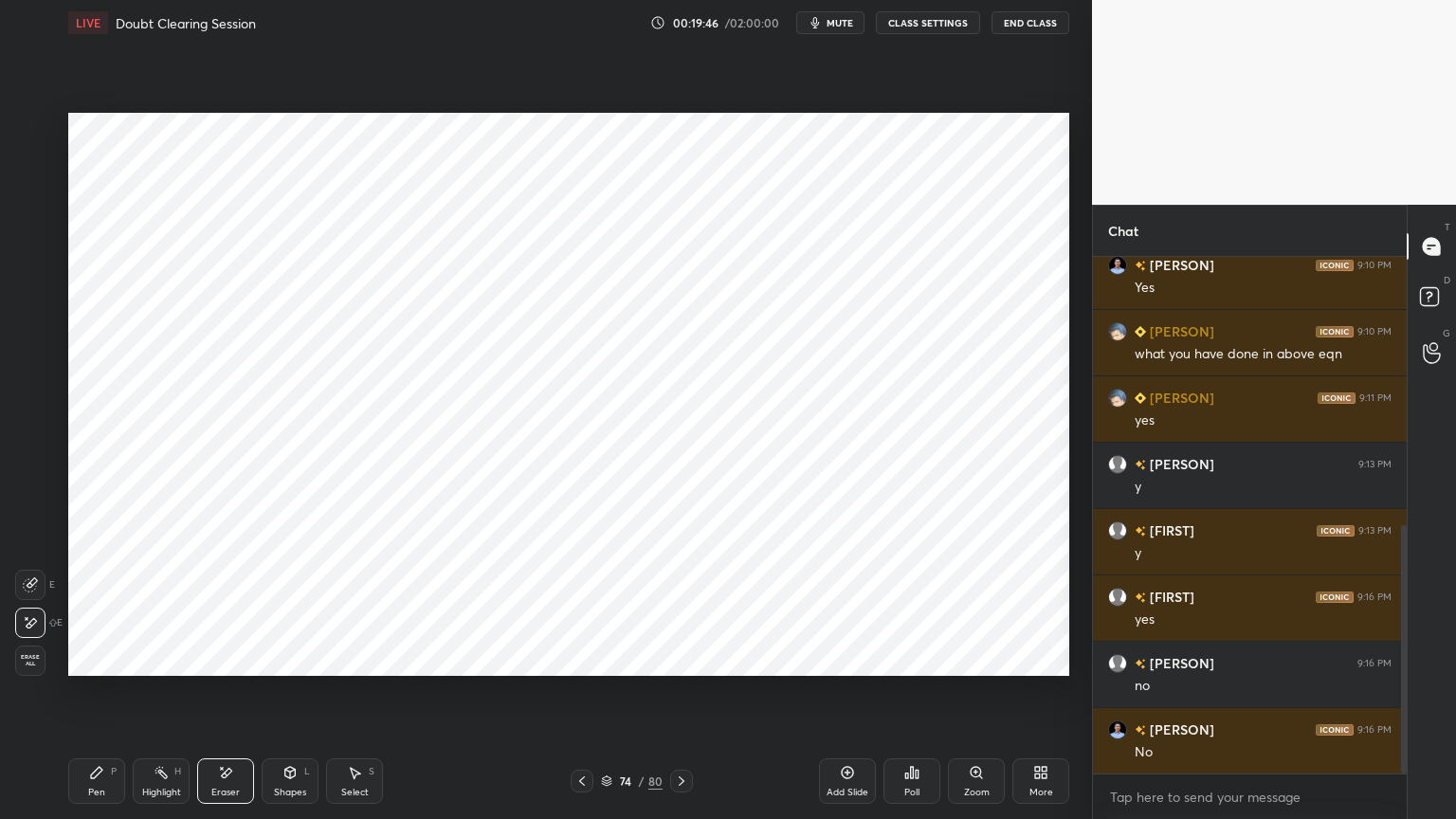 click on "Pen P" at bounding box center [97, 781] 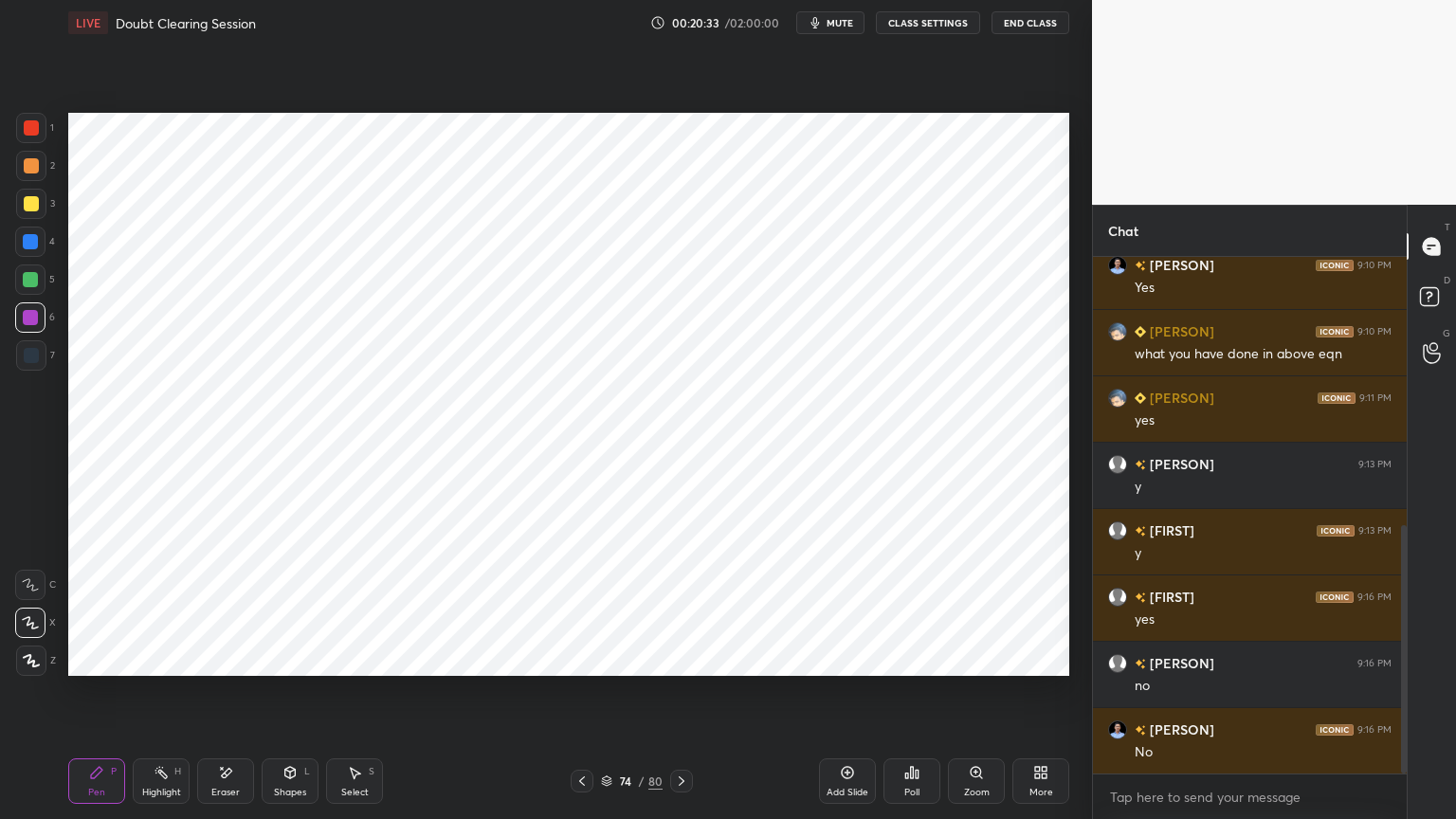 click at bounding box center (31, 355) 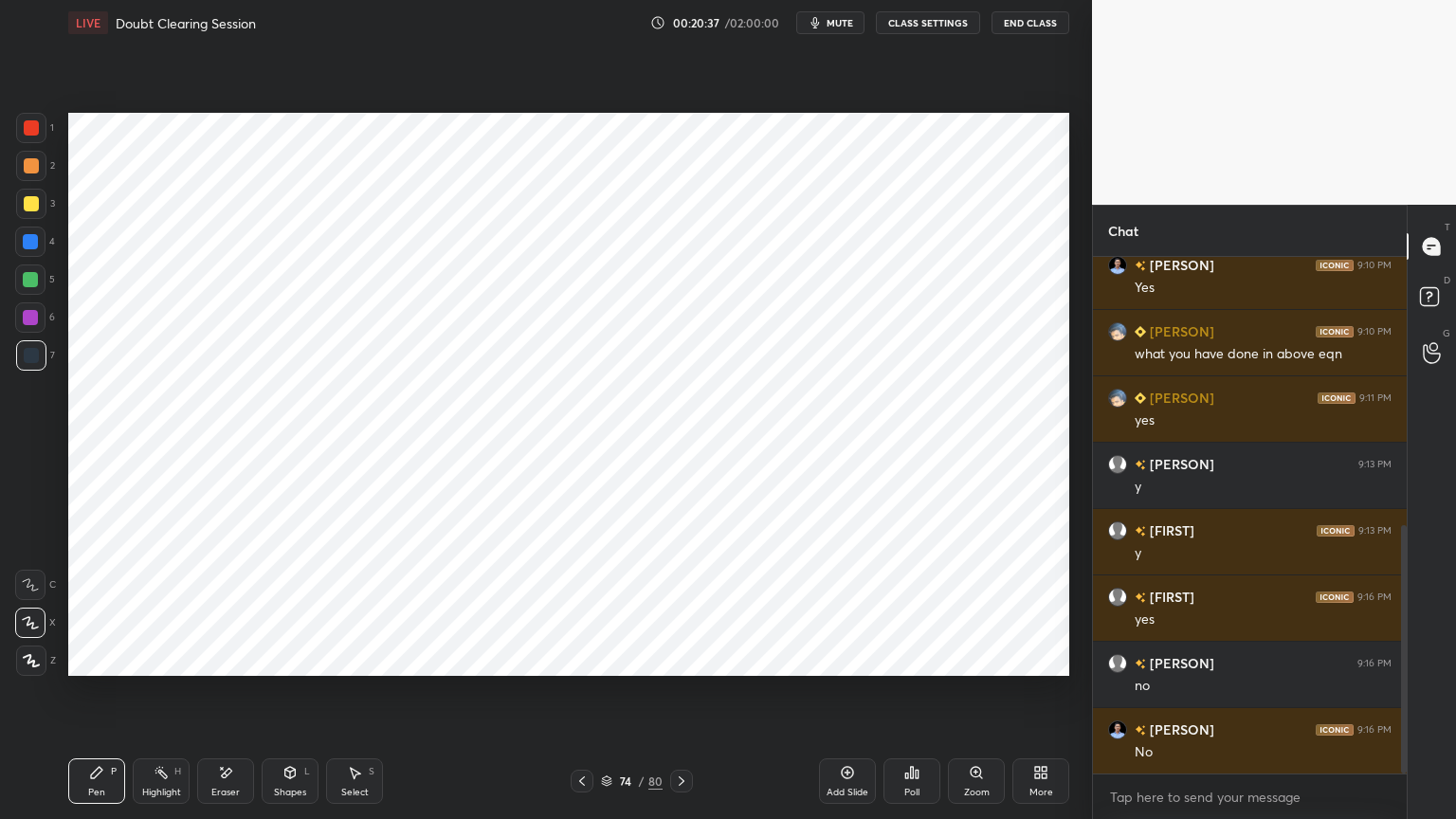 click on "Select" at bounding box center (355, 792) 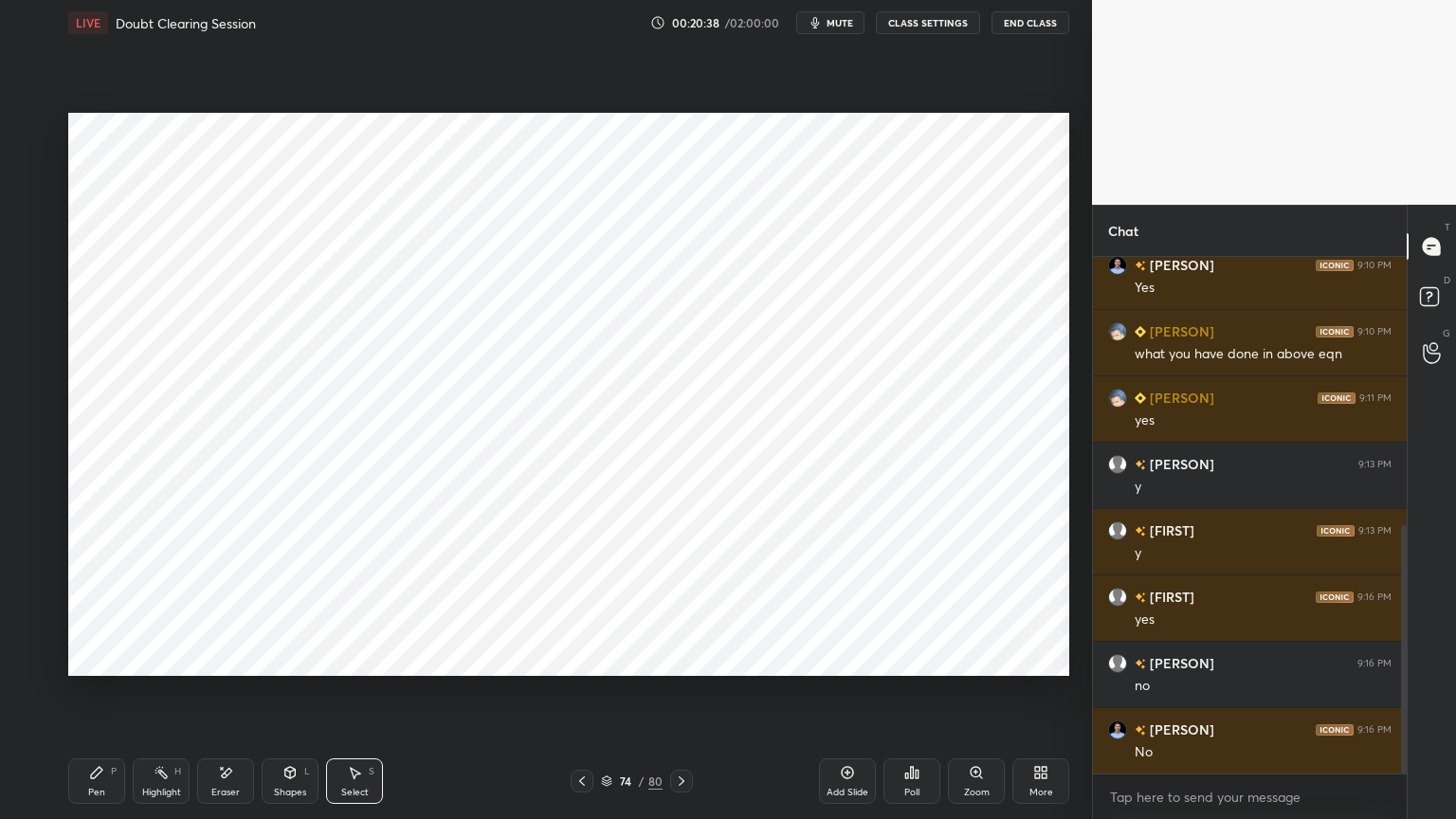 click on "Shapes L" at bounding box center (290, 781) 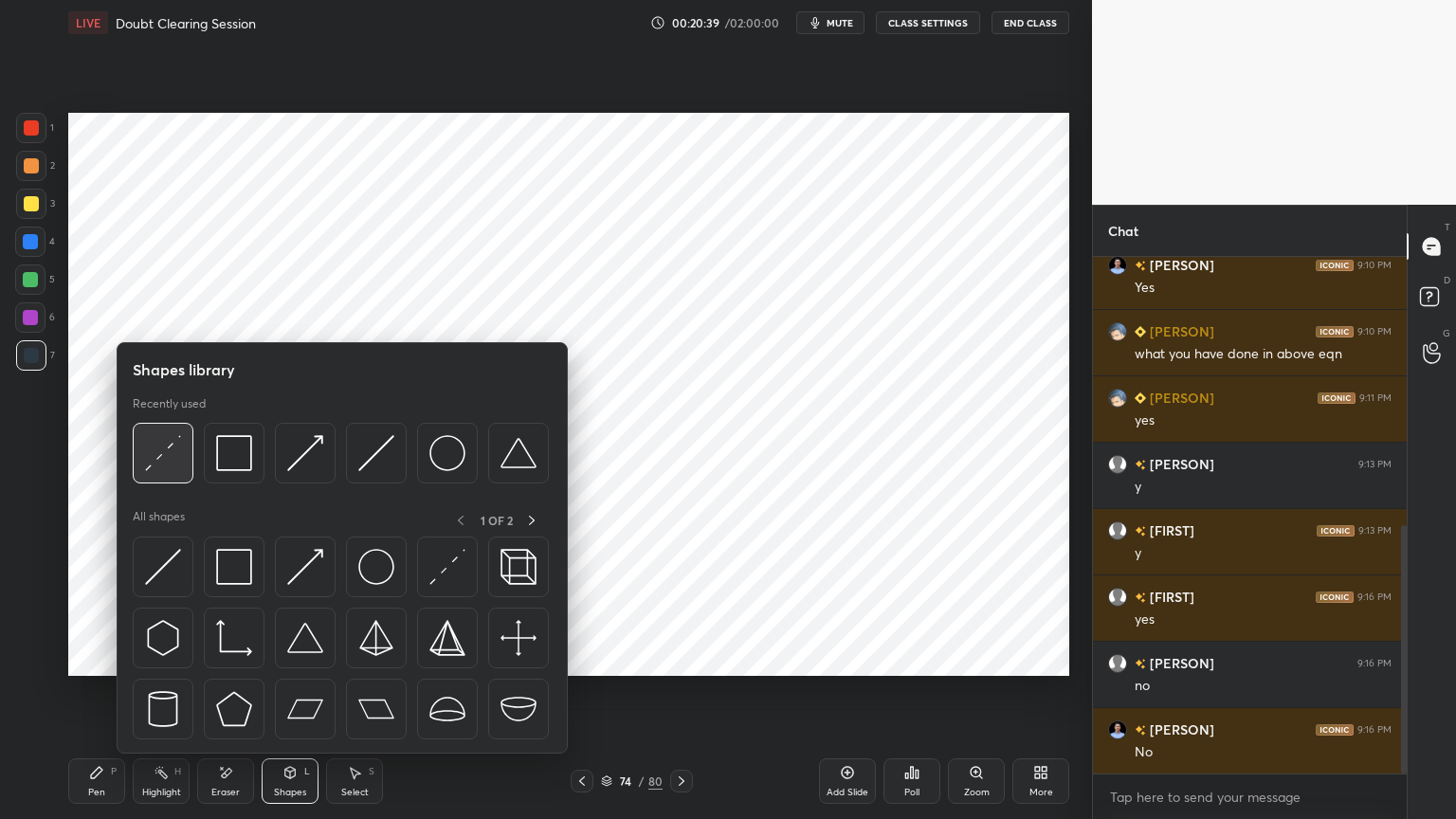 click at bounding box center [163, 453] 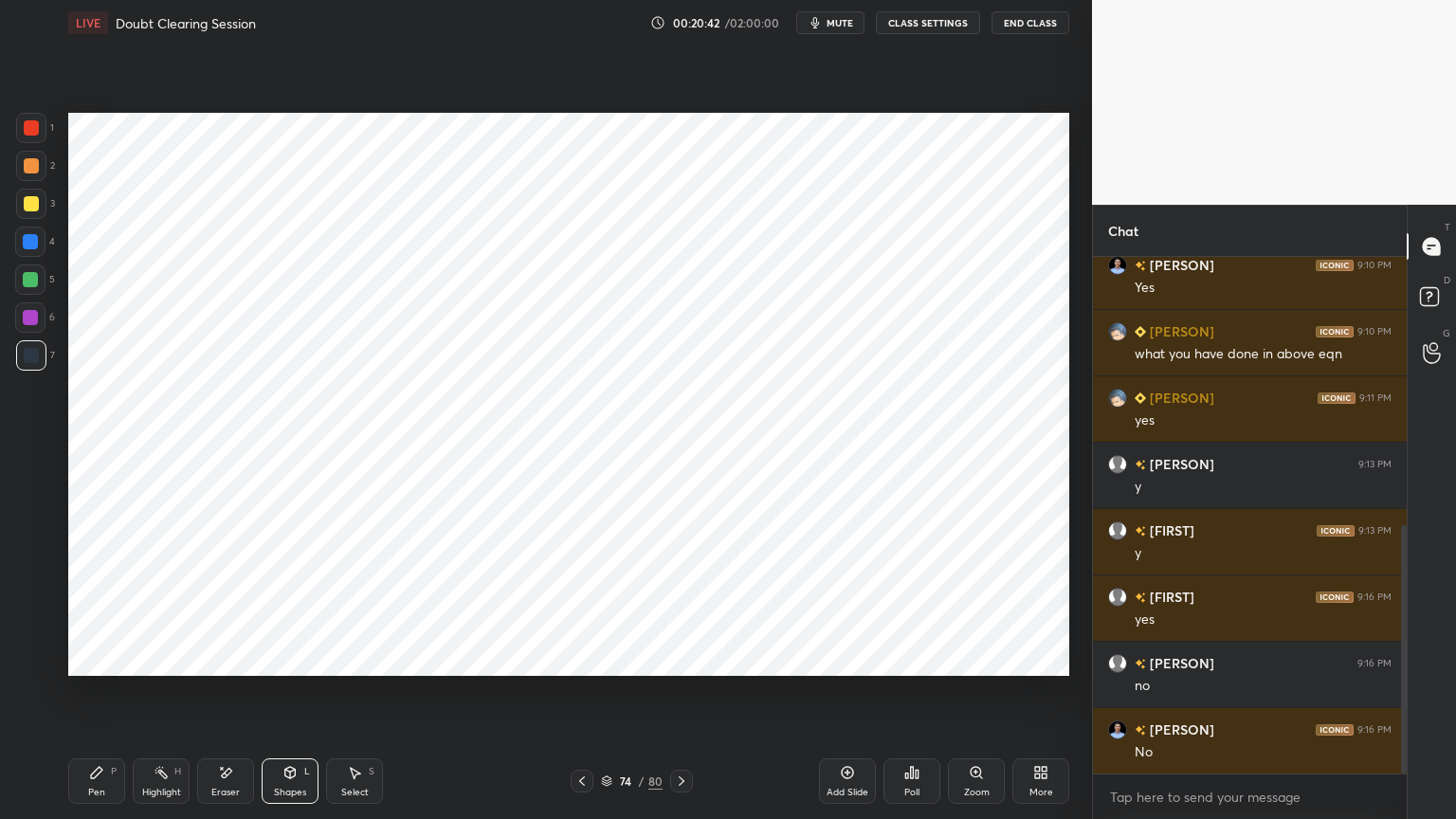 click on "Pen P" at bounding box center (97, 781) 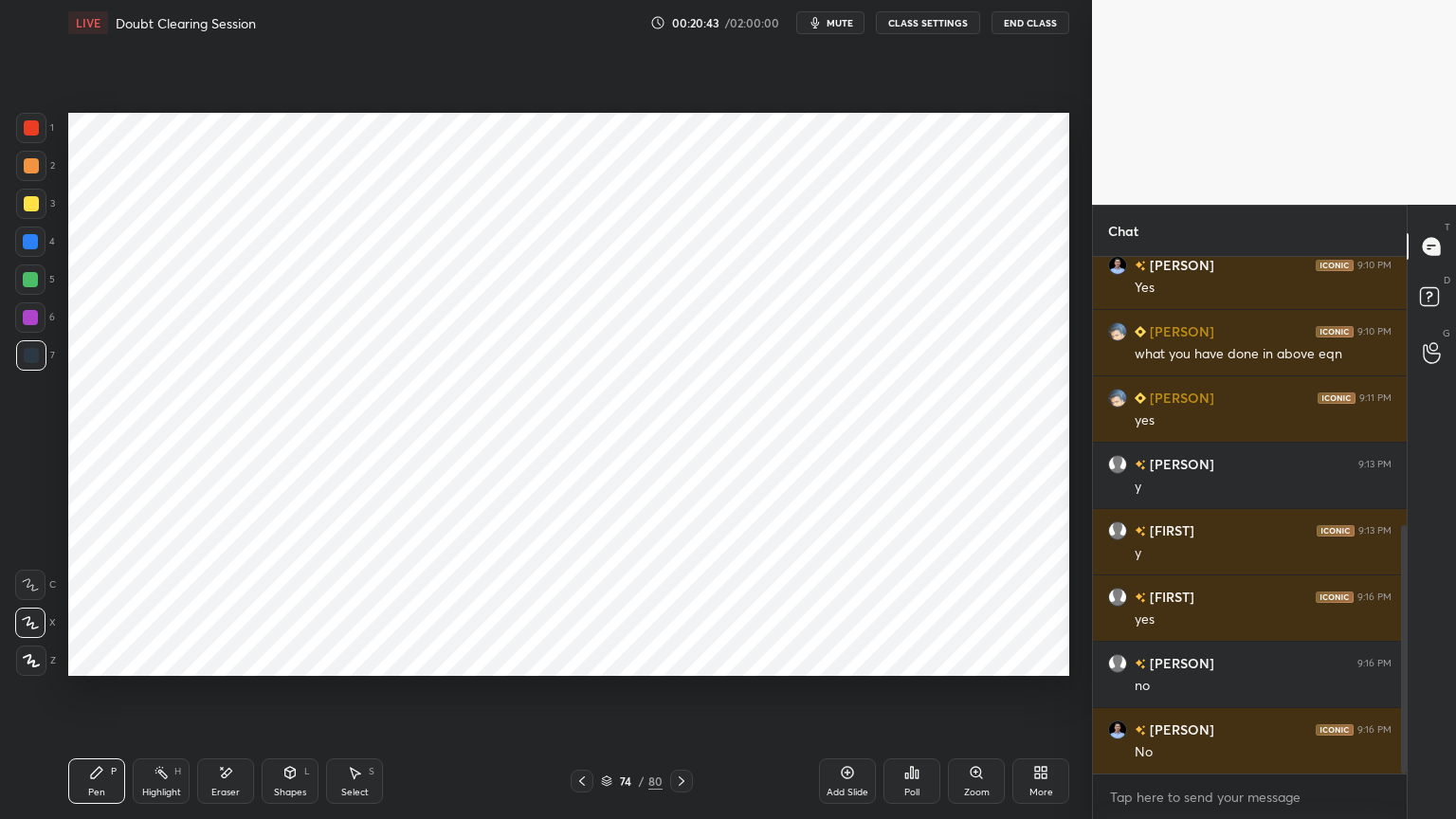 scroll, scrollTop: 625, scrollLeft: 0, axis: vertical 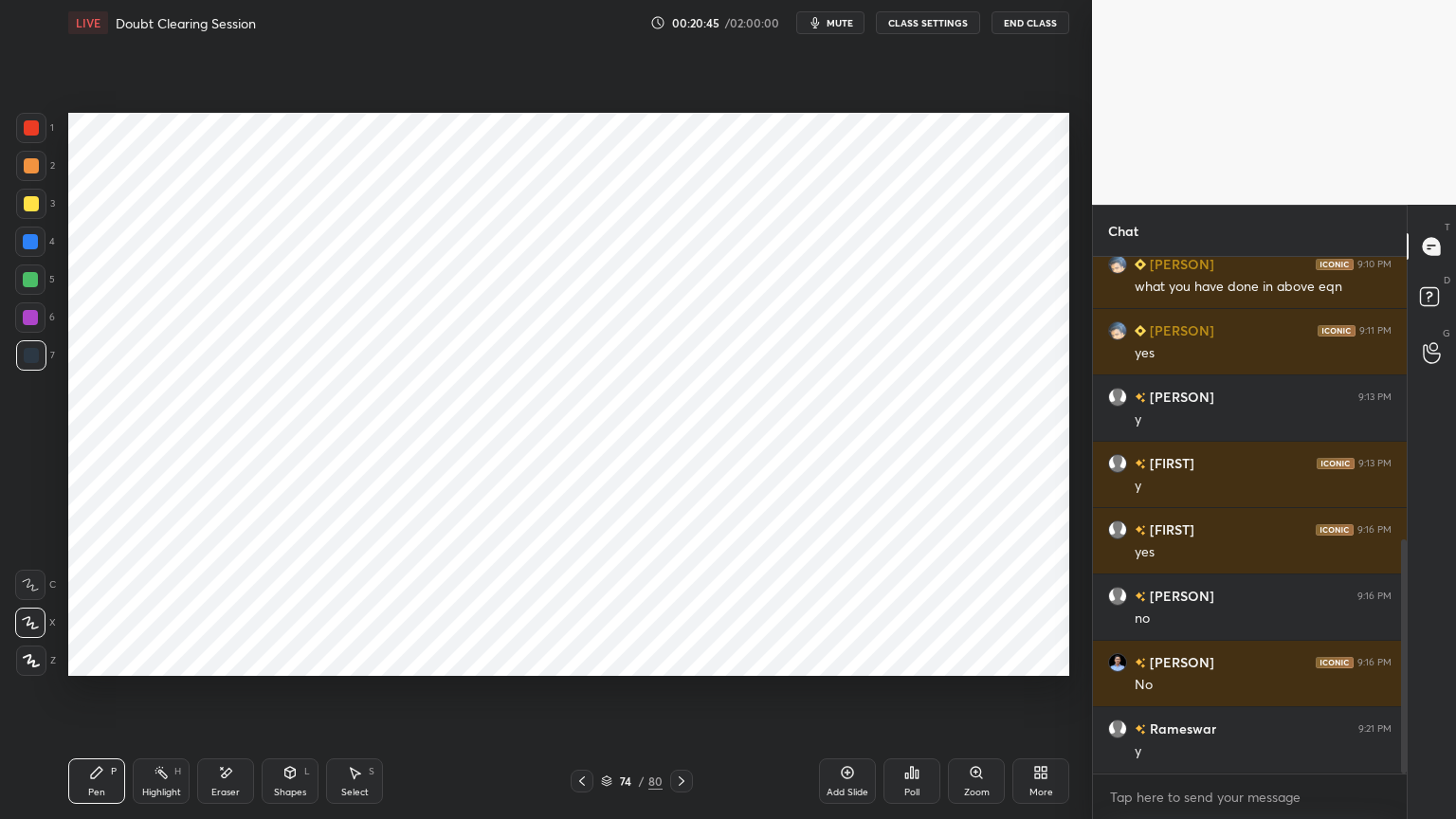click on "Highlight" at bounding box center (161, 792) 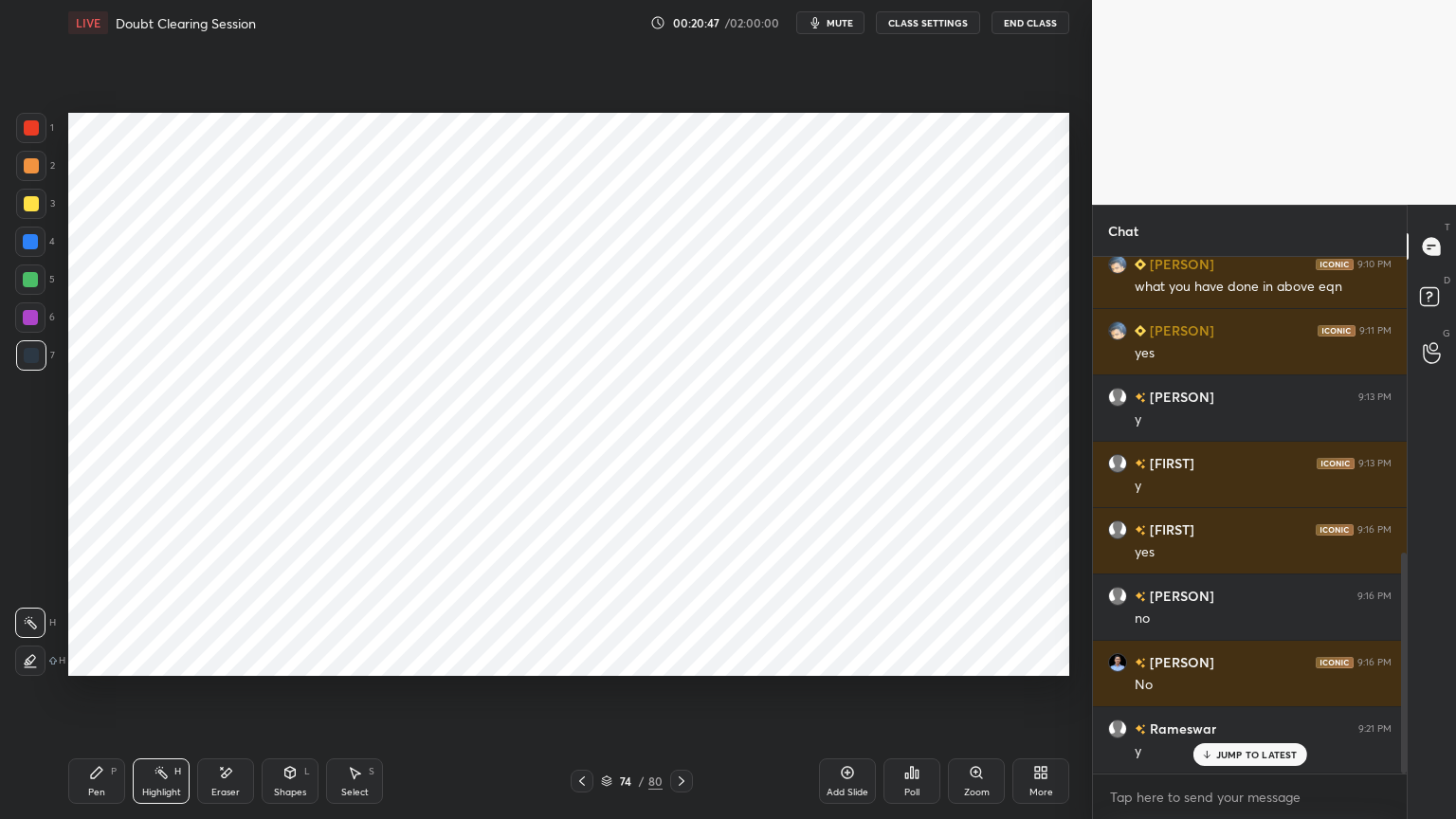 scroll, scrollTop: 690, scrollLeft: 0, axis: vertical 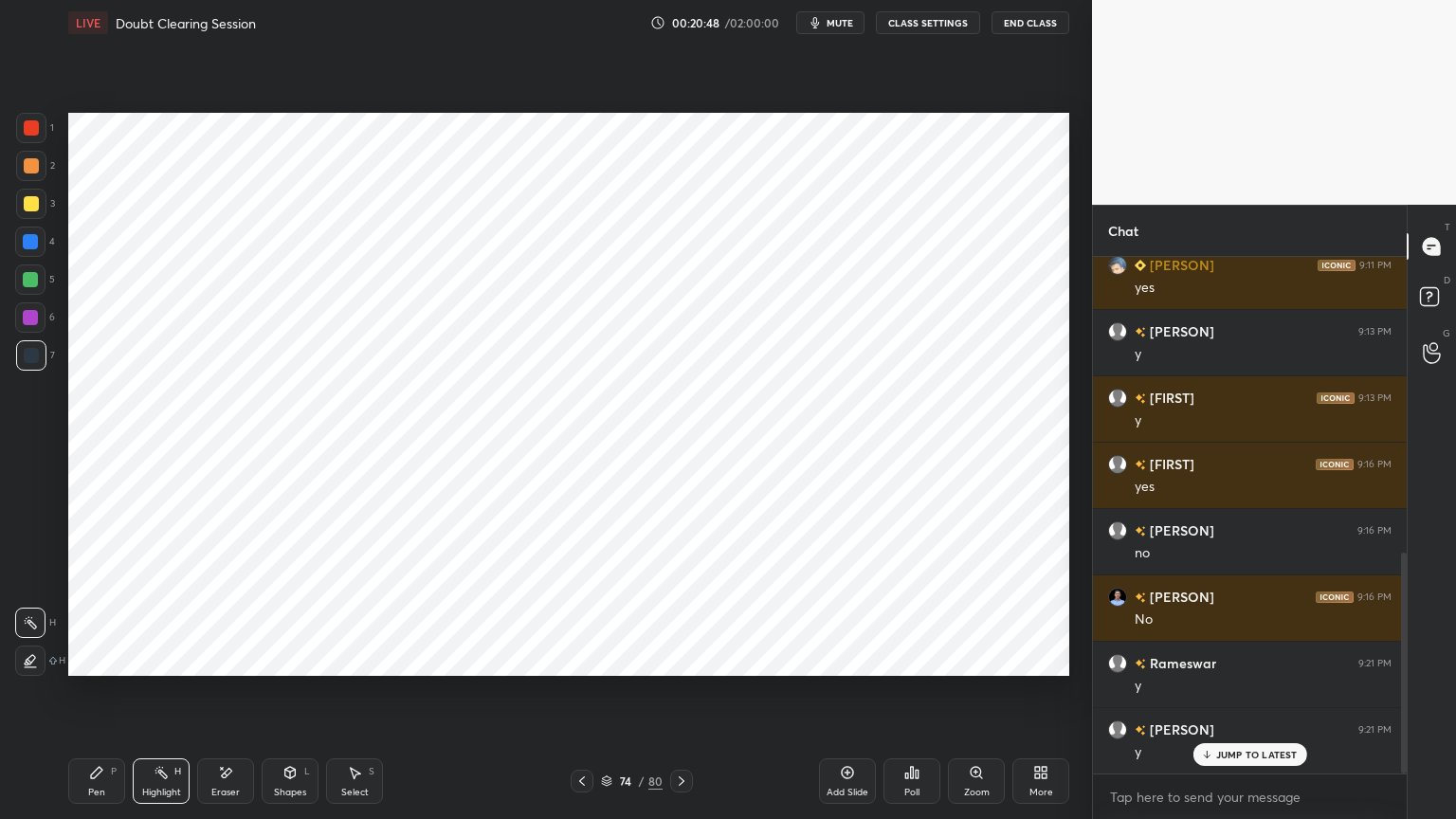 click 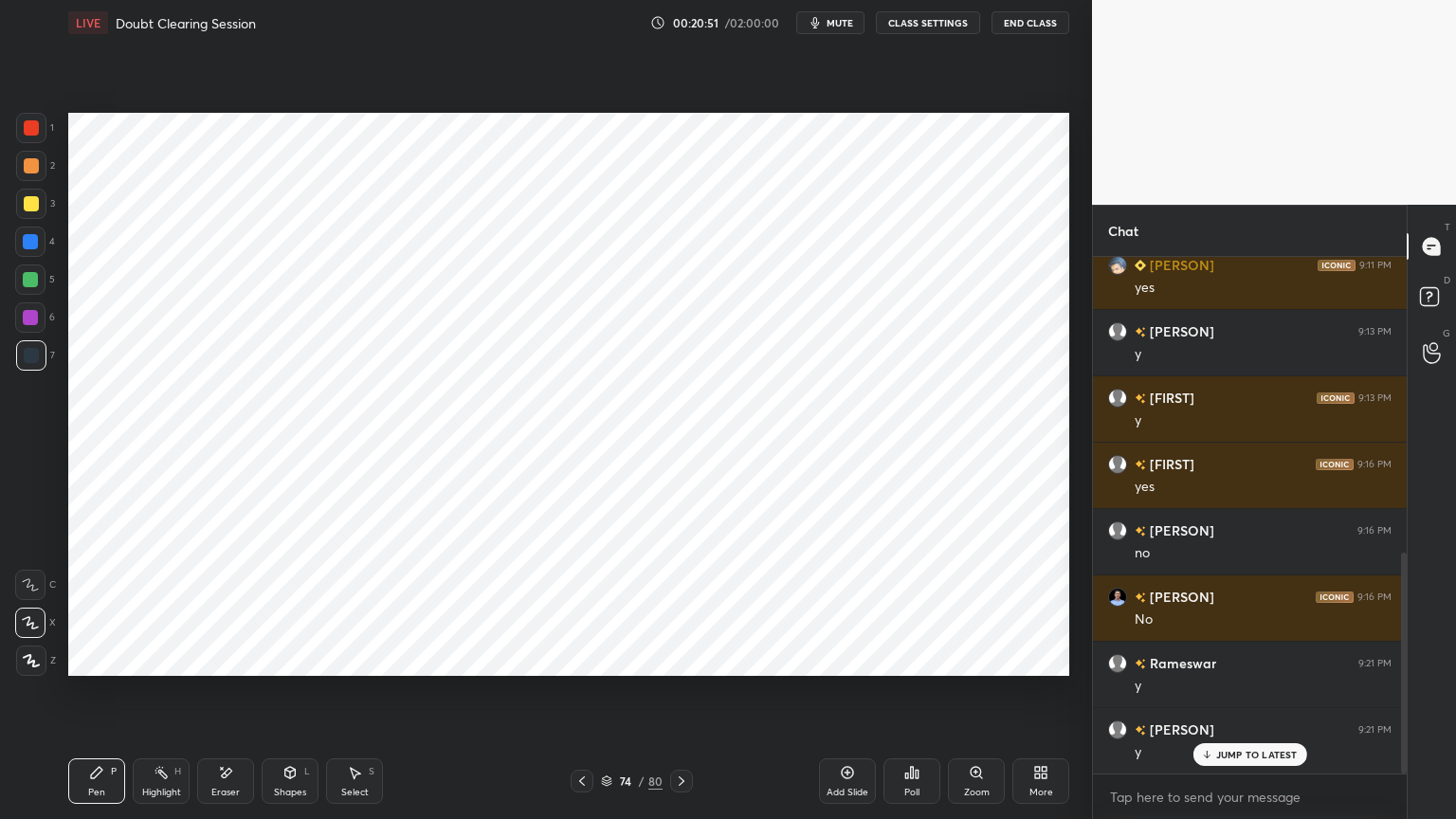 click 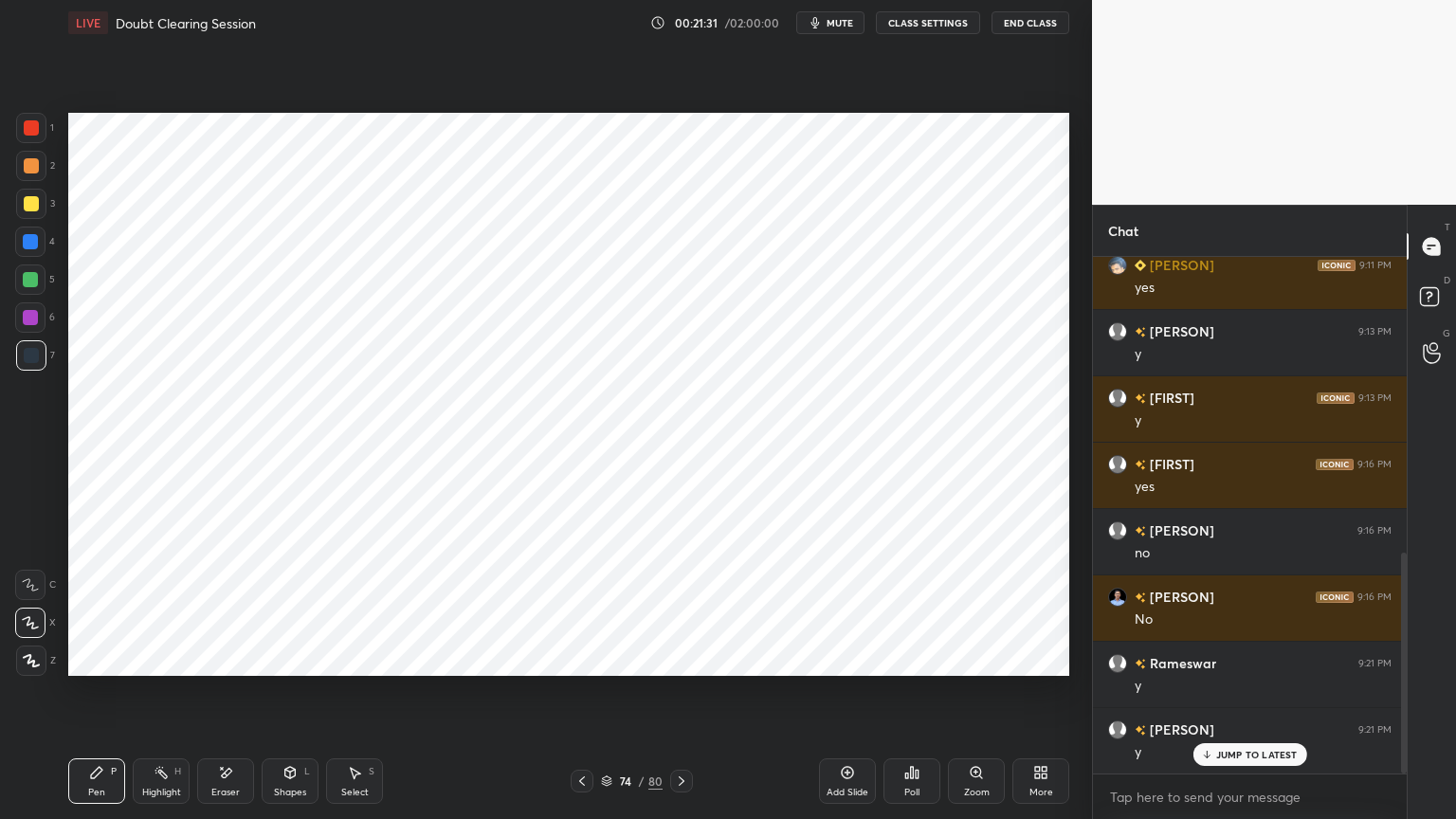 click at bounding box center (30, 280) 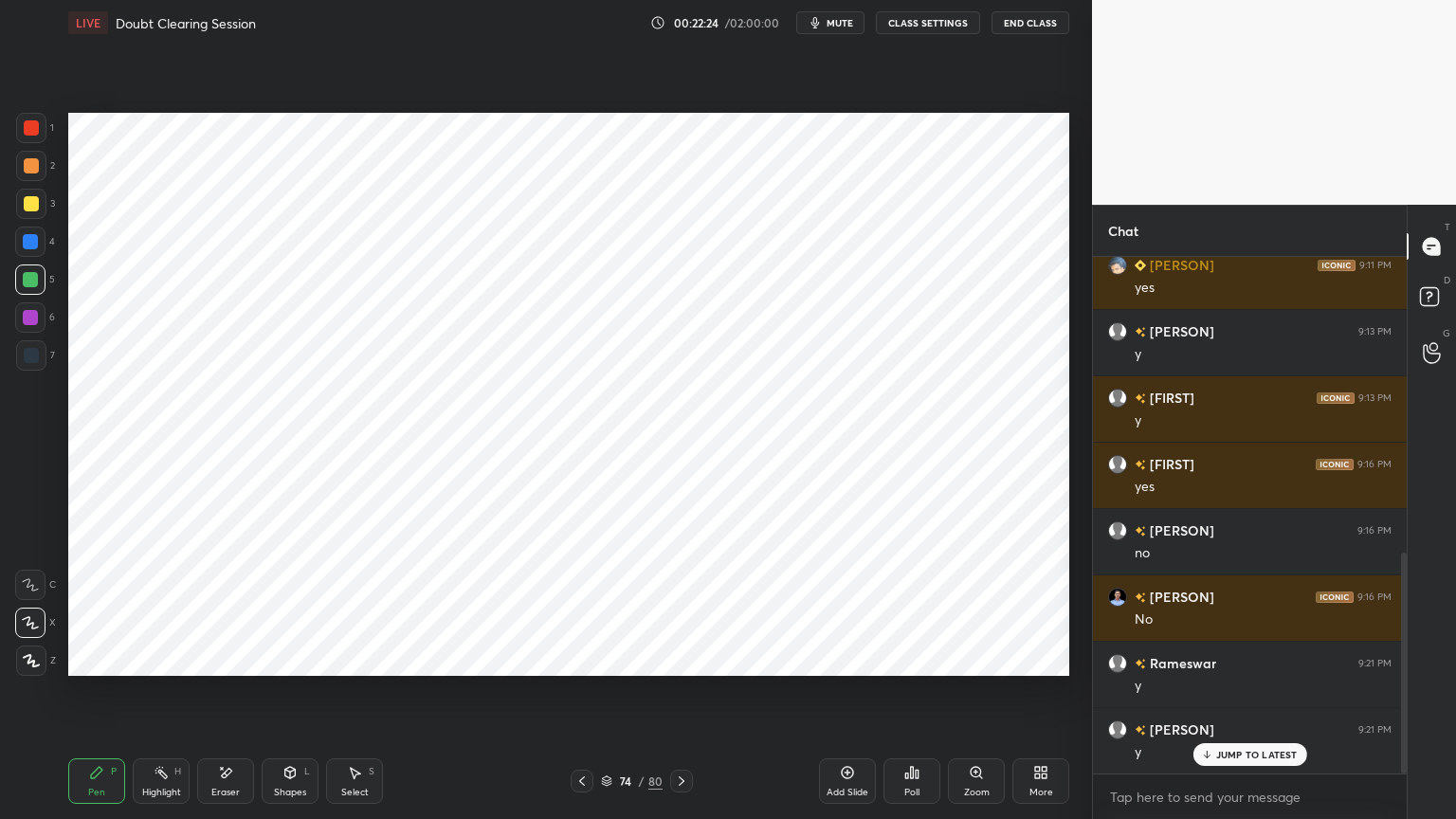 click at bounding box center (31, 355) 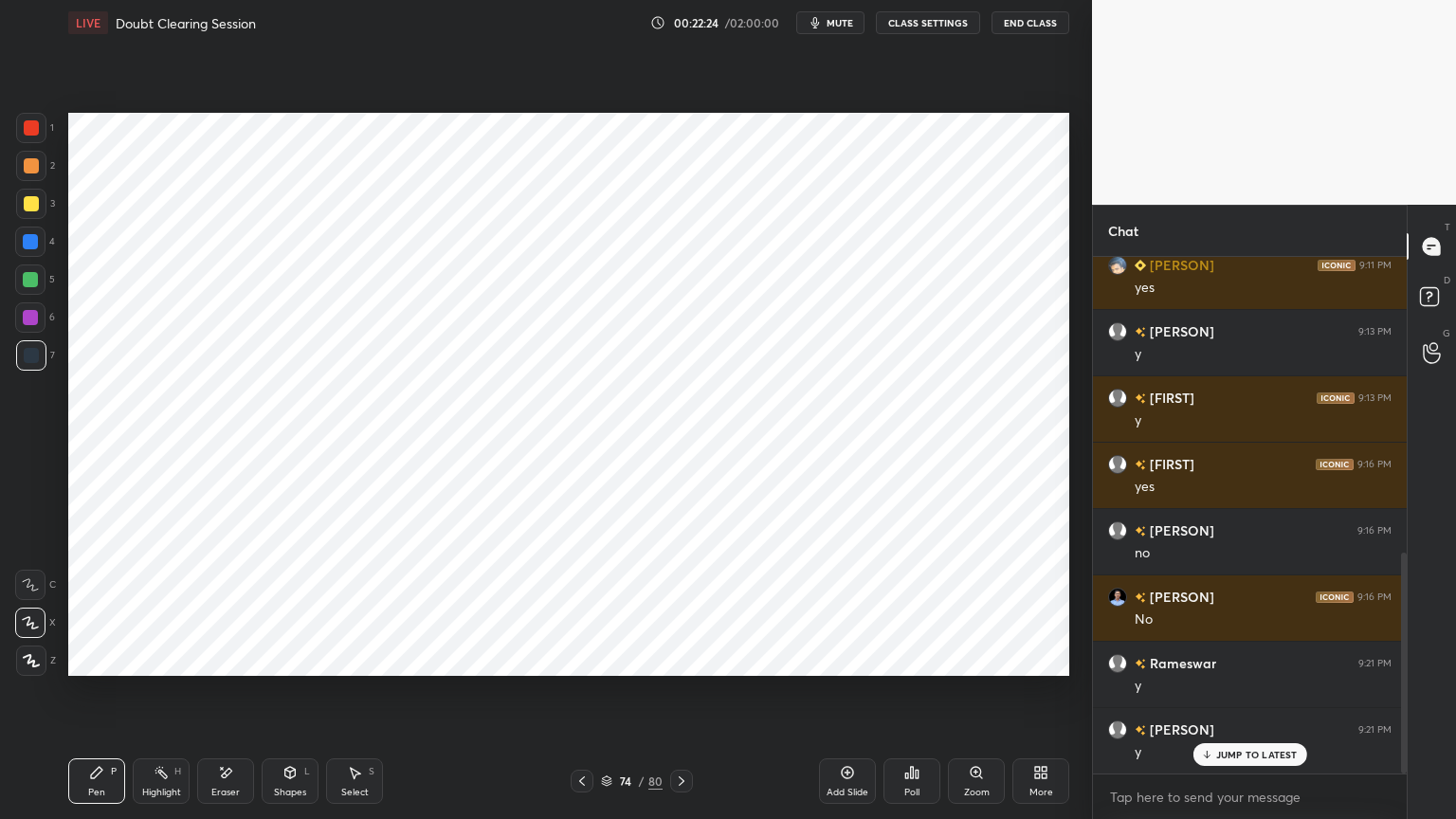 click 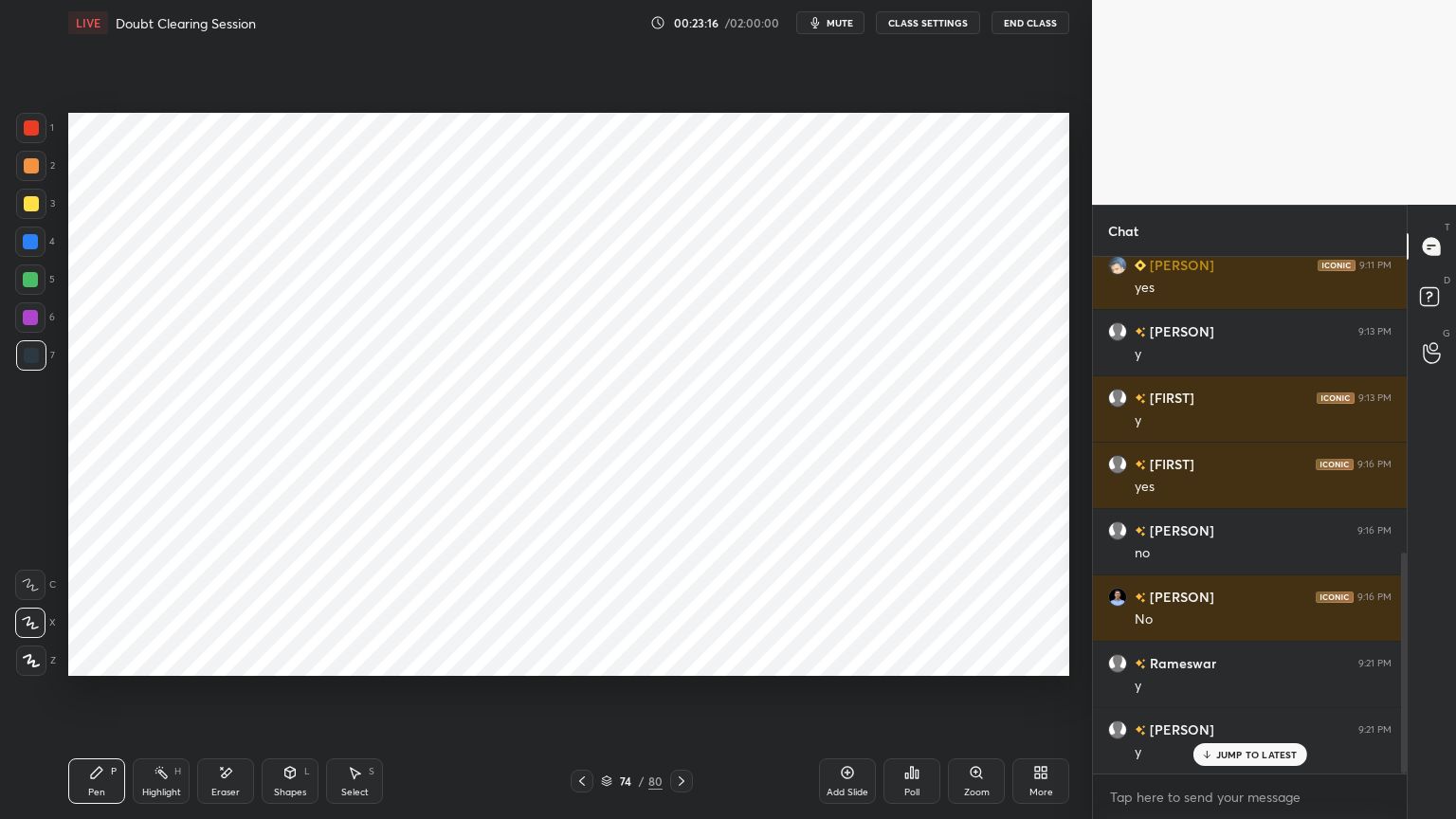 click on "Select S" at bounding box center (355, 781) 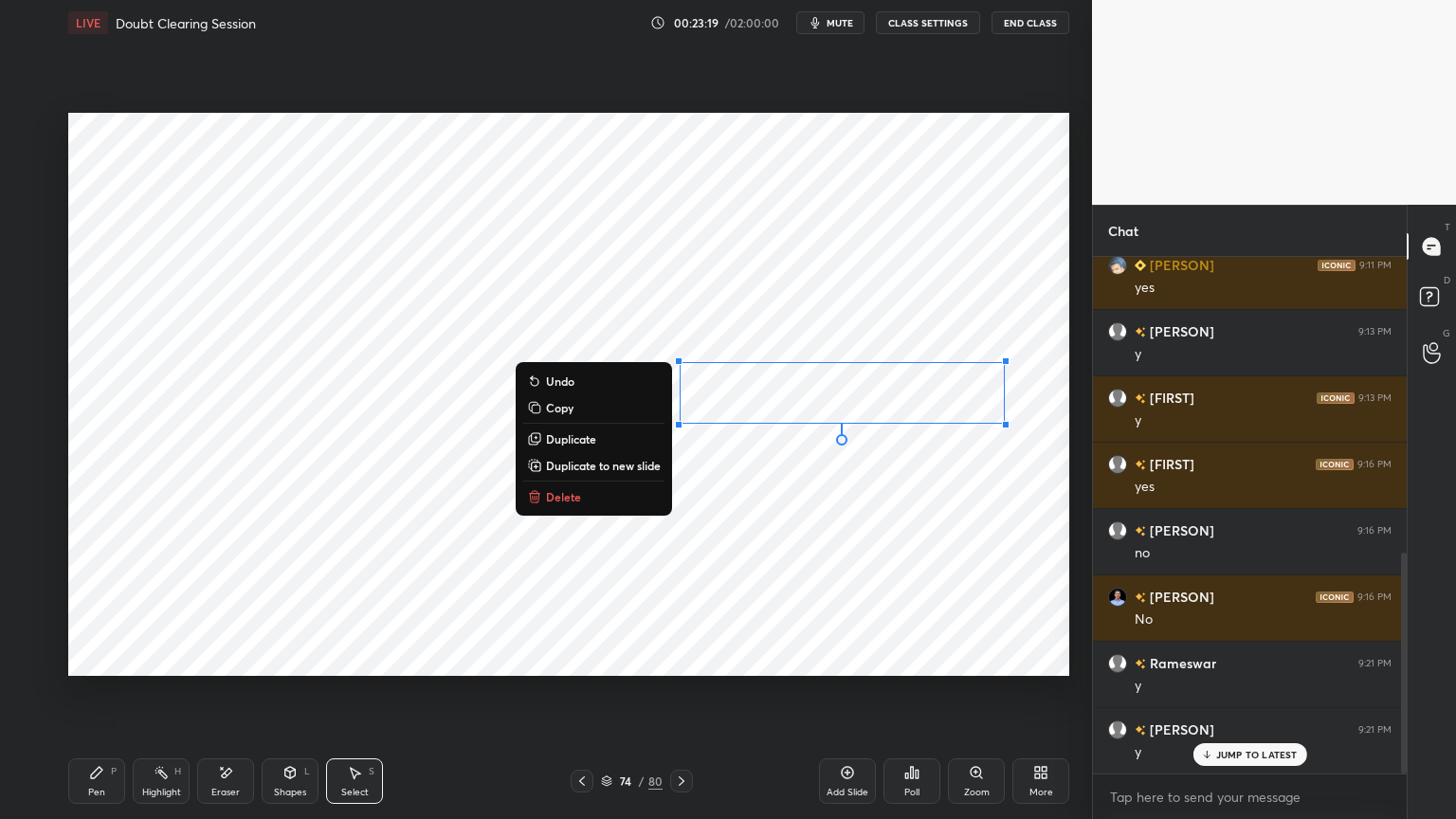 click on "Delete" at bounding box center (563, 497) 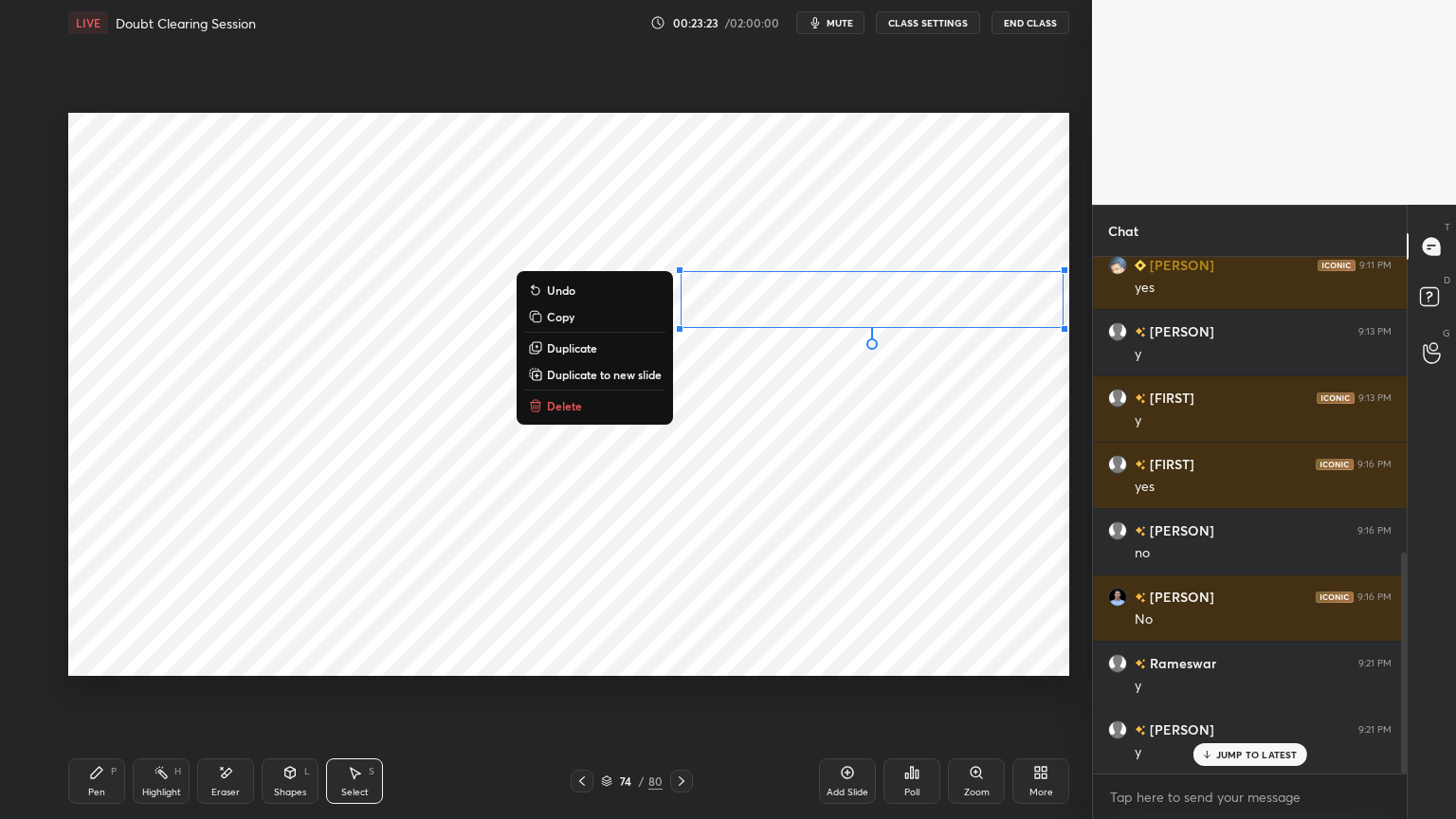 click on "Duplicate to new slide" at bounding box center [604, 374] 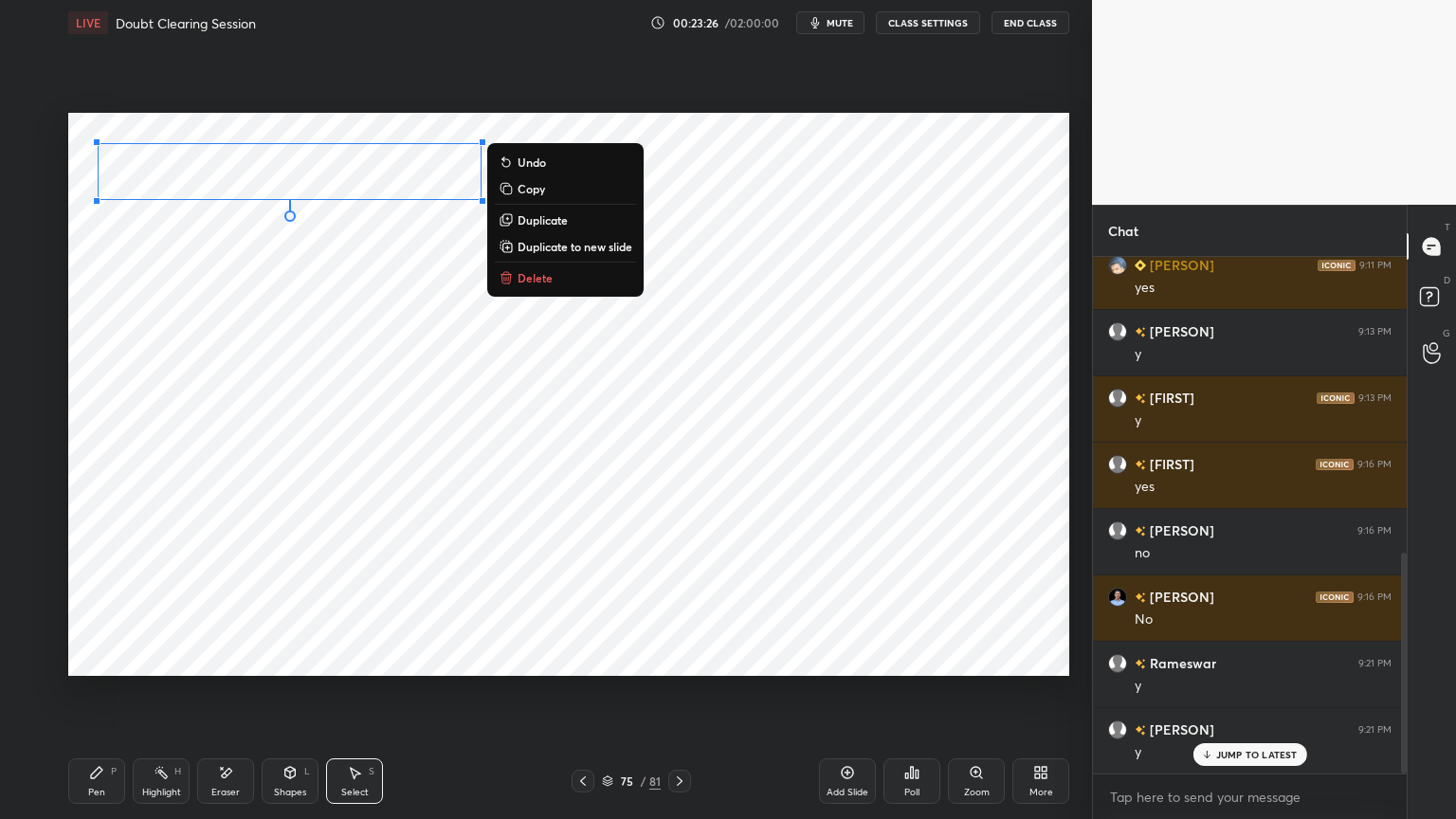 click on "0 ° Undo Copy Duplicate Duplicate to new slide Delete" at bounding box center [569, 394] 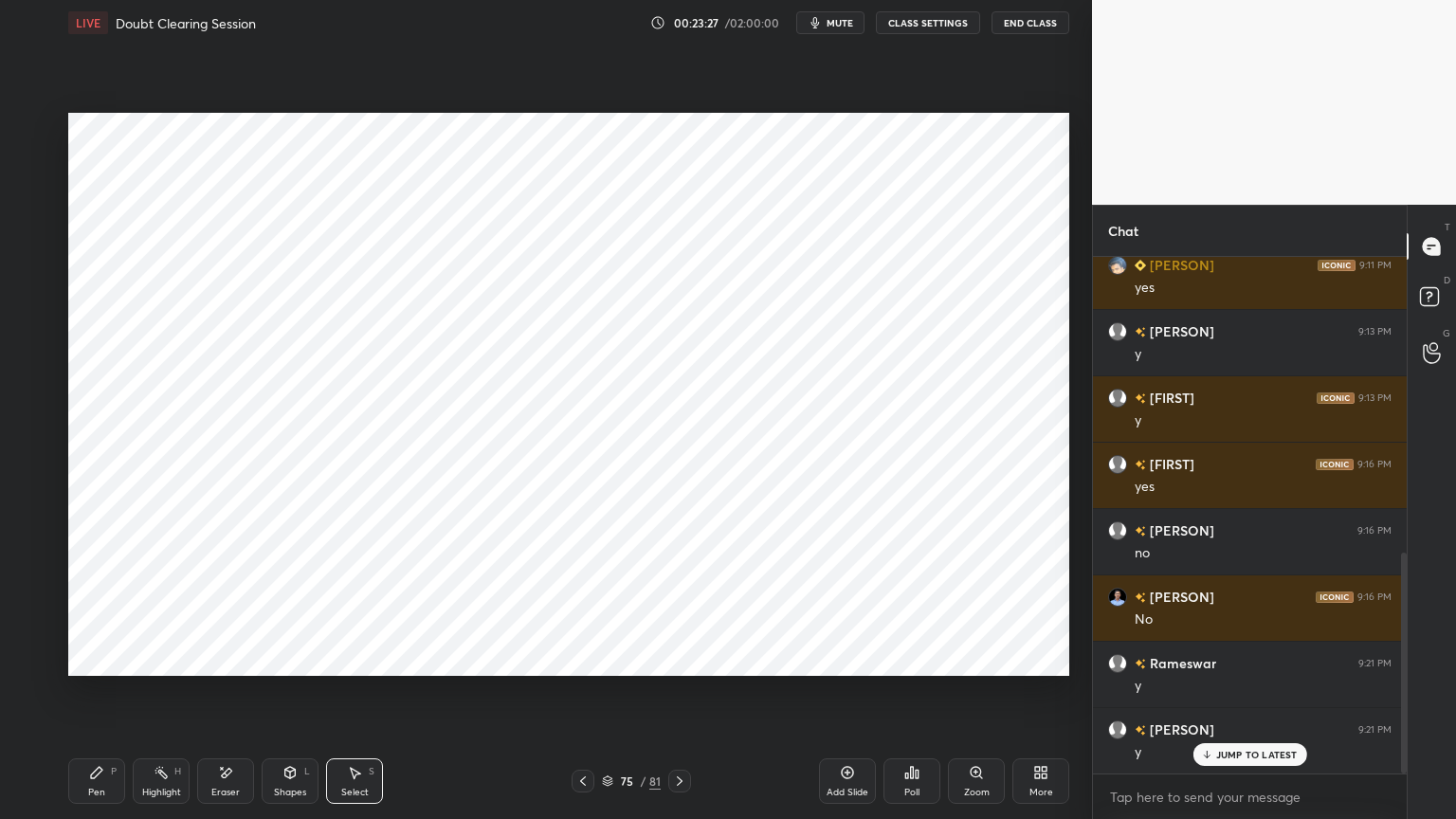 click on "Pen" at bounding box center (97, 792) 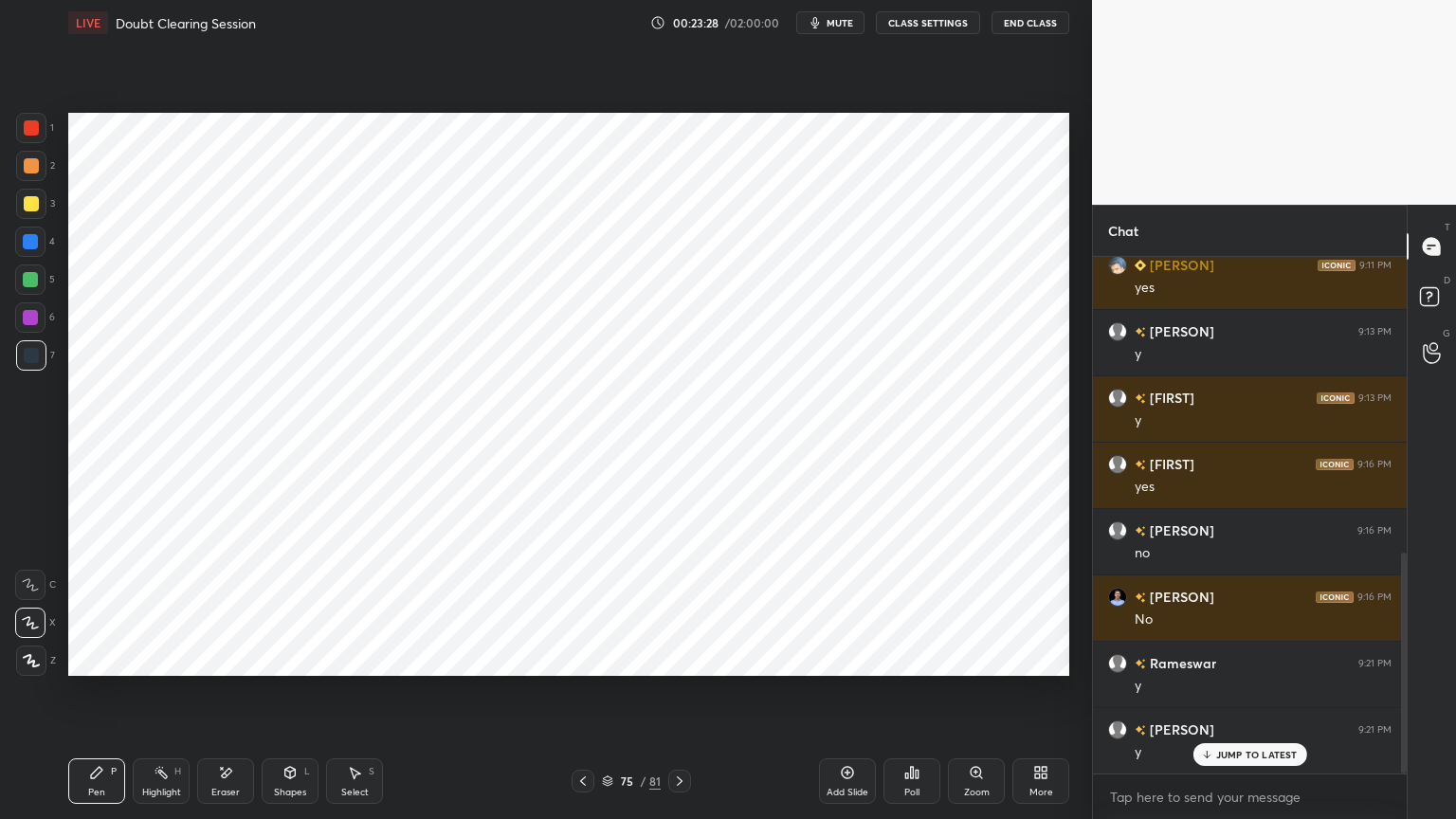 click at bounding box center (31, 355) 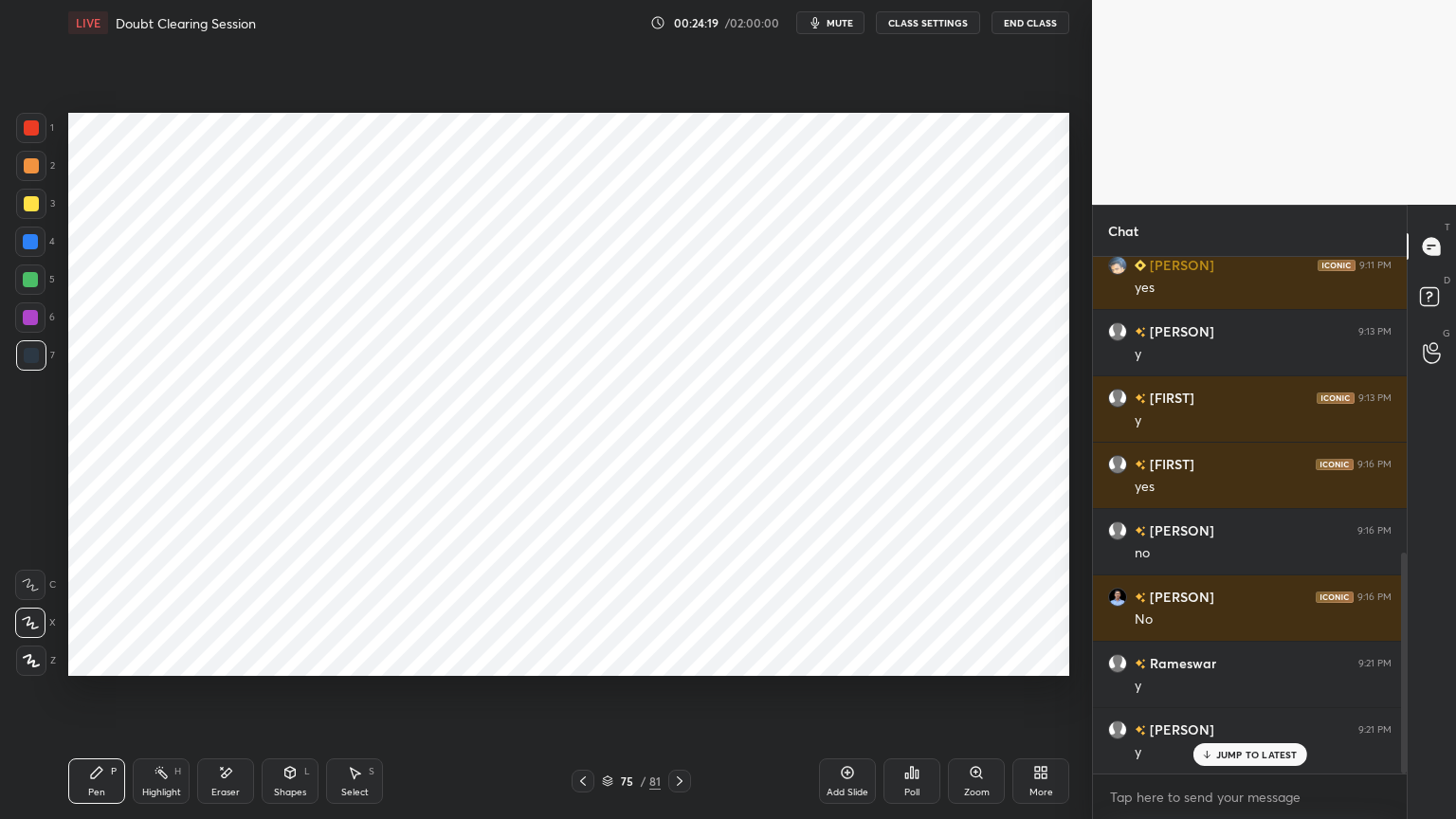 click at bounding box center [31, 661] 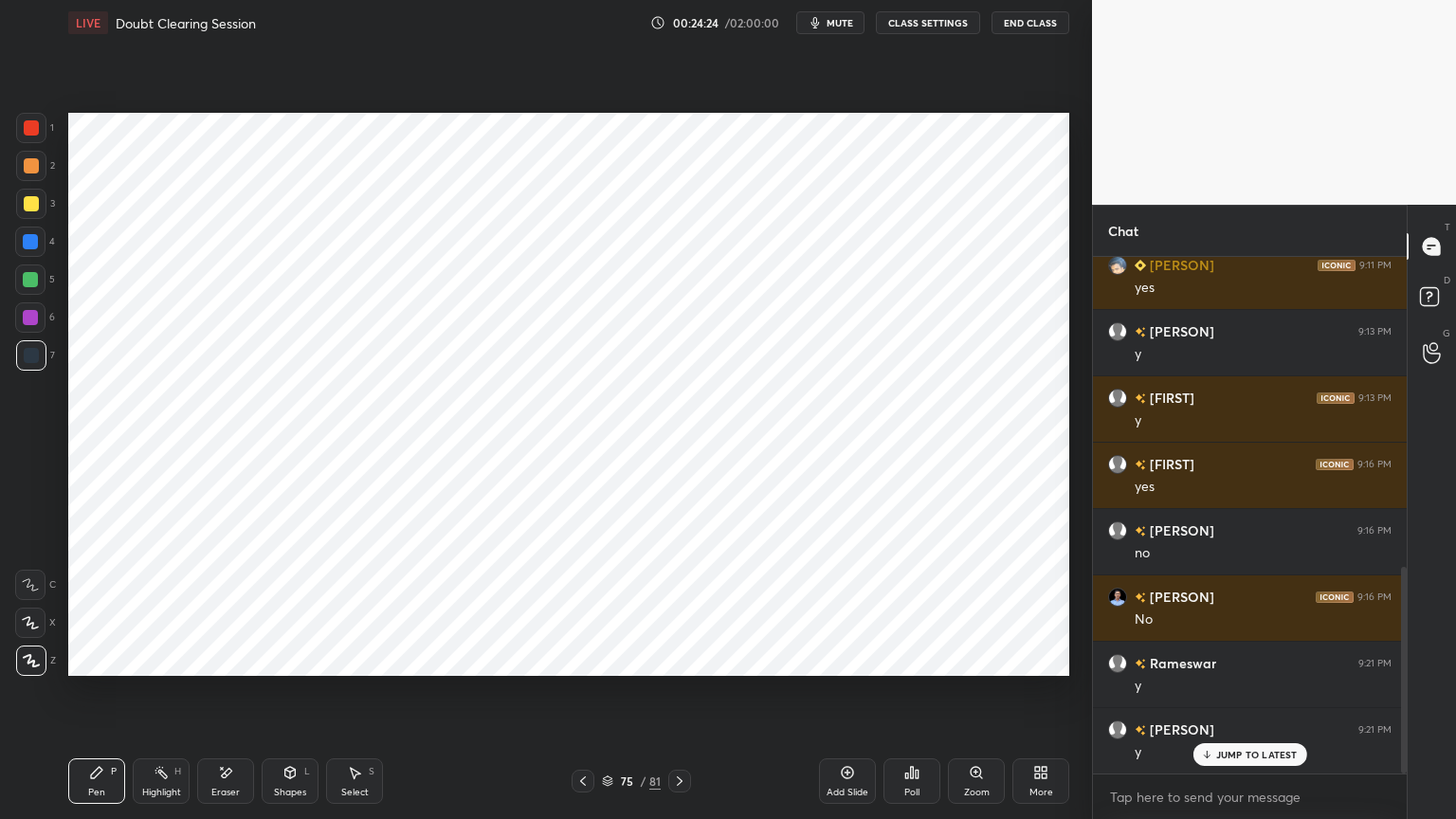 scroll, scrollTop: 774, scrollLeft: 0, axis: vertical 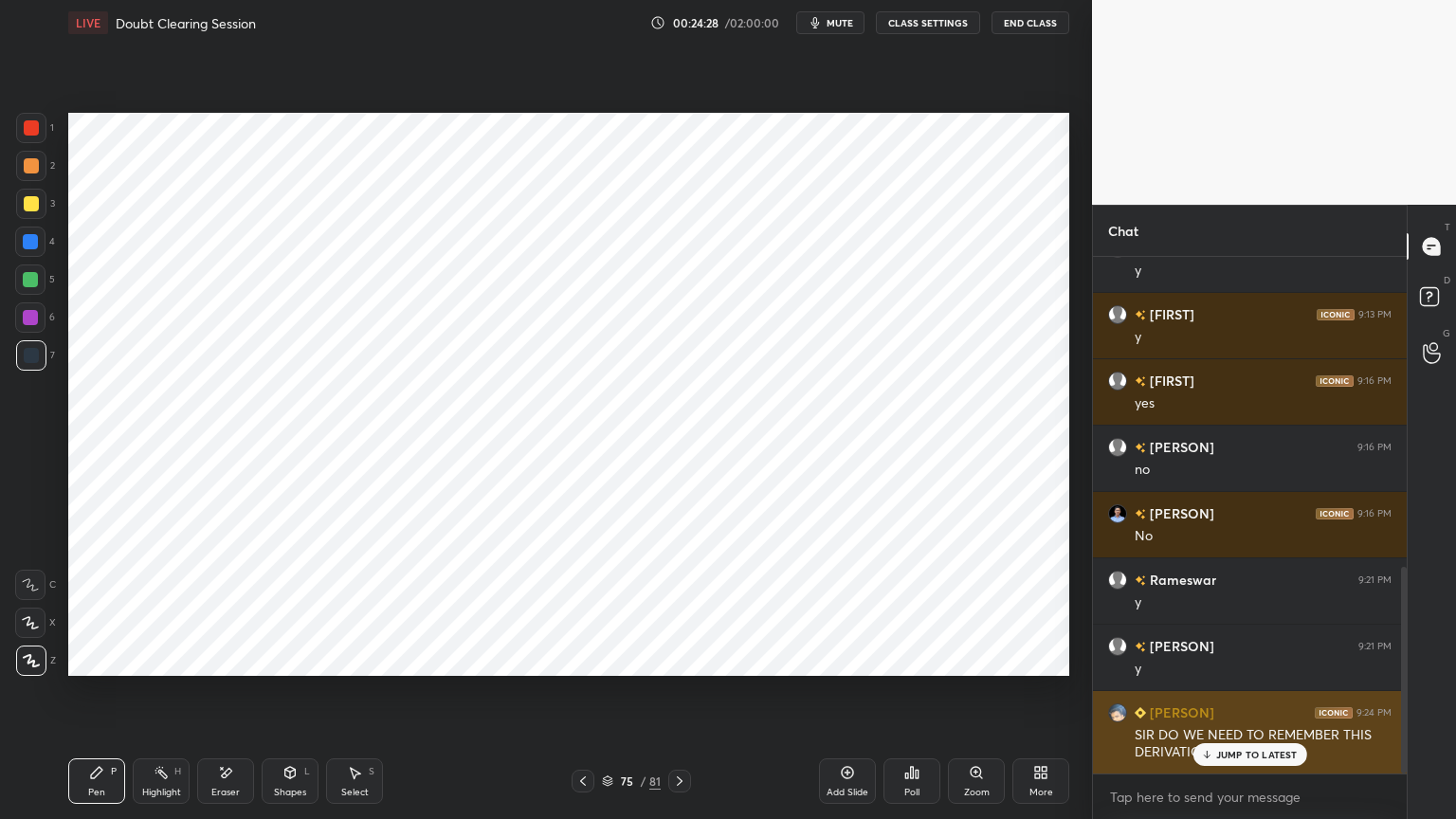 click on "JUMP TO LATEST" at bounding box center (1257, 755) 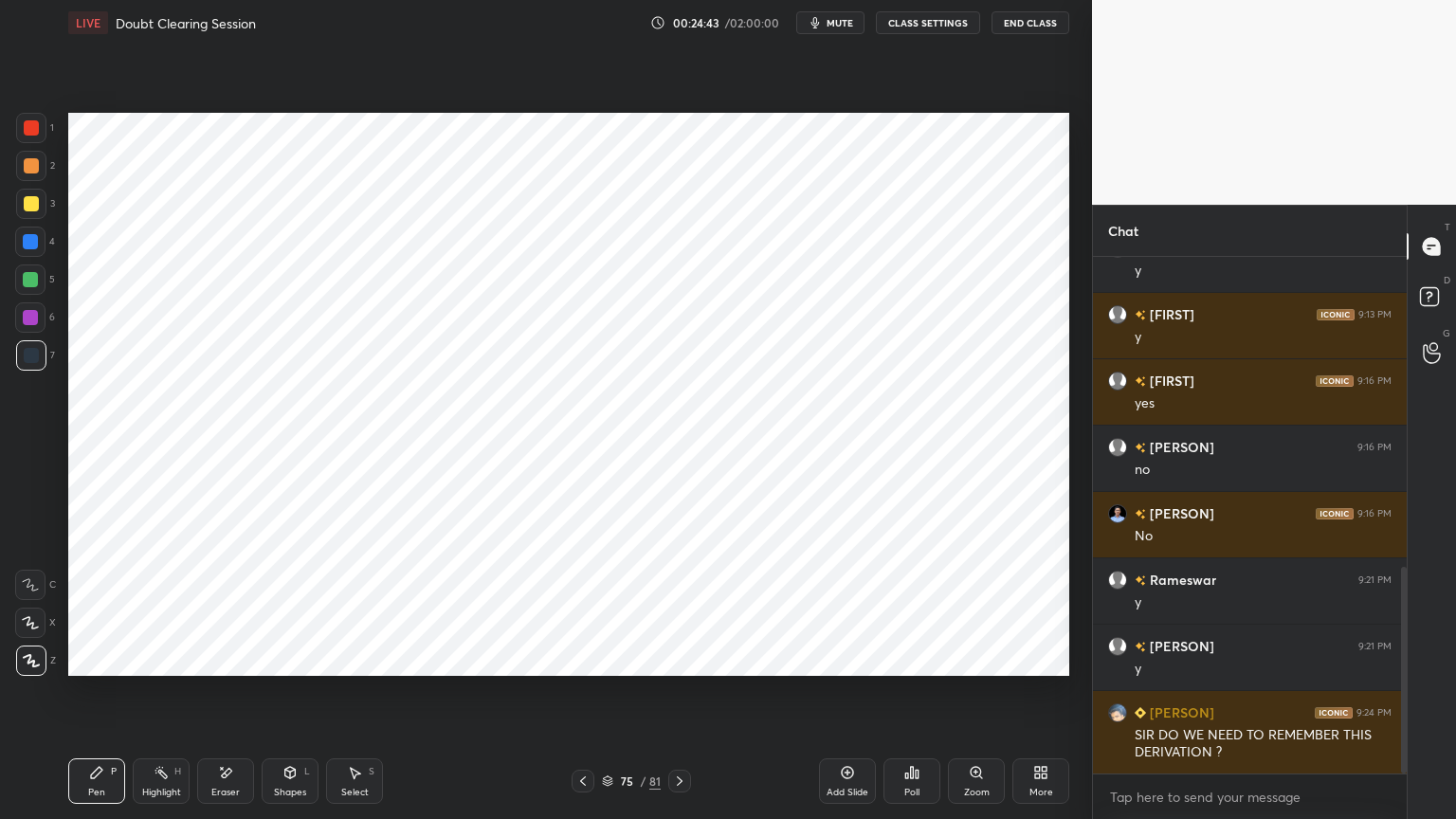 click at bounding box center [30, 623] 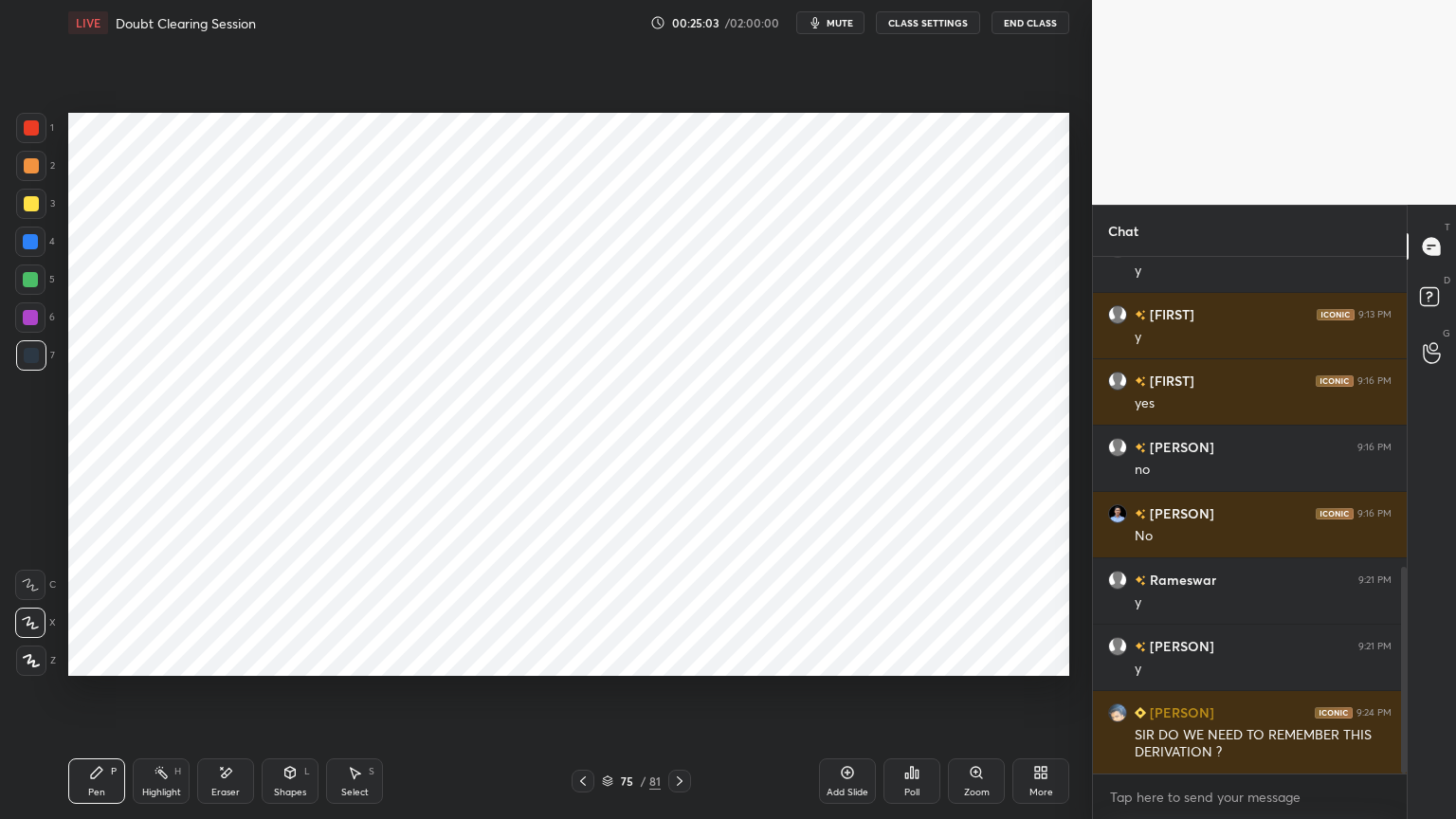 click at bounding box center (30, 242) 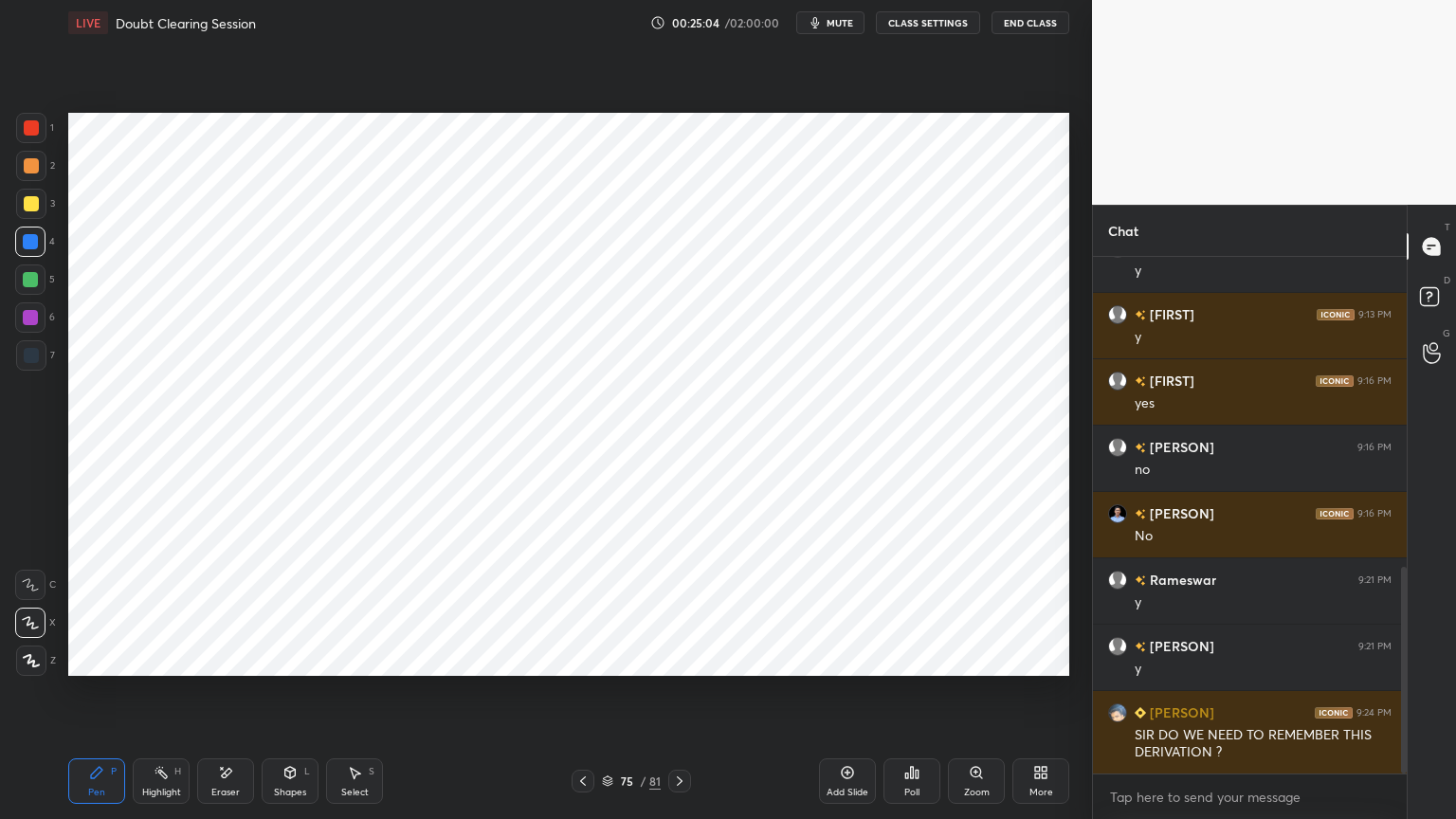 click 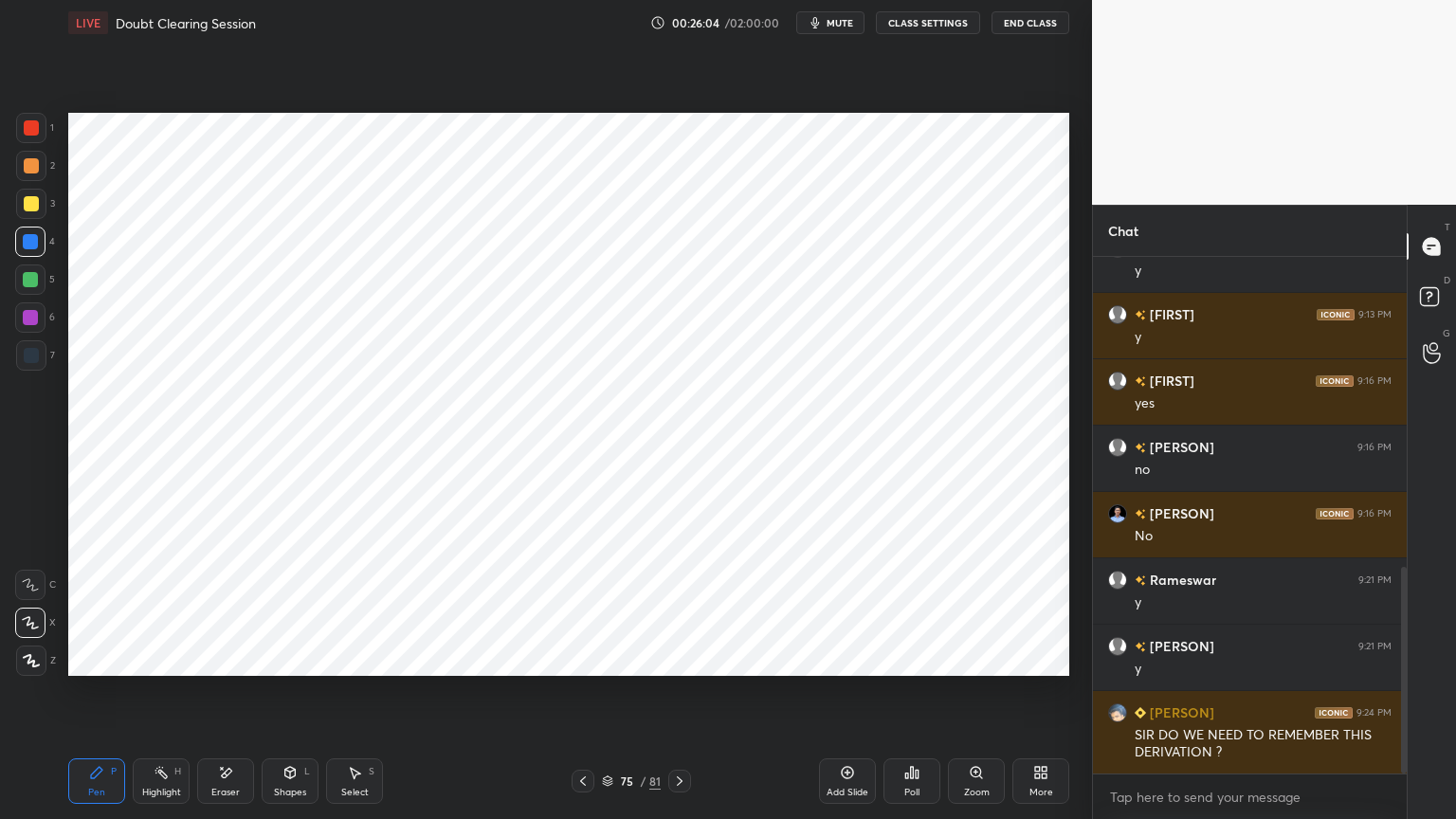 click at bounding box center (31, 355) 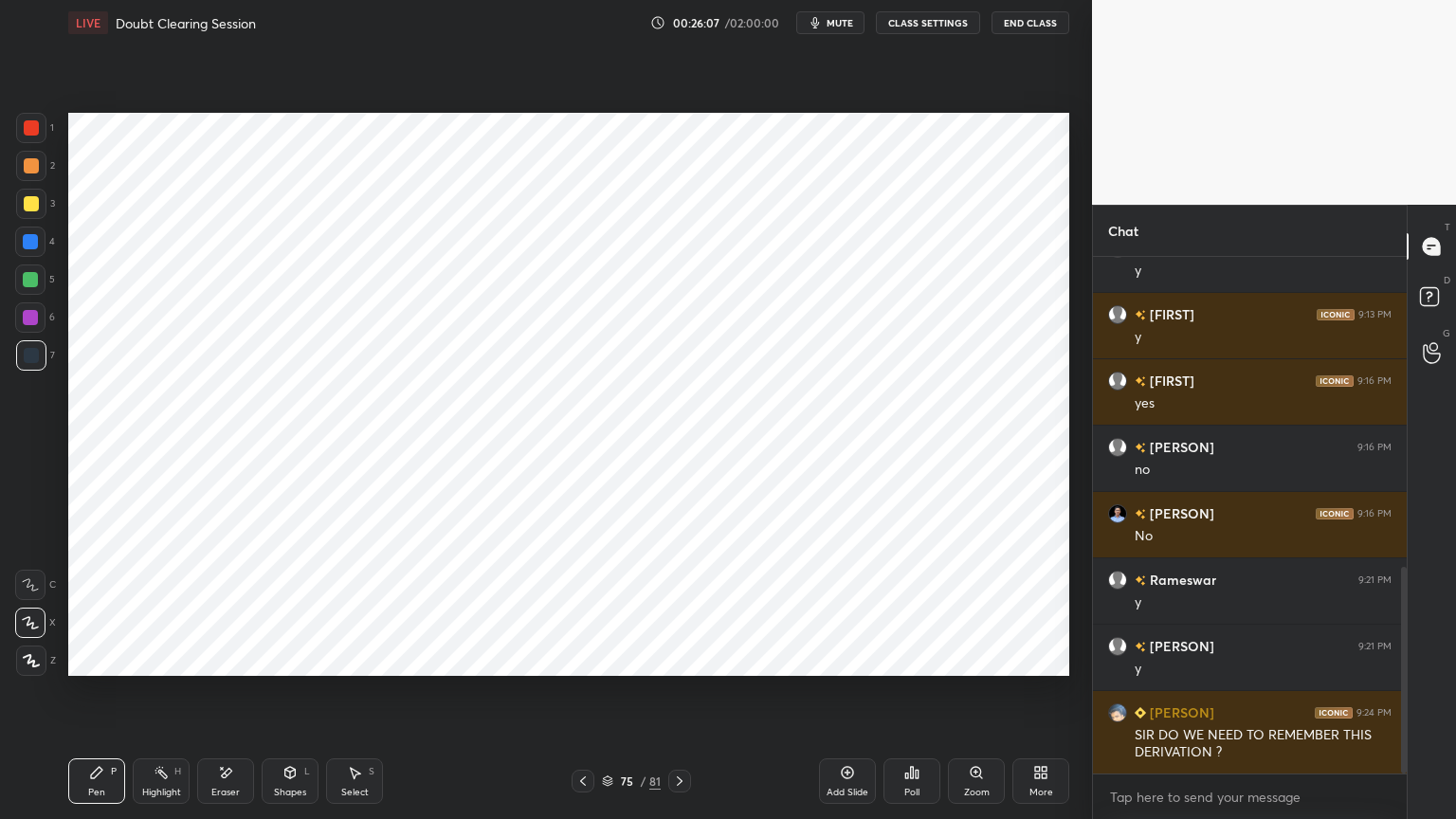 click at bounding box center (30, 318) 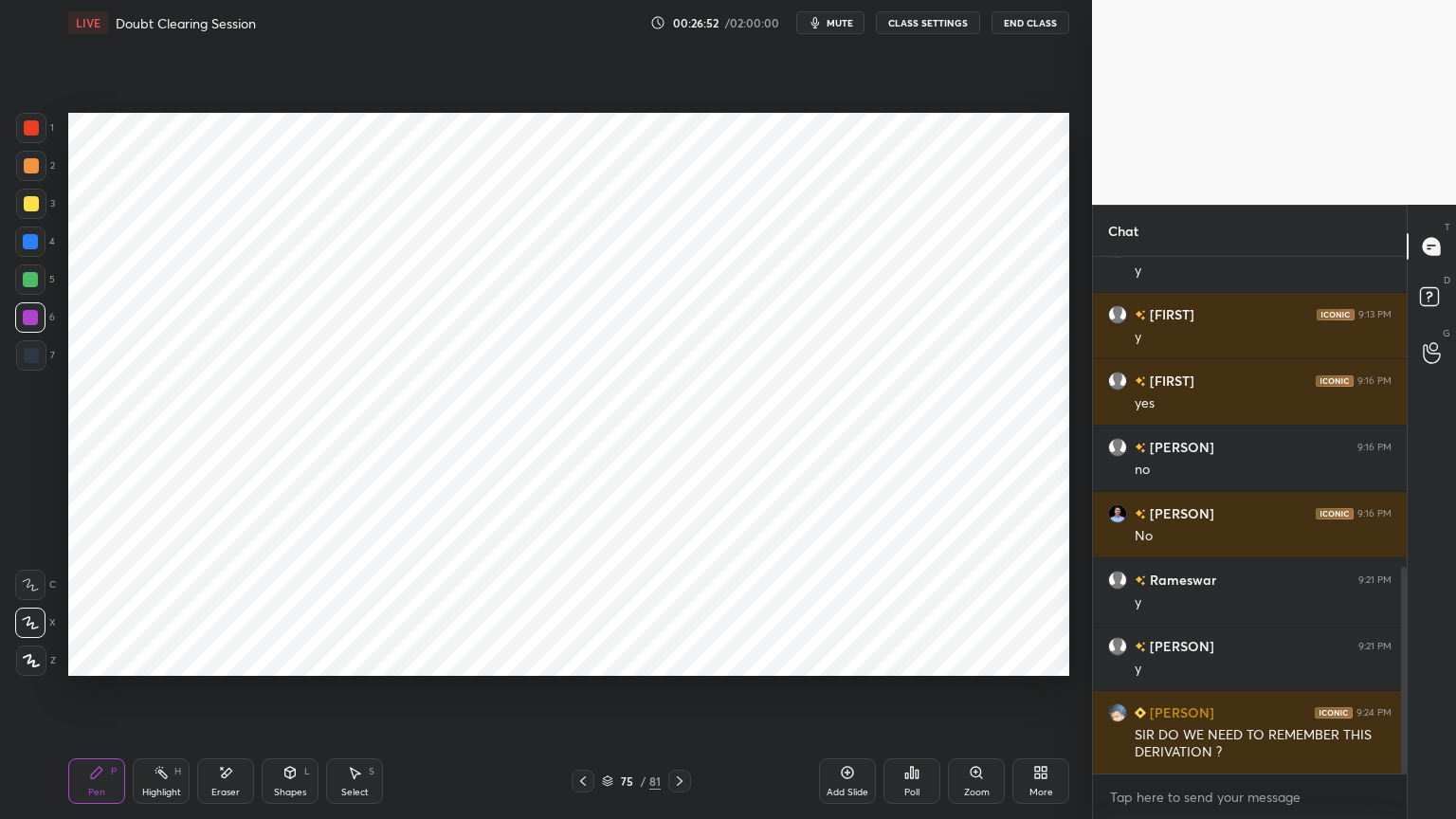 click at bounding box center [31, 355] 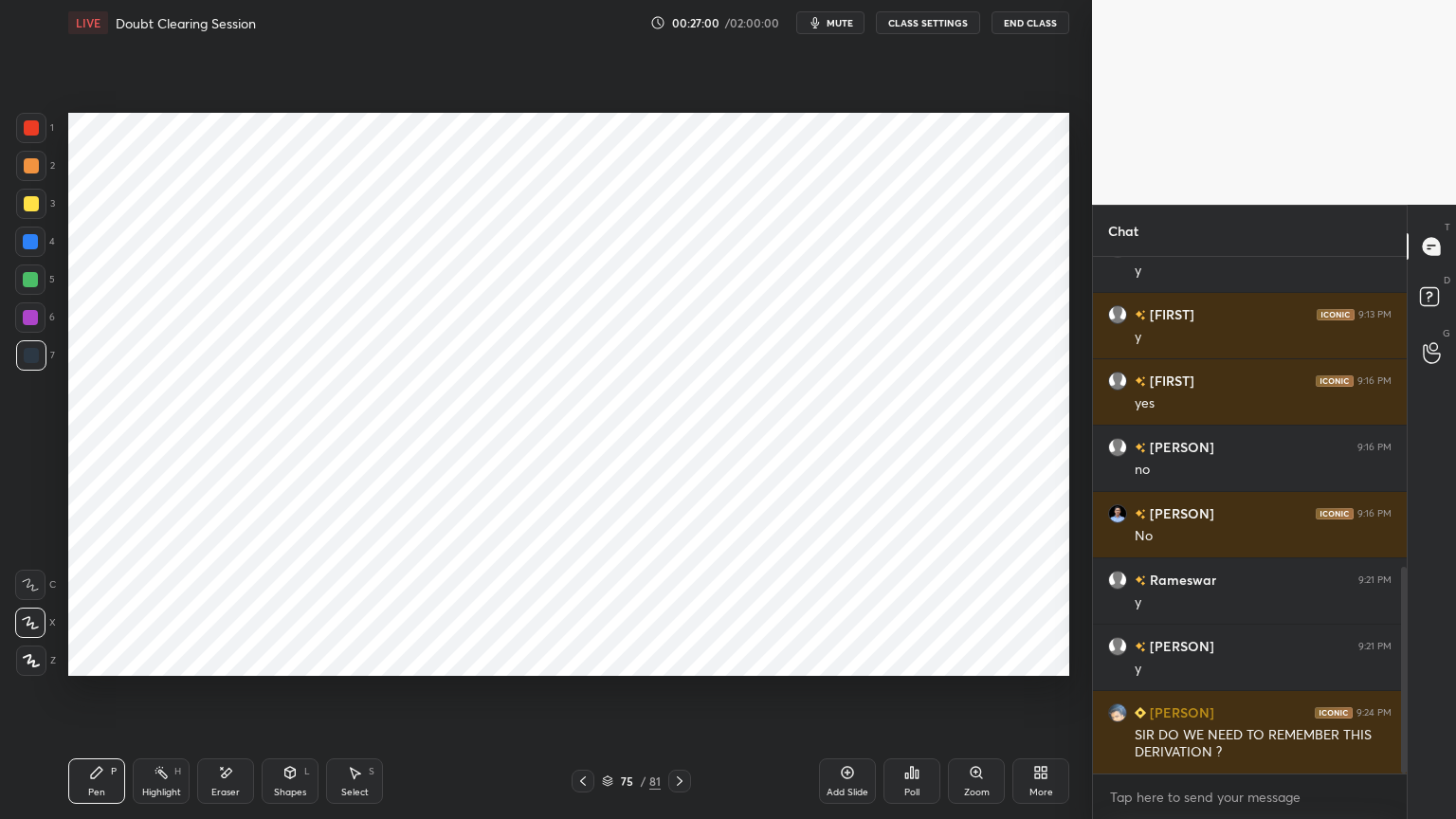click 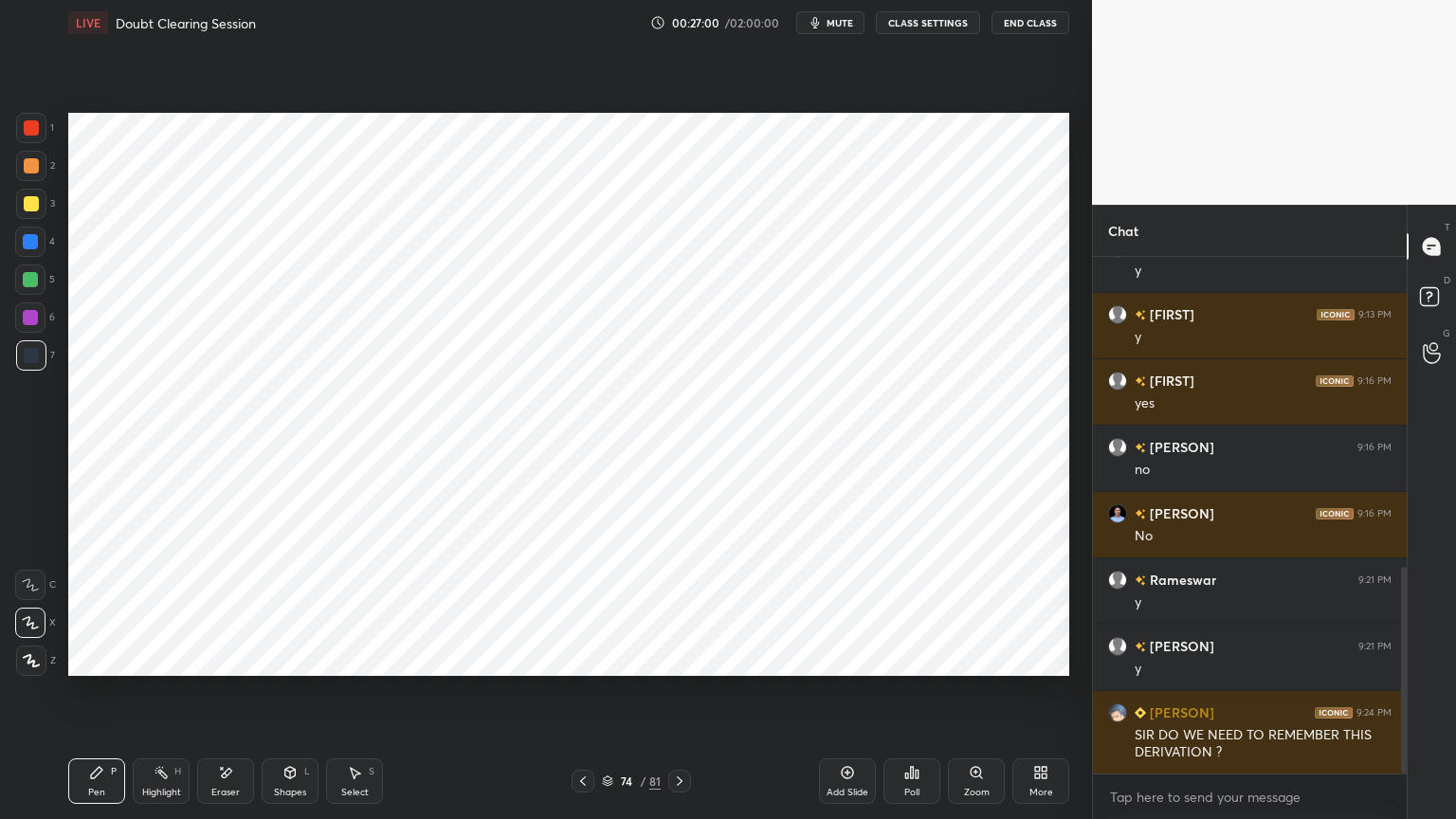 click 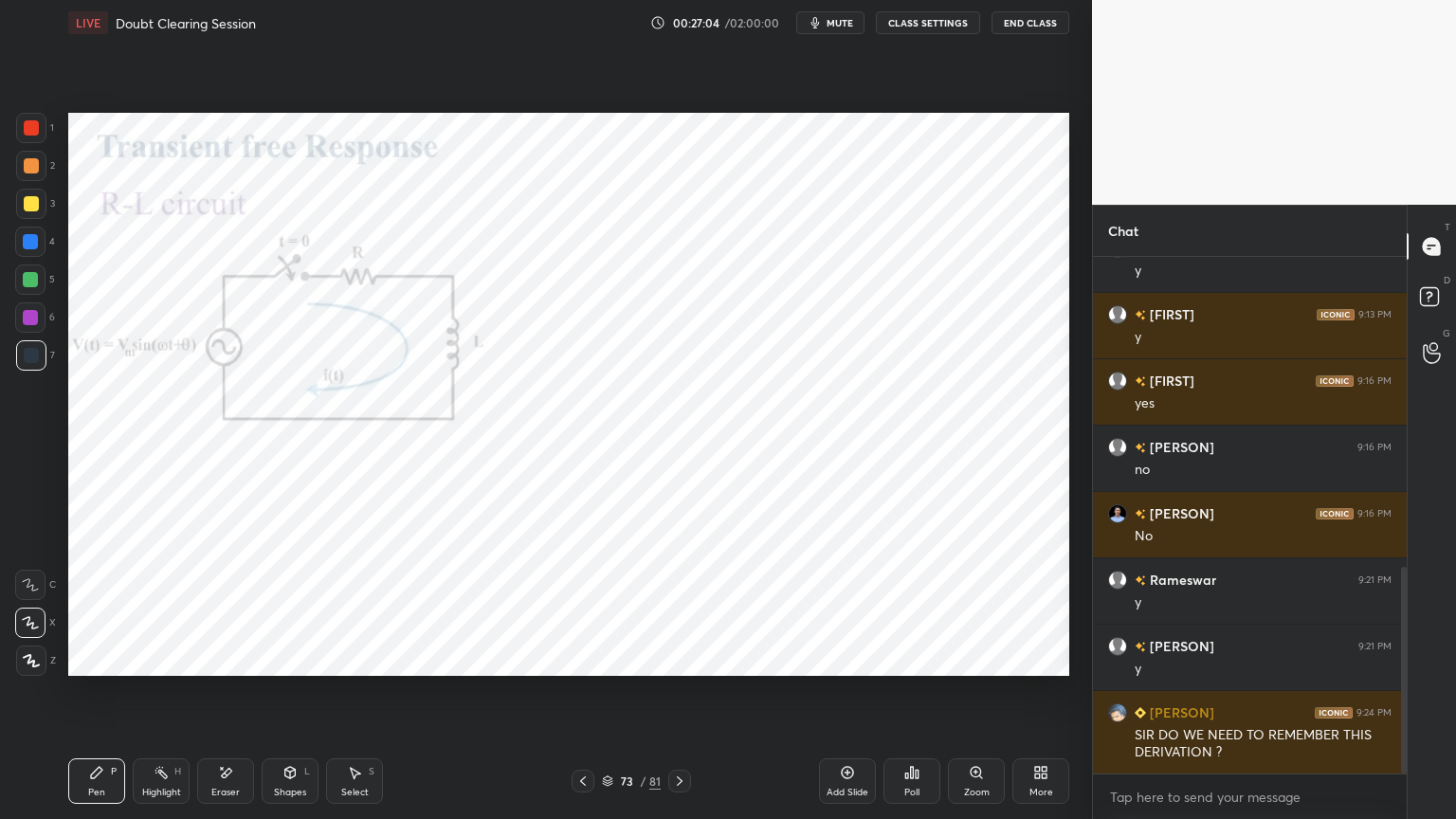 click on "Highlight" at bounding box center (161, 792) 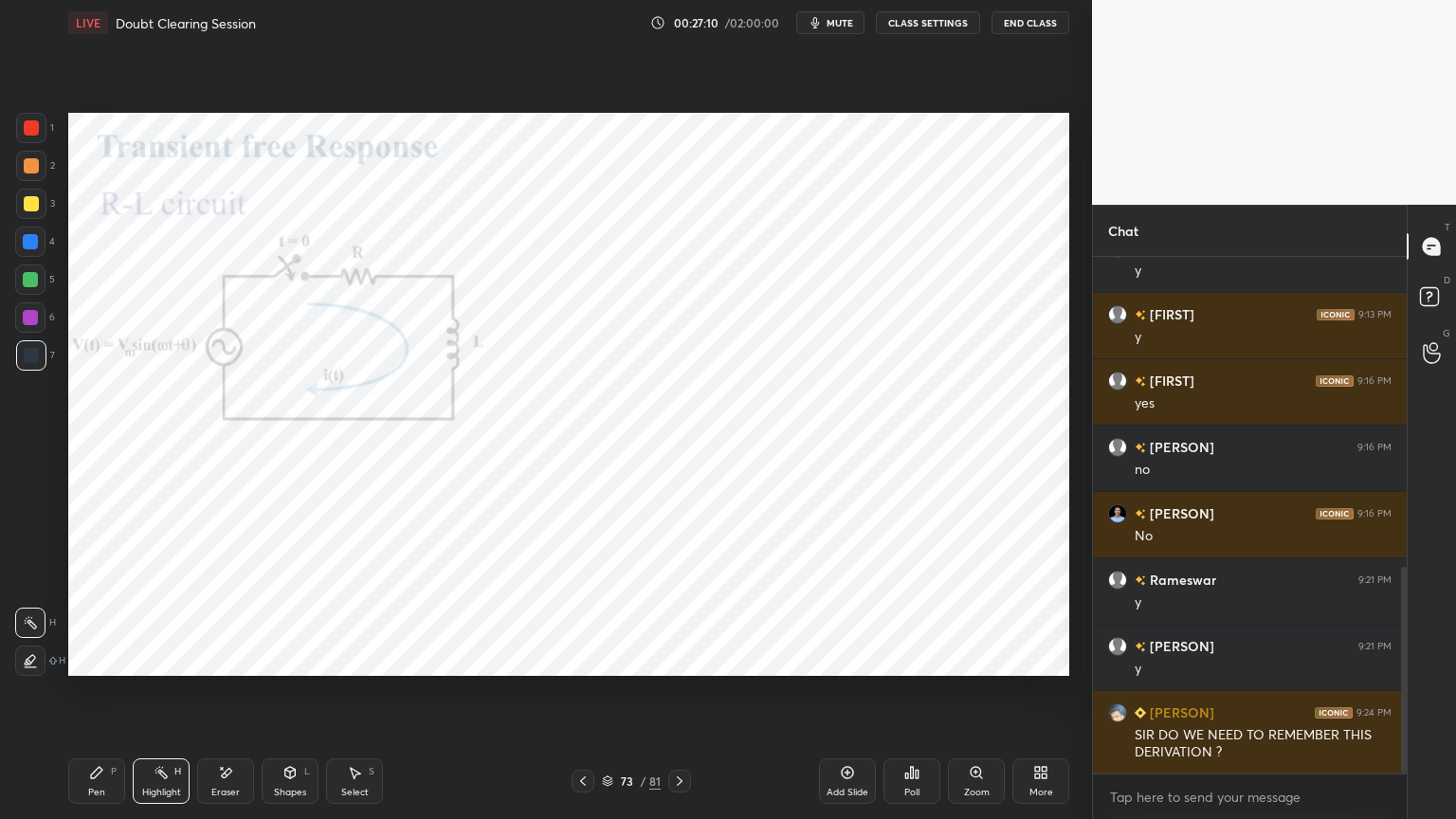 click 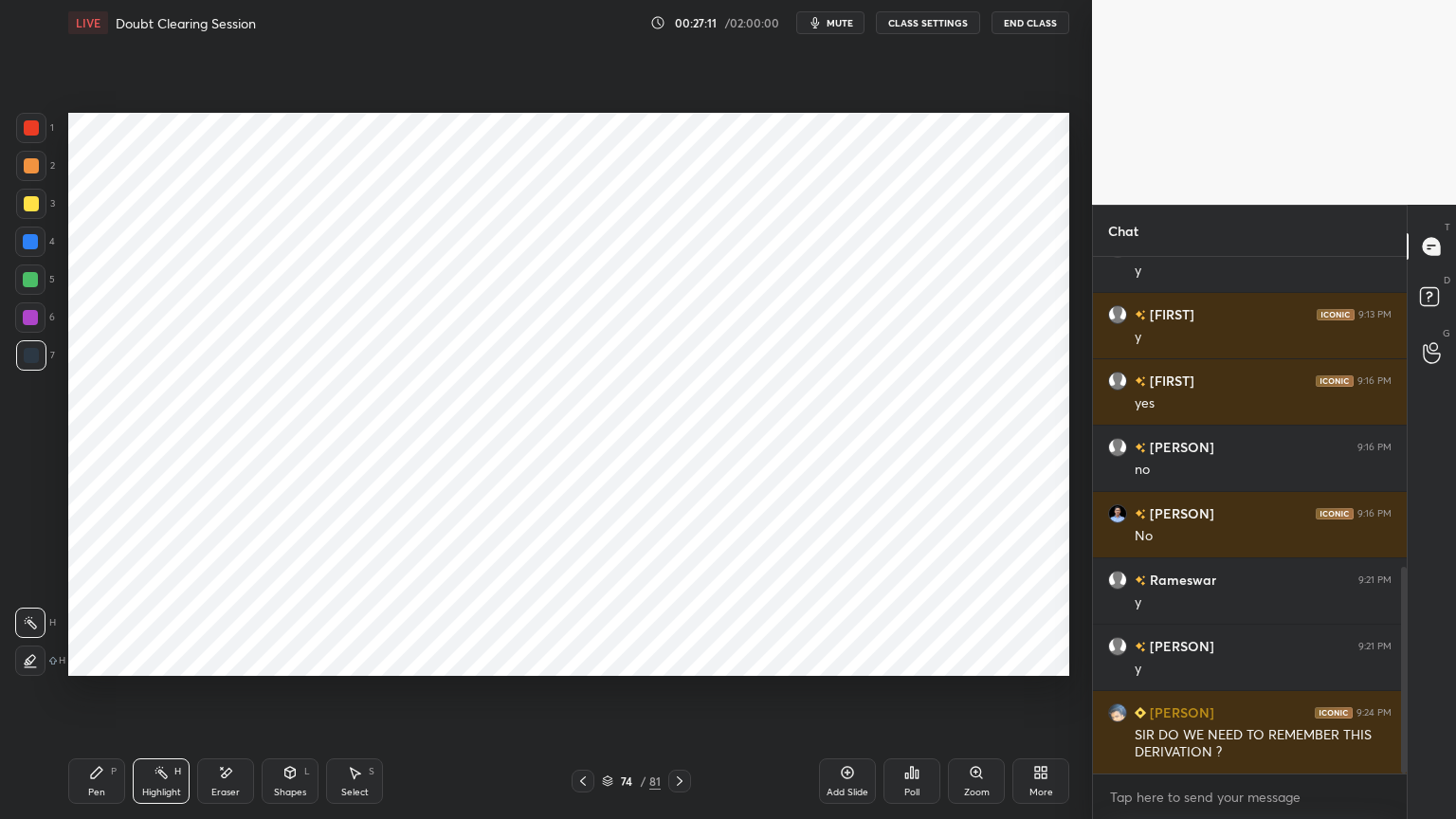 click 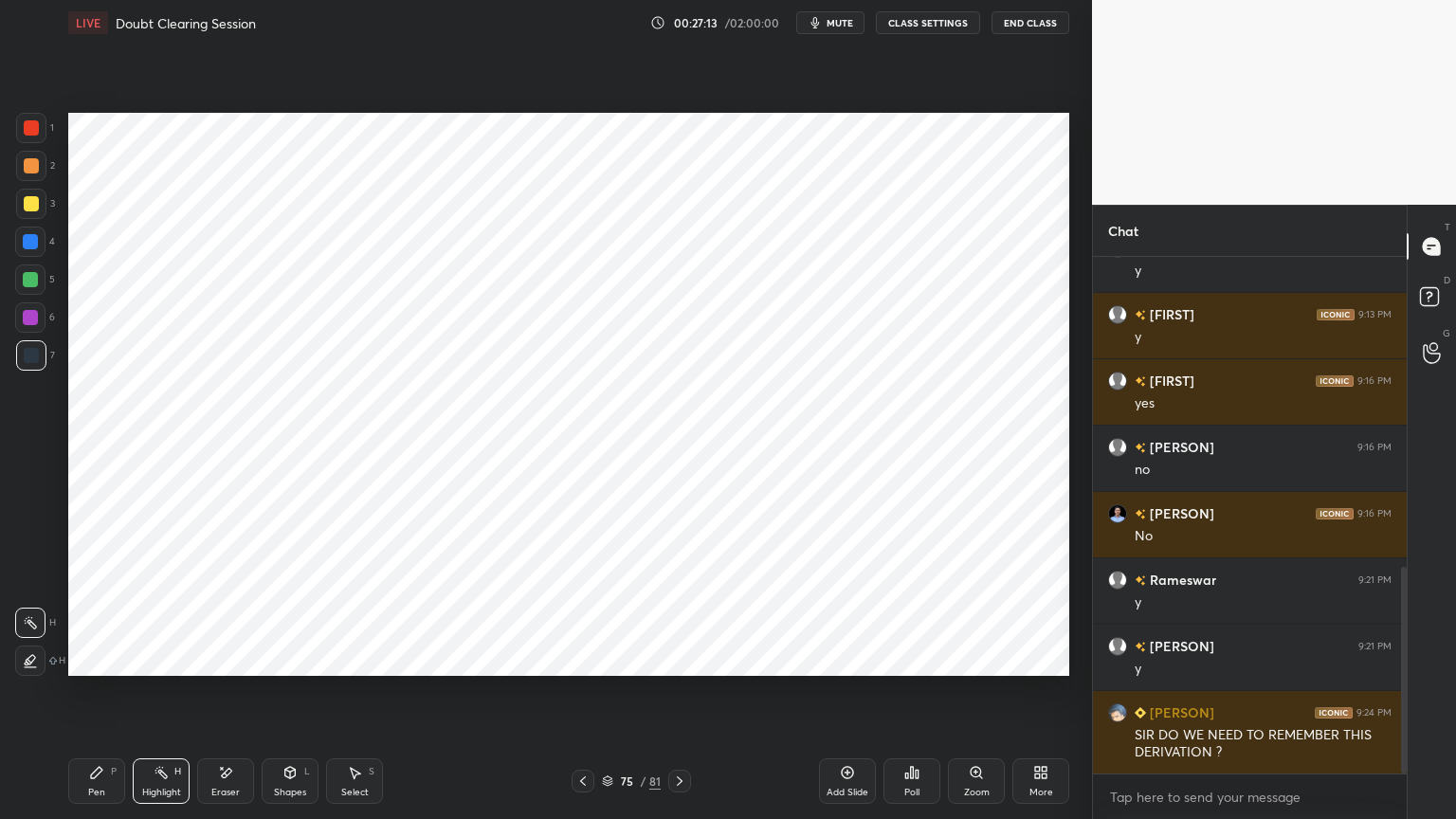 click on "Shapes" at bounding box center (290, 792) 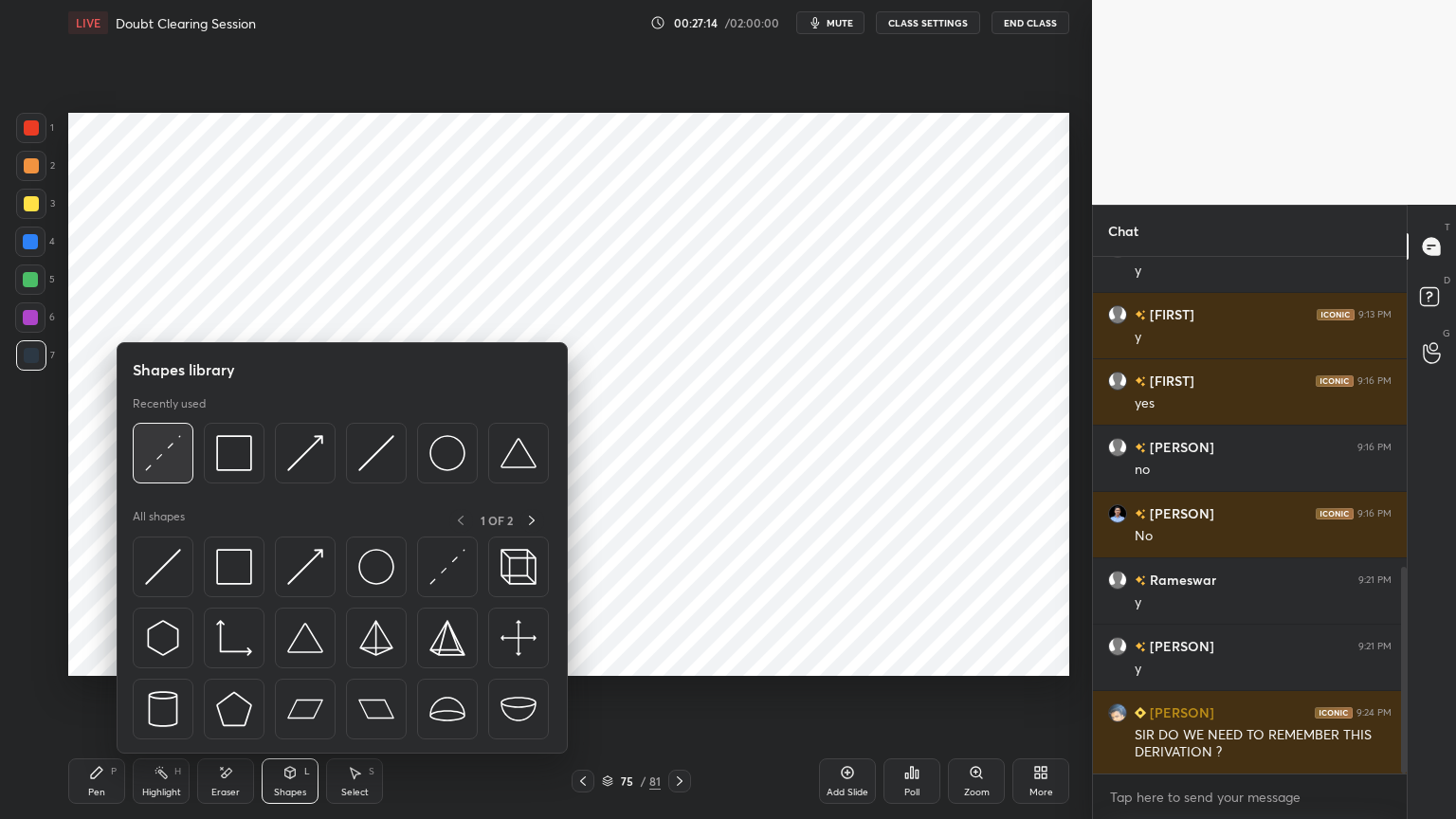 click at bounding box center (163, 453) 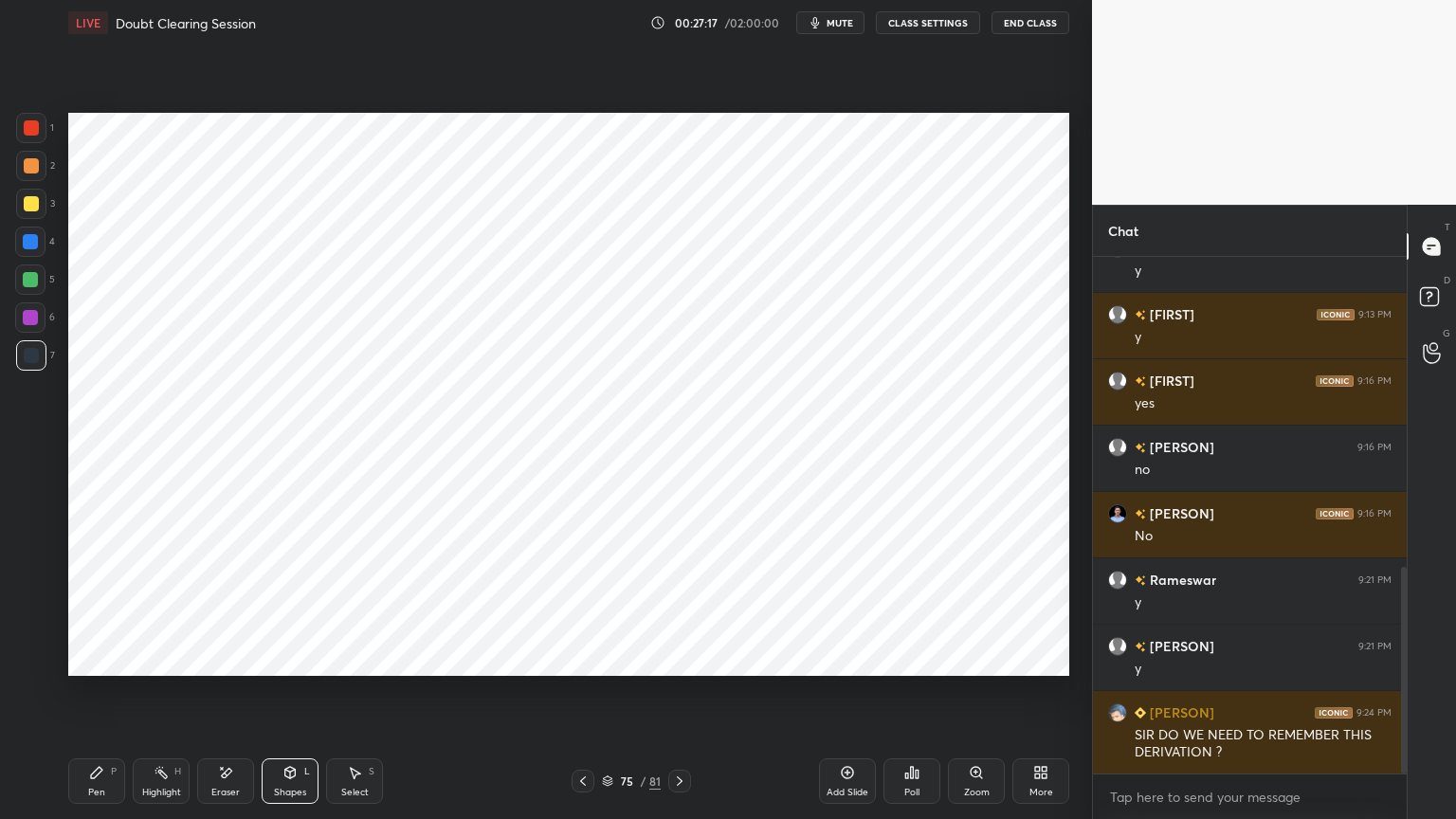 click on "Pen P" at bounding box center (97, 781) 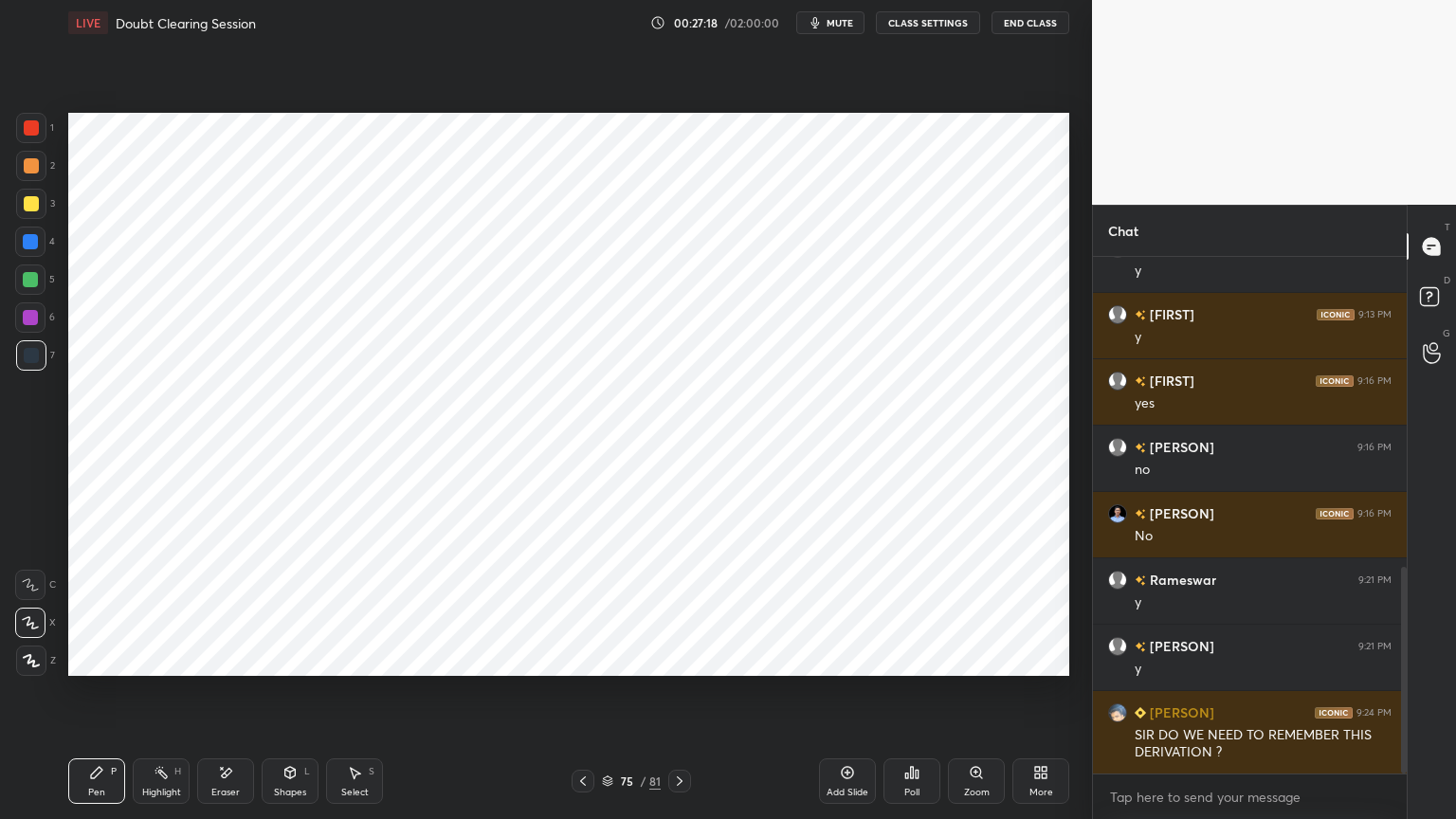 click 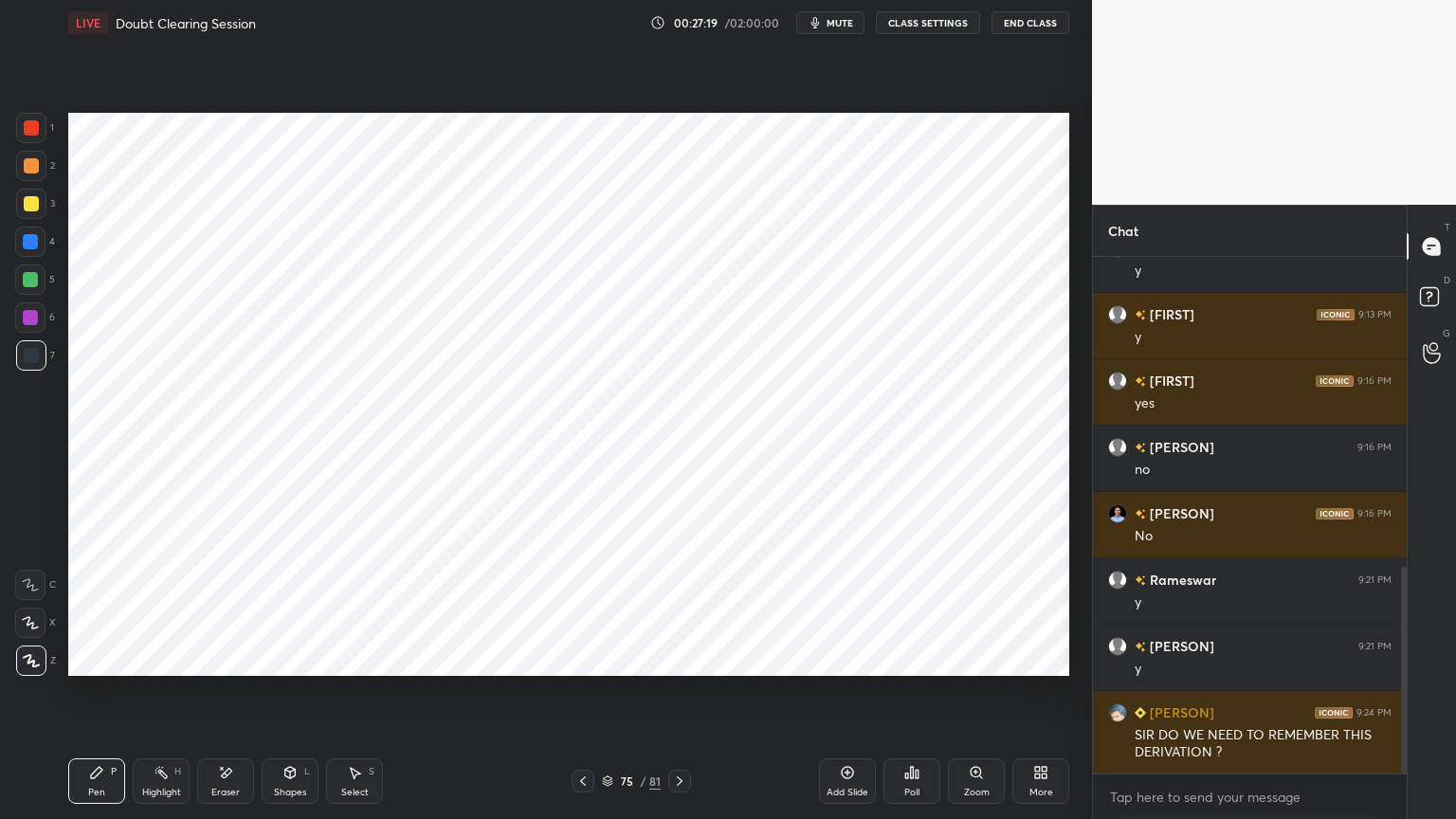 click at bounding box center [30, 318] 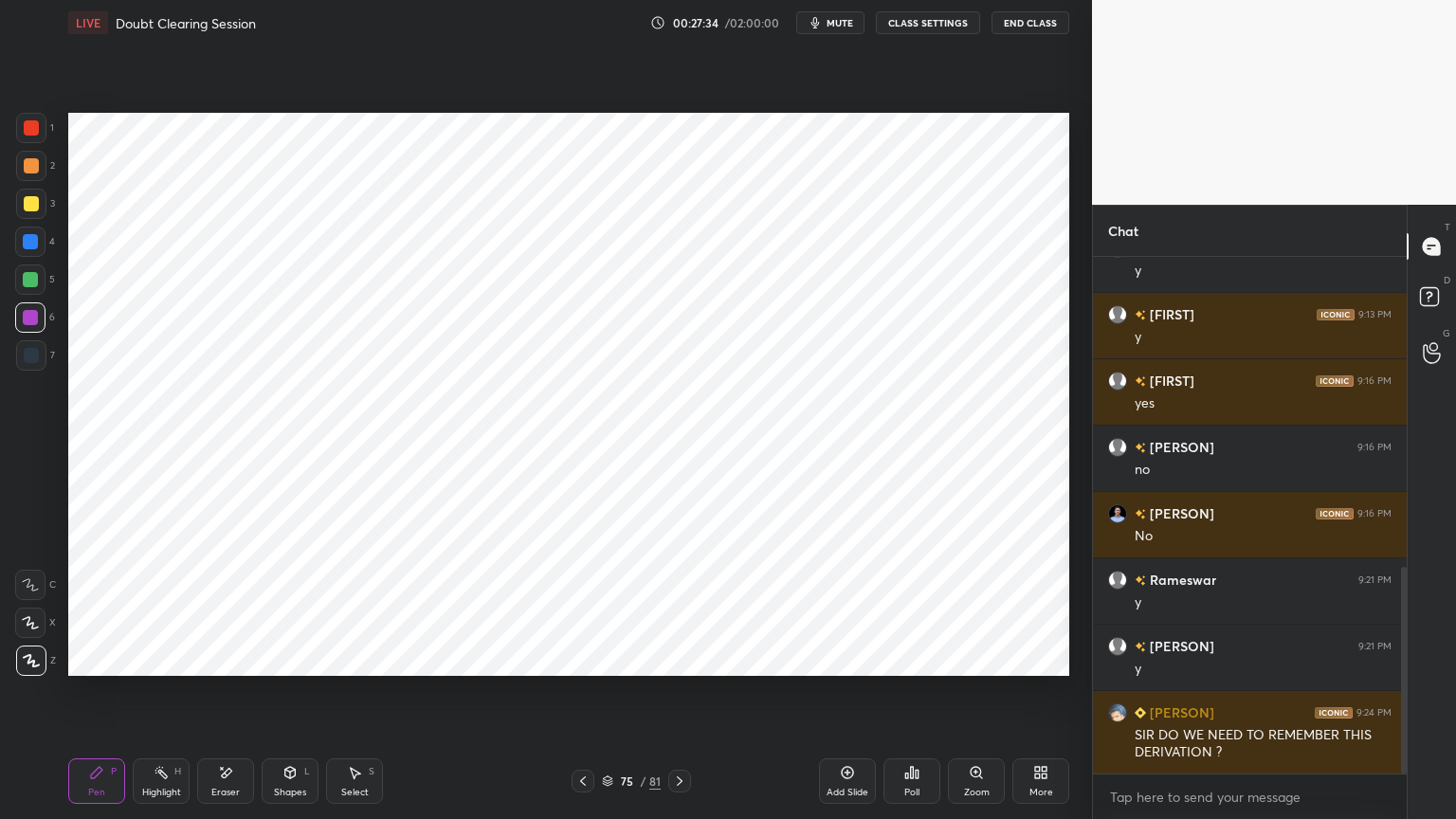 click 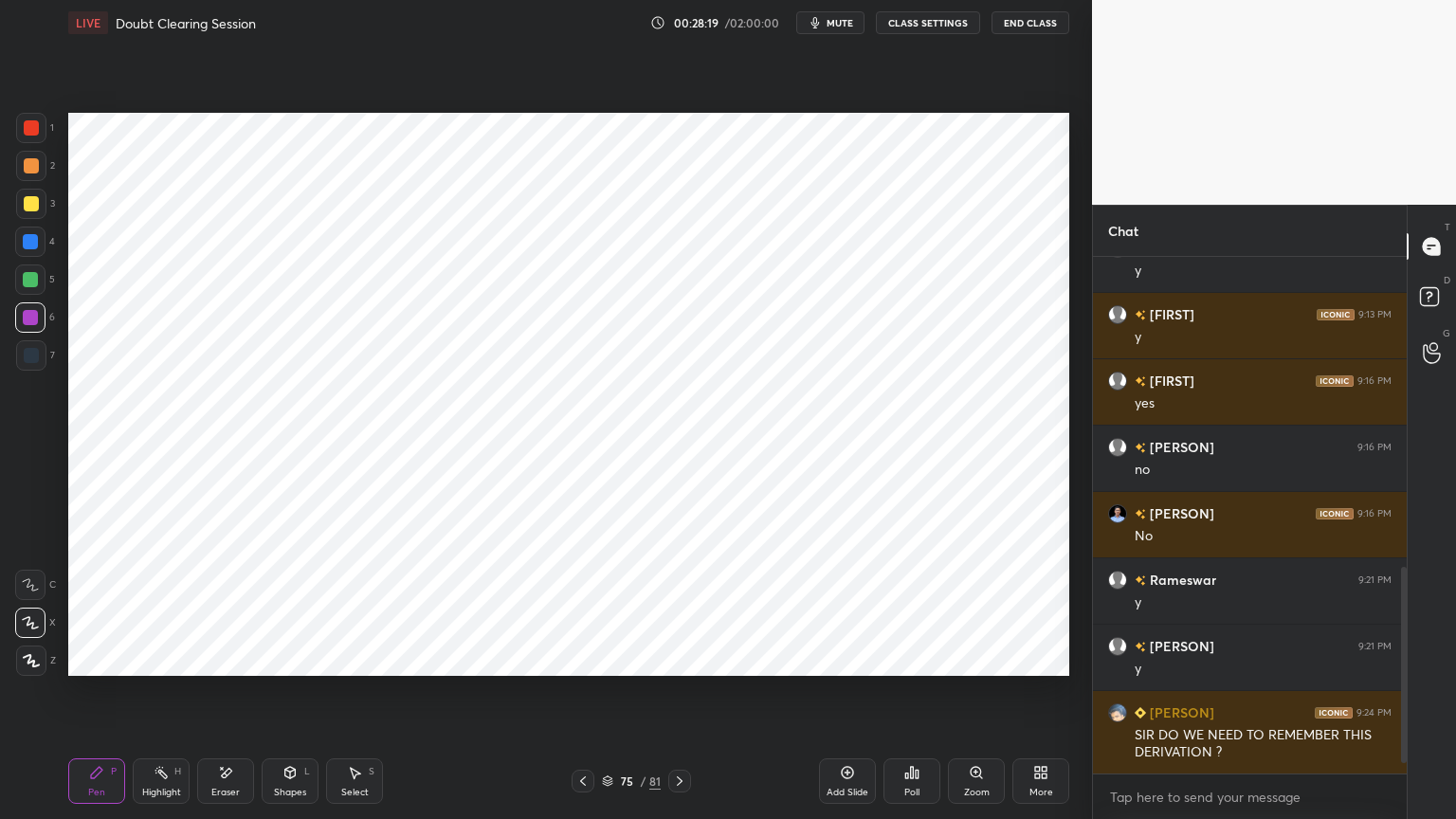 scroll, scrollTop: 841, scrollLeft: 0, axis: vertical 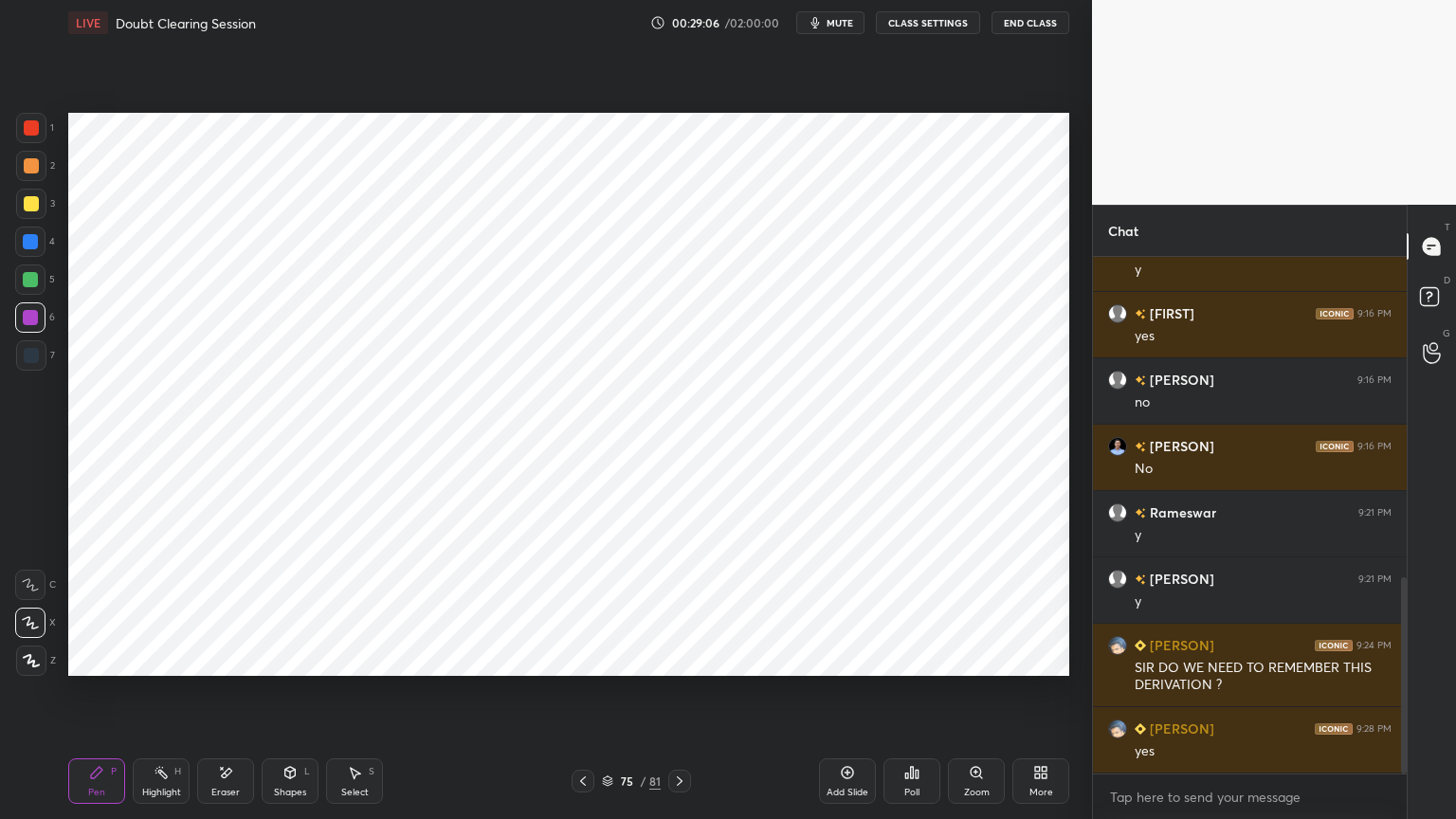 click at bounding box center (30, 242) 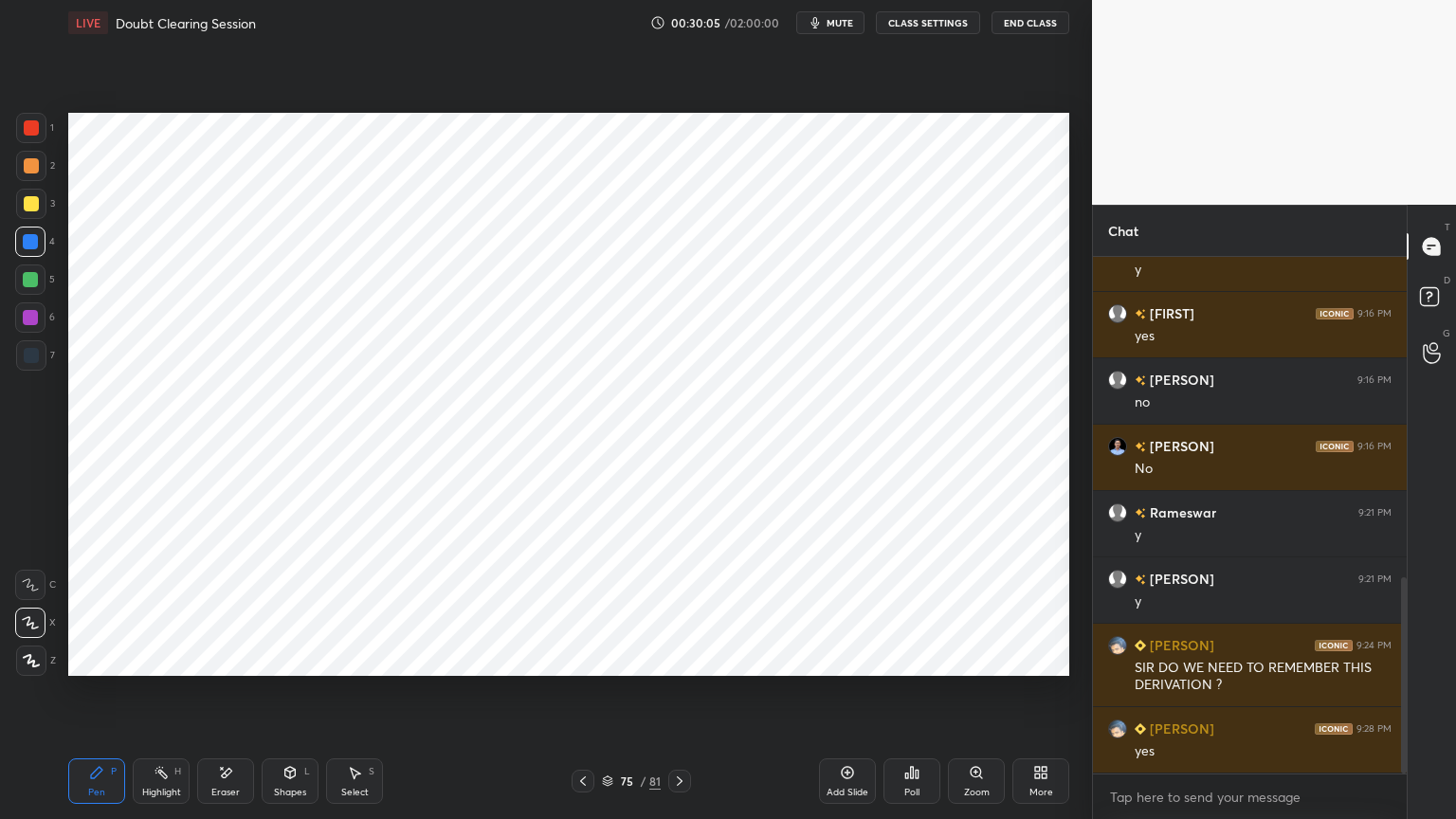 click at bounding box center (31, 355) 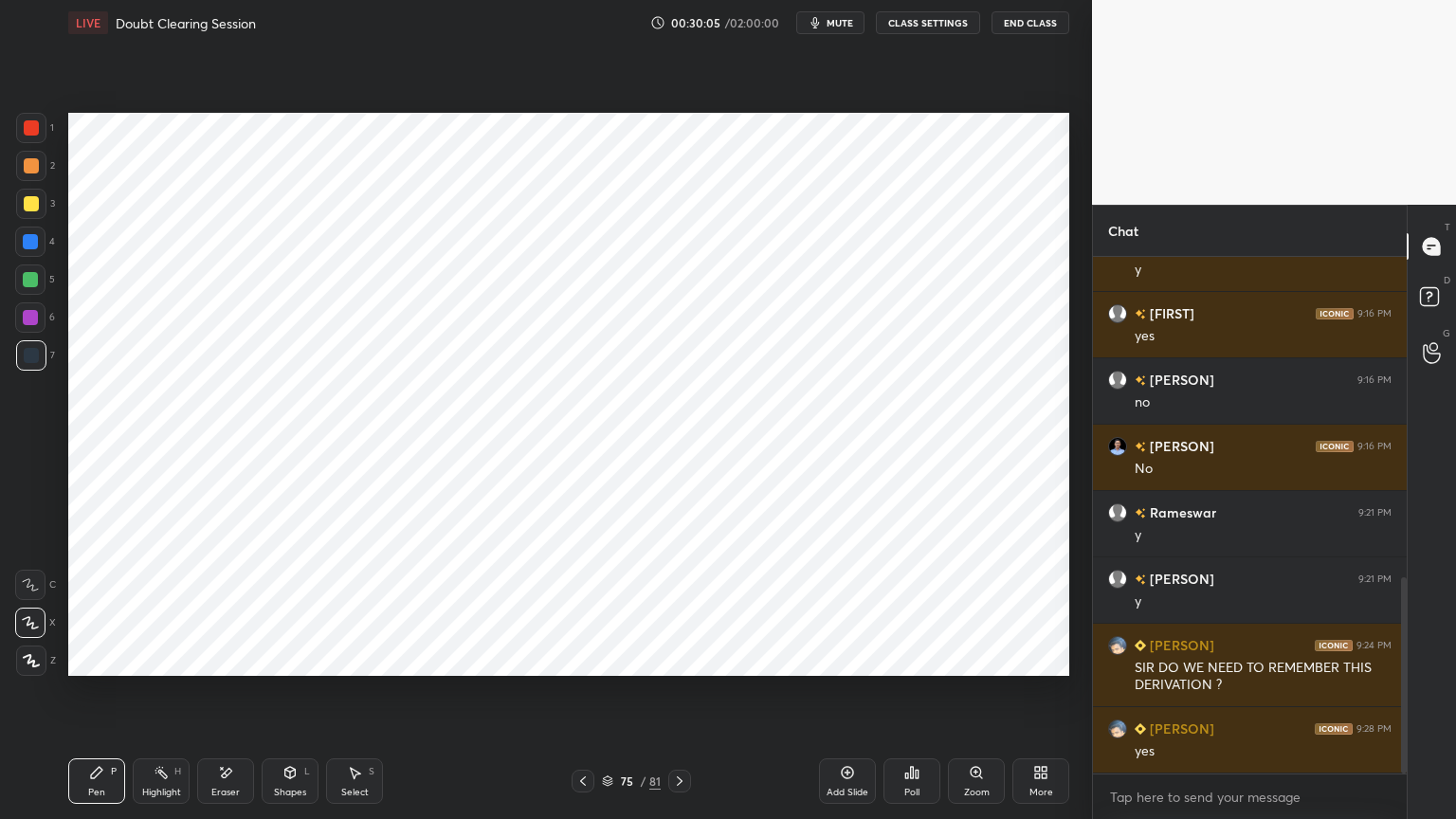 click 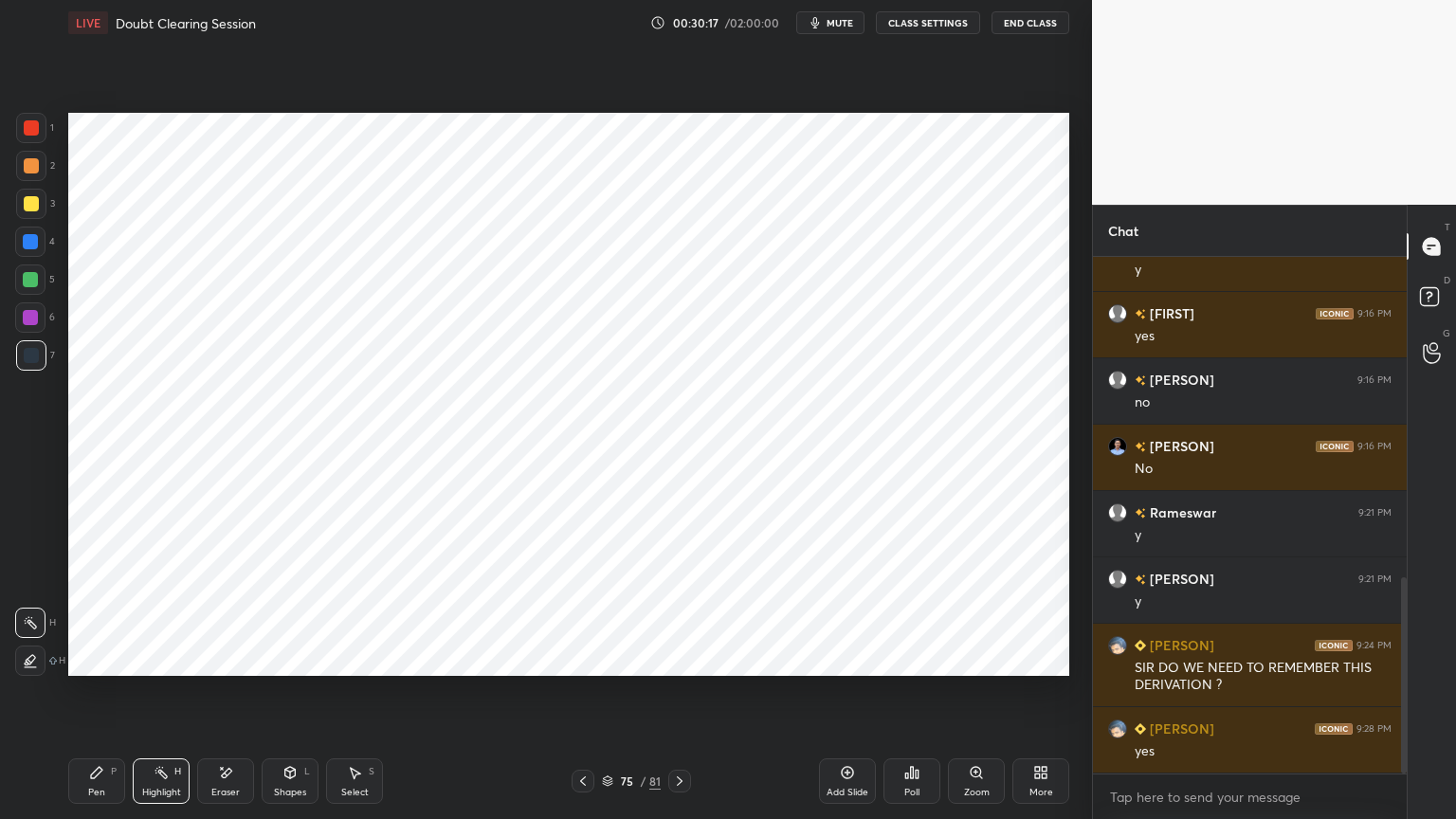 click on "Select" at bounding box center [355, 792] 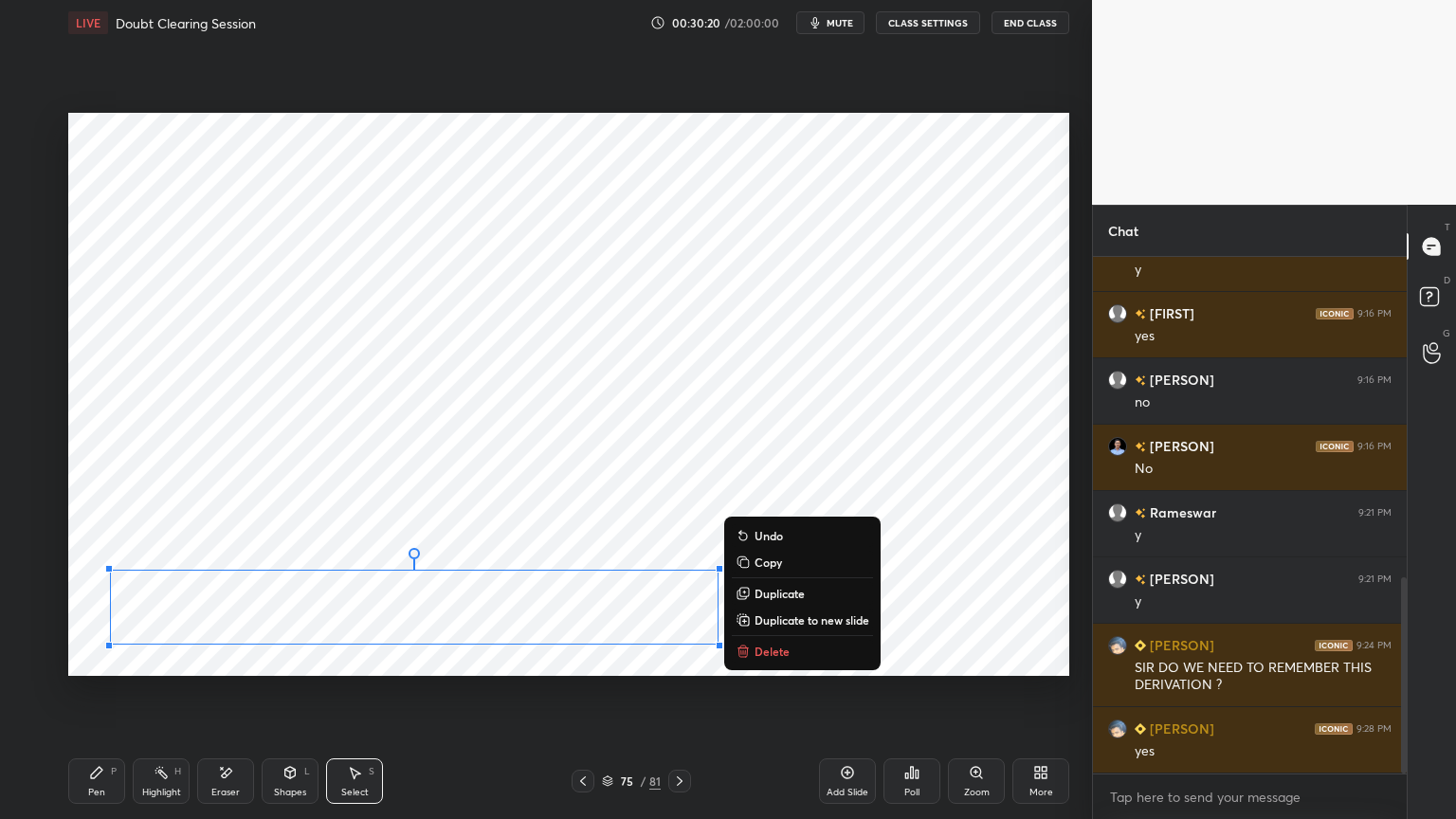 click on "Duplicate to new slide" at bounding box center (811, 620) 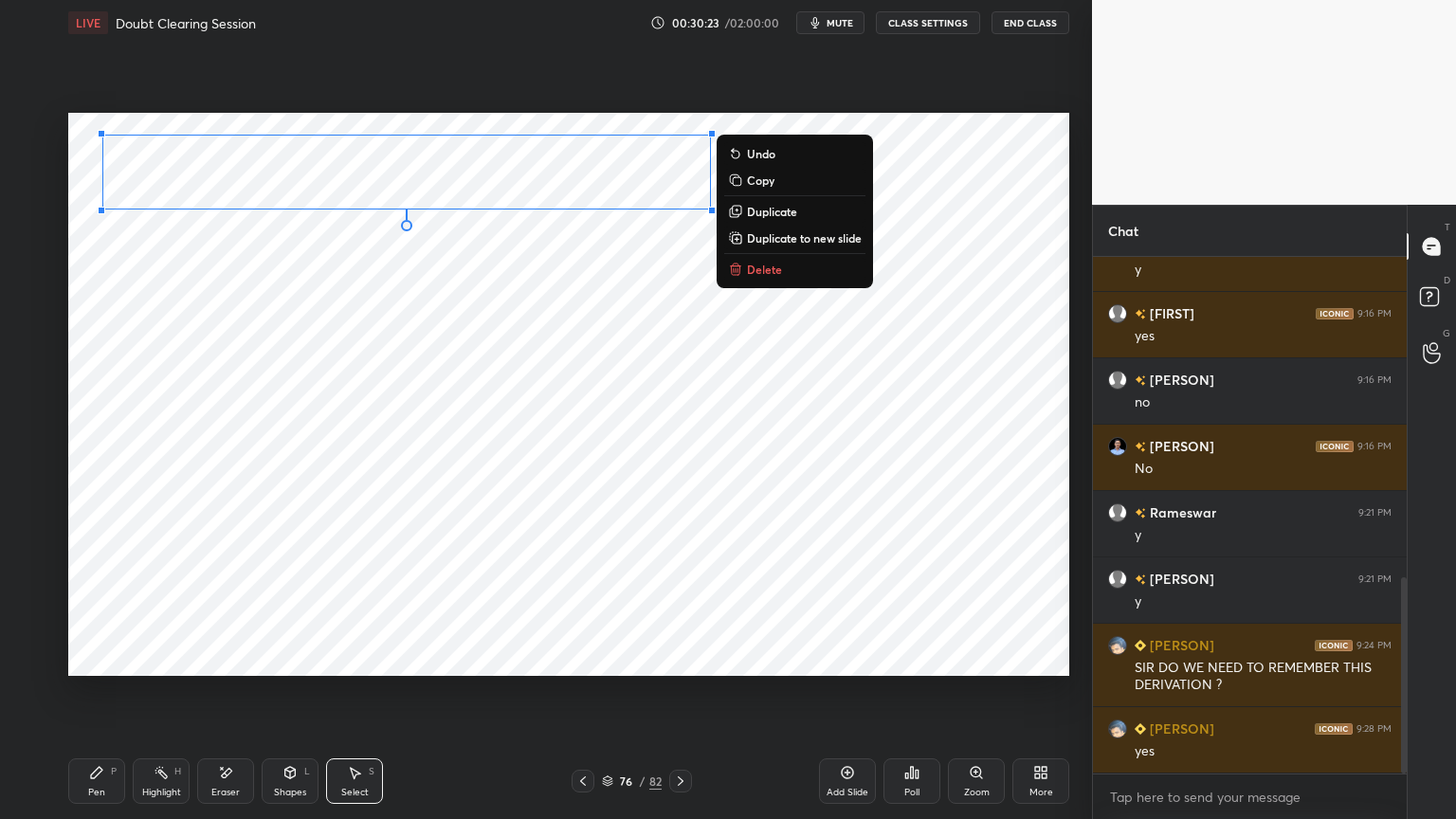 click on "0 ° Undo Copy Duplicate Duplicate to new slide Delete" at bounding box center [569, 394] 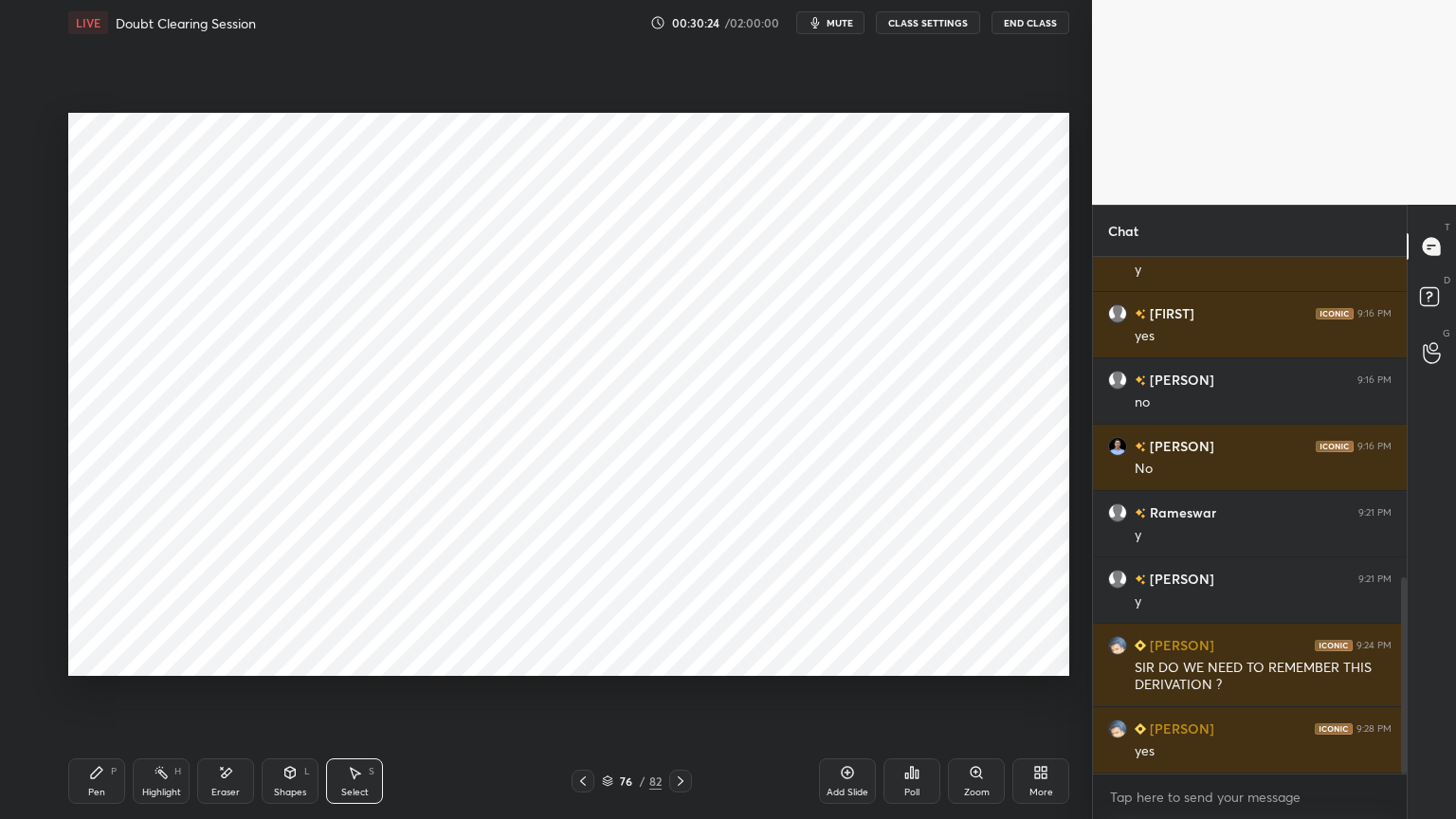 click on "Pen" at bounding box center (97, 792) 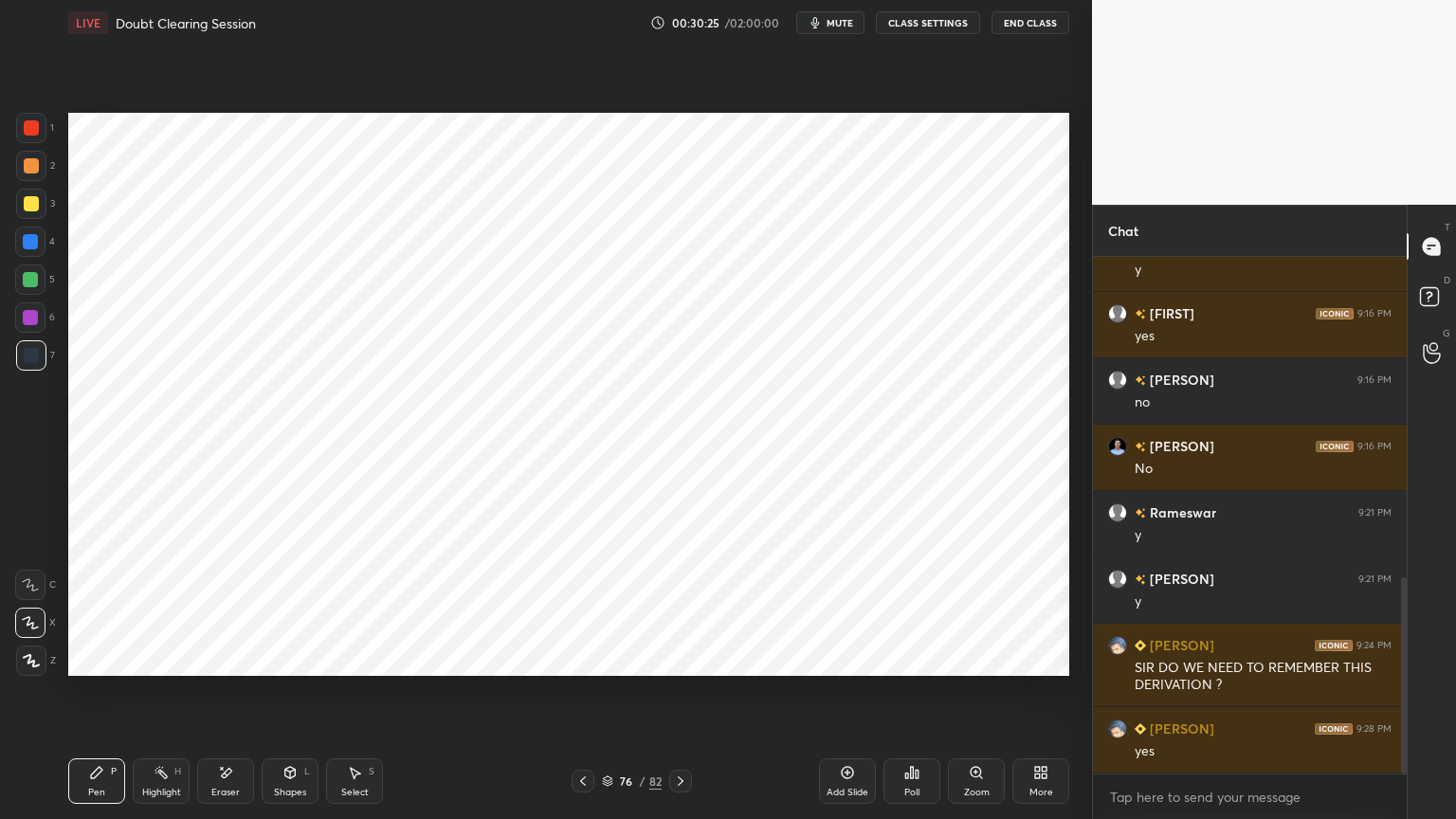 click at bounding box center [30, 318] 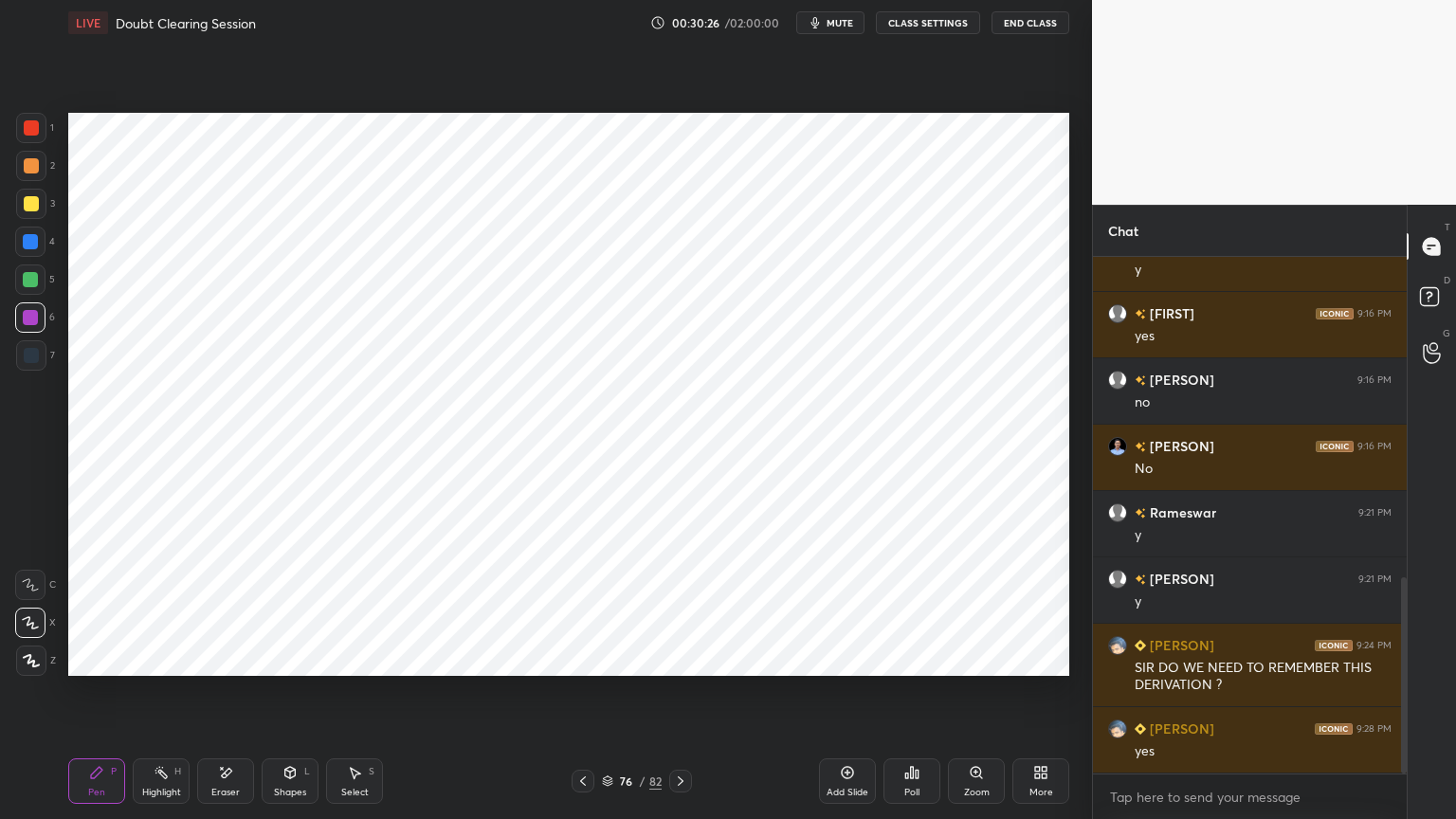 click at bounding box center [31, 661] 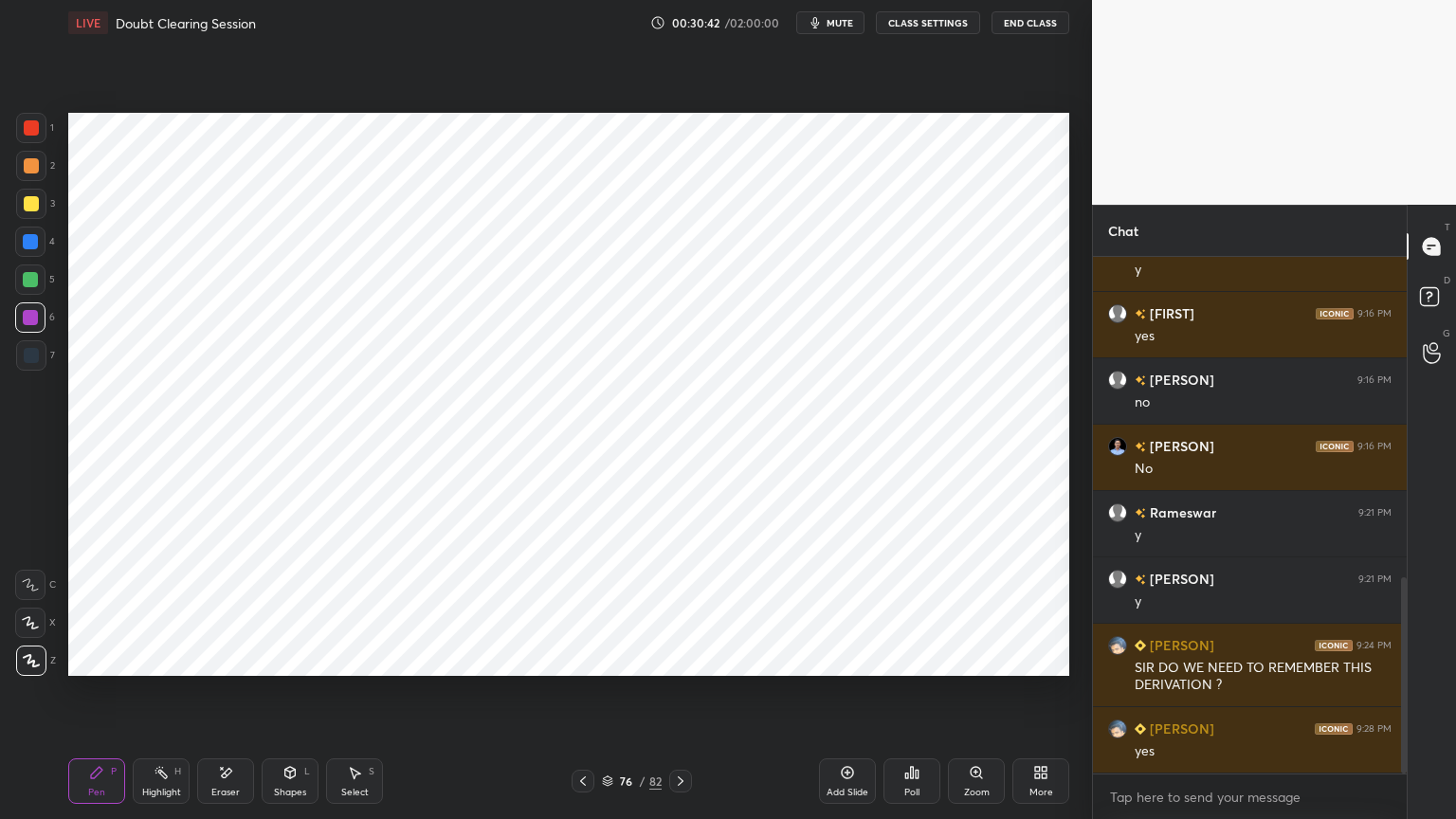 click 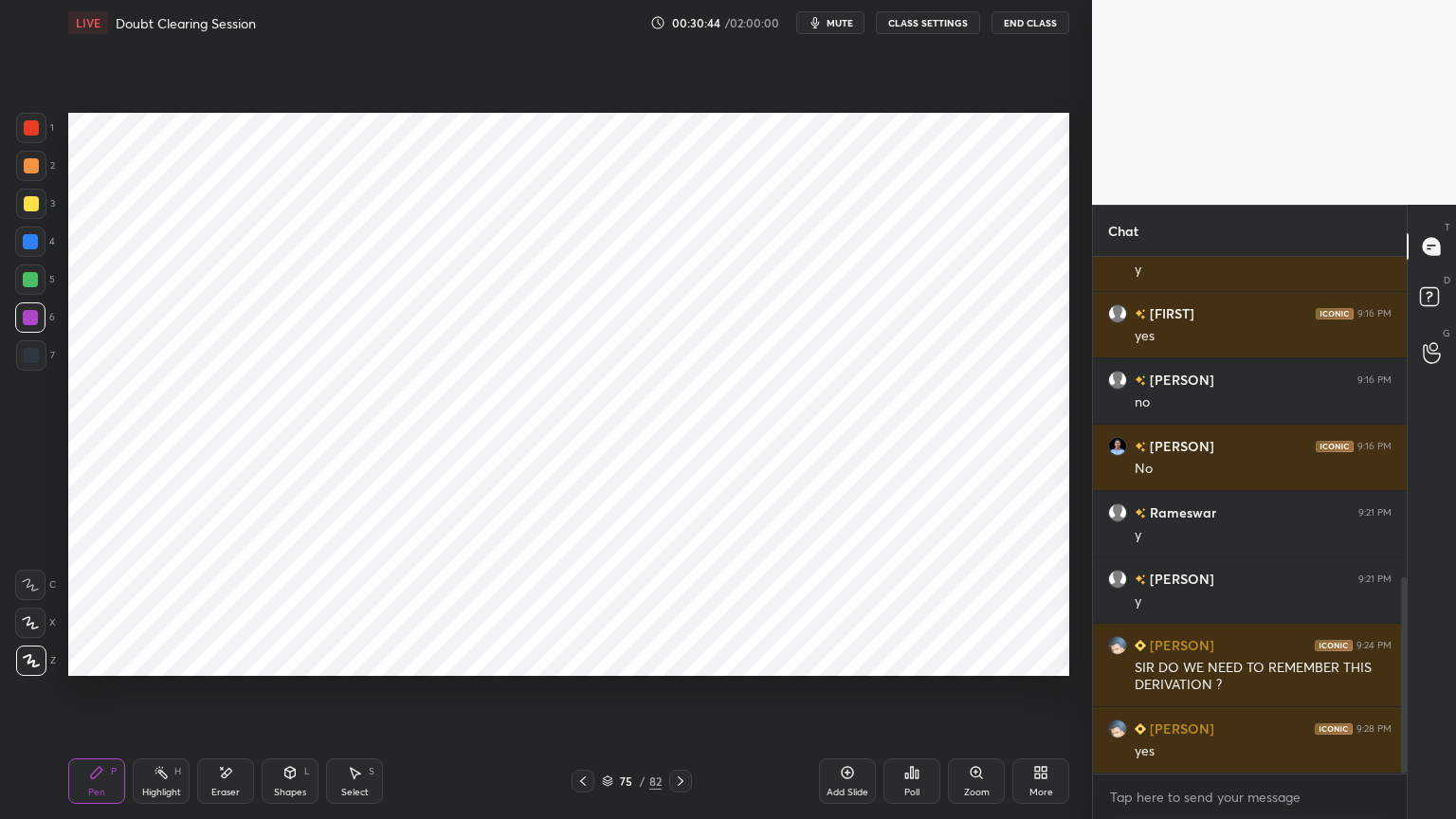 click 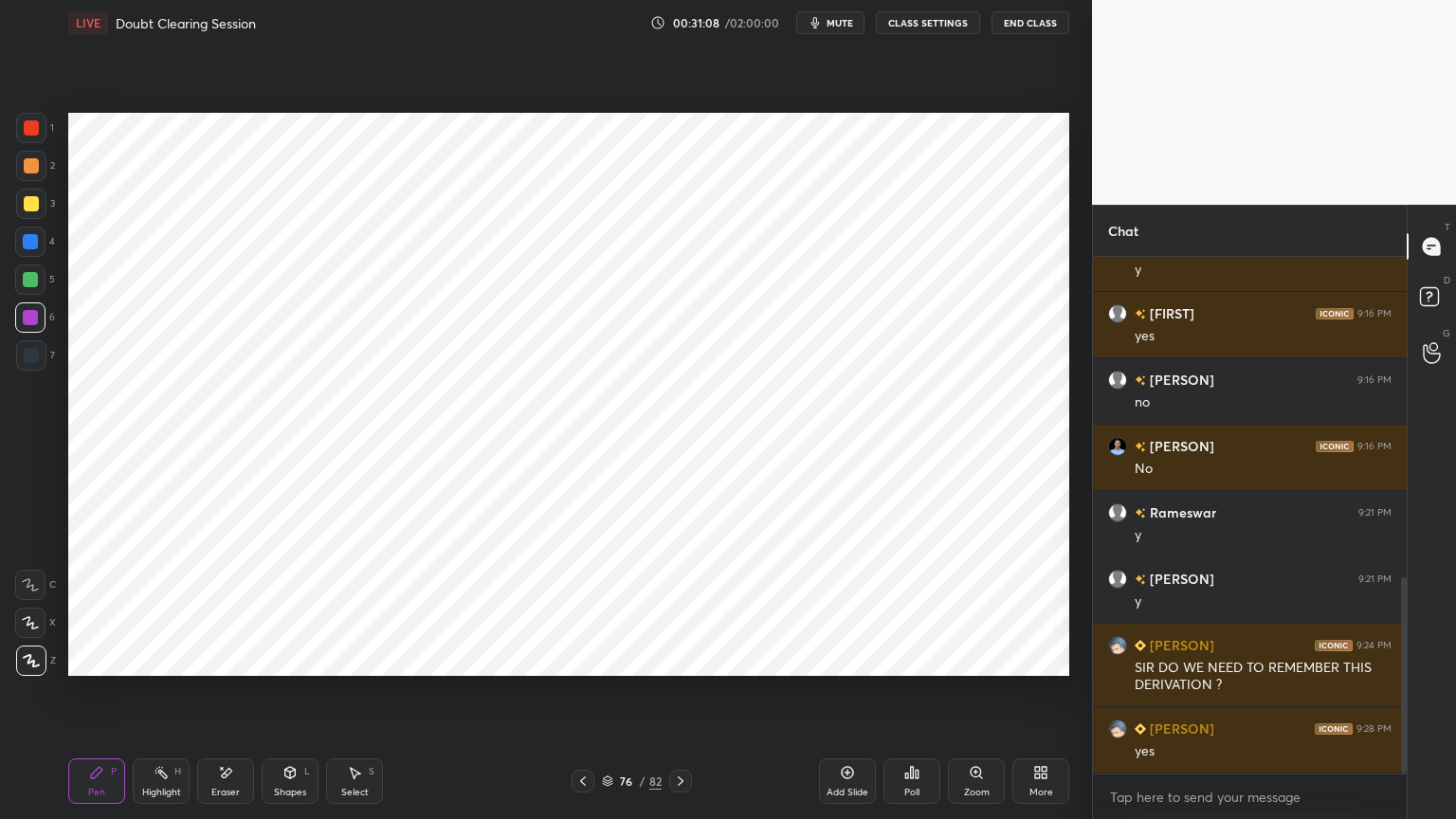 click on "4" at bounding box center (35, 246) 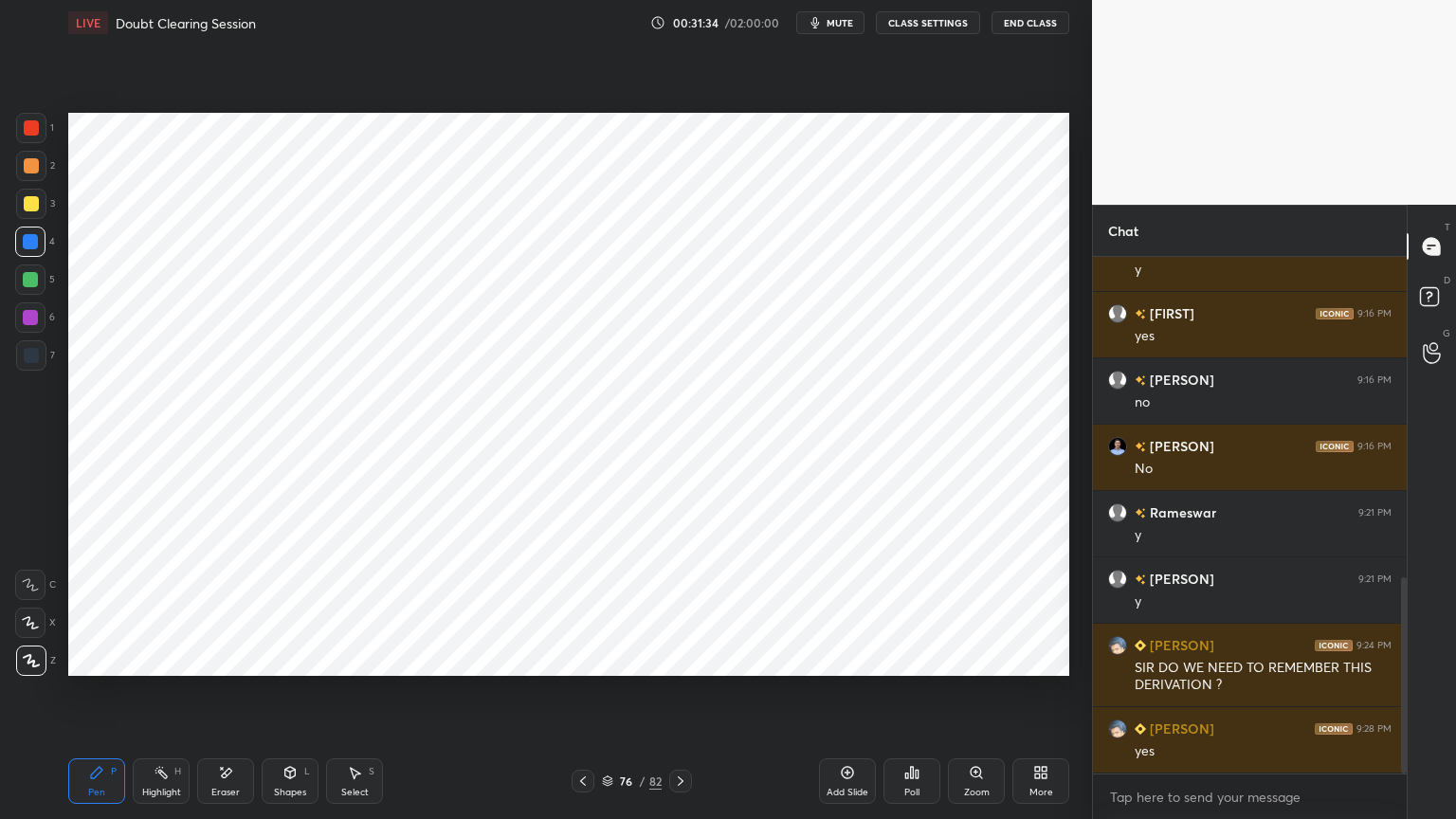 click at bounding box center (30, 318) 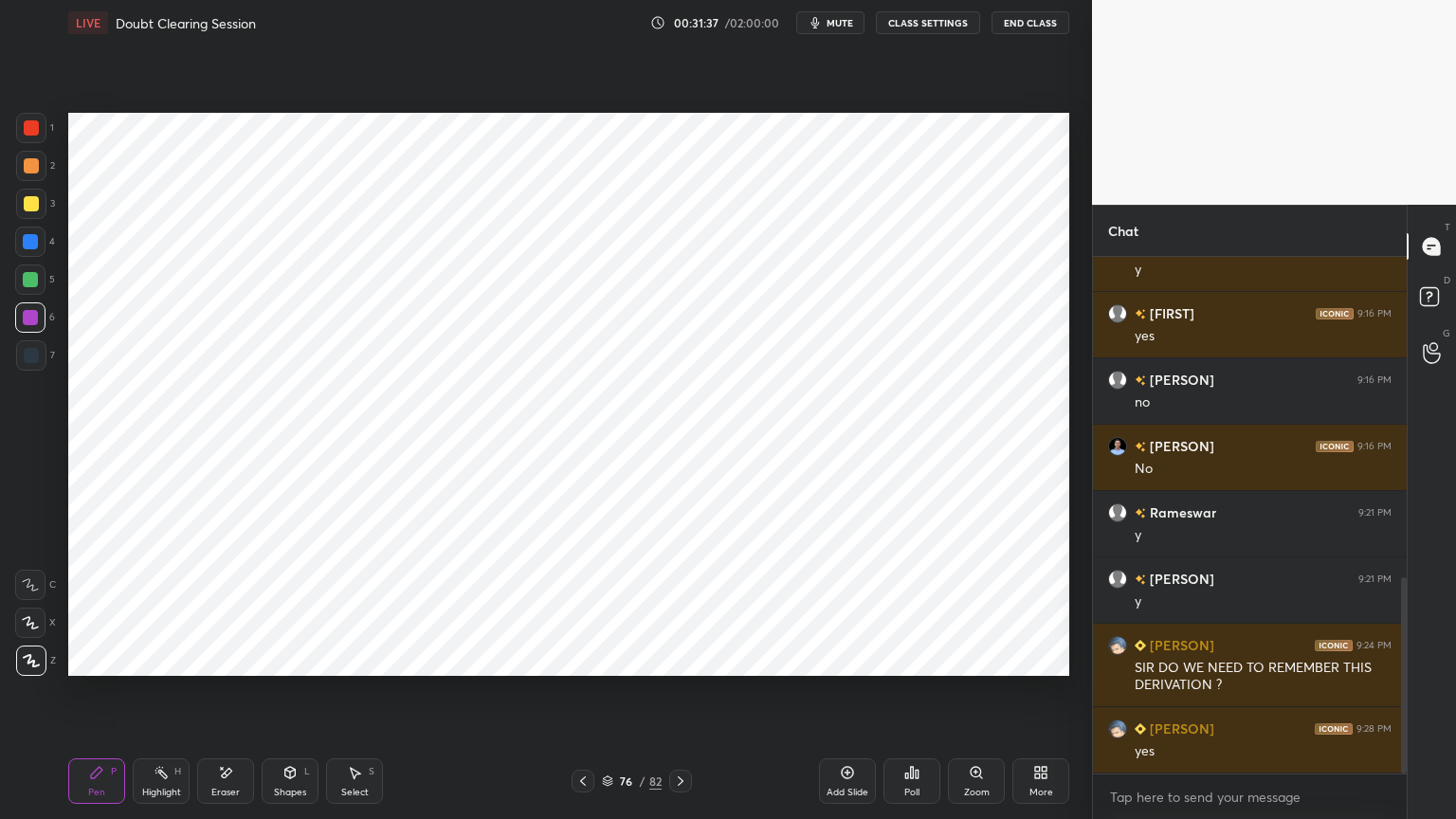 click on "Select" at bounding box center (355, 792) 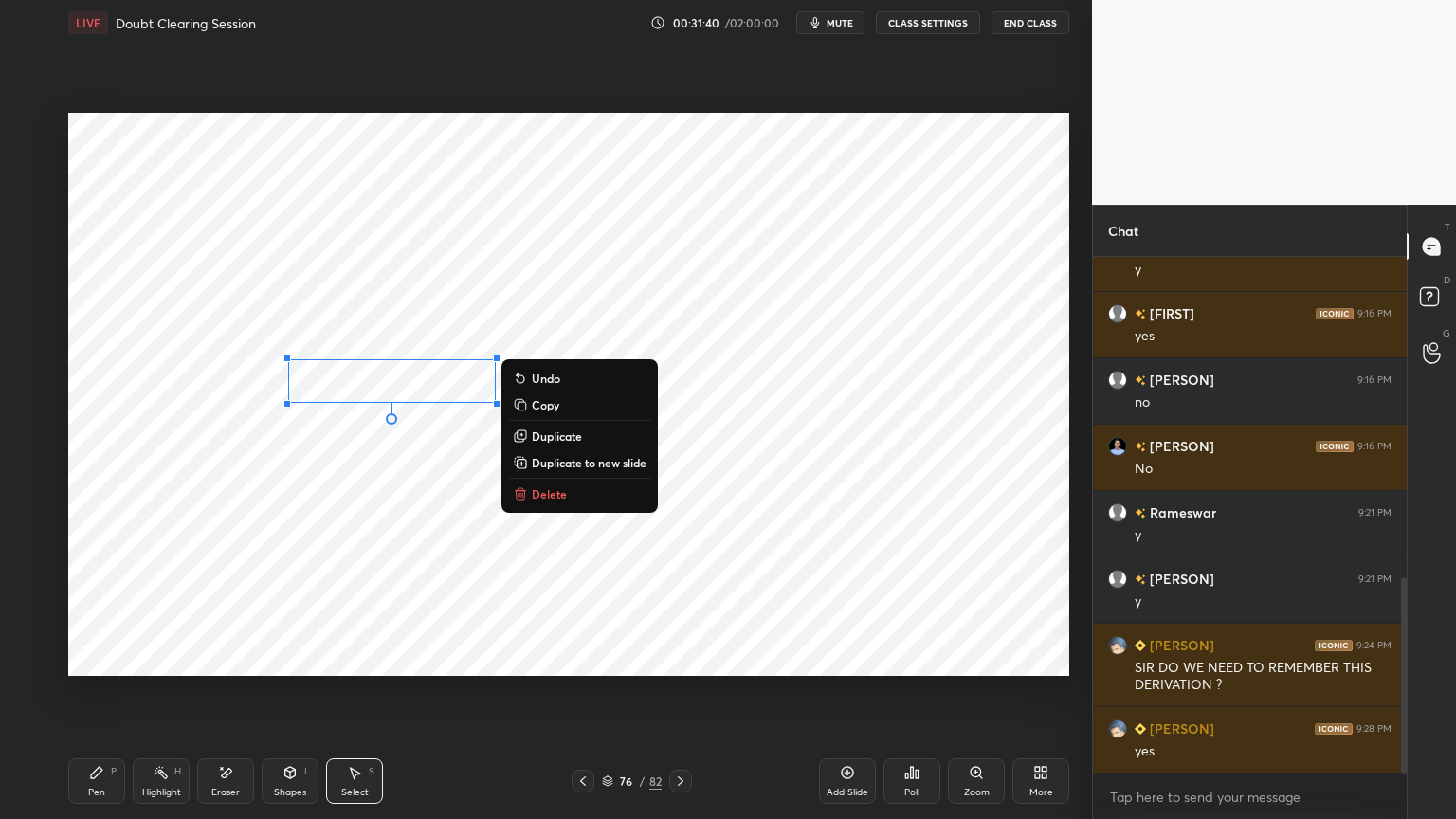 click on "0 ° Undo Copy Duplicate Duplicate to new slide Delete" at bounding box center (569, 394) 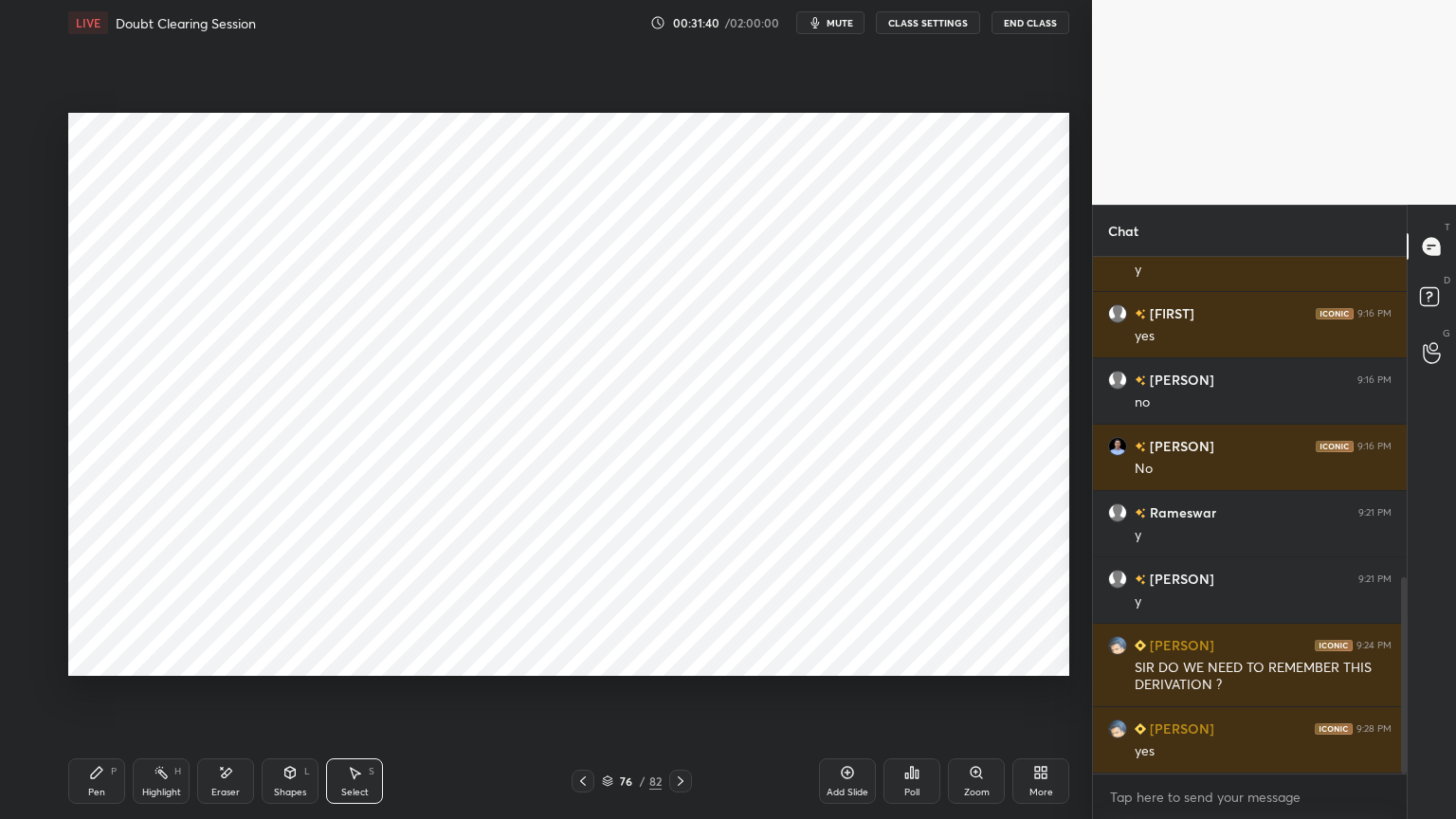click on "Shapes L" at bounding box center [290, 781] 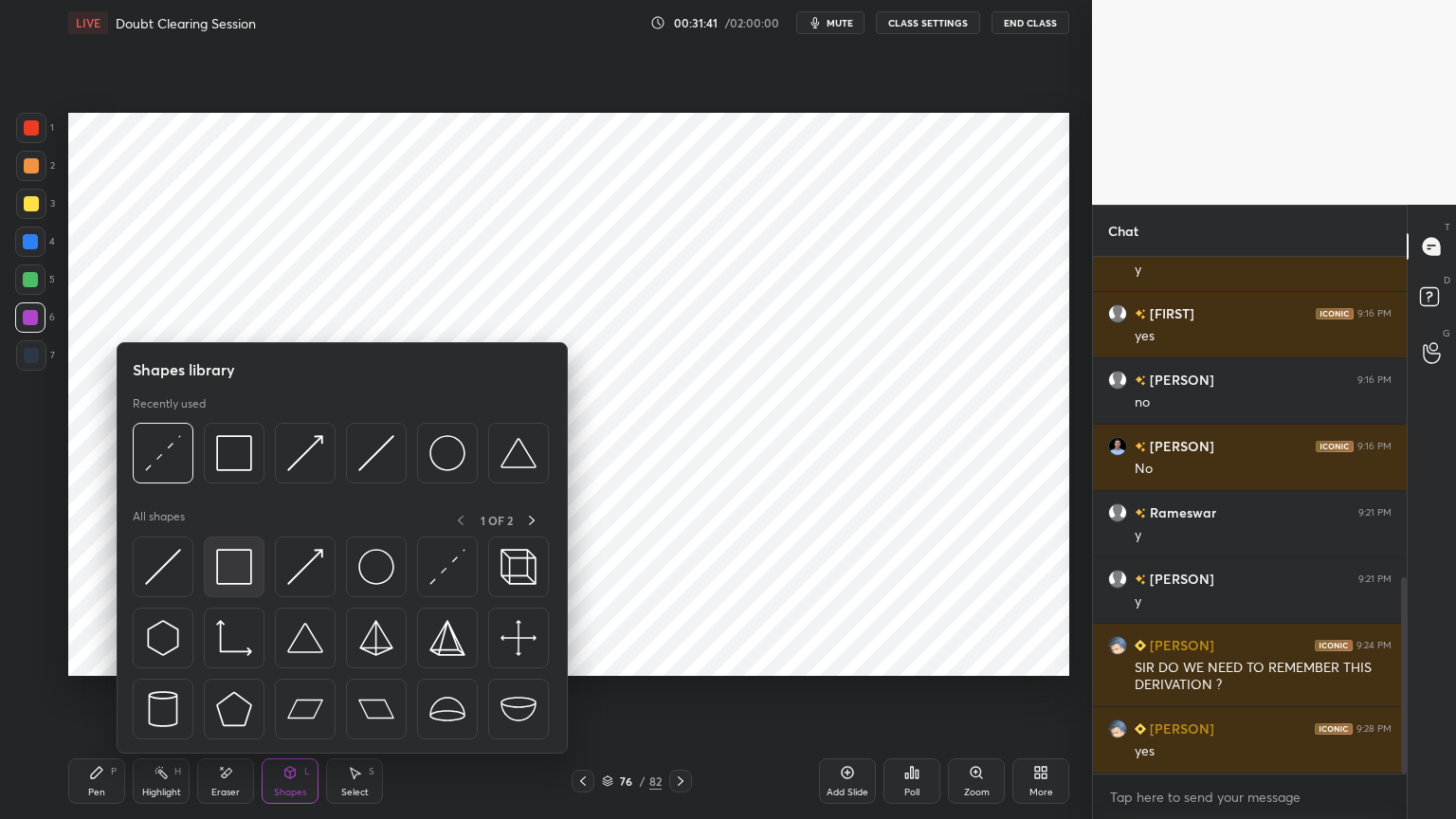 click at bounding box center (234, 567) 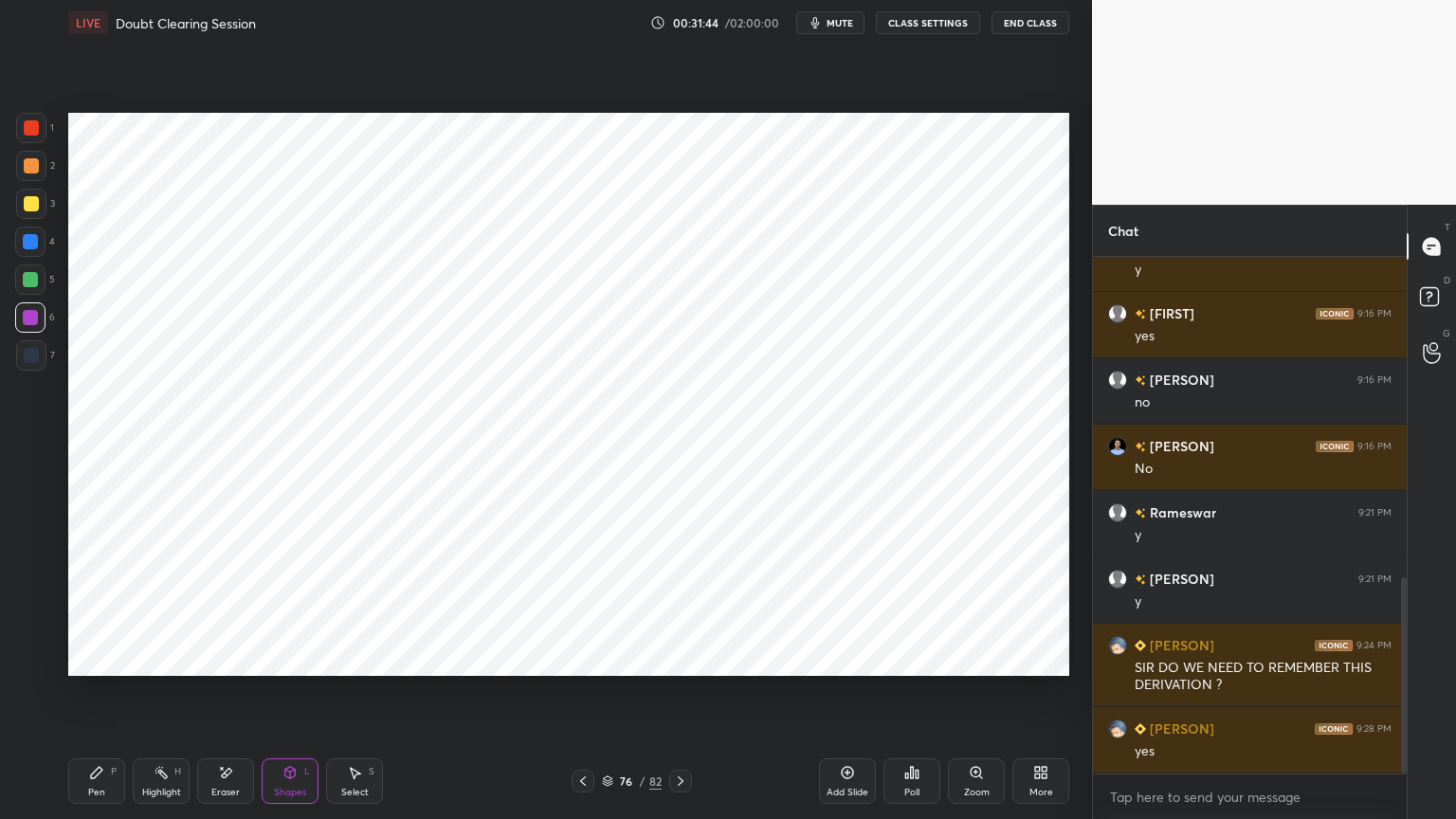 click on "Pen P" at bounding box center [97, 781] 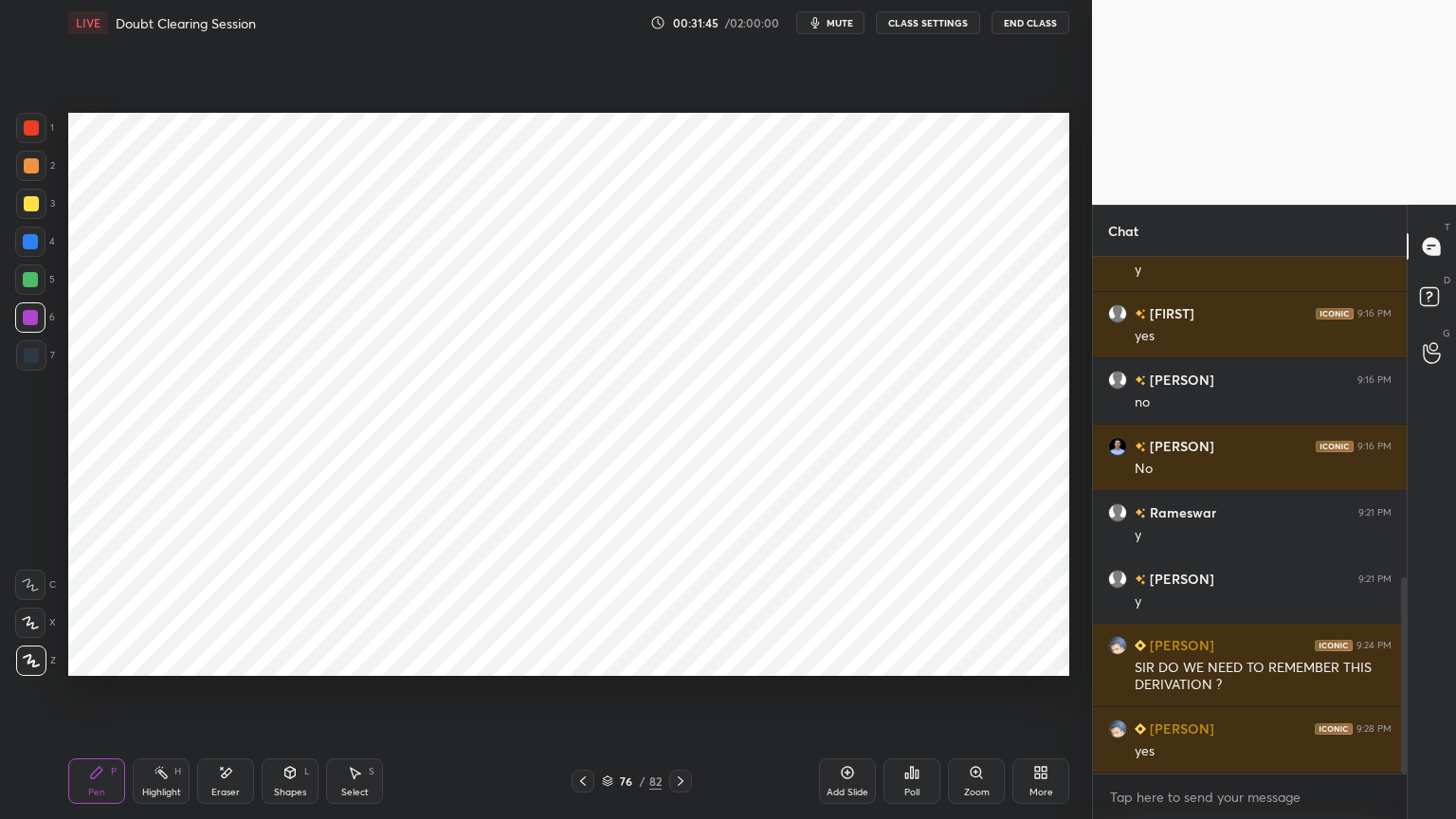 click at bounding box center [31, 355] 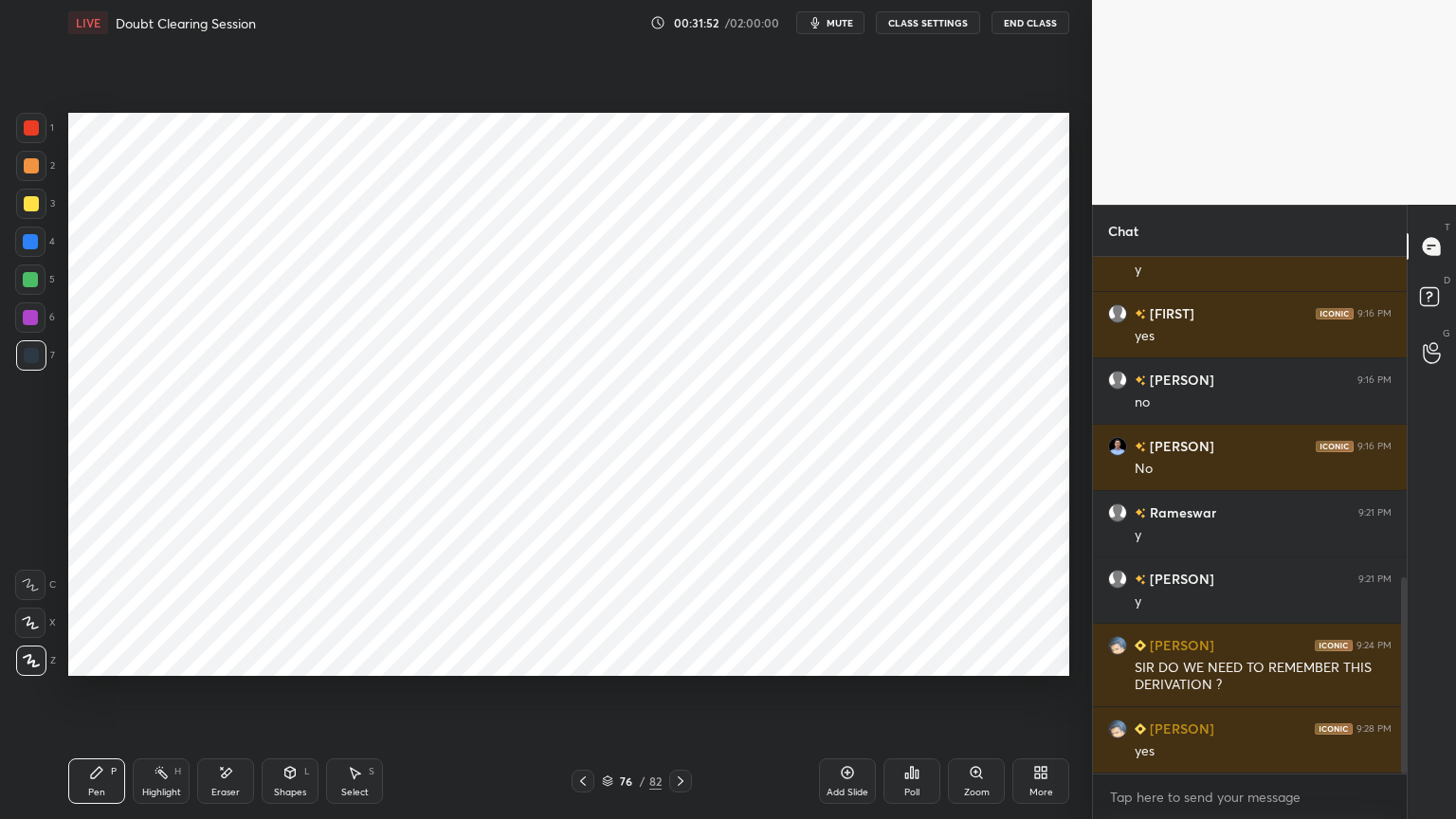 click at bounding box center [31, 355] 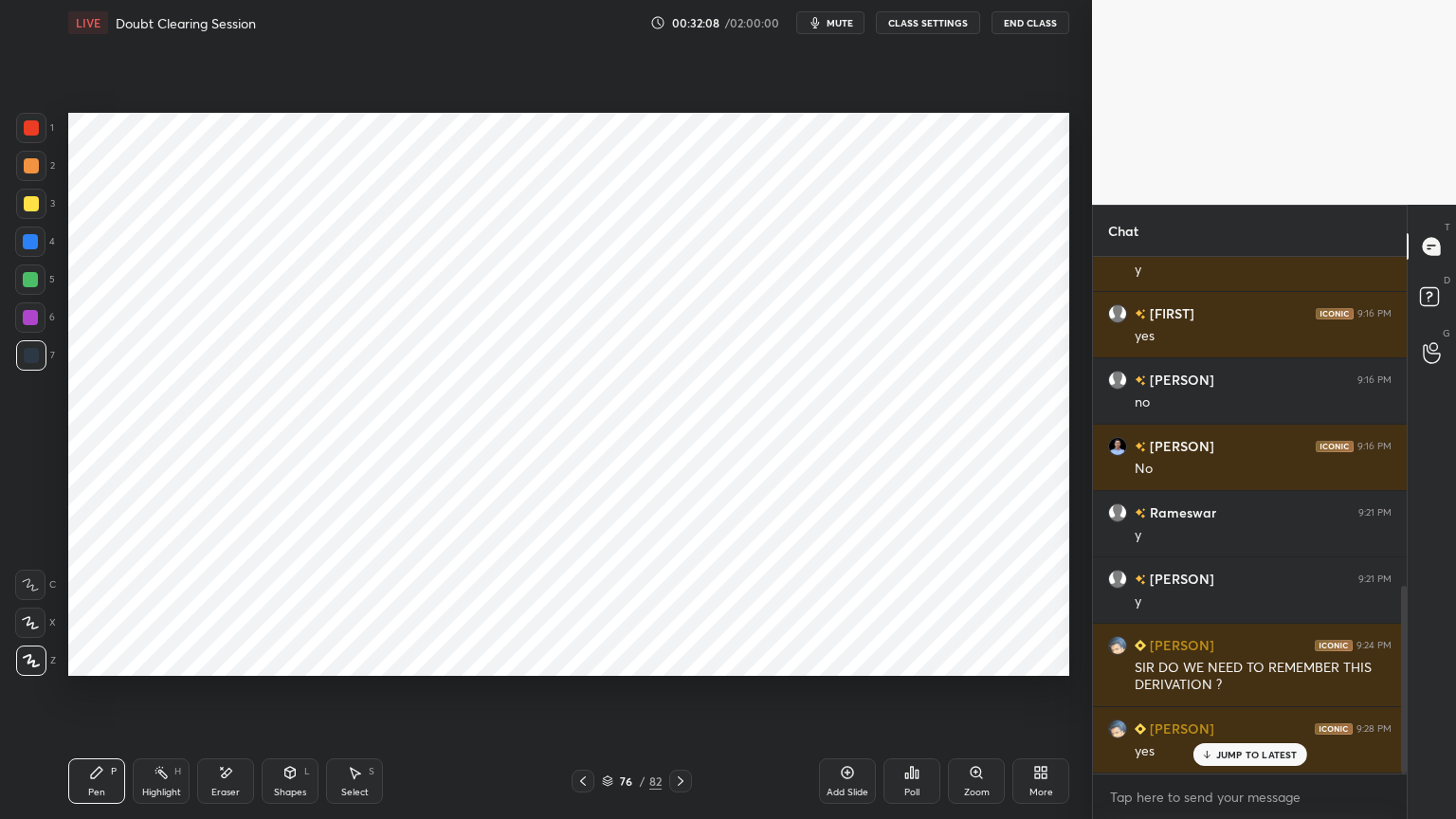 scroll, scrollTop: 906, scrollLeft: 0, axis: vertical 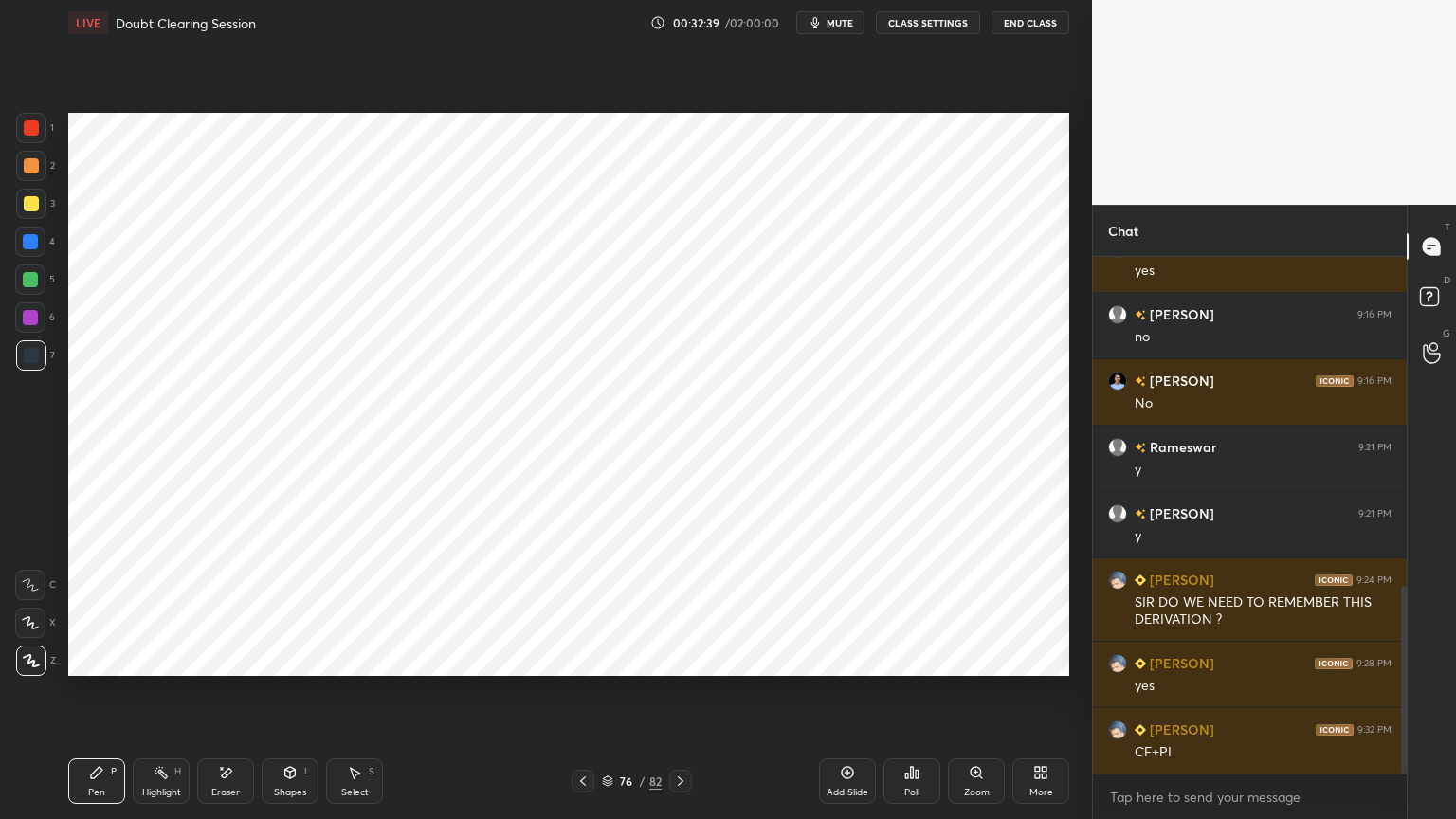 click at bounding box center (30, 318) 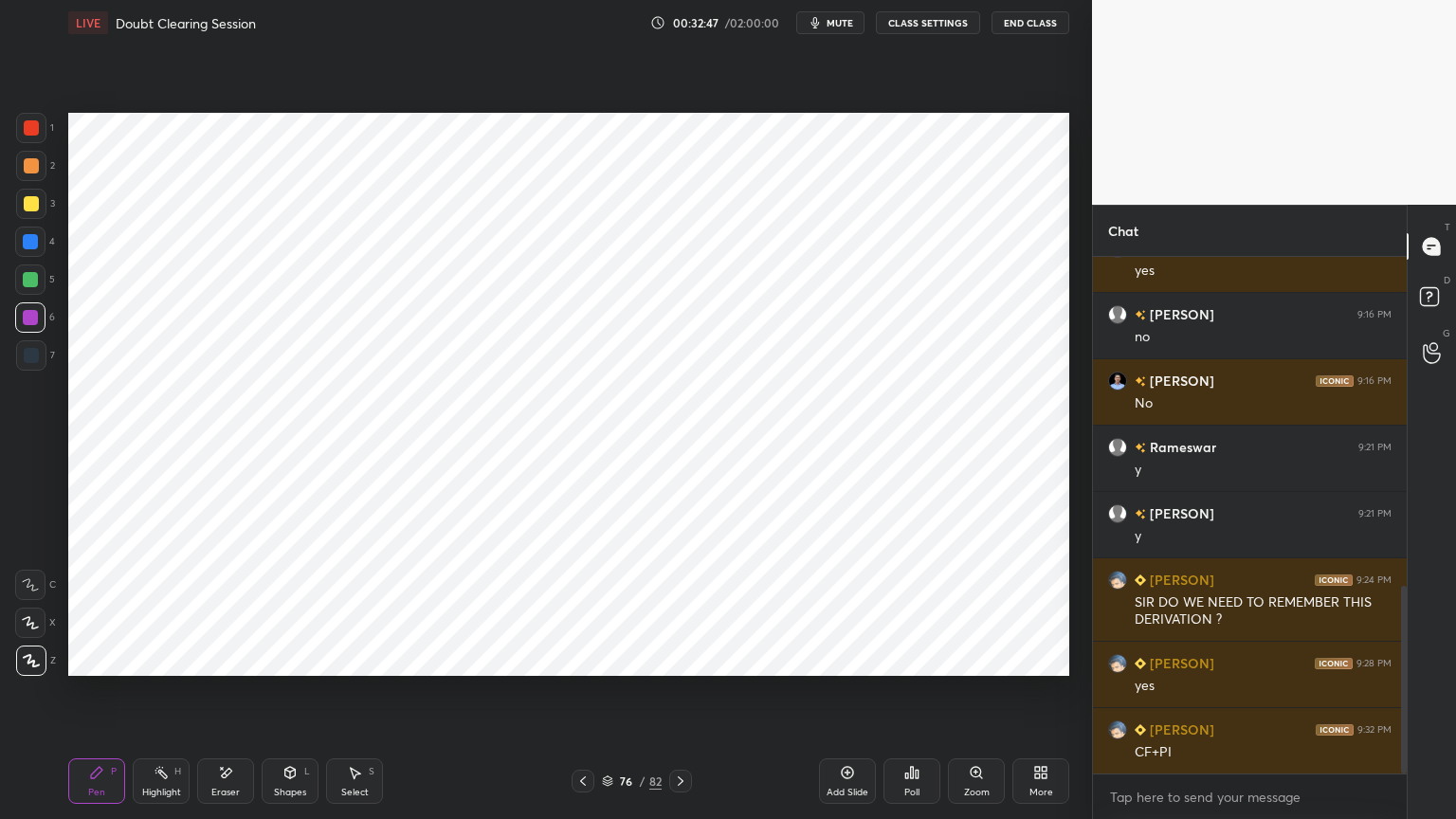 click on "Select" at bounding box center (355, 792) 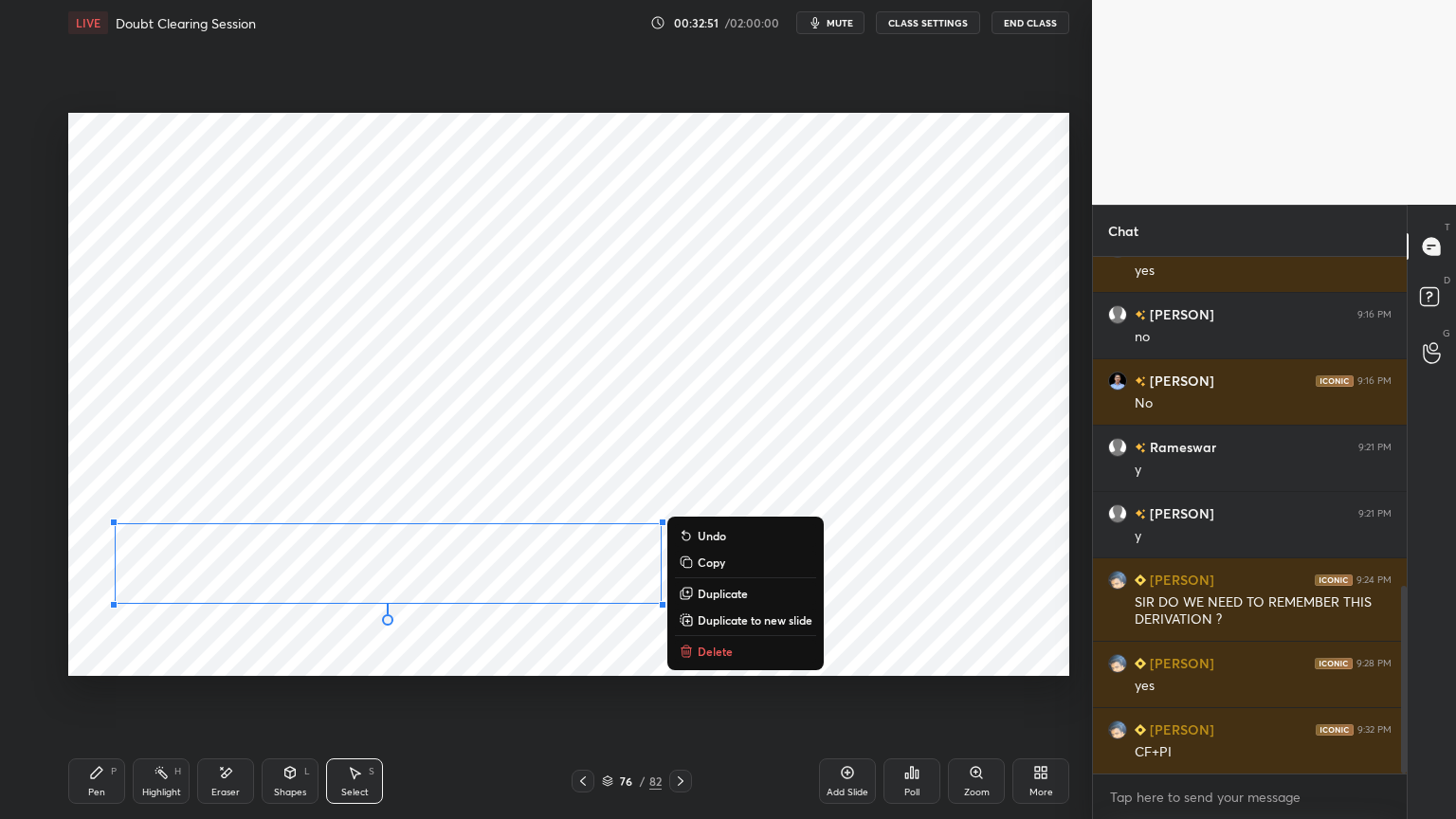 click on "Duplicate to new slide" at bounding box center [755, 620] 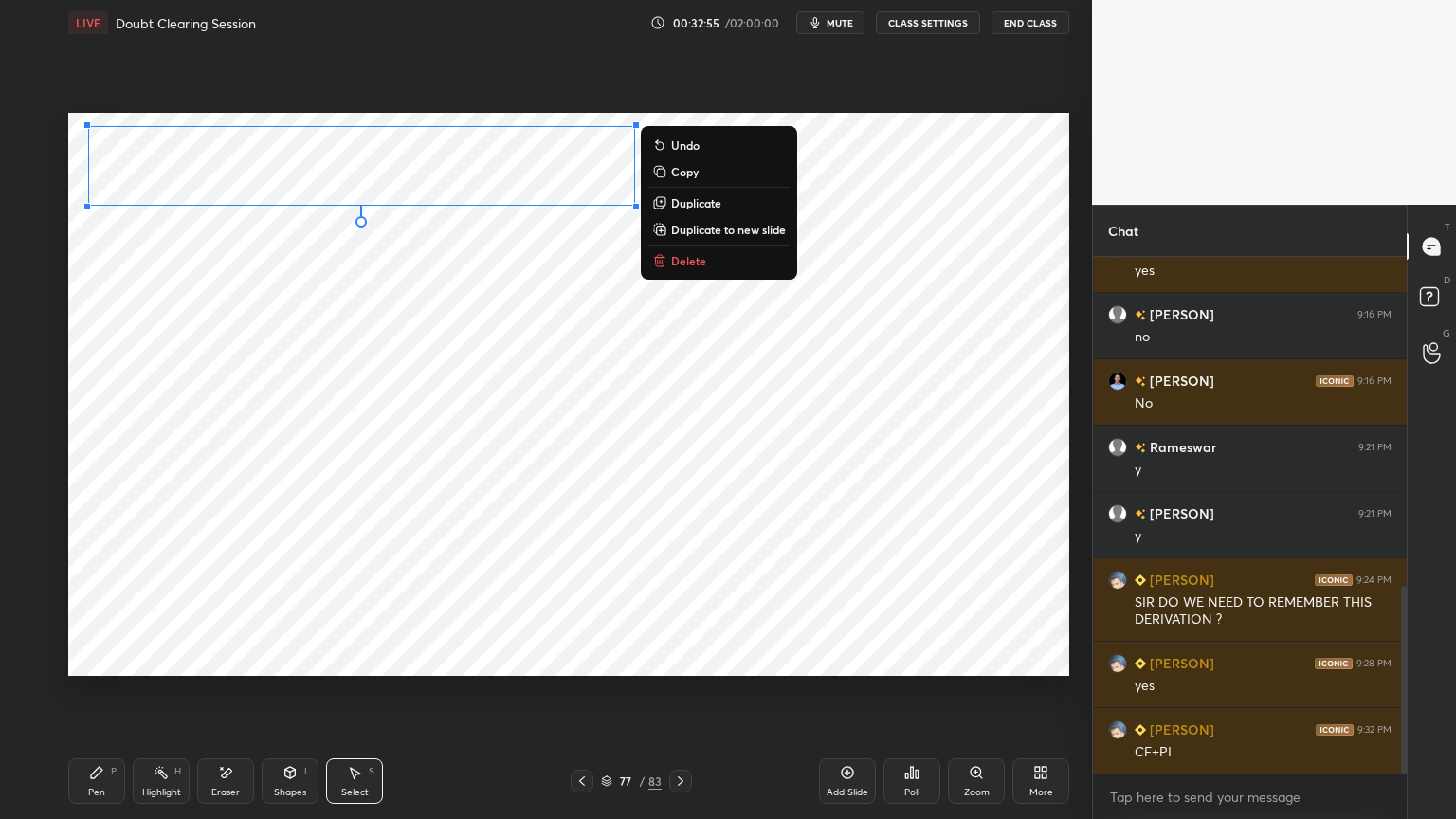 click on "0 ° Undo Copy Duplicate Duplicate to new slide Delete" at bounding box center [569, 394] 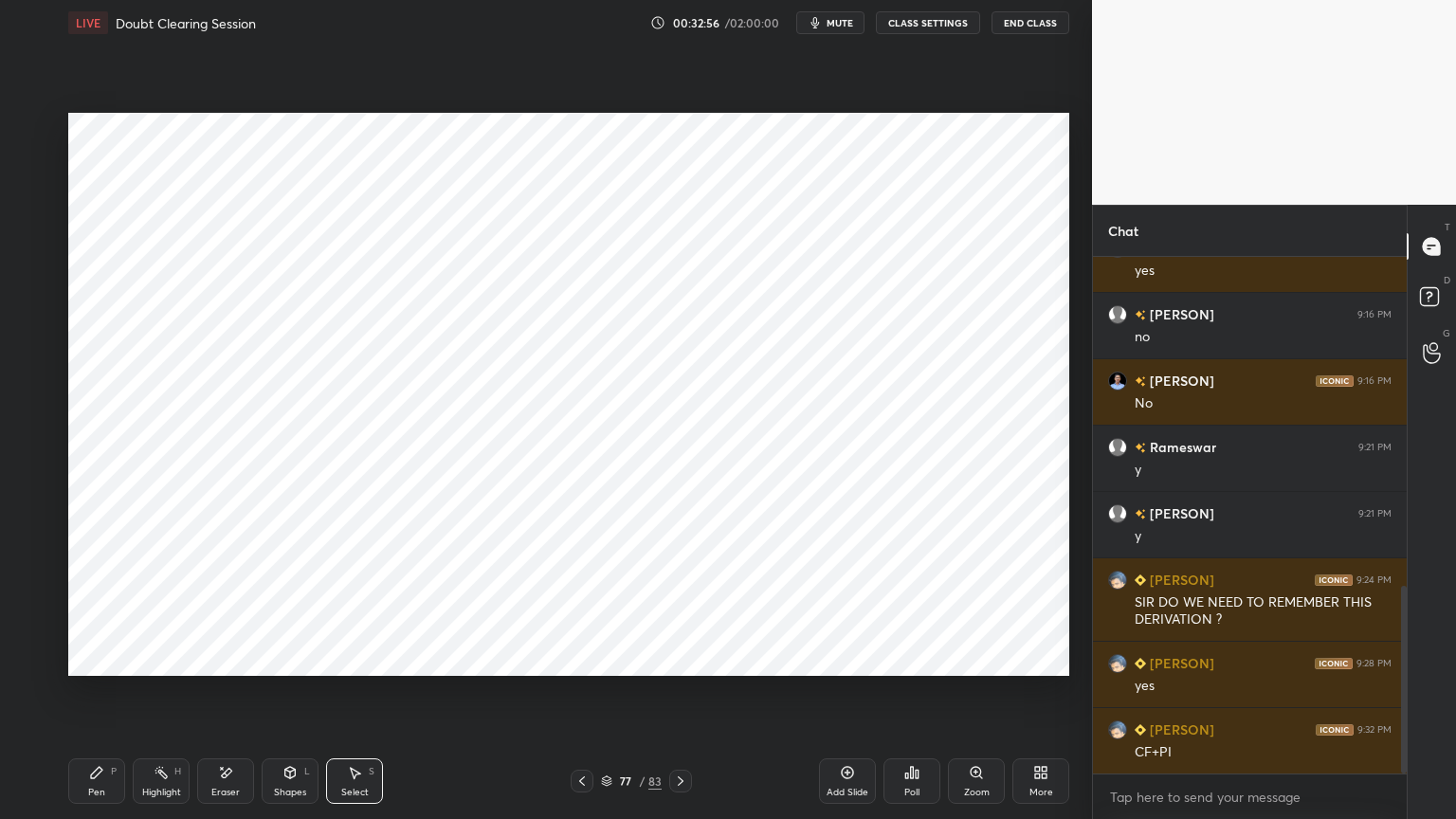 click on "Pen P" at bounding box center [97, 781] 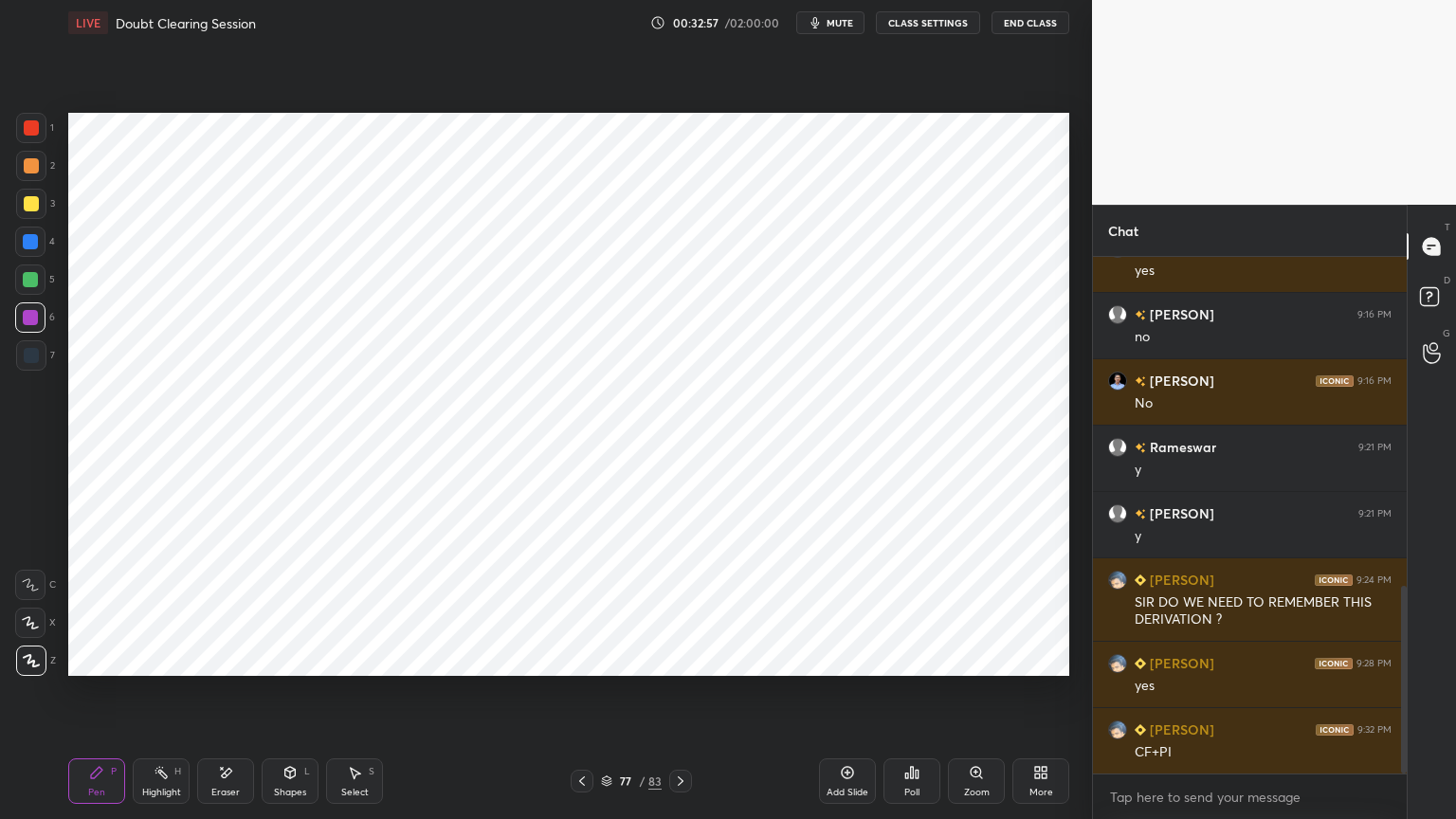 click at bounding box center (30, 242) 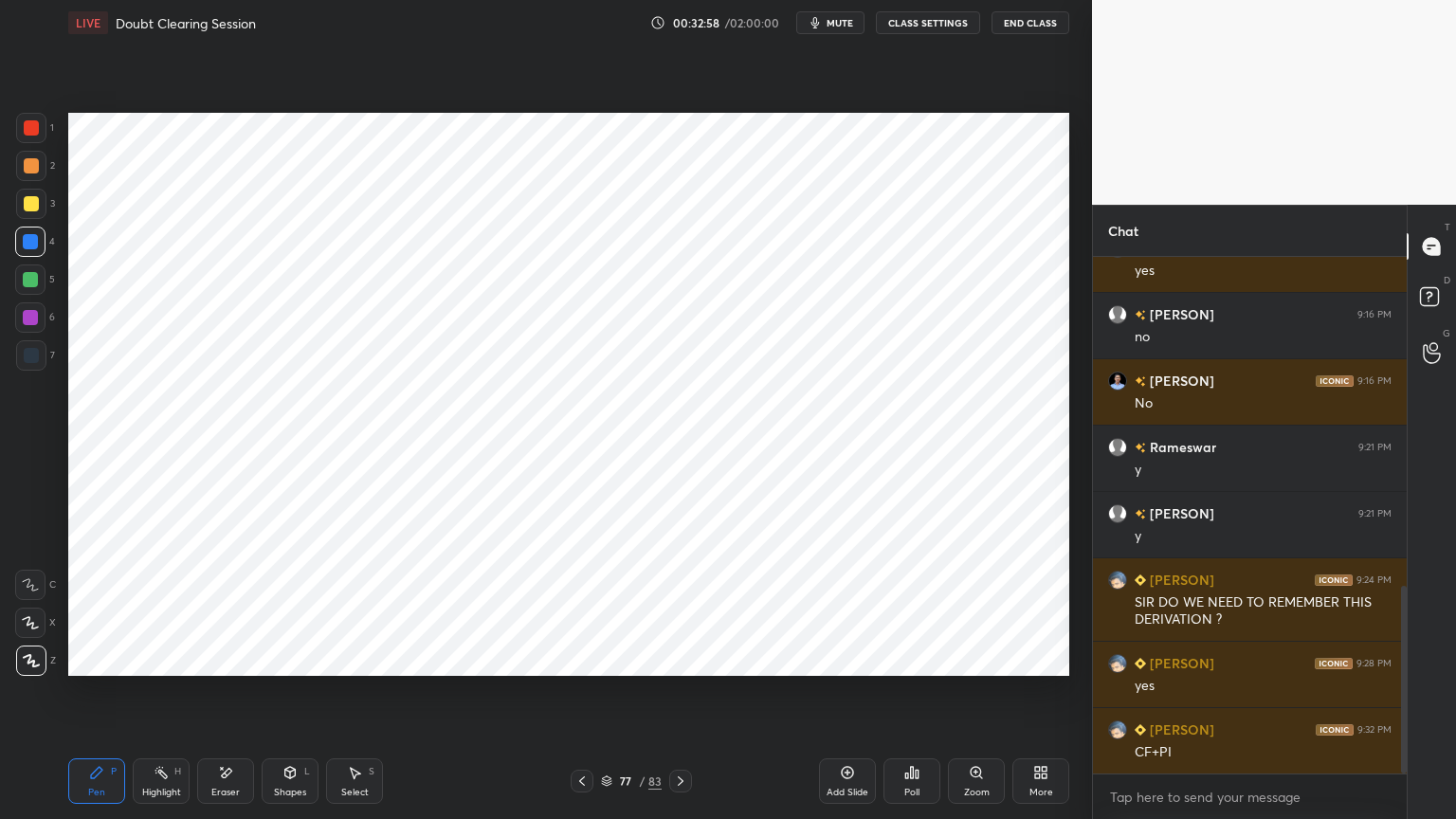 scroll, scrollTop: 473, scrollLeft: 308, axis: both 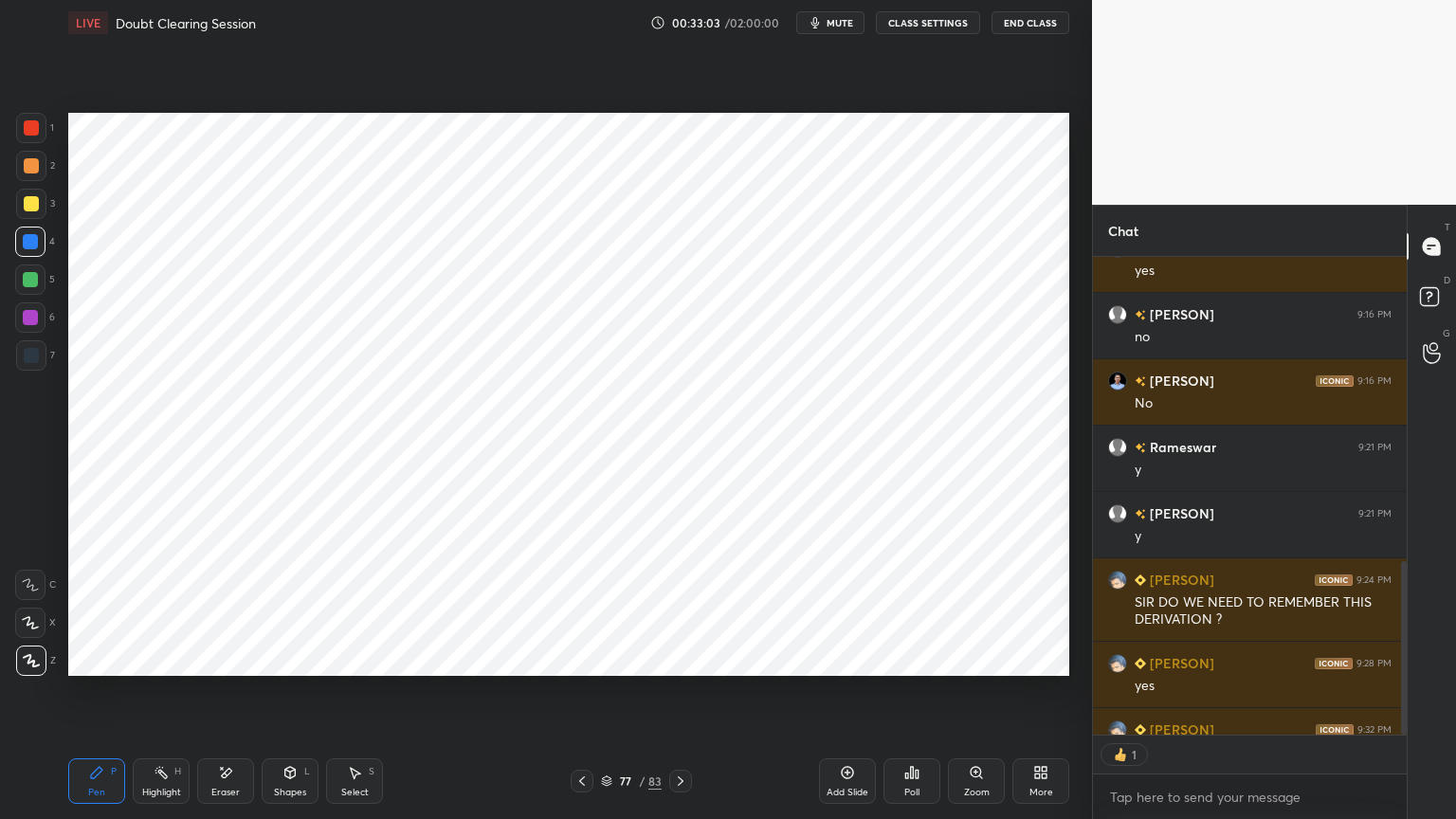 click at bounding box center (30, 318) 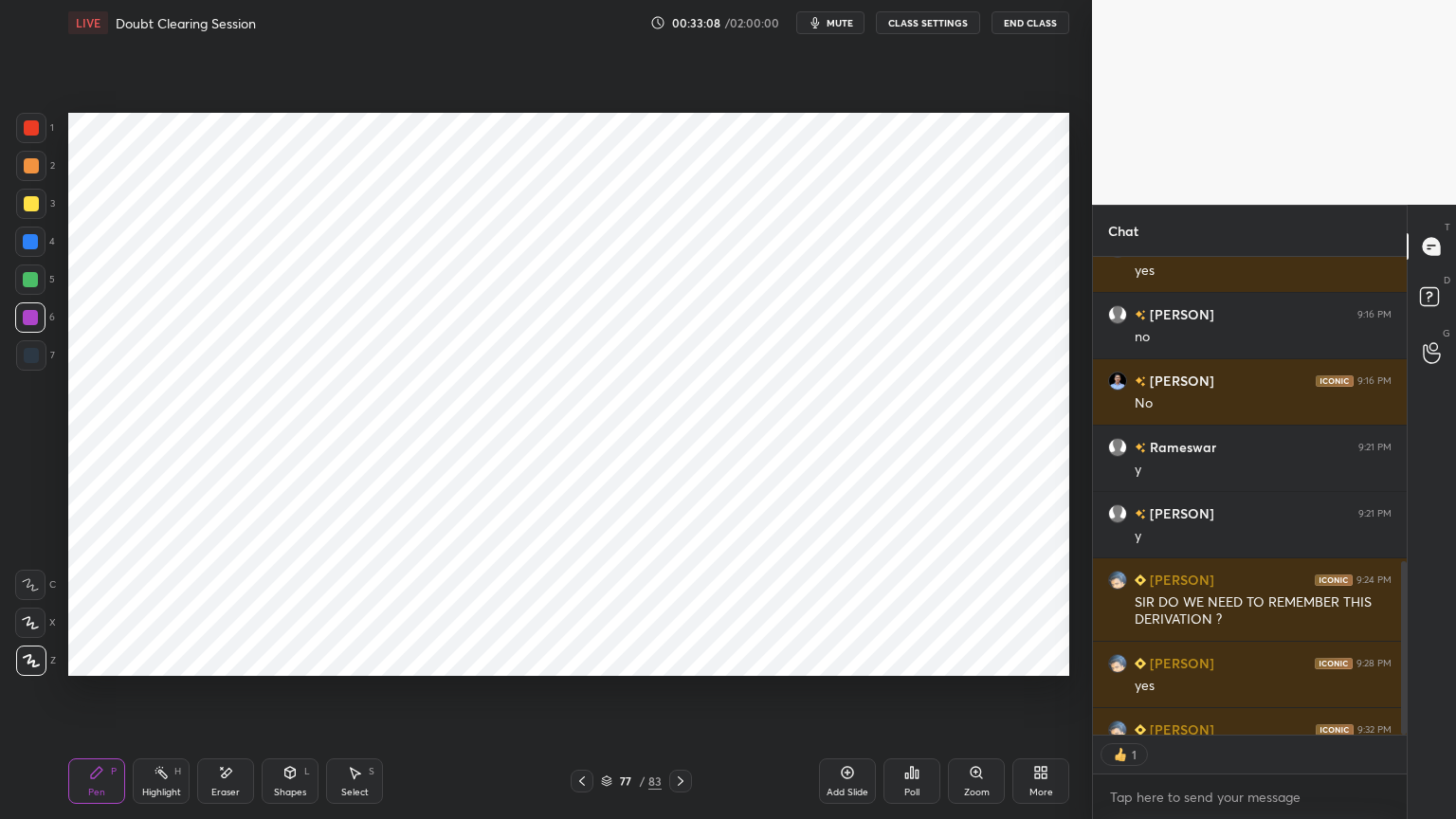 scroll, scrollTop: 0, scrollLeft: 0, axis: both 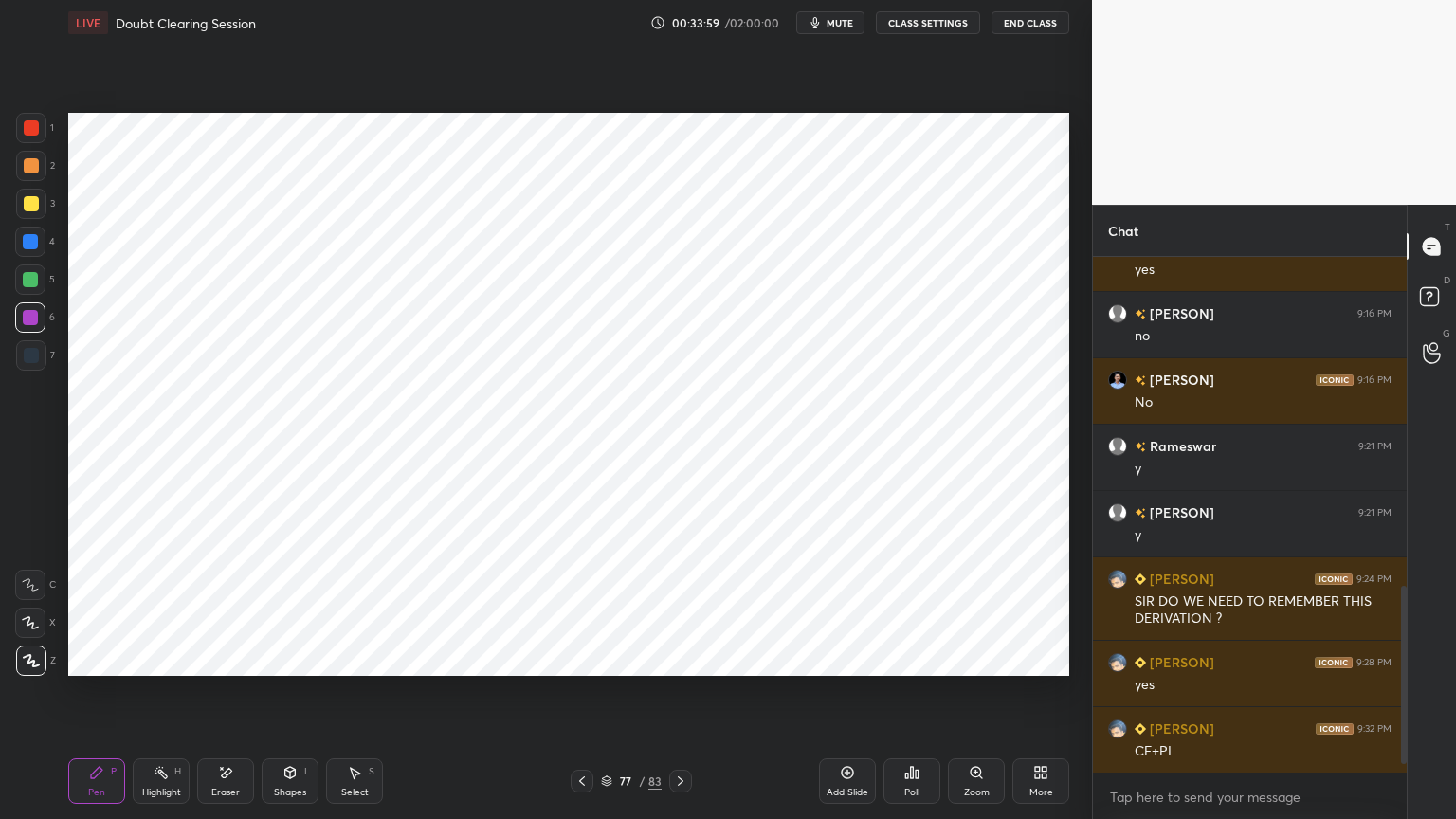 click on "Eraser" at bounding box center [226, 781] 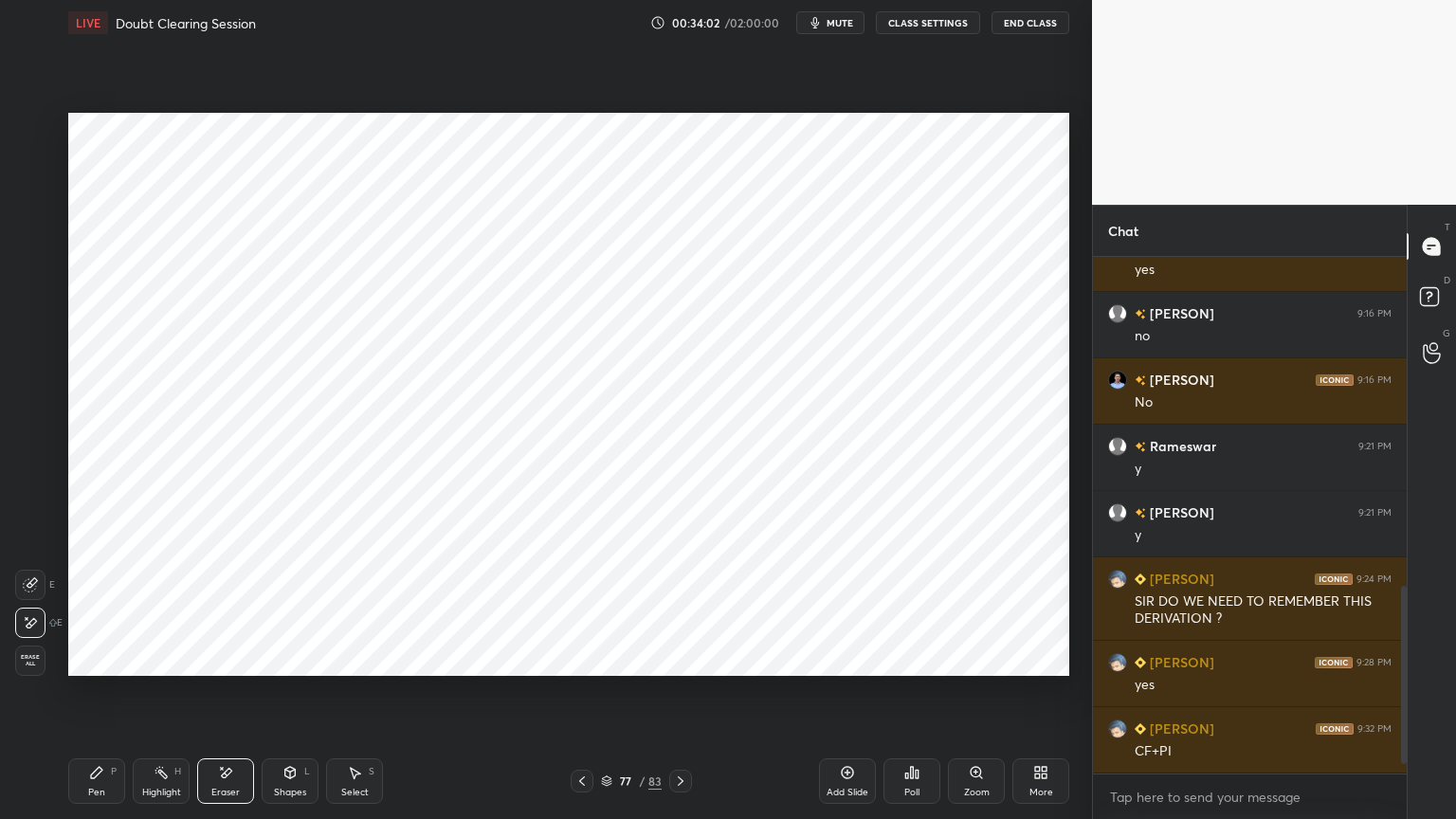 click on "Pen P" at bounding box center [97, 781] 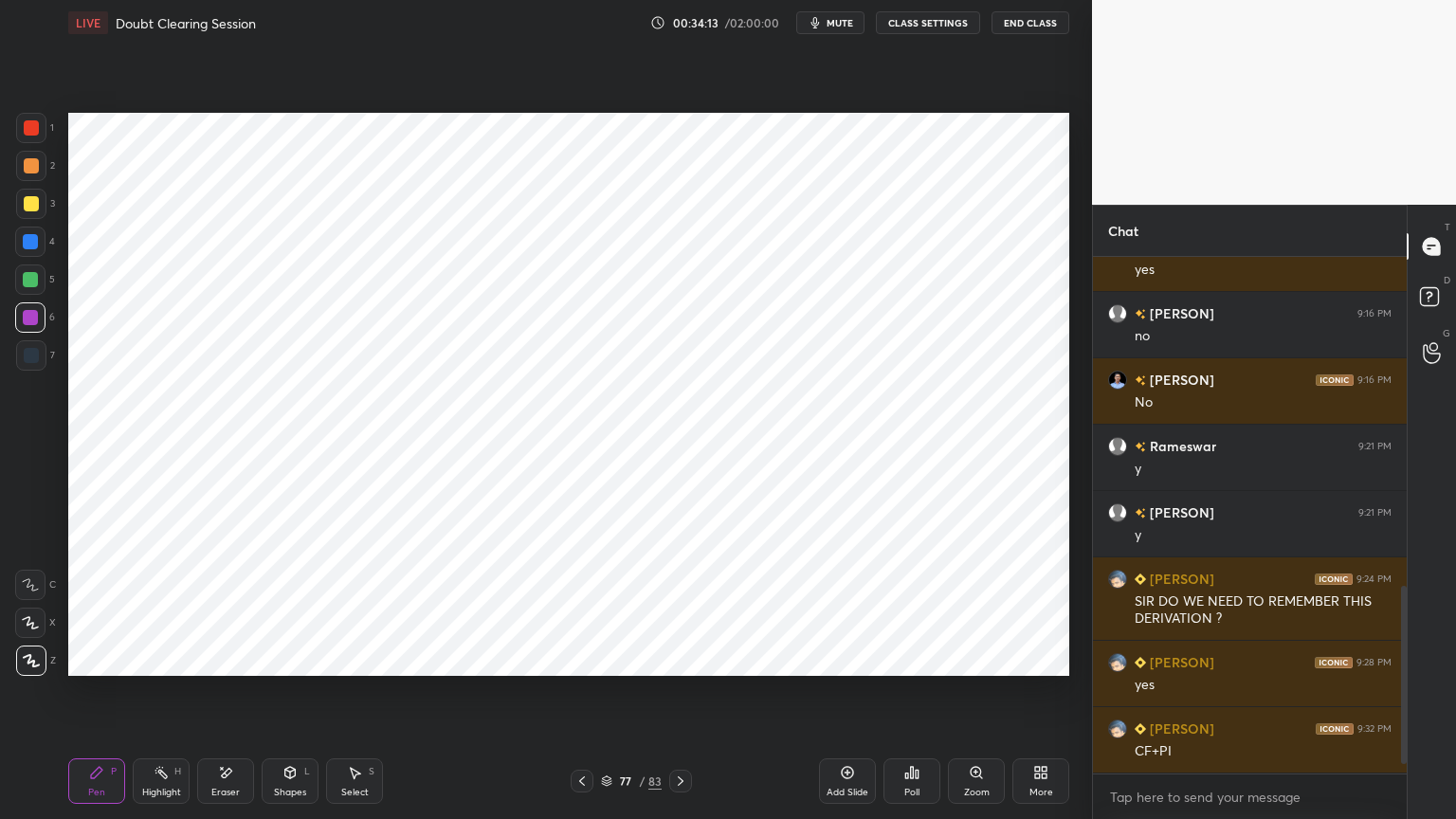click at bounding box center (31, 355) 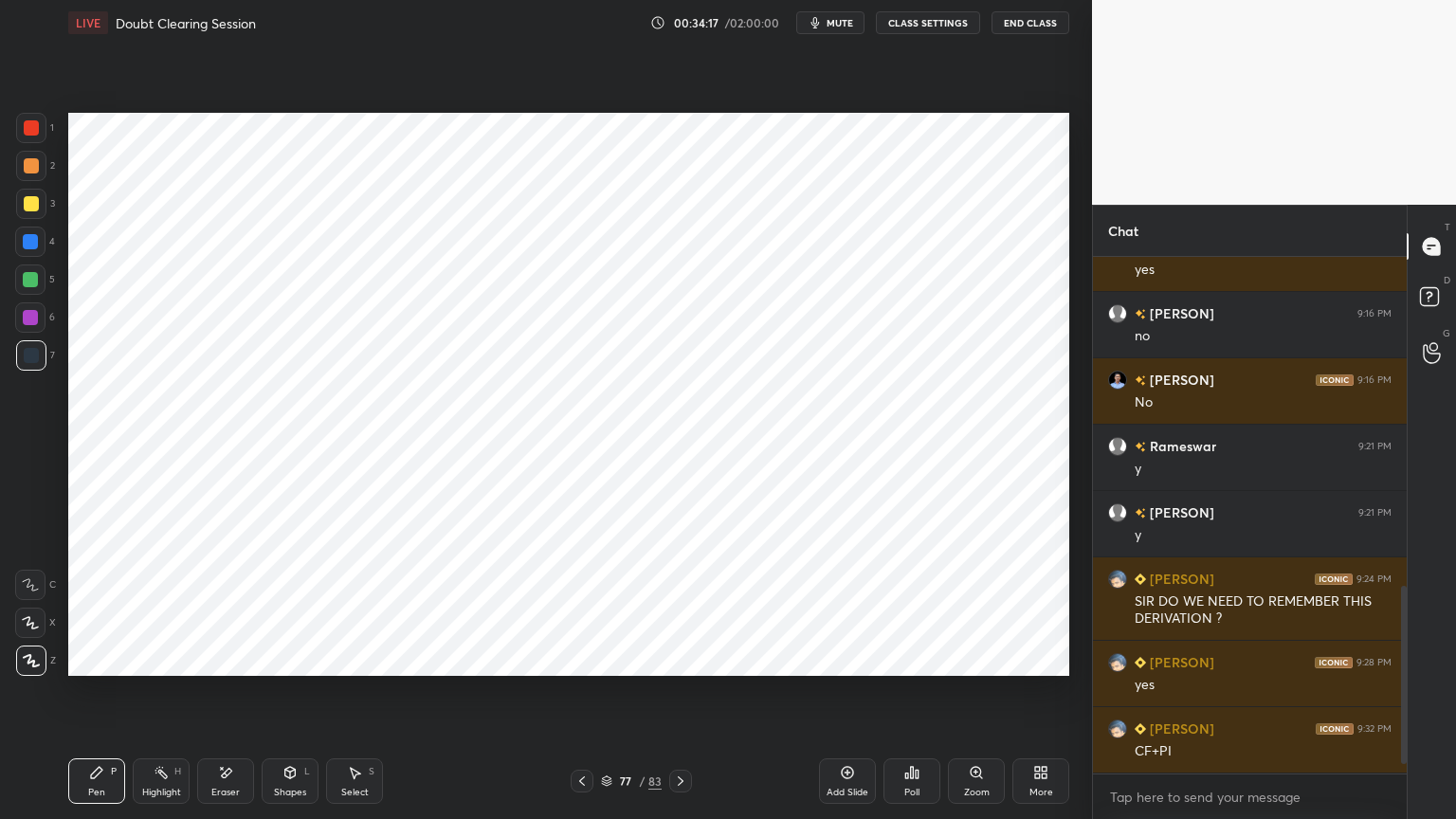 click 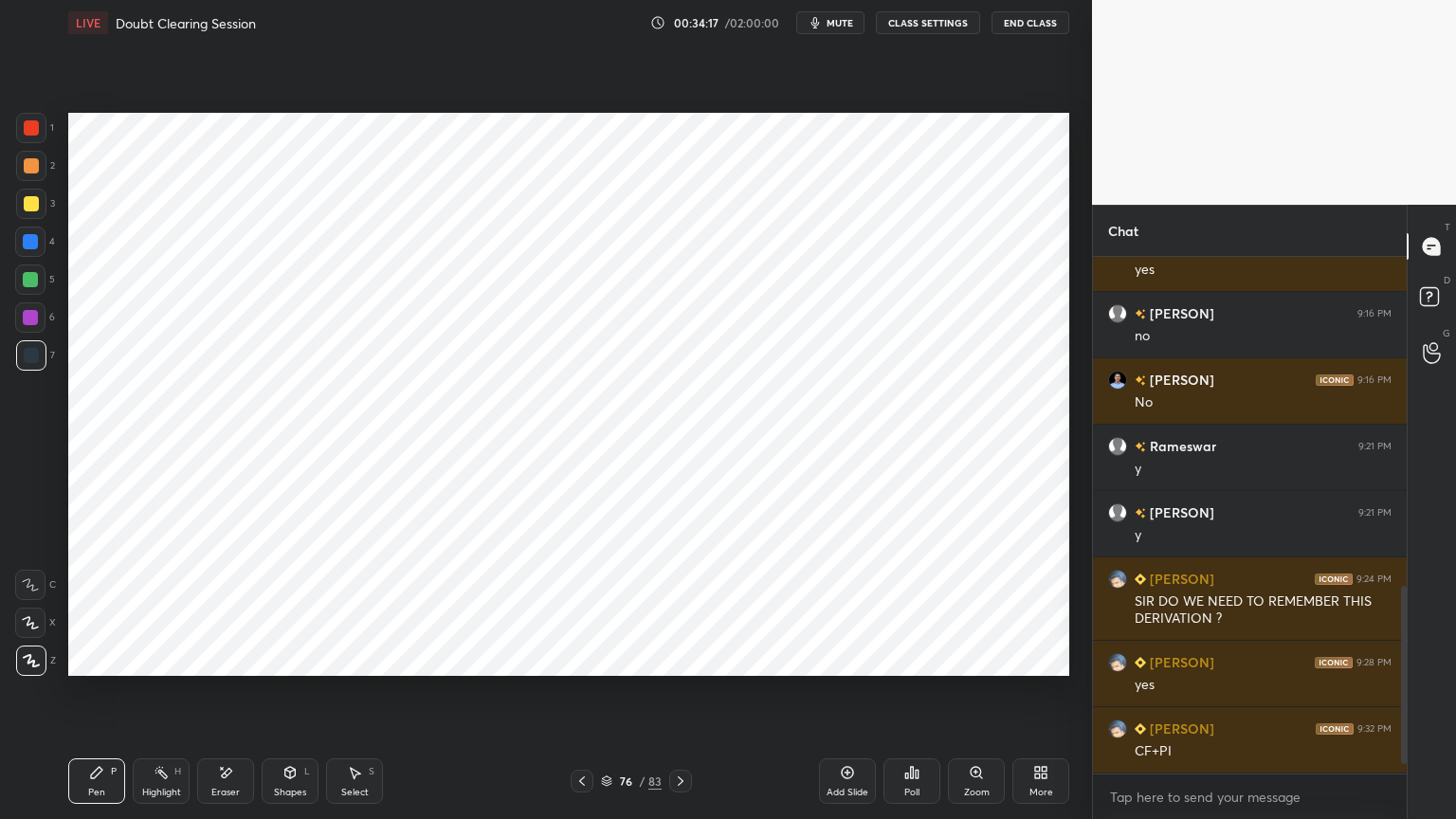 click 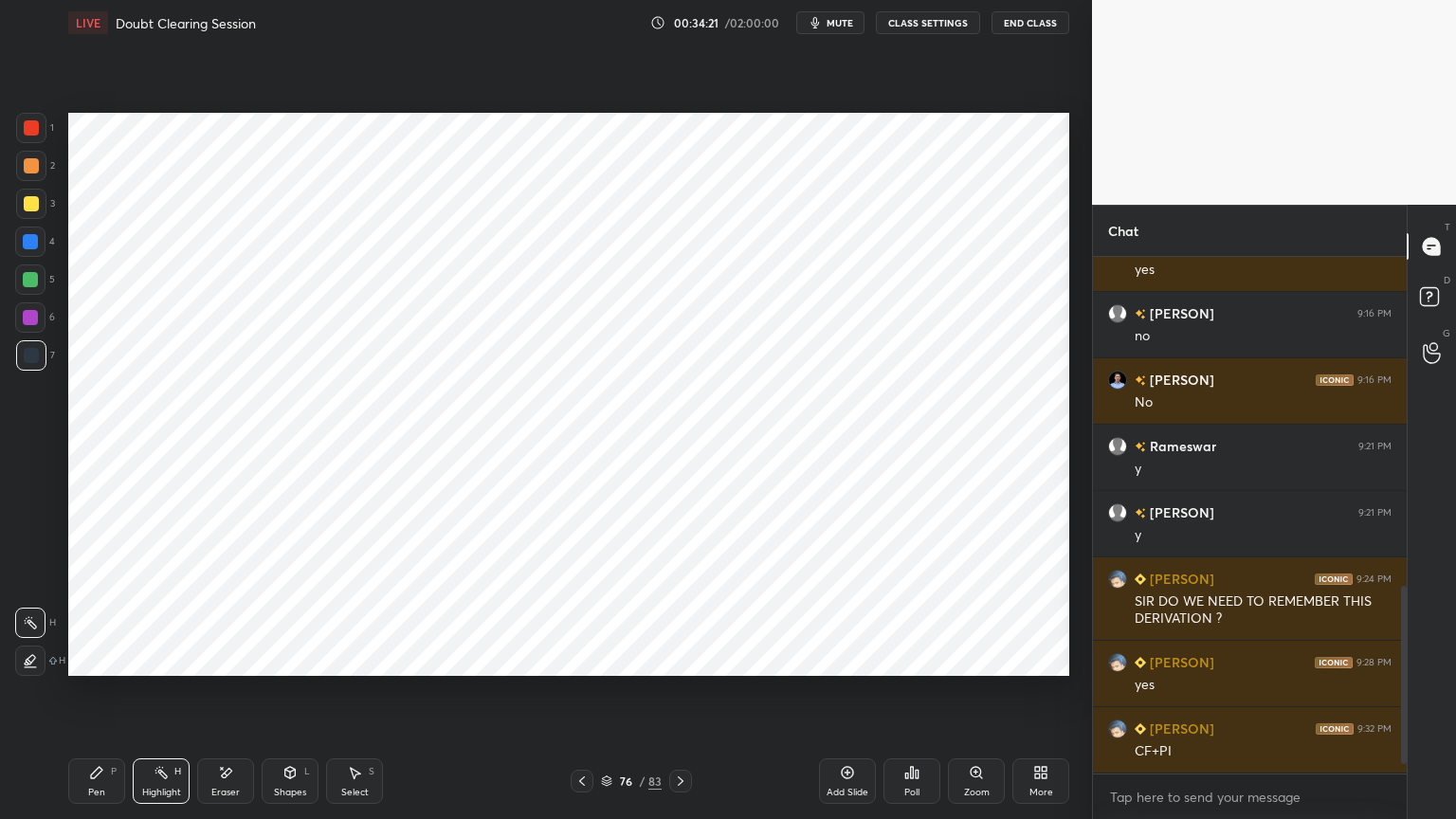 click 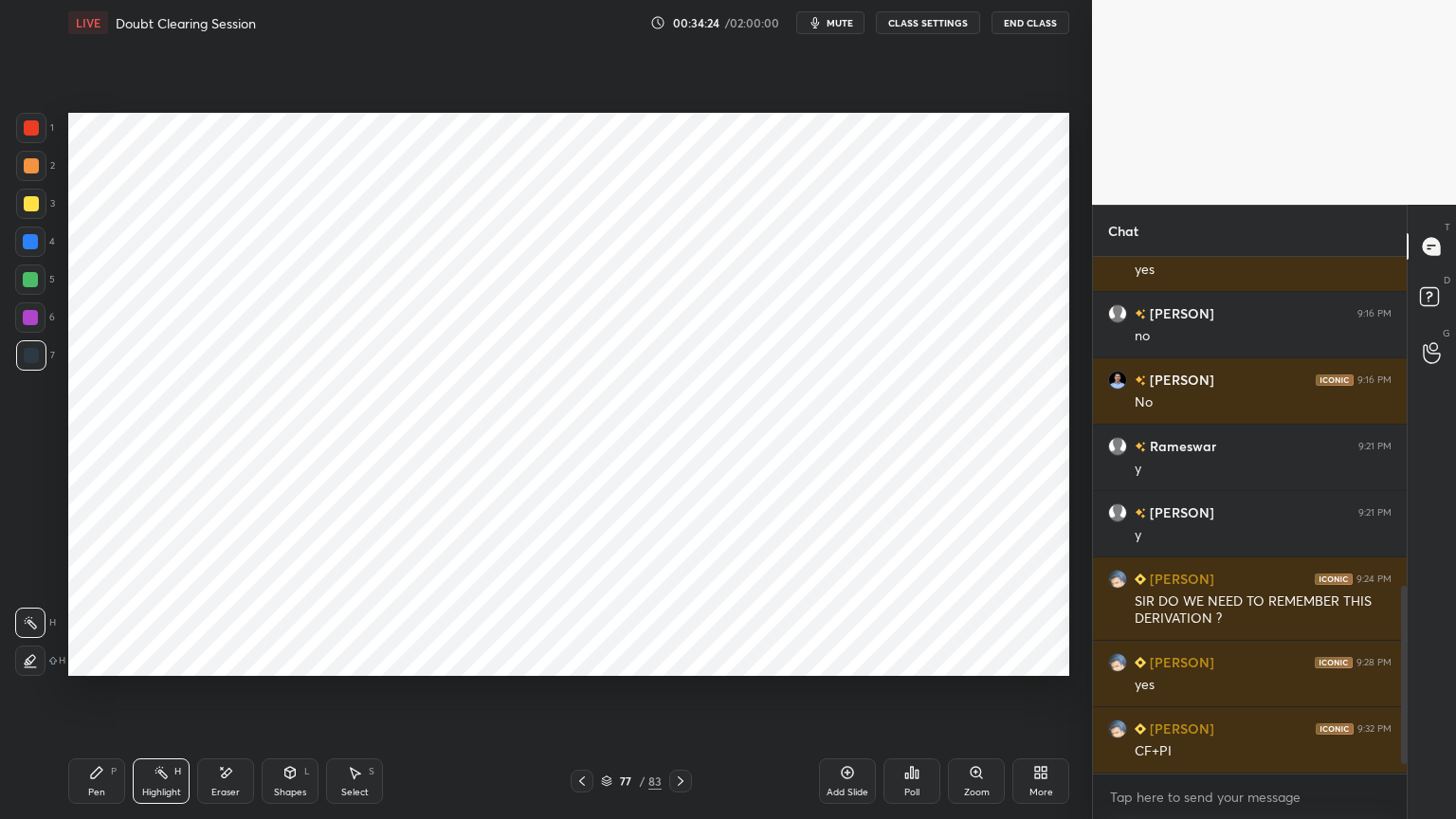 click on "Add Slide" at bounding box center [847, 781] 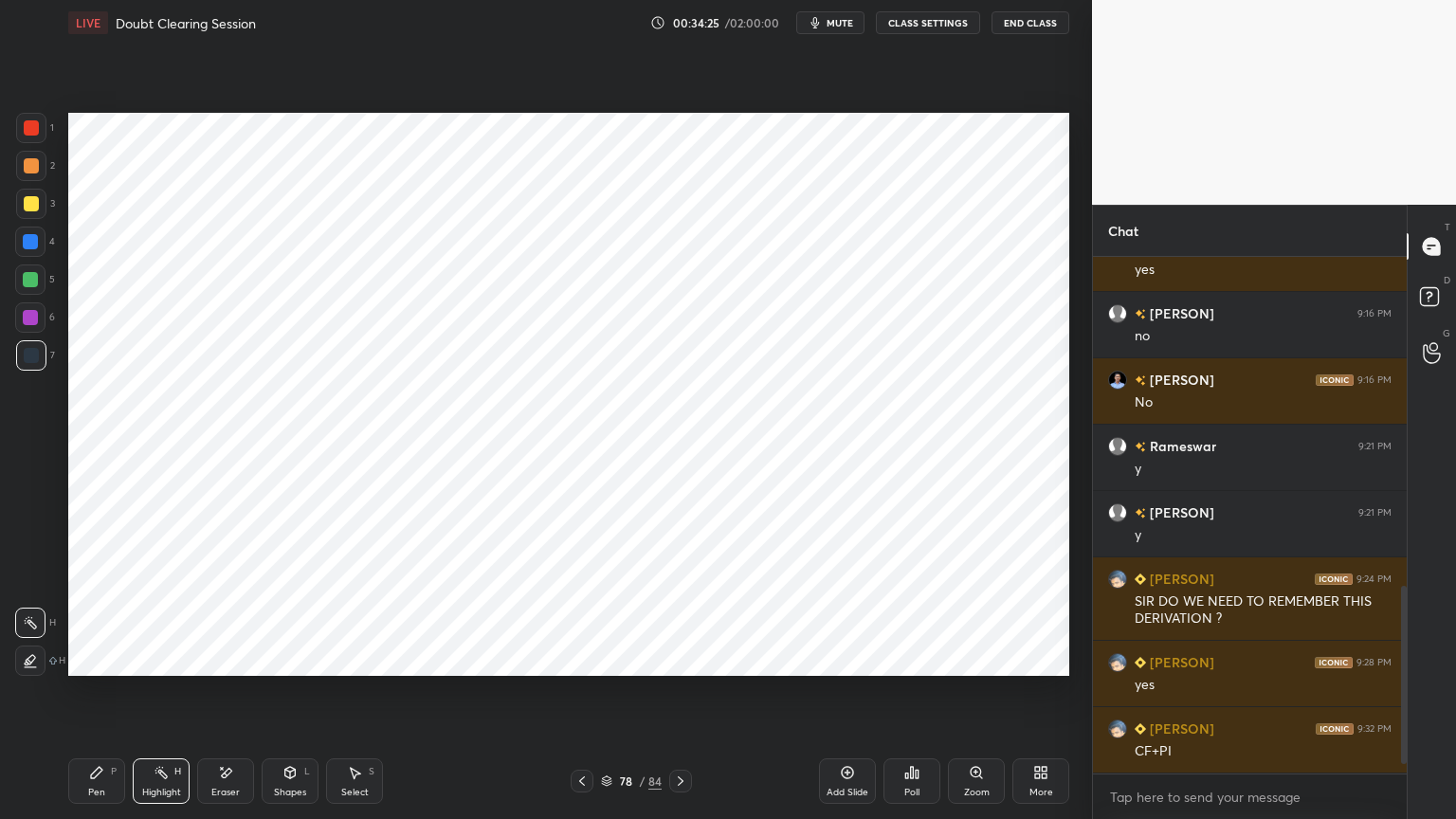 click on "Pen P" at bounding box center [97, 781] 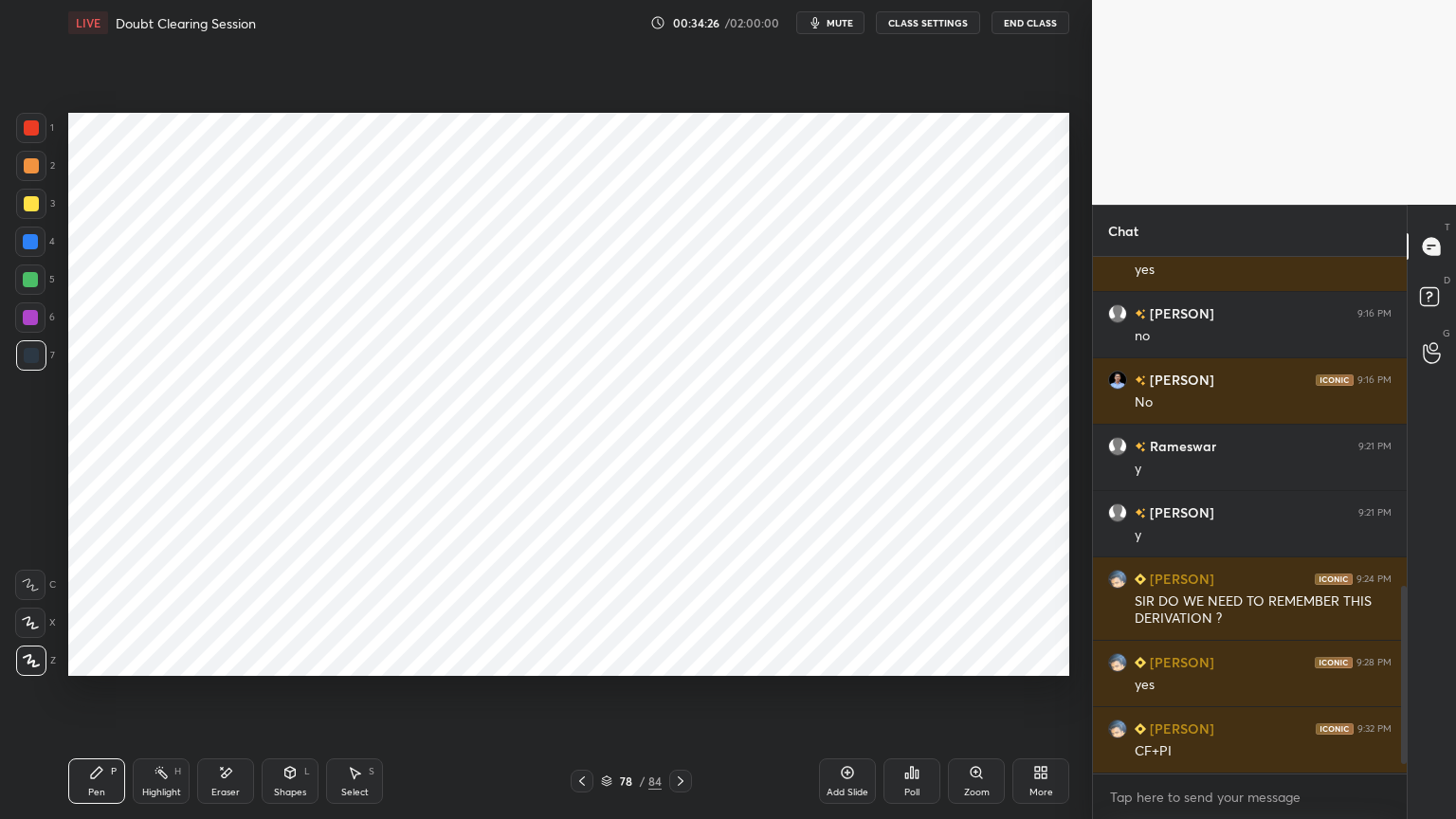 click at bounding box center (30, 318) 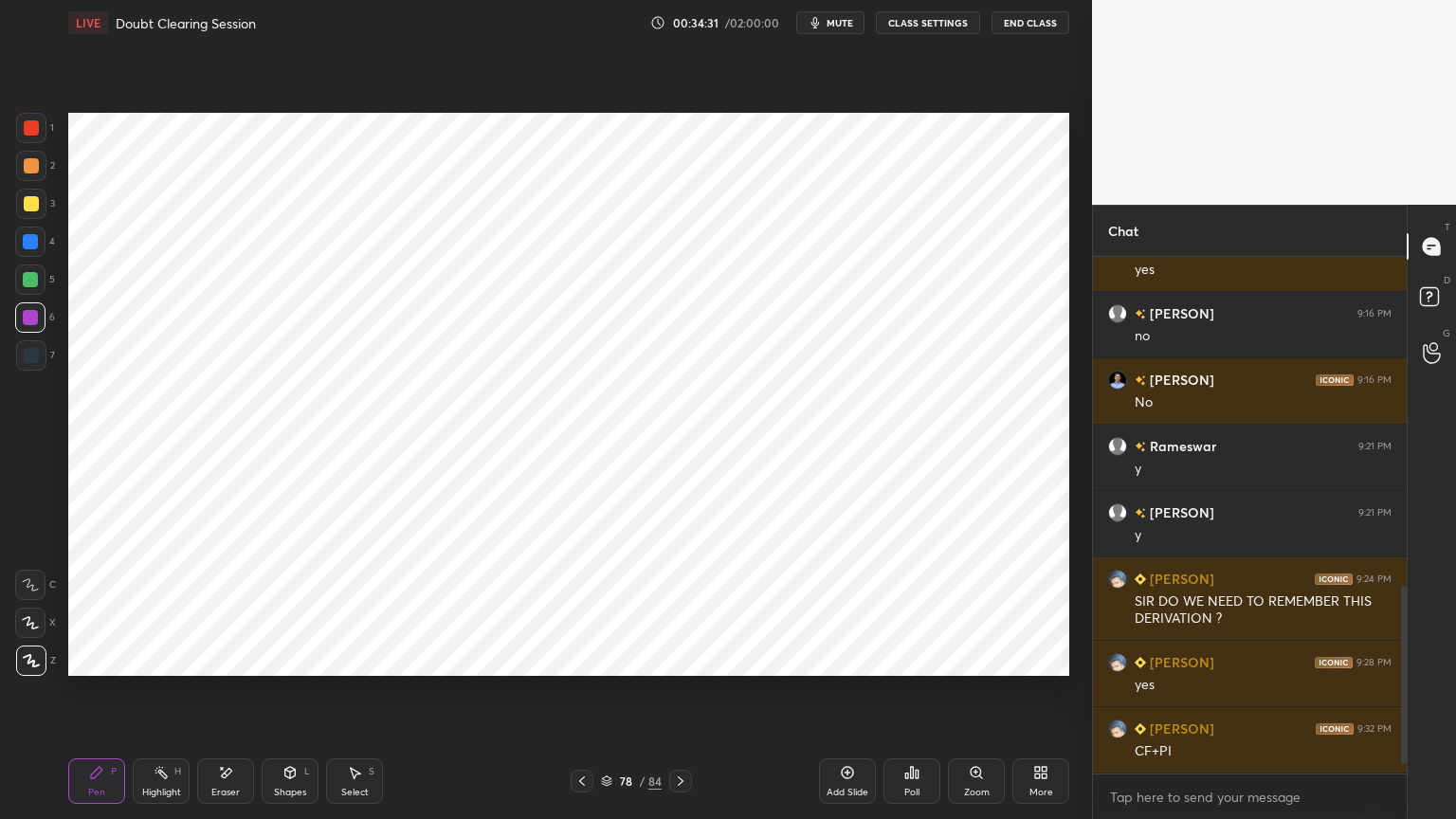 click 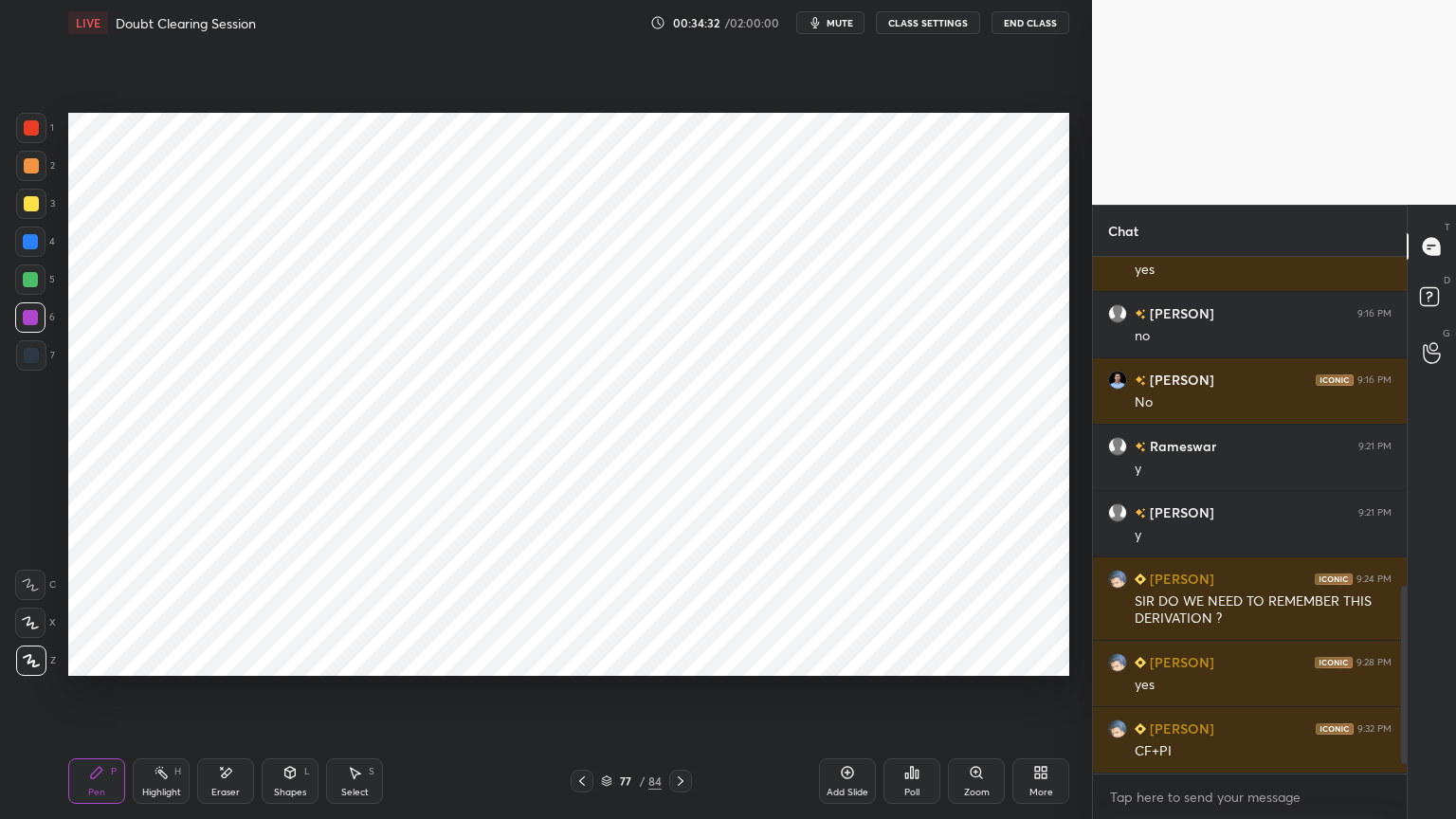 click 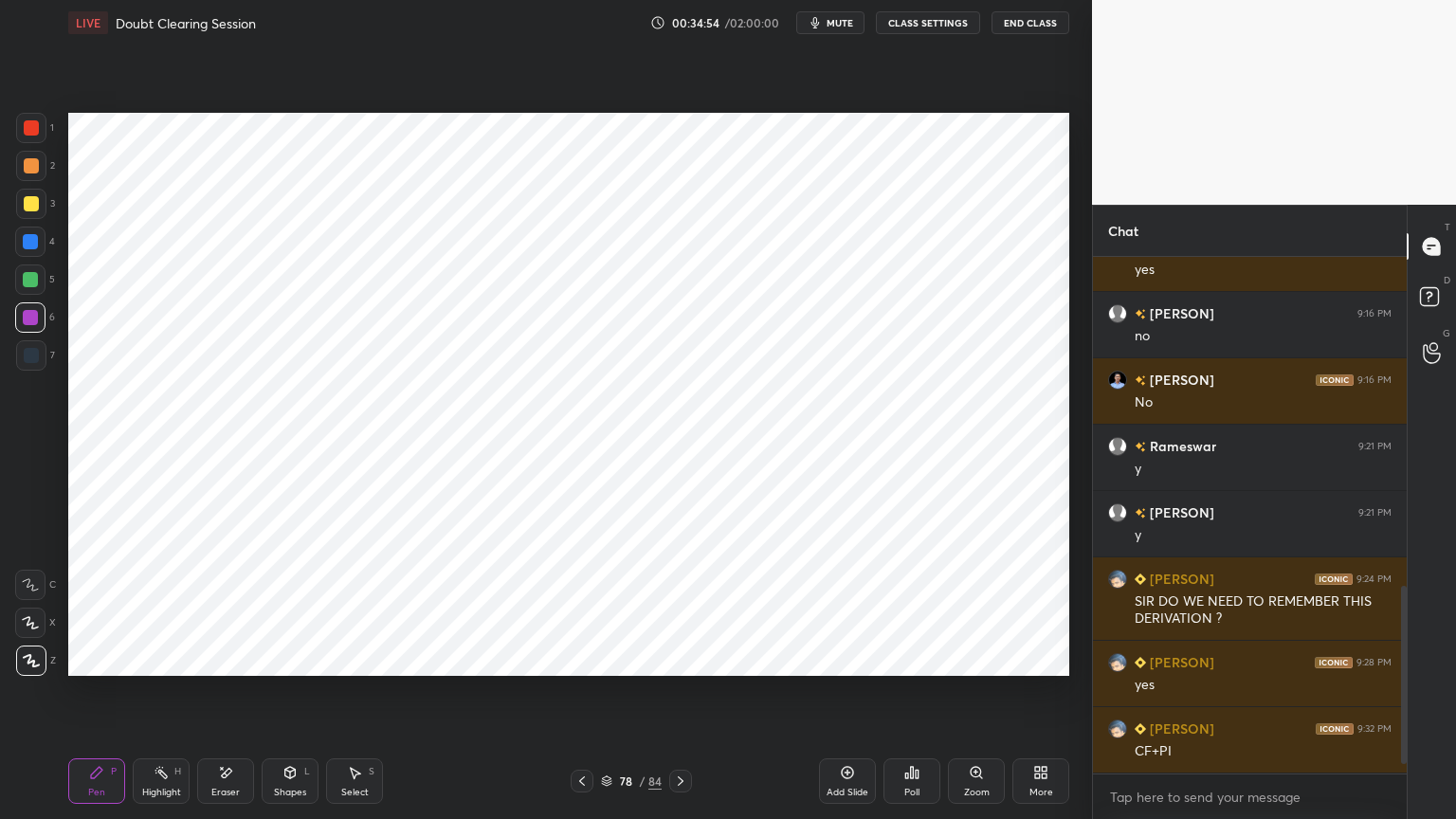 click 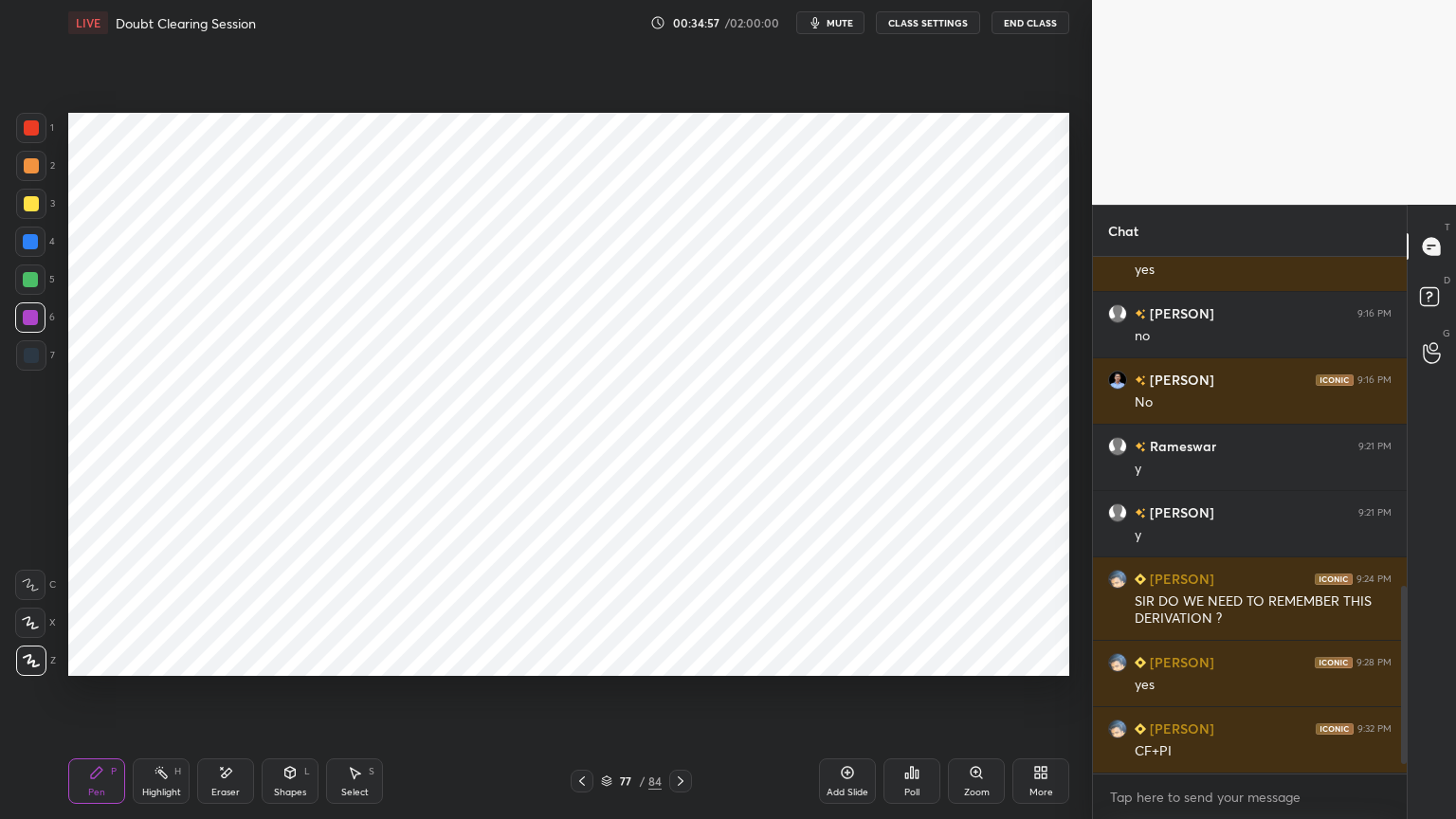 click 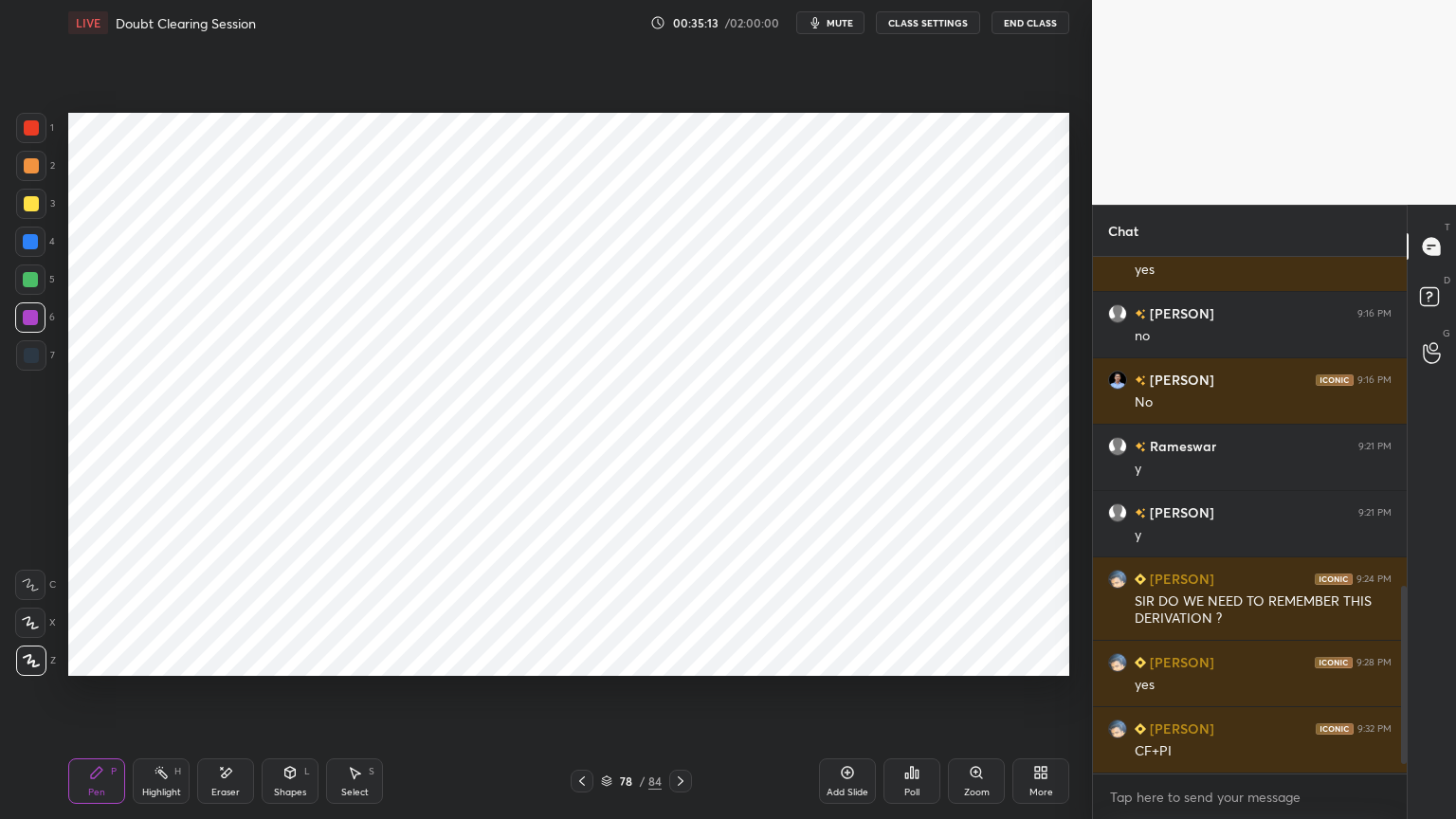 click on "Shapes L" at bounding box center [290, 781] 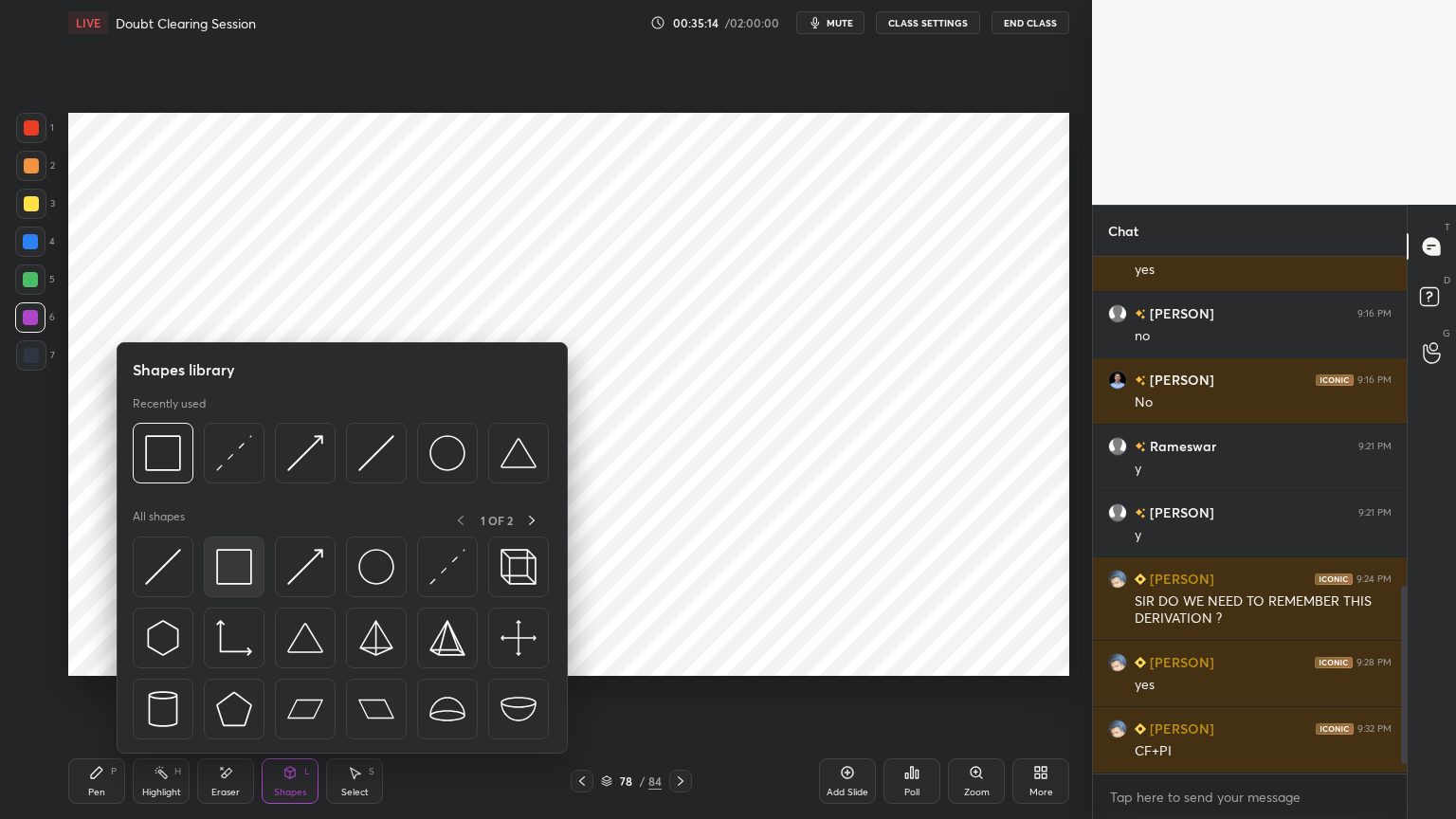 click at bounding box center (234, 567) 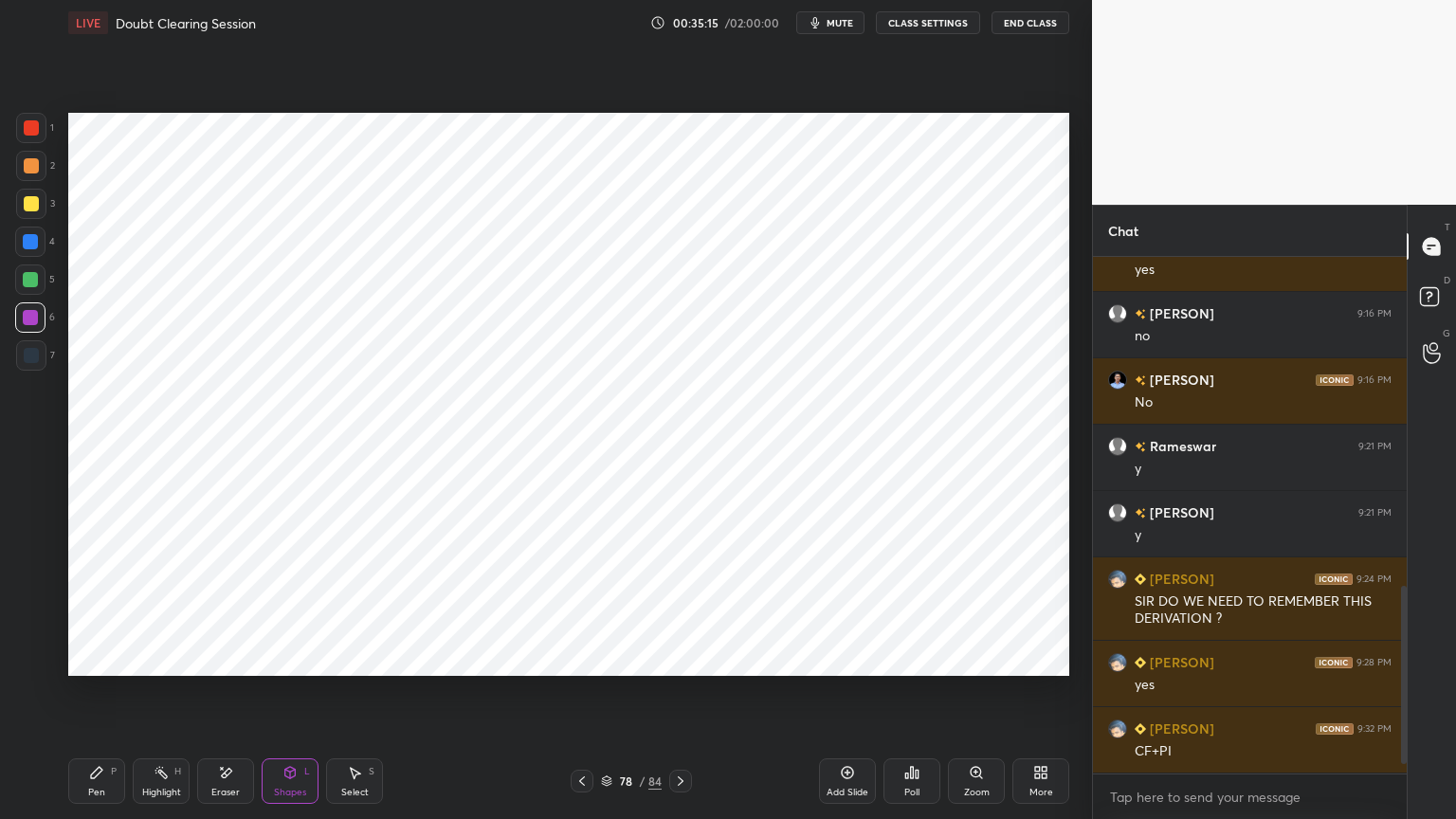 click at bounding box center (31, 166) 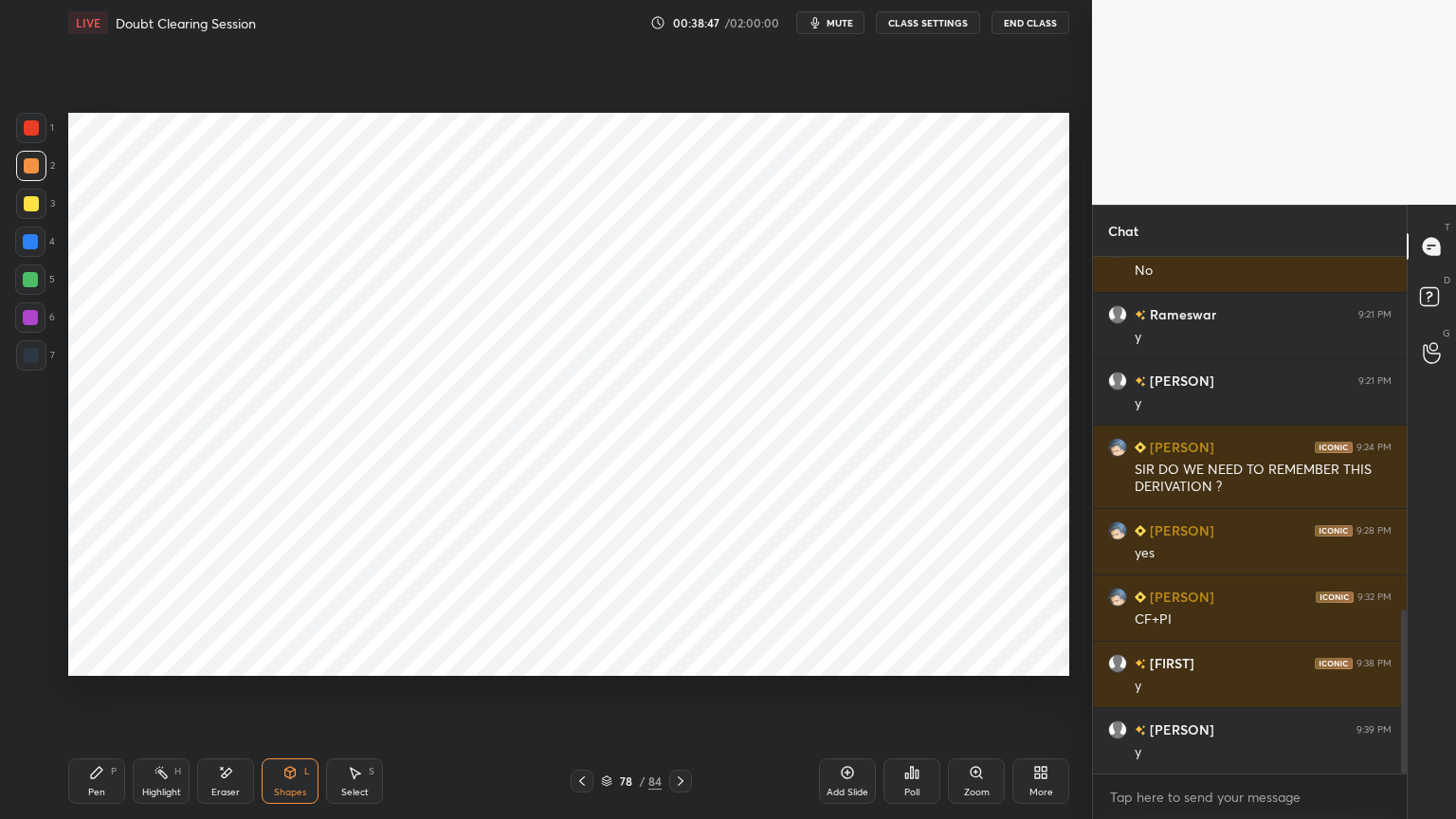 scroll, scrollTop: 1106, scrollLeft: 0, axis: vertical 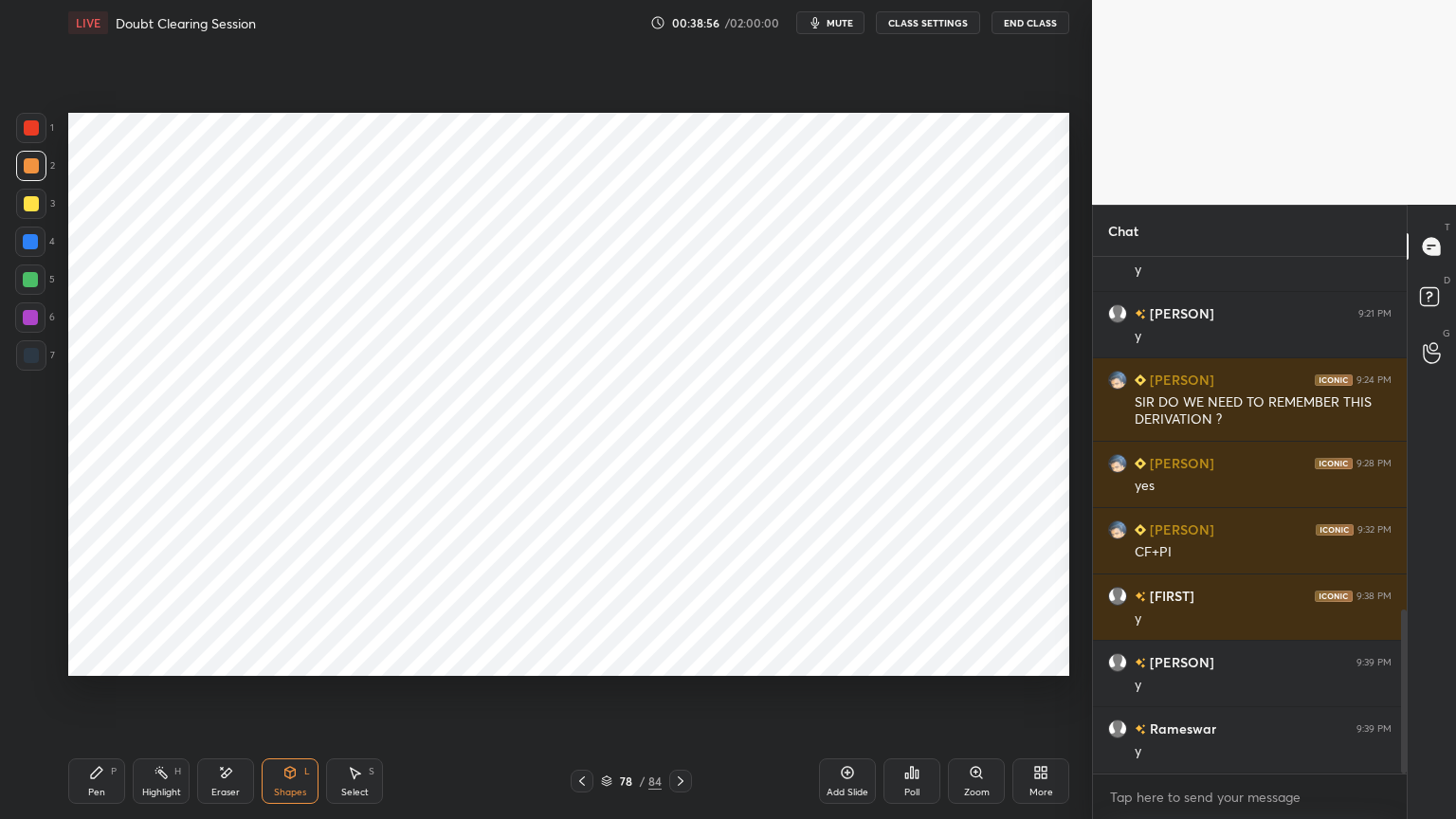 click on "Pen" at bounding box center [97, 792] 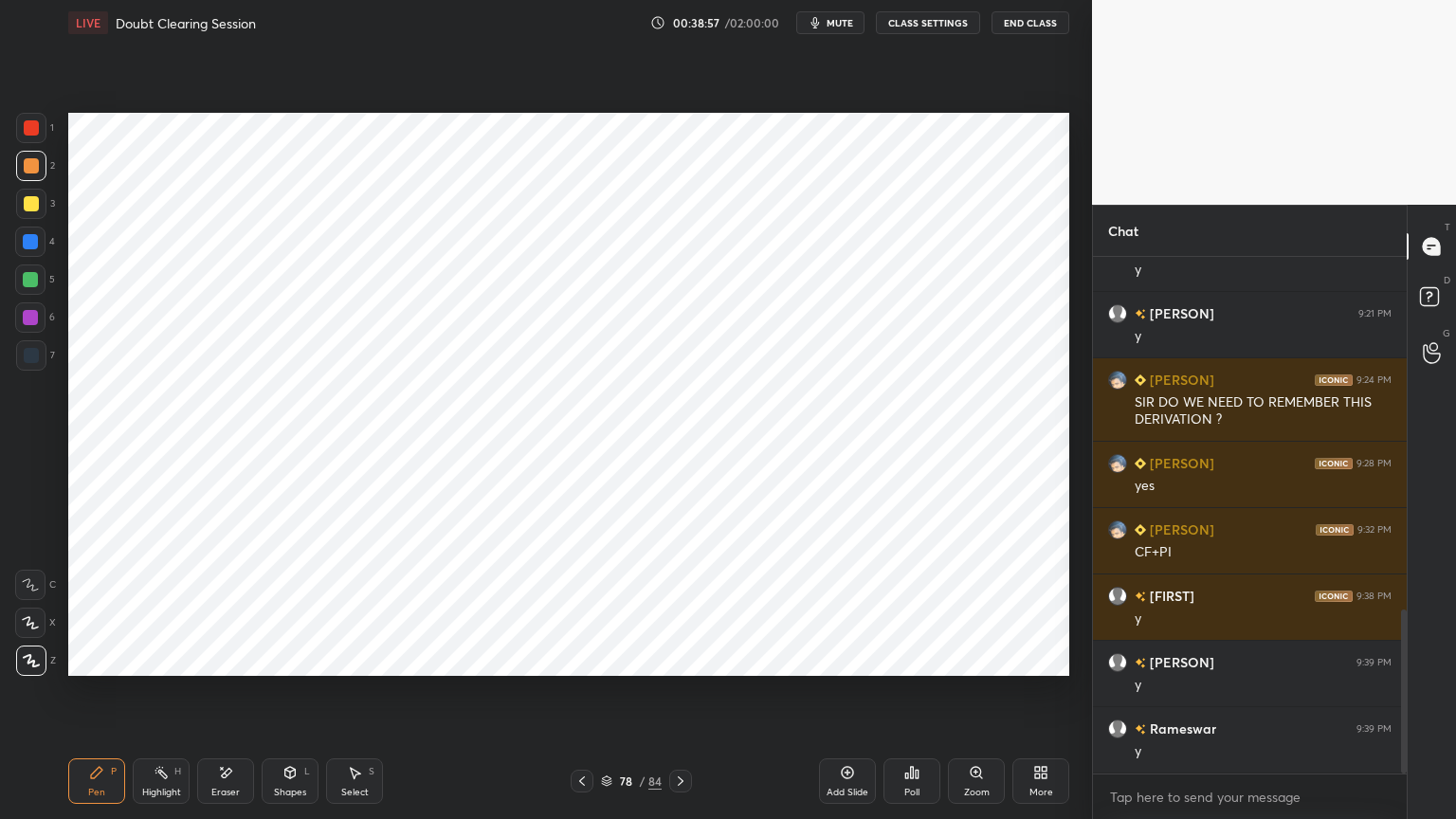 click at bounding box center [30, 318] 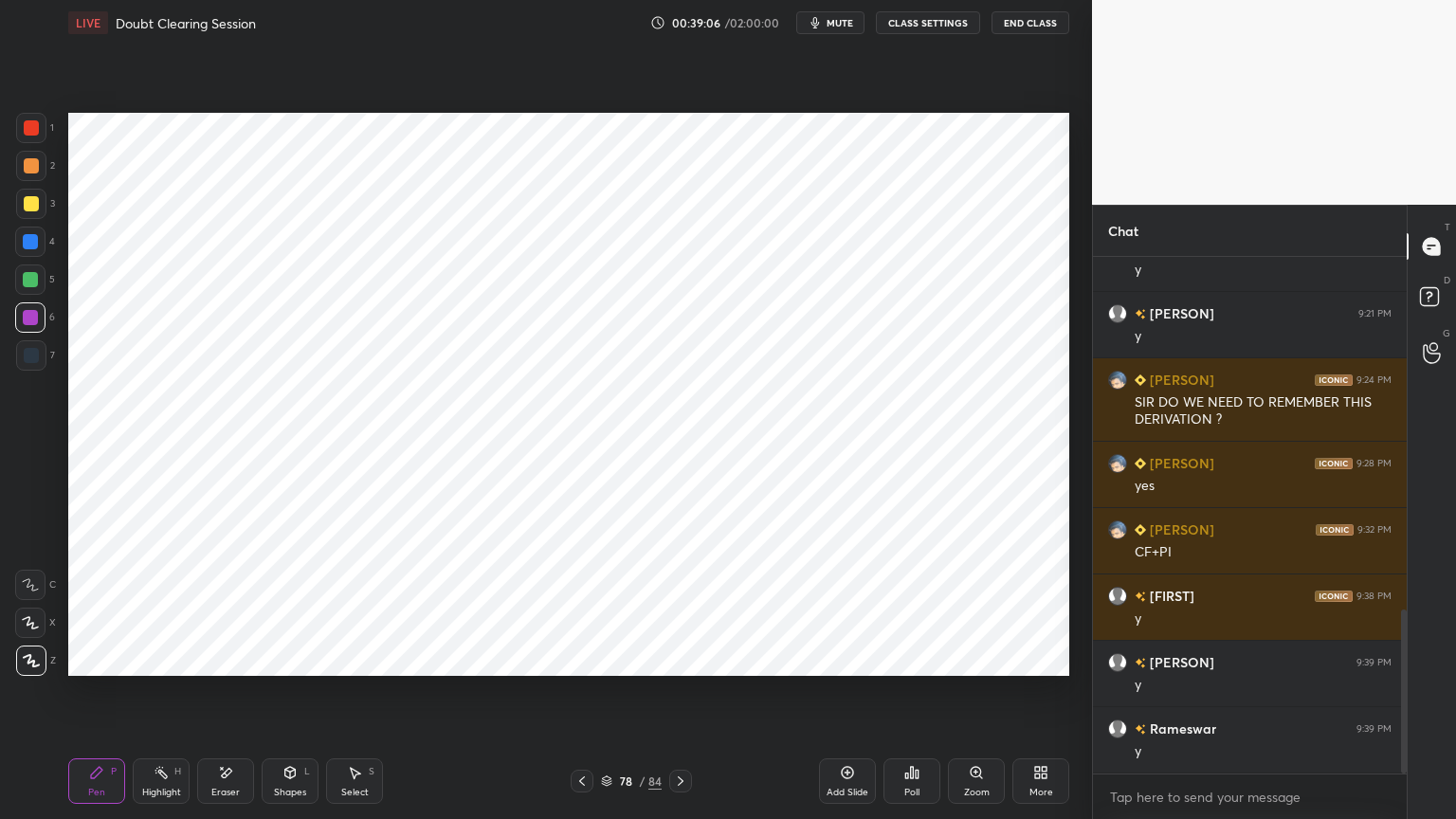 click at bounding box center [31, 661] 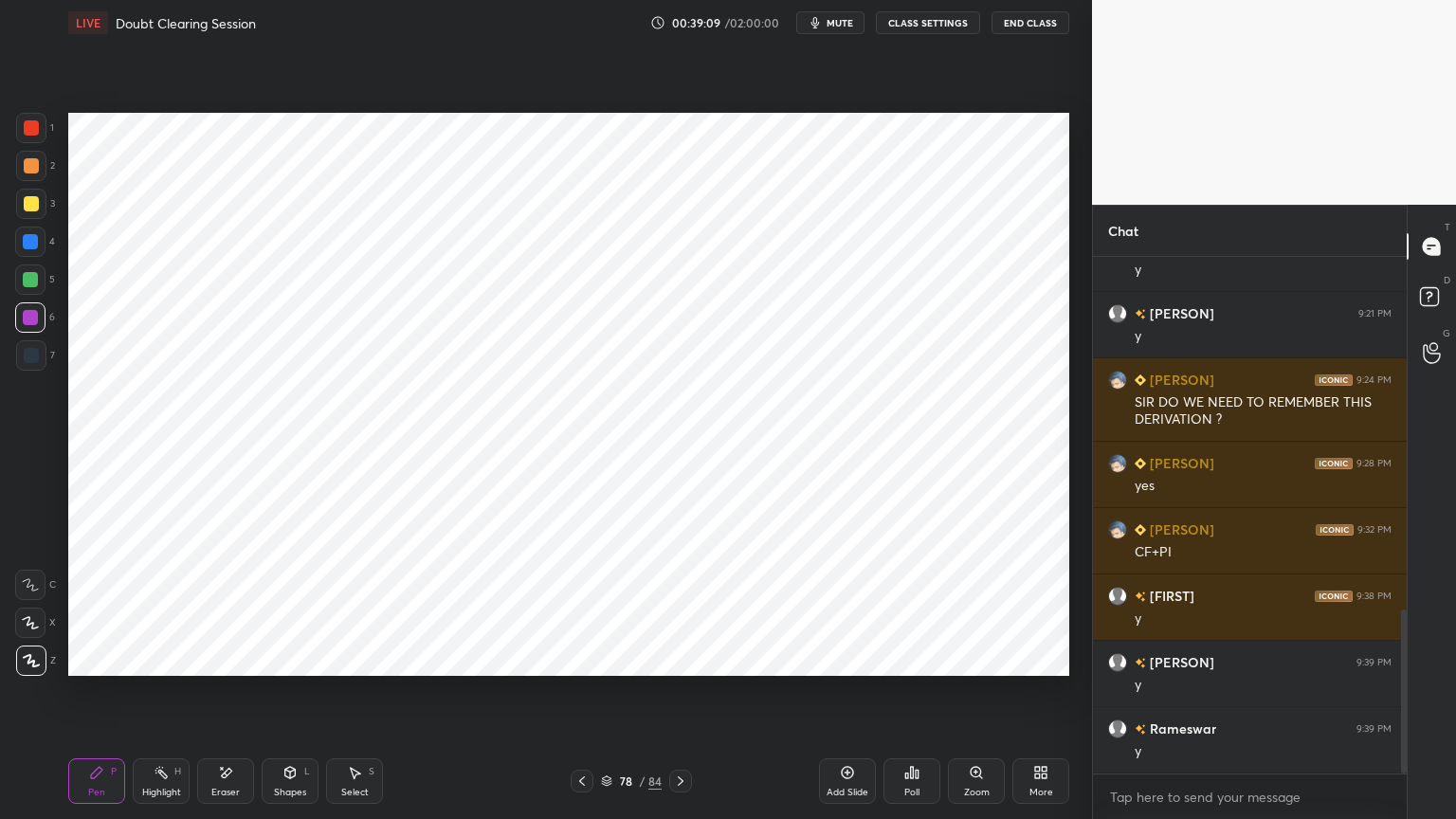 click at bounding box center (30, 242) 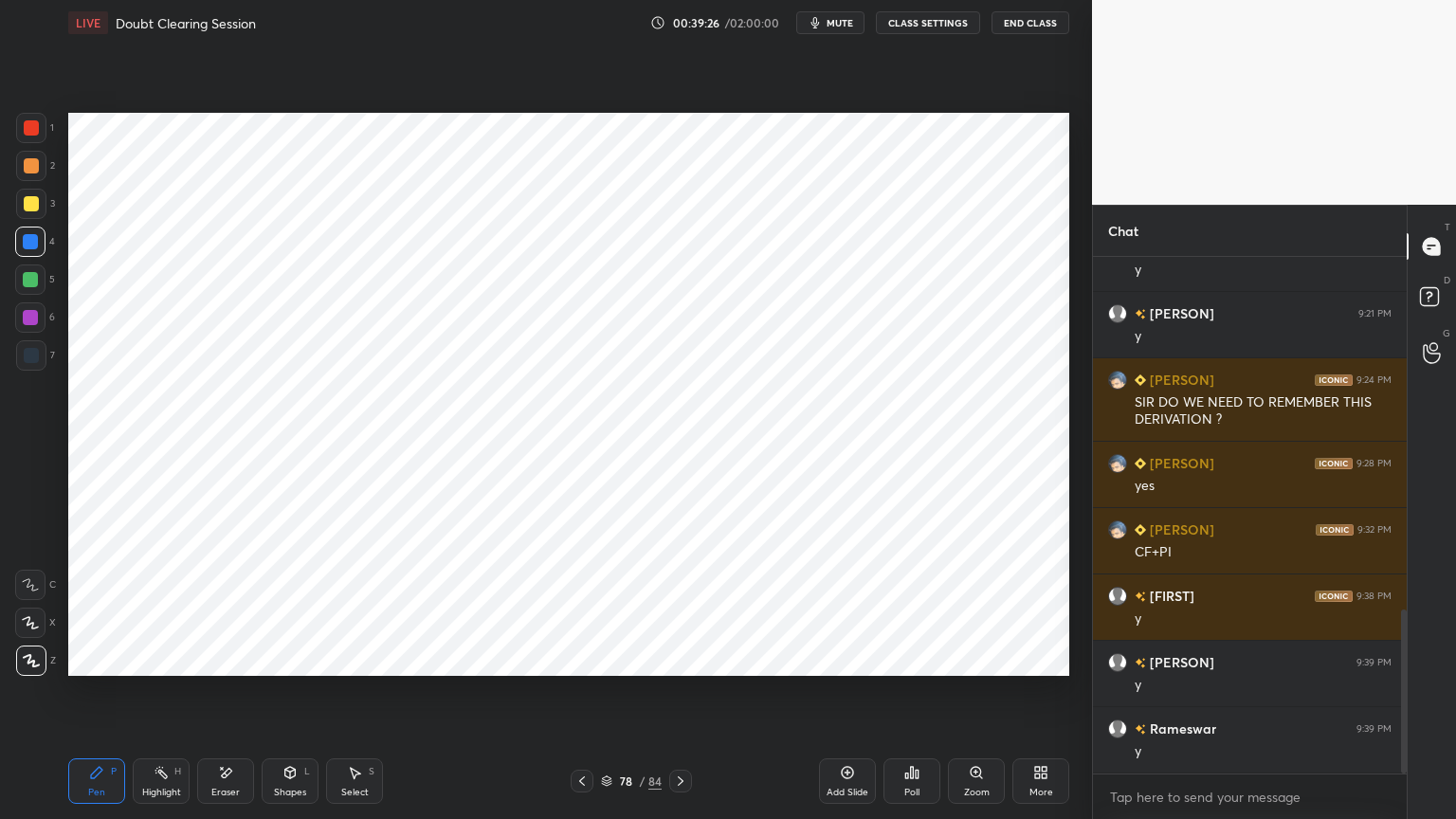 click on "Select S" at bounding box center (355, 781) 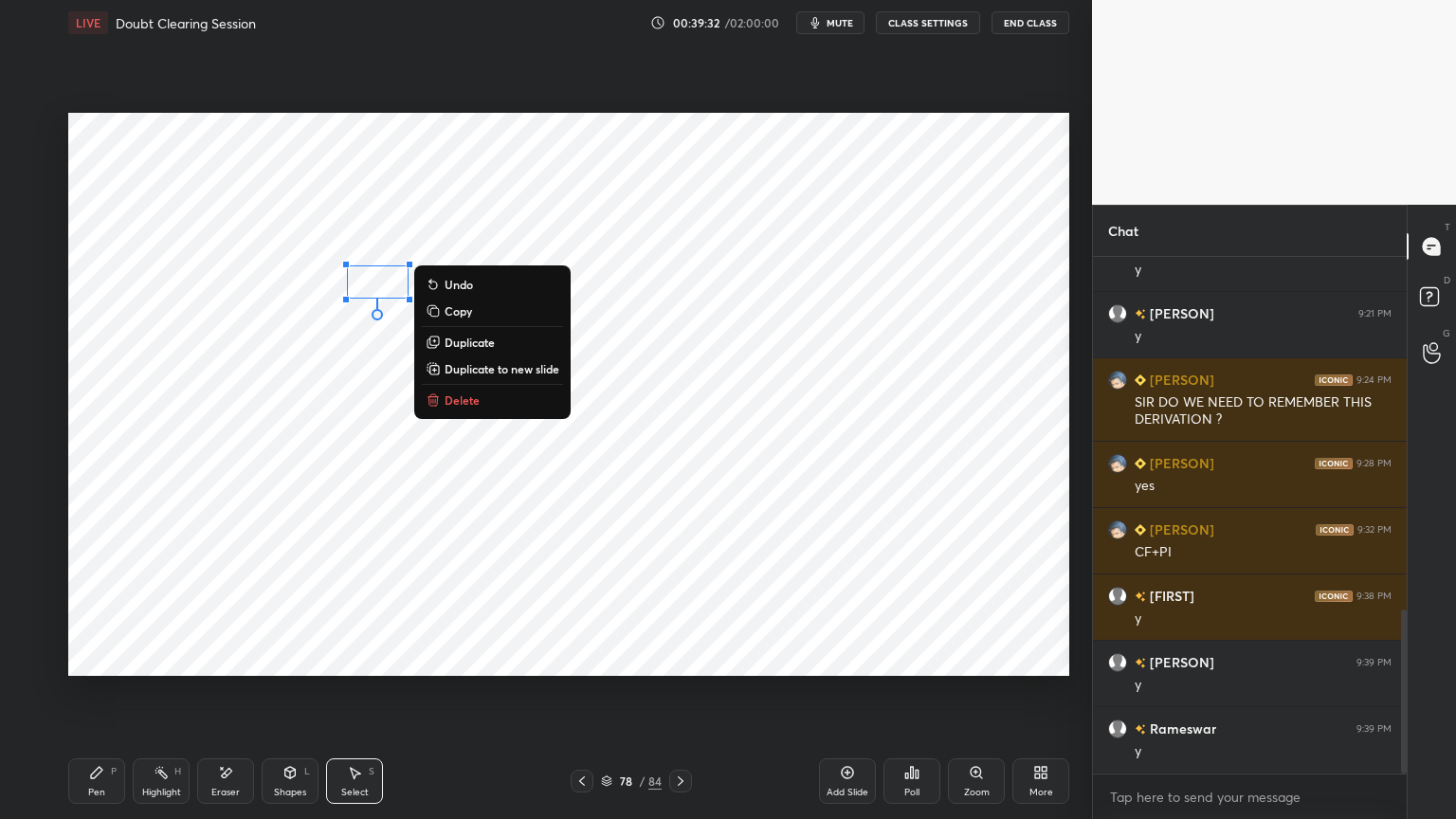 click on "0 ° Undo Copy Duplicate Duplicate to new slide Delete" at bounding box center [569, 394] 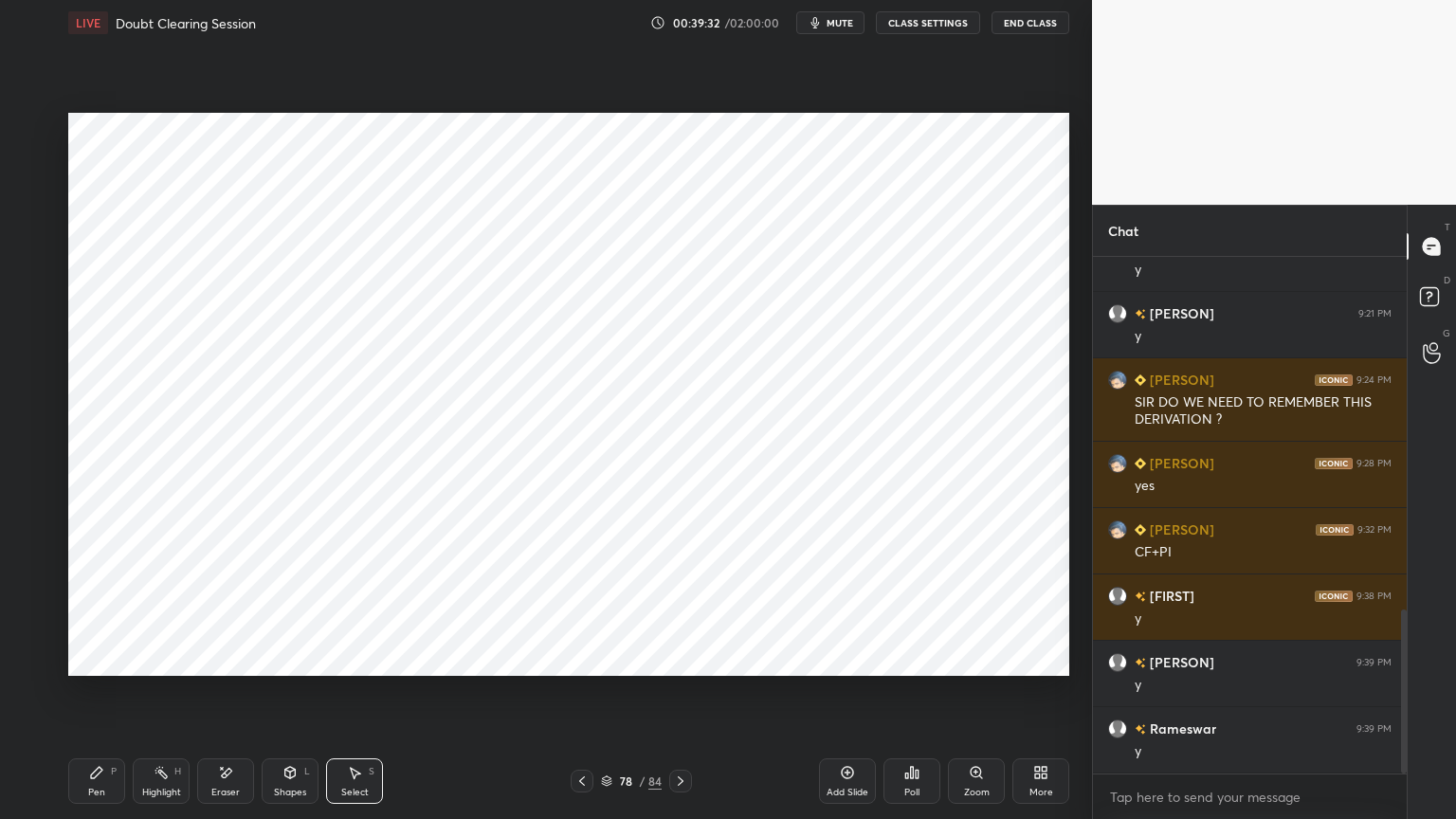 click on "Pen P" at bounding box center [97, 781] 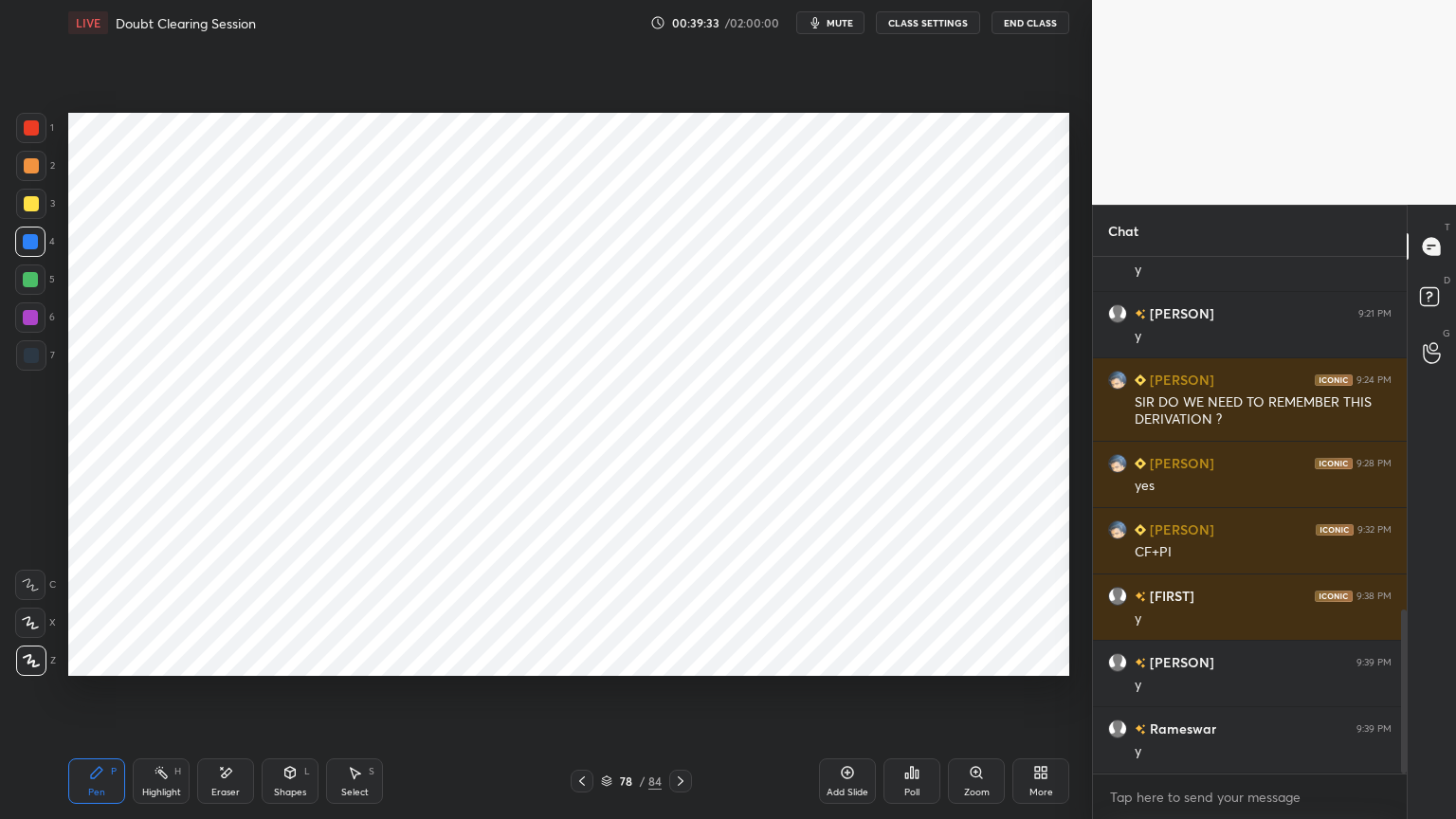 click at bounding box center (31, 355) 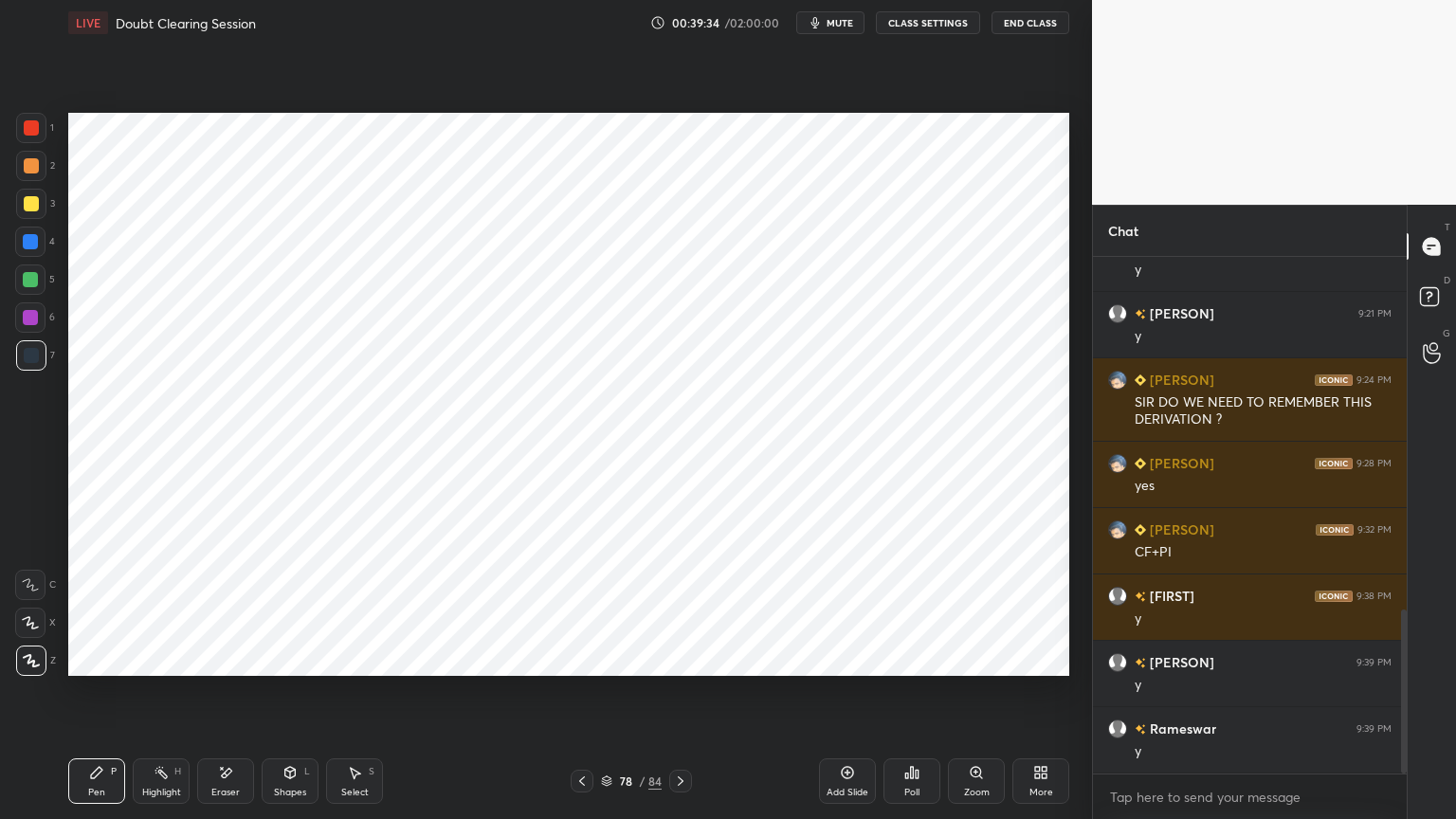 click at bounding box center (31, 661) 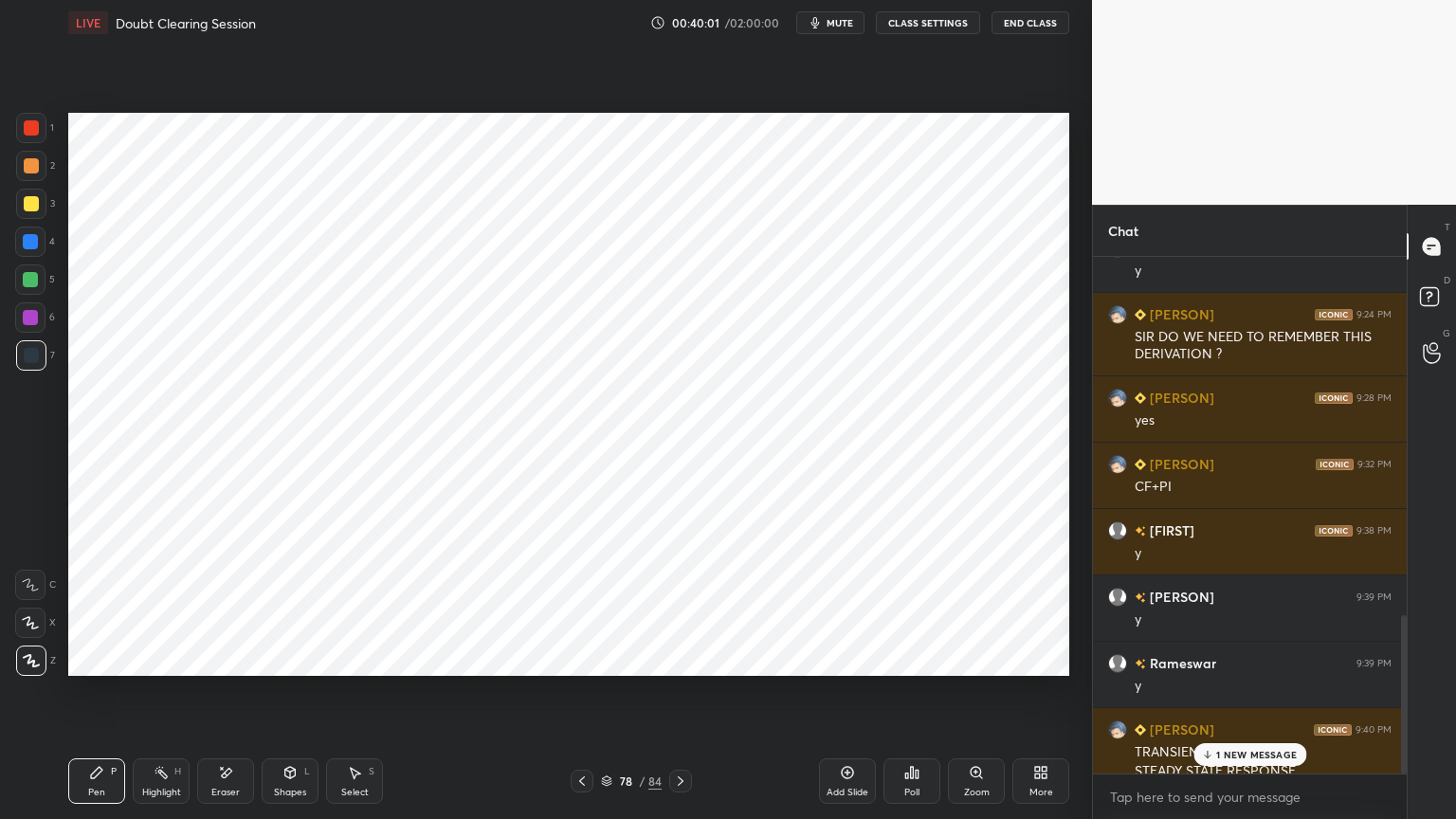 scroll, scrollTop: 1191, scrollLeft: 0, axis: vertical 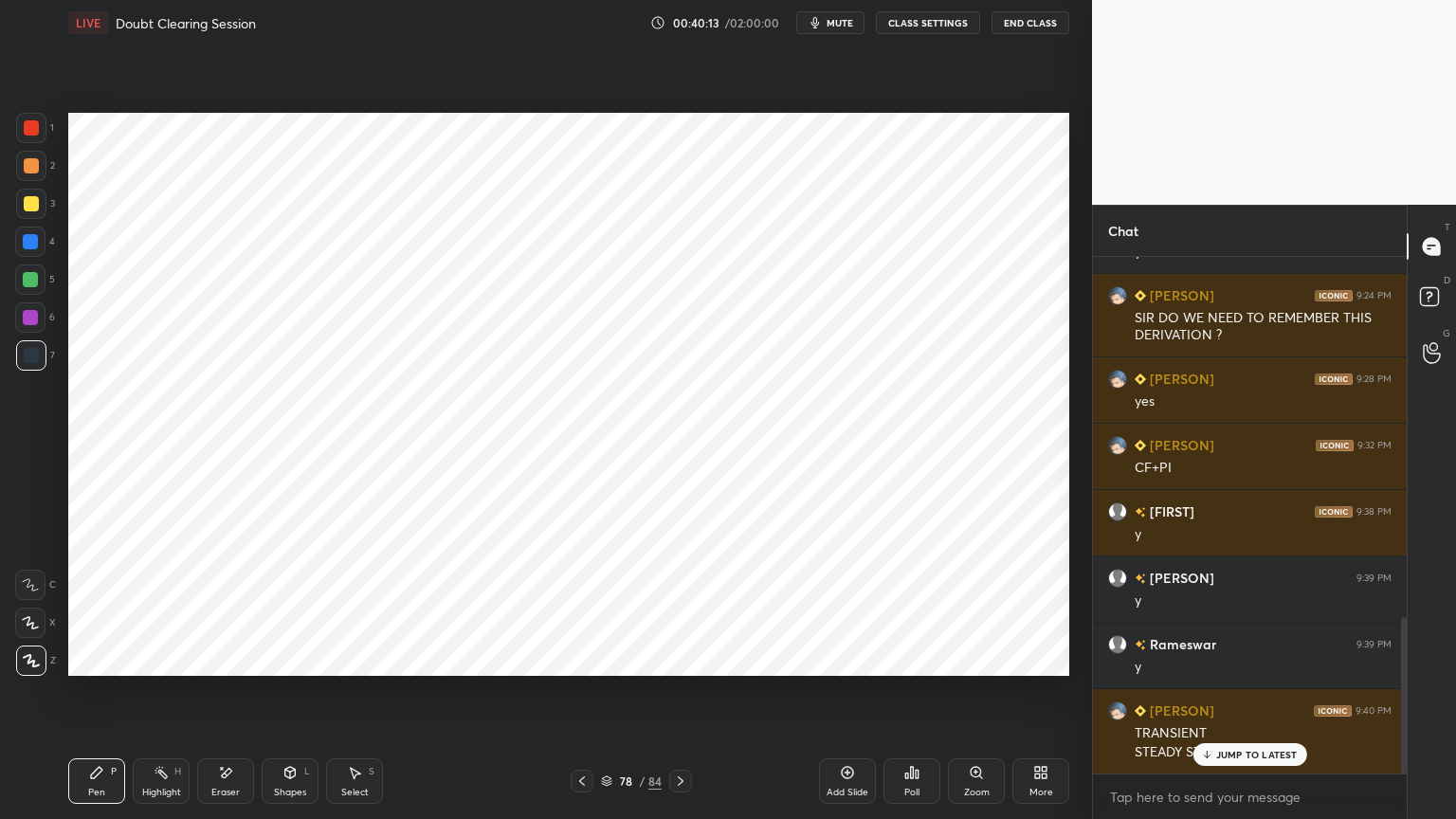 click at bounding box center (30, 242) 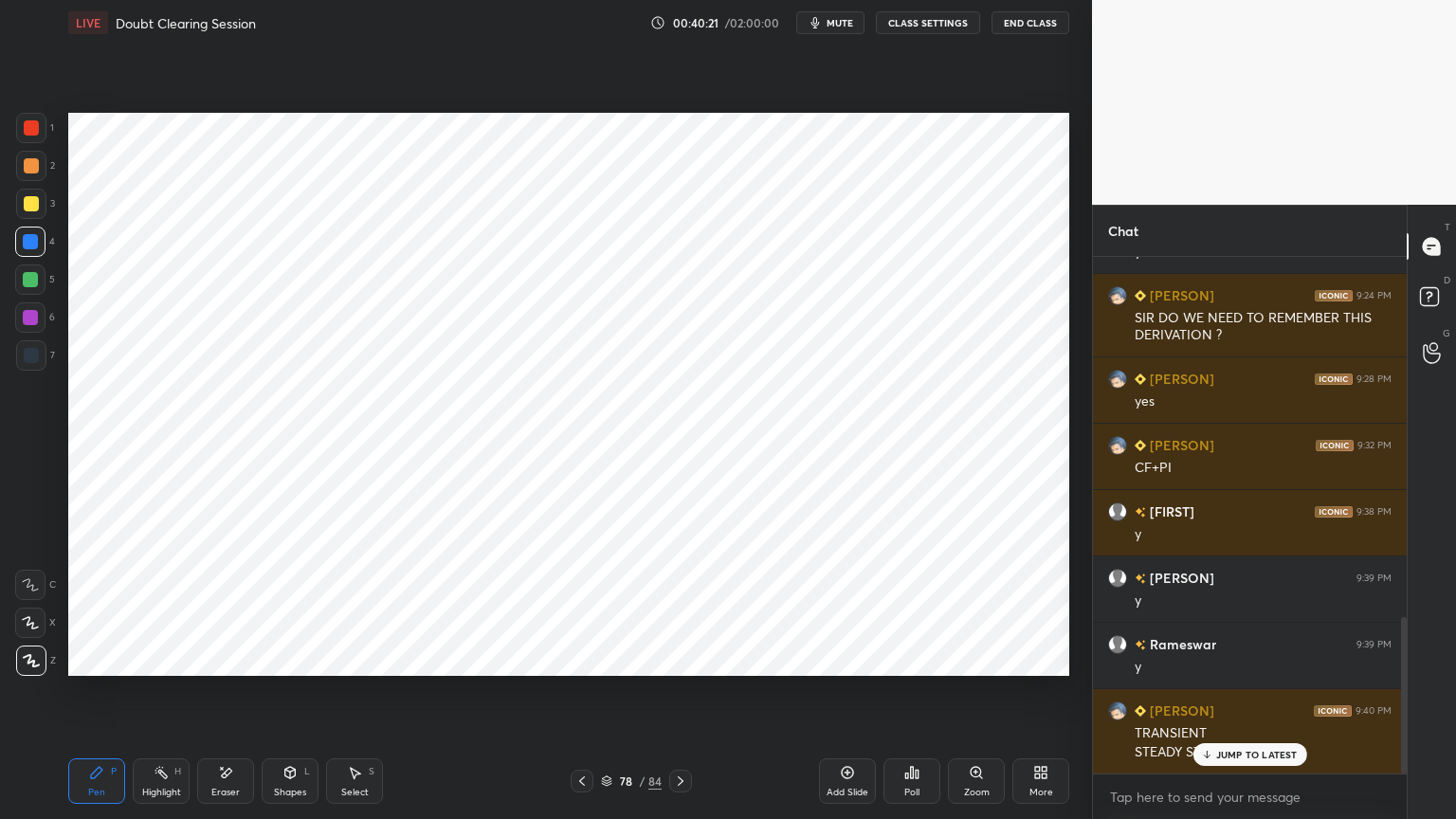 click at bounding box center (31, 355) 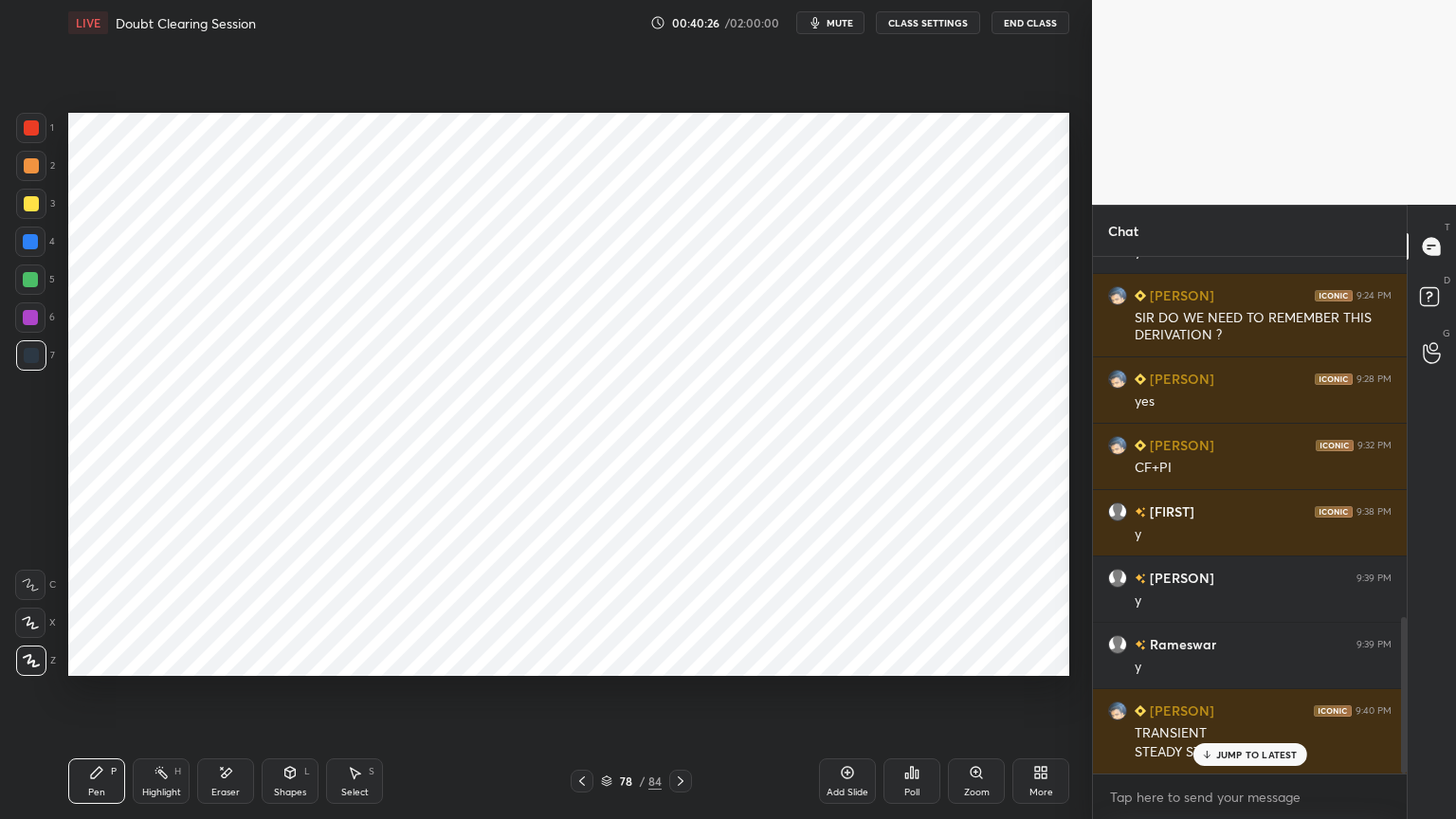 click at bounding box center [30, 318] 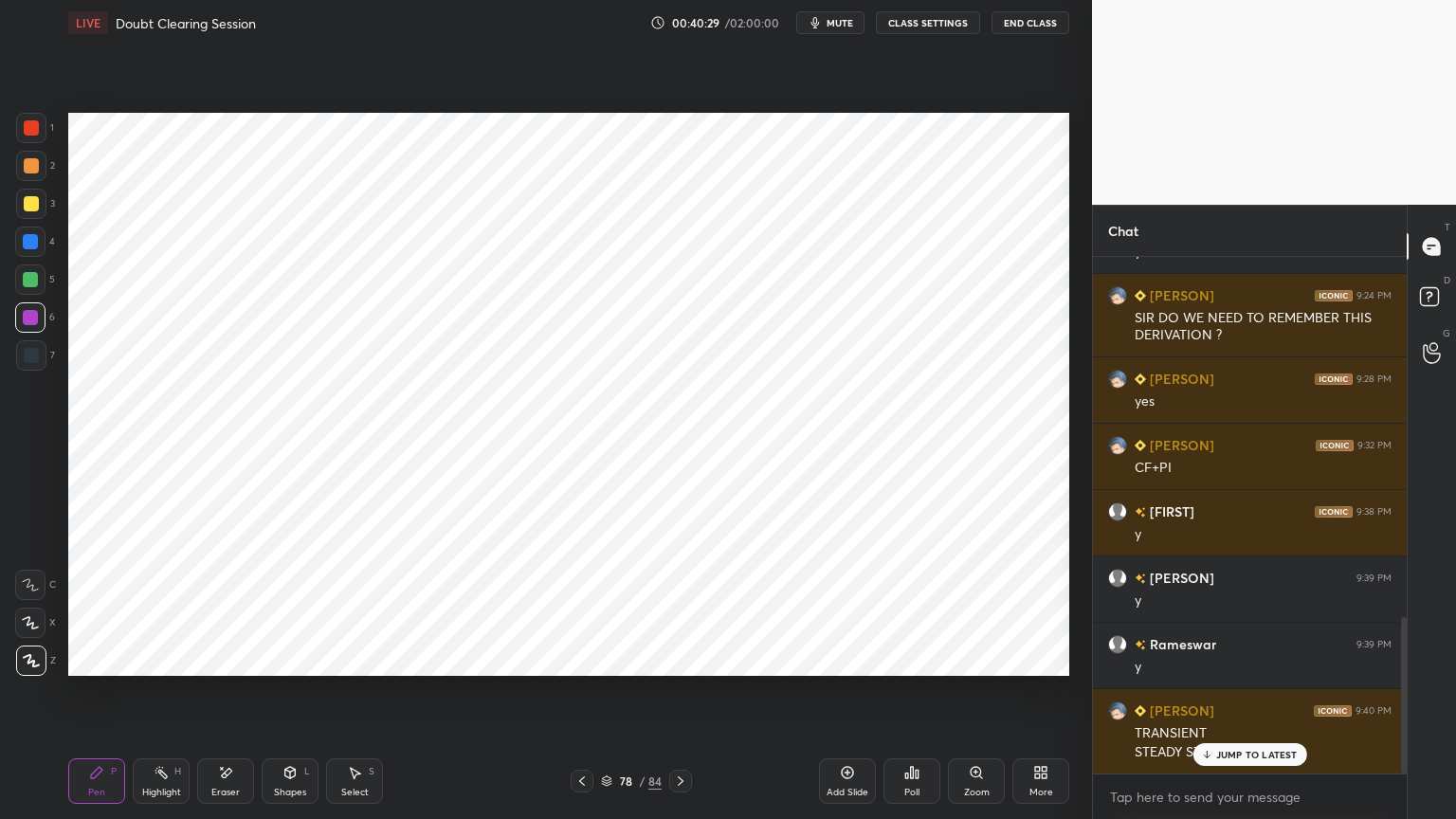 click 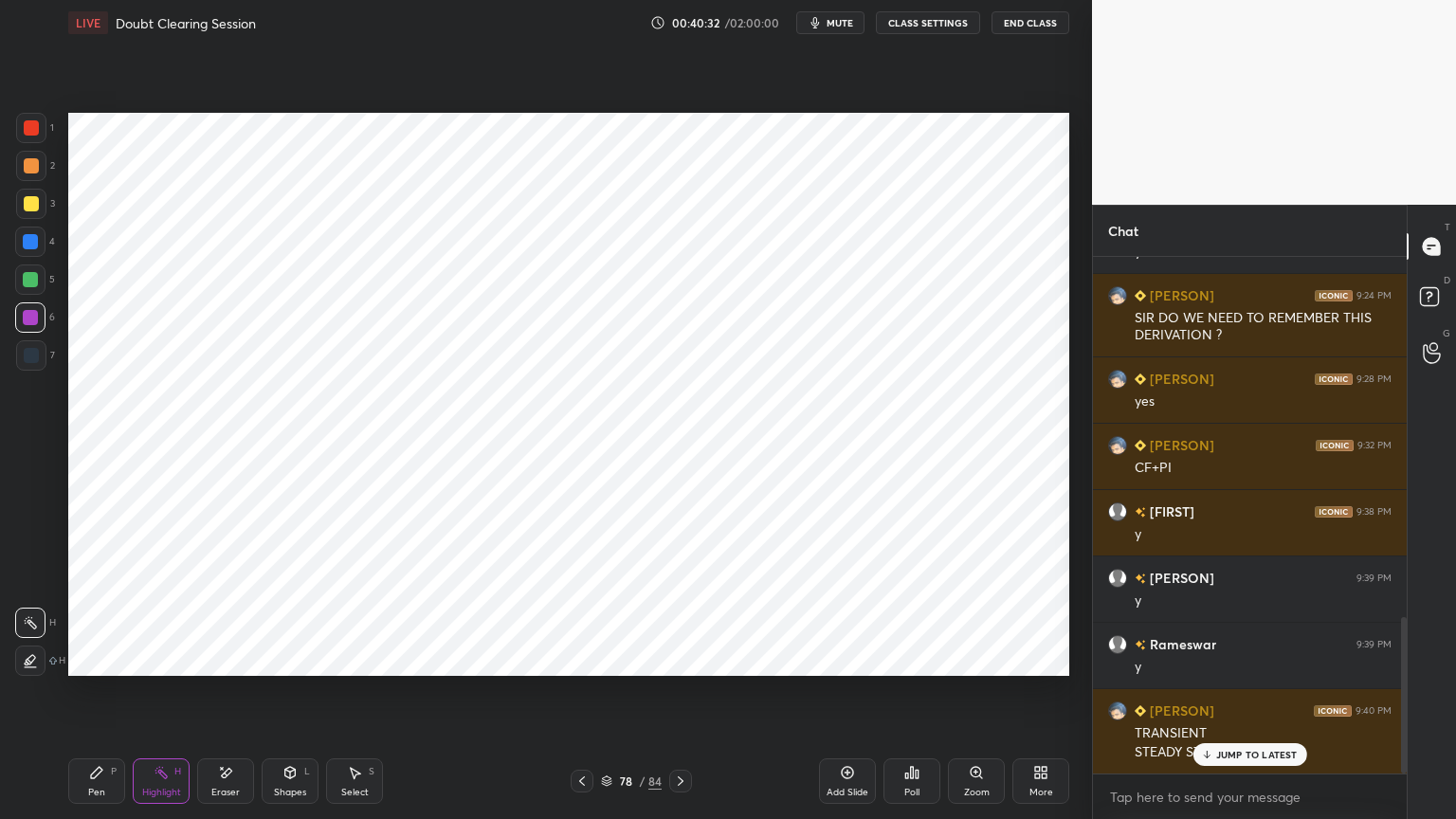 click on "Pen" at bounding box center [97, 792] 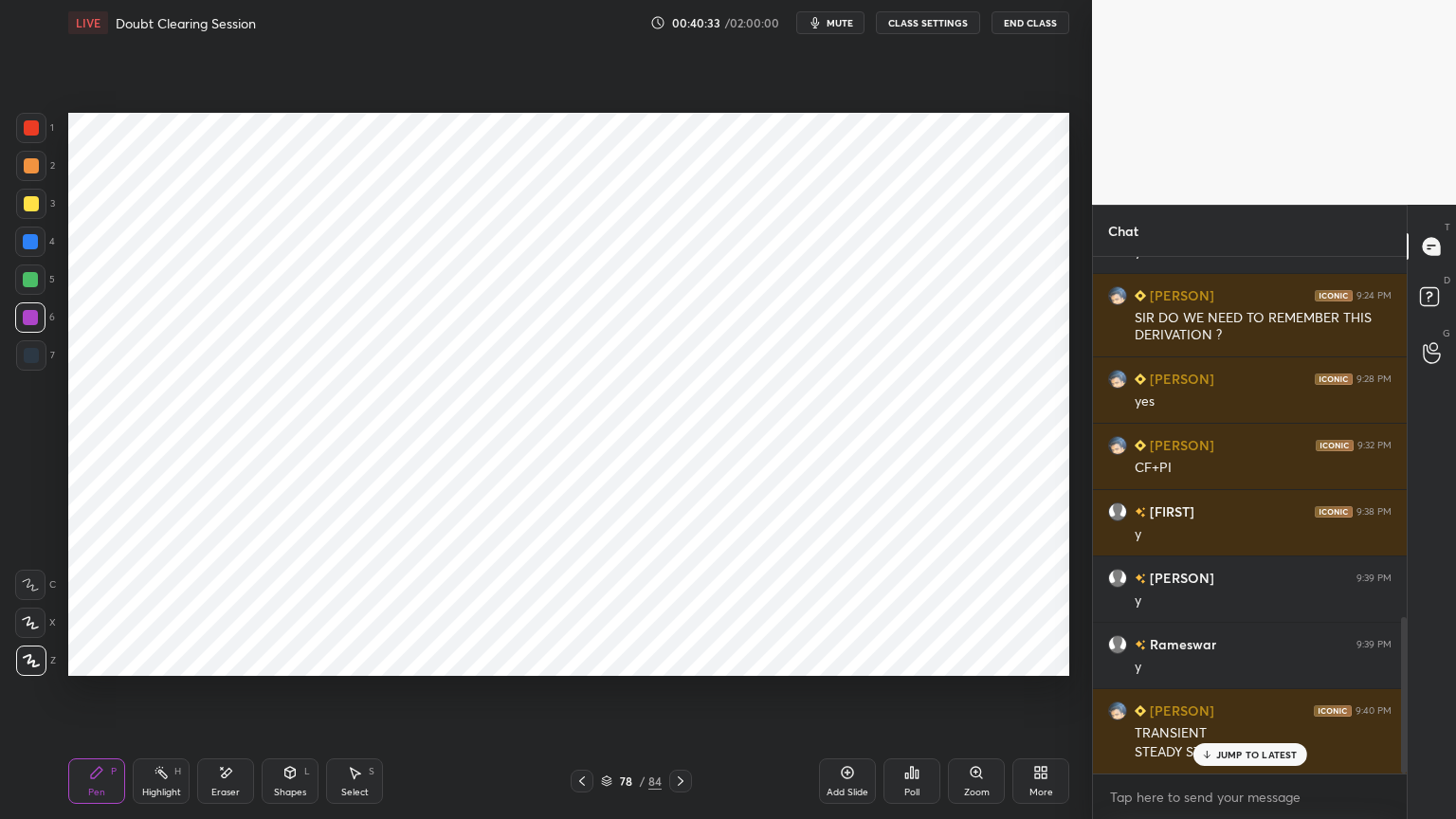 click at bounding box center (31, 355) 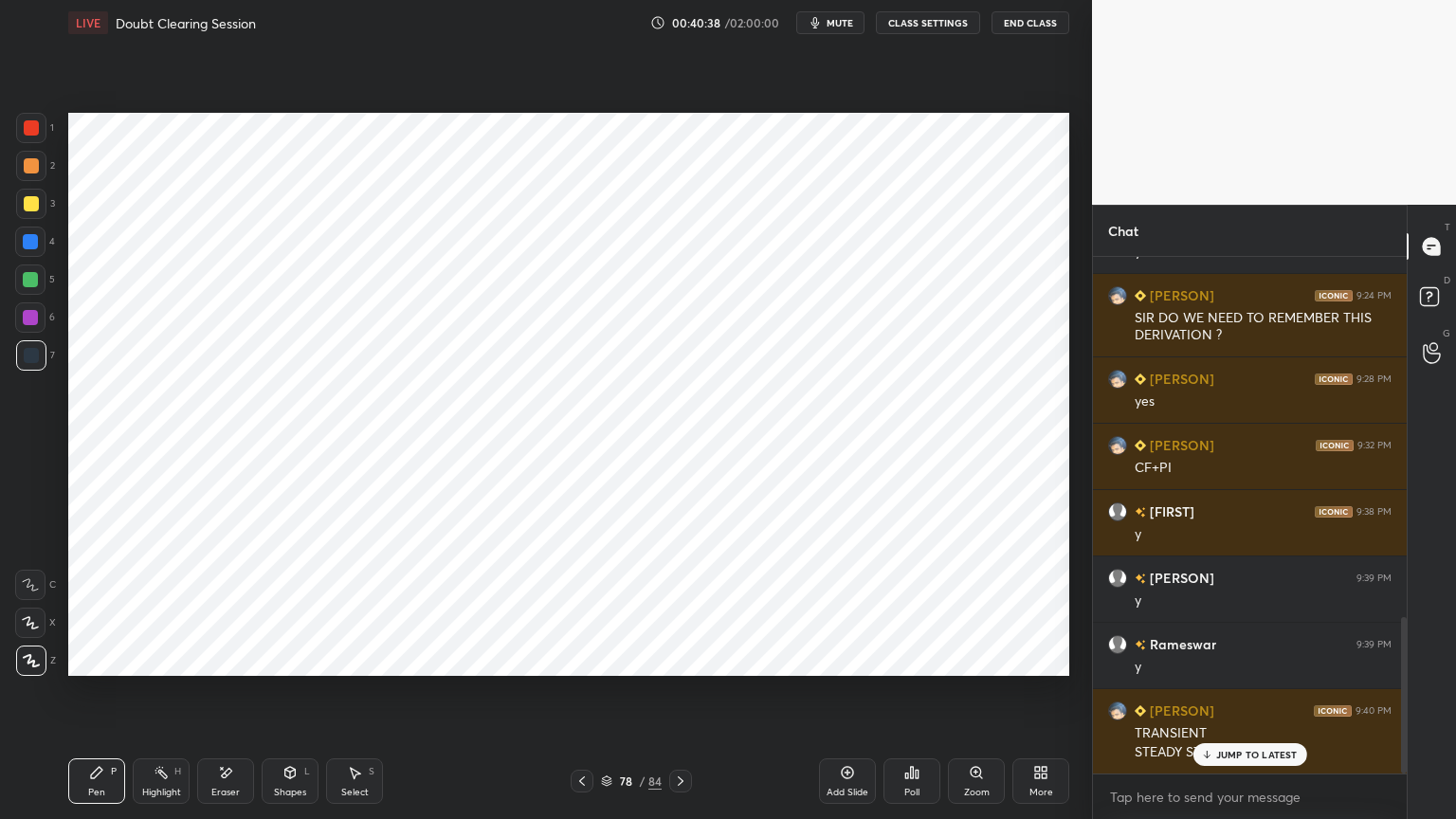 click 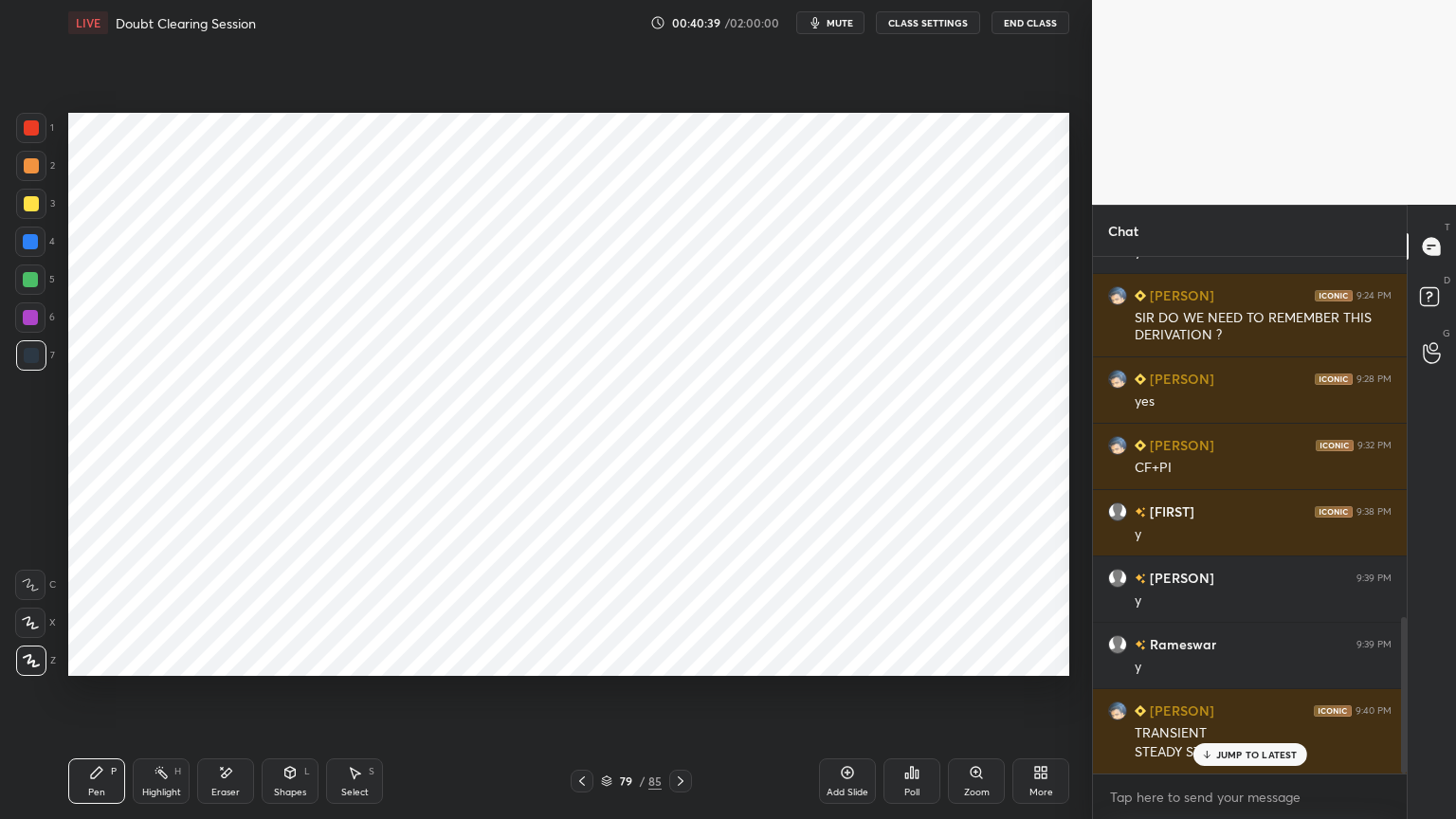click at bounding box center [30, 242] 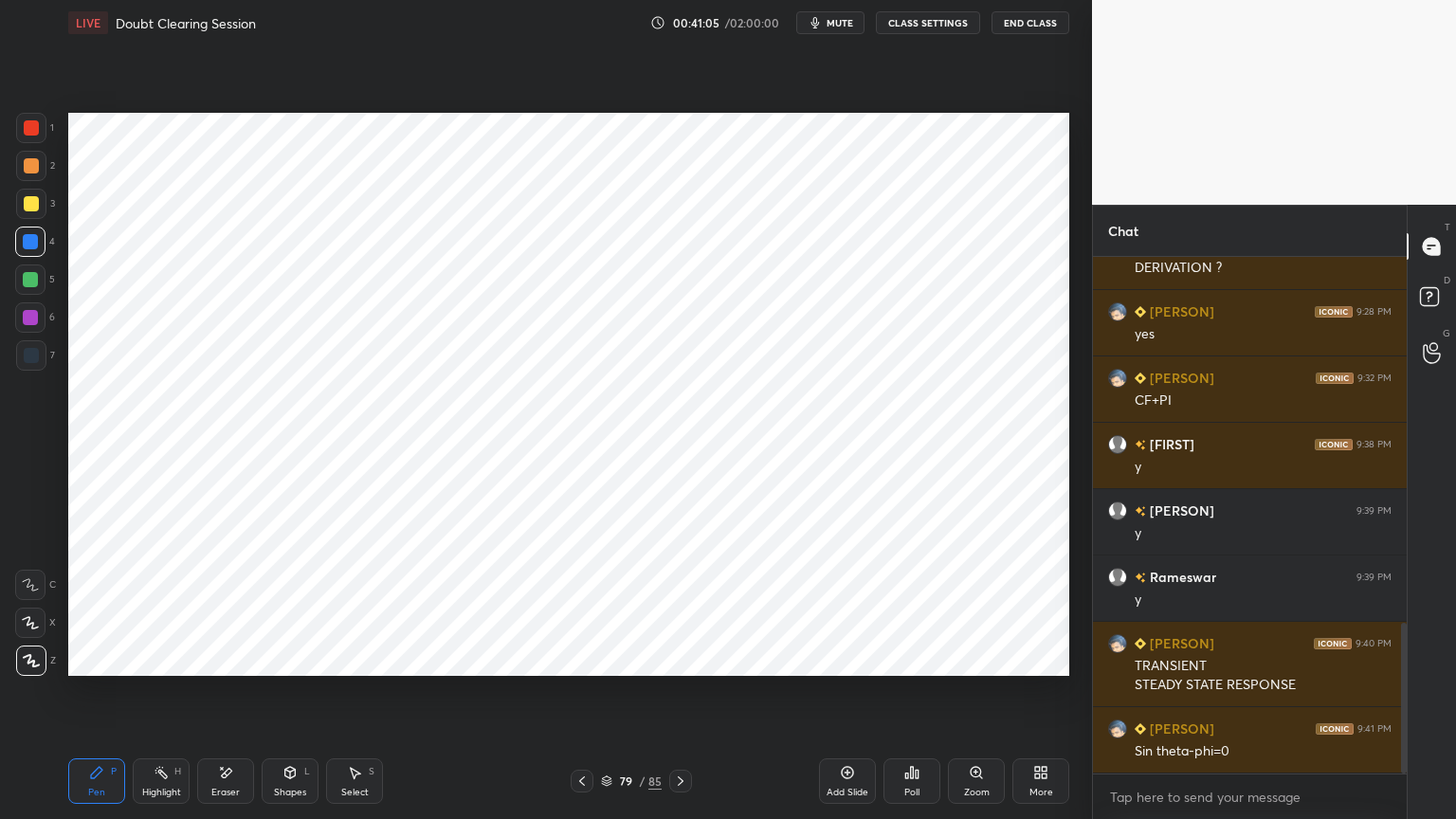 scroll, scrollTop: 1303, scrollLeft: 0, axis: vertical 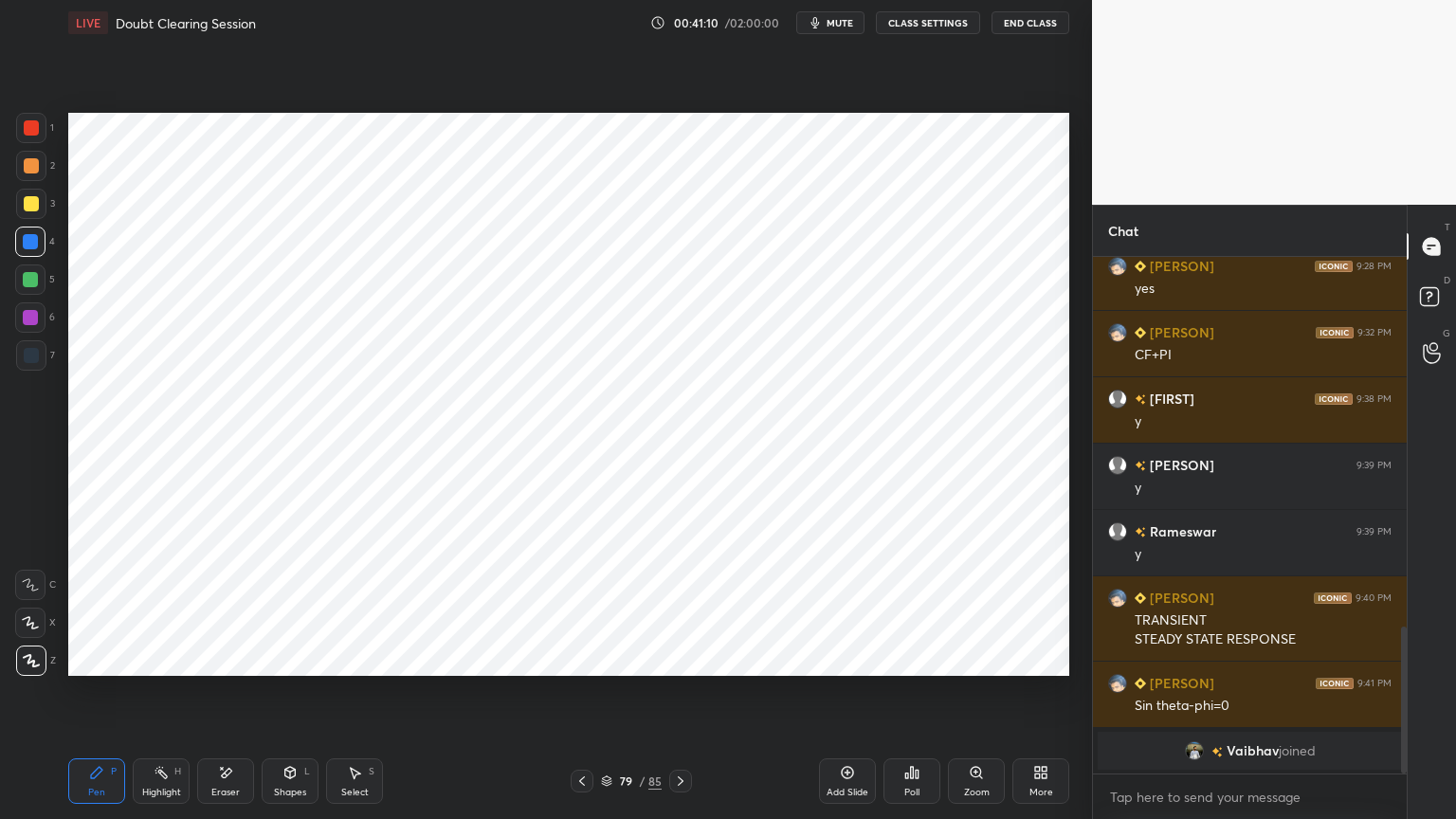 click at bounding box center (30, 318) 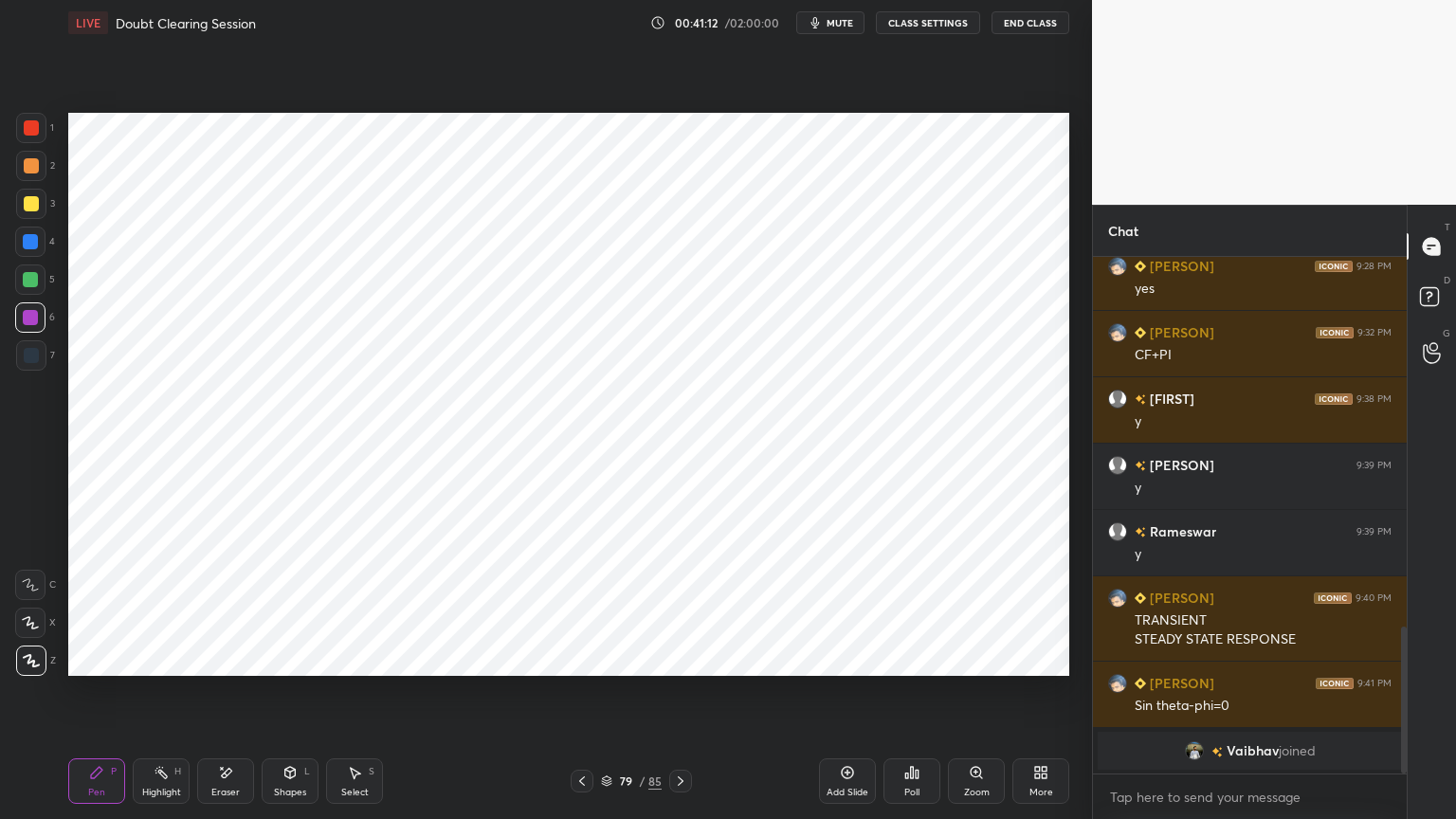 click 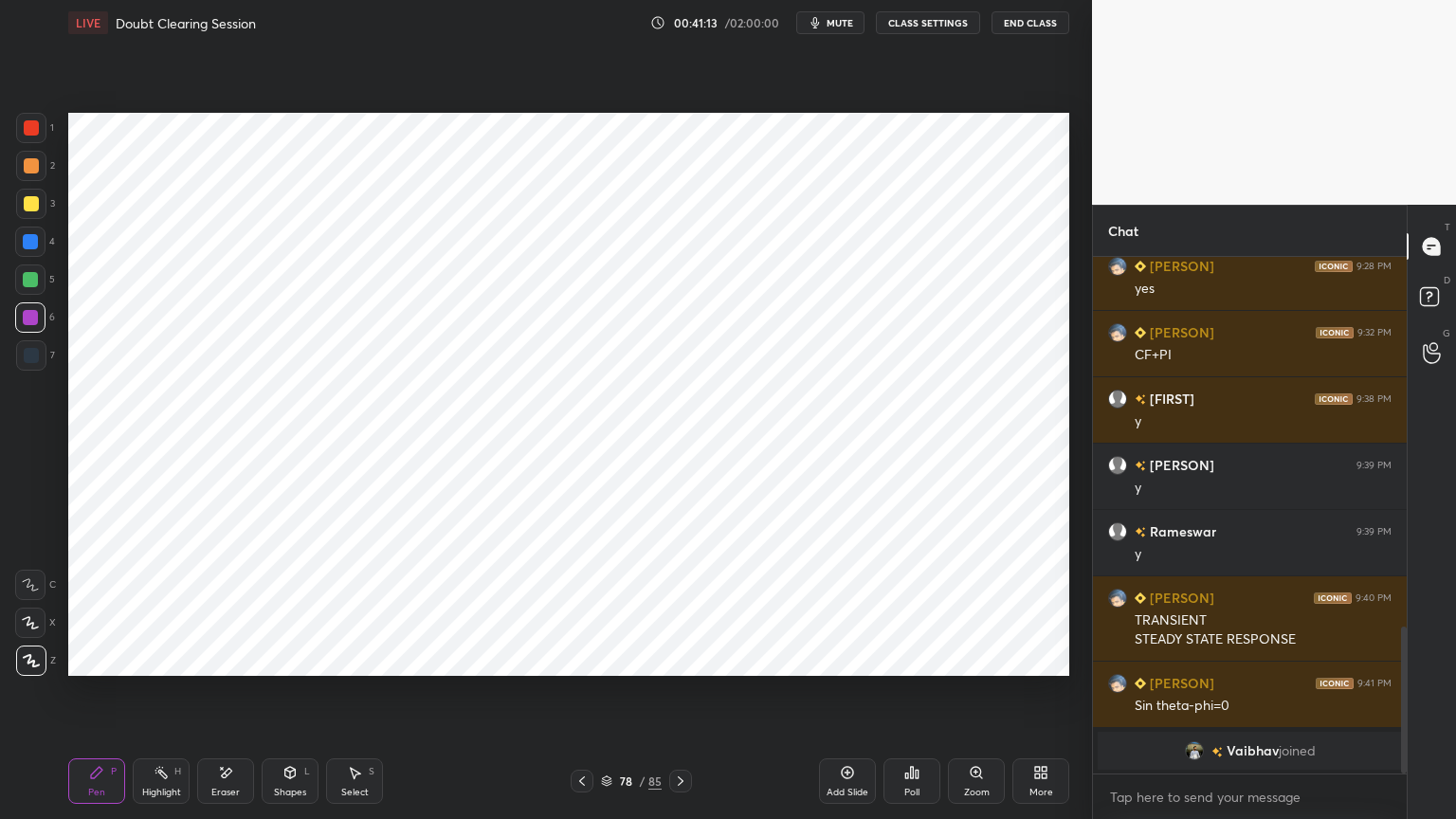 click 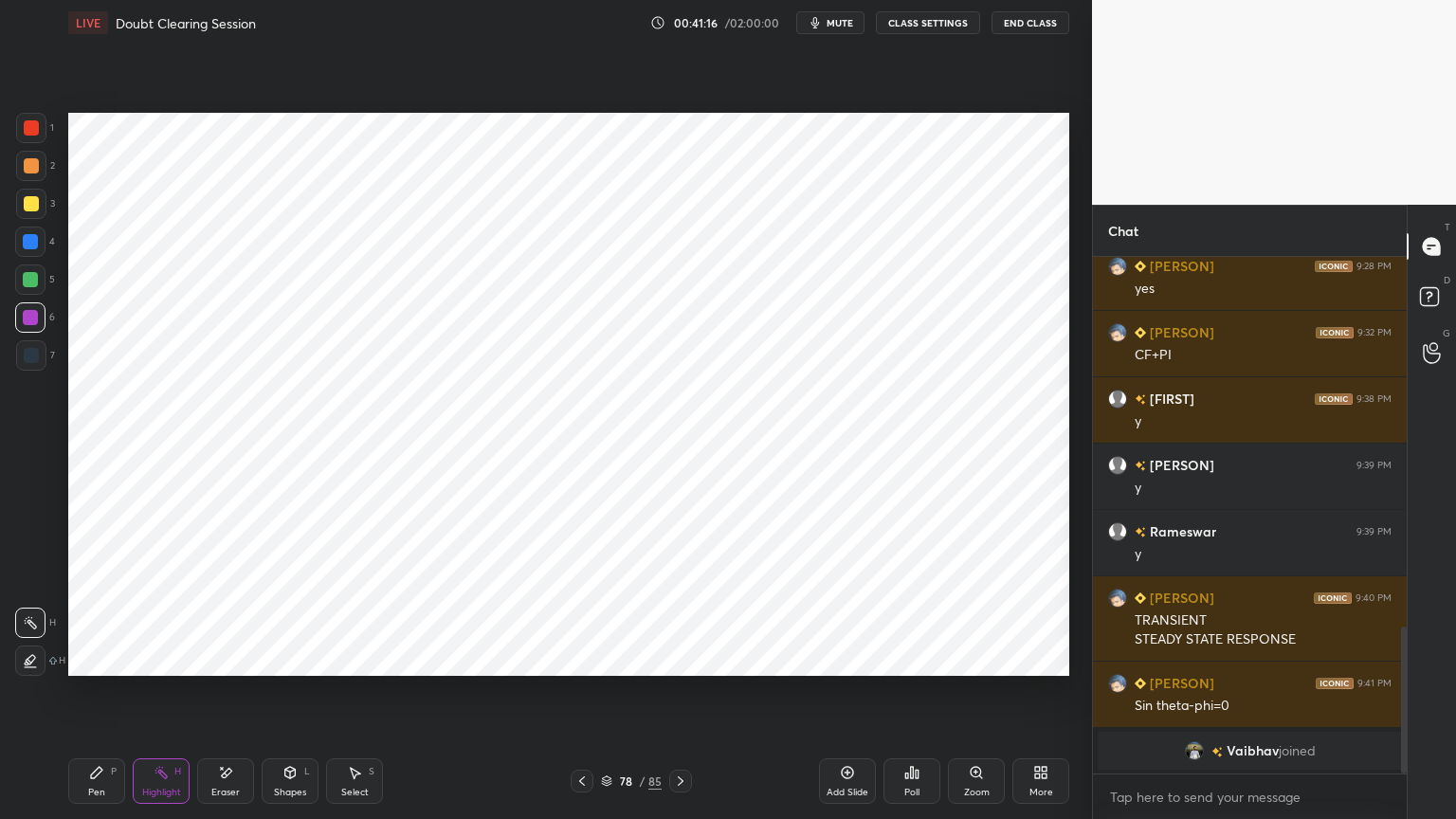 click at bounding box center [681, 781] 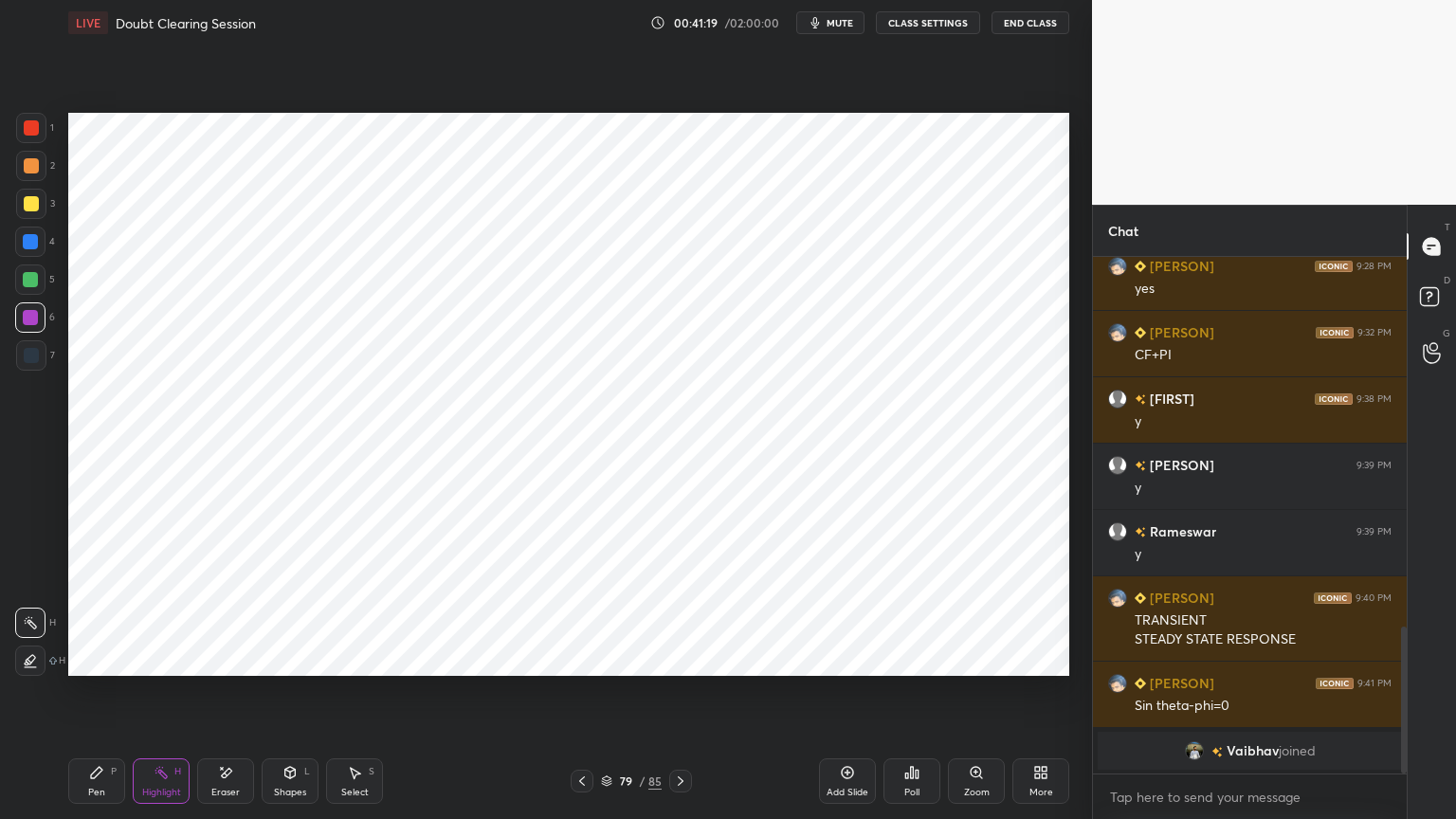 click 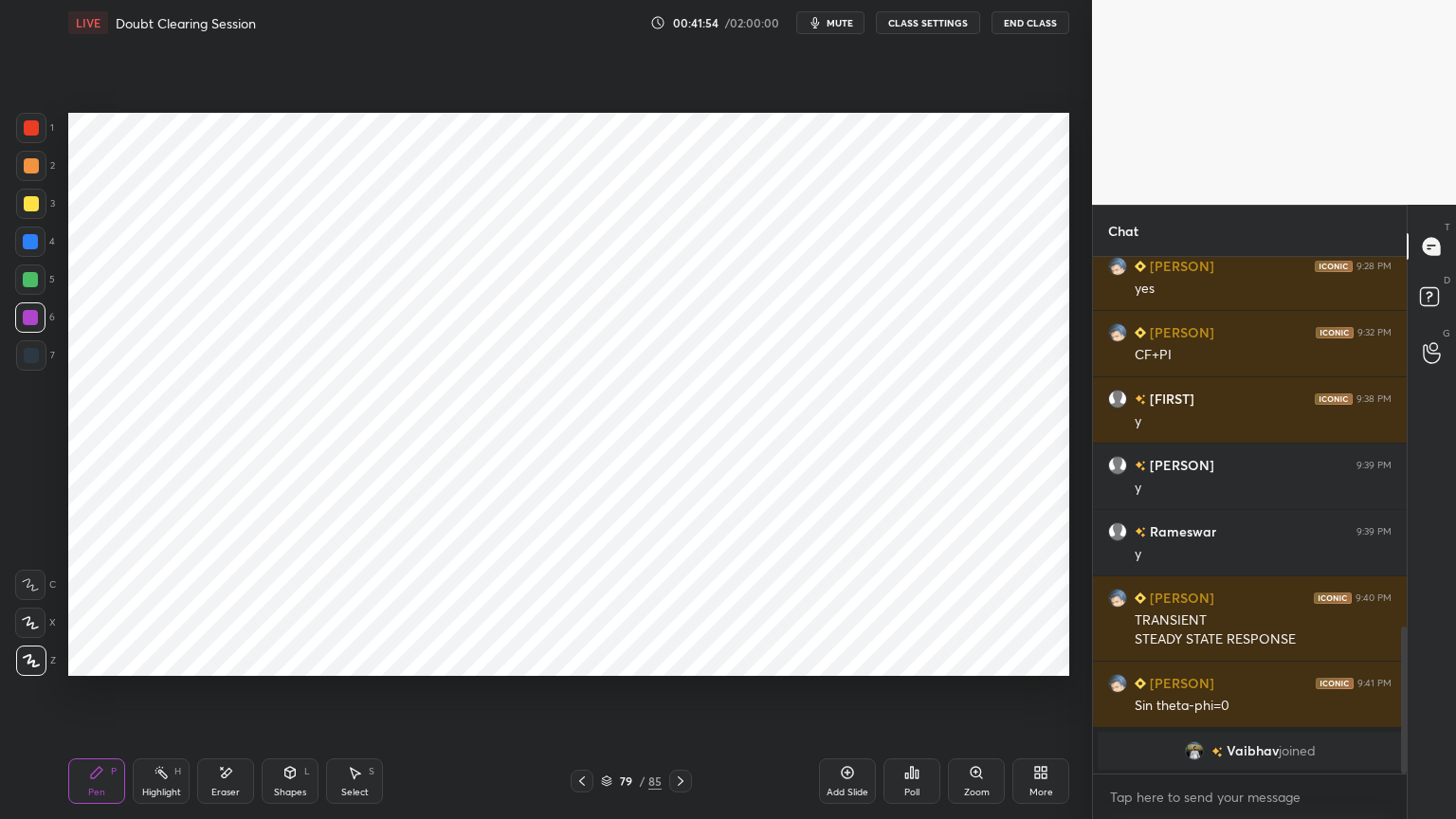 click on "Select S" at bounding box center (355, 781) 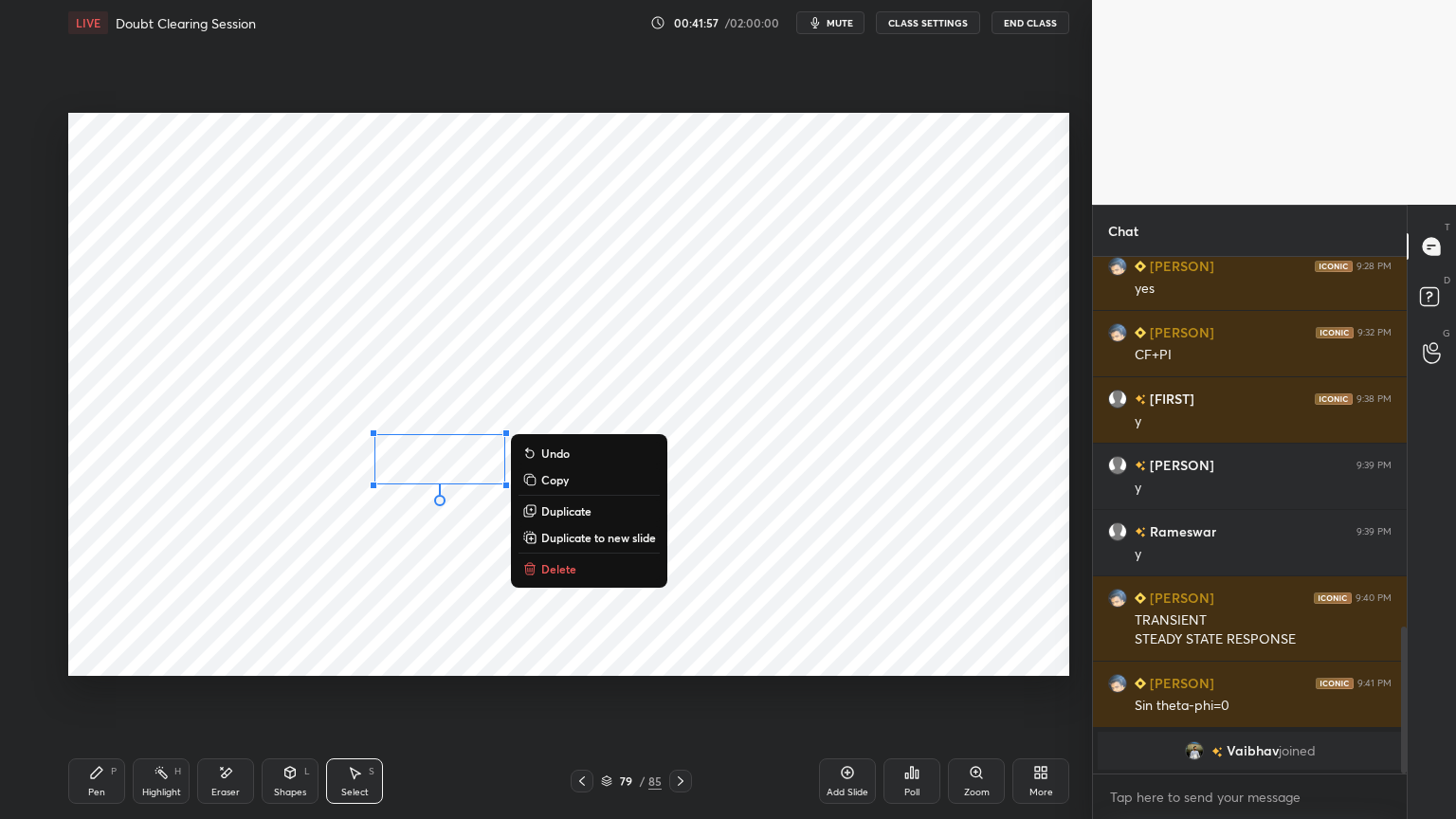 click on "0 ° Undo Copy Duplicate Duplicate to new slide Delete" at bounding box center (569, 394) 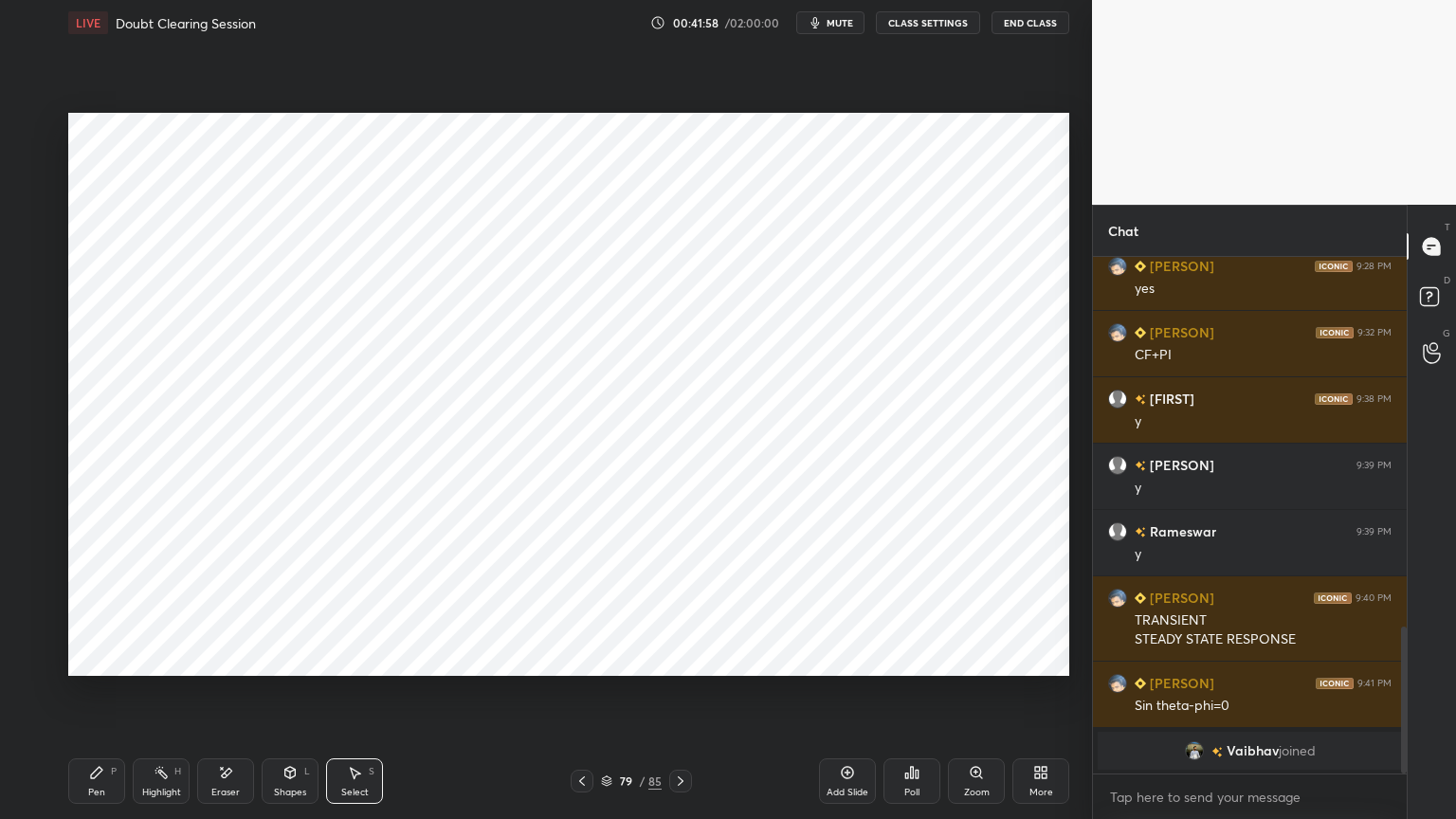 click on "Shapes L" at bounding box center (290, 781) 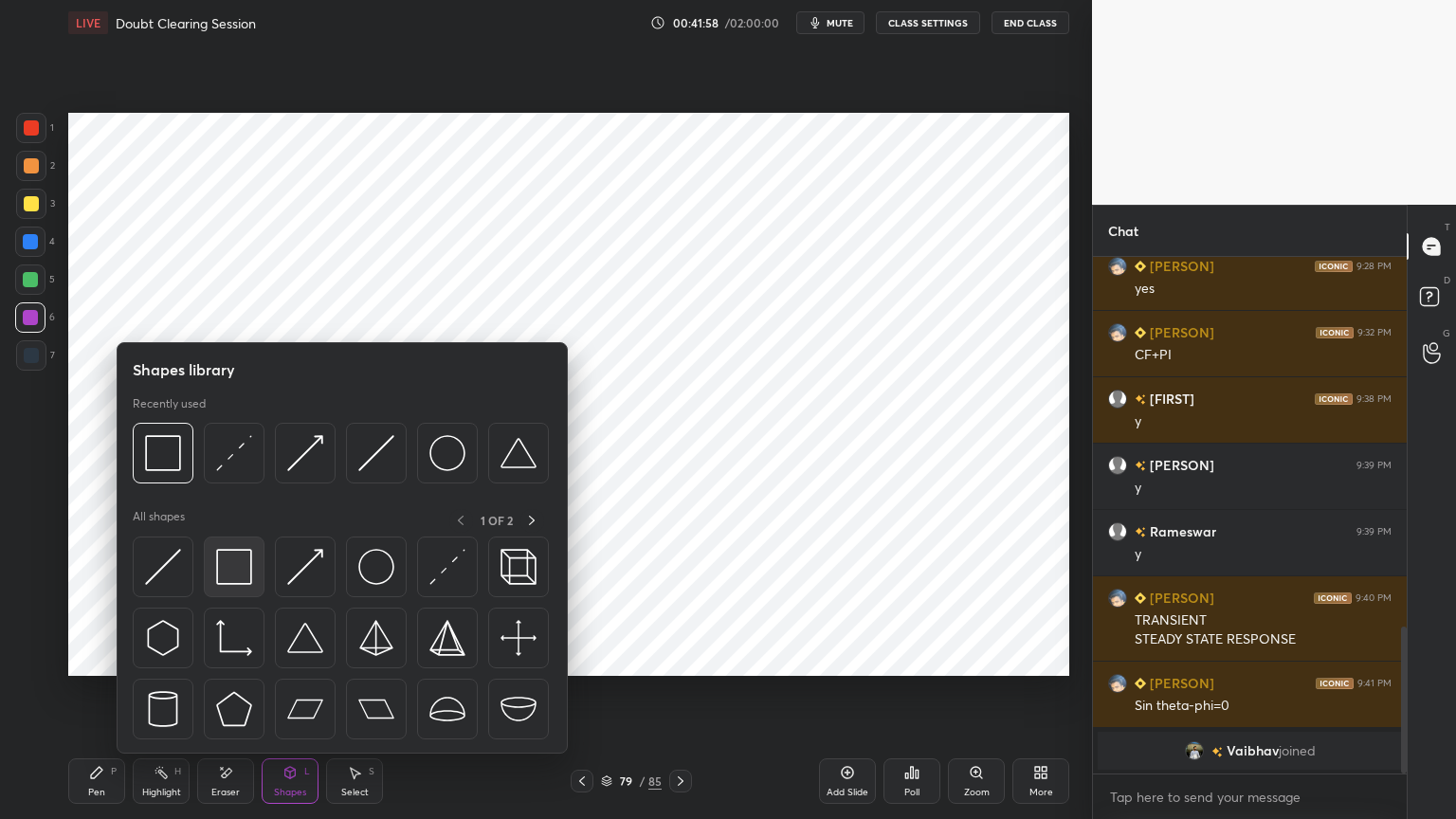 click at bounding box center (234, 567) 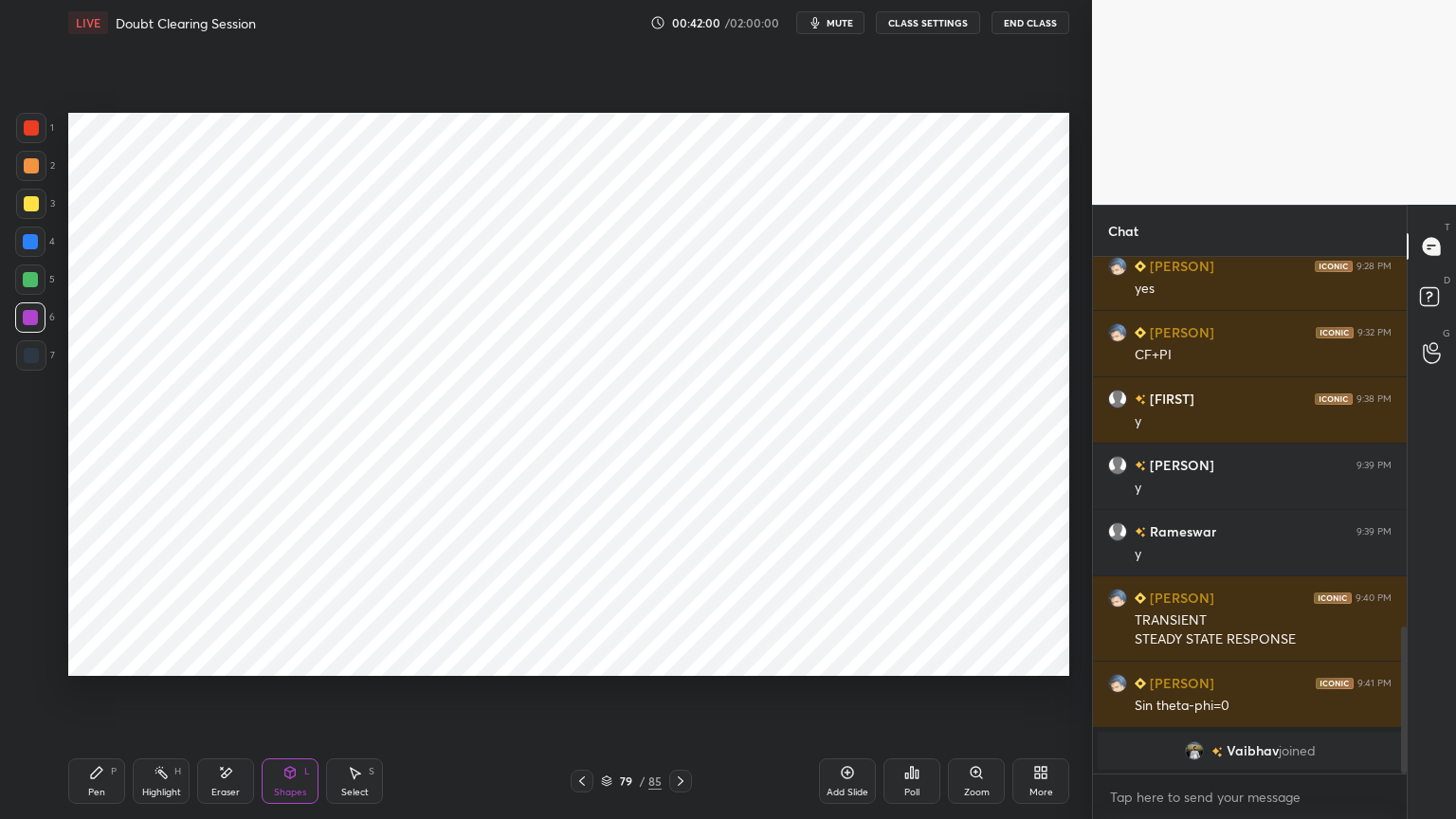 click 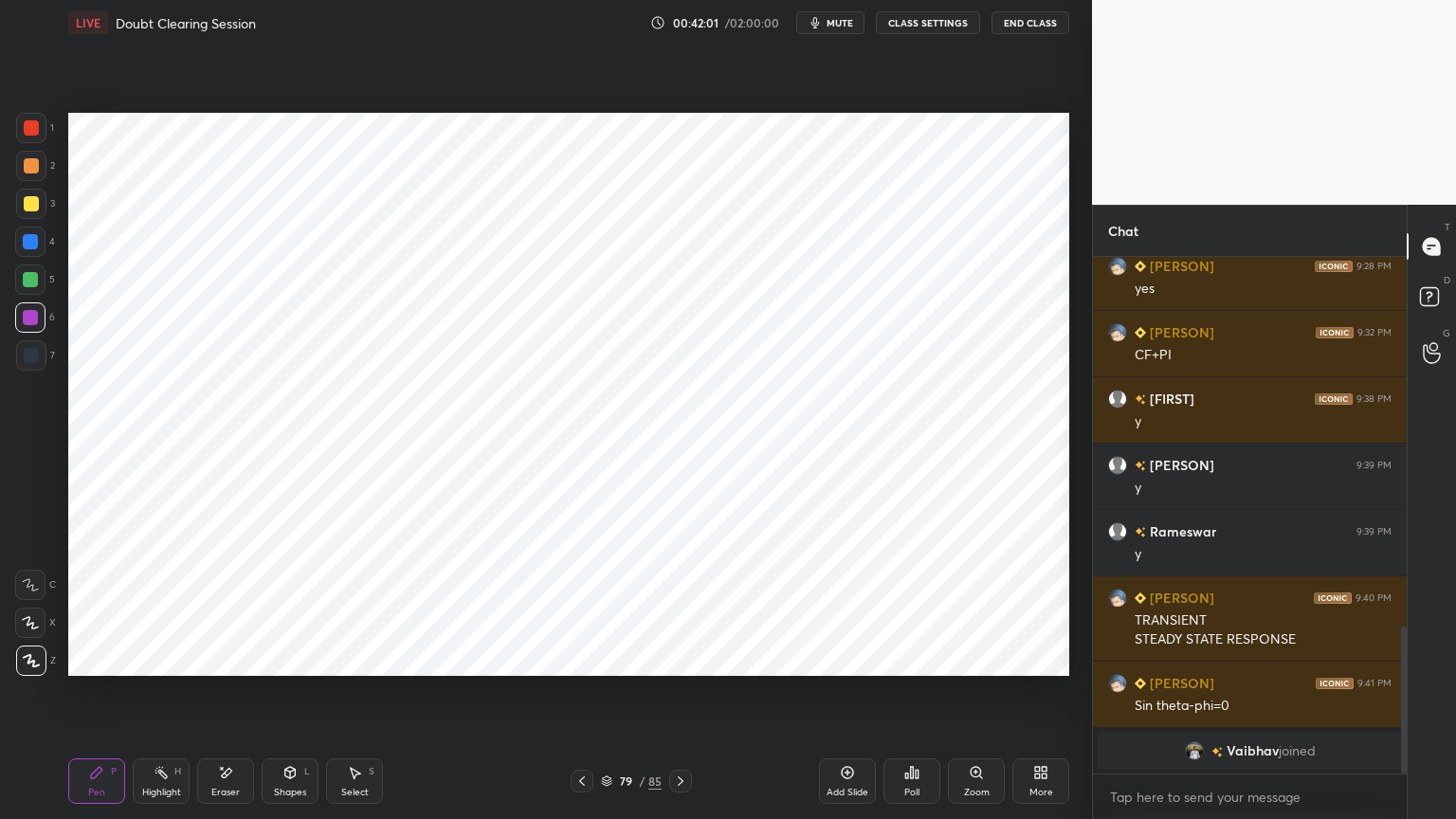 click at bounding box center (30, 242) 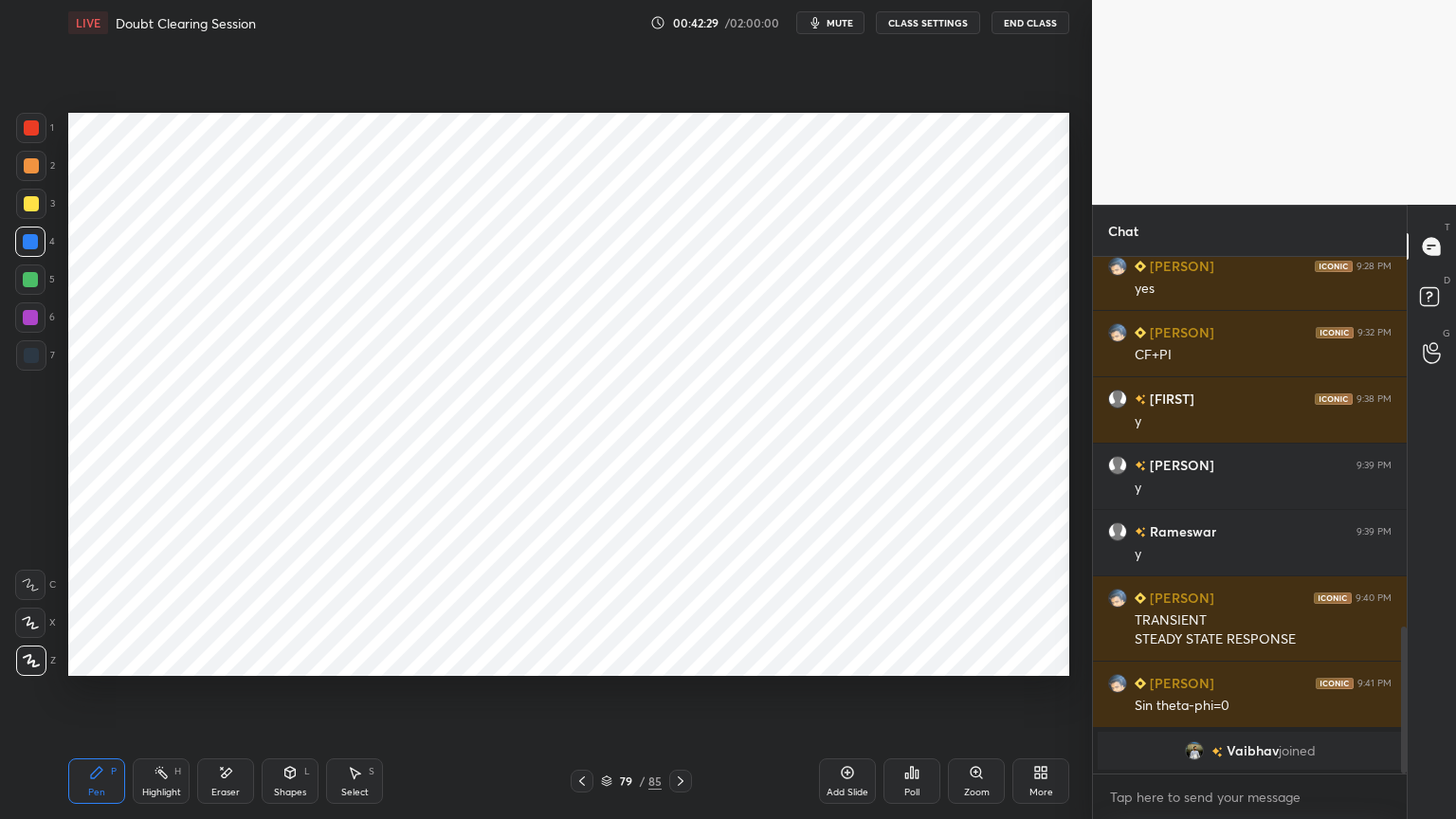 click at bounding box center (31, 355) 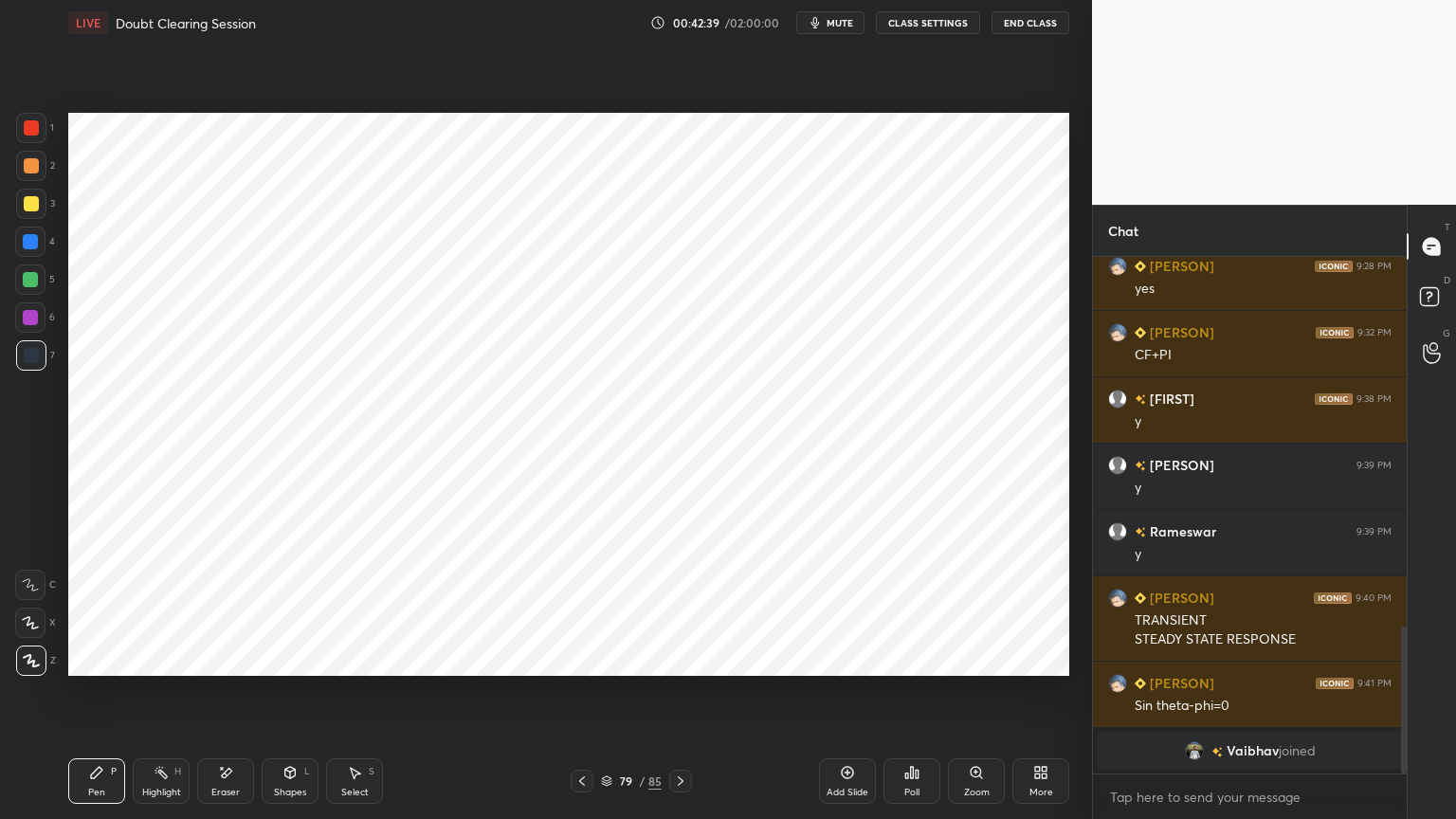 click on "Select S" at bounding box center [355, 781] 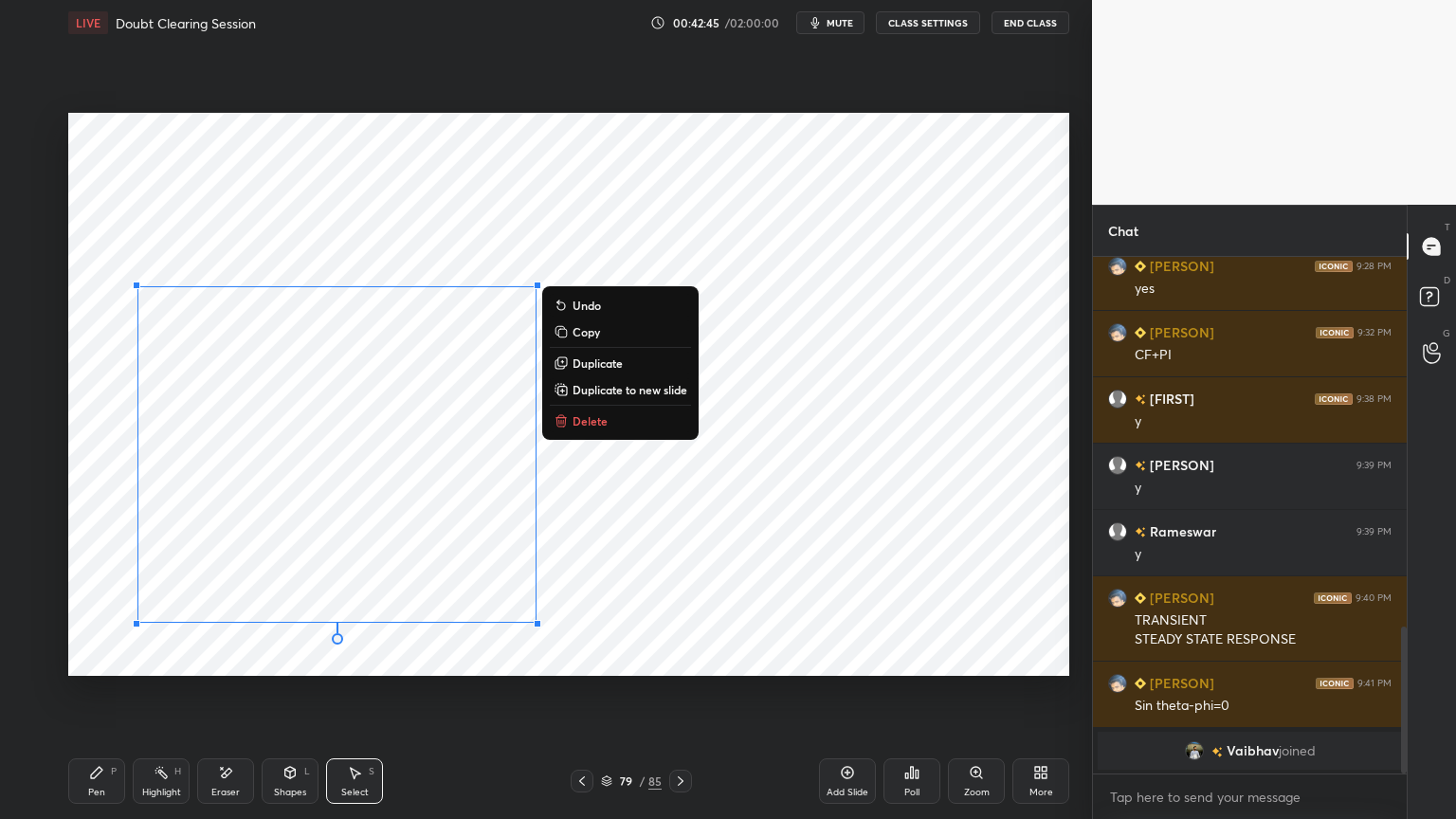click on "0 ° Undo Copy Duplicate Duplicate to new slide Delete" at bounding box center [569, 394] 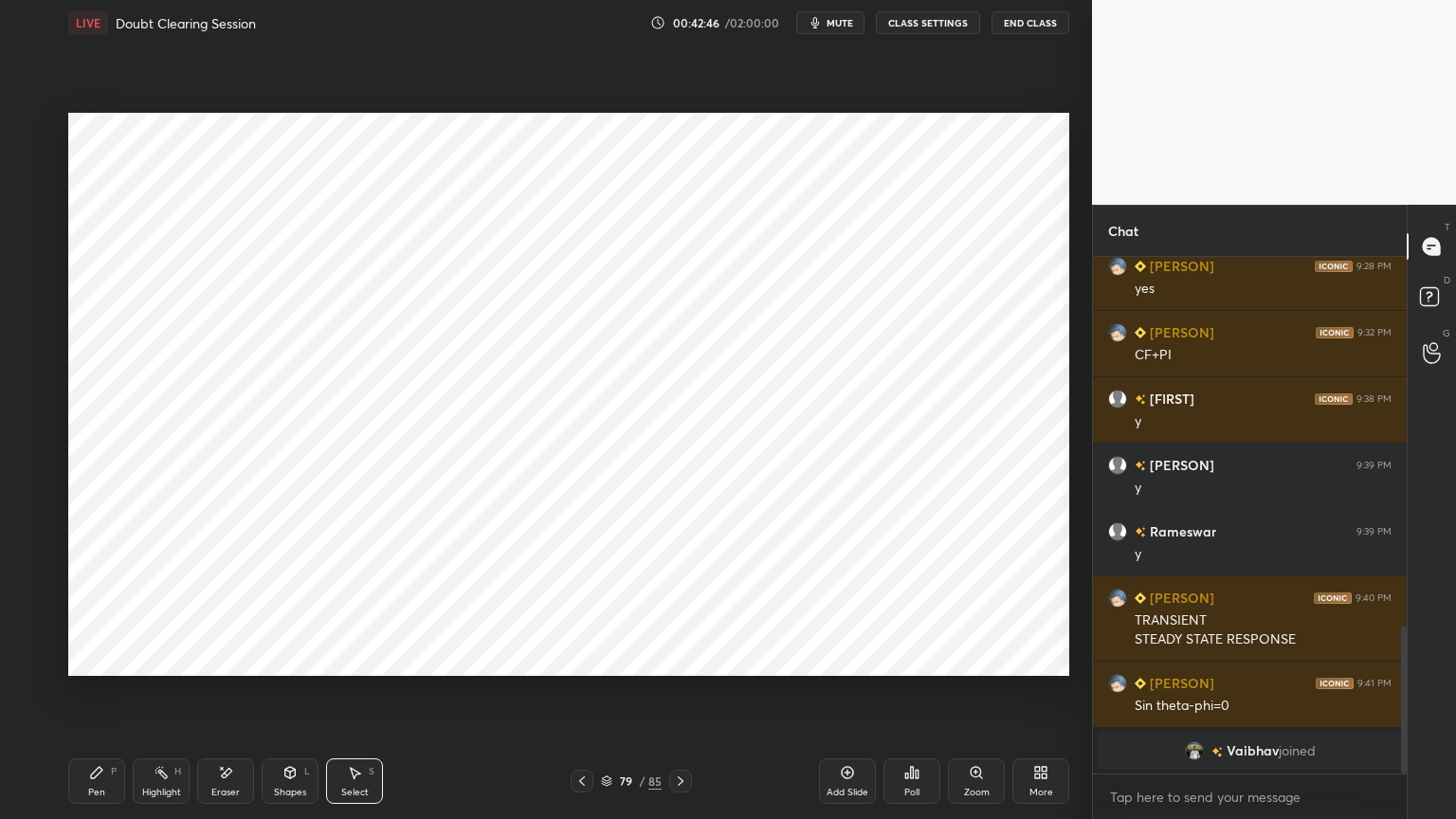 click on "Pen P" at bounding box center [97, 781] 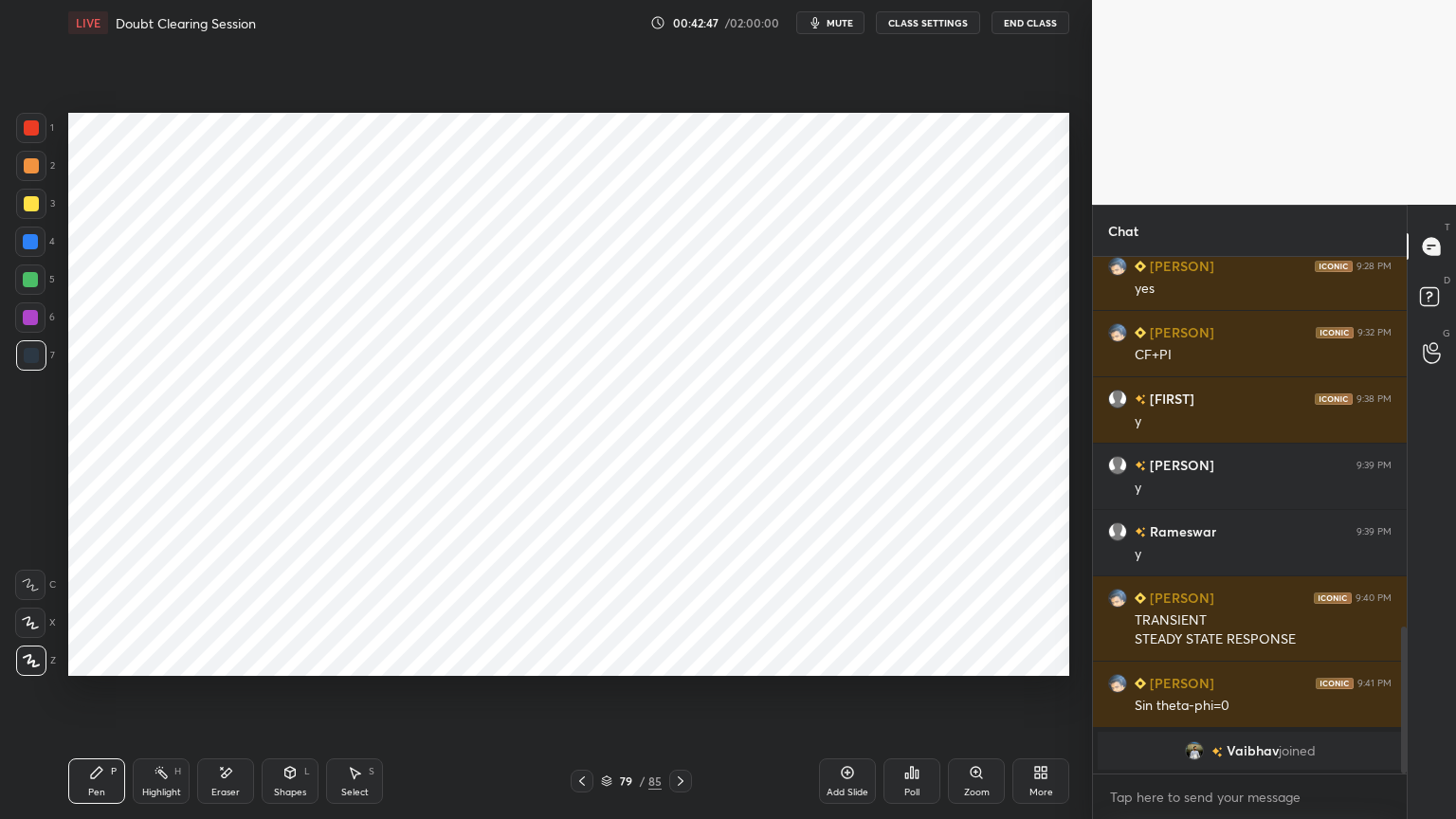 click at bounding box center (31, 355) 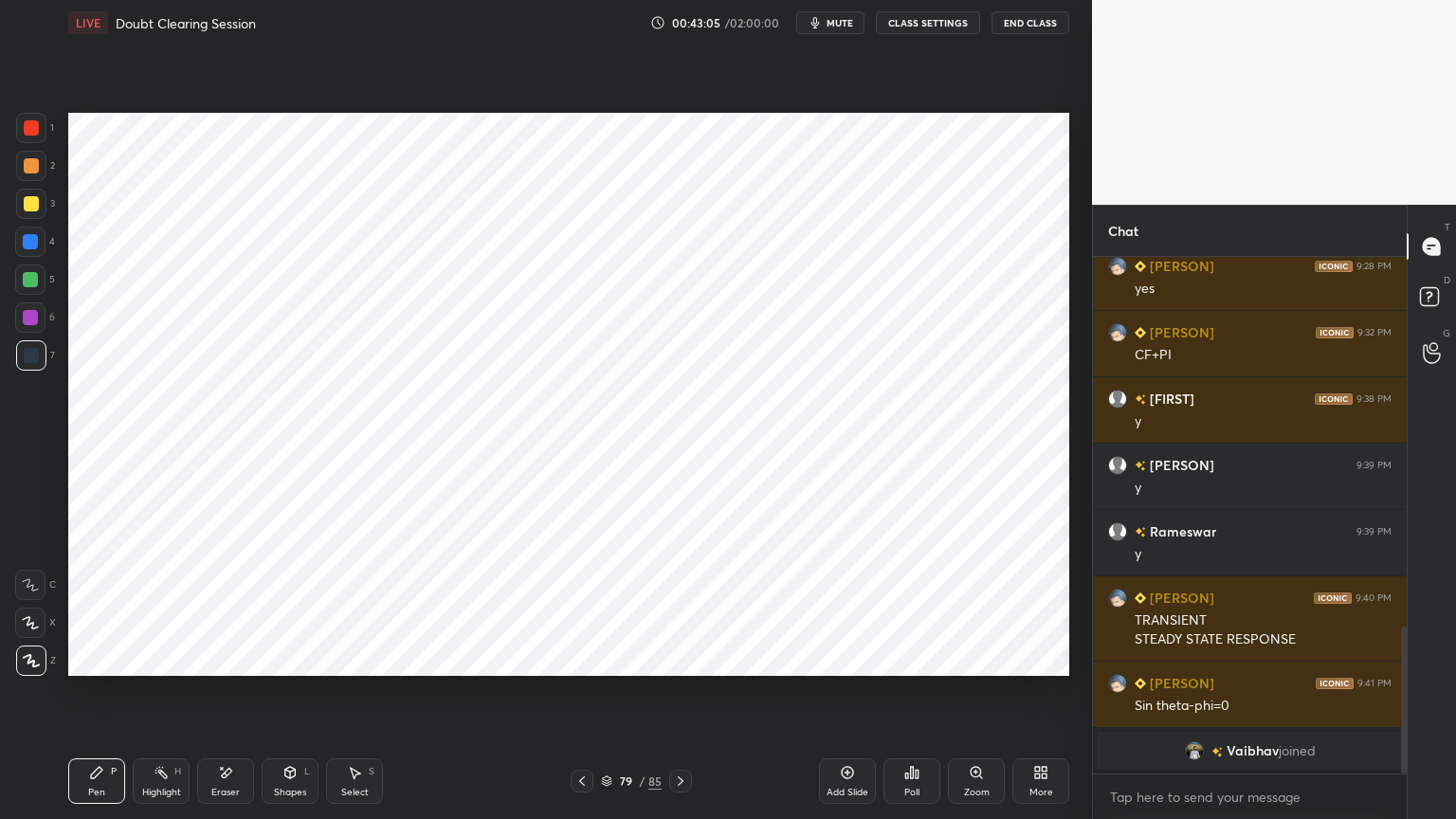 click on "Select S" at bounding box center [355, 781] 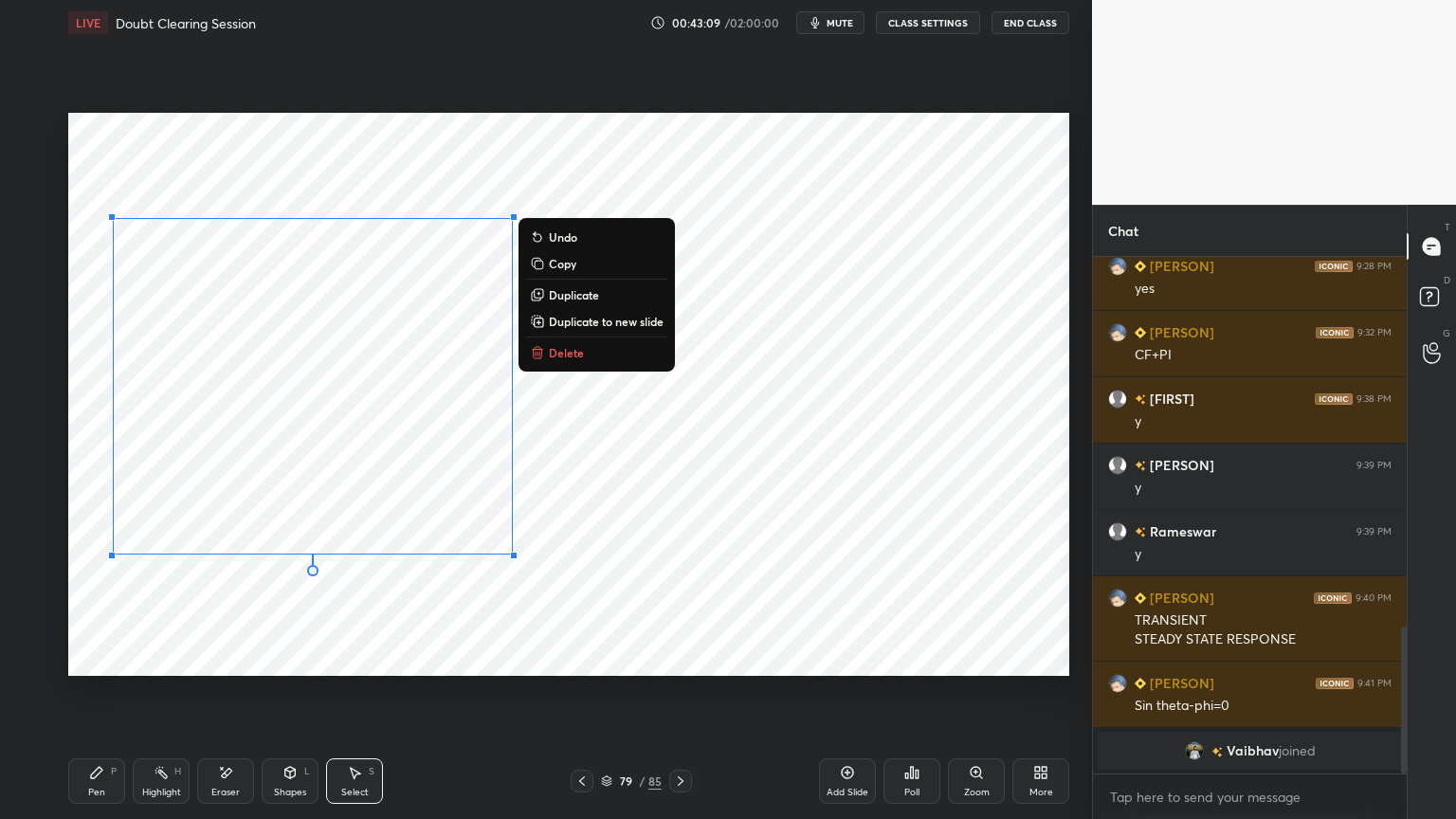 click on "0 ° Undo Copy Duplicate Duplicate to new slide Delete" at bounding box center (569, 394) 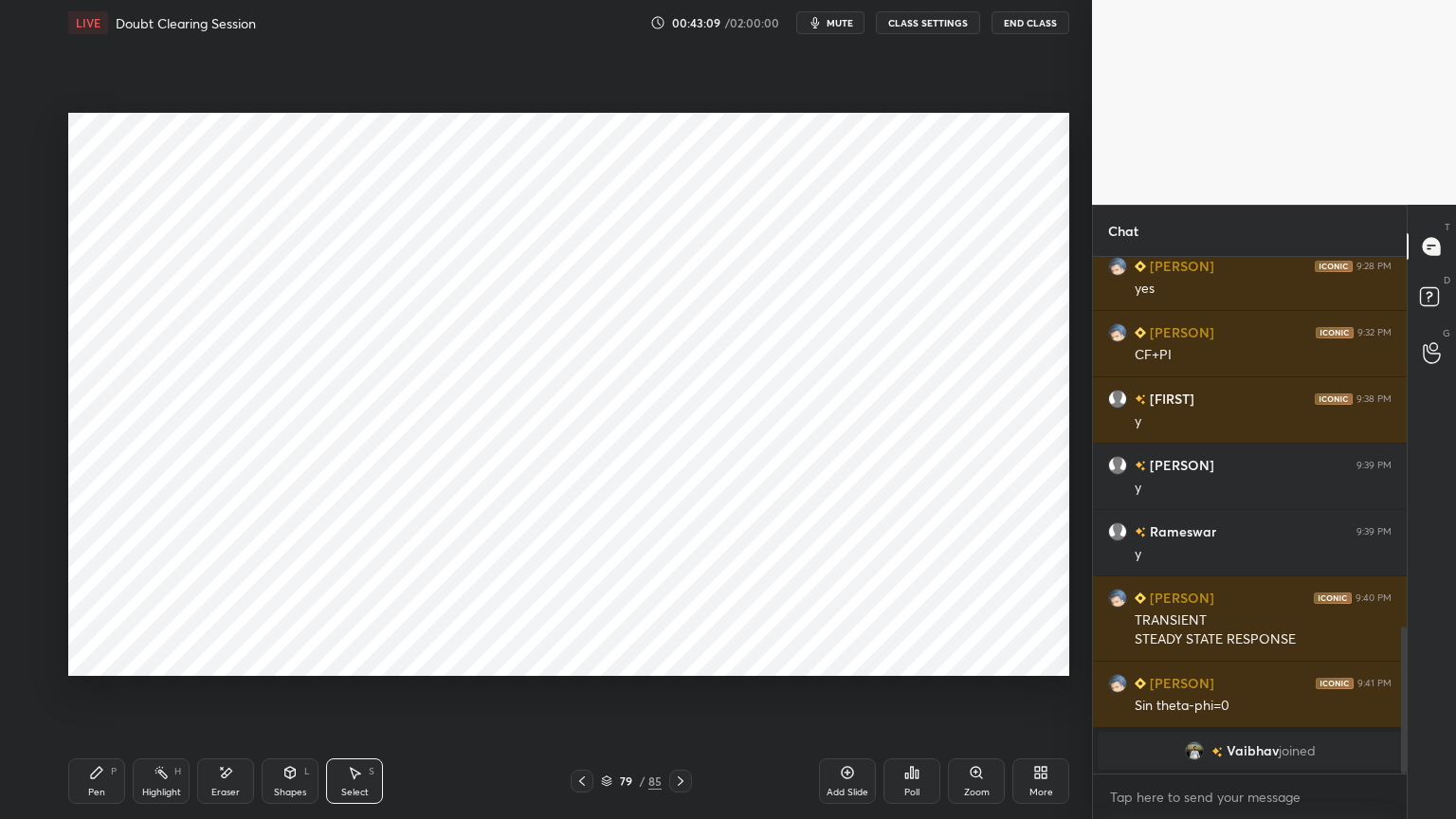 click on "Shapes" at bounding box center (290, 792) 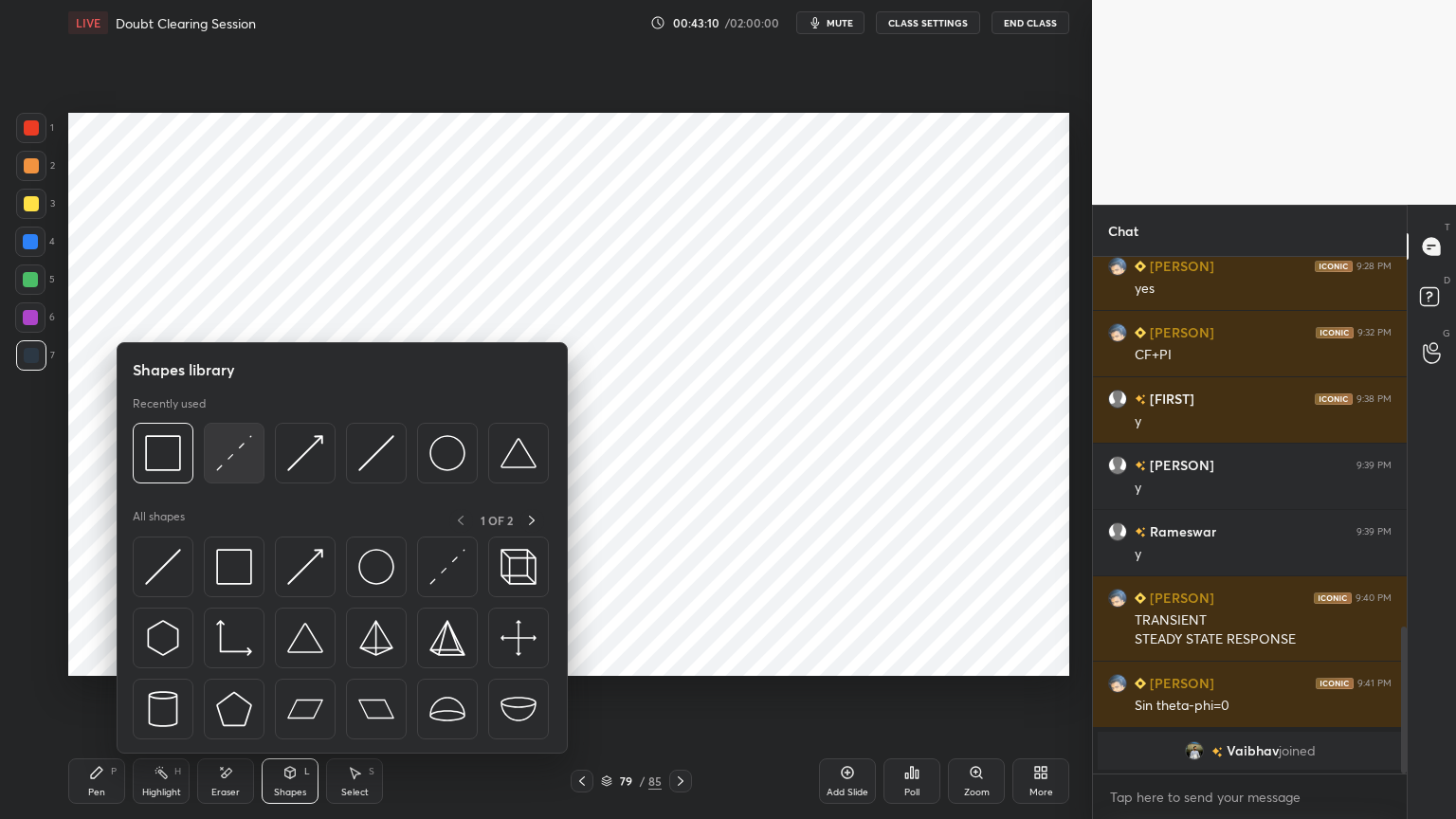 click at bounding box center [234, 453] 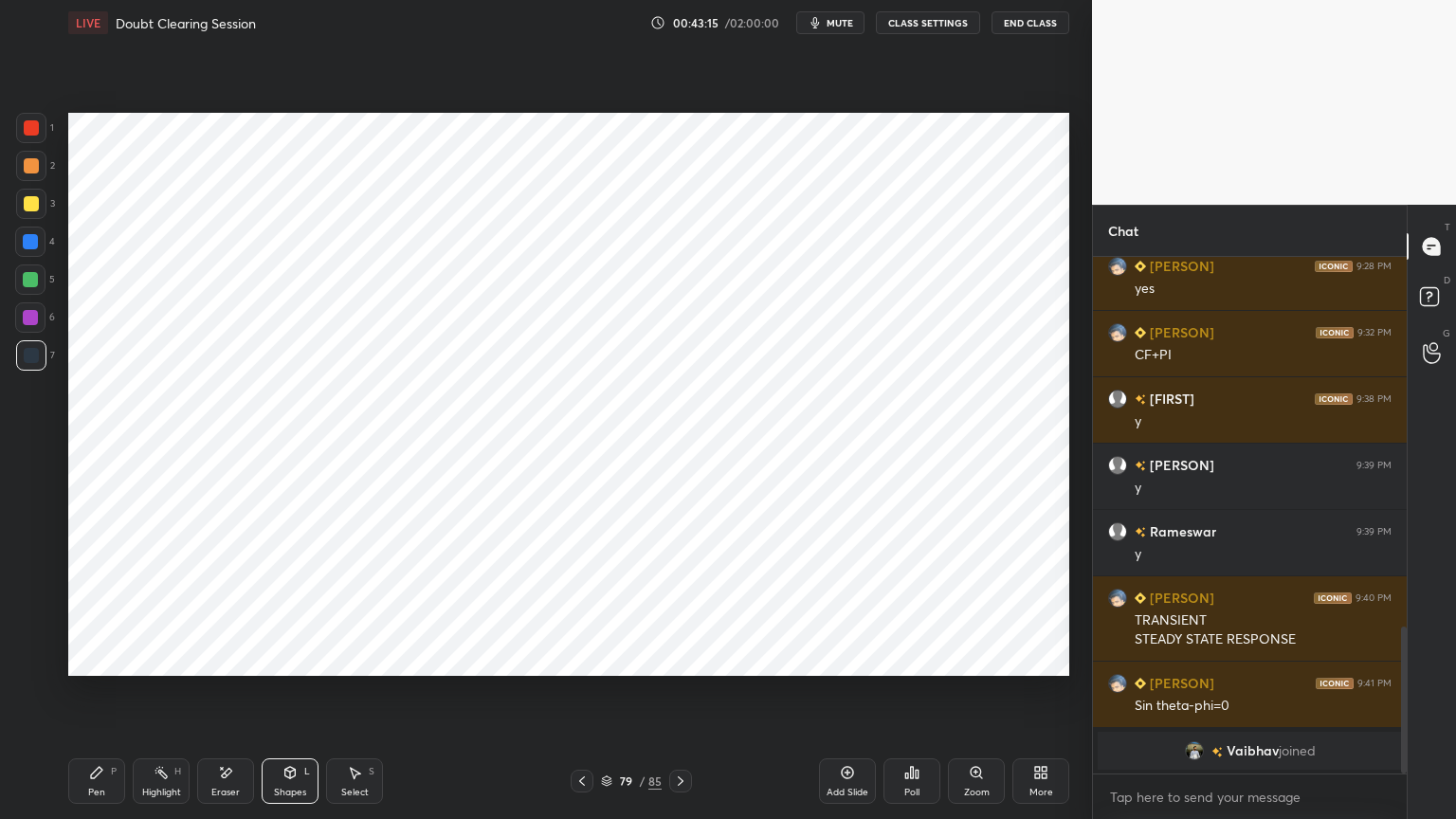 click 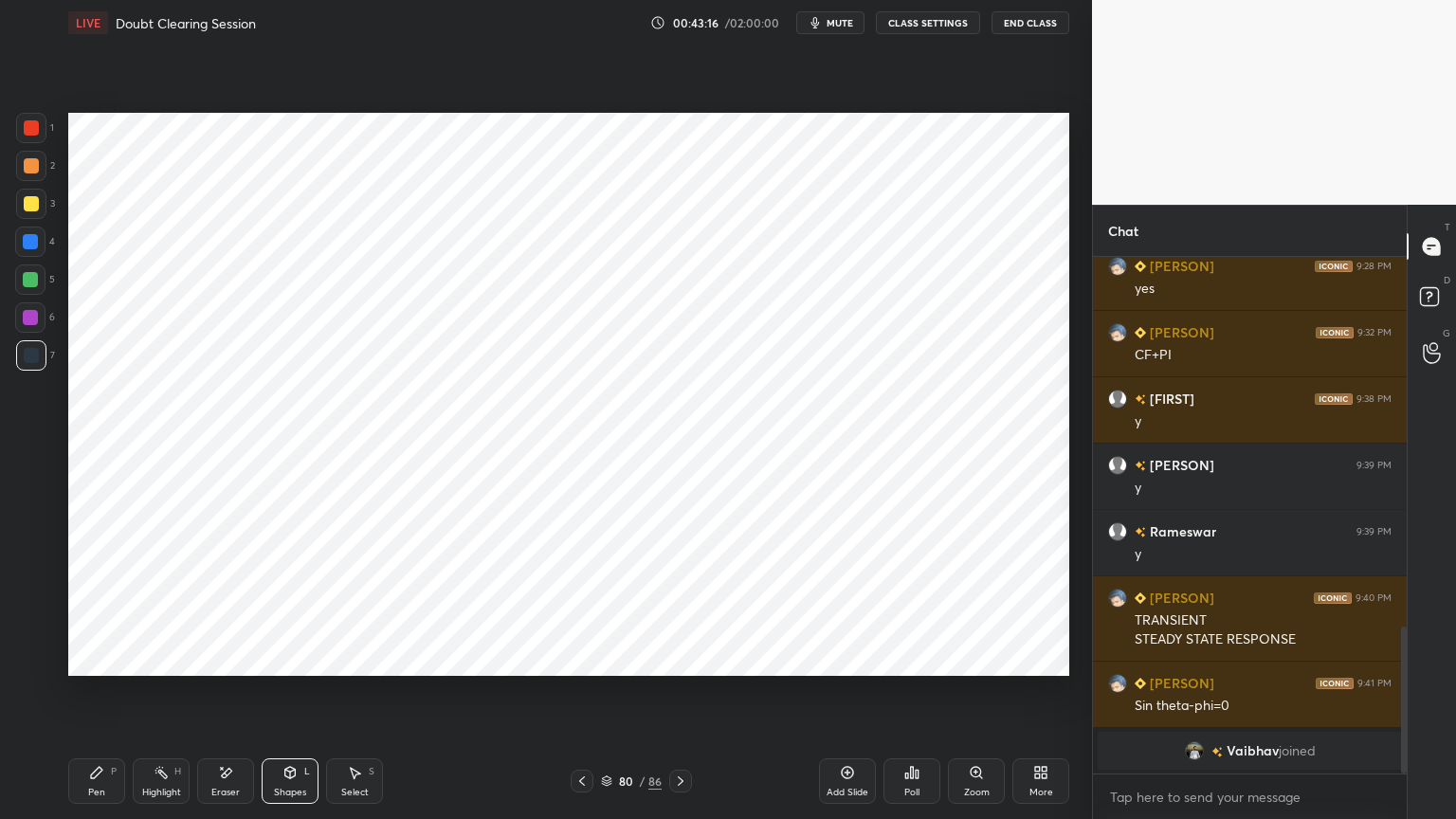 click on "Pen P" at bounding box center (97, 781) 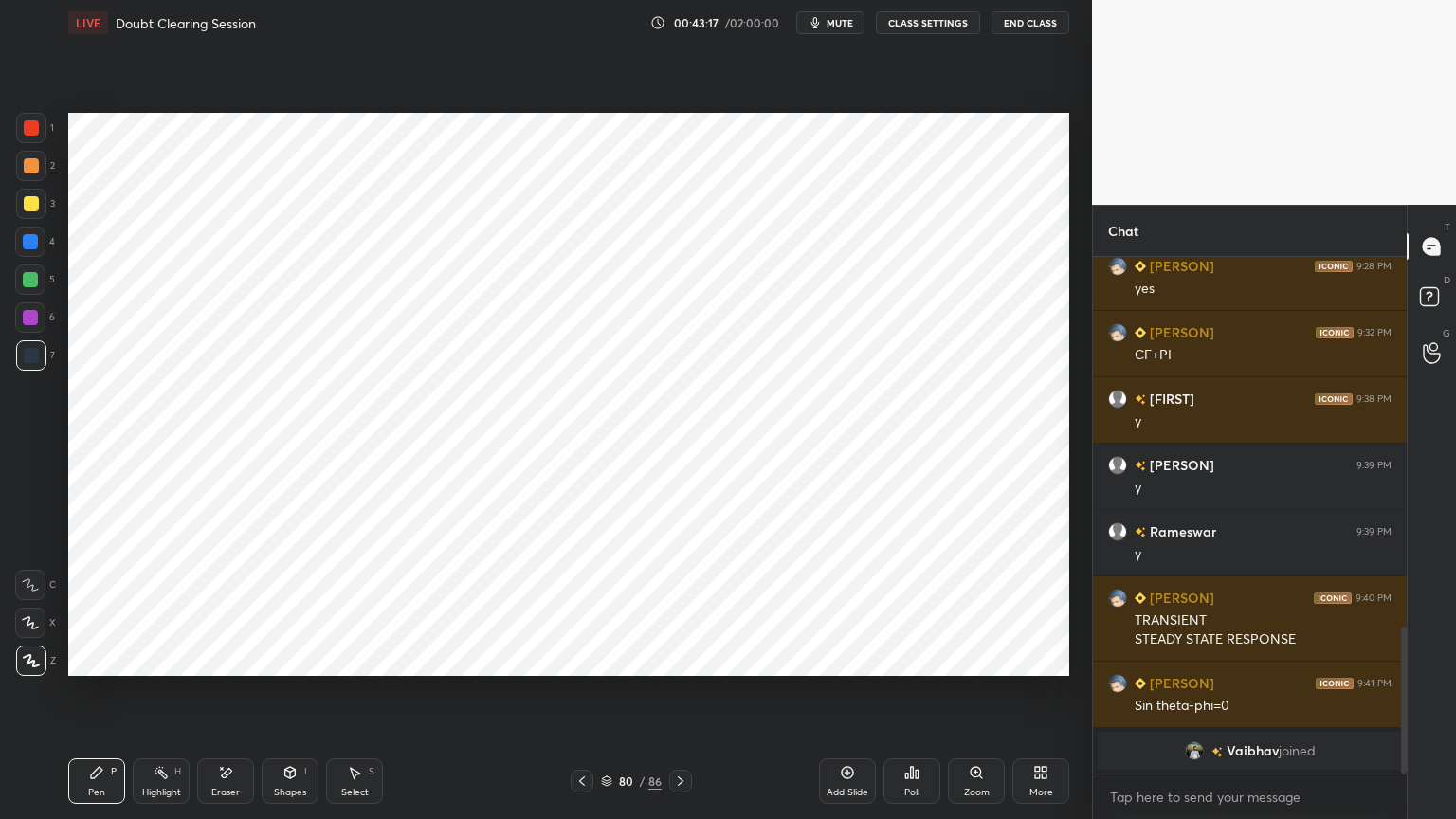 click at bounding box center [31, 355] 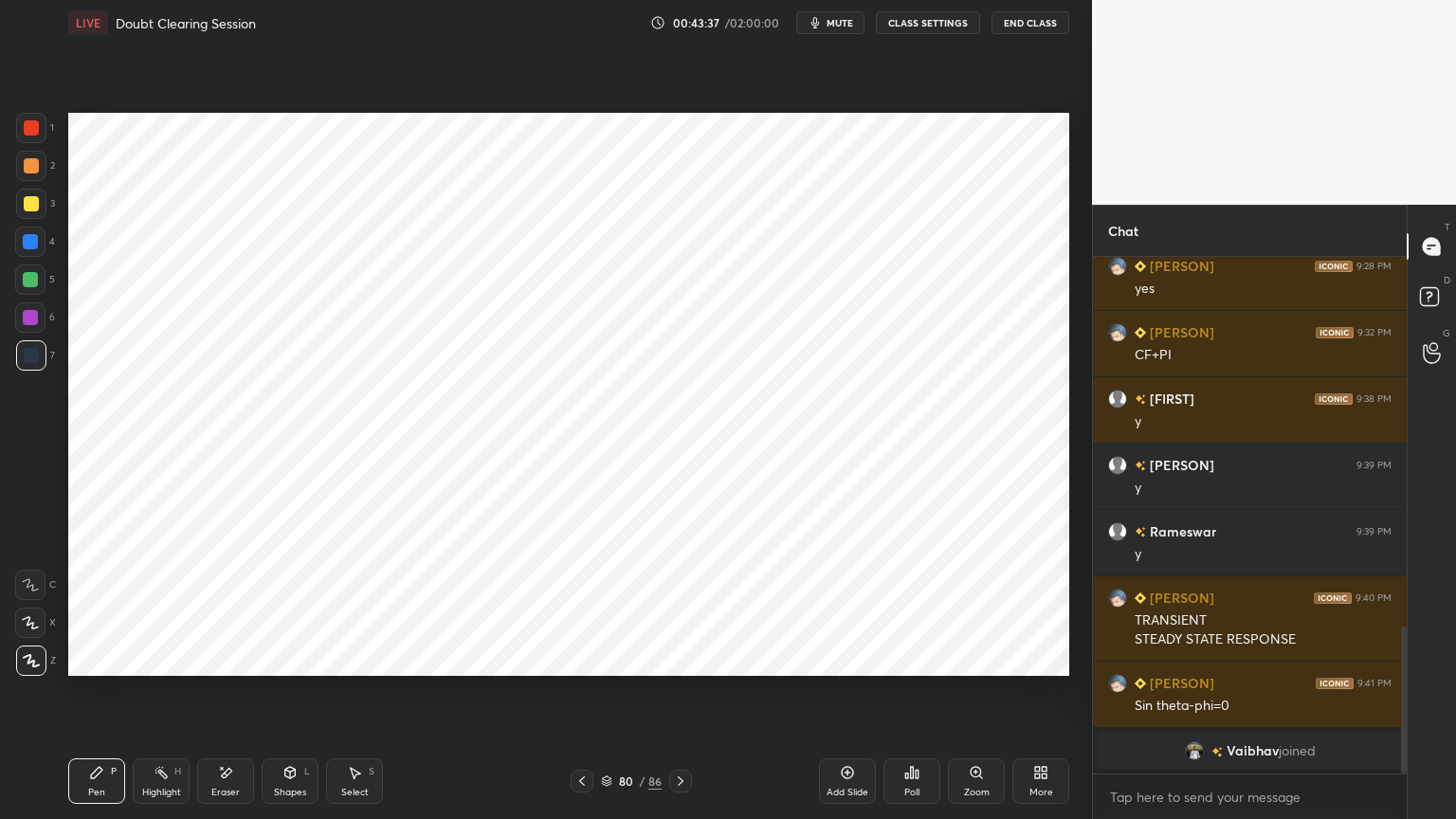 click at bounding box center [30, 242] 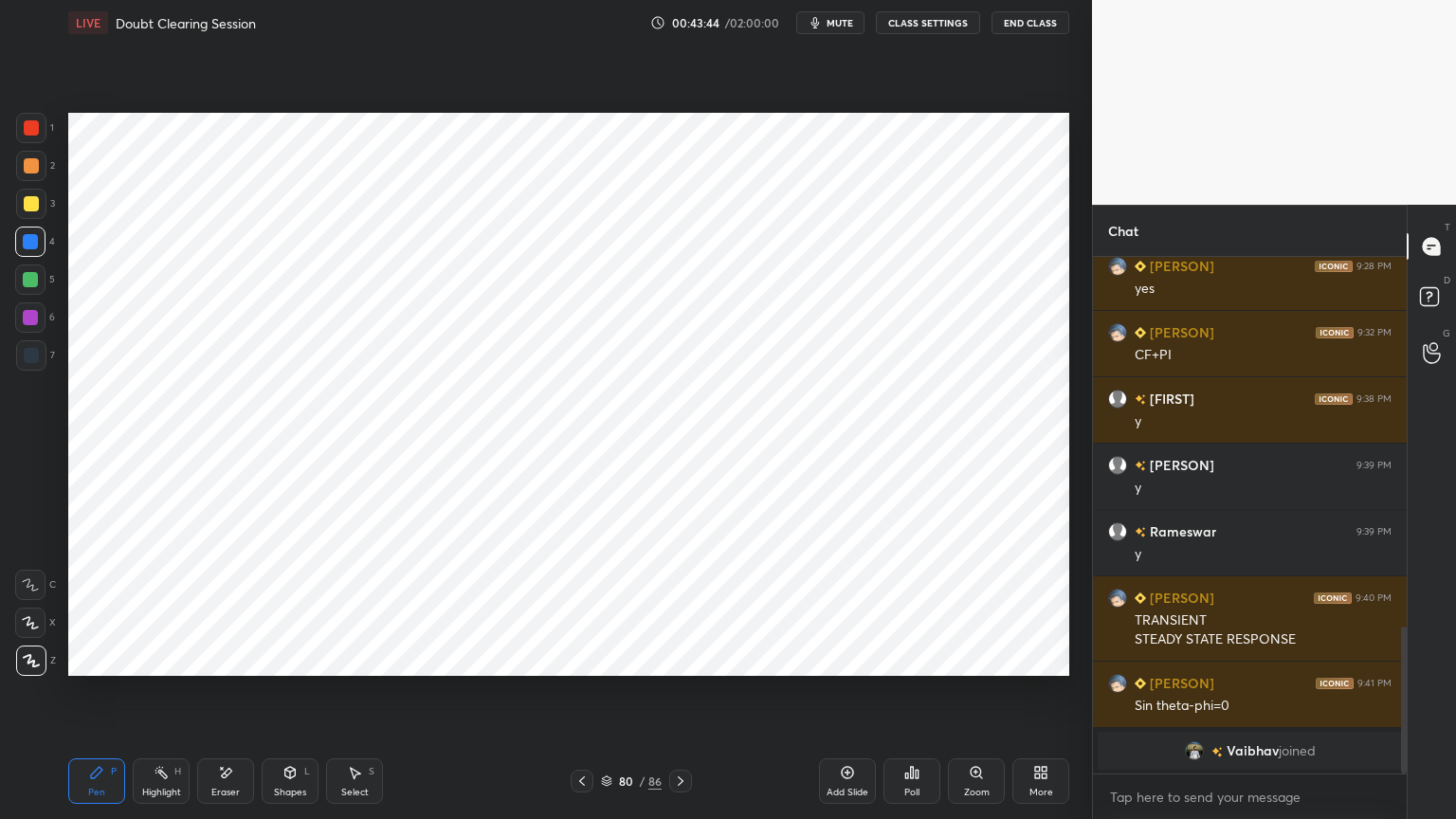 click 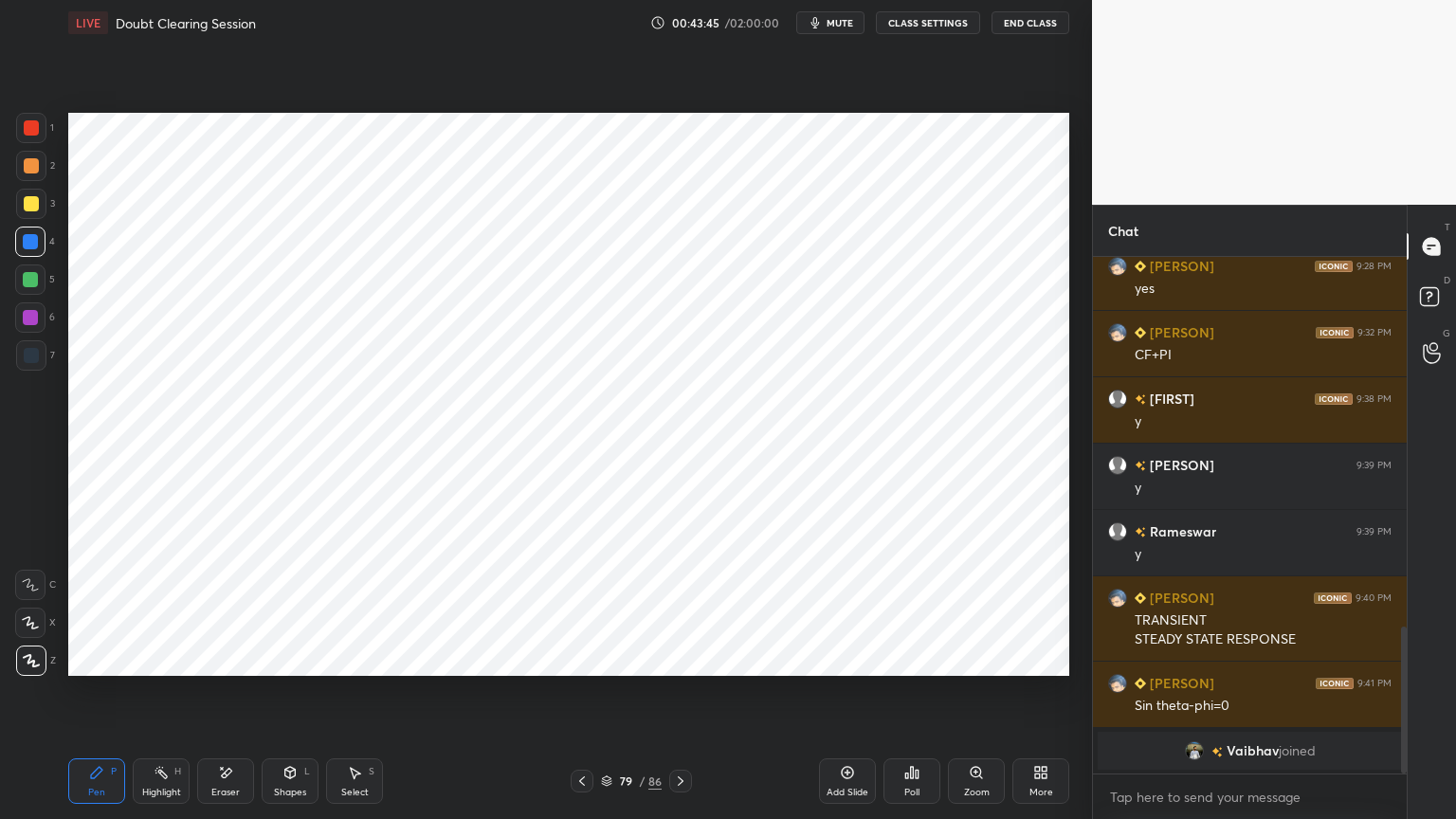 click 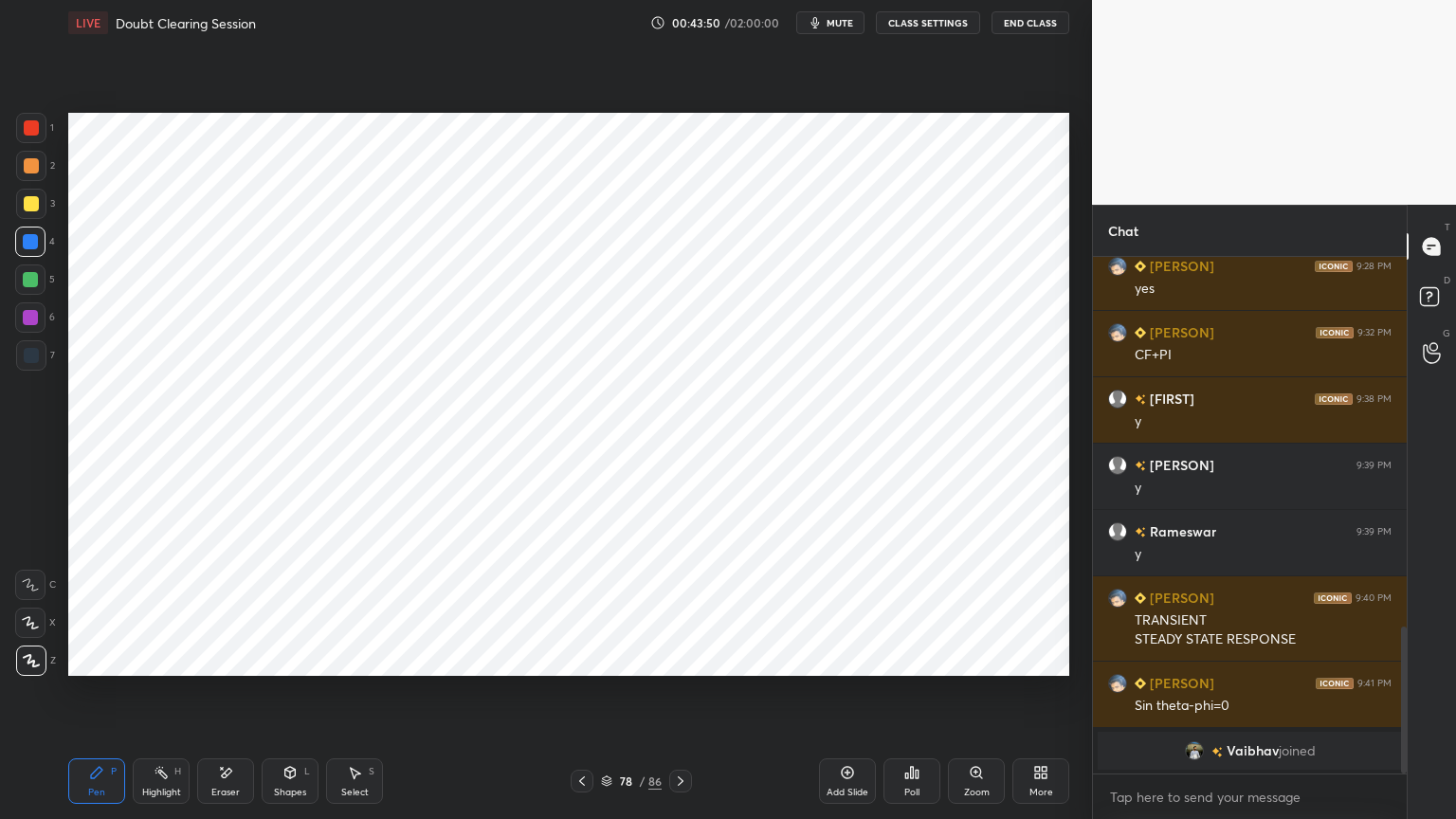 click 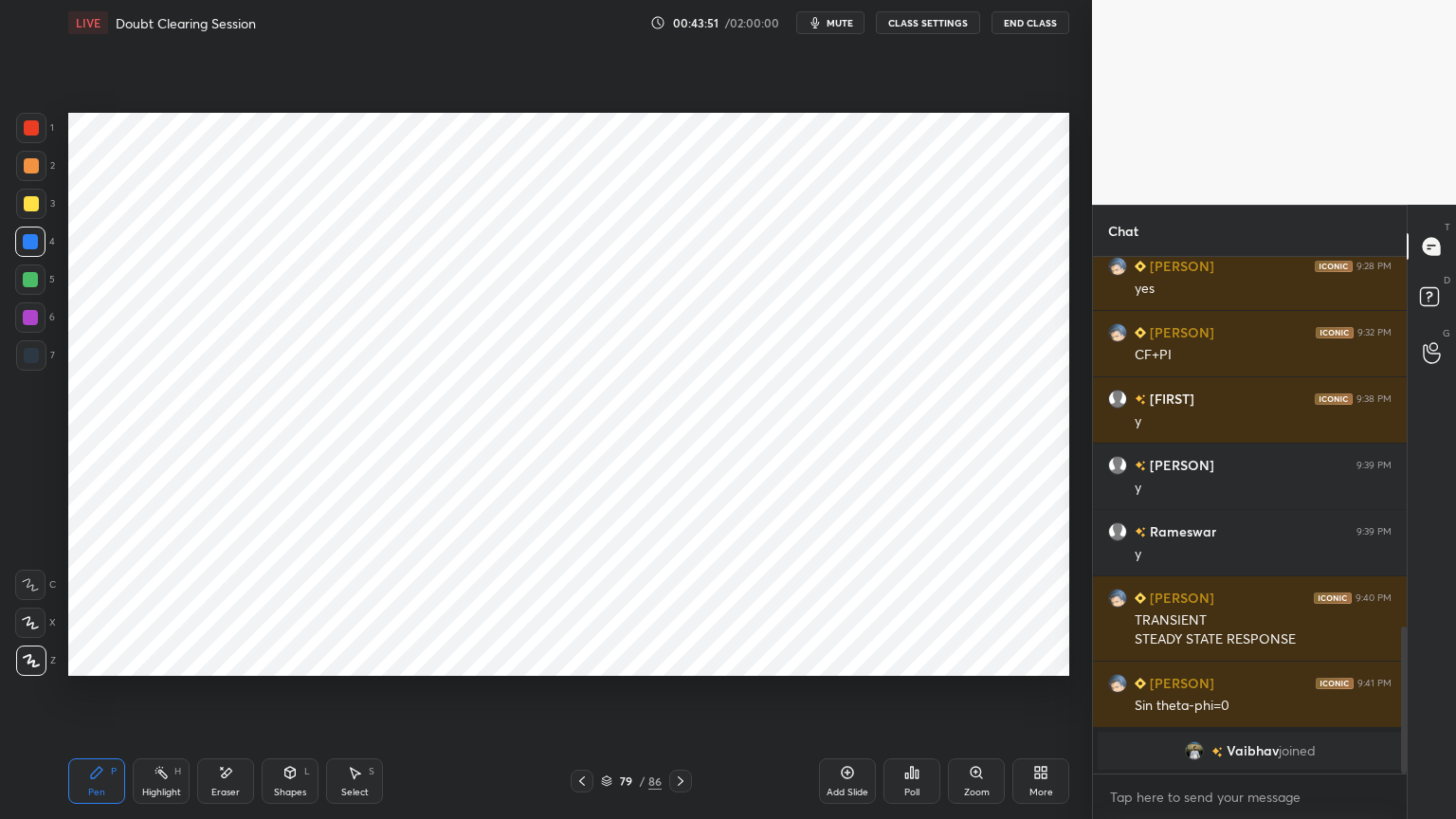 click 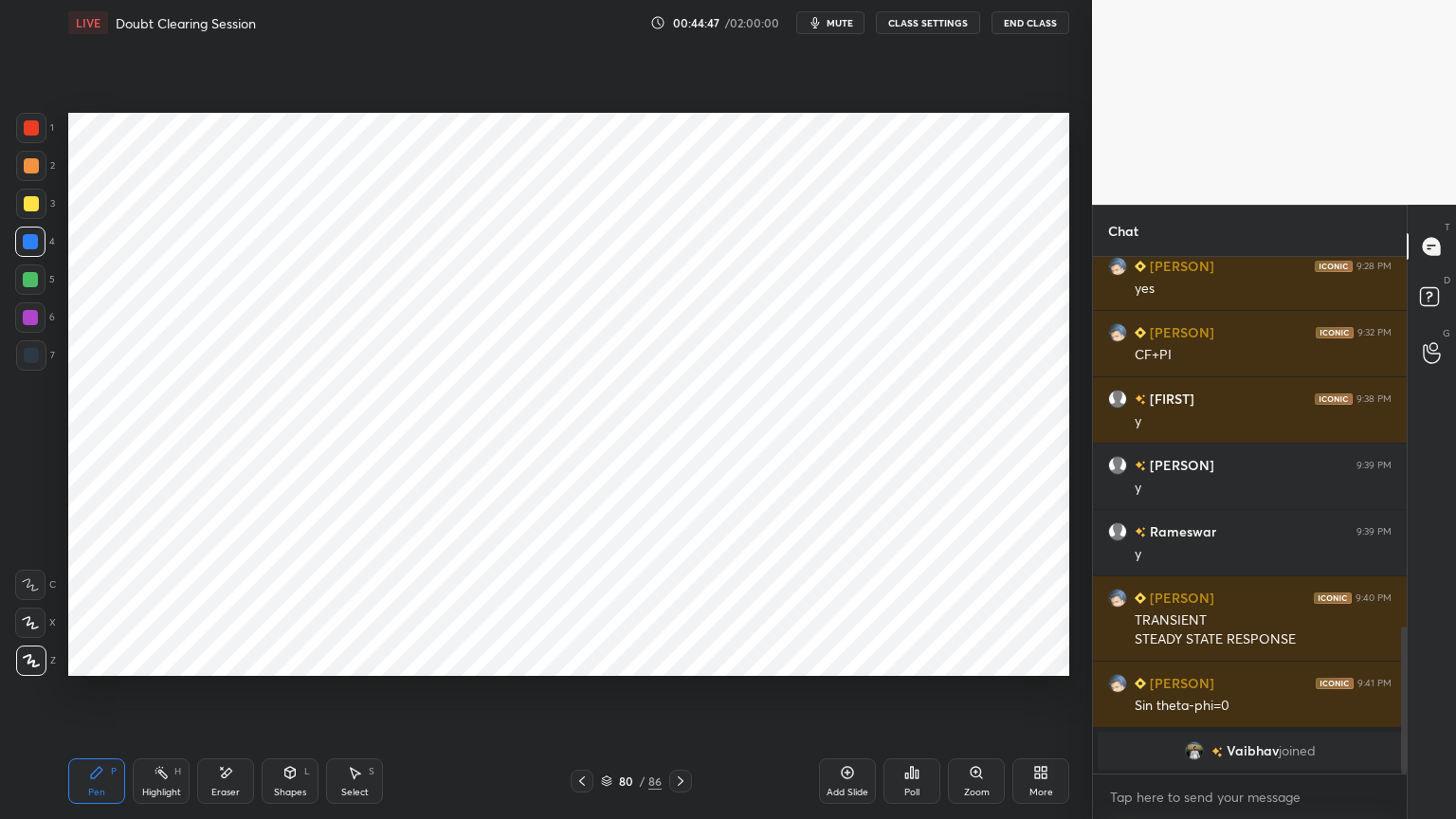 click at bounding box center [30, 318] 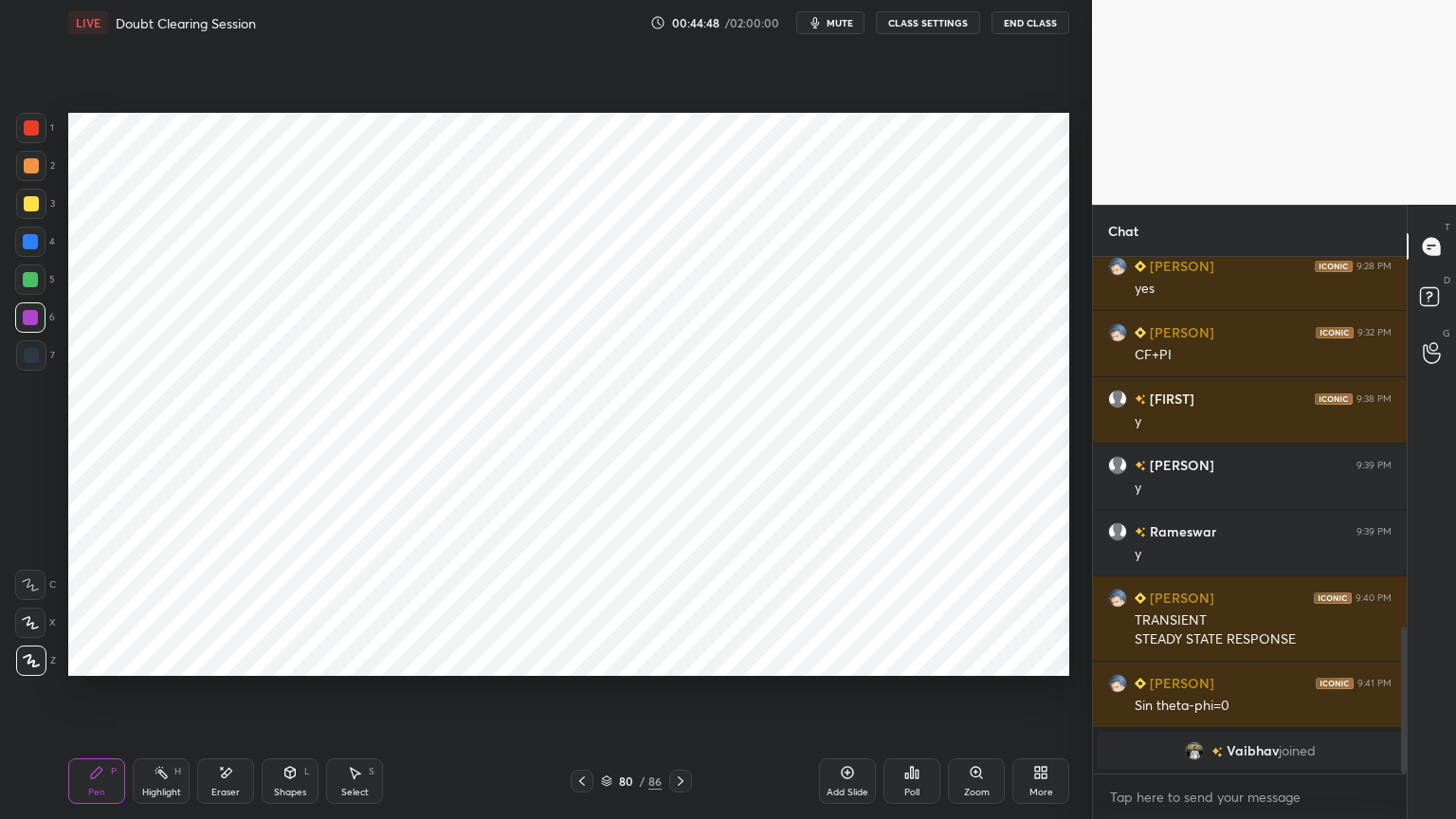 click at bounding box center [31, 661] 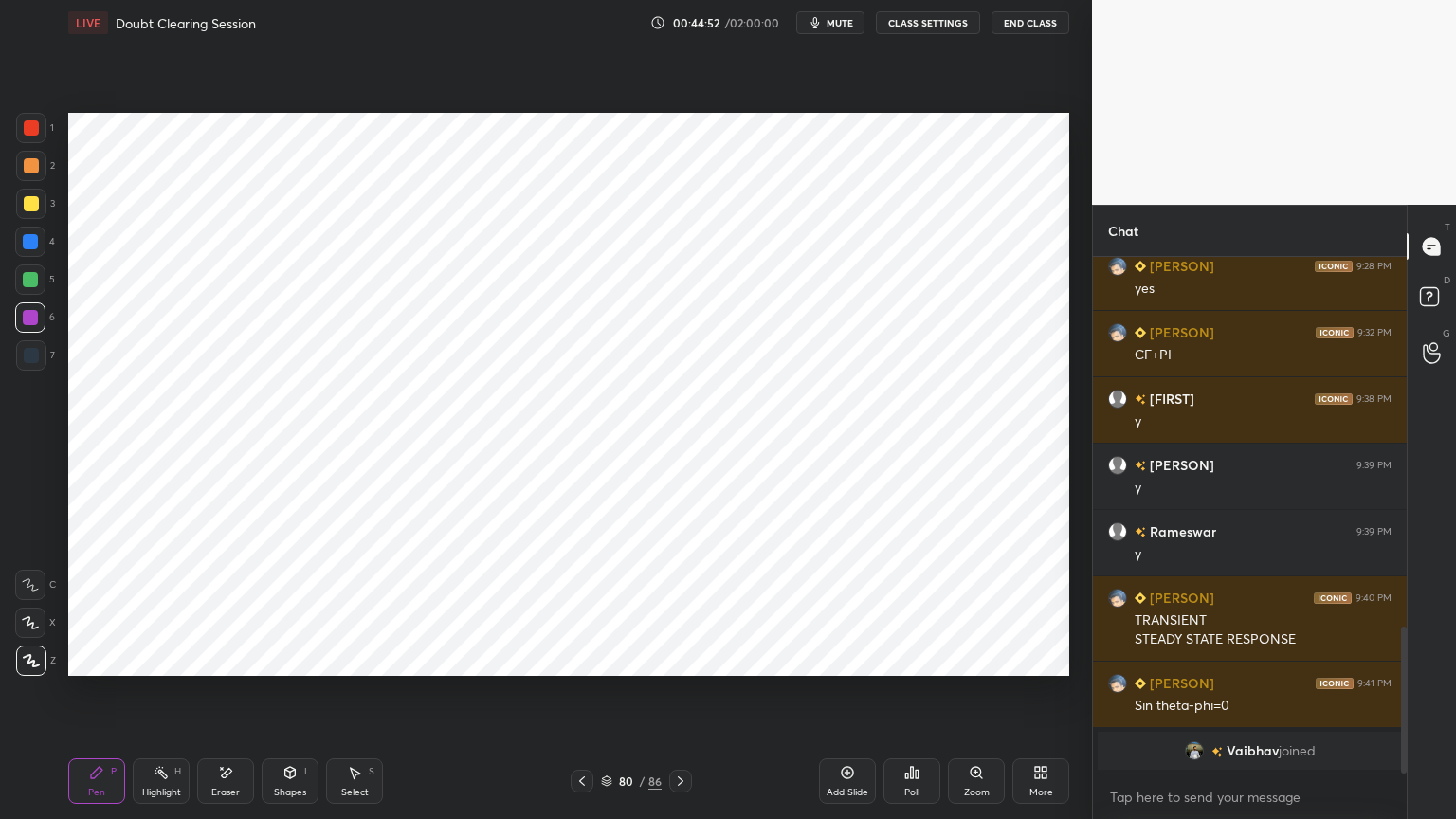click at bounding box center (30, 318) 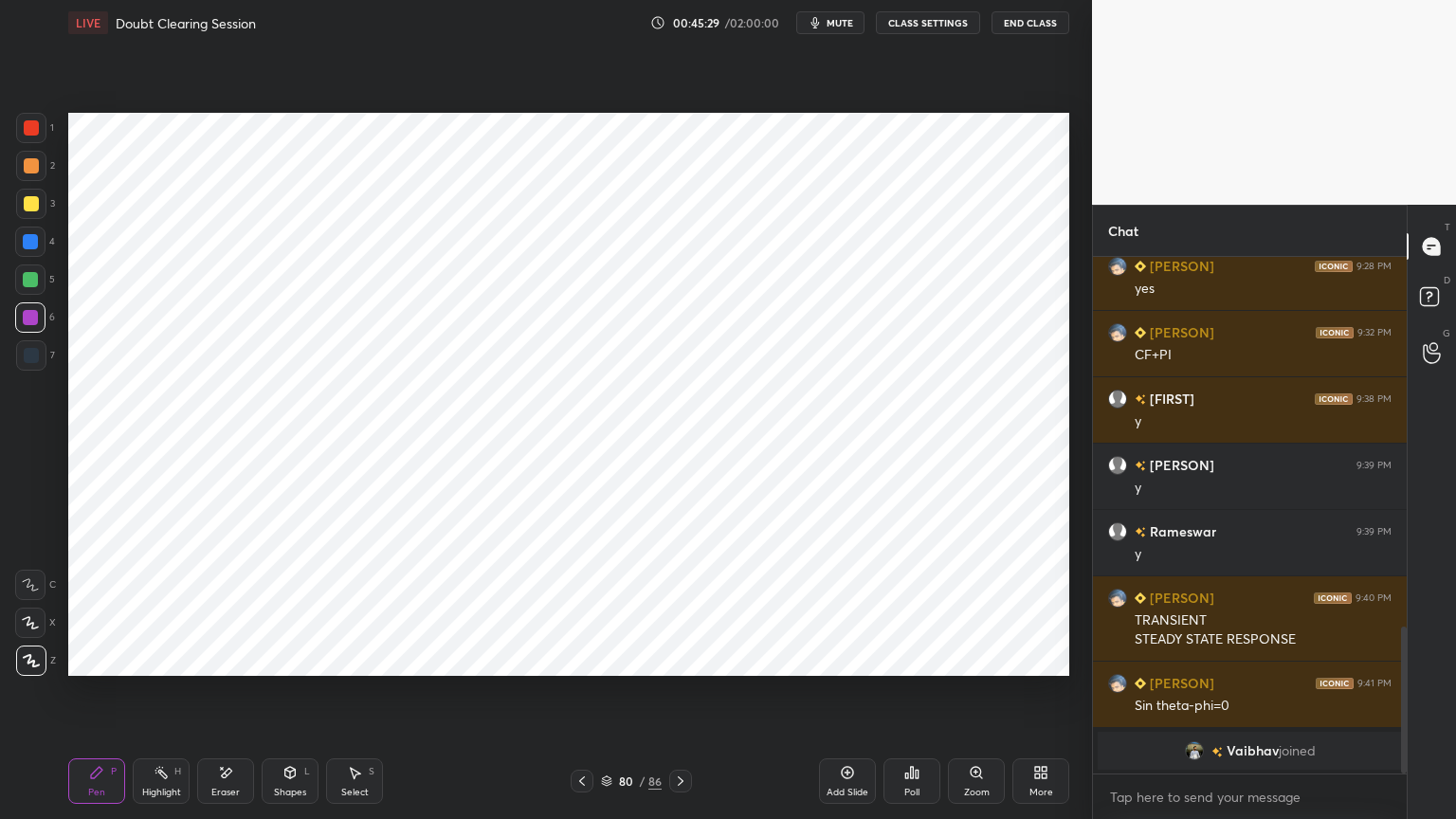 click at bounding box center [30, 242] 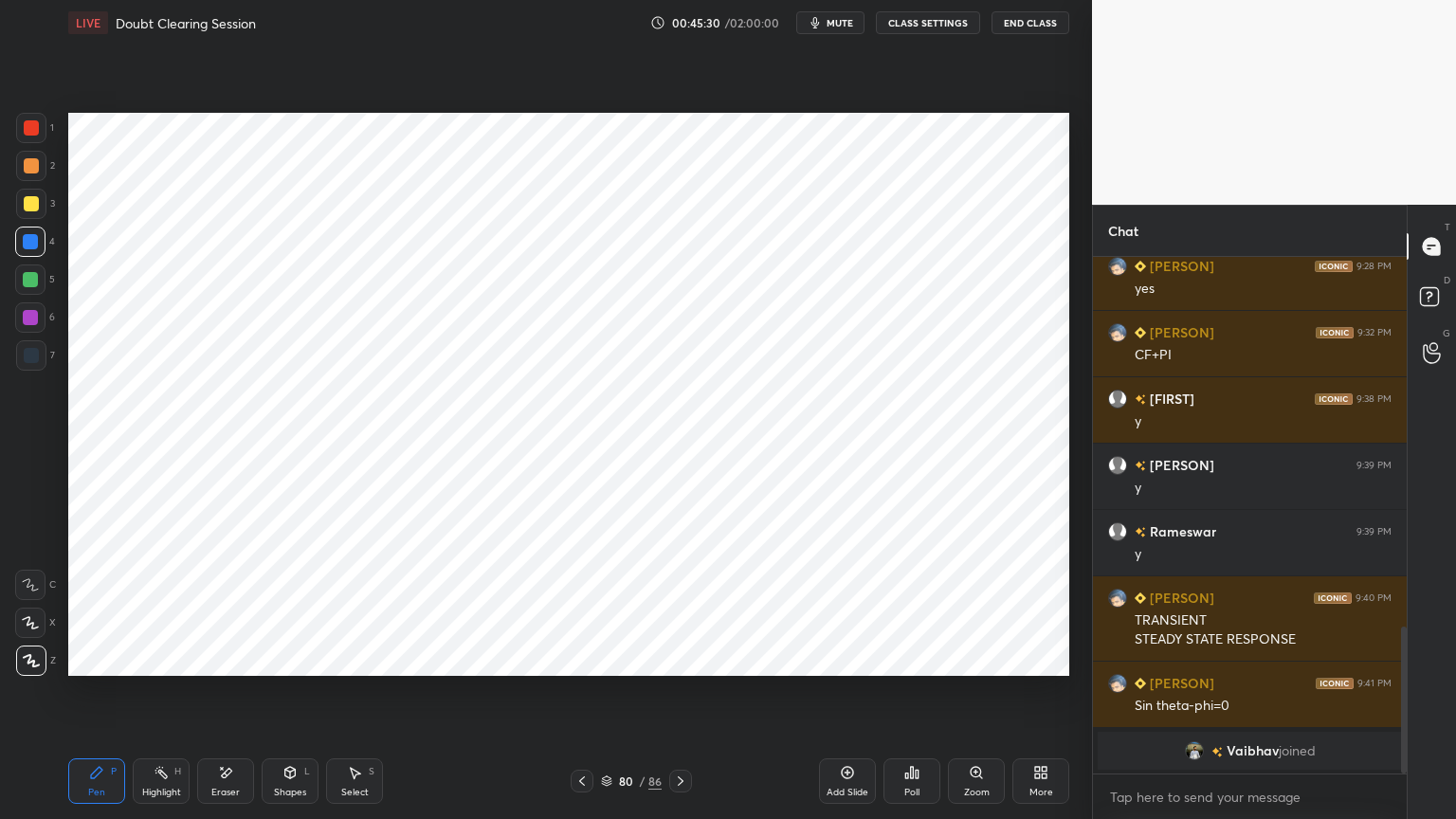 click 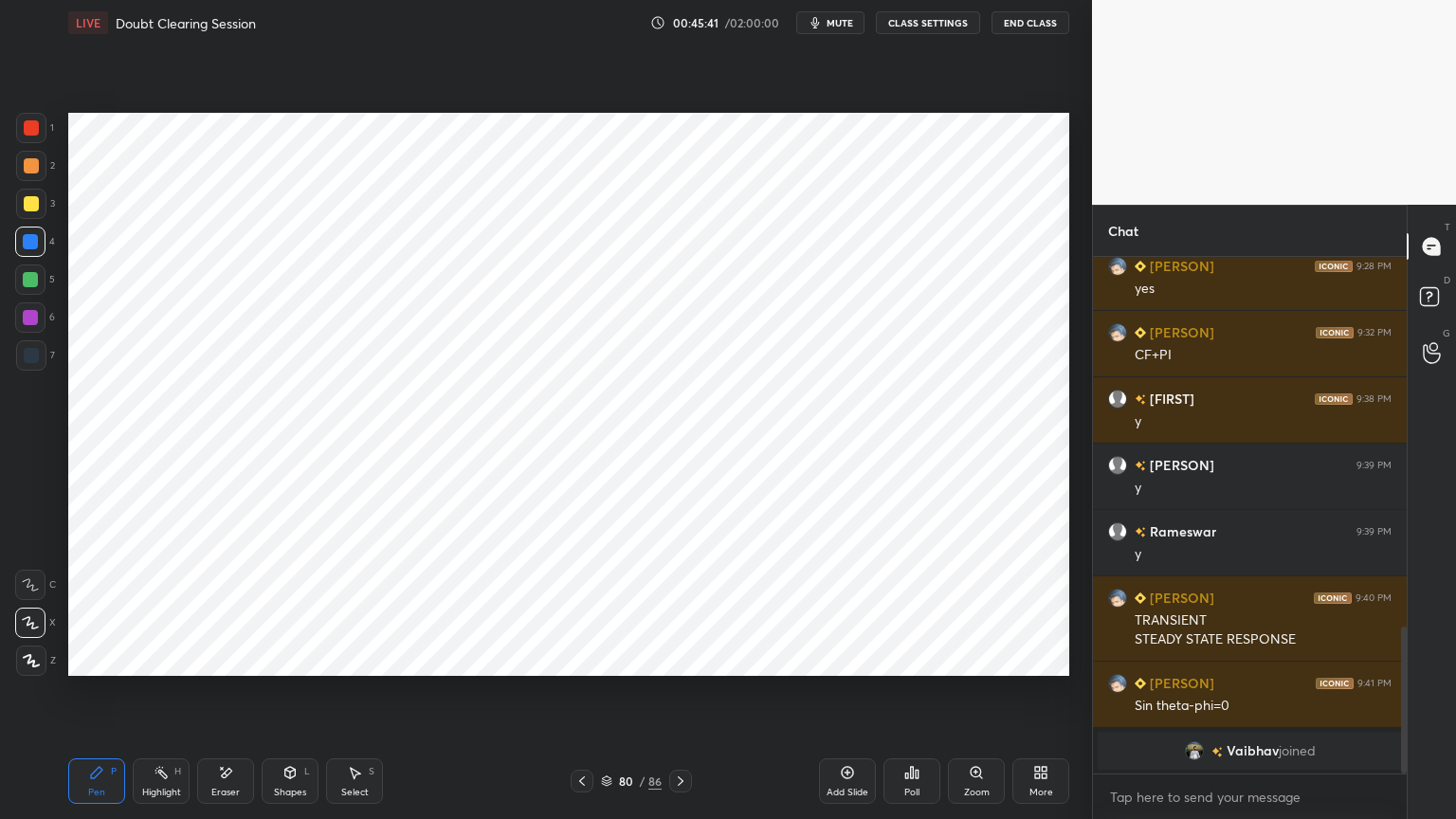 click 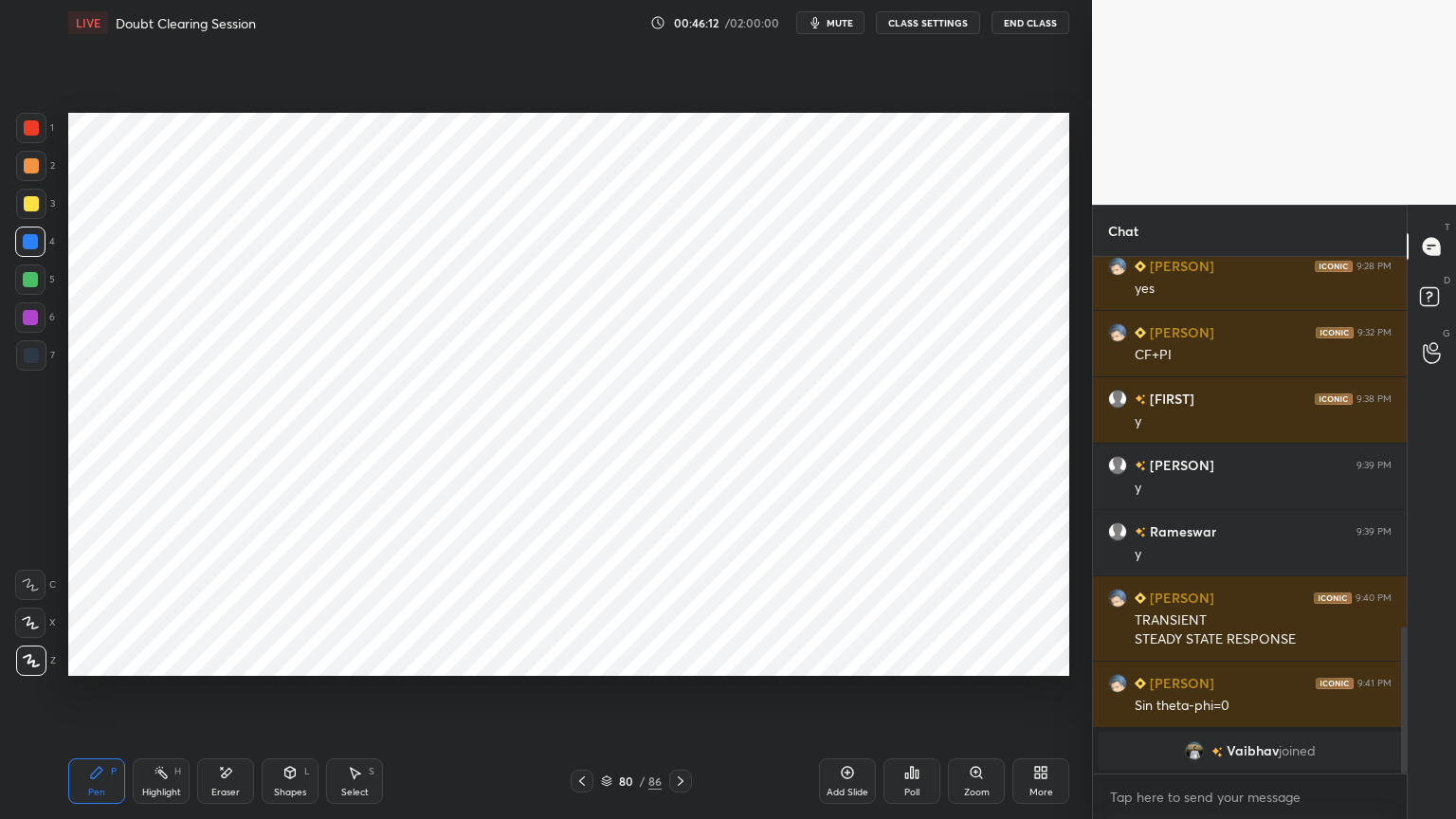 click on "Shapes" at bounding box center [290, 792] 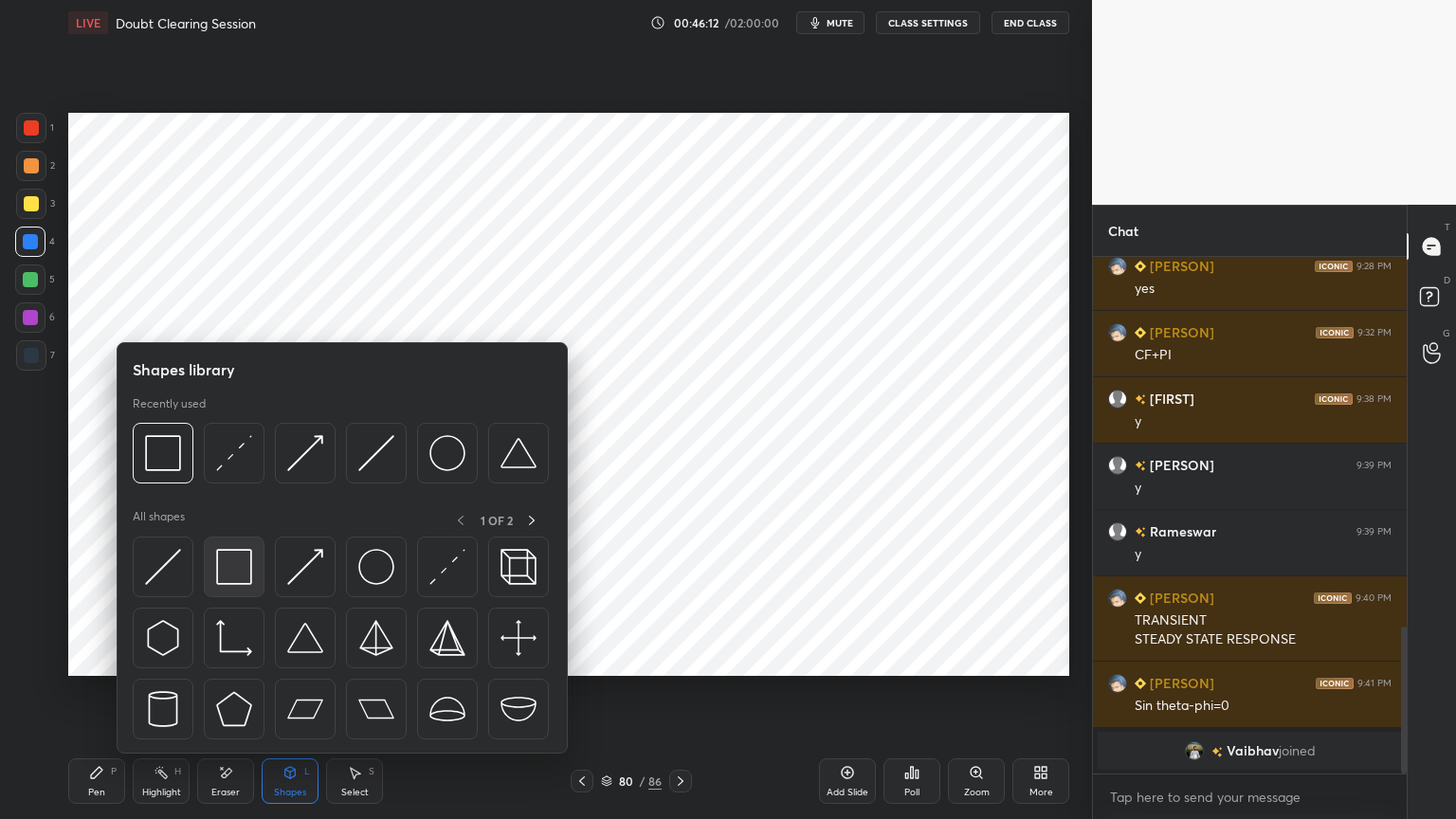 click at bounding box center [234, 567] 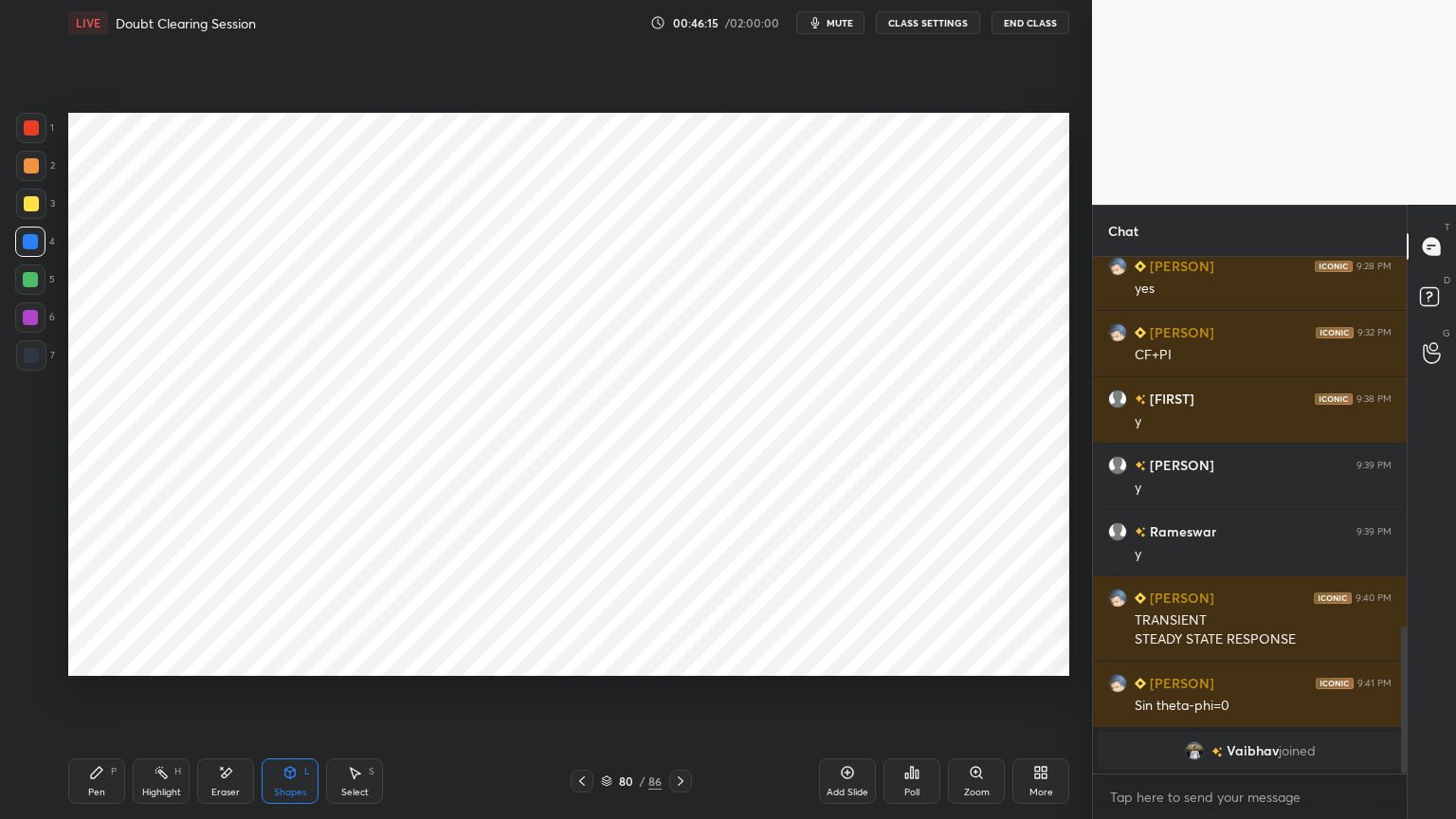 click 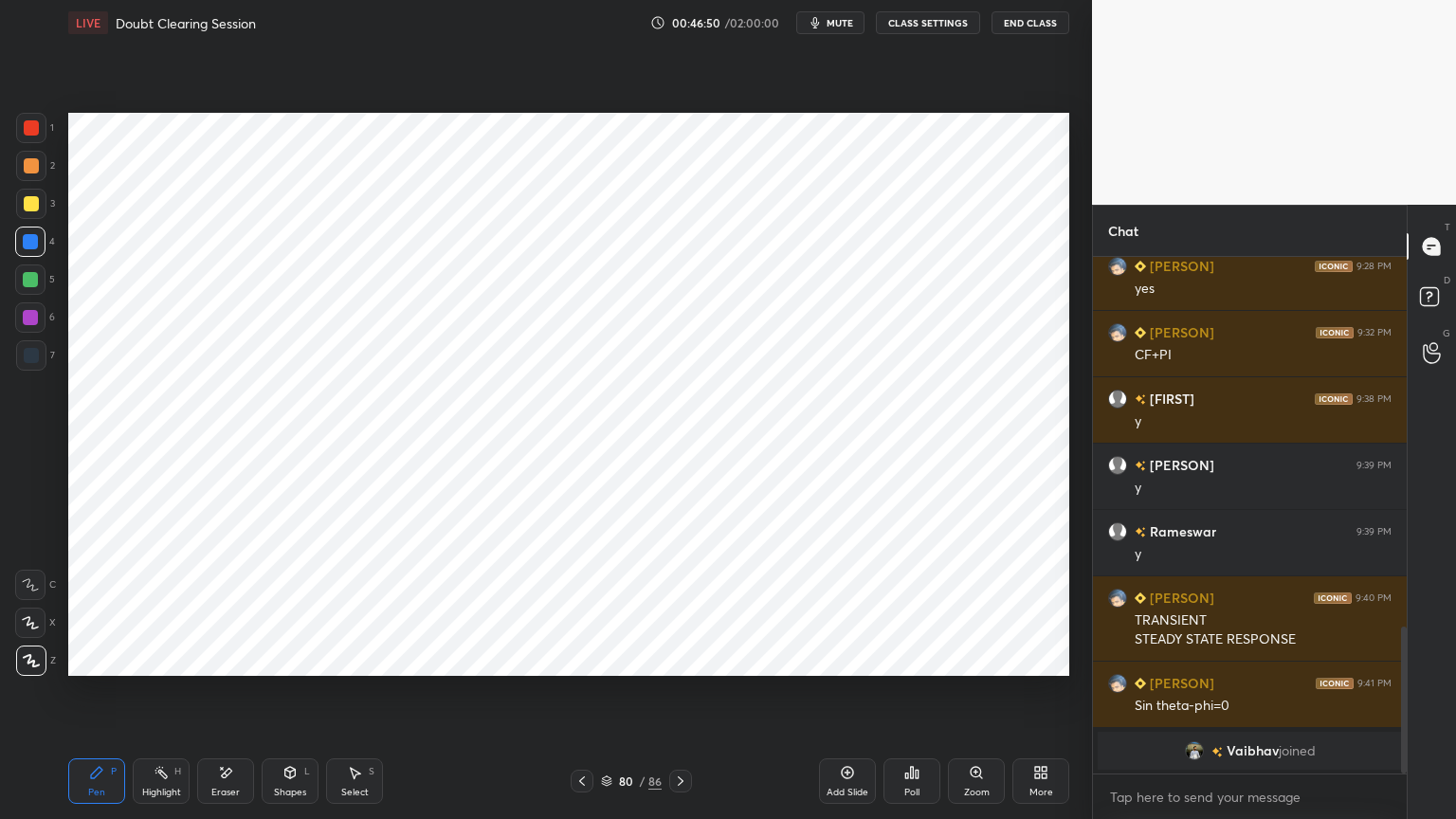 click at bounding box center (30, 318) 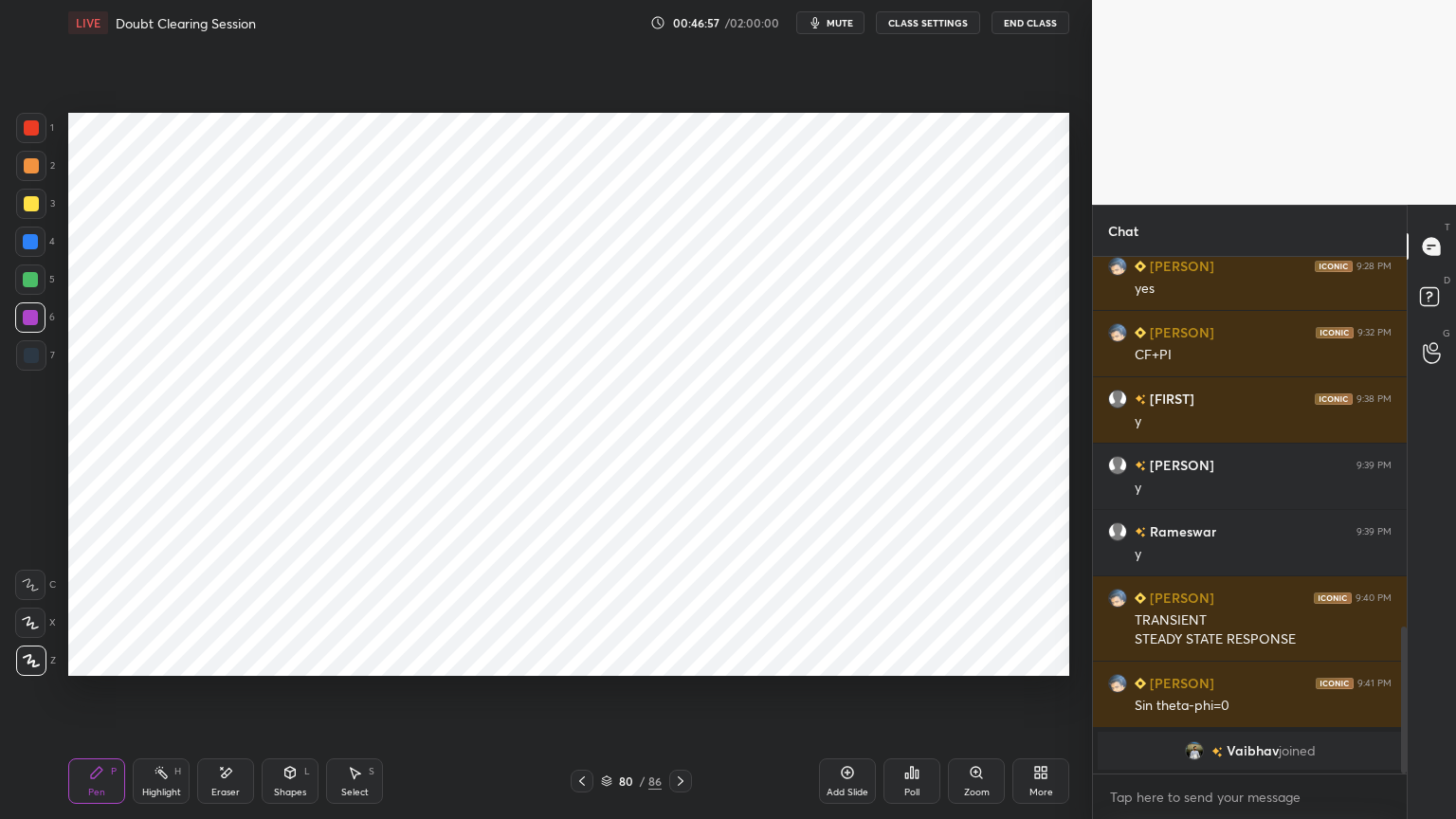 click at bounding box center (31, 166) 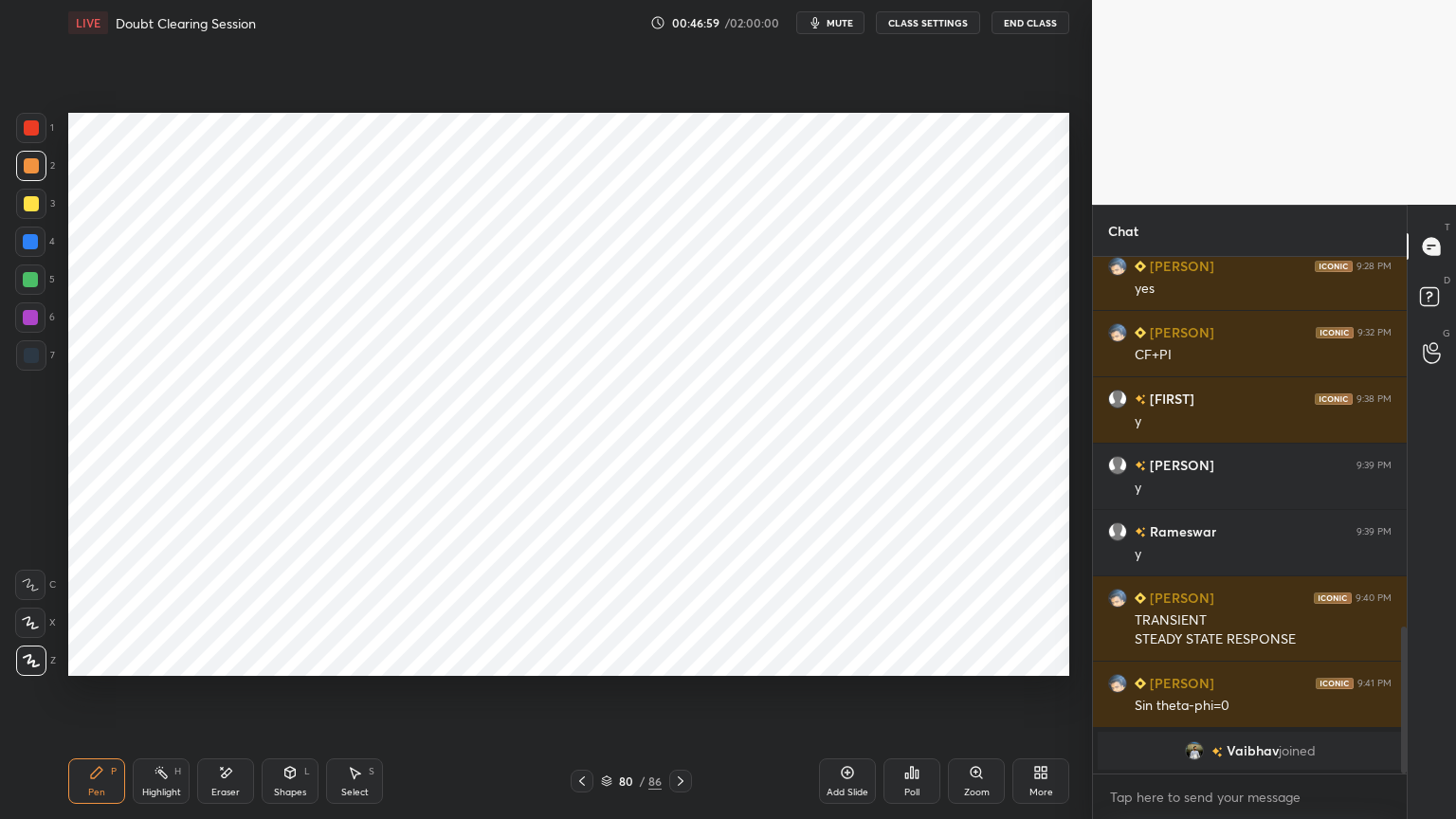 click 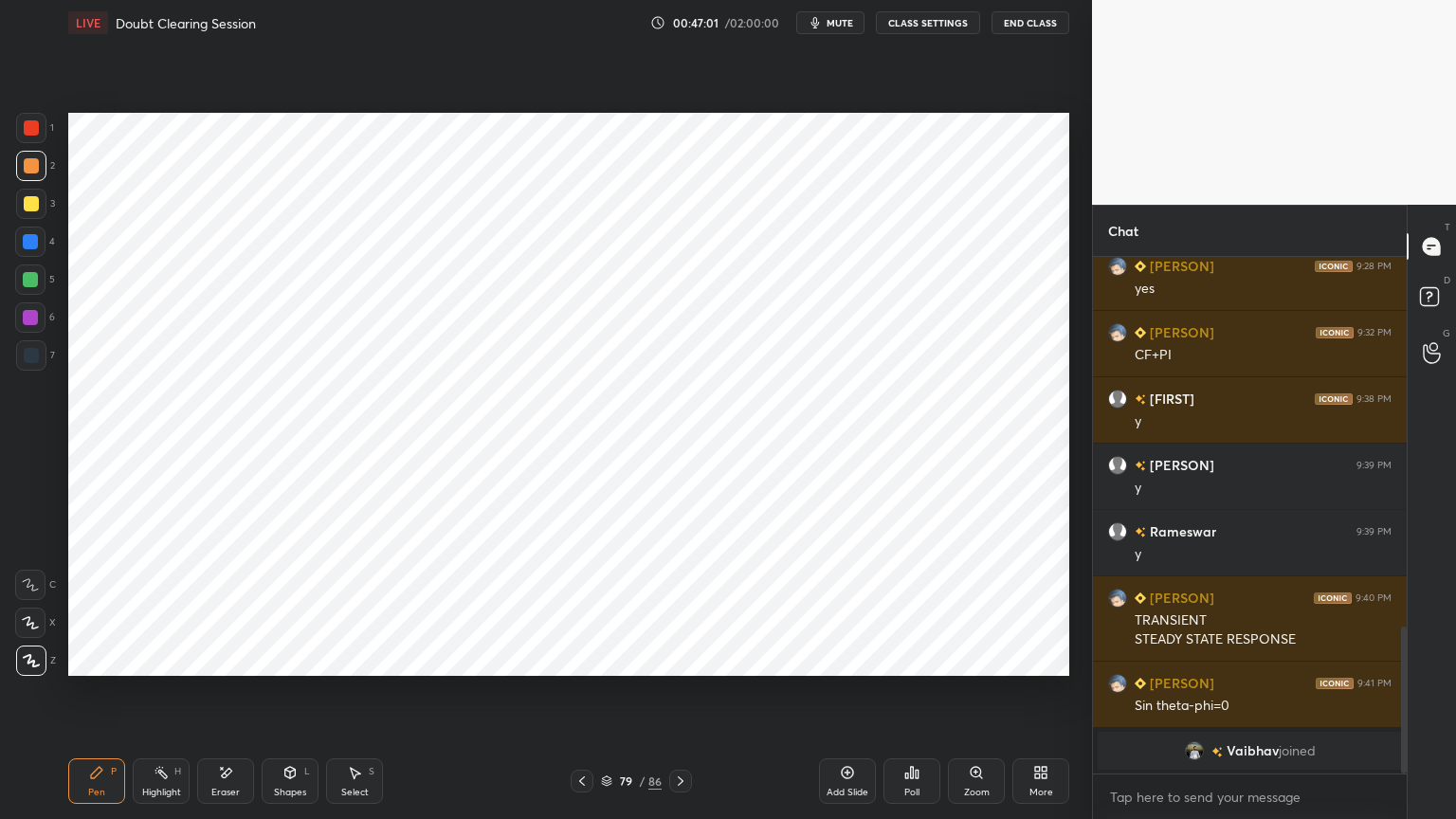 click 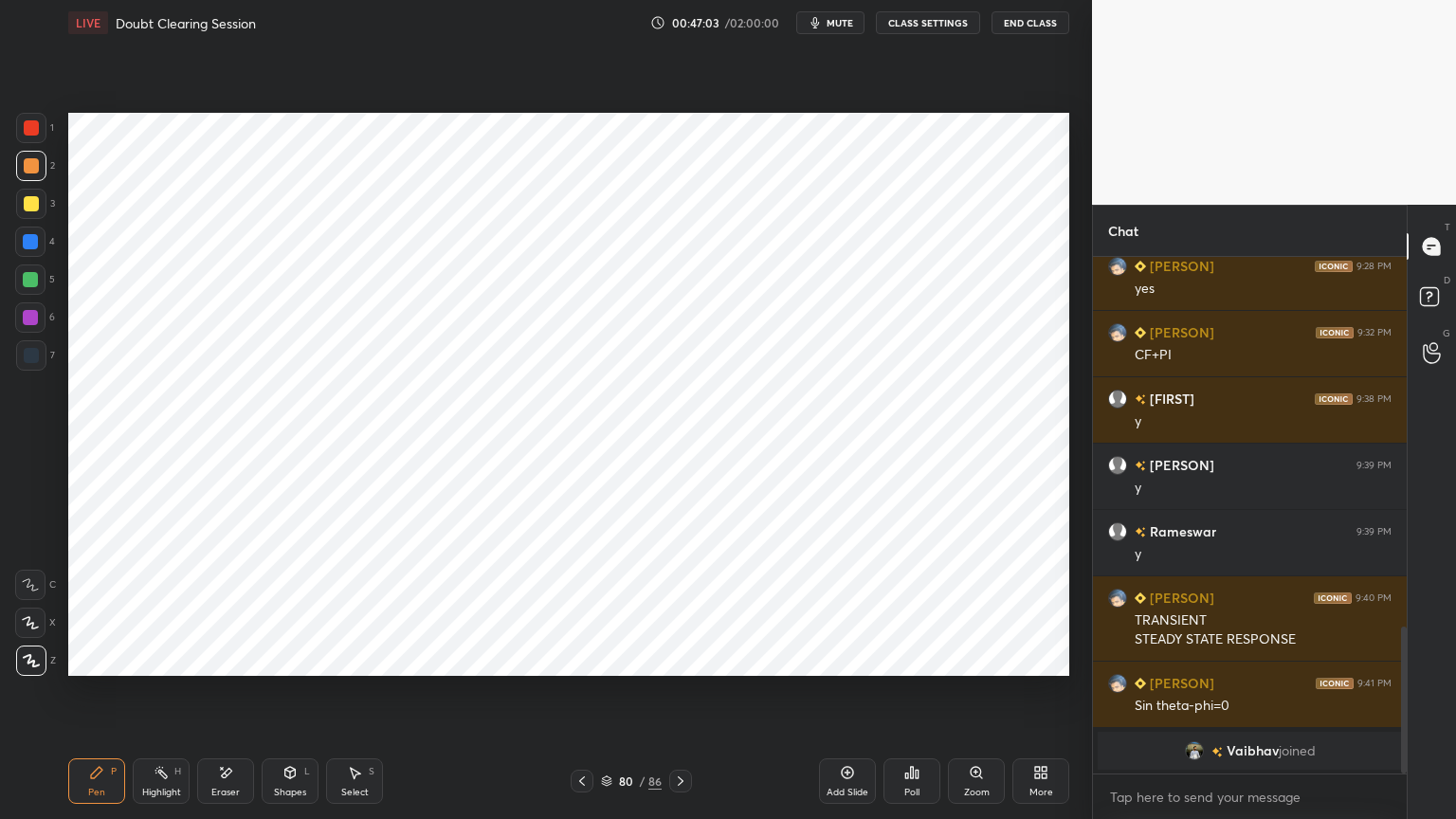 click at bounding box center [30, 318] 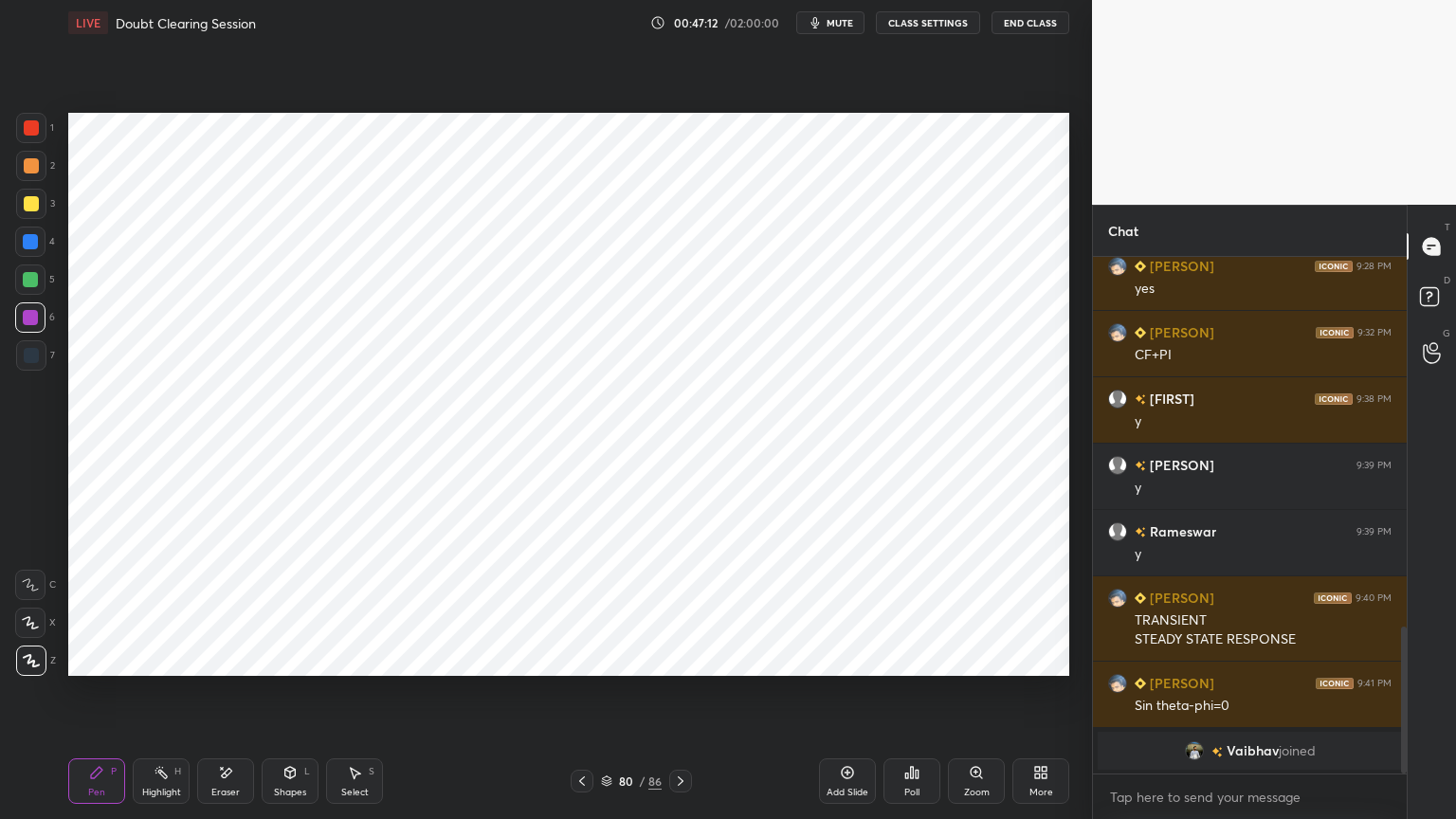 click 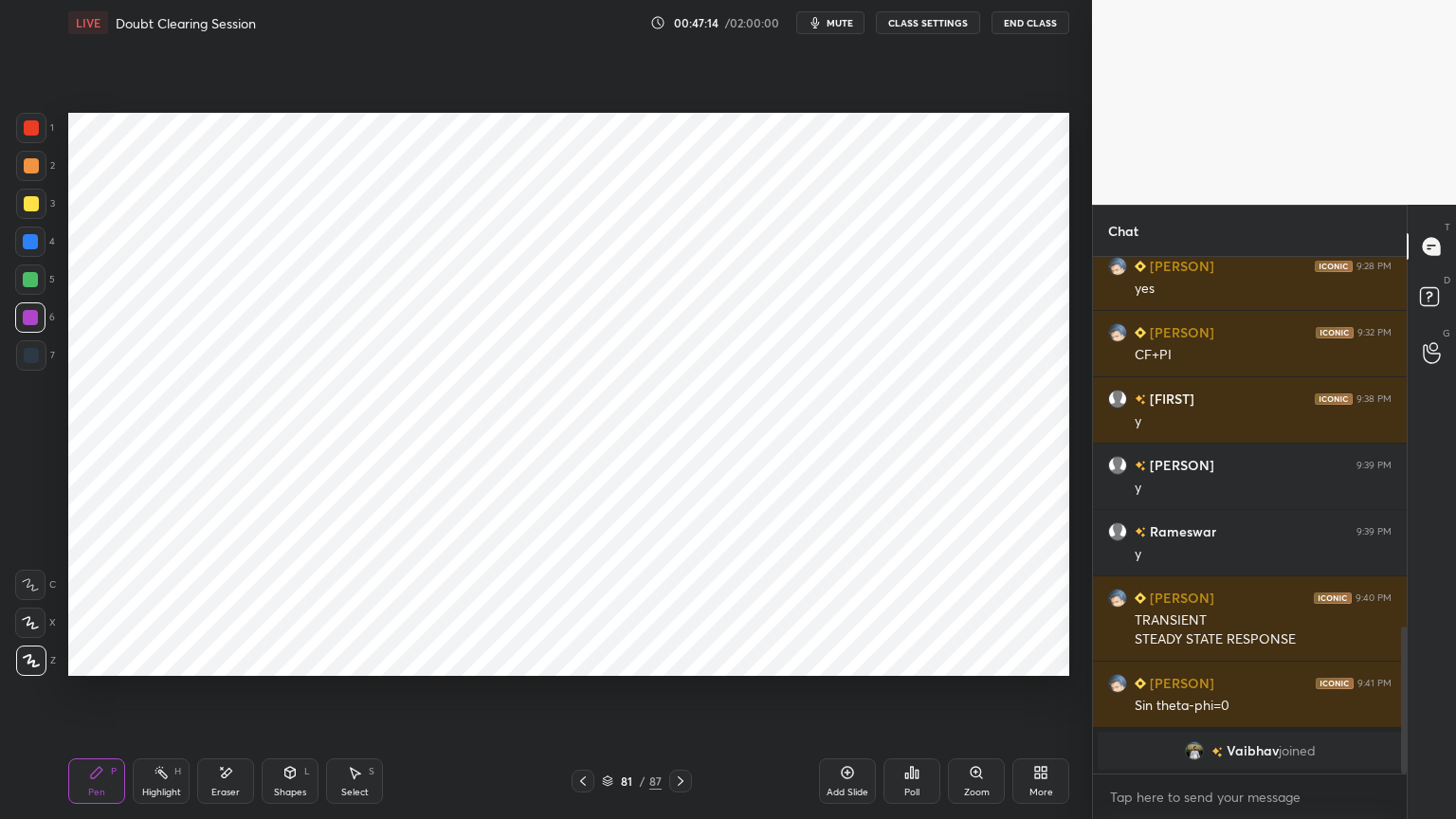 click at bounding box center (30, 242) 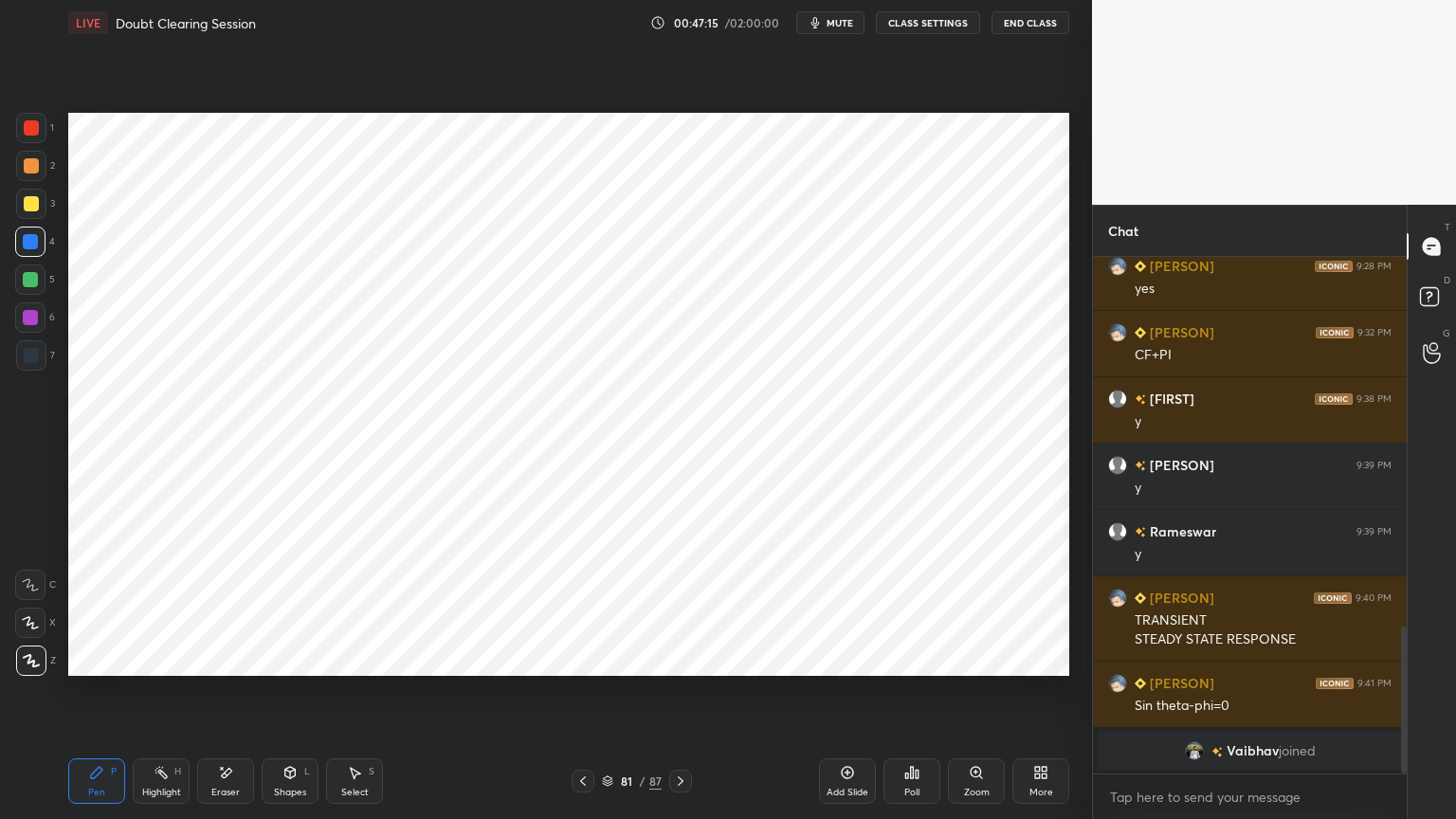 click 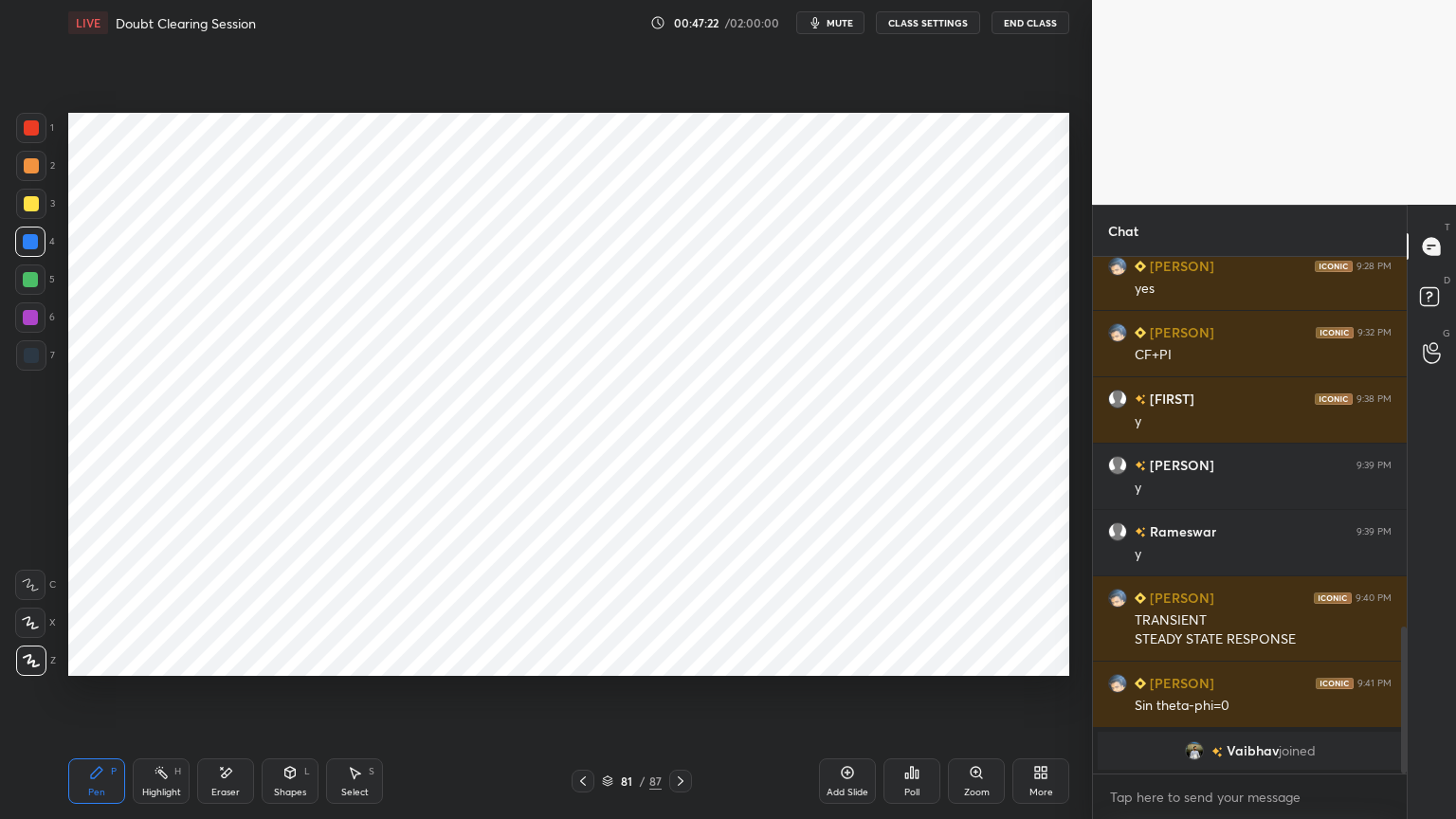 click at bounding box center (30, 318) 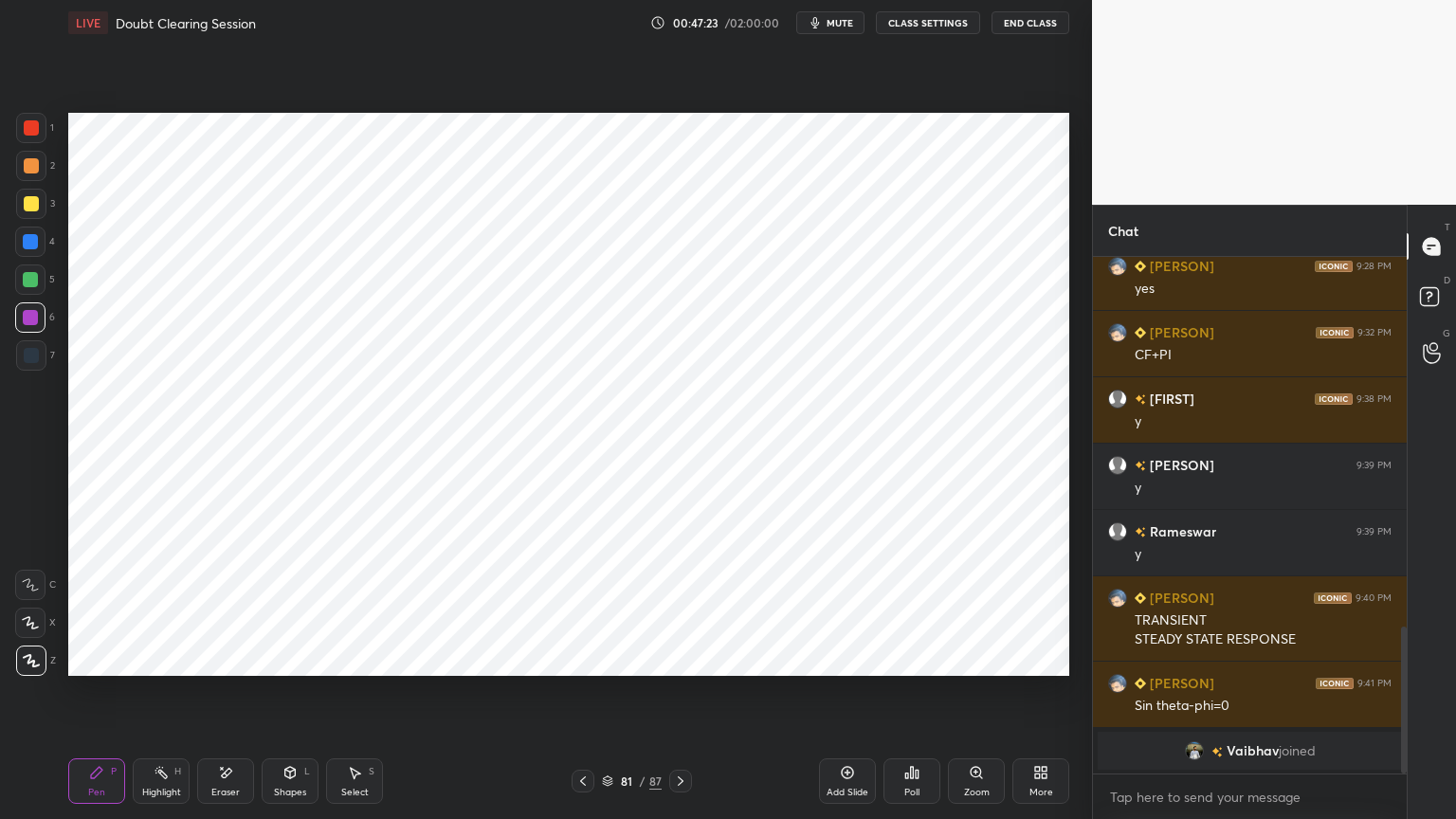 click at bounding box center [30, 623] 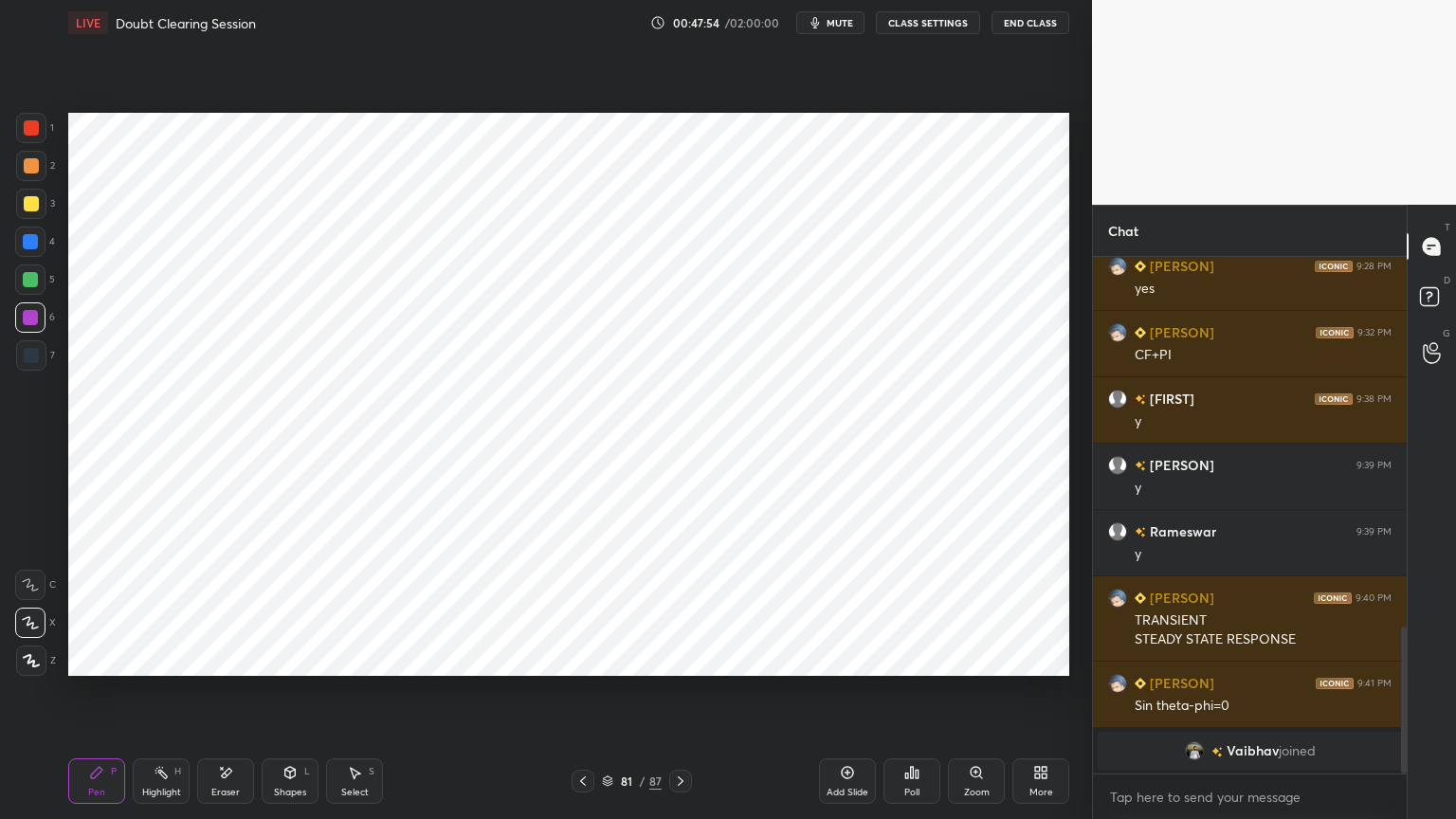 click 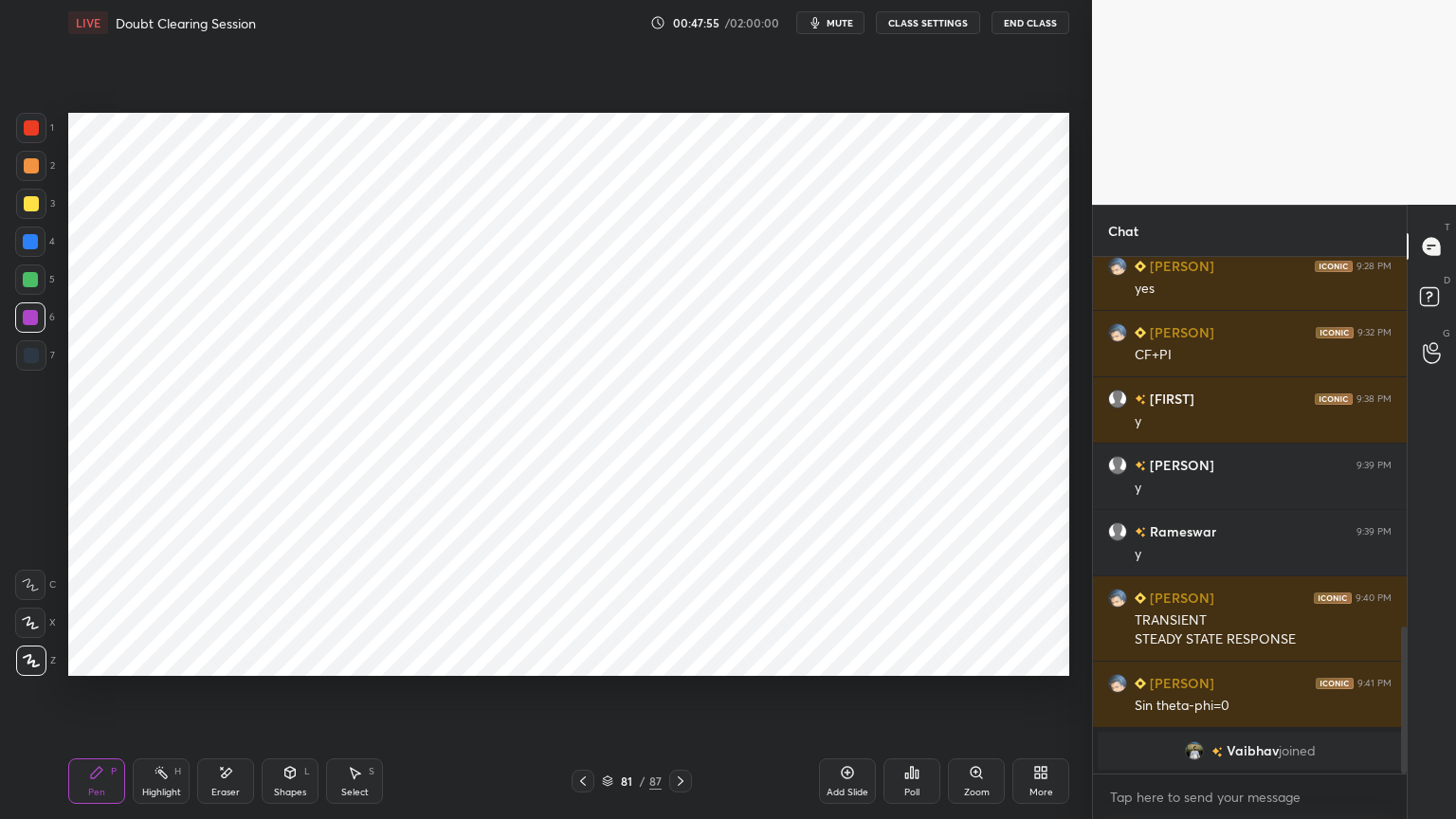 click at bounding box center (30, 242) 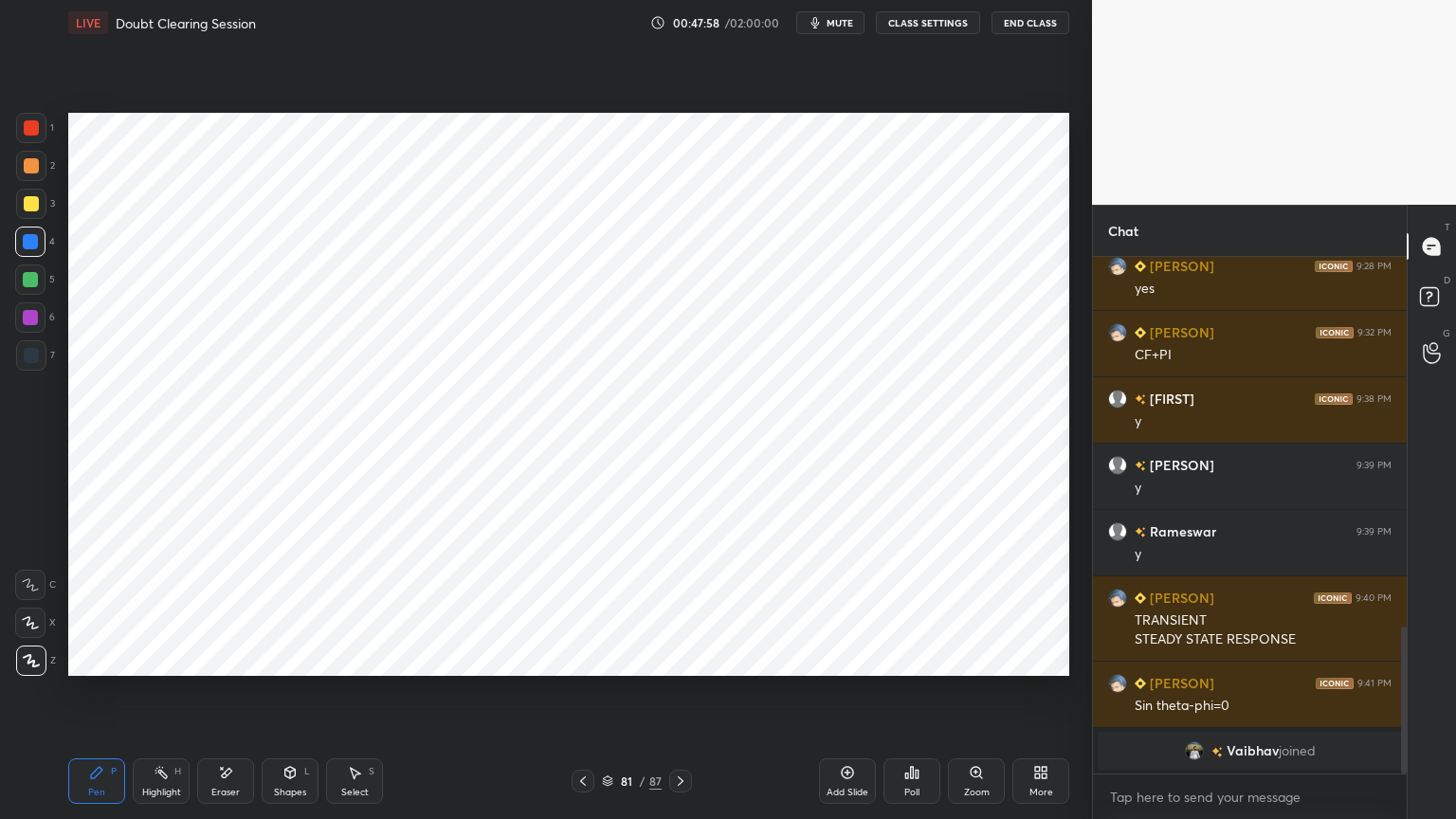 click at bounding box center (30, 318) 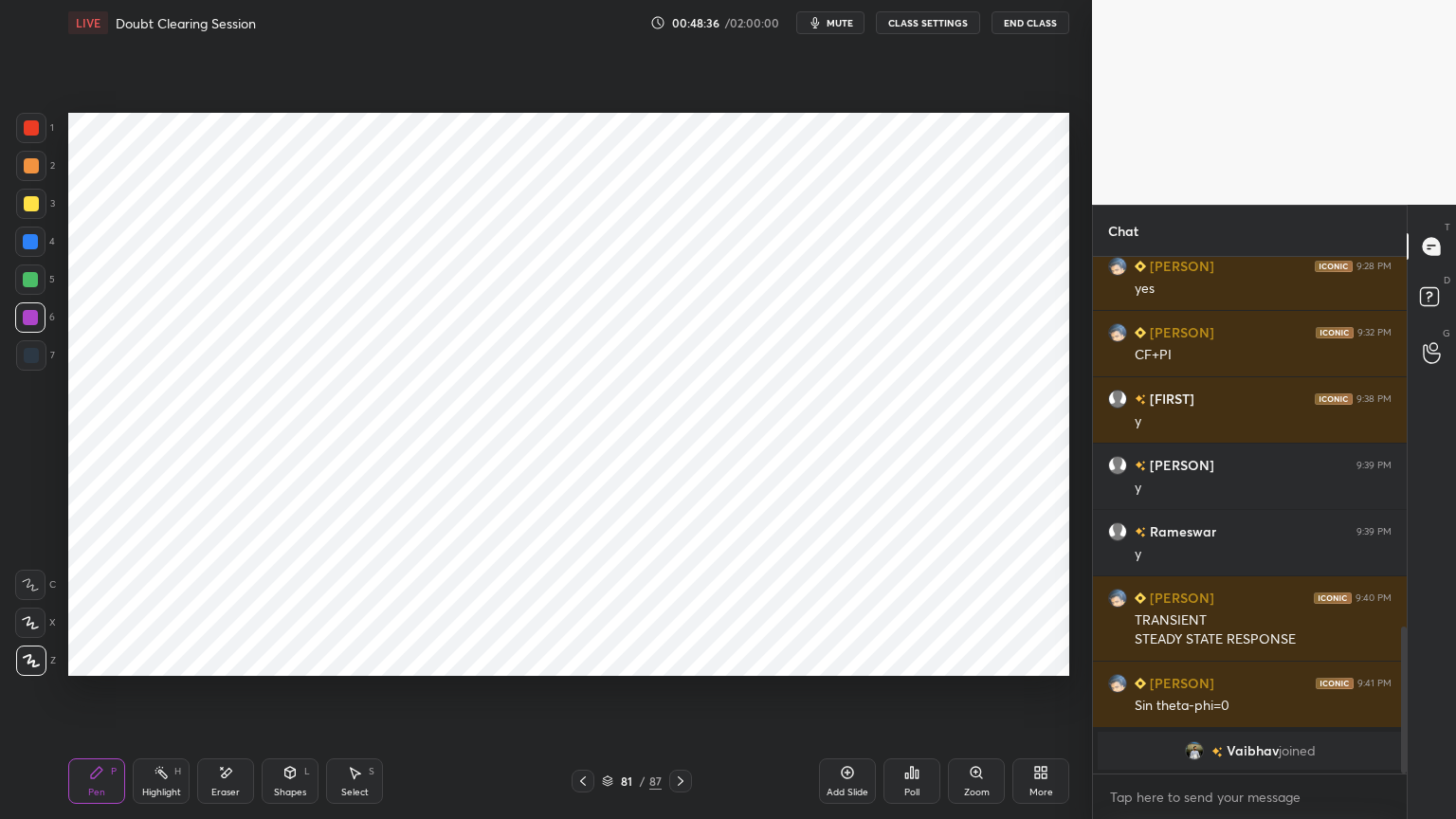 click at bounding box center (31, 355) 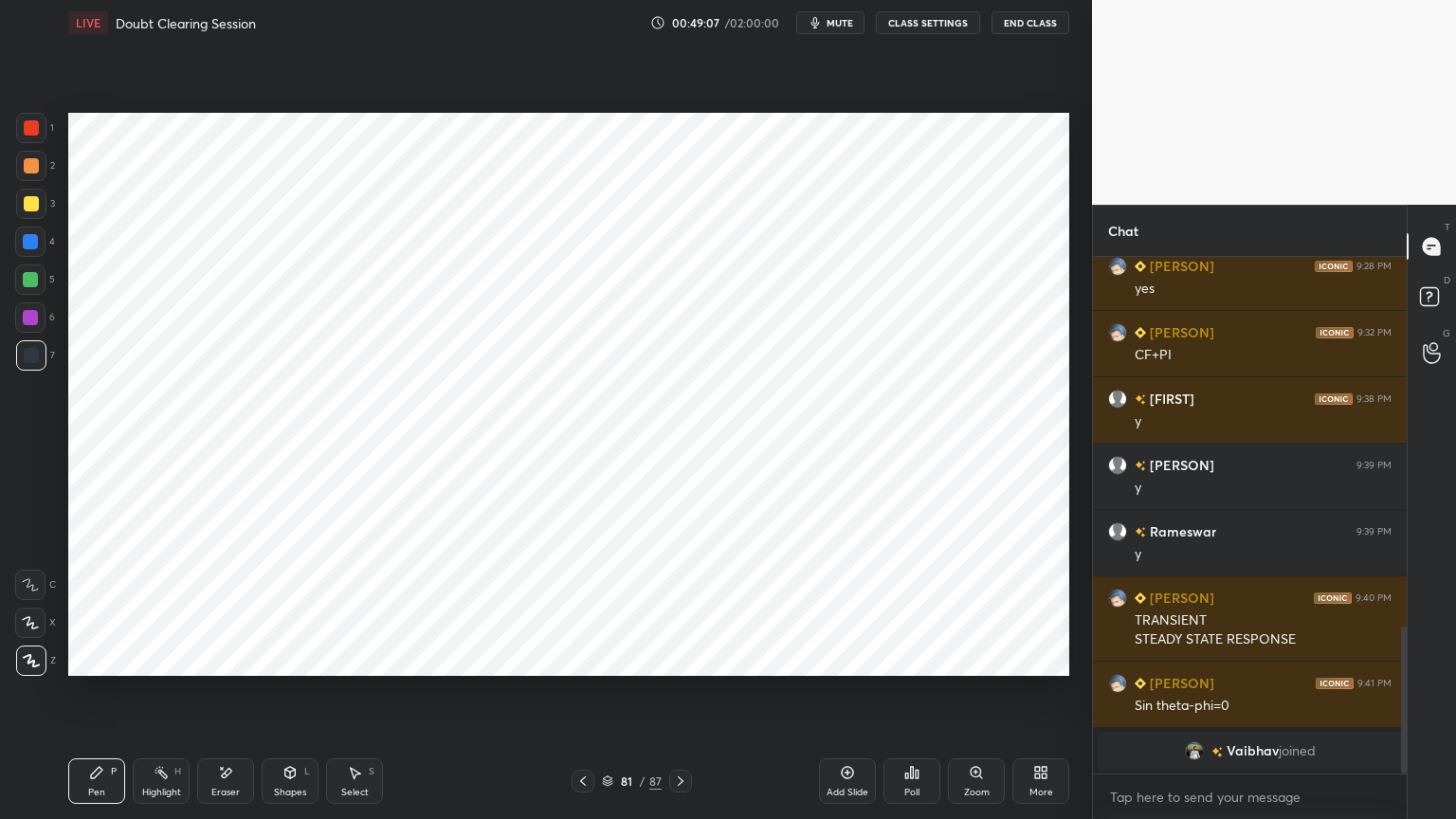 click 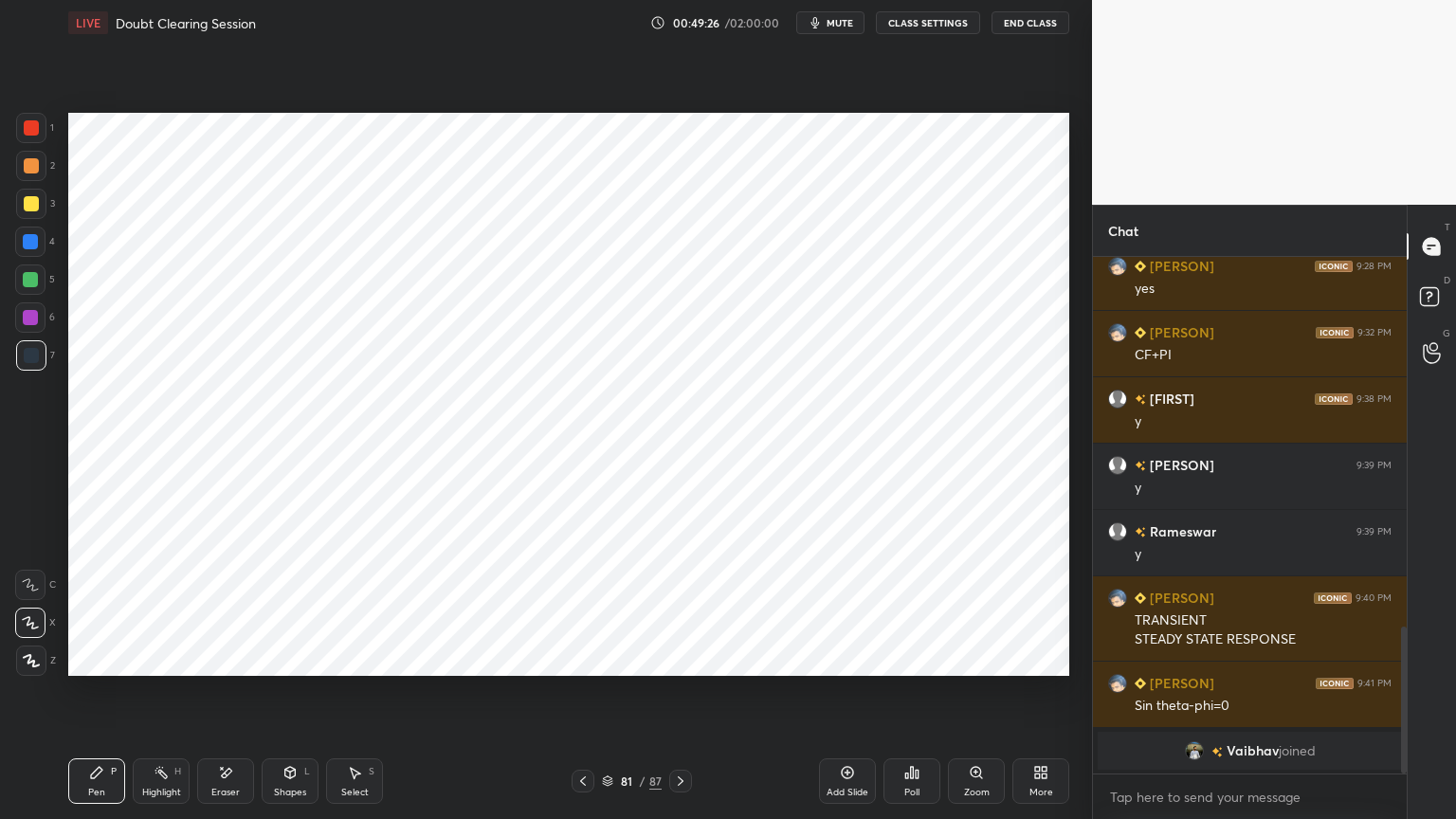 click on "Eraser" at bounding box center (226, 792) 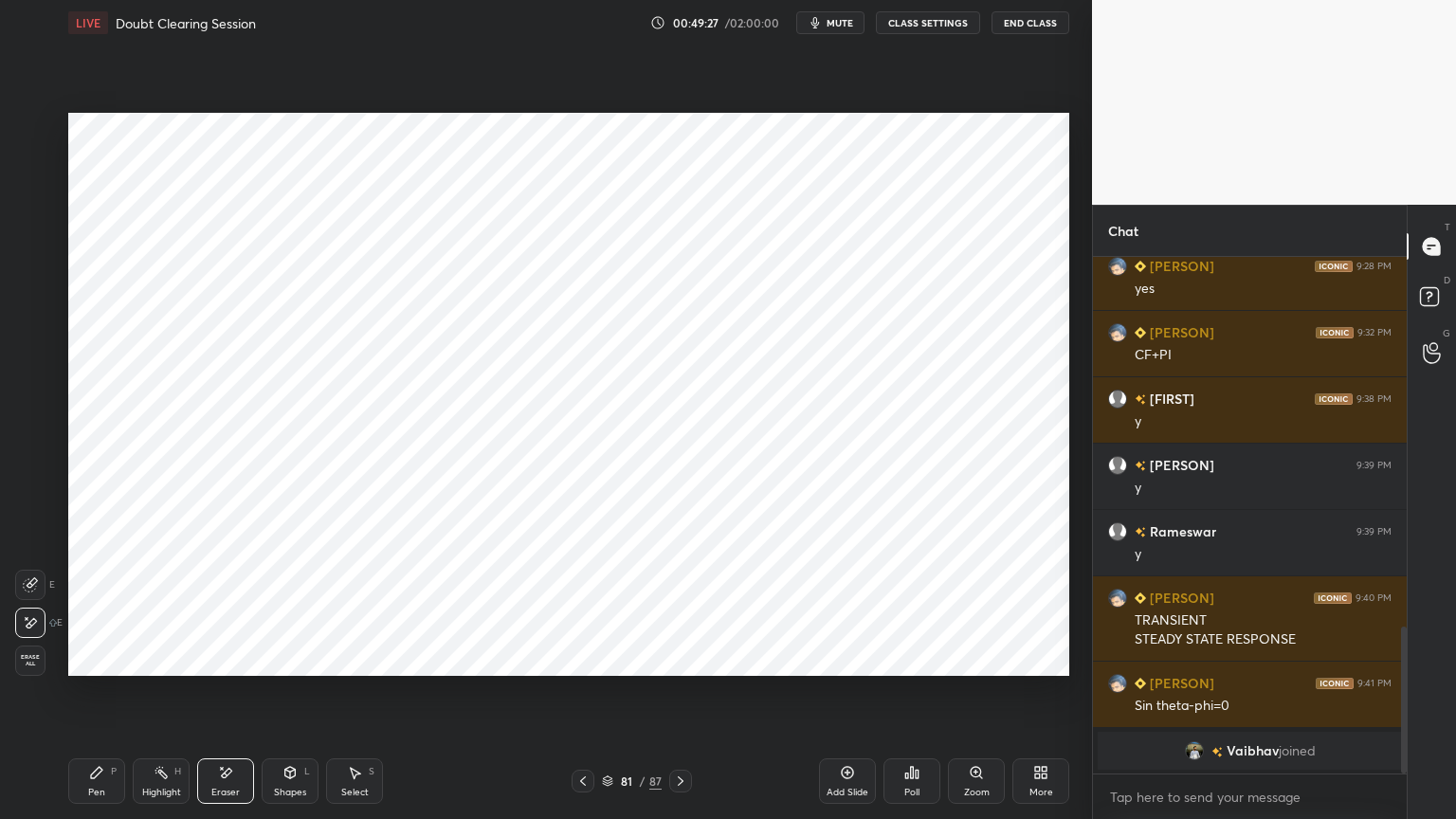 click 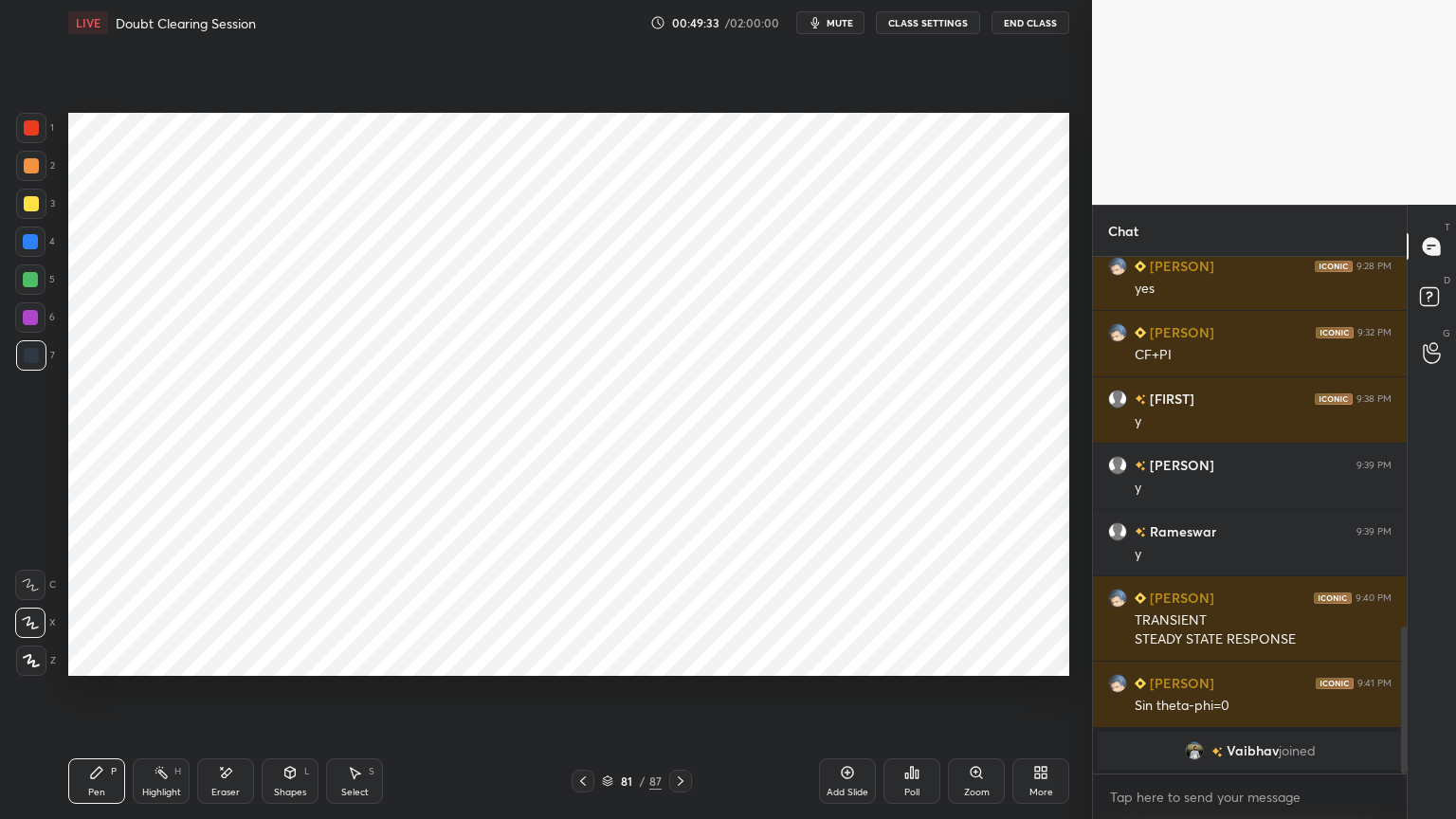 click 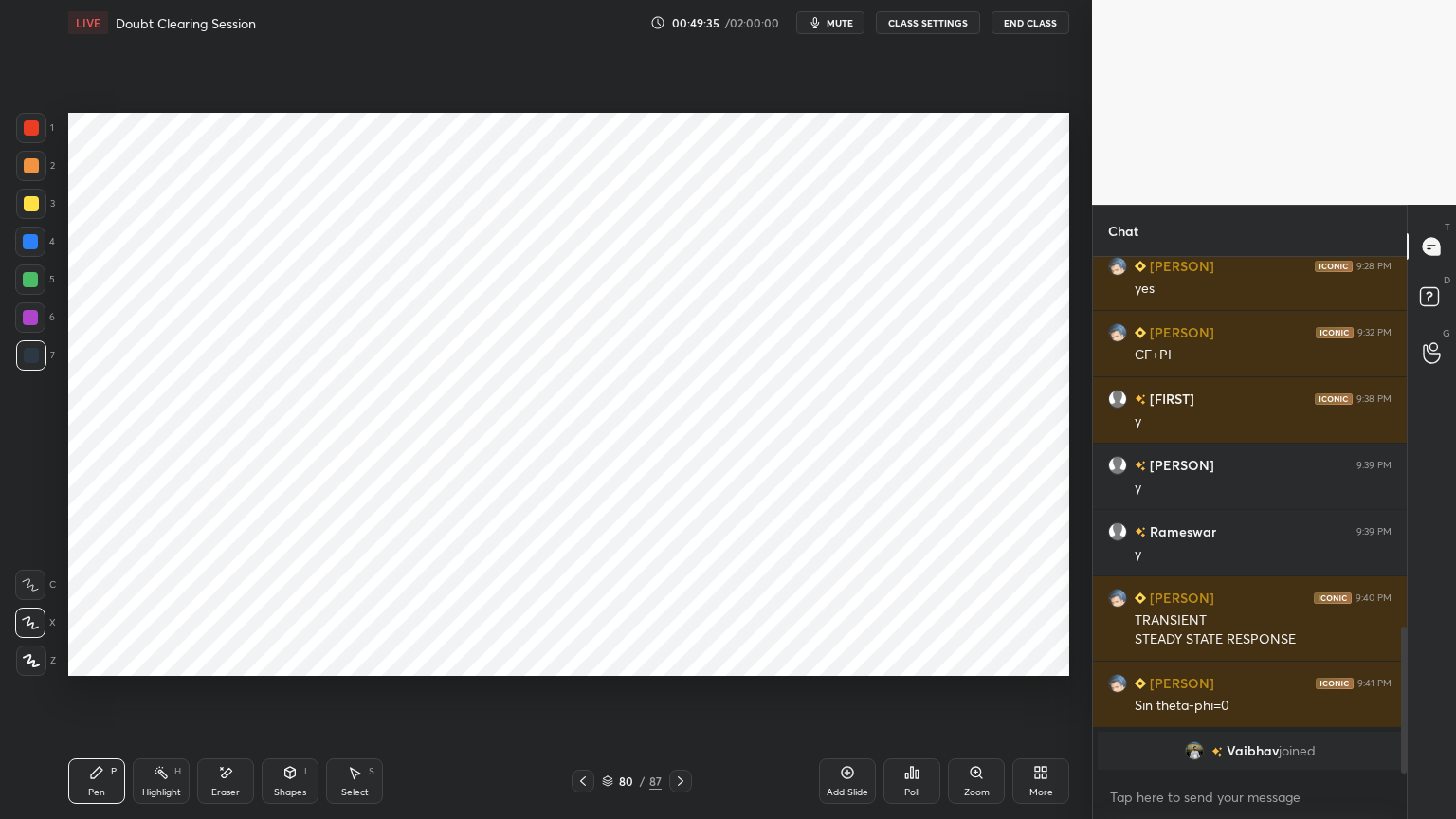 click 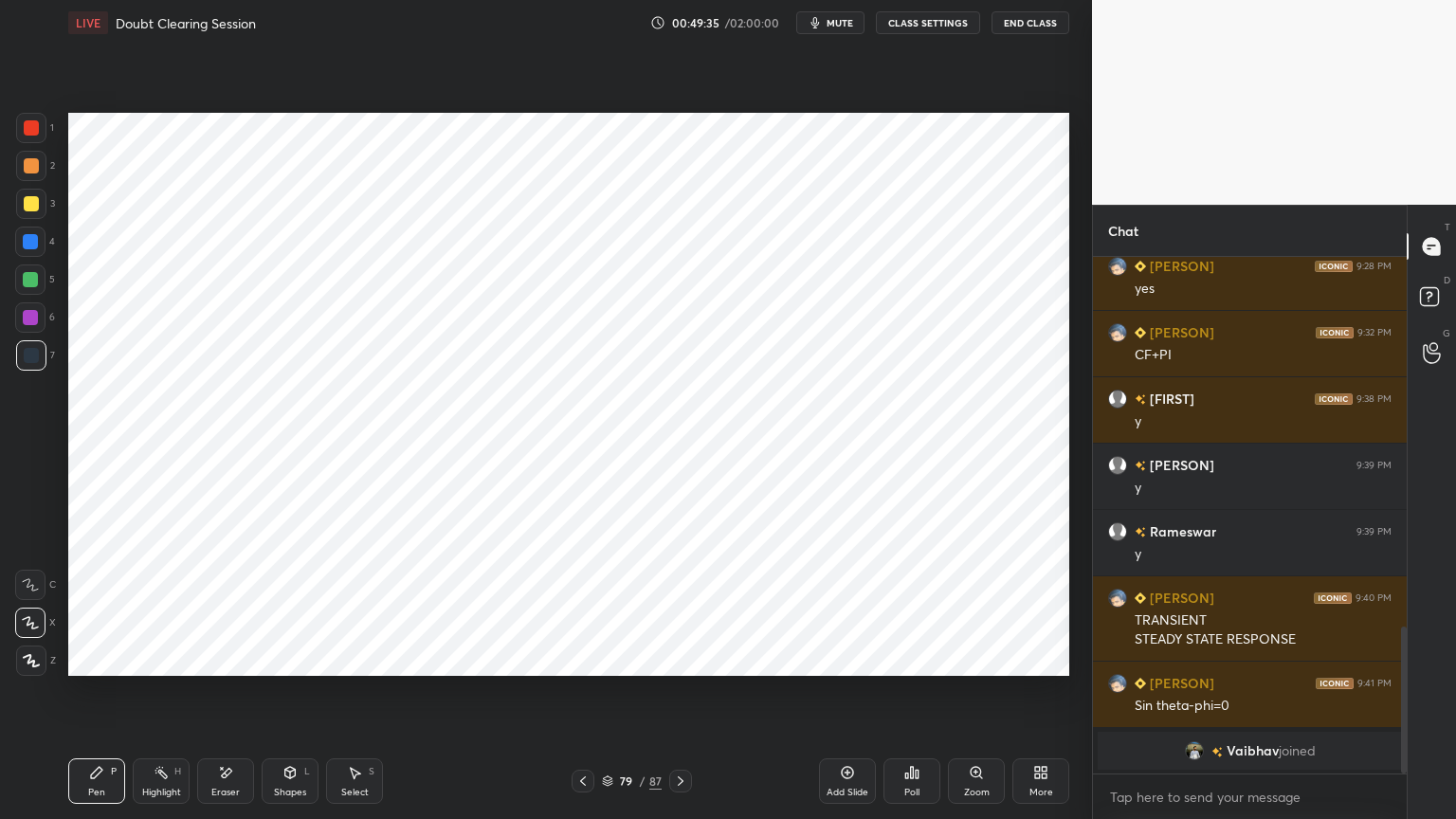 click 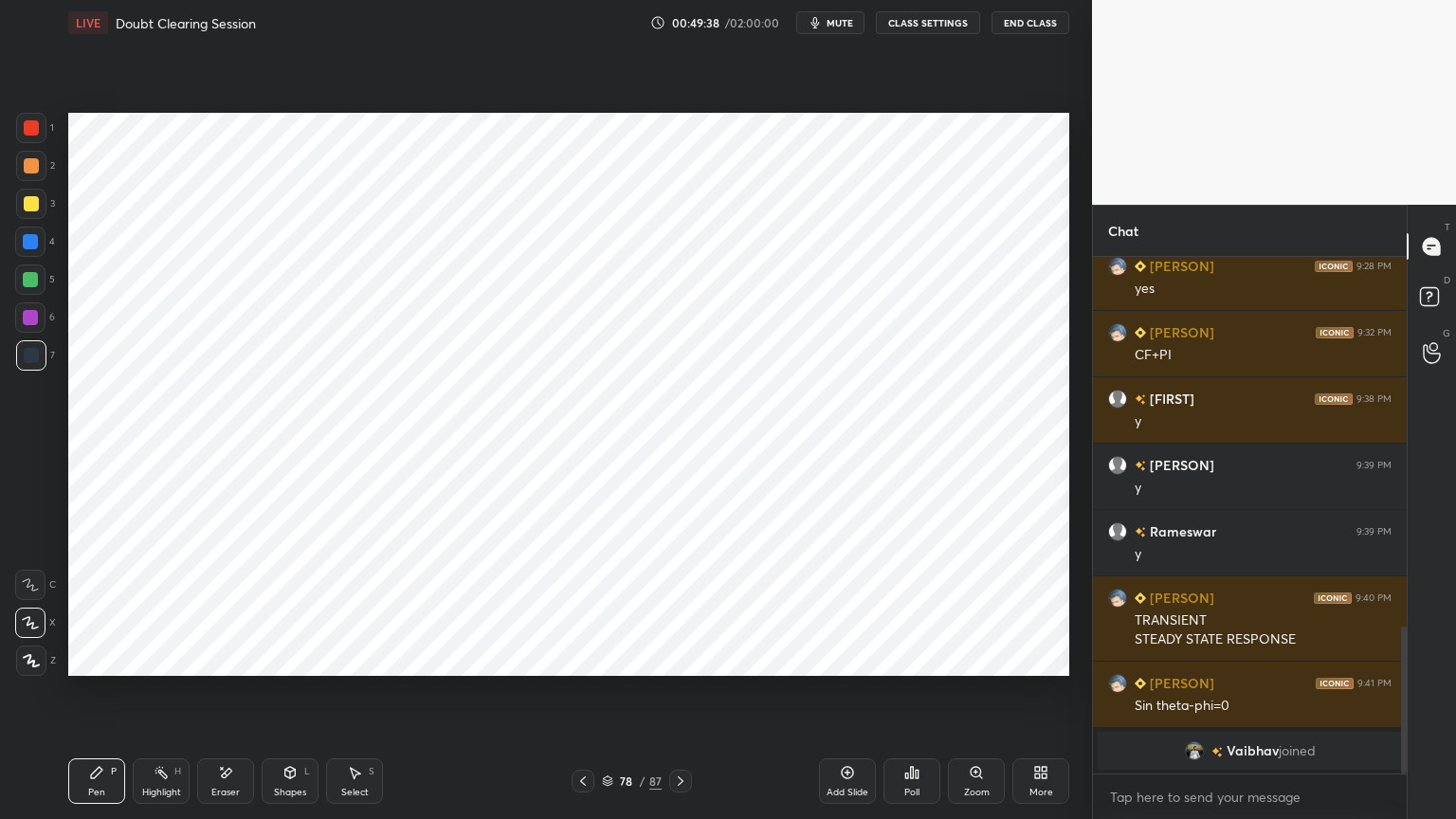 click 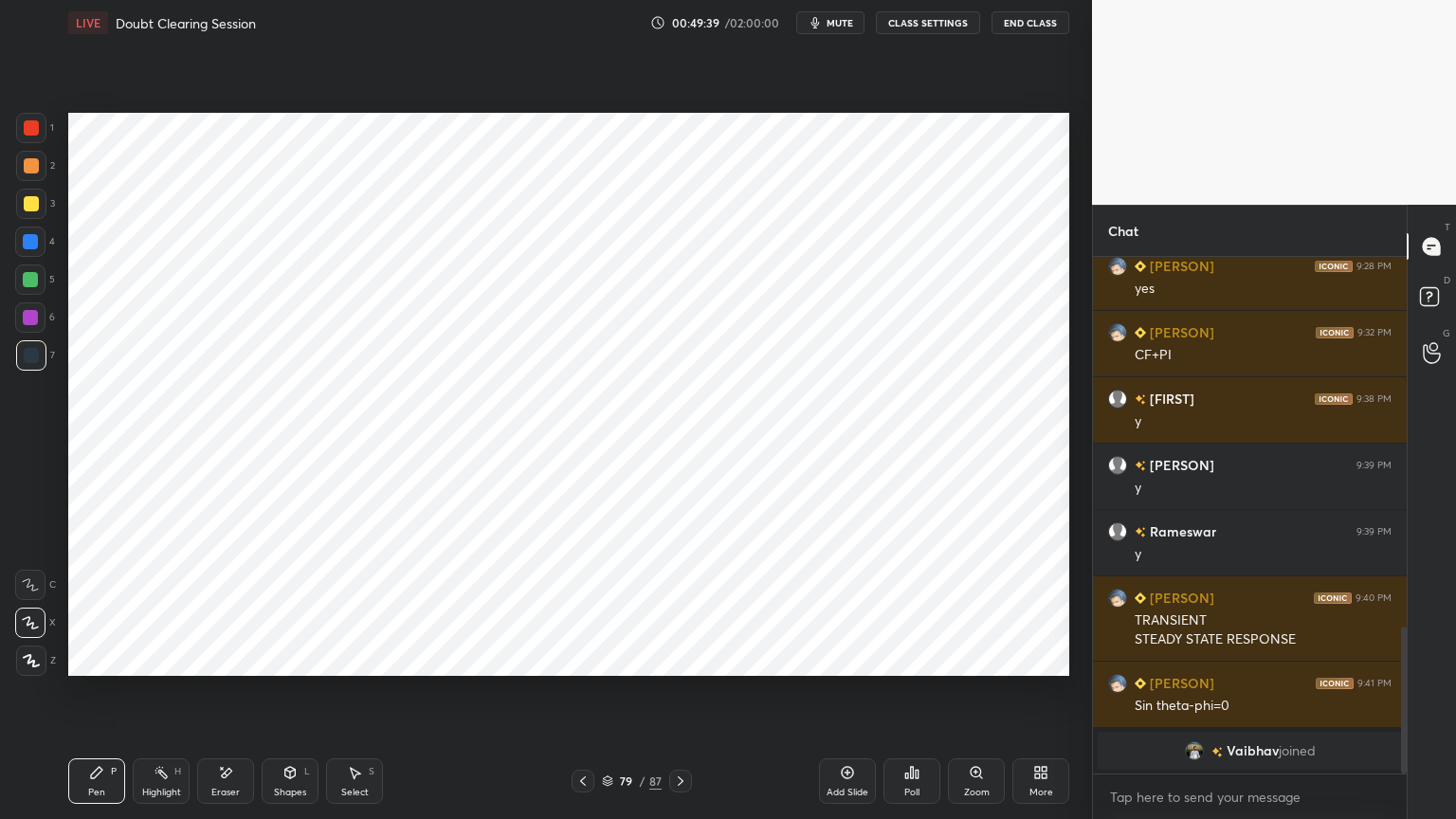 click 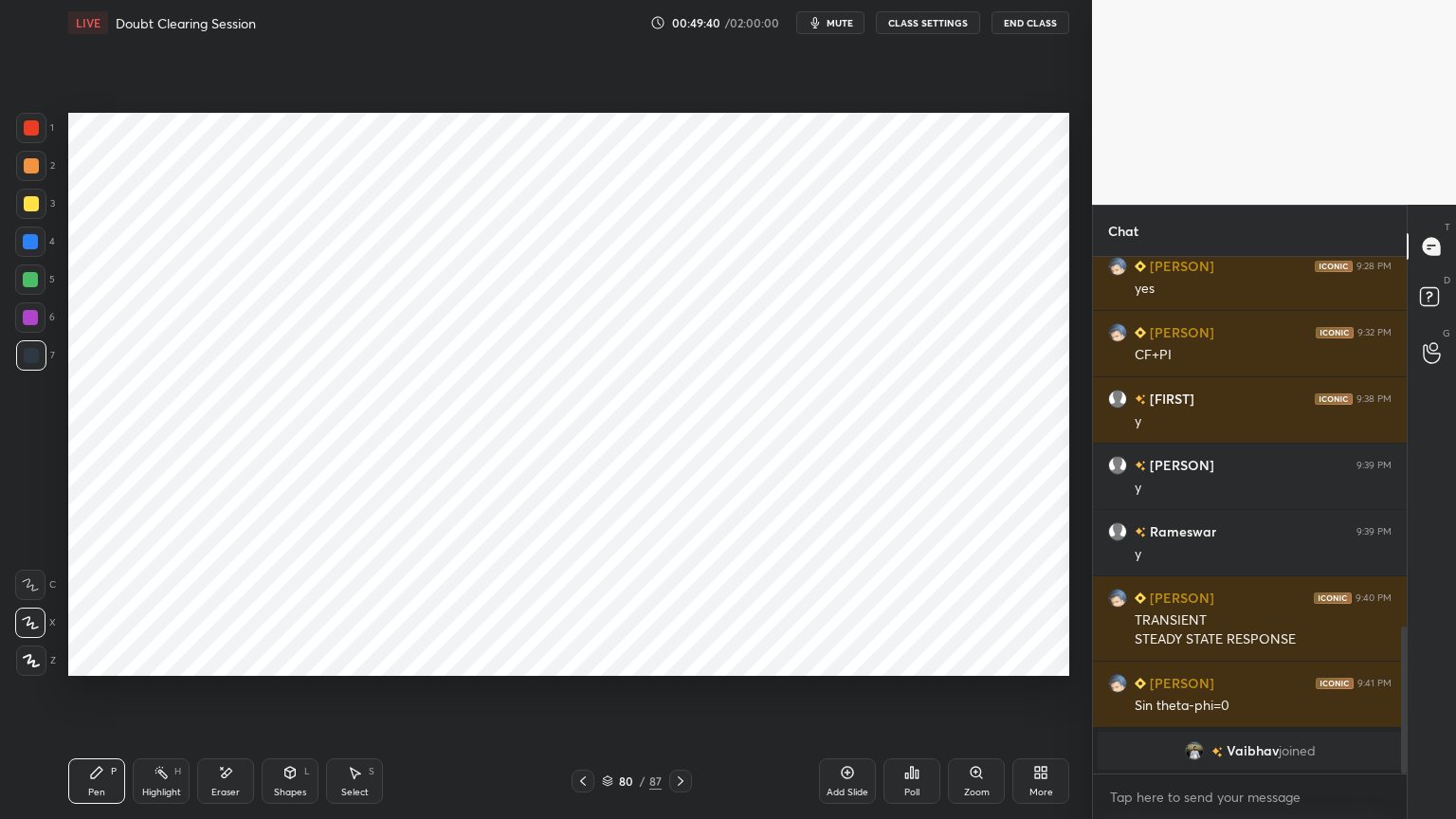 click 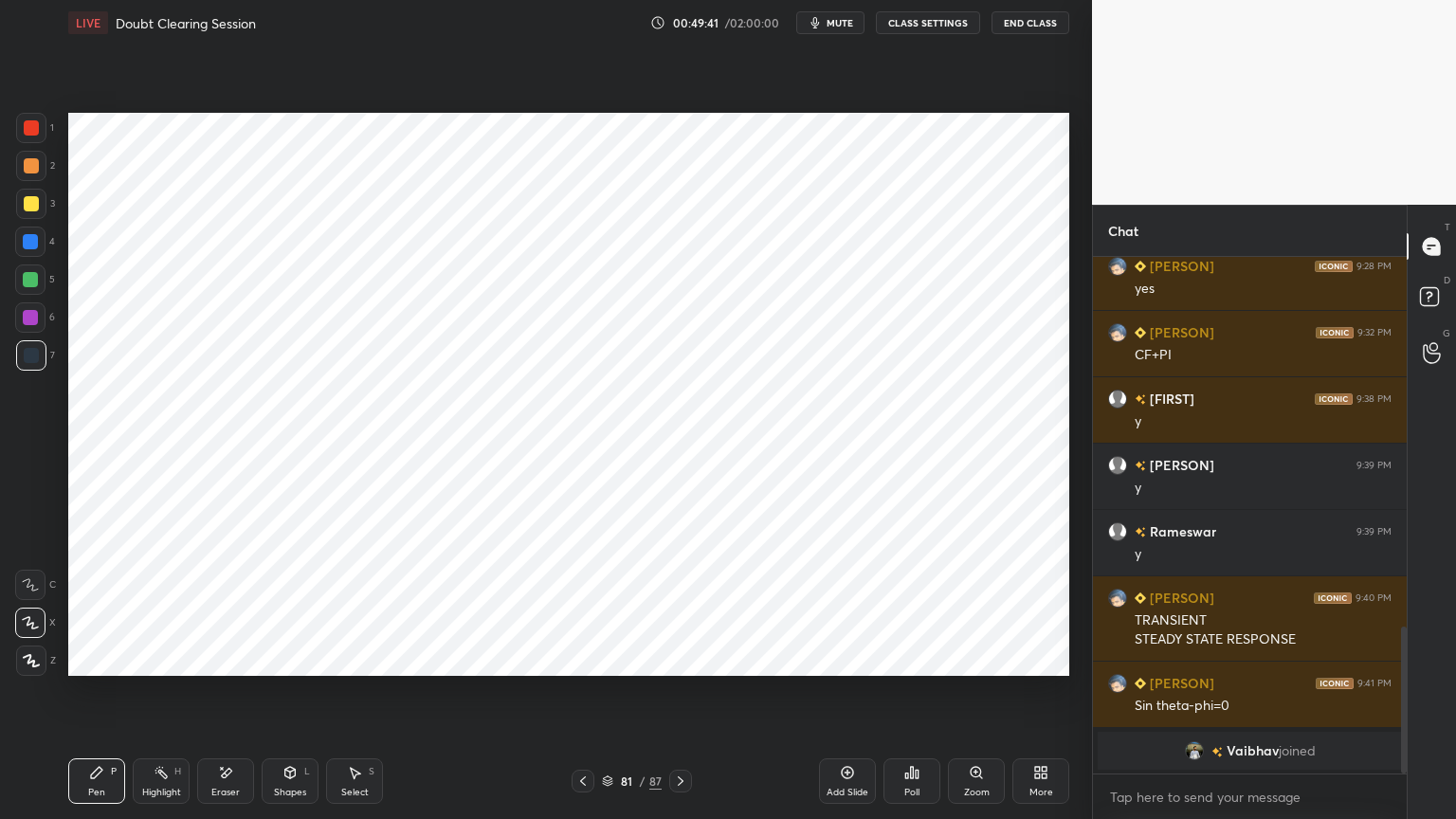 click on "Eraser" at bounding box center (226, 781) 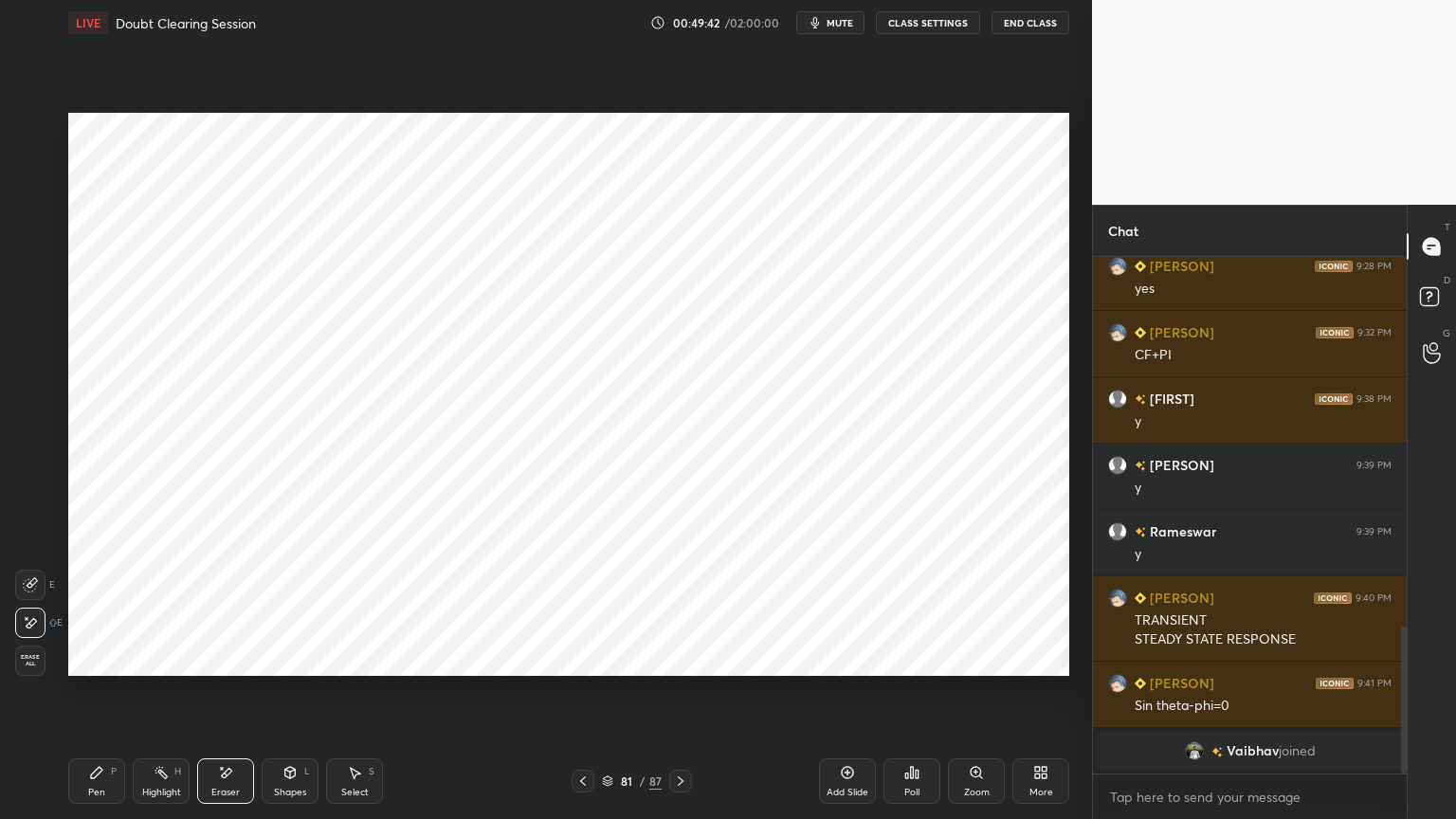 click 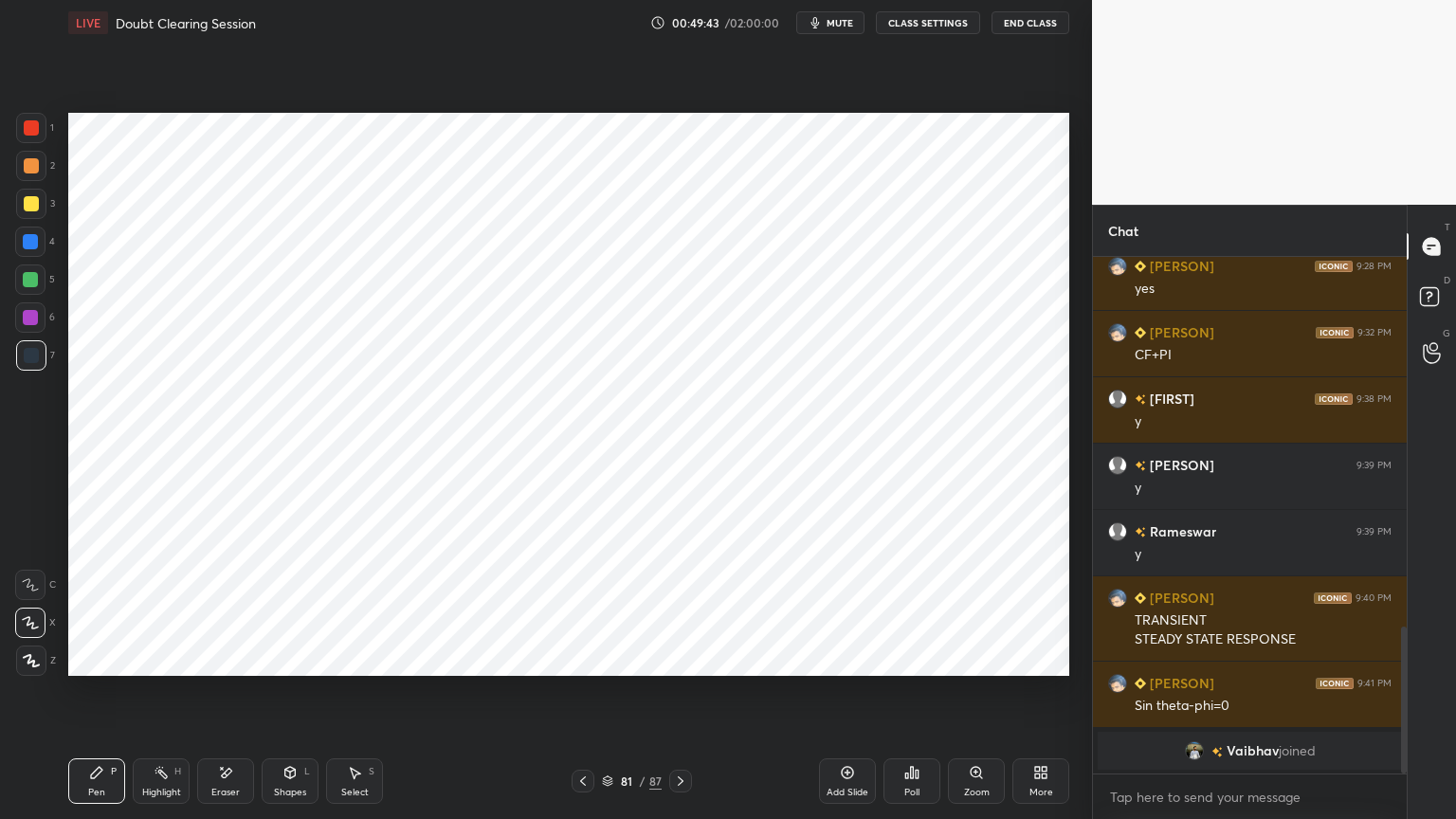 click at bounding box center [30, 318] 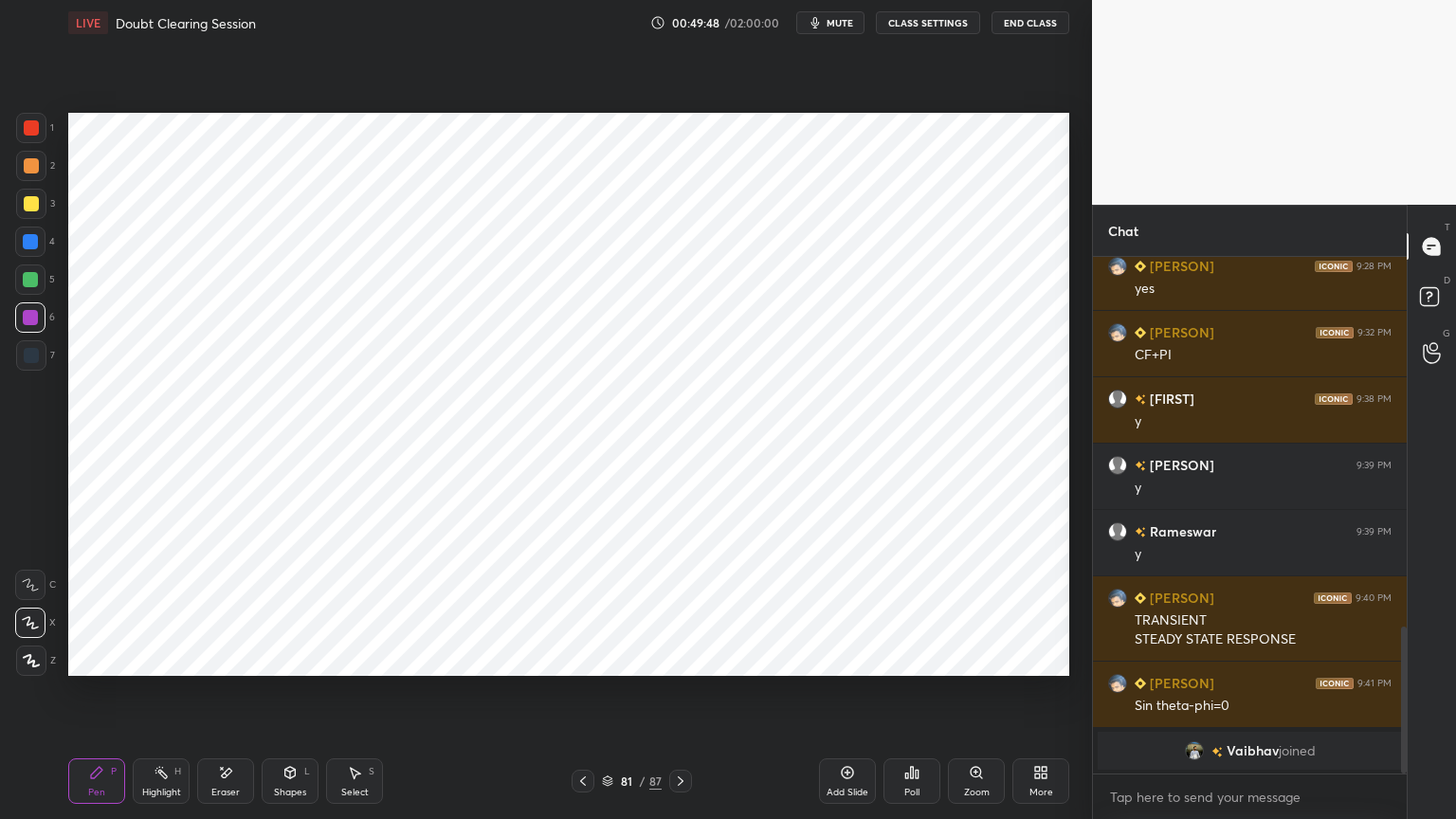click at bounding box center (31, 355) 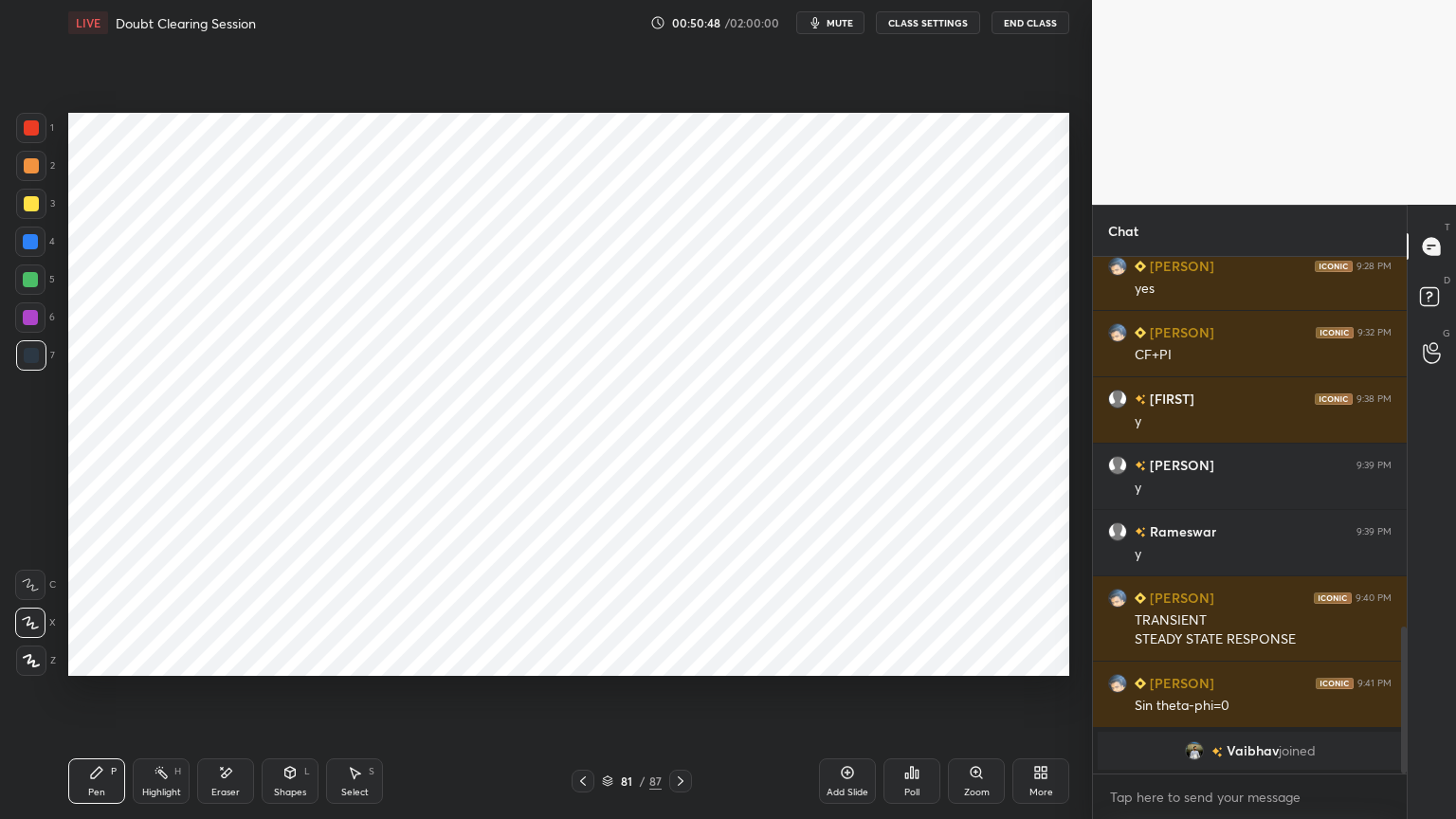 scroll, scrollTop: 1251, scrollLeft: 0, axis: vertical 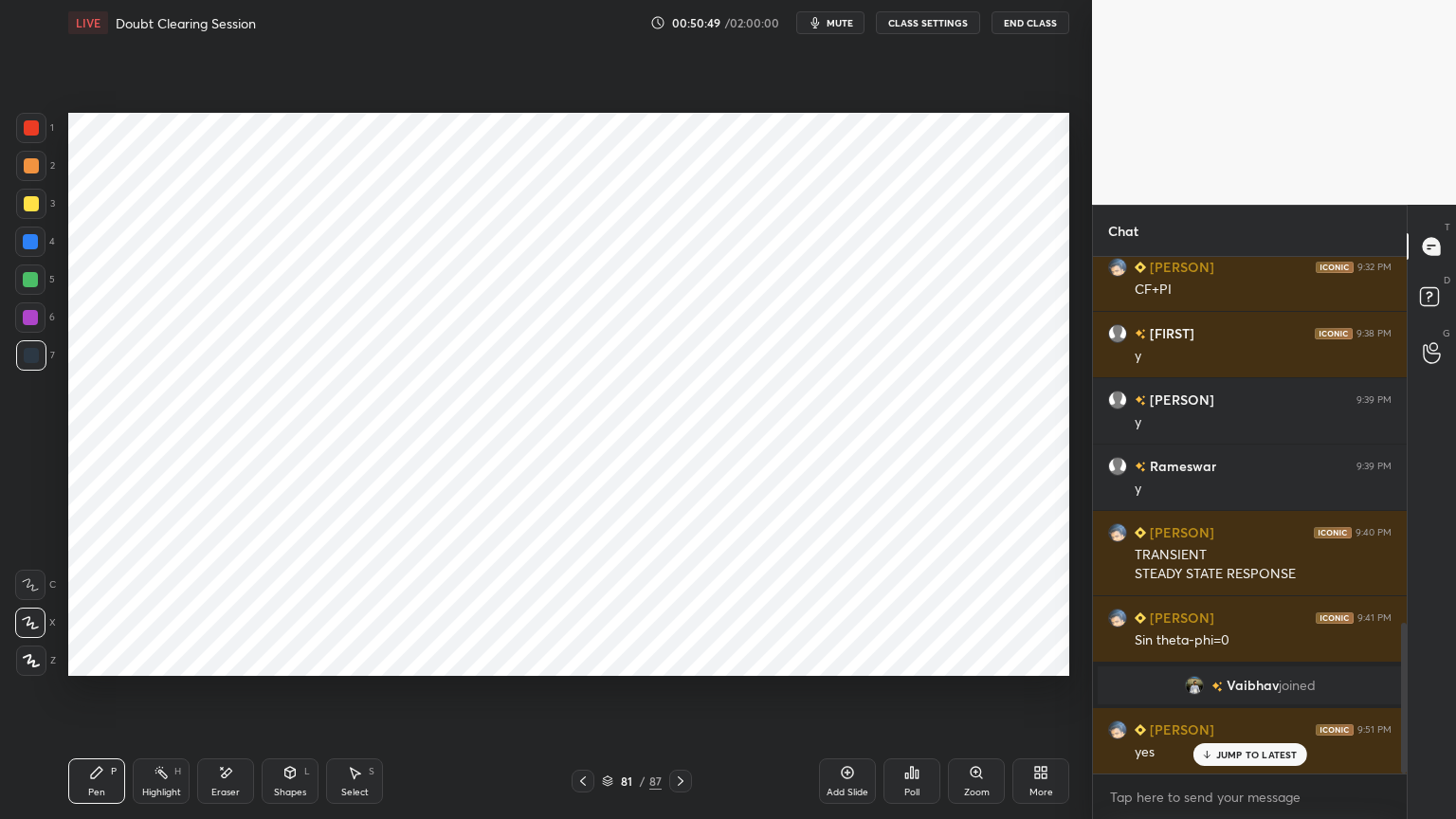 click 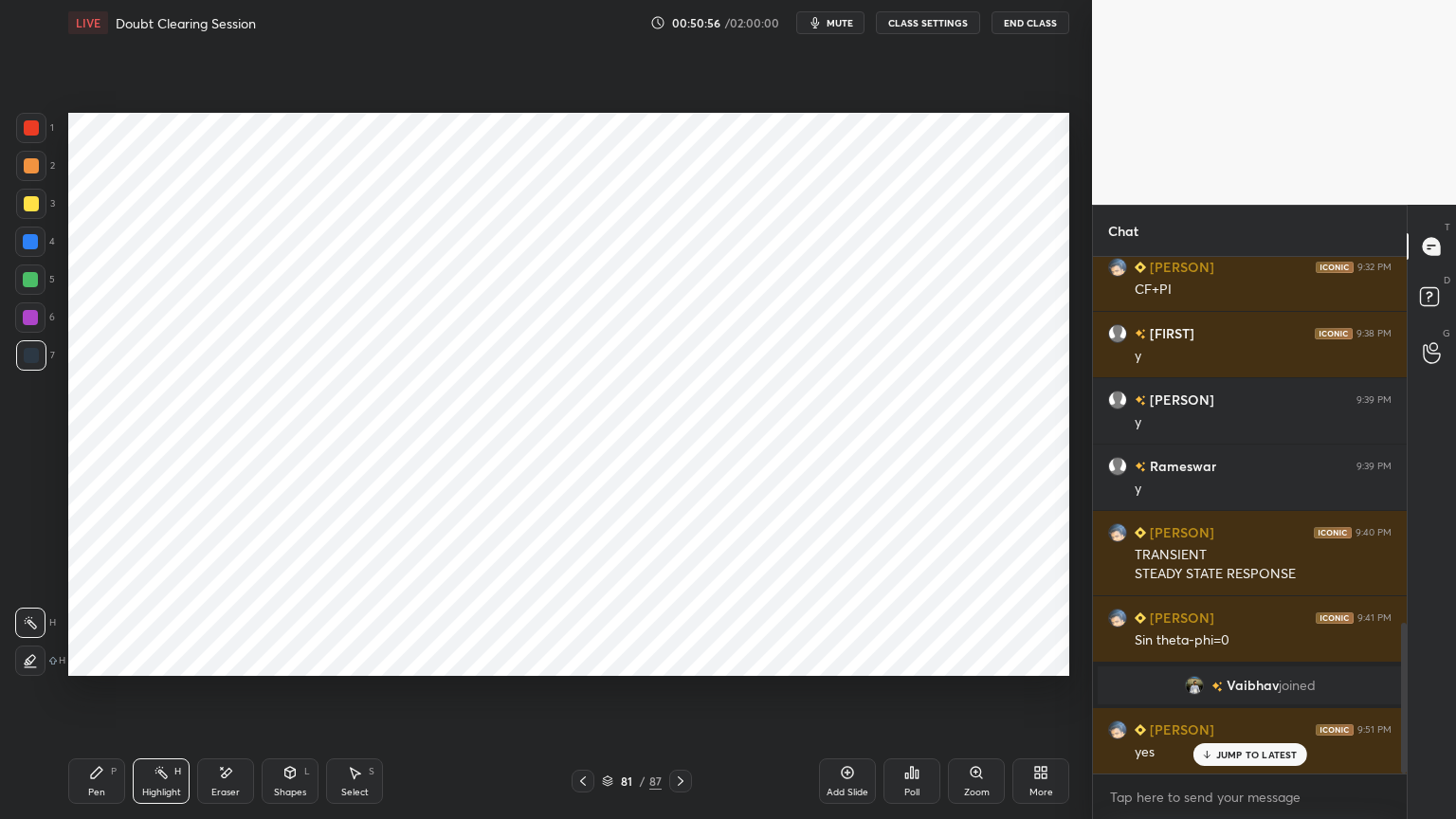 click on "Add Slide" at bounding box center (847, 781) 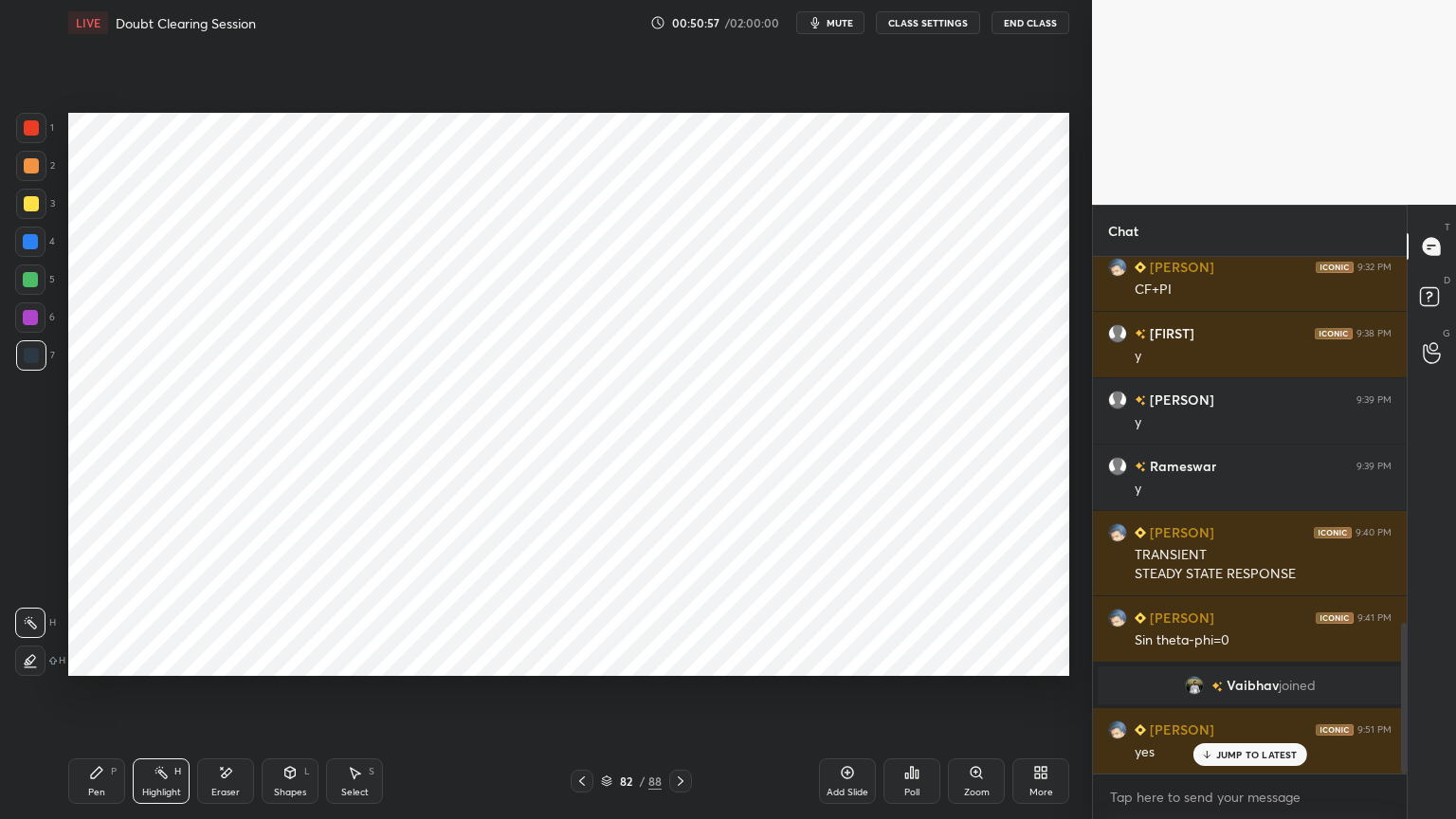 click 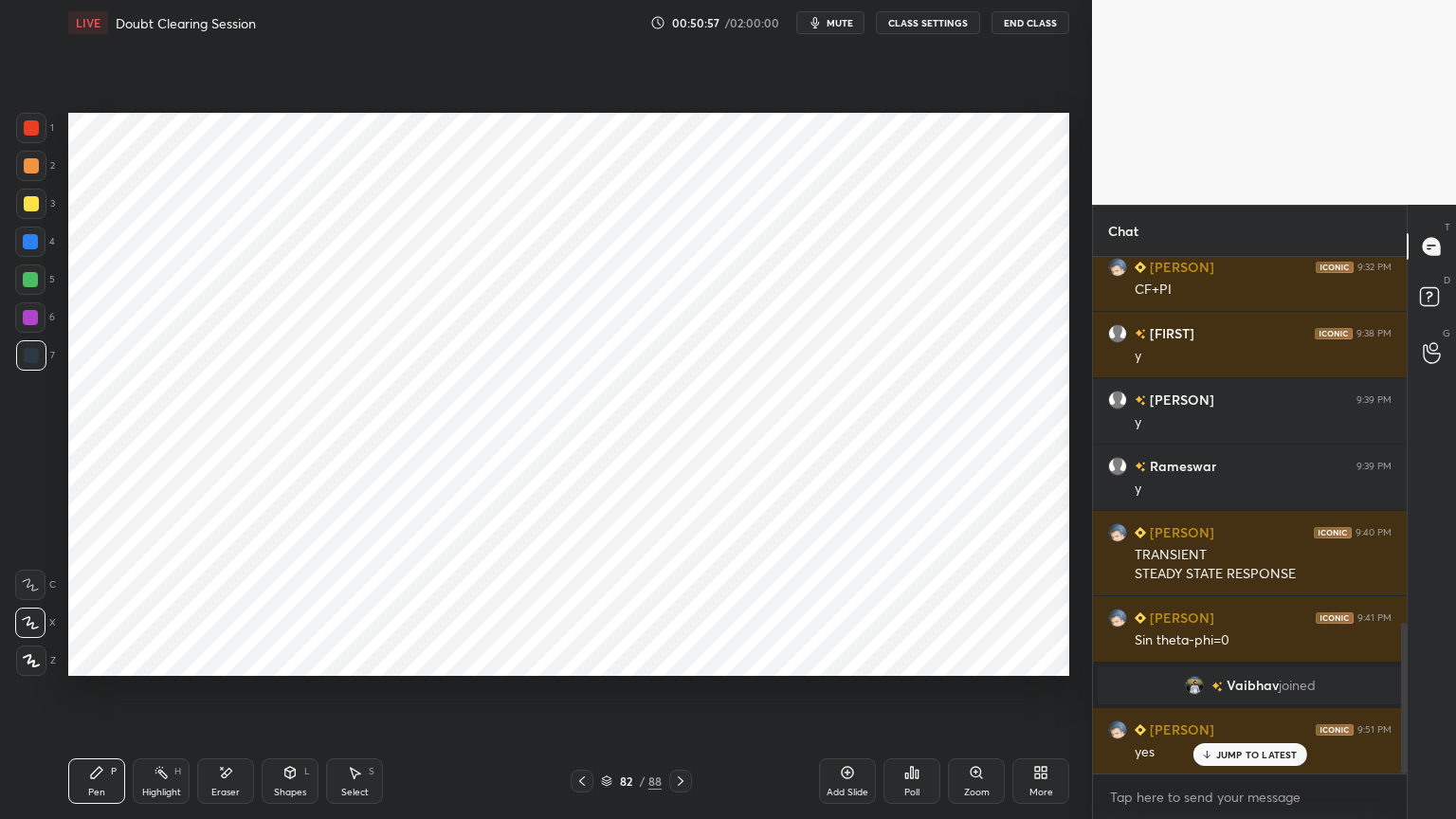 click at bounding box center (30, 318) 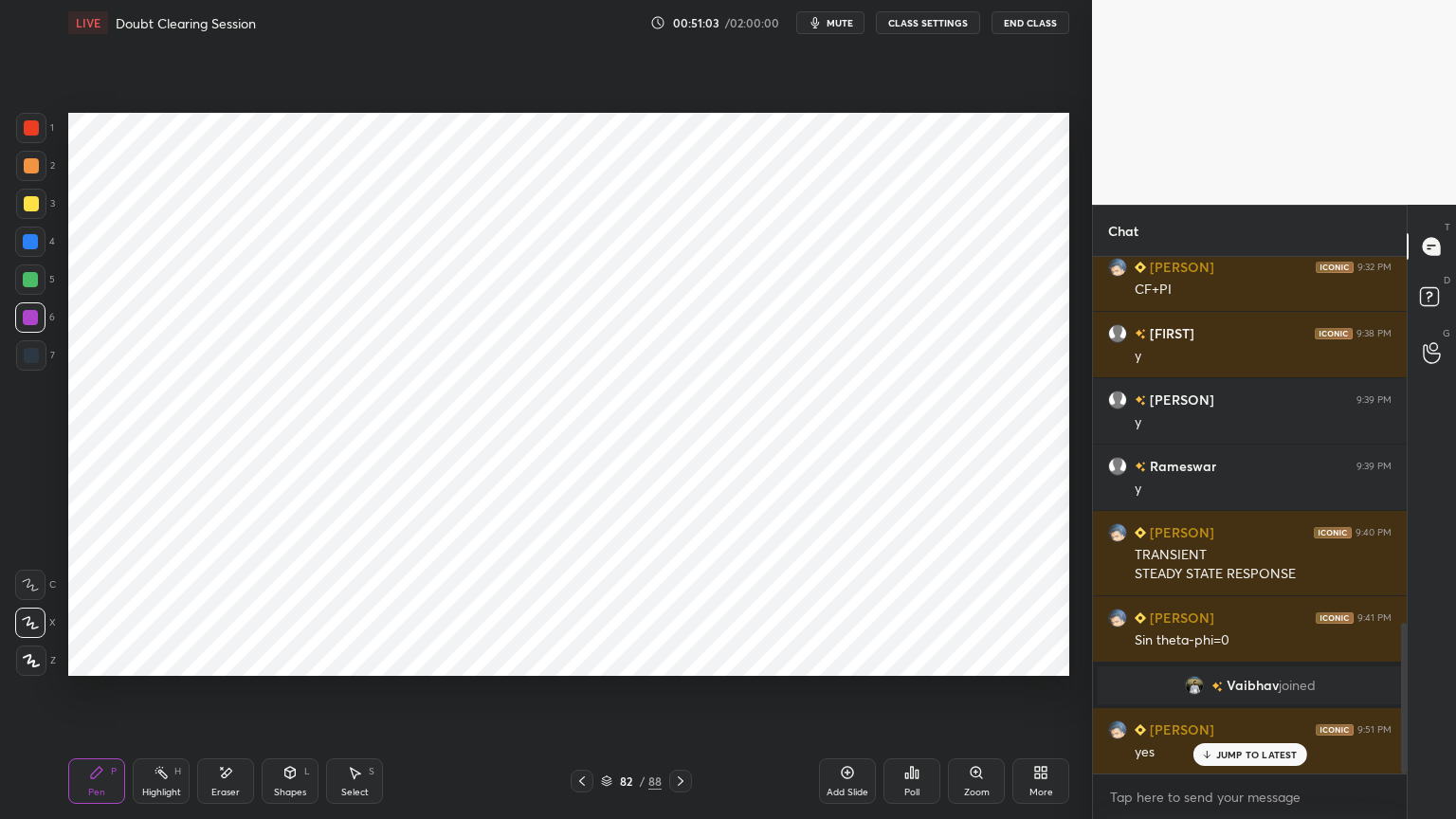 click 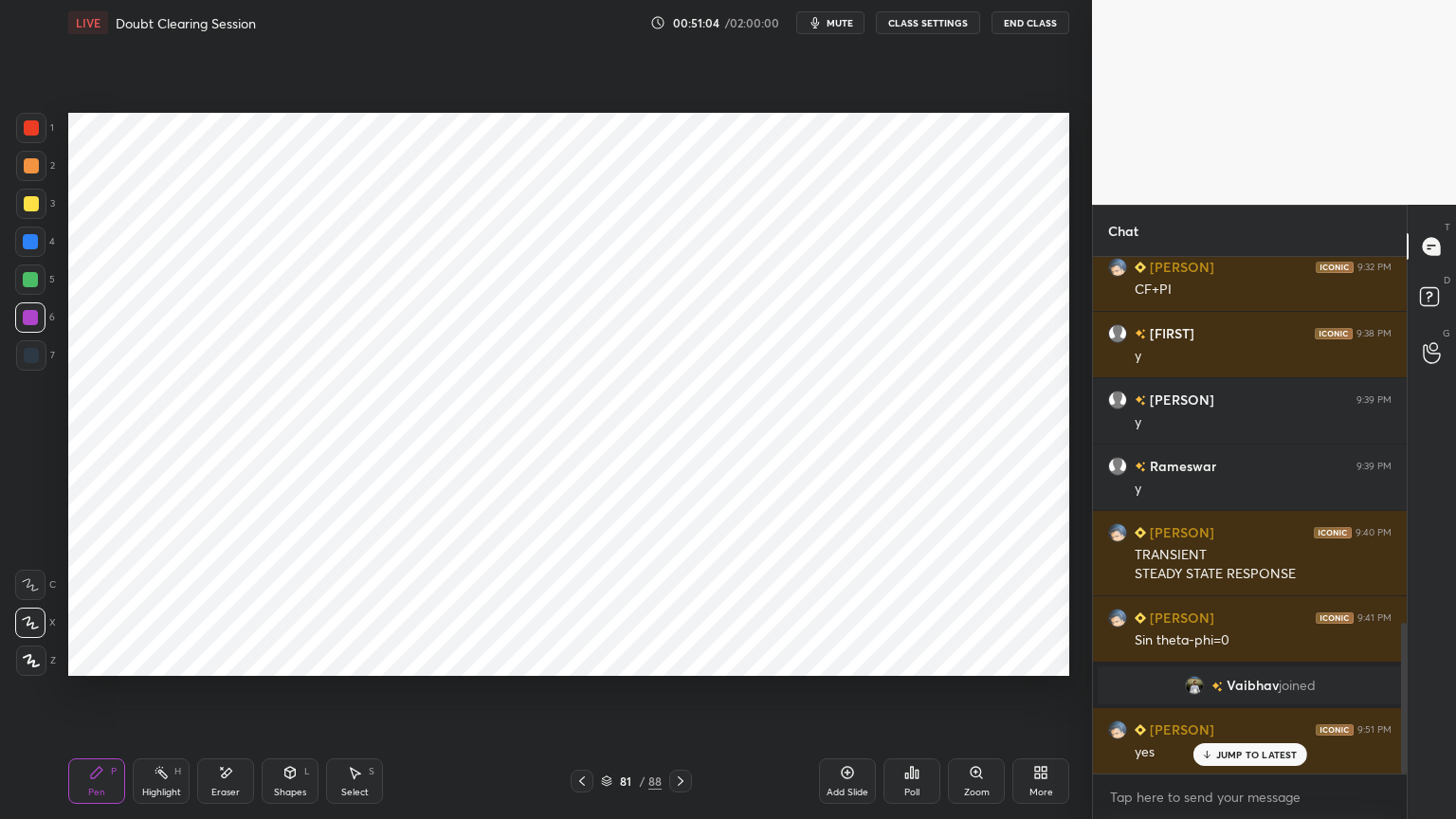click 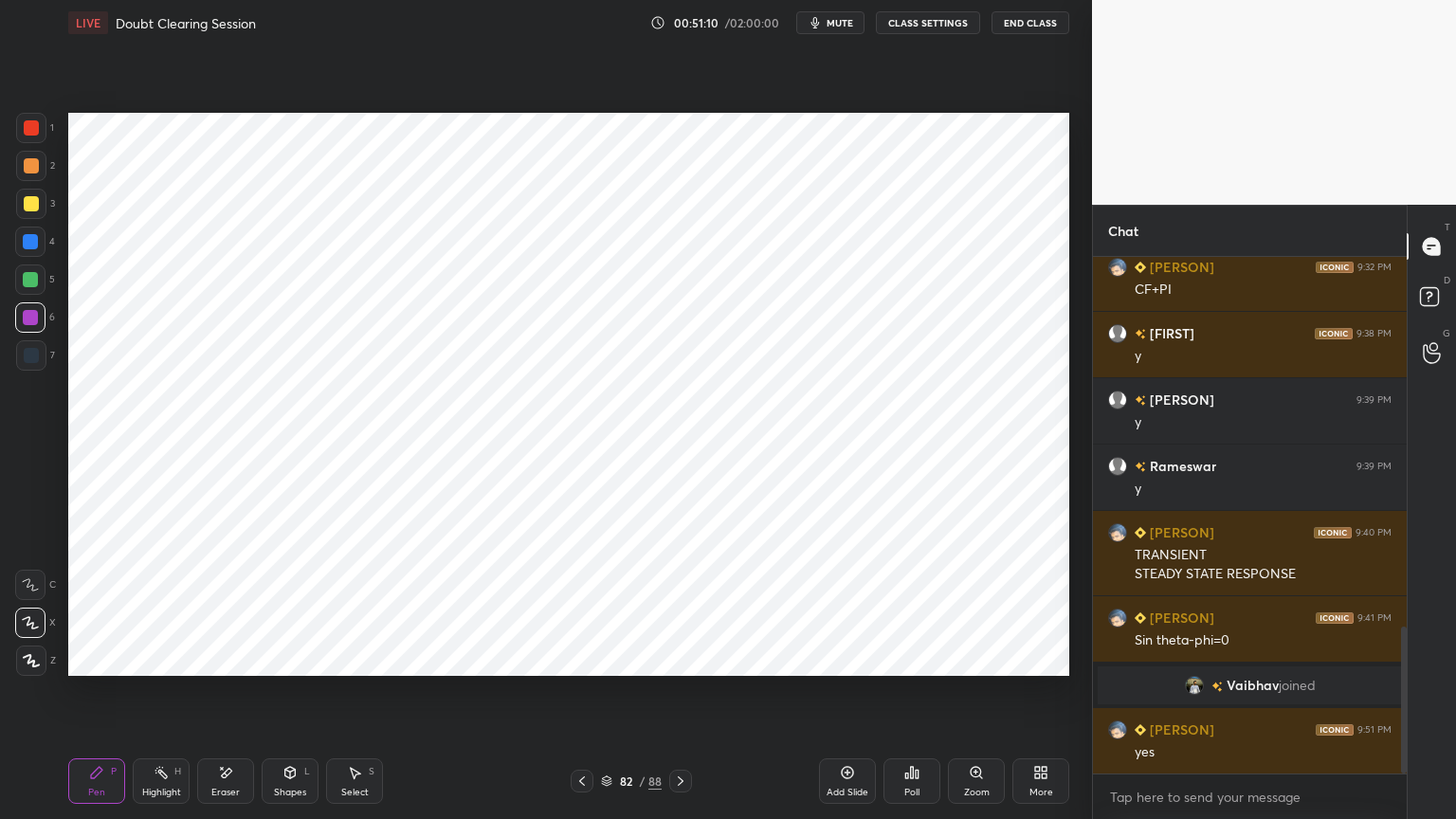 scroll, scrollTop: 1297, scrollLeft: 0, axis: vertical 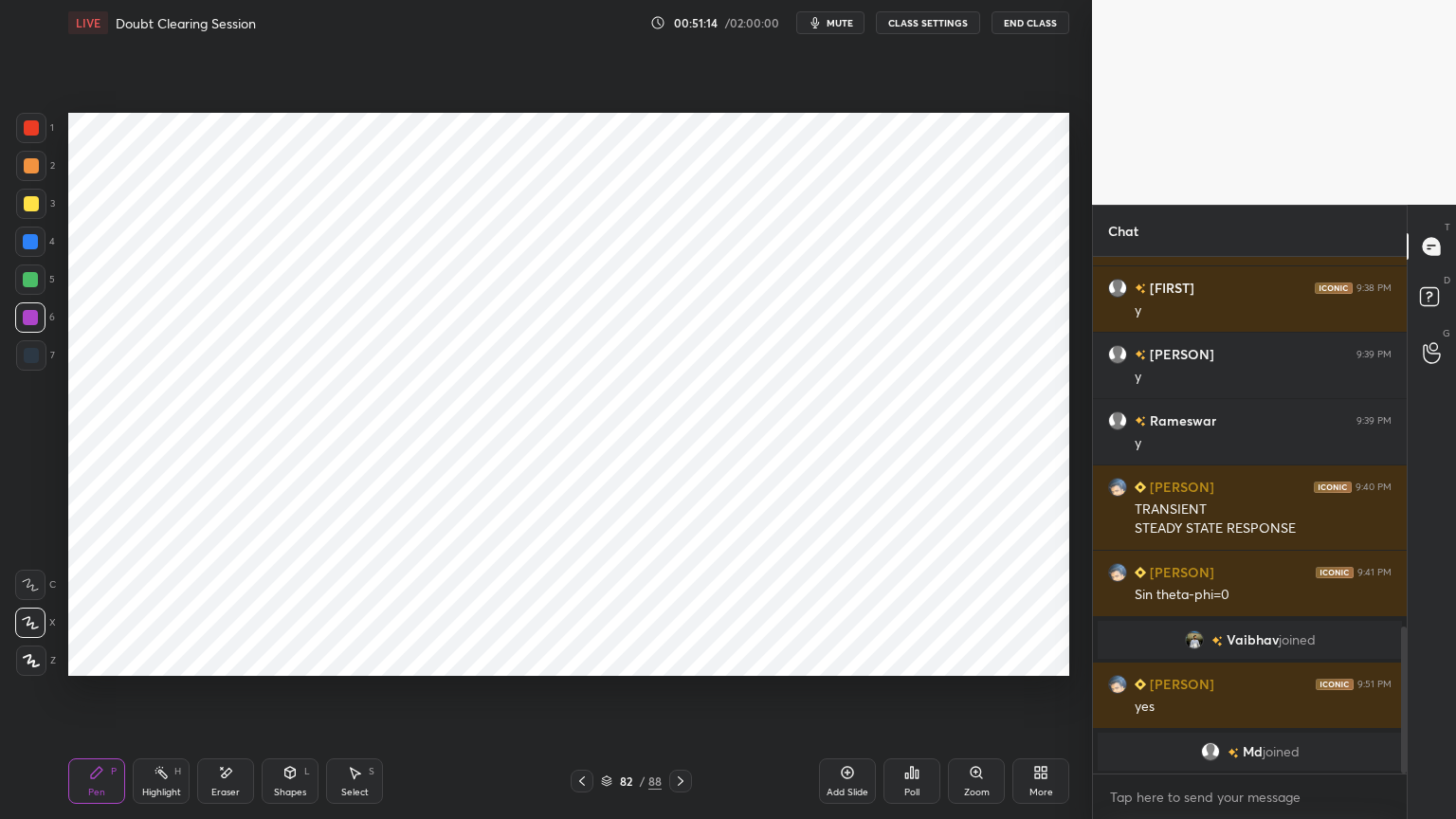 click 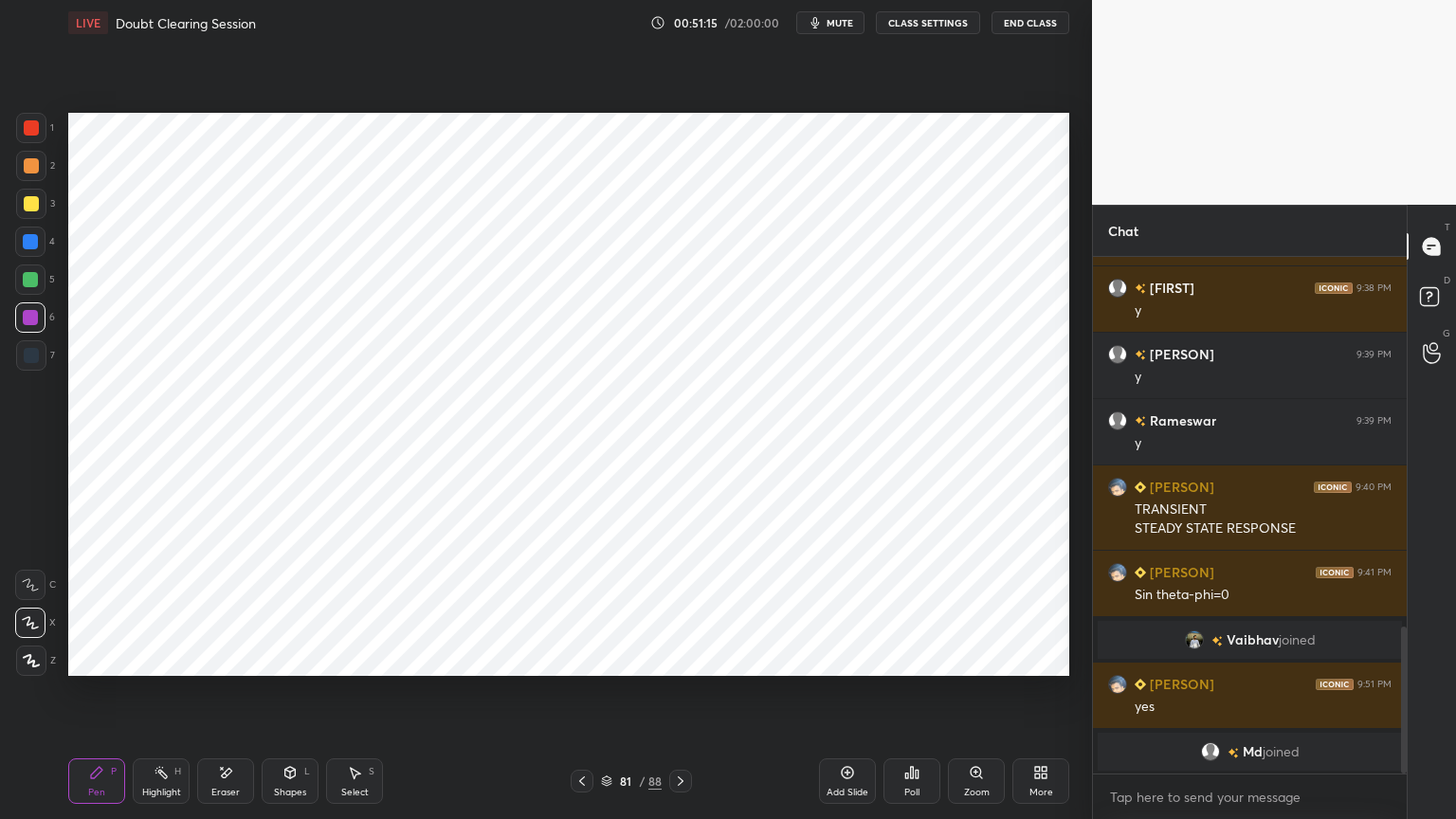 click 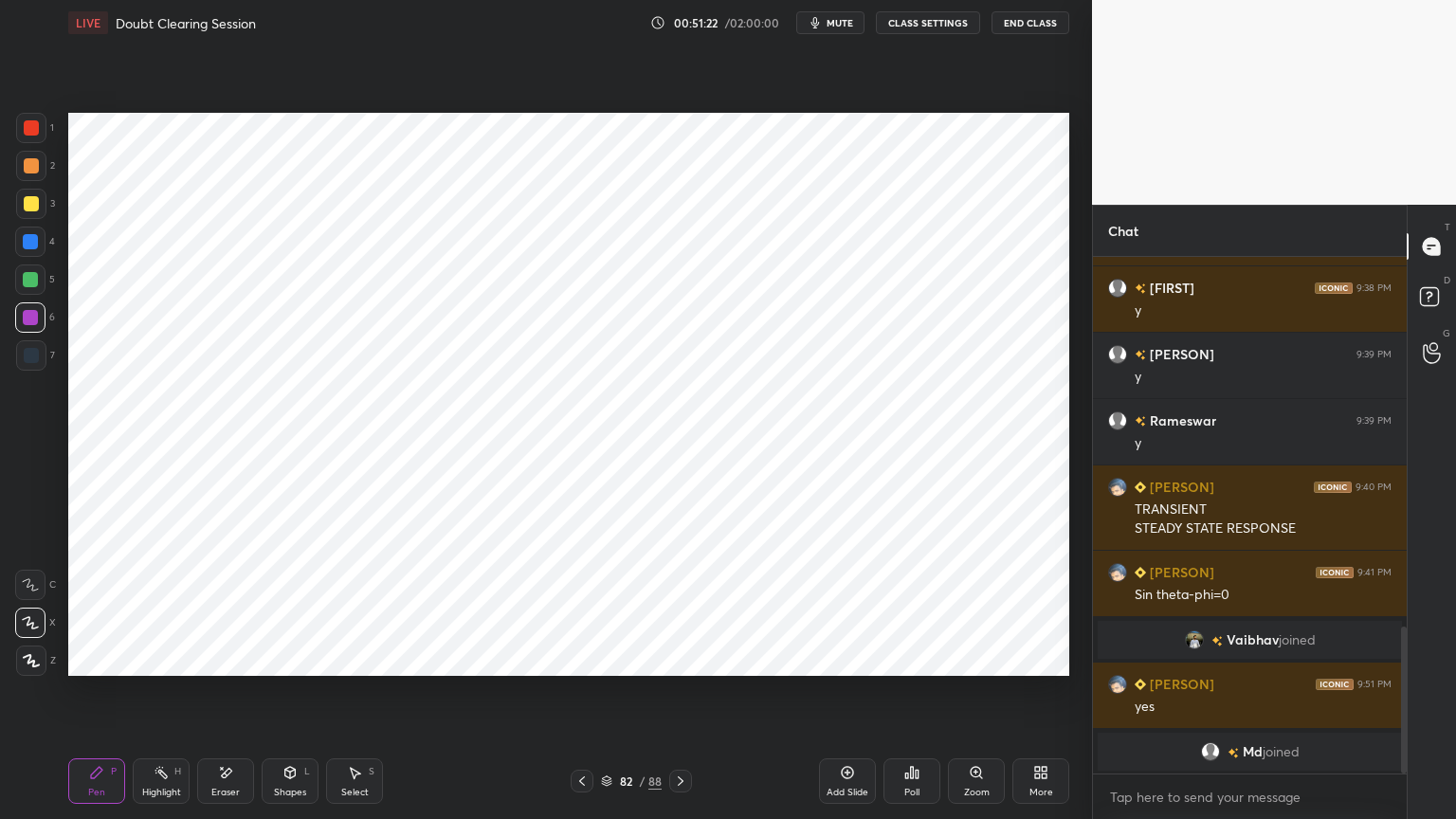 click 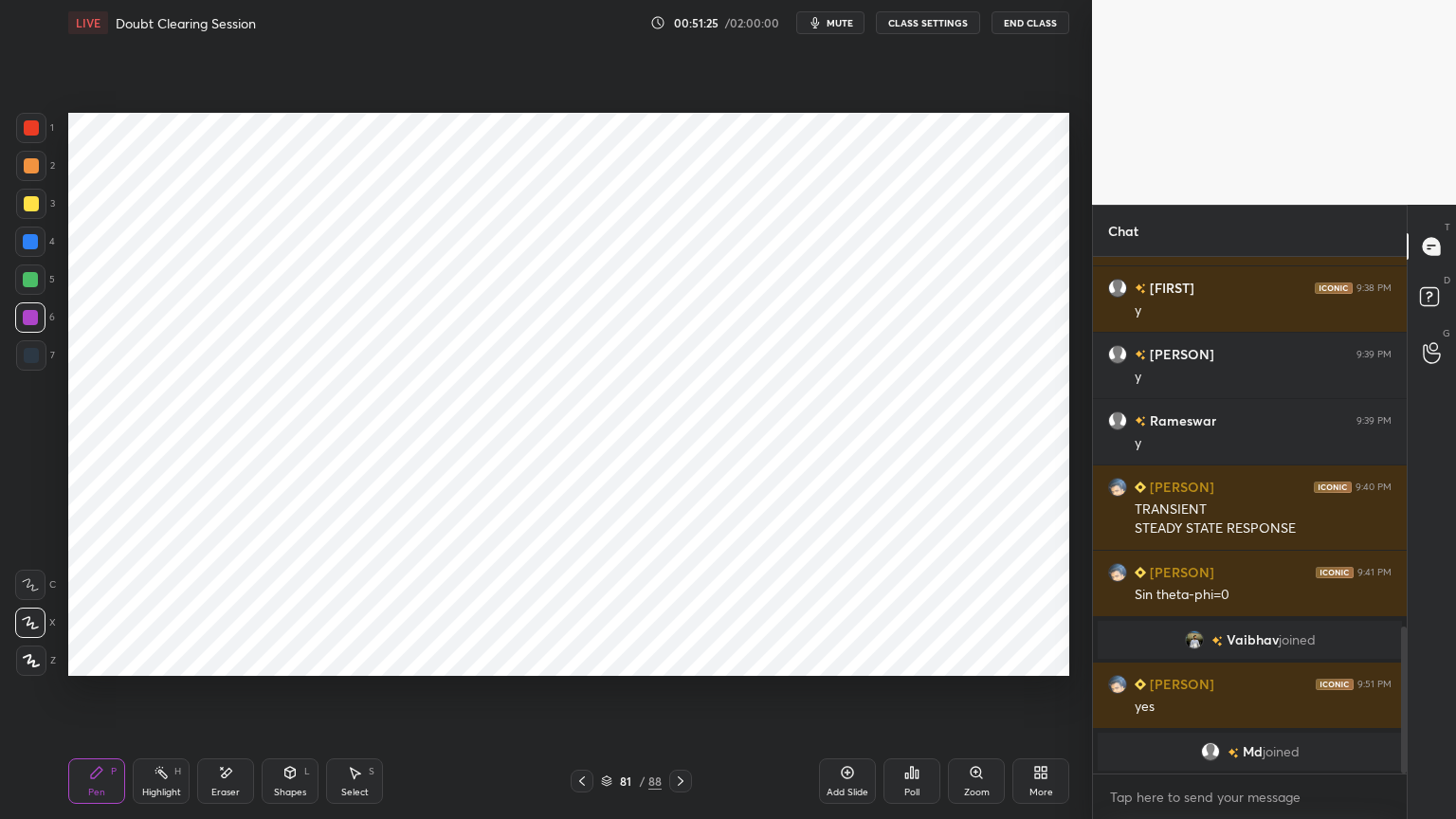 click 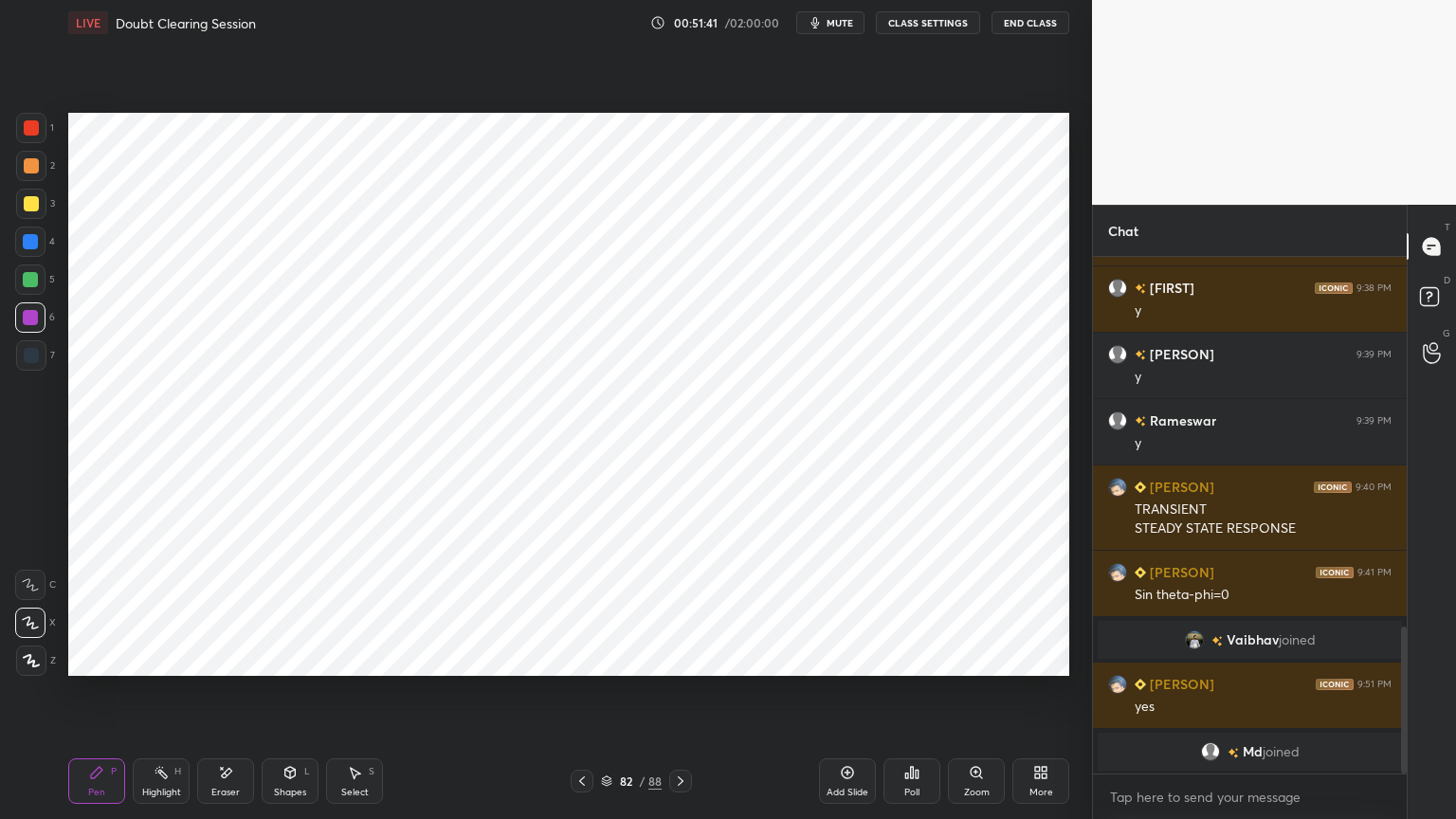 click 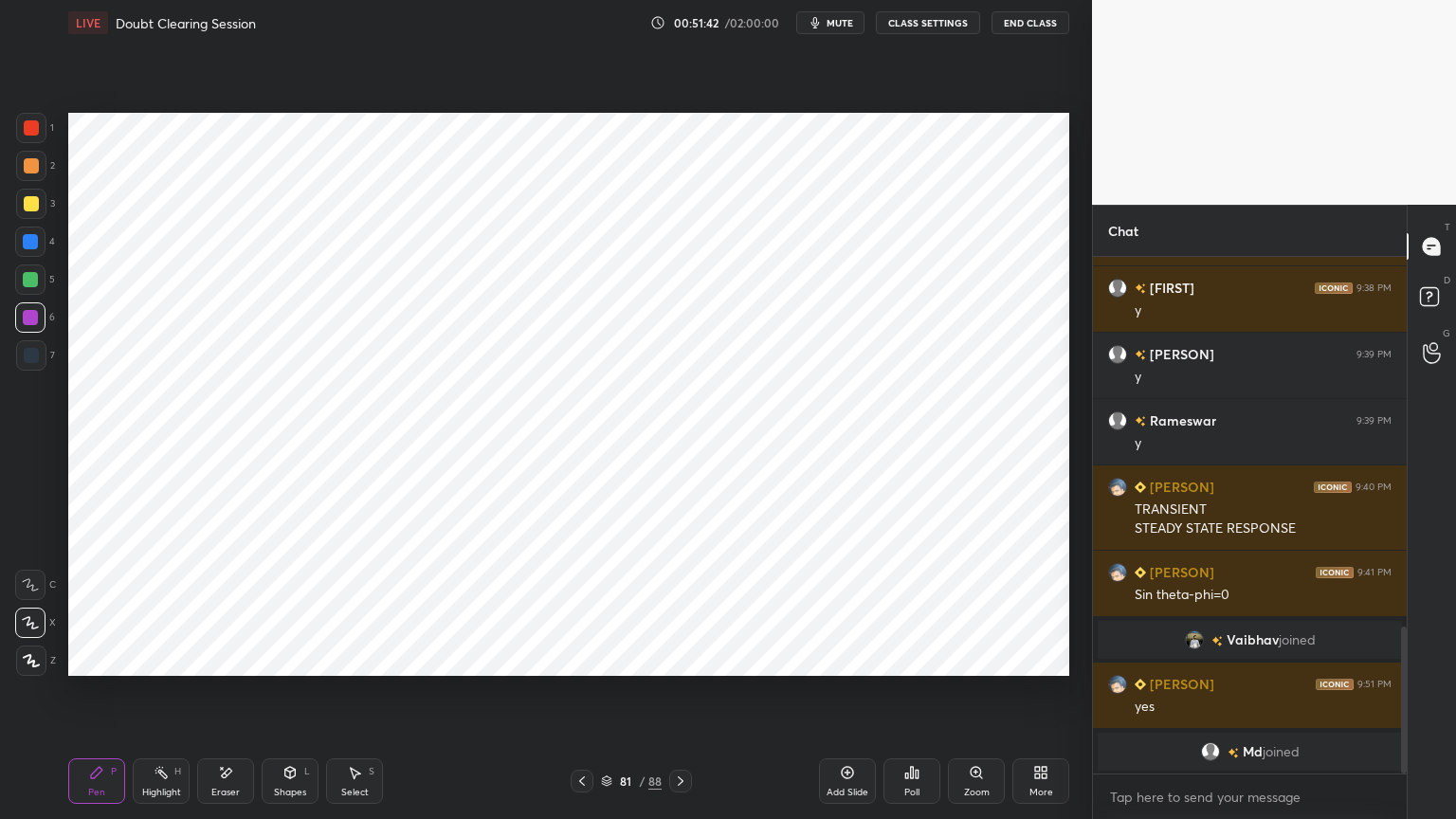click 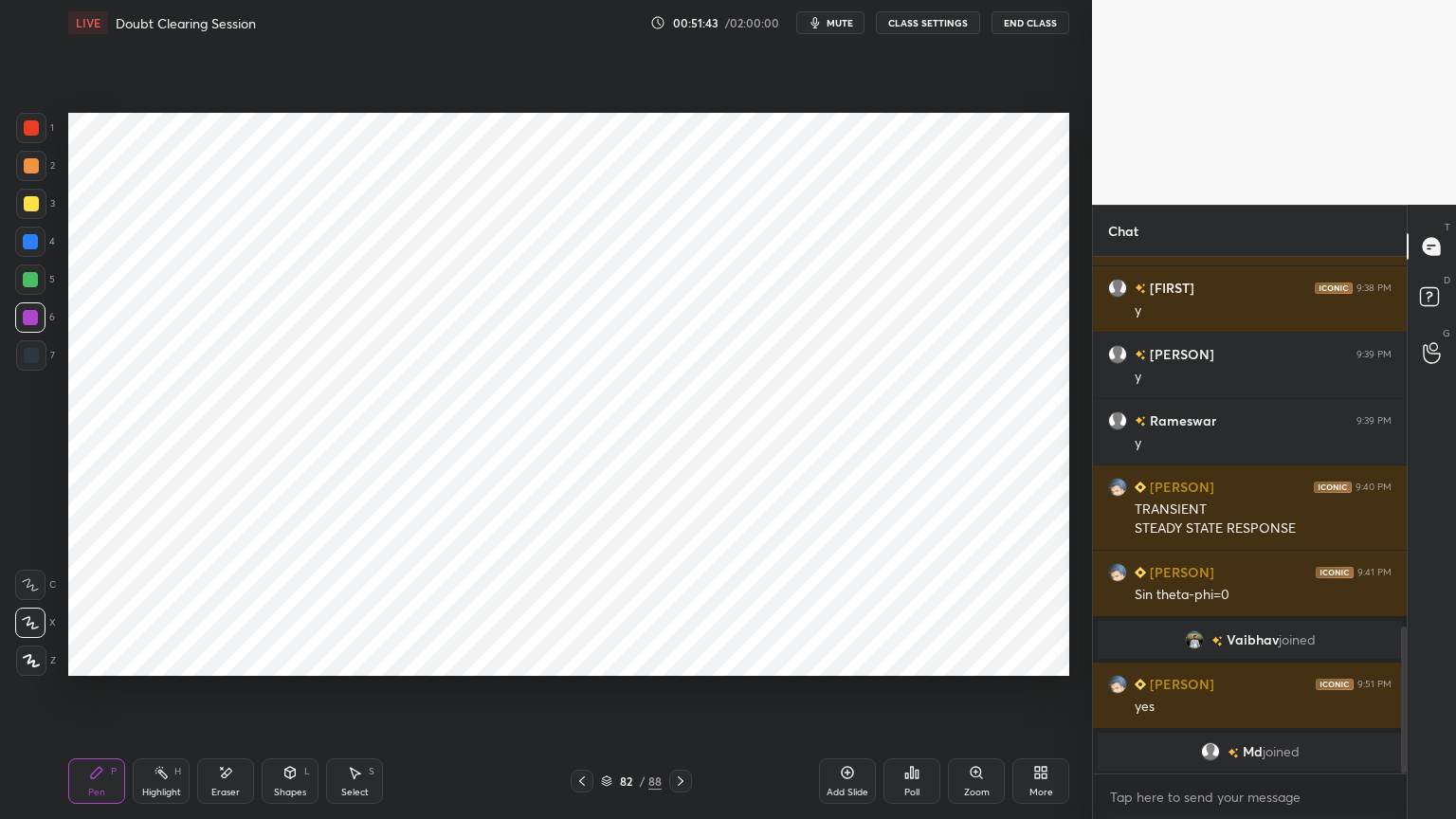 click on "Eraser" at bounding box center (226, 792) 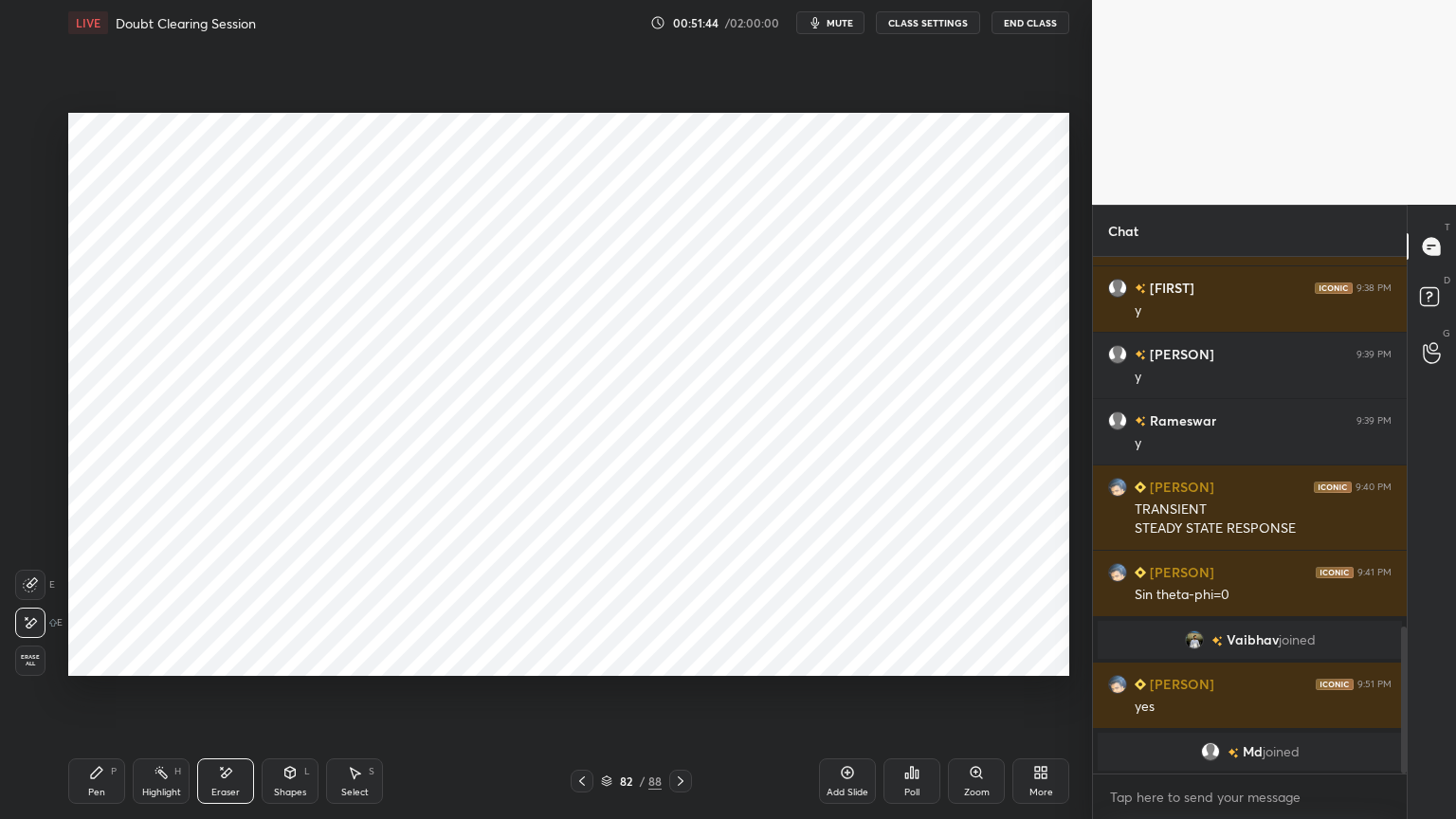 click on "Pen" at bounding box center (97, 792) 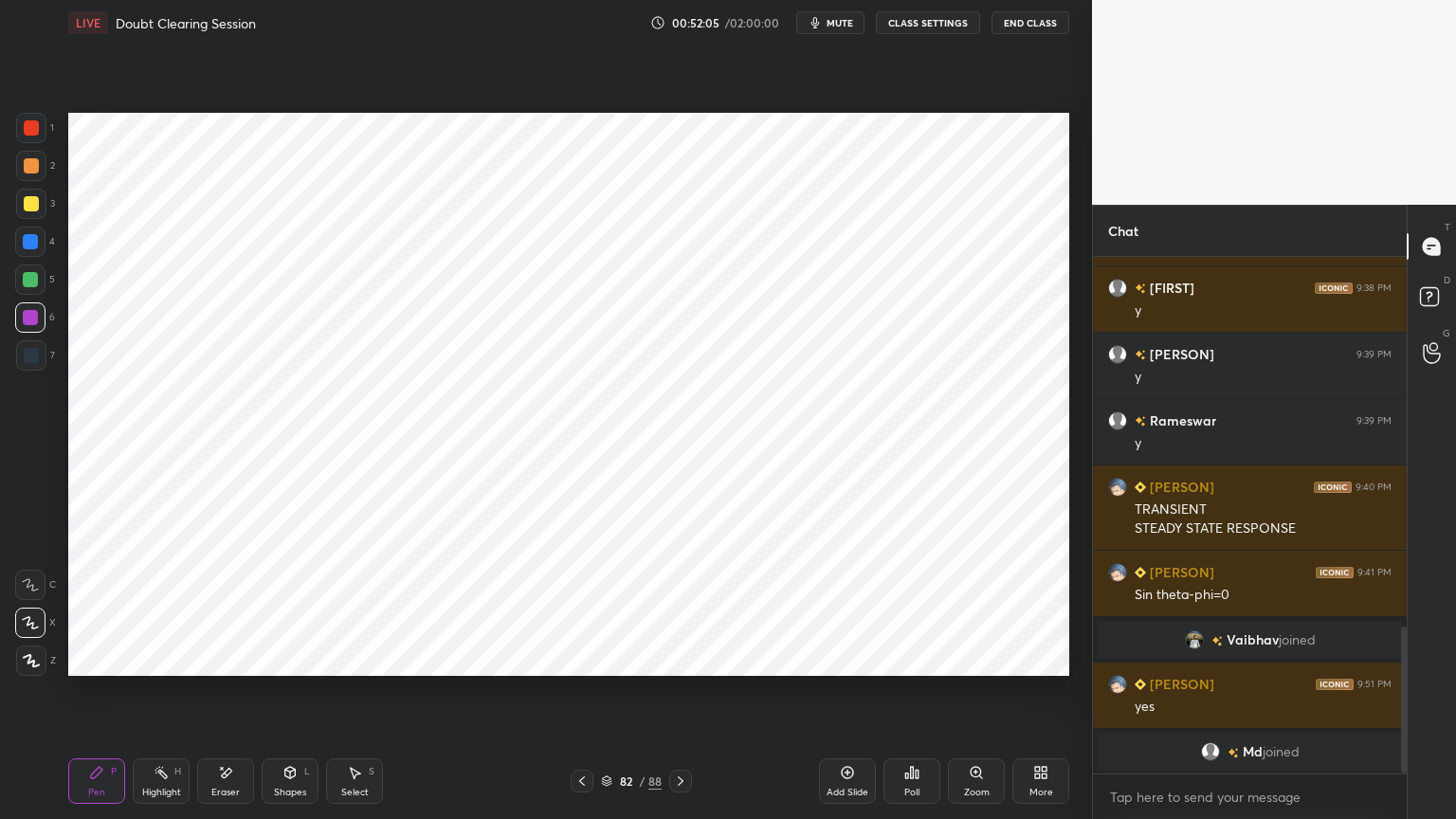 click at bounding box center (31, 661) 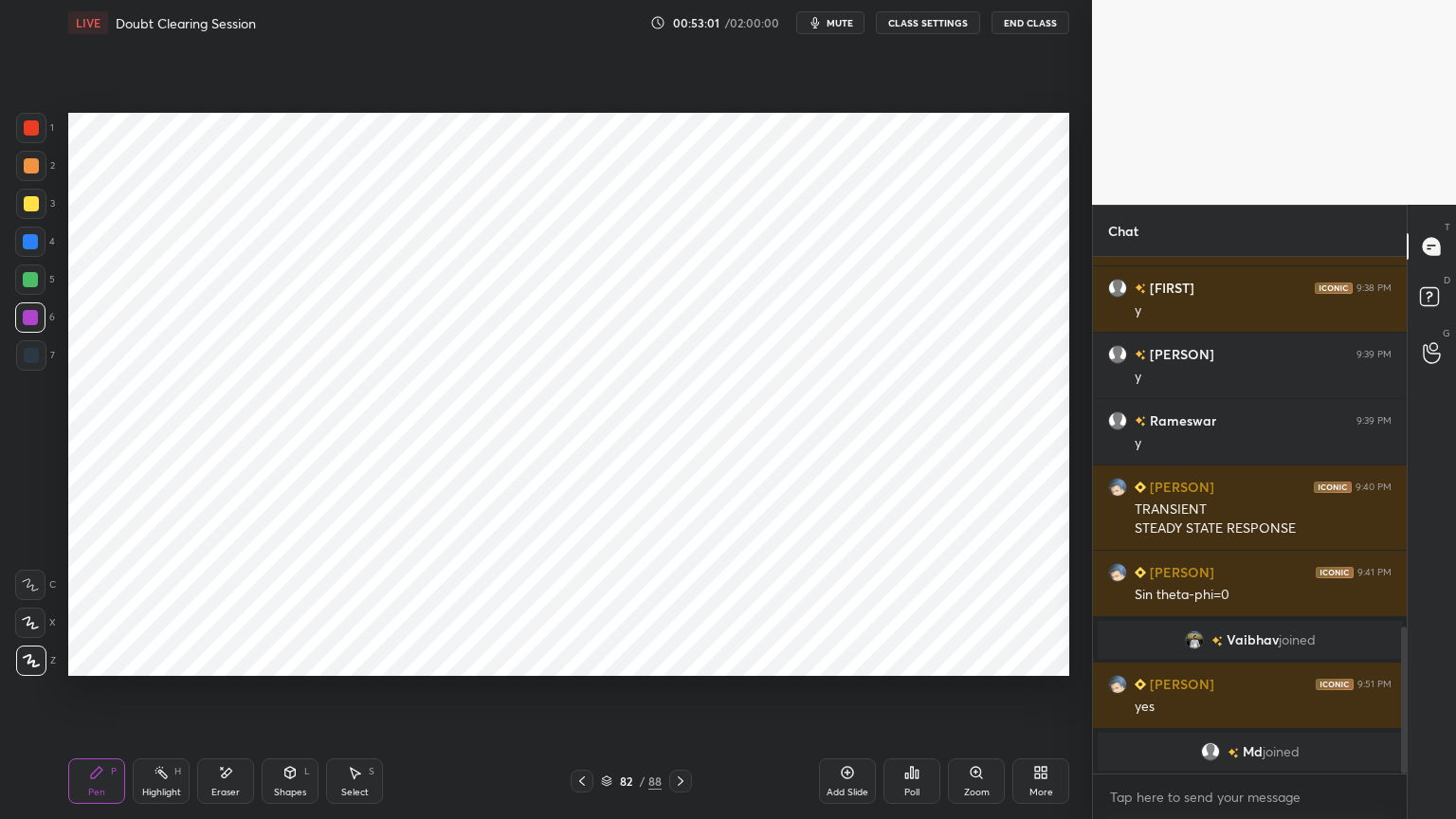 click at bounding box center [30, 242] 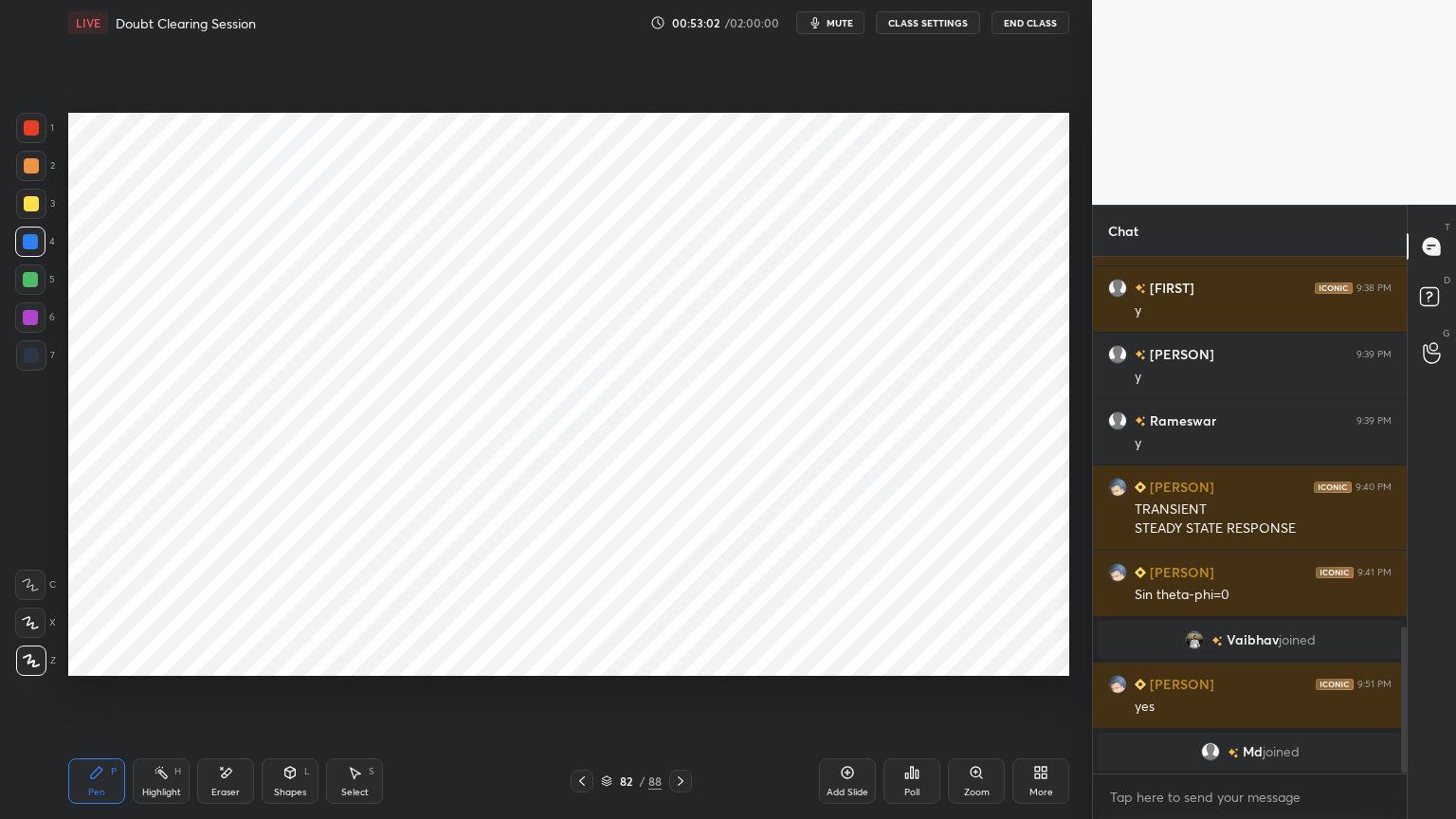 click at bounding box center (30, 623) 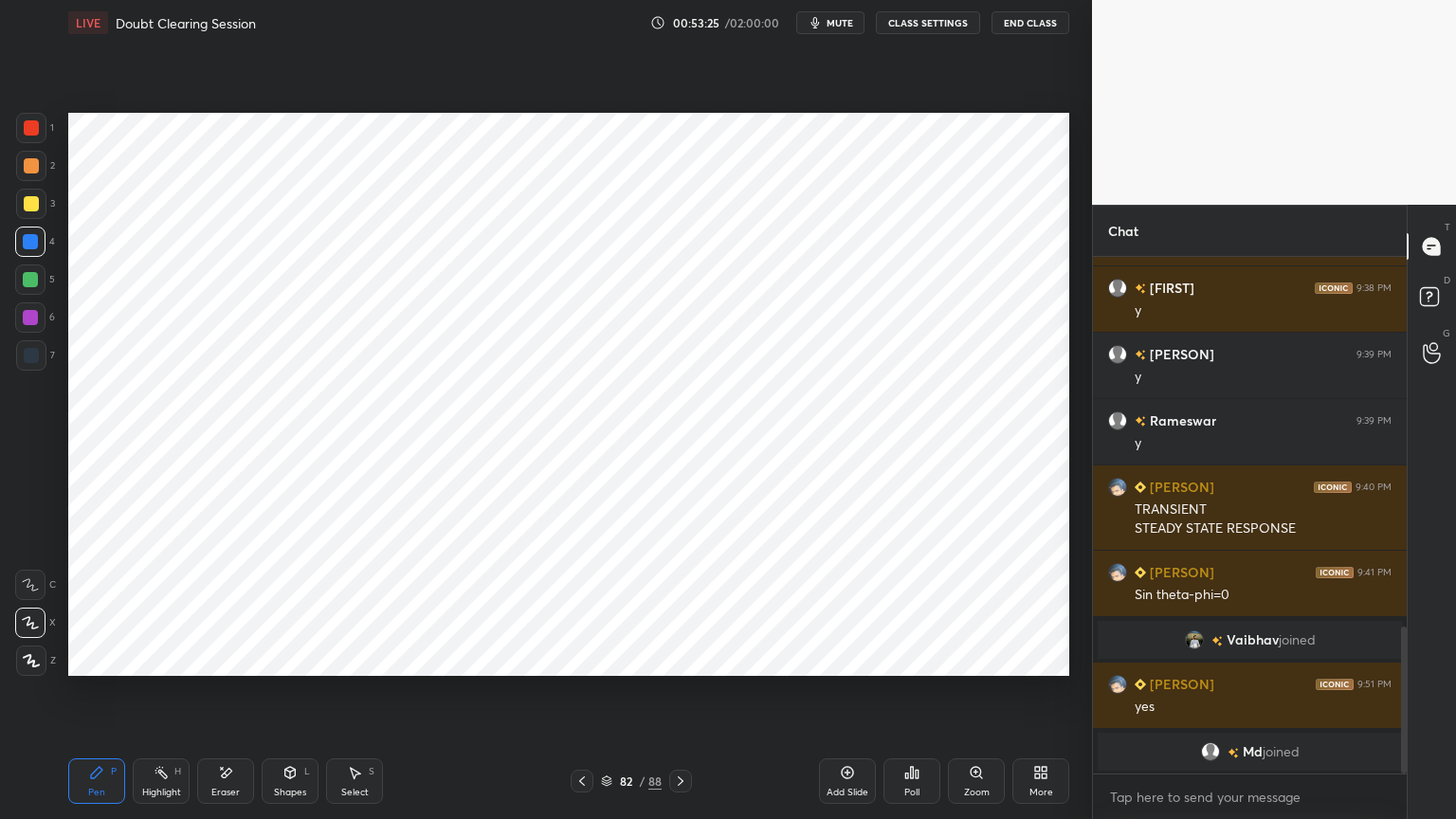 click at bounding box center (31, 355) 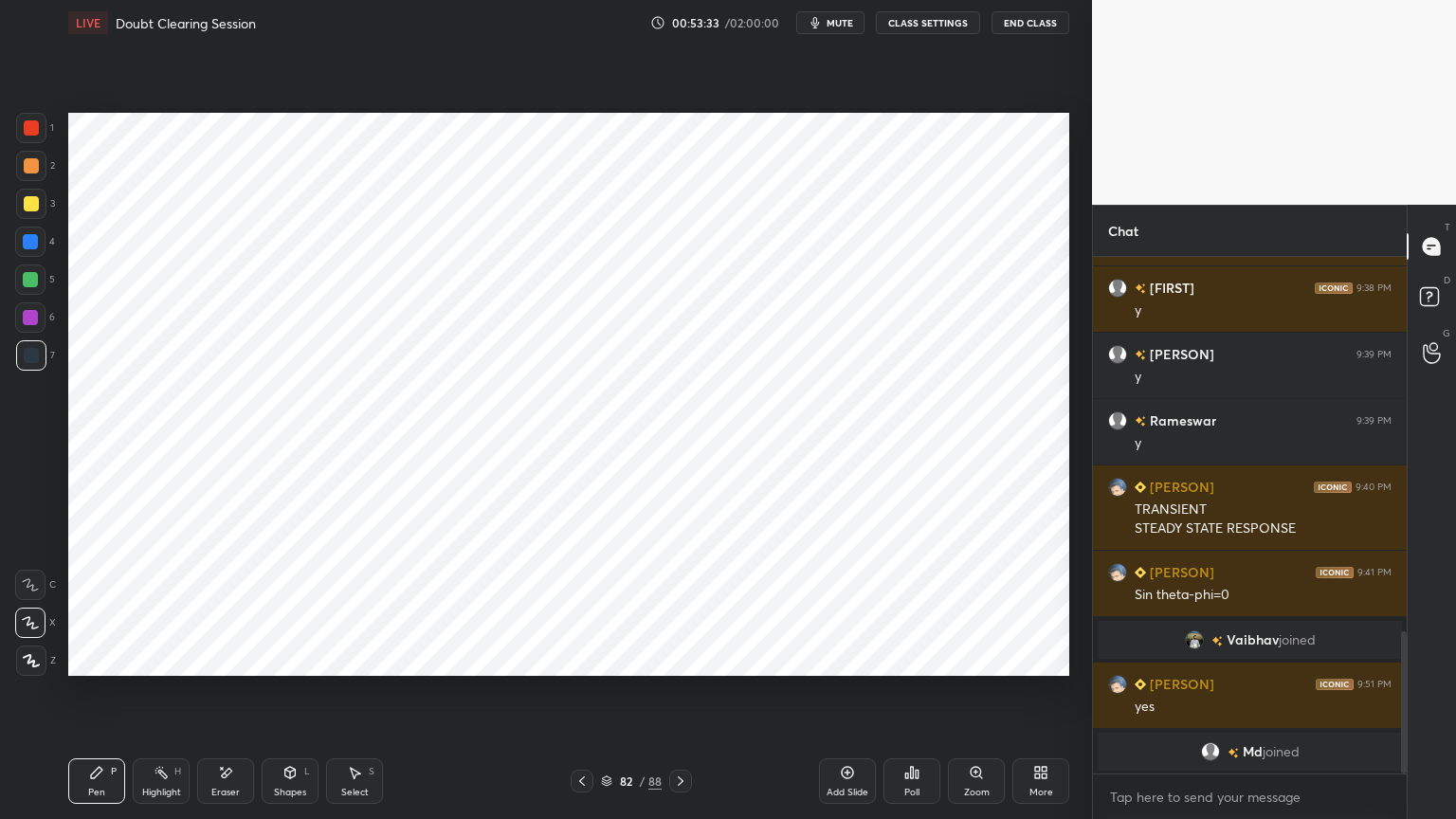 scroll, scrollTop: 1364, scrollLeft: 0, axis: vertical 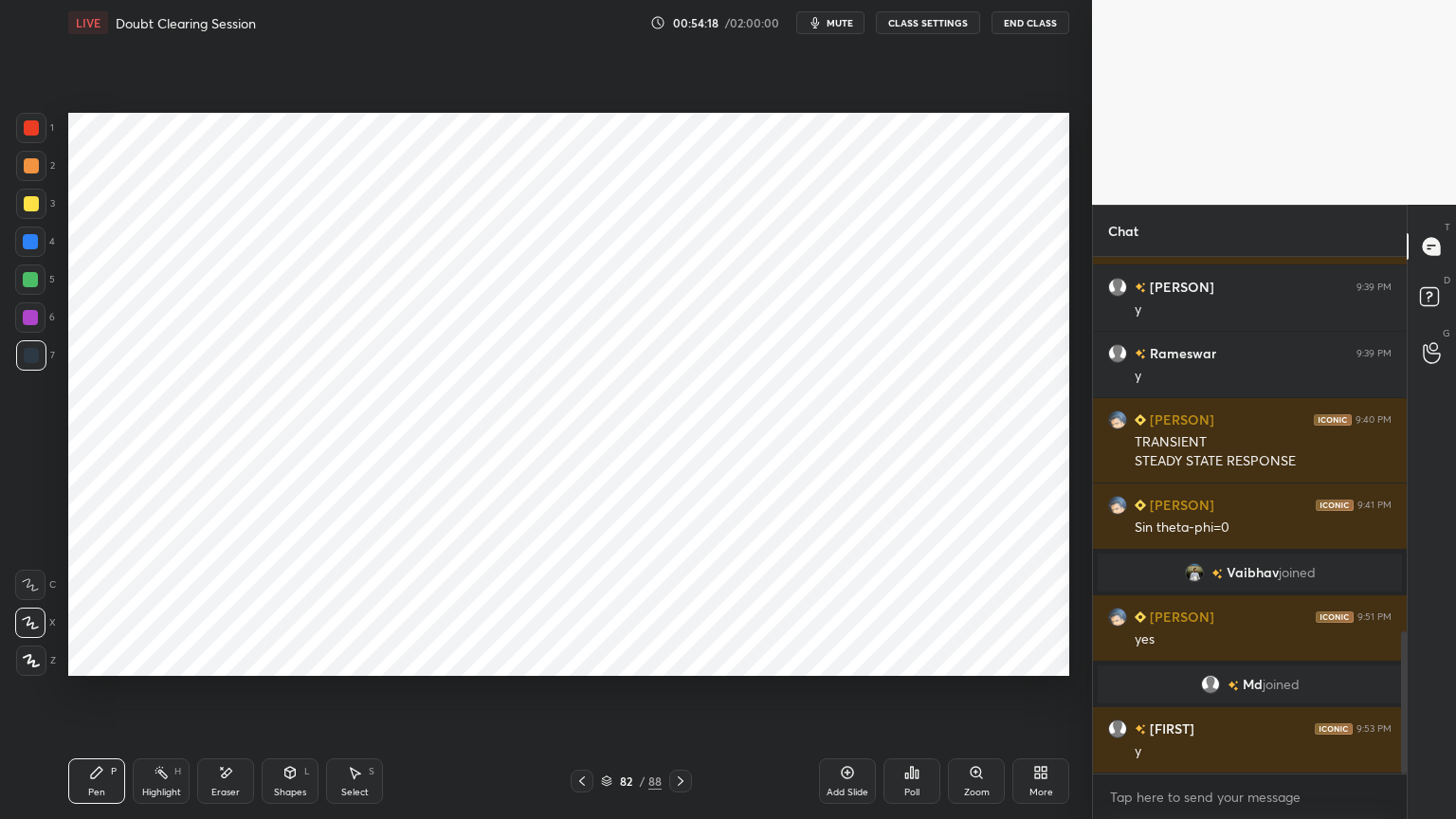 click at bounding box center [30, 318] 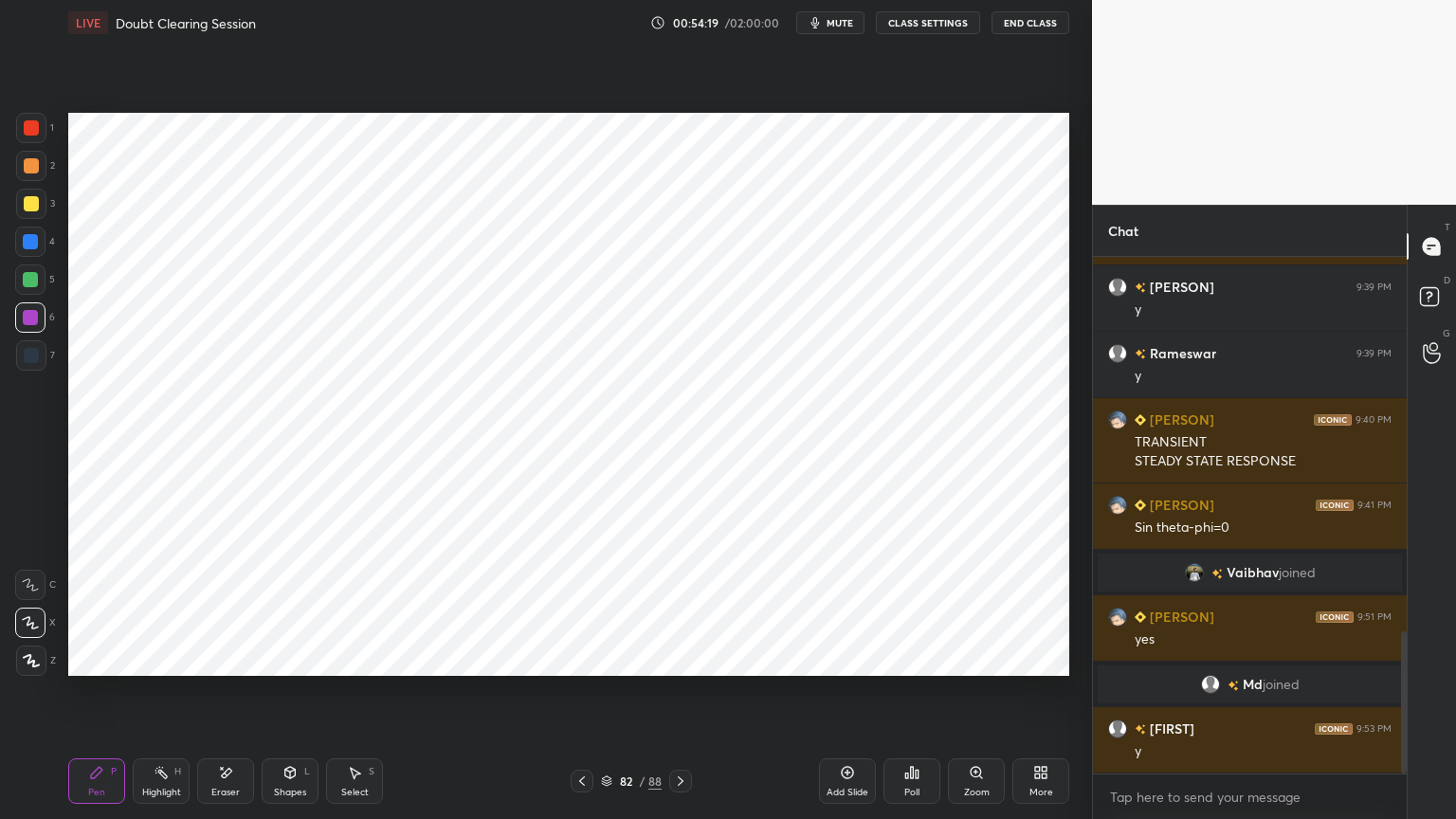 click 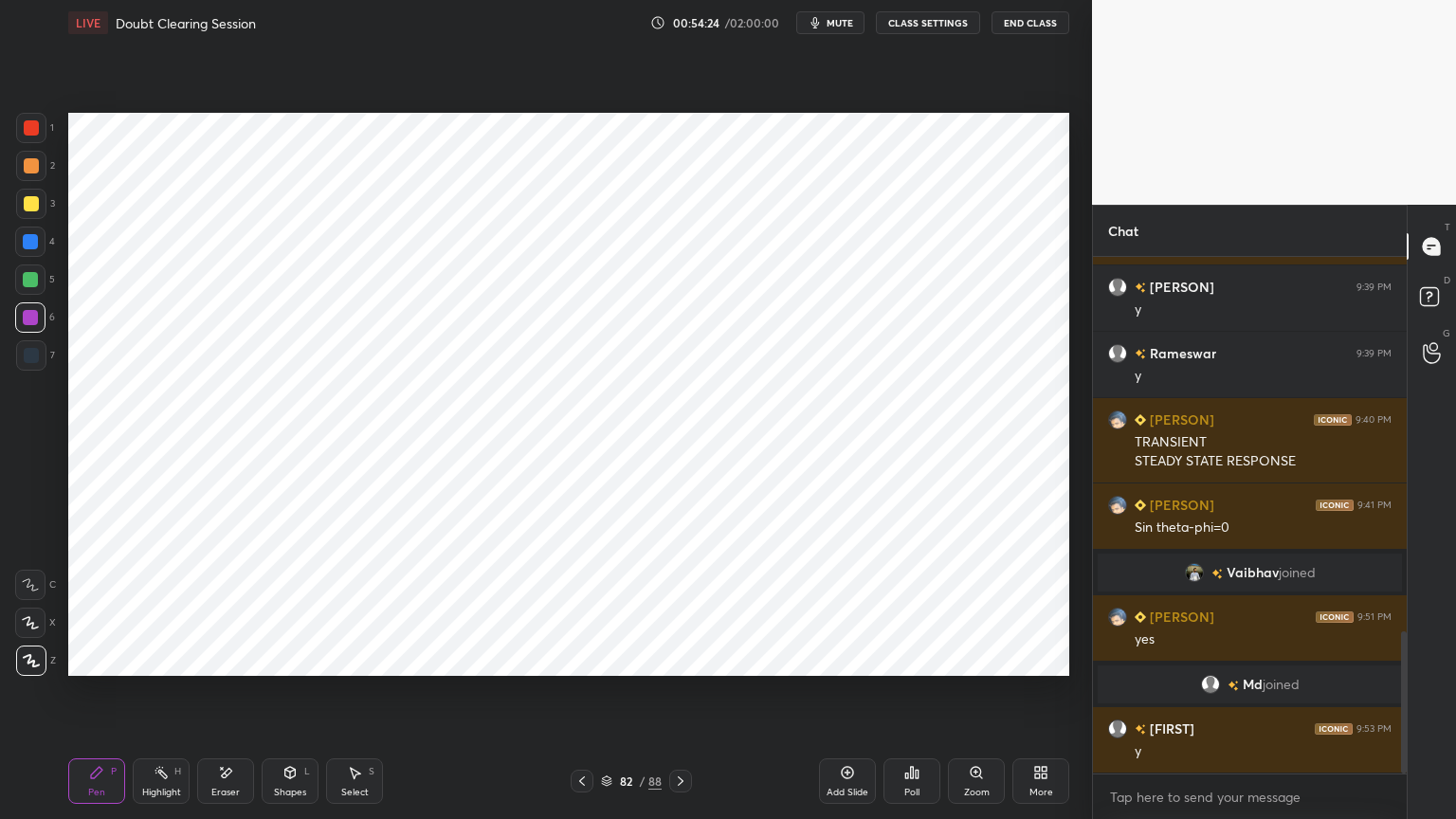 click at bounding box center (30, 242) 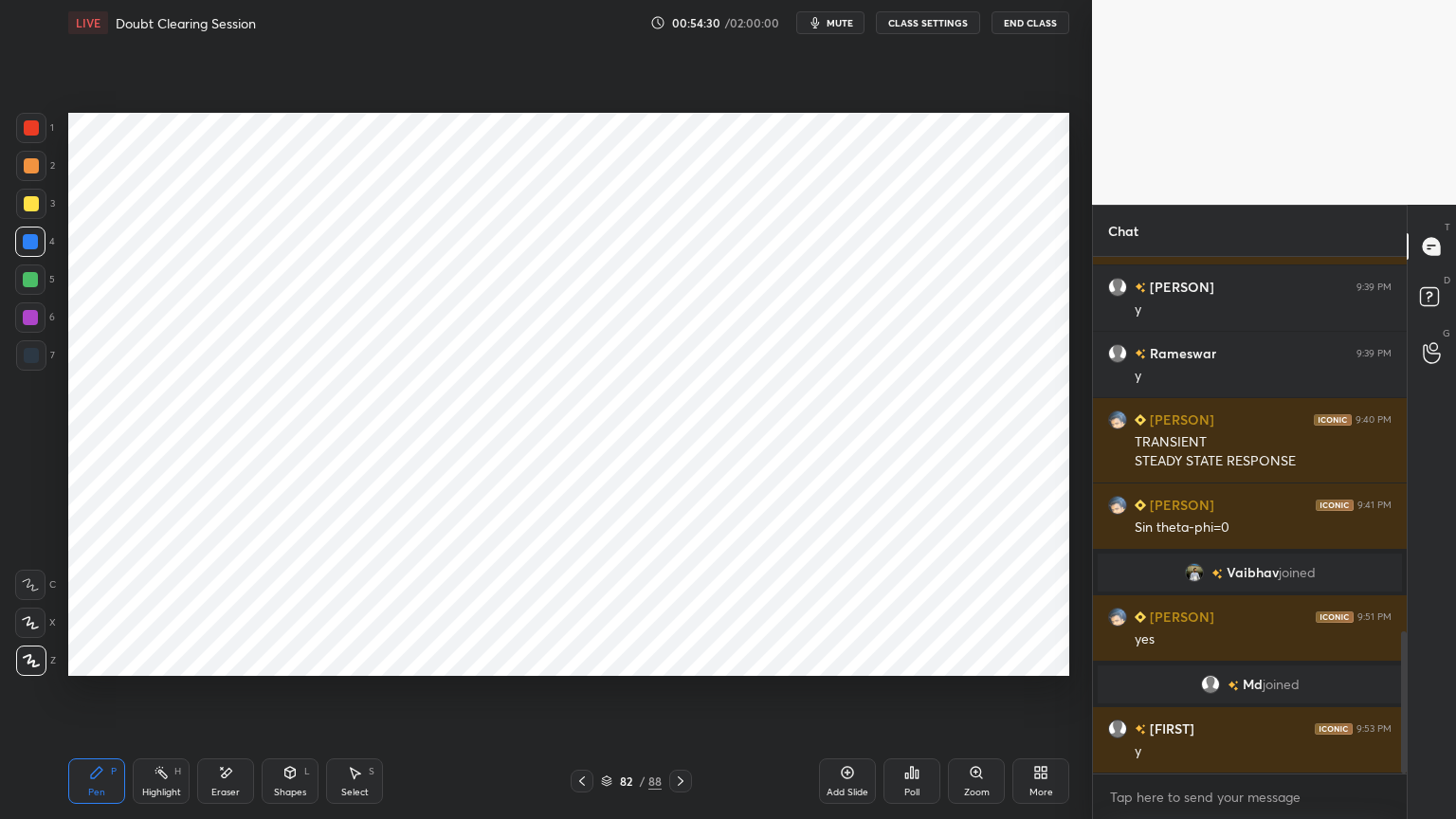 click at bounding box center [30, 242] 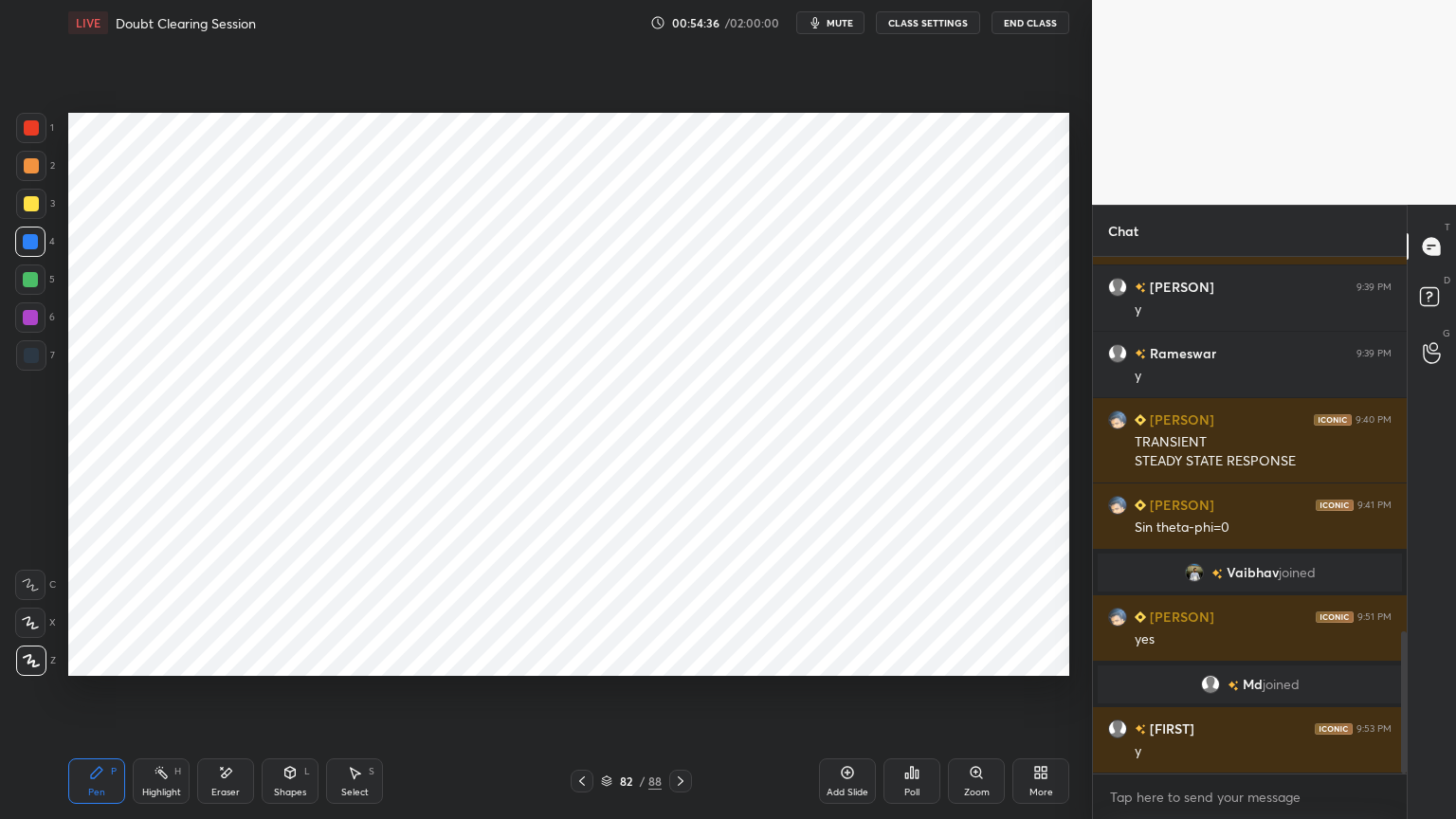 click at bounding box center [31, 355] 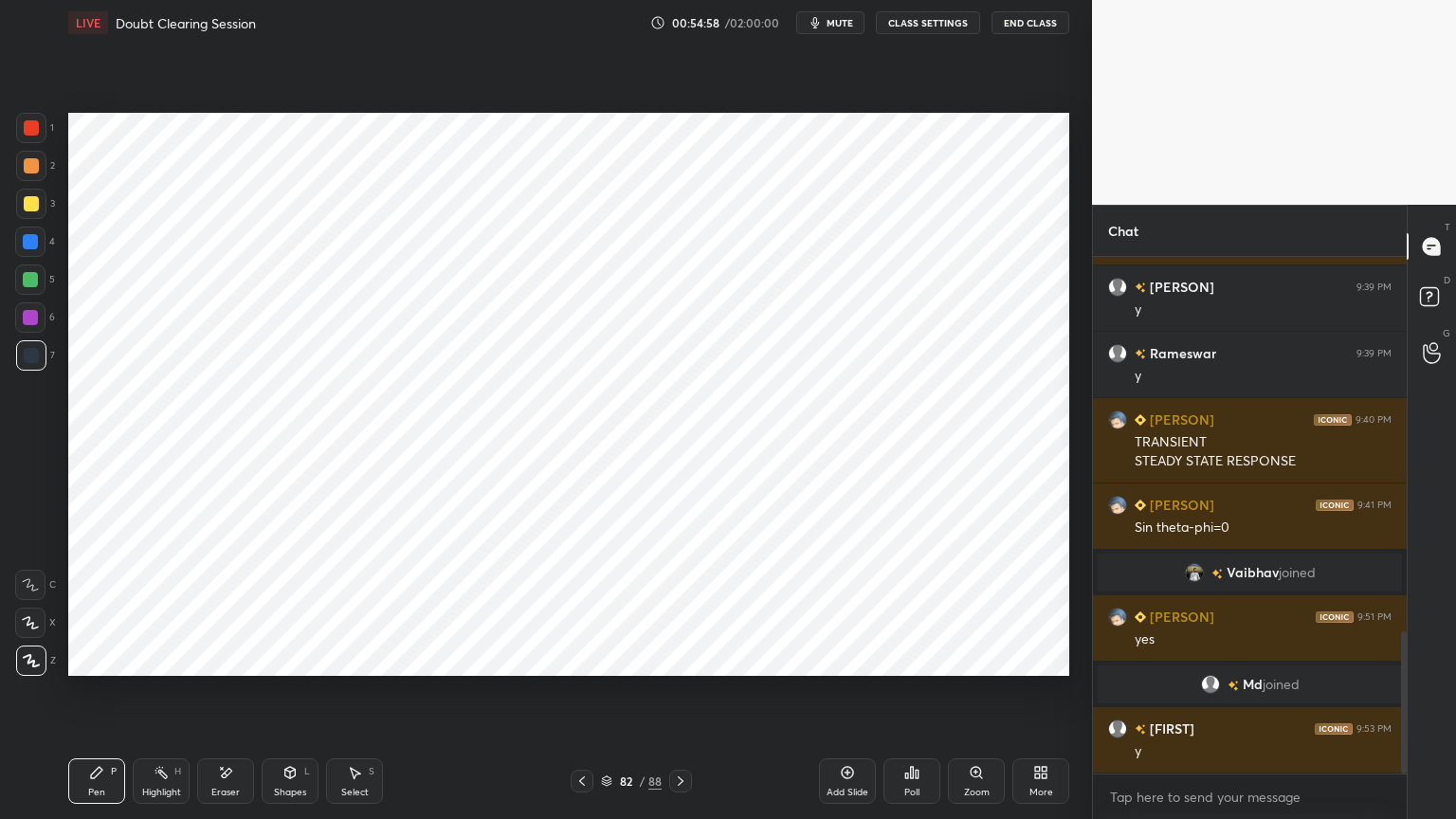 click at bounding box center (30, 318) 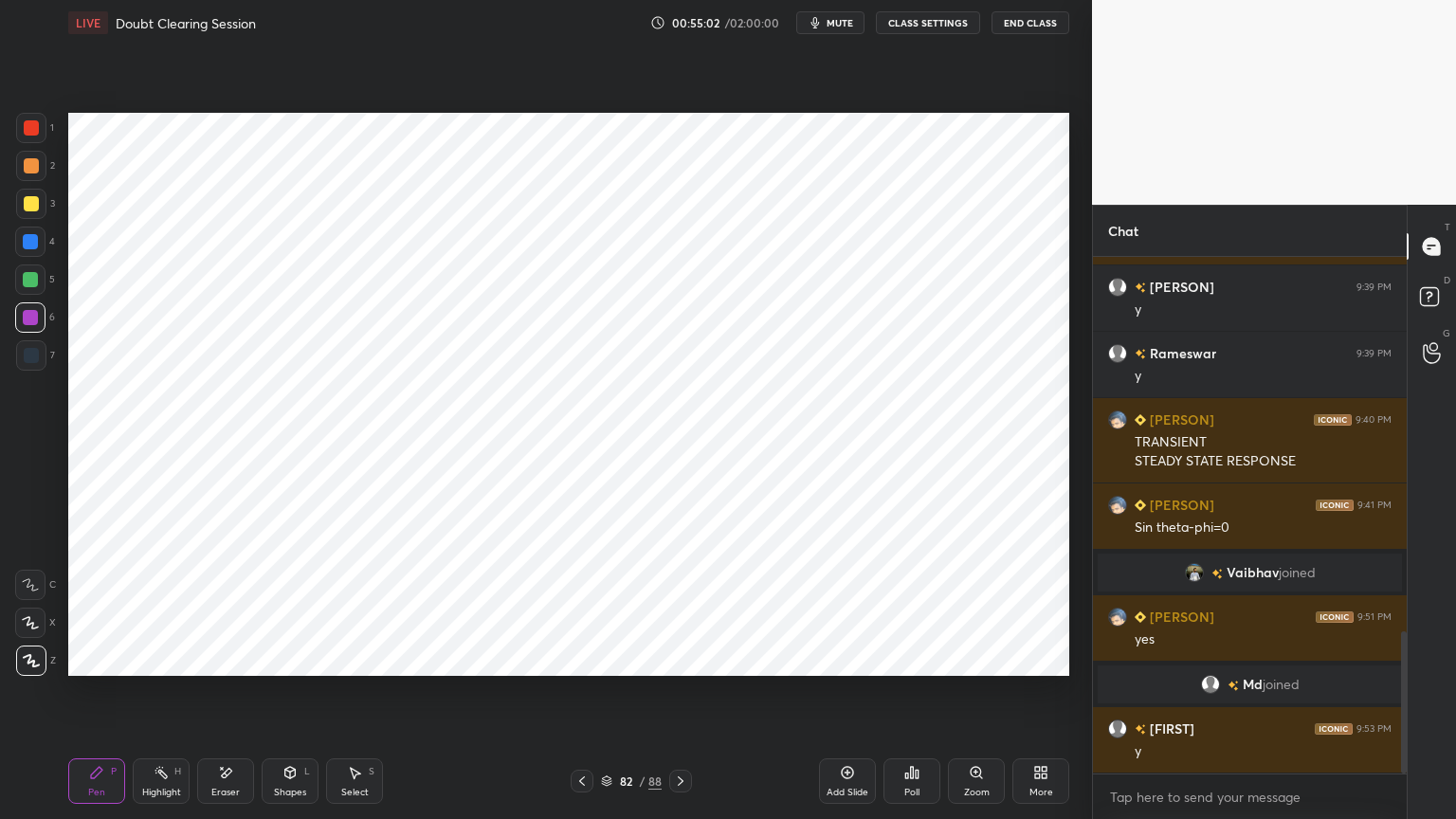 click on "Eraser" at bounding box center [226, 781] 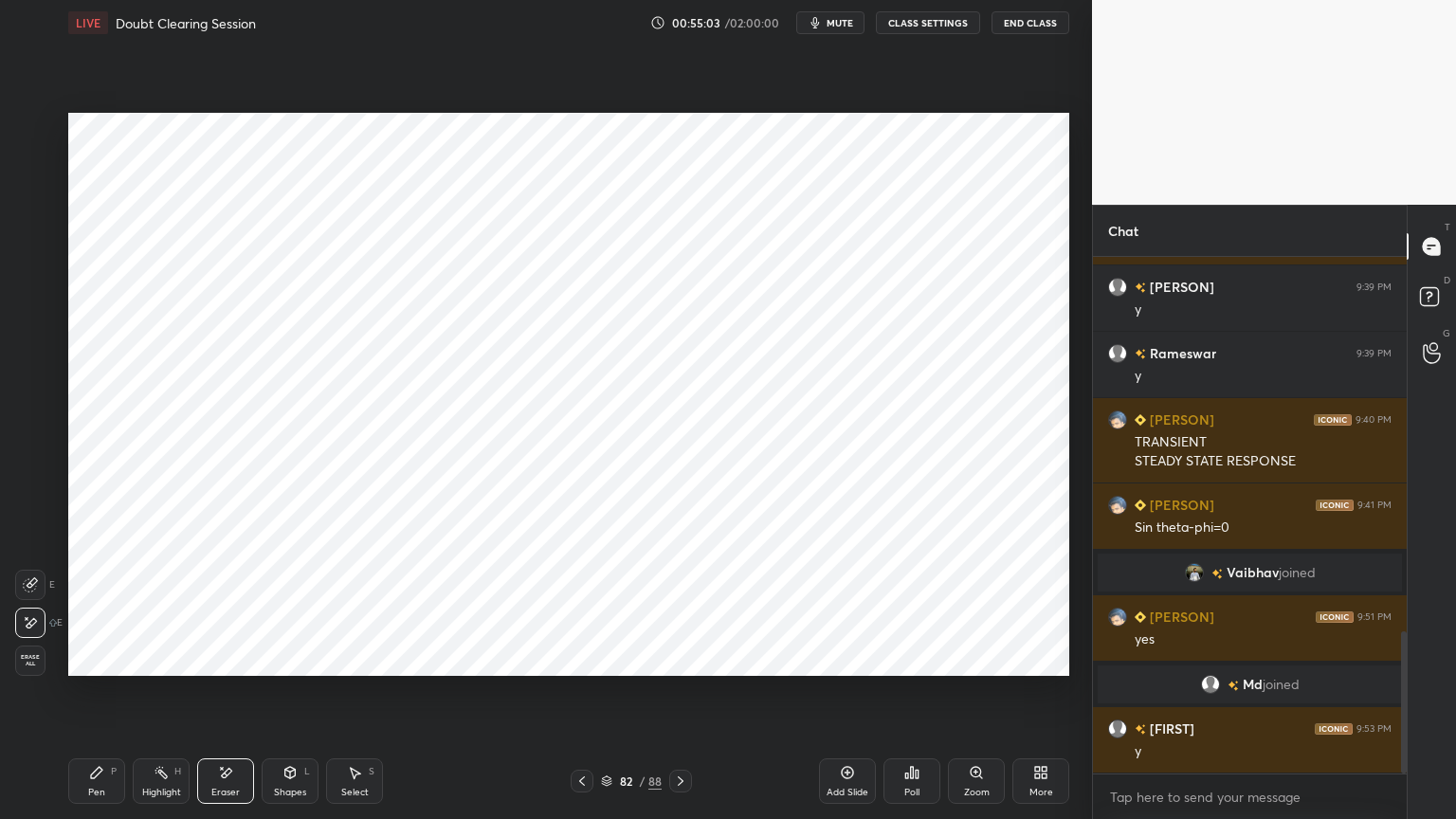 click on "Pen P" at bounding box center [97, 781] 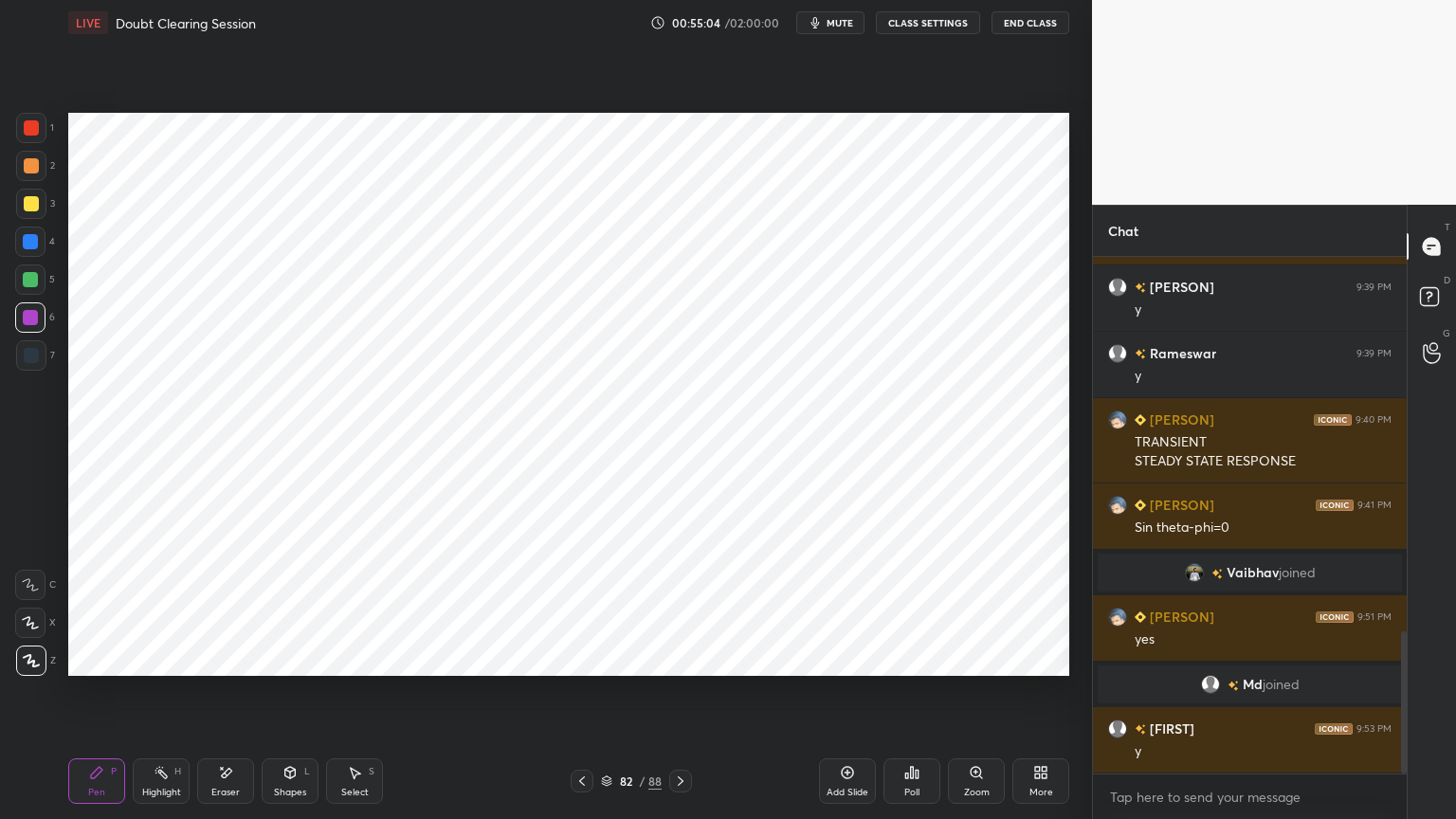 click at bounding box center [31, 355] 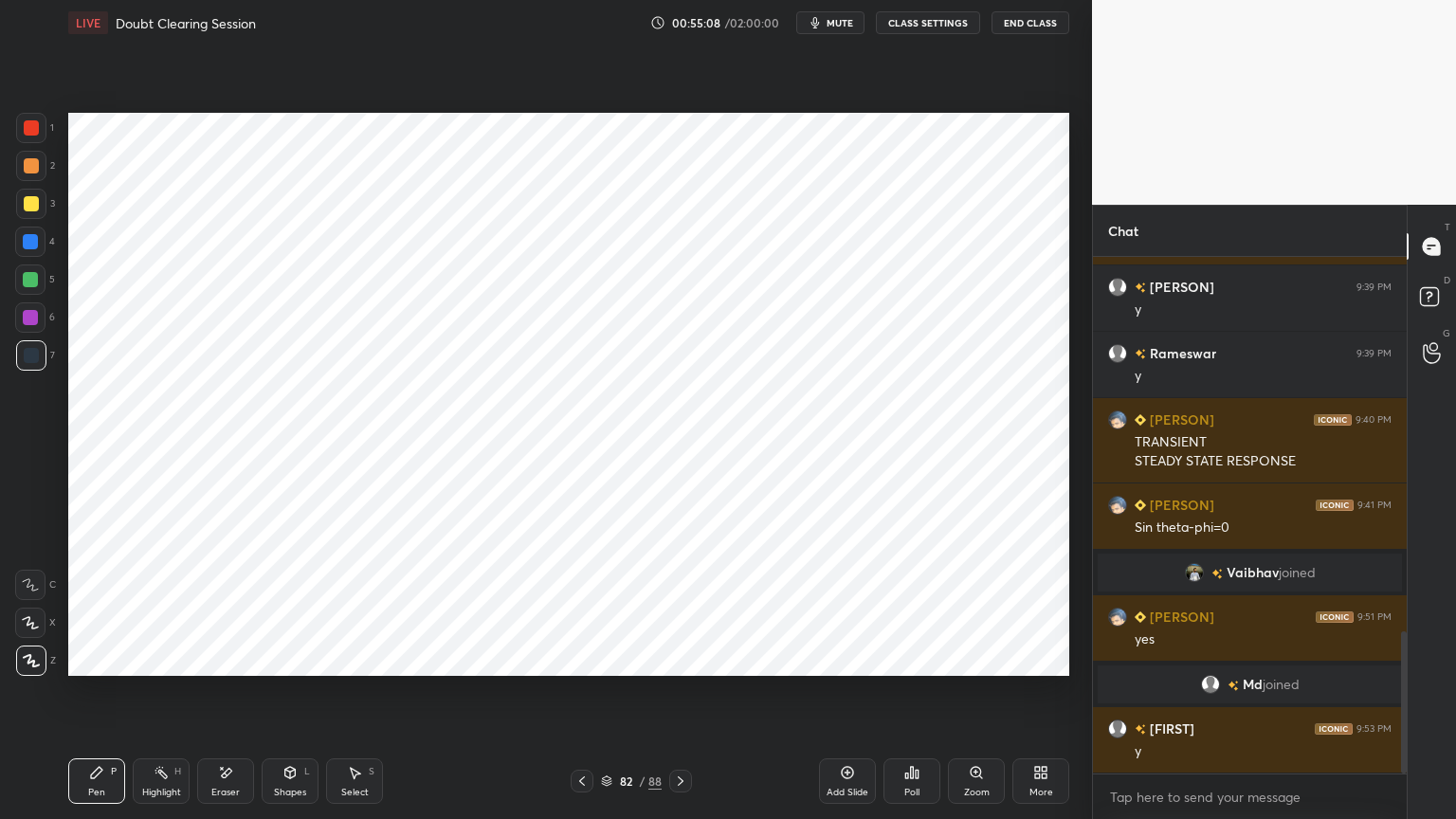 click on "Highlight H" at bounding box center [161, 781] 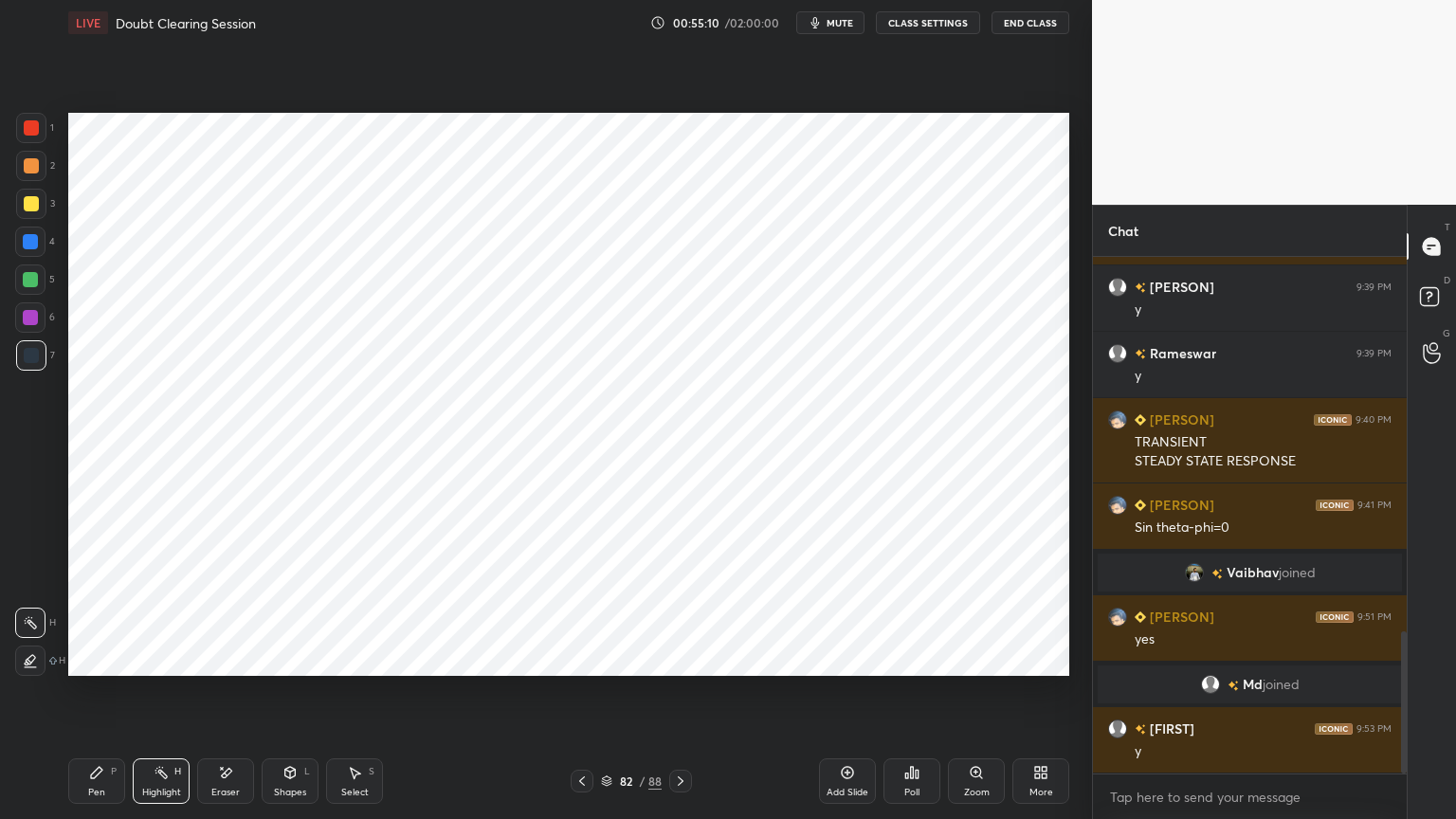 click on "Pen P" at bounding box center [97, 781] 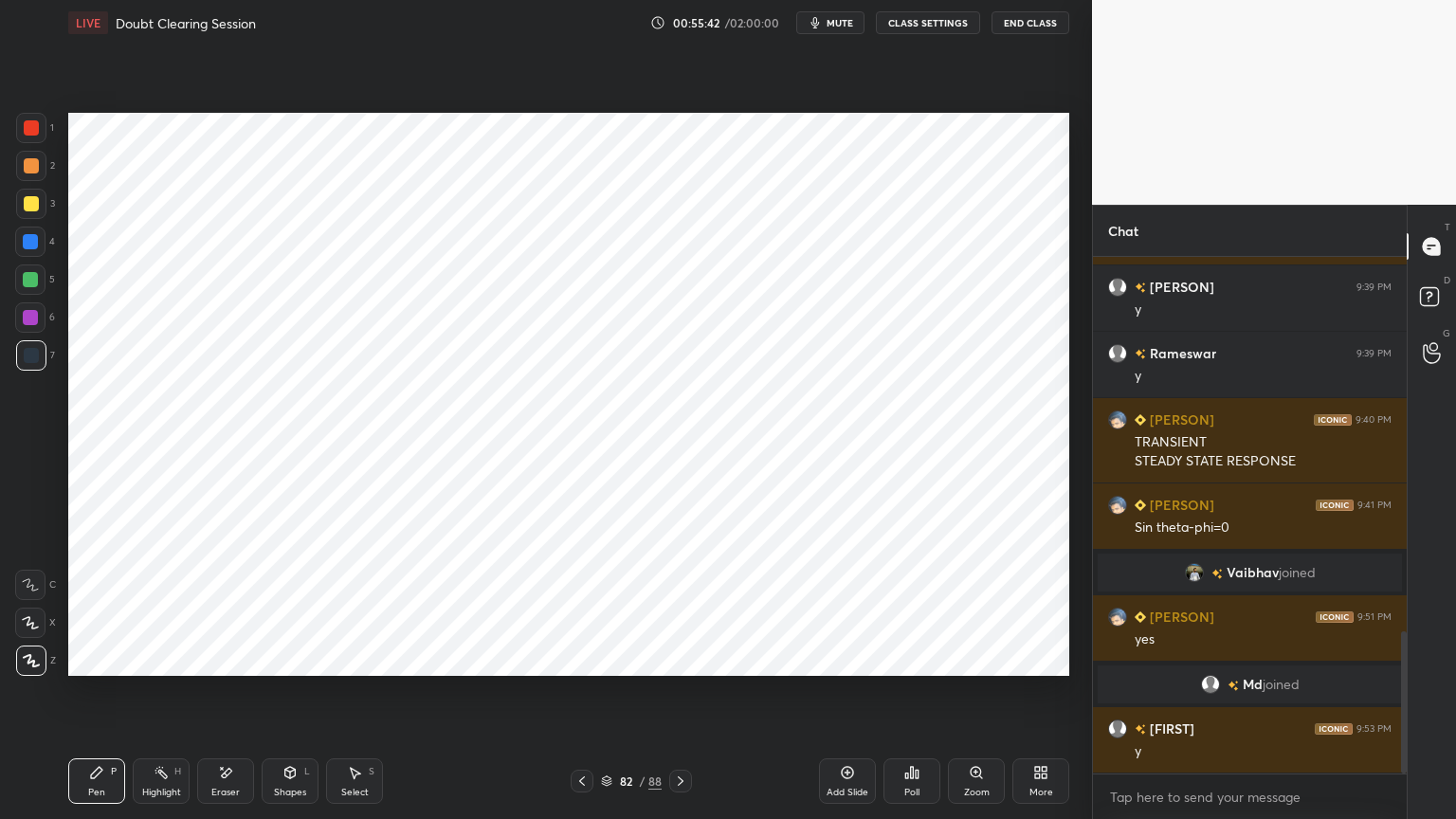 click on "Select" at bounding box center (355, 792) 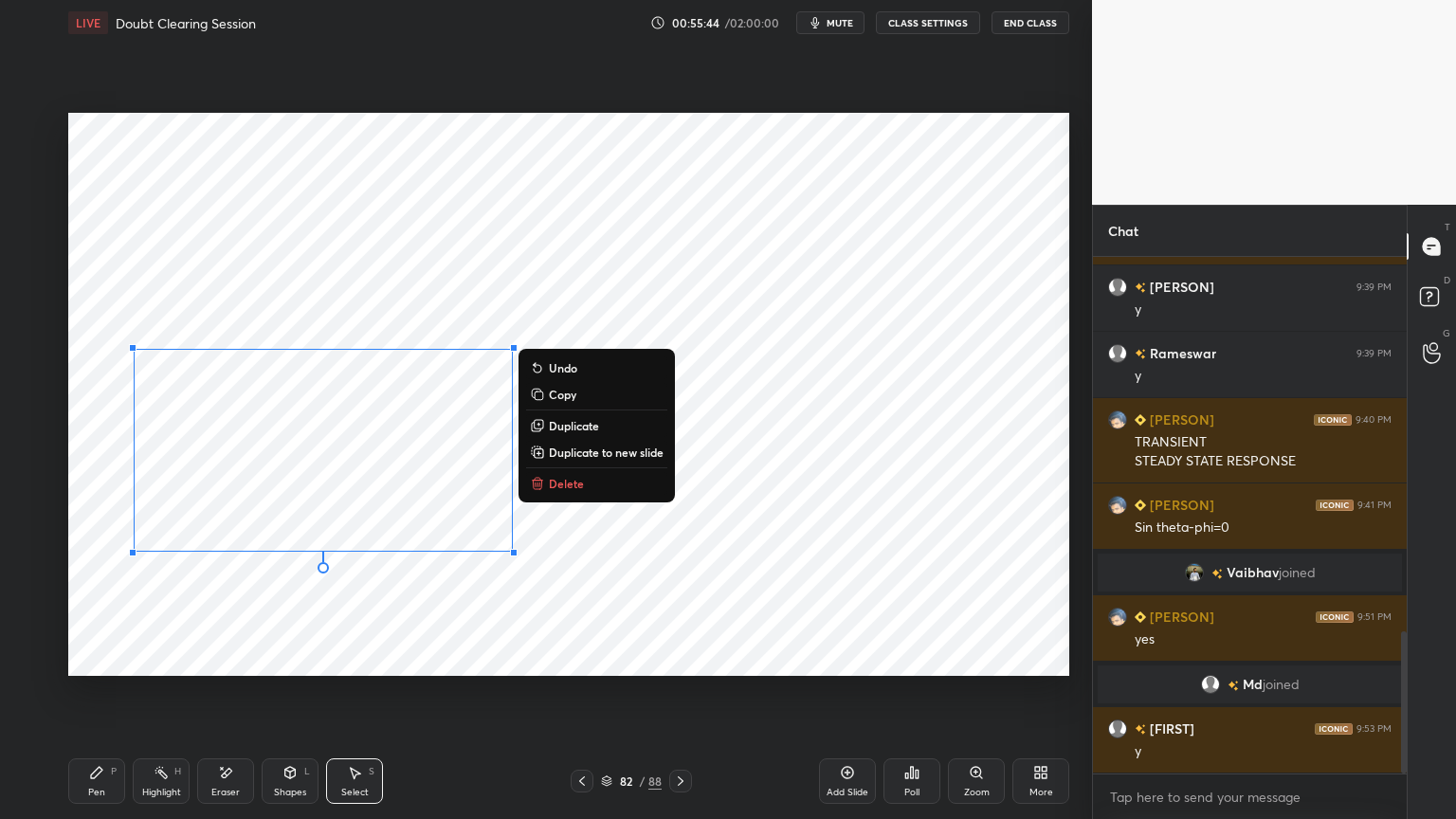 click on "0 ° Undo Copy Duplicate Duplicate to new slide Delete" at bounding box center [569, 394] 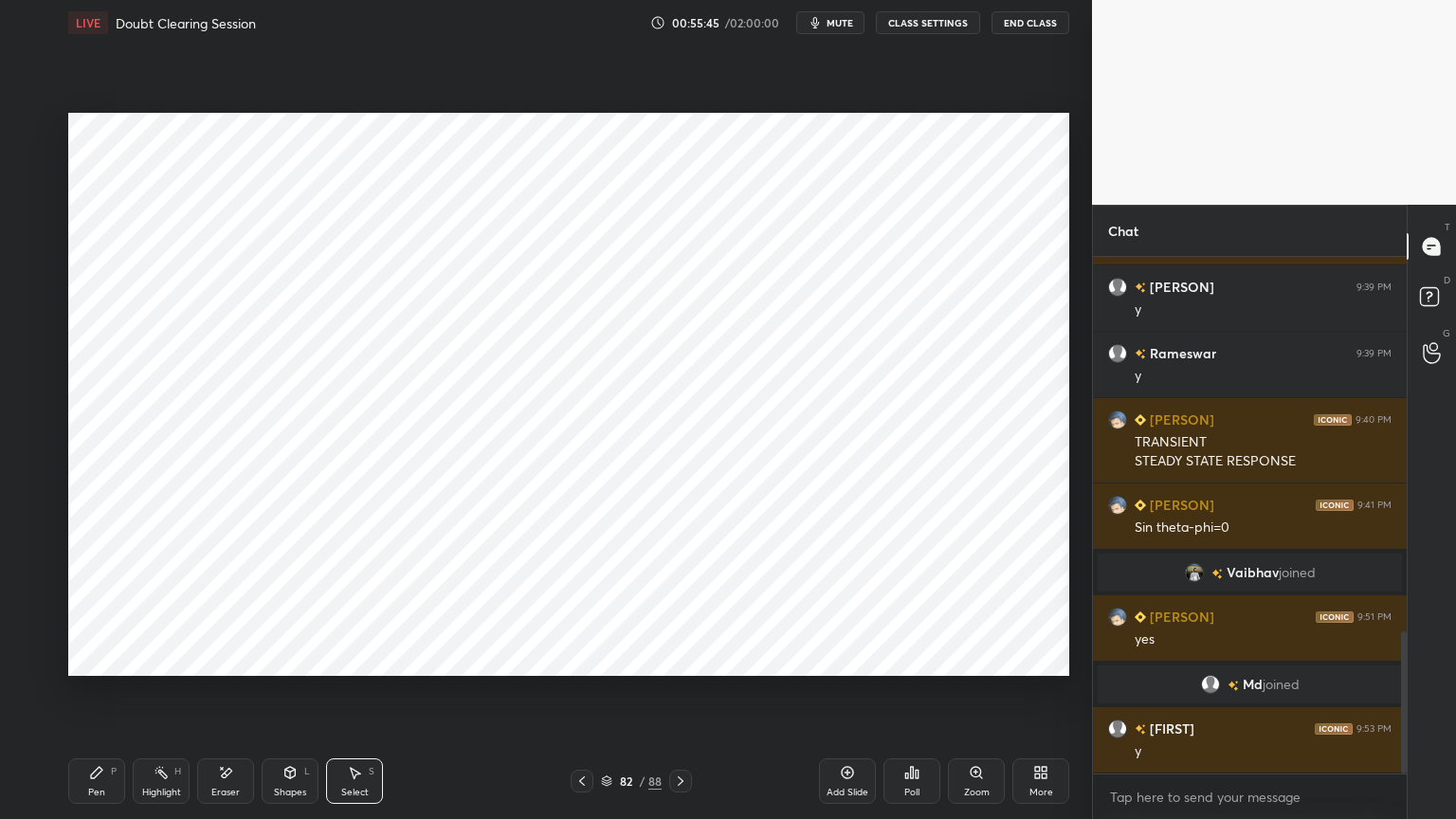 click on "Pen P" at bounding box center (97, 781) 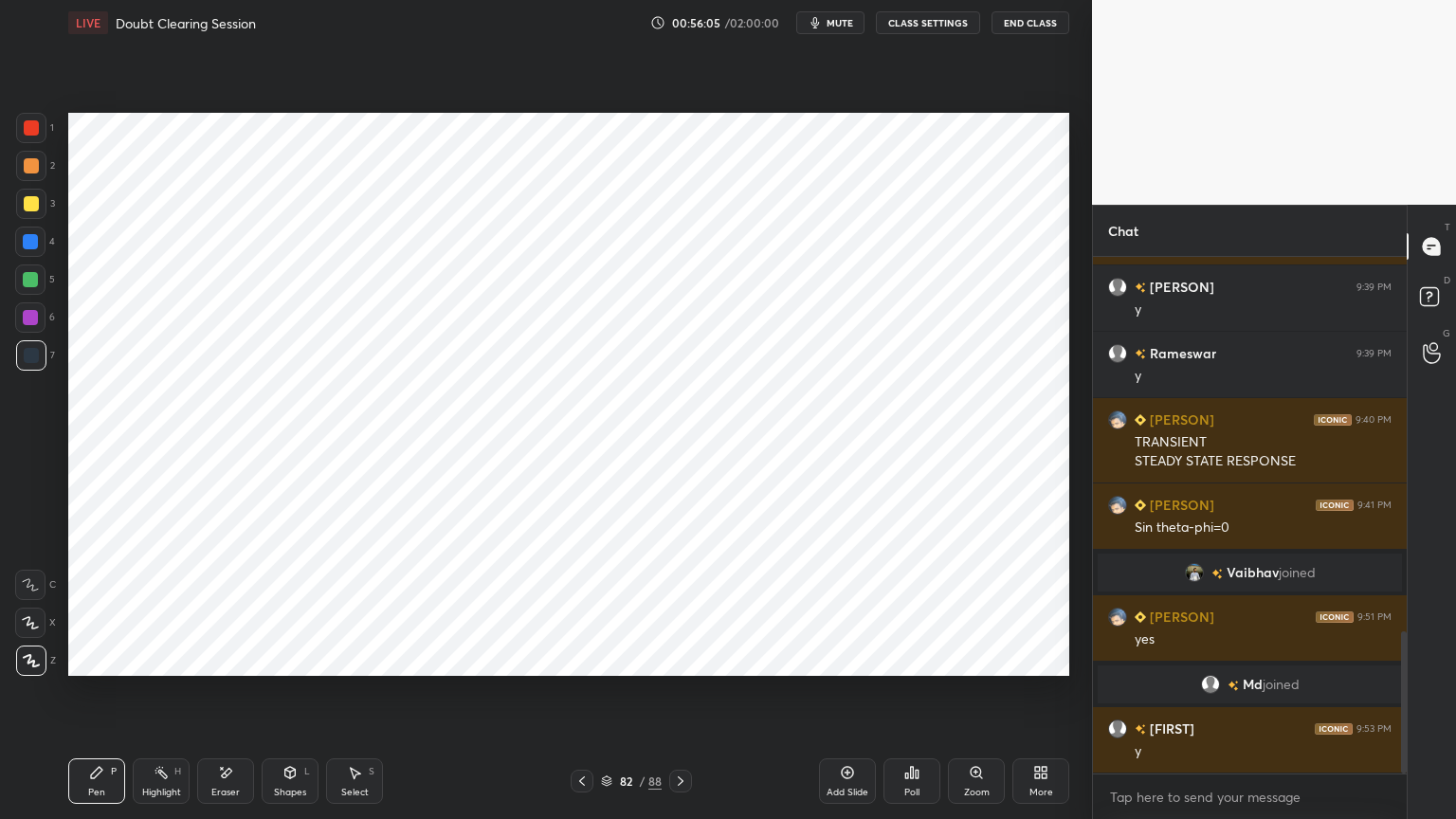 click on "Shapes" at bounding box center [290, 792] 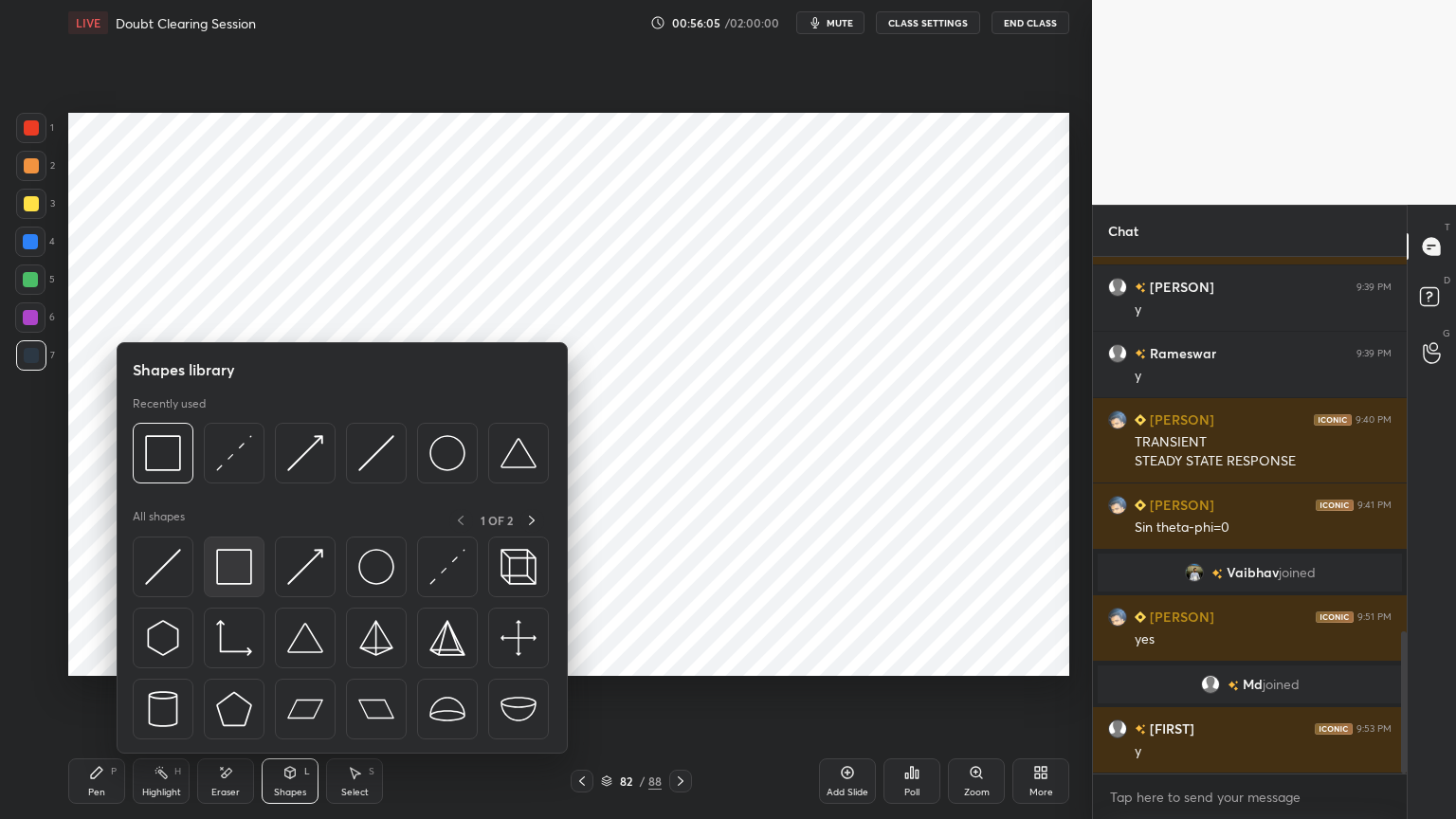 click at bounding box center (234, 567) 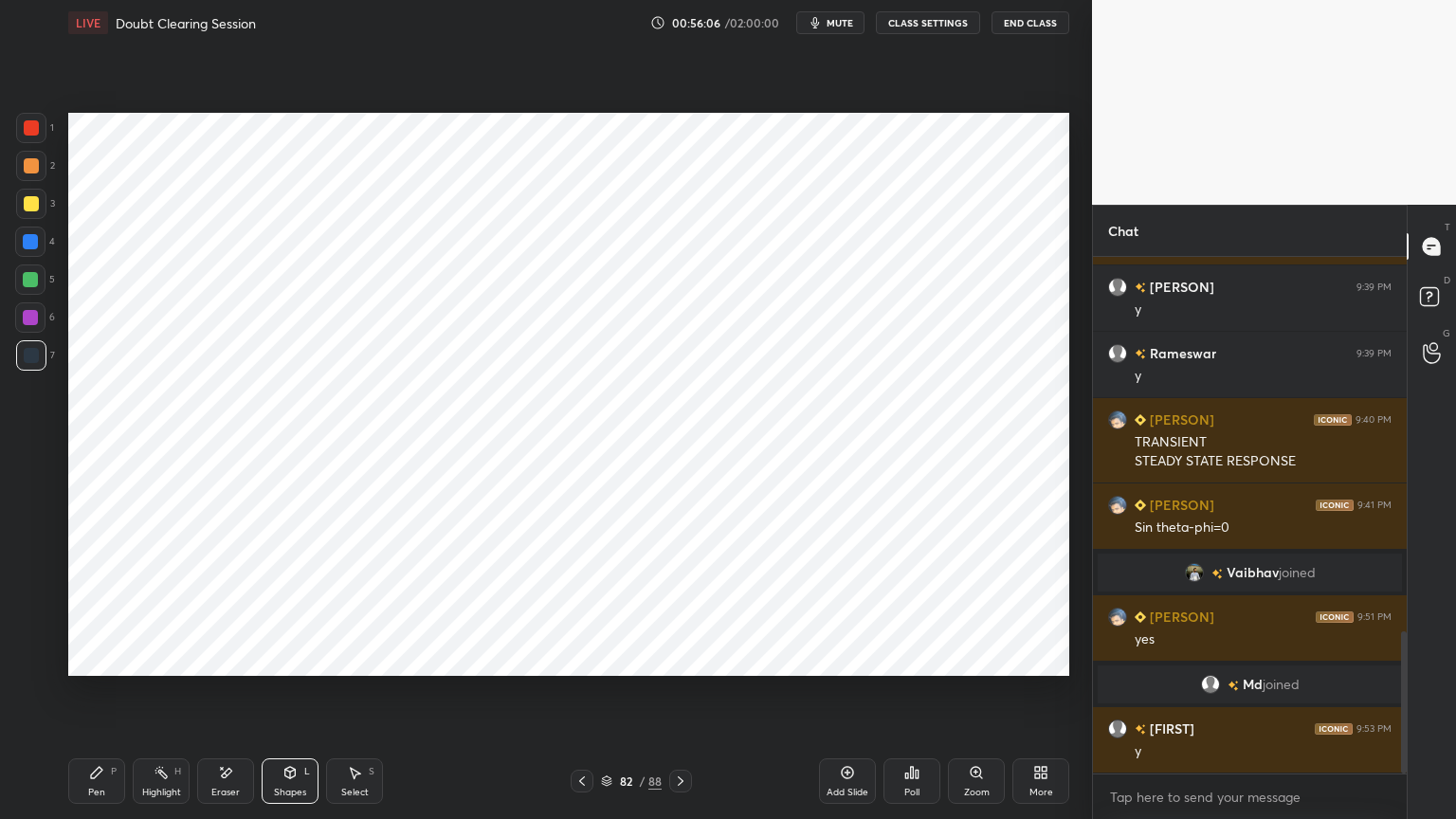 click at bounding box center [30, 318] 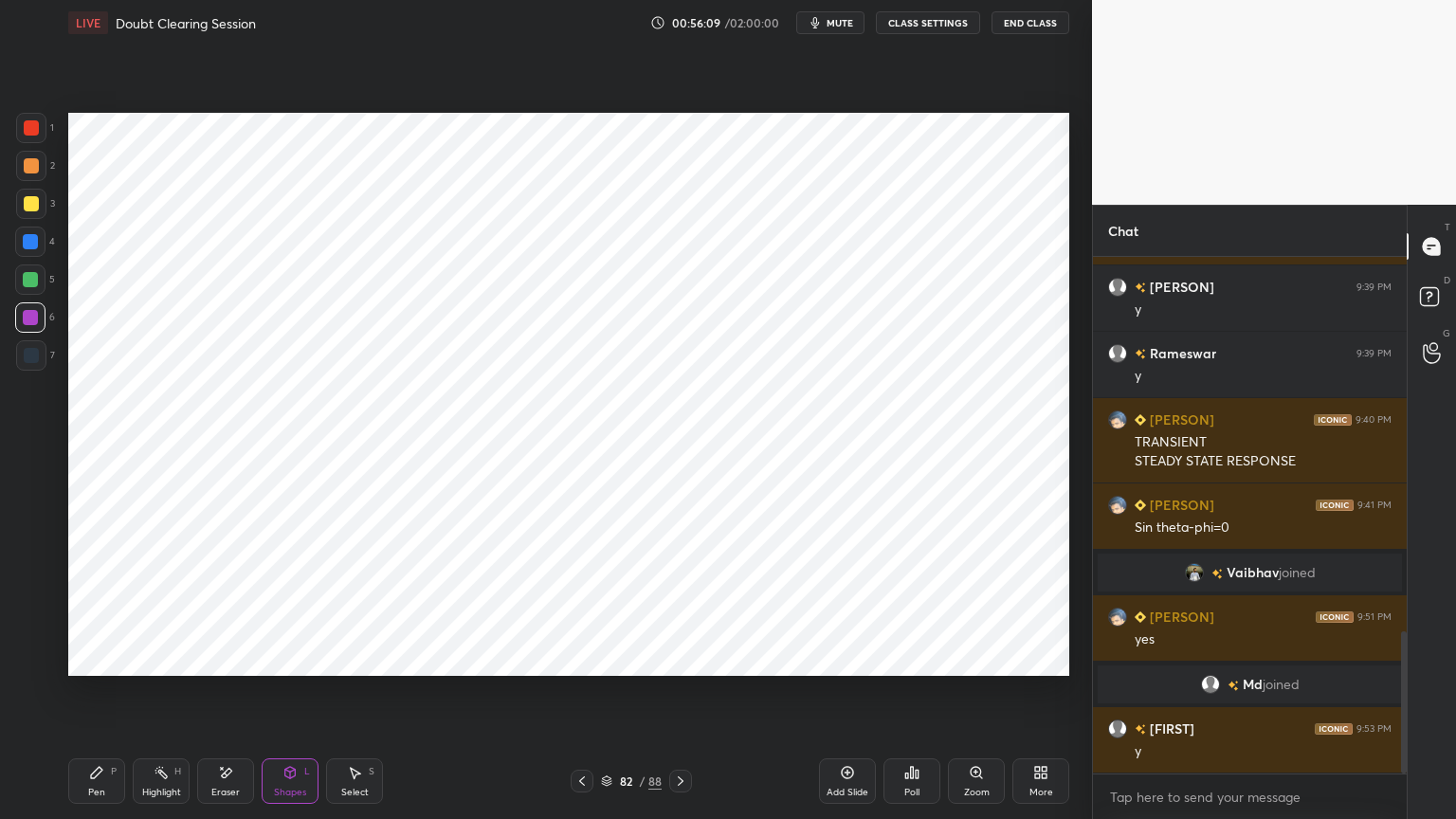 click on "Pen P" at bounding box center (97, 781) 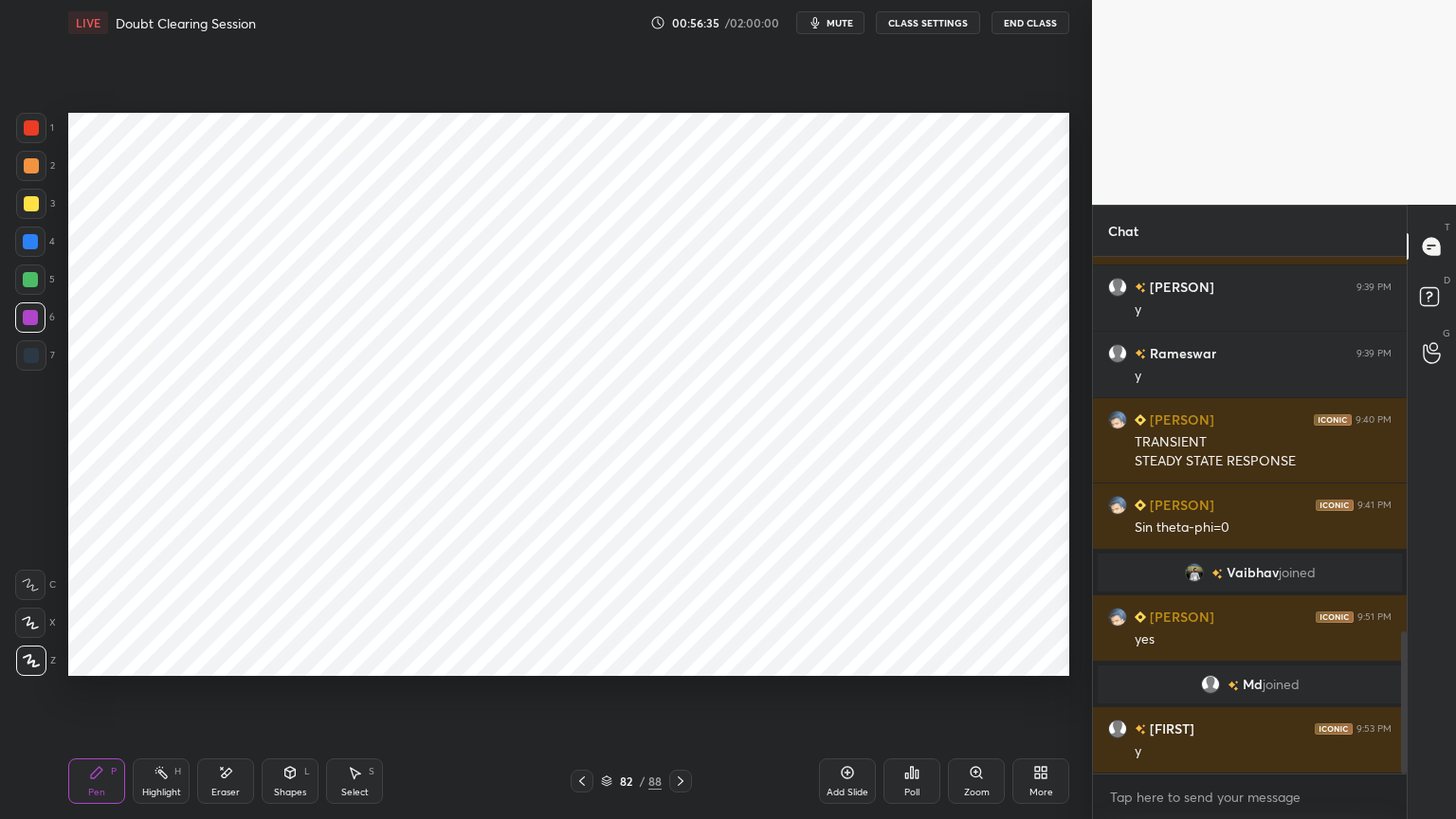 click at bounding box center (30, 242) 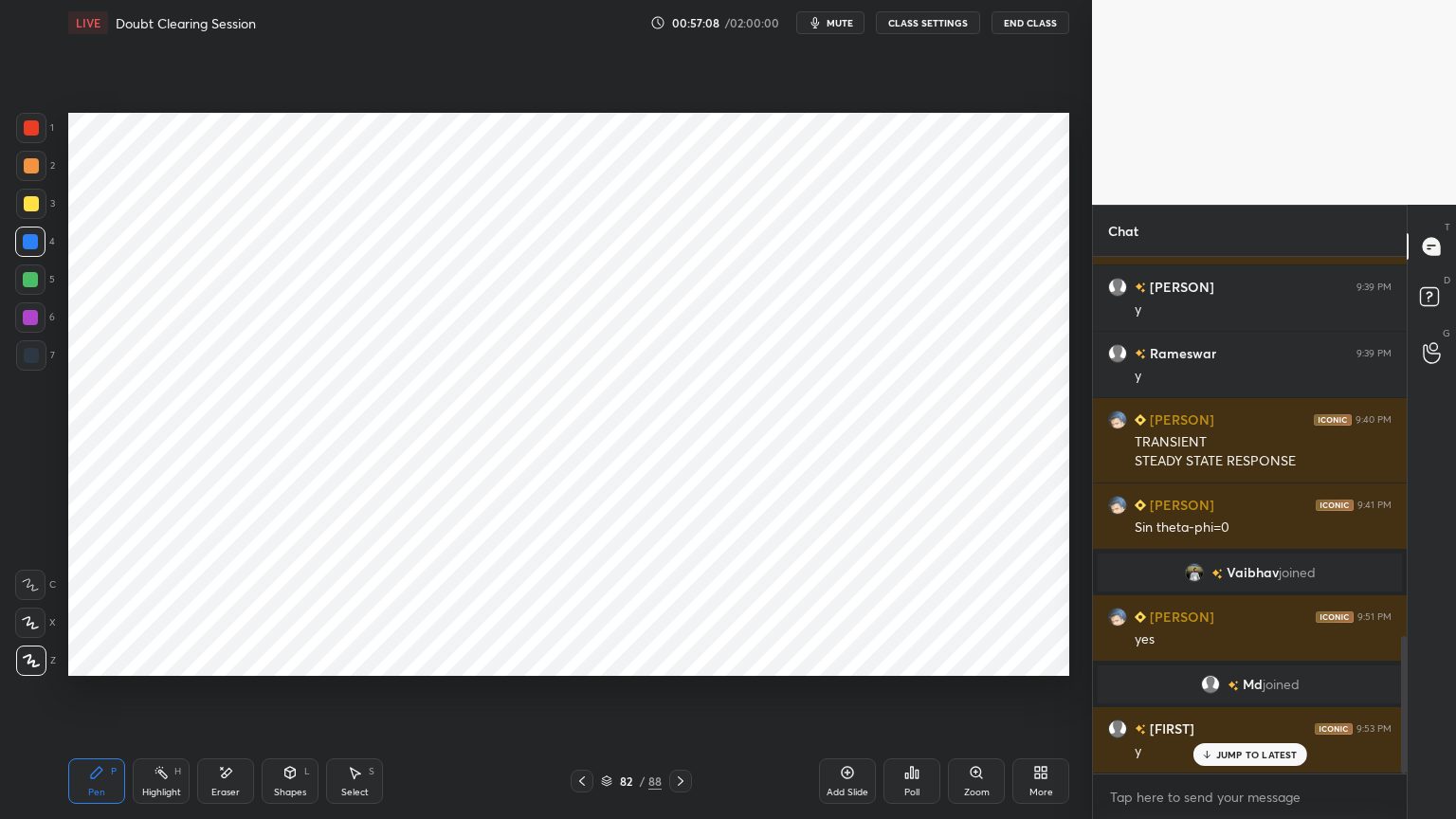 scroll, scrollTop: 1429, scrollLeft: 0, axis: vertical 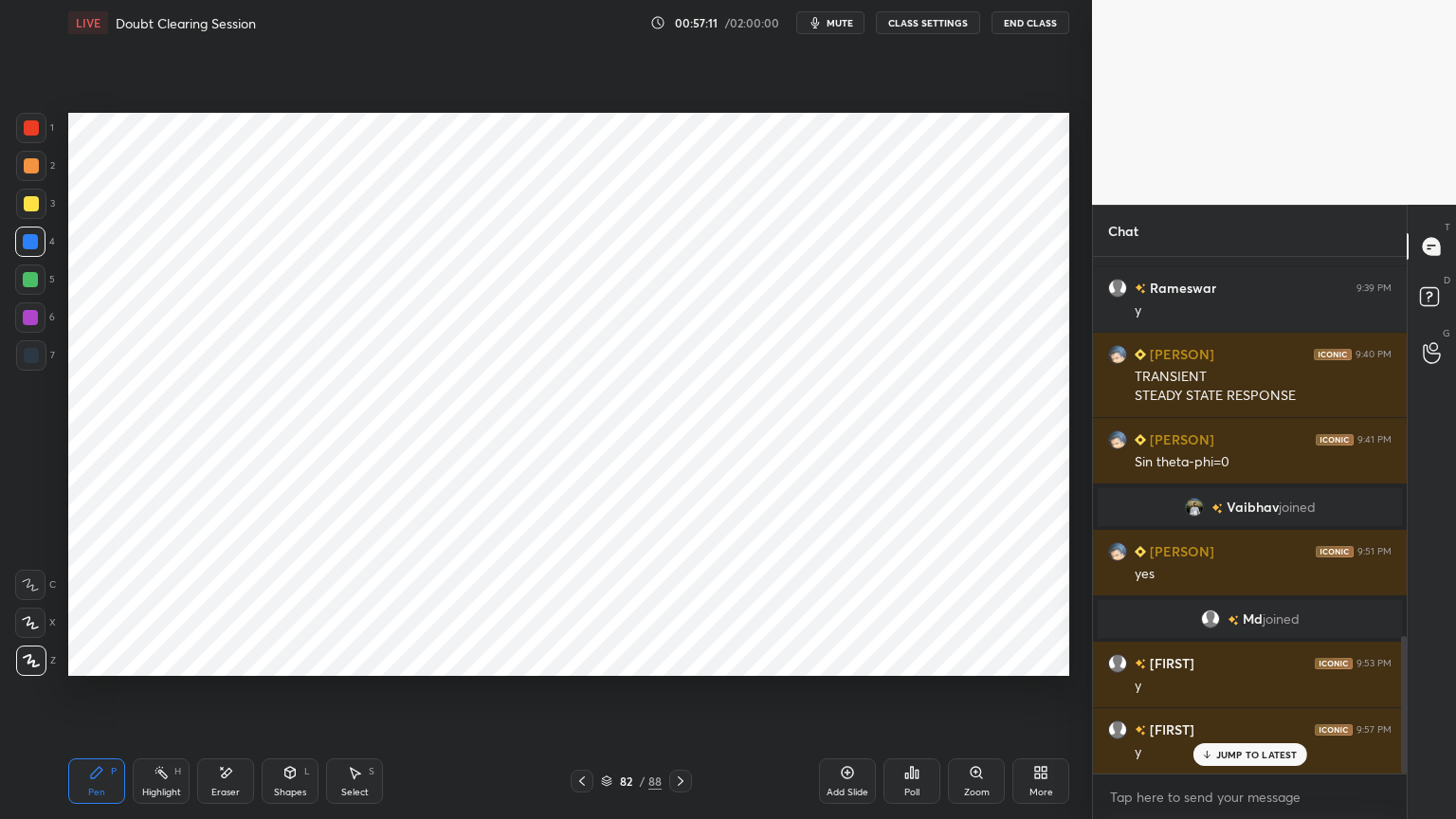 click on "JUMP TO LATEST" at bounding box center (1257, 755) 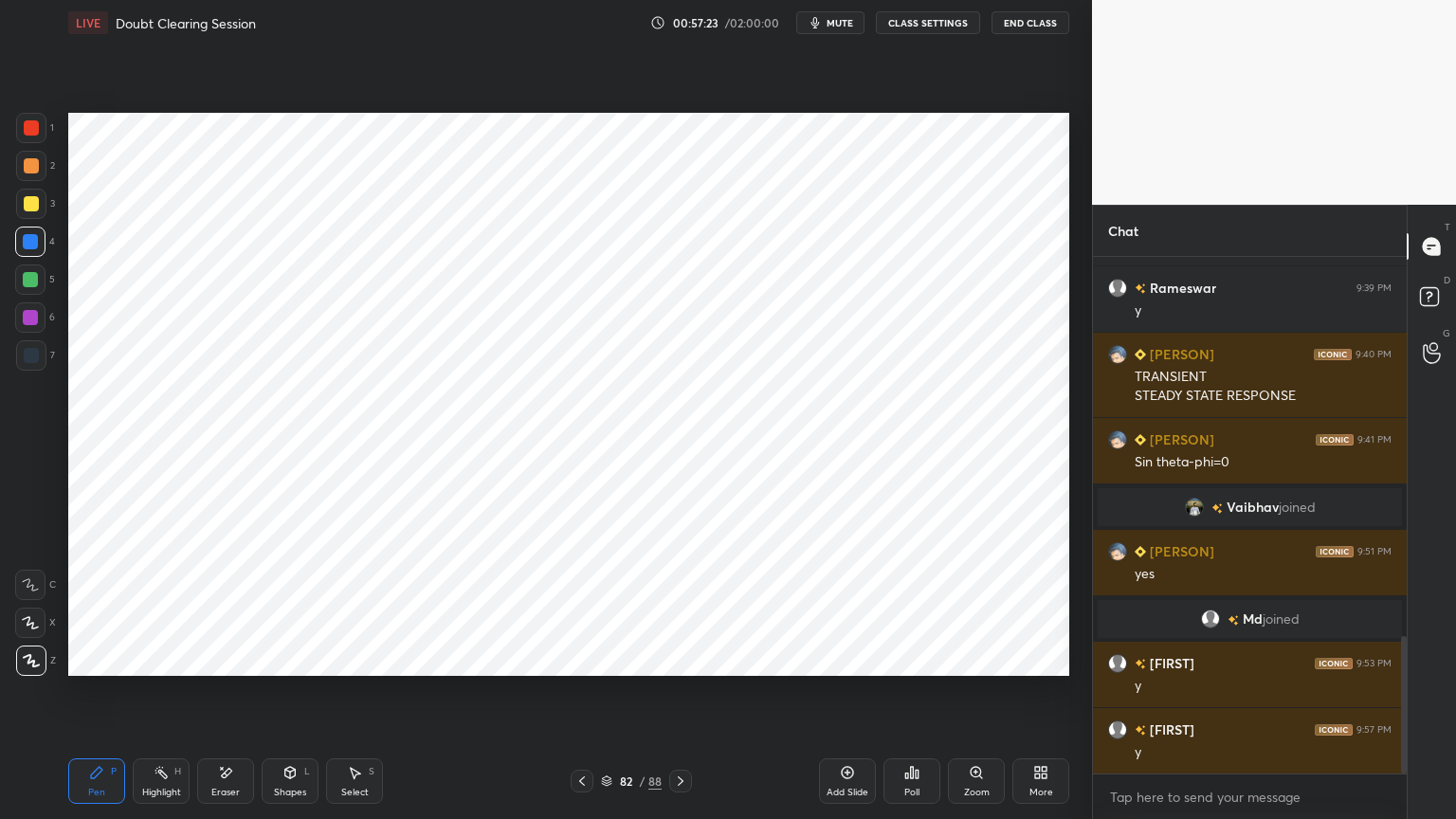 click 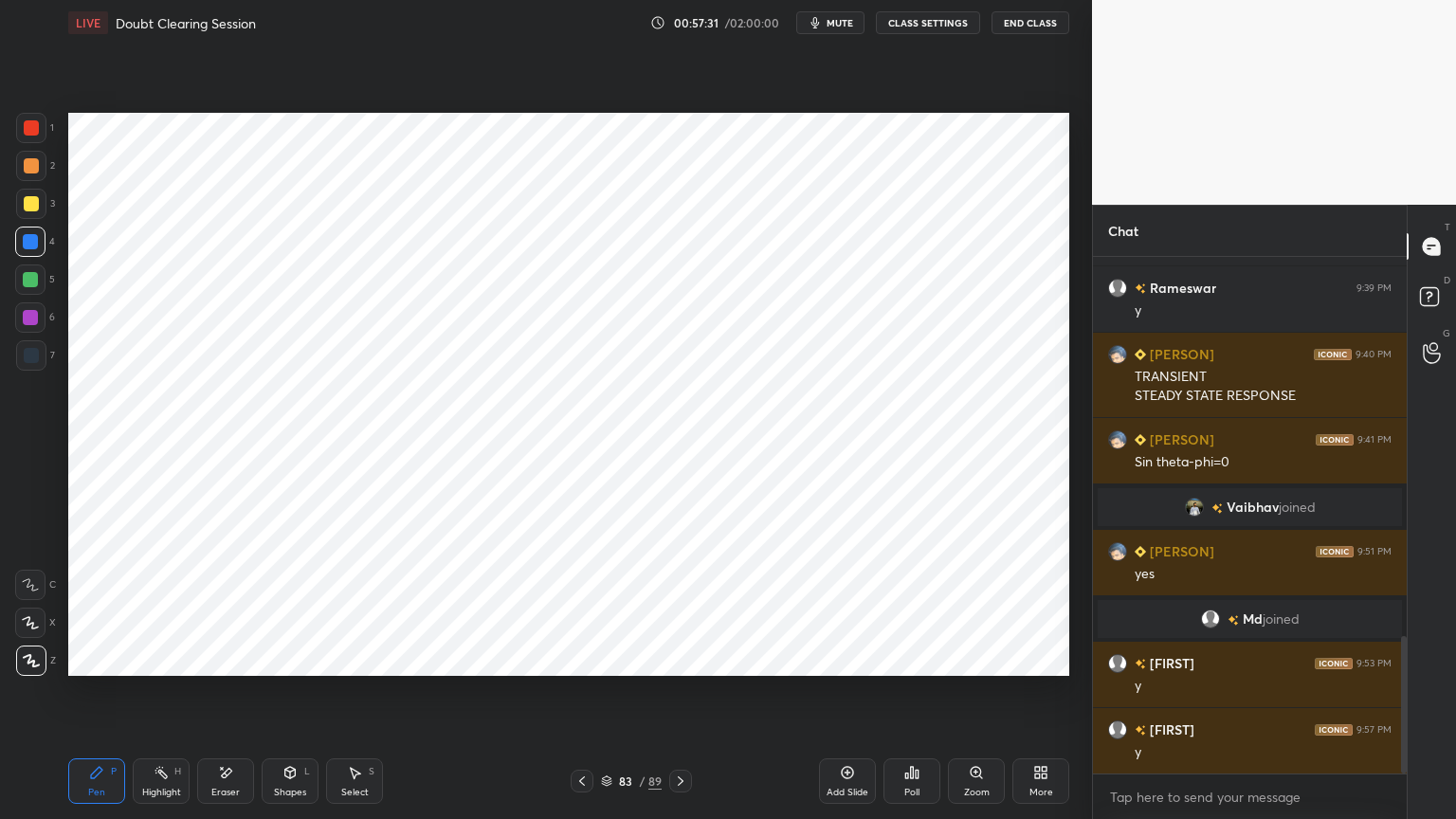 click at bounding box center [30, 318] 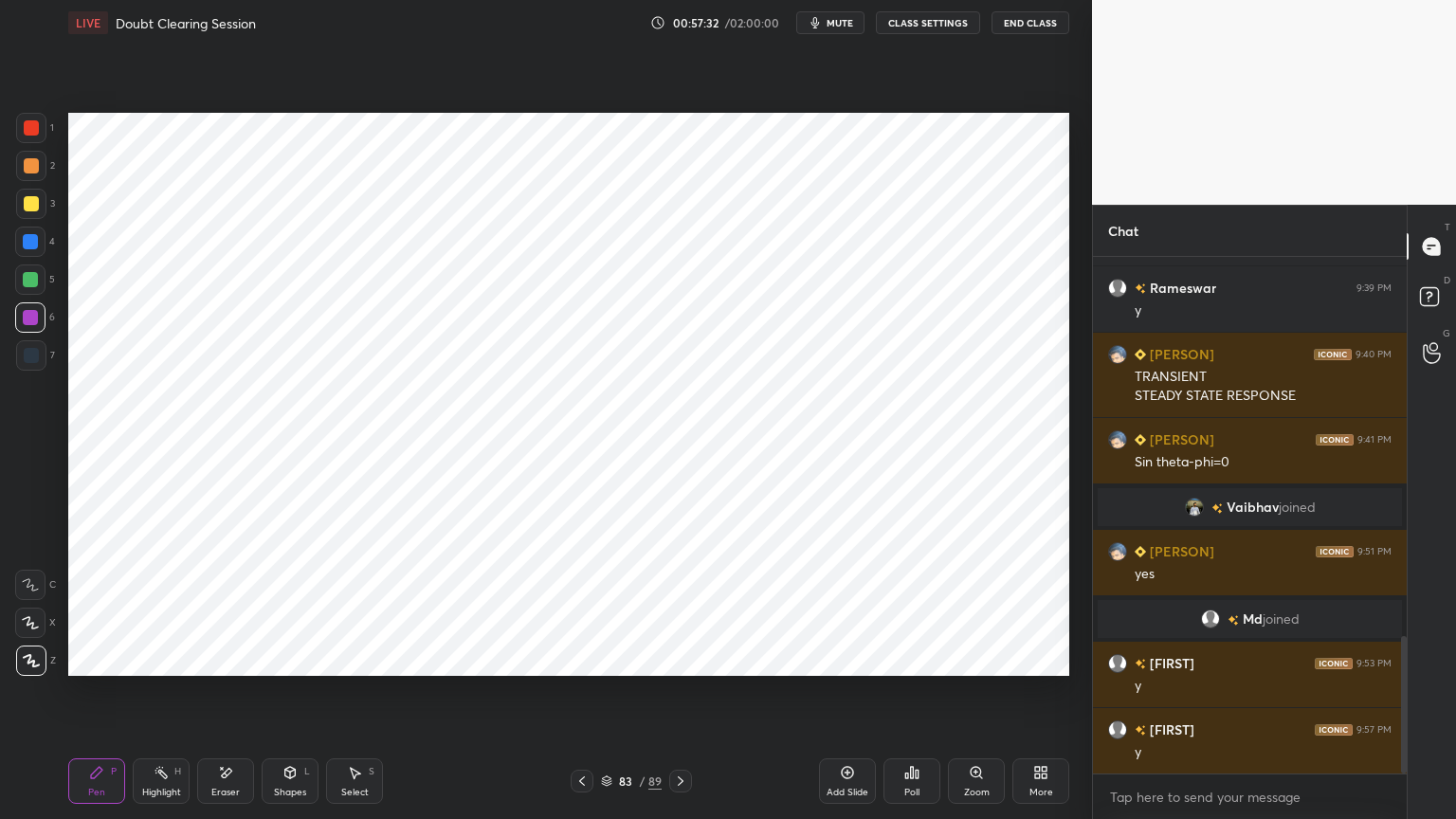 click at bounding box center [31, 661] 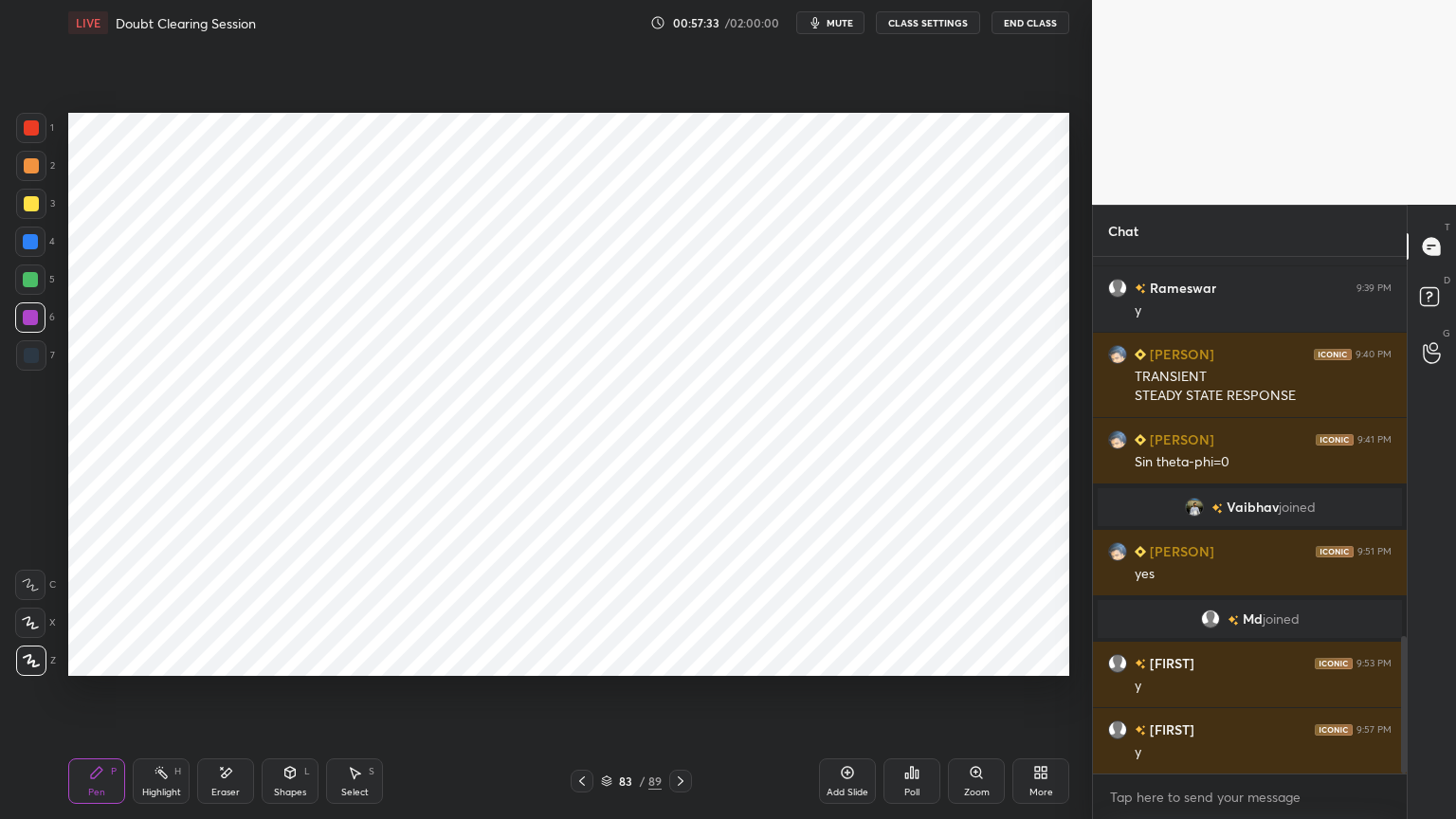 click at bounding box center (30, 242) 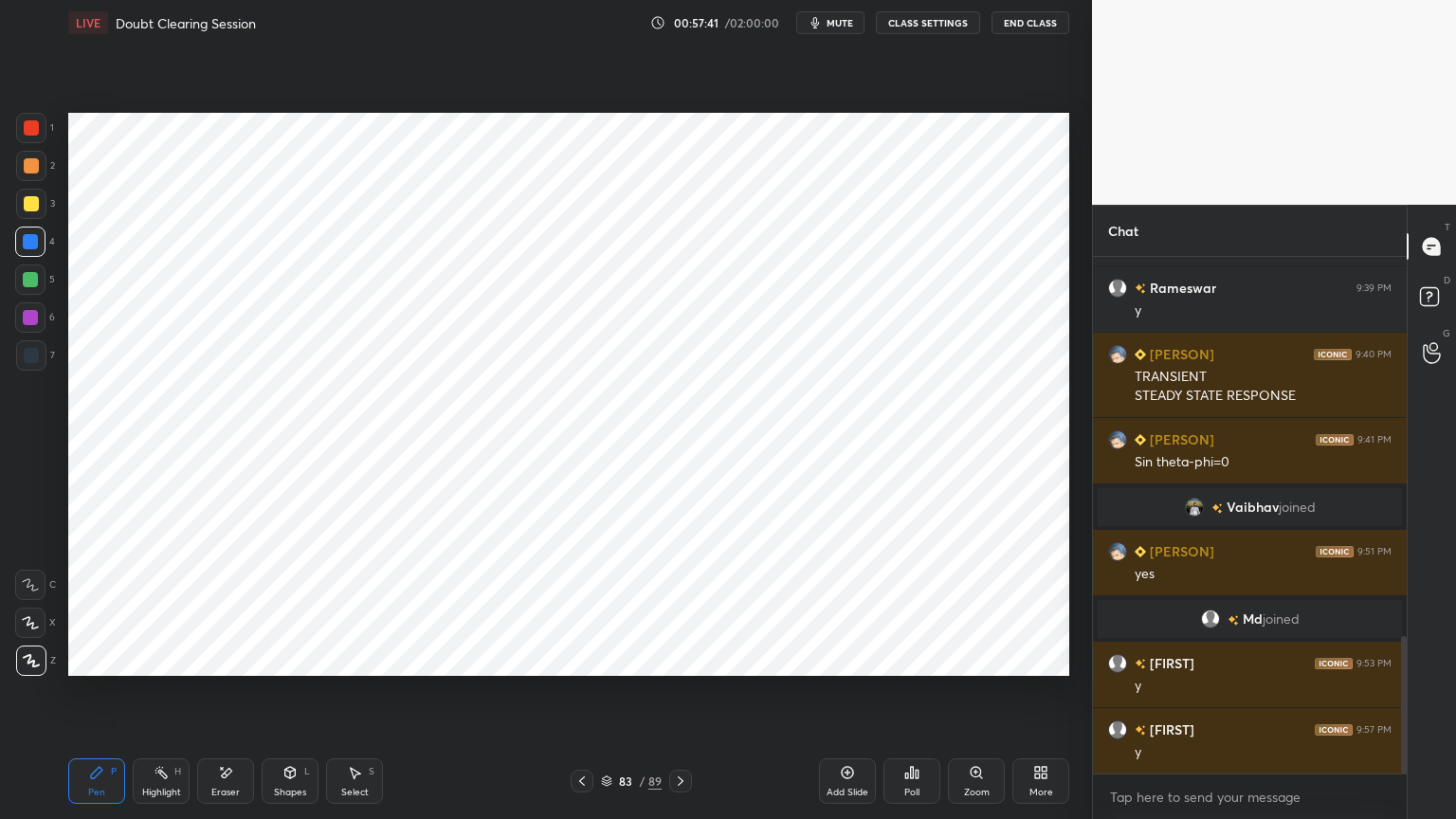click at bounding box center [30, 318] 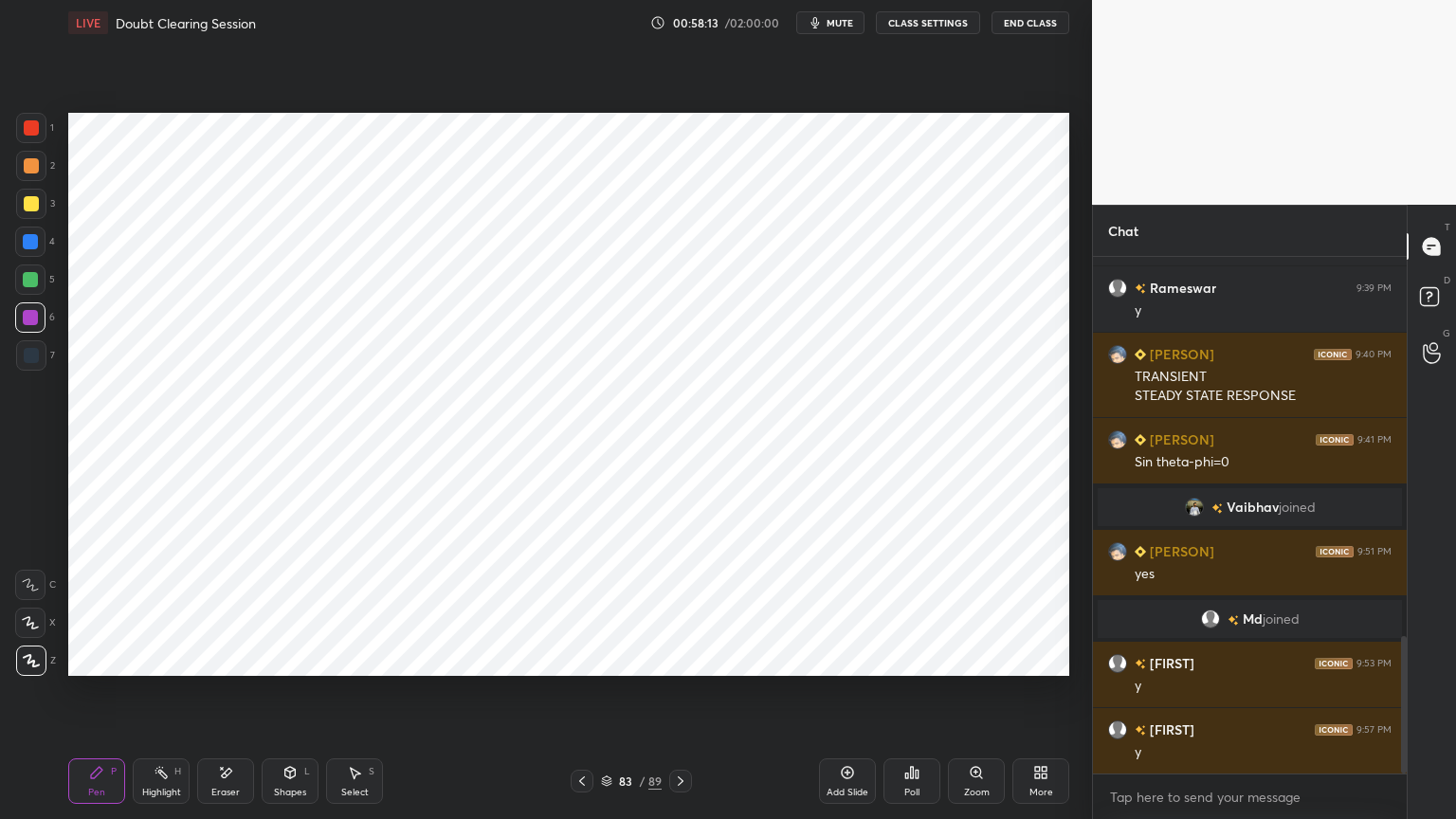 click at bounding box center [30, 242] 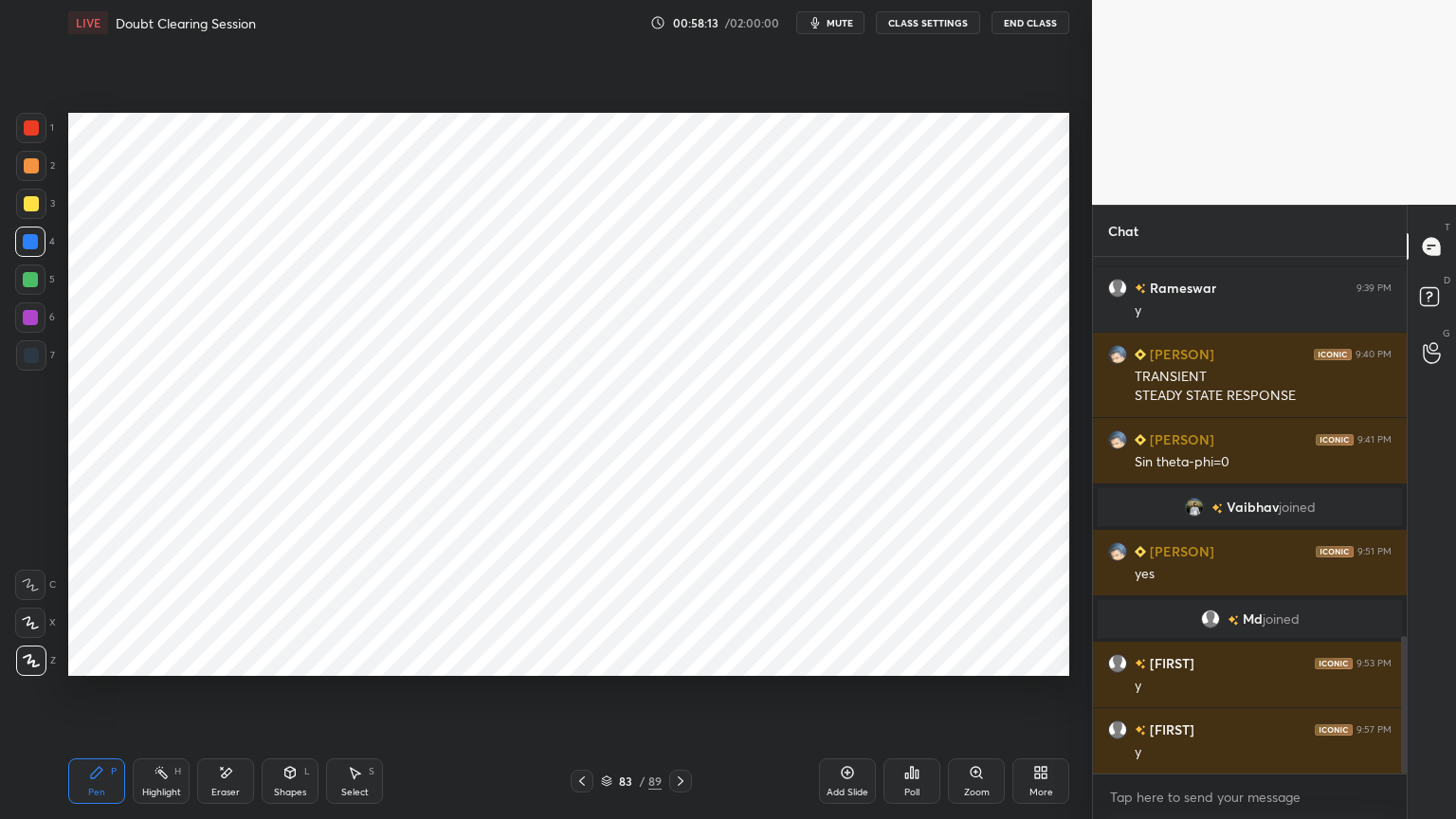 click 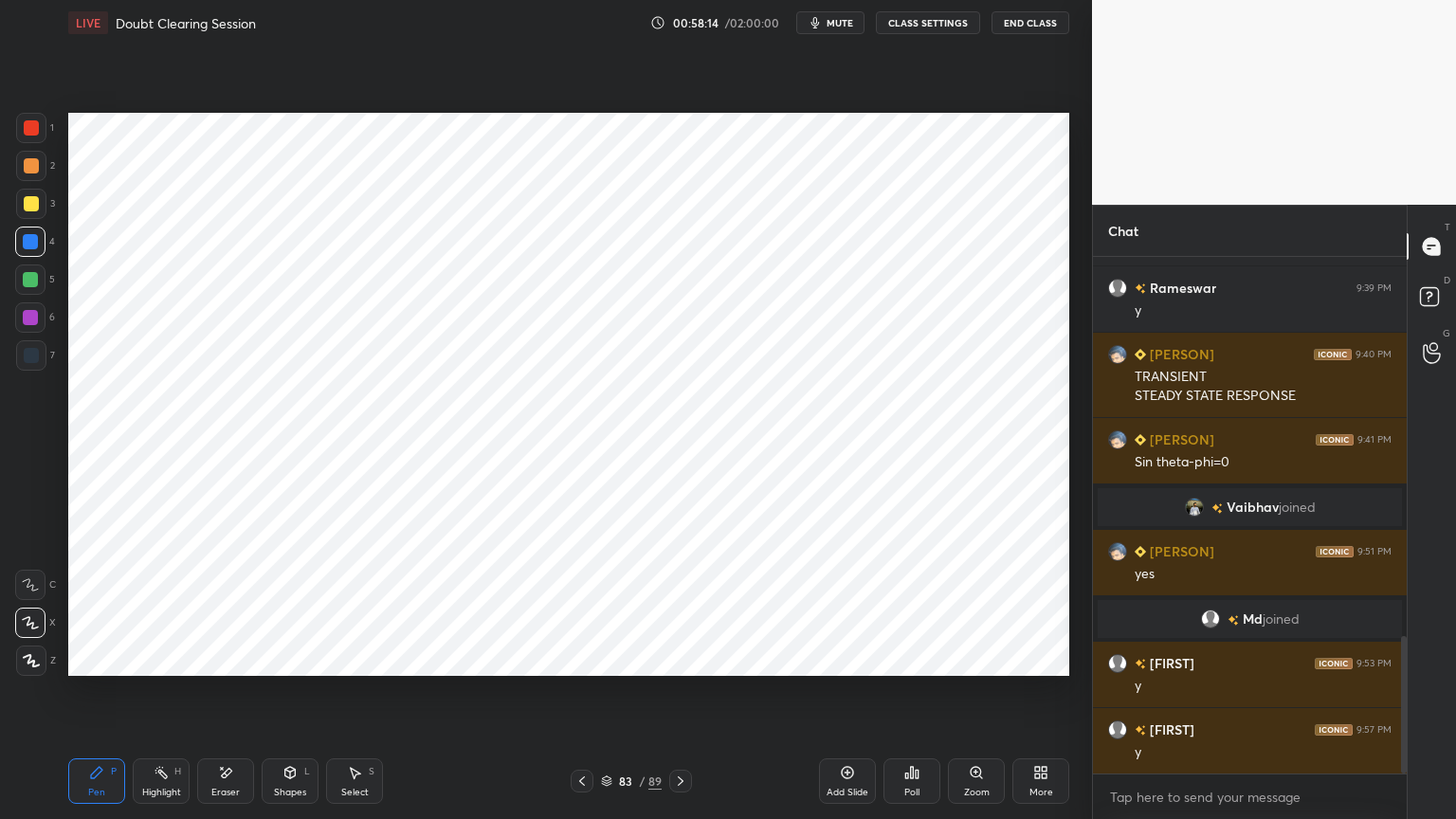 click at bounding box center [30, 318] 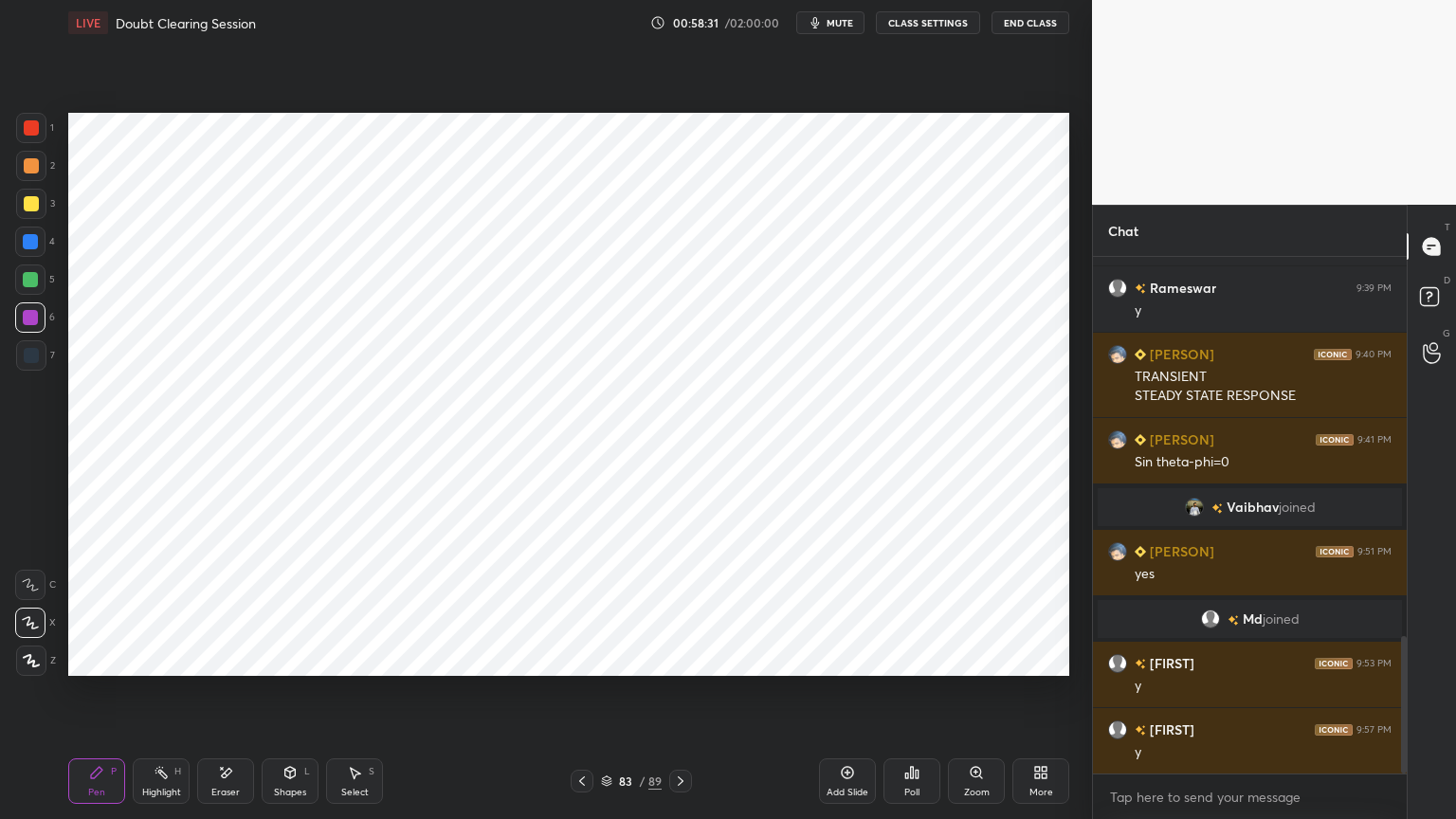 click at bounding box center [31, 355] 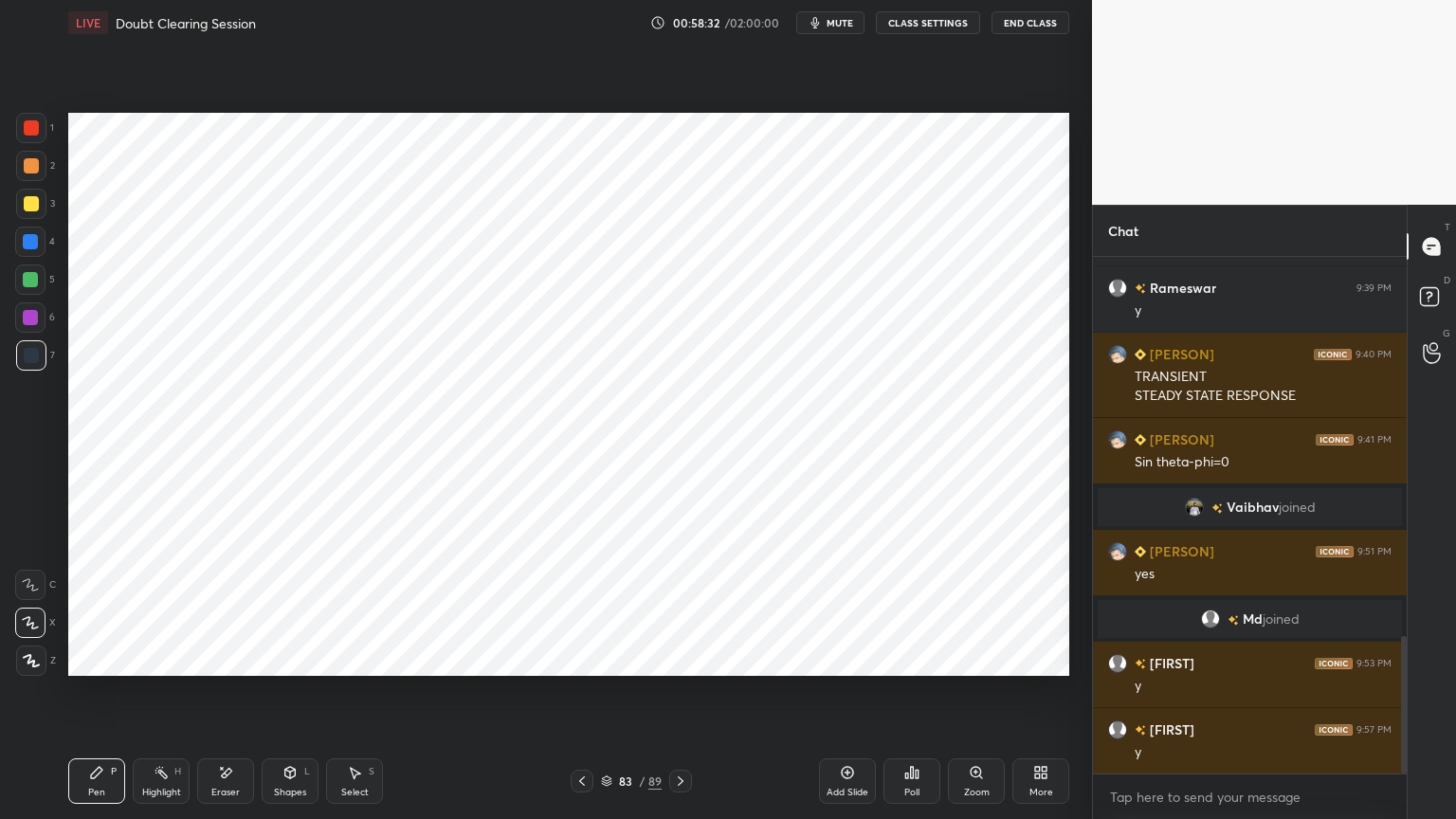 click 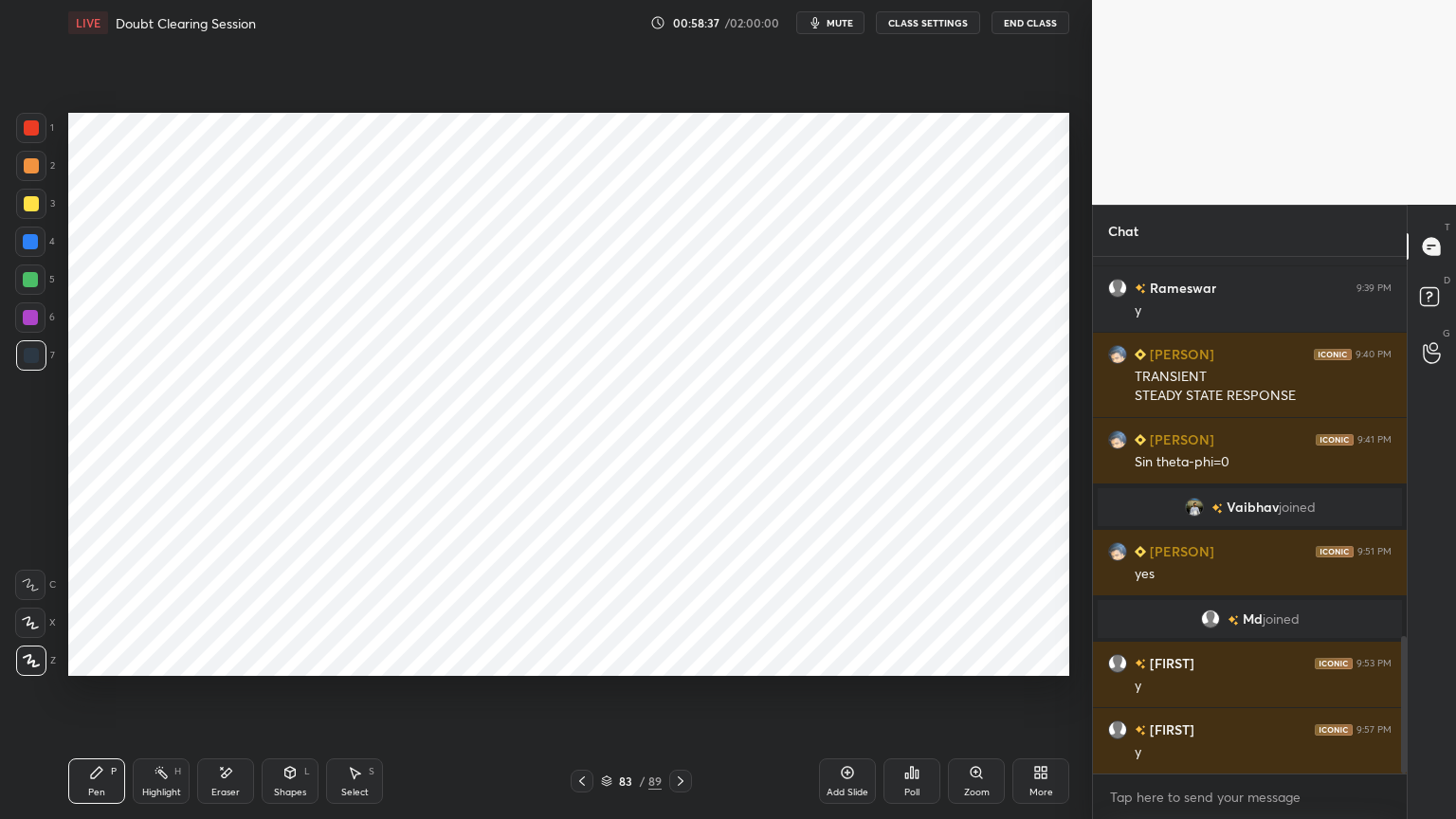 click at bounding box center [31, 355] 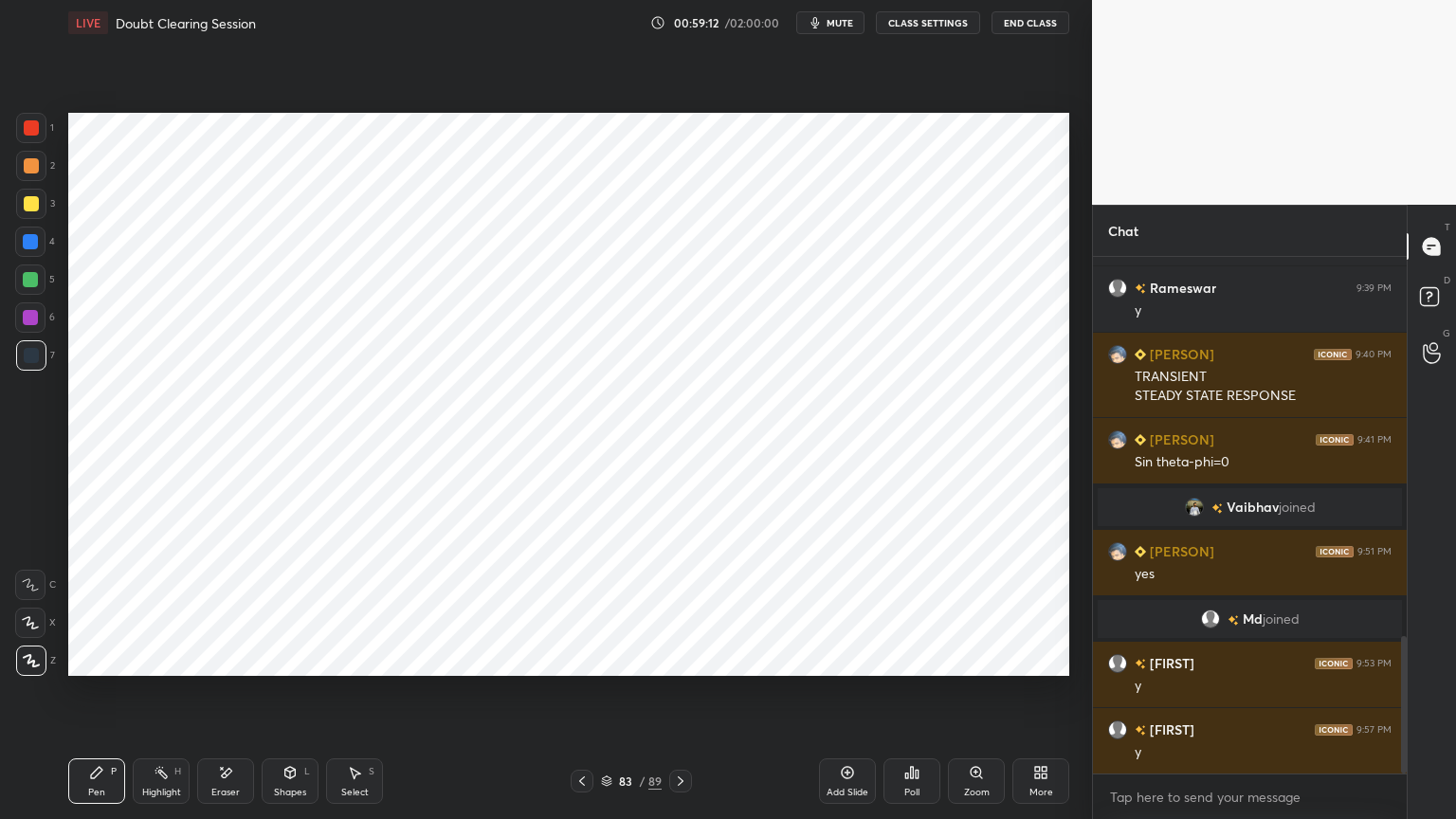 click 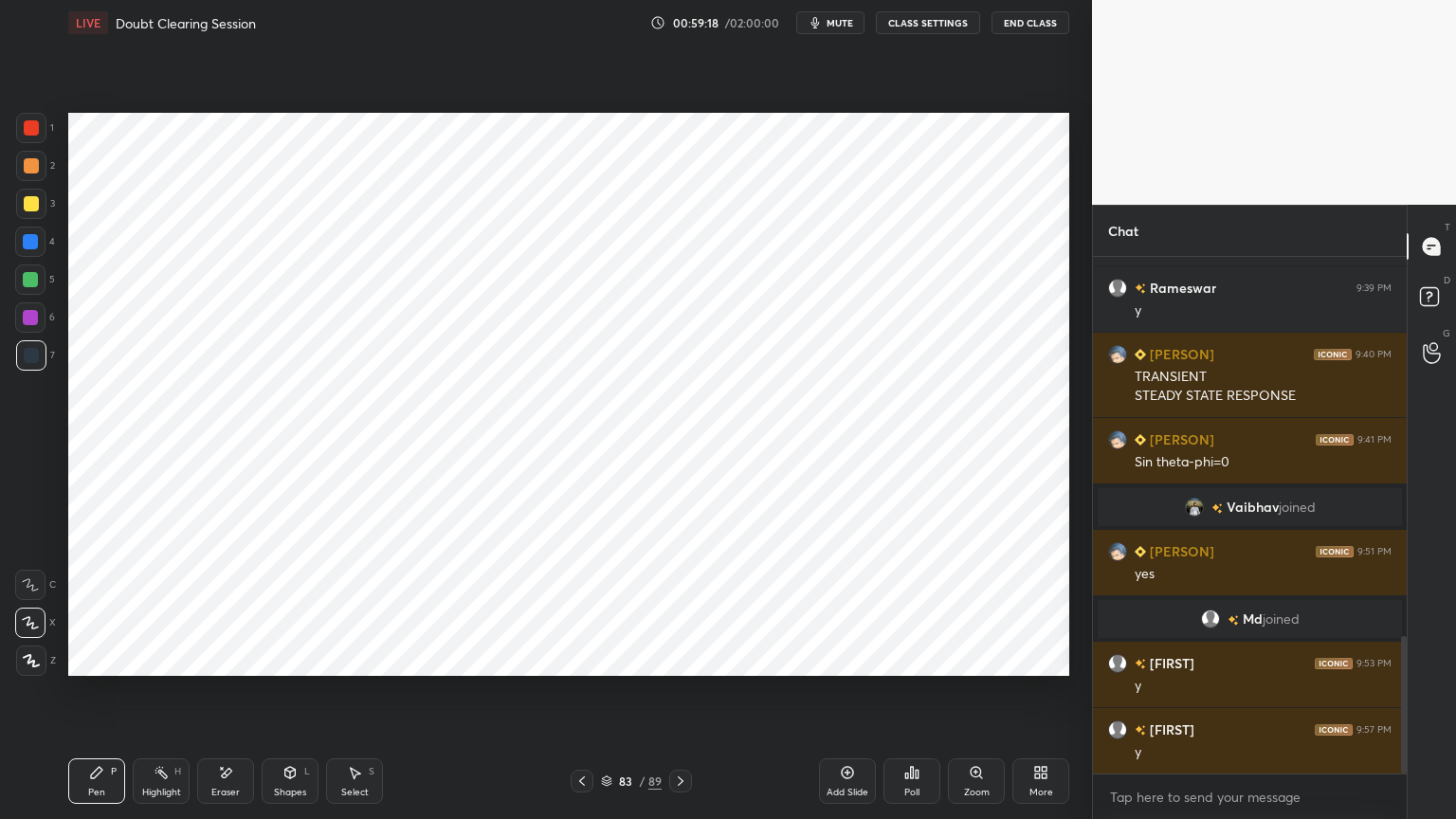 click 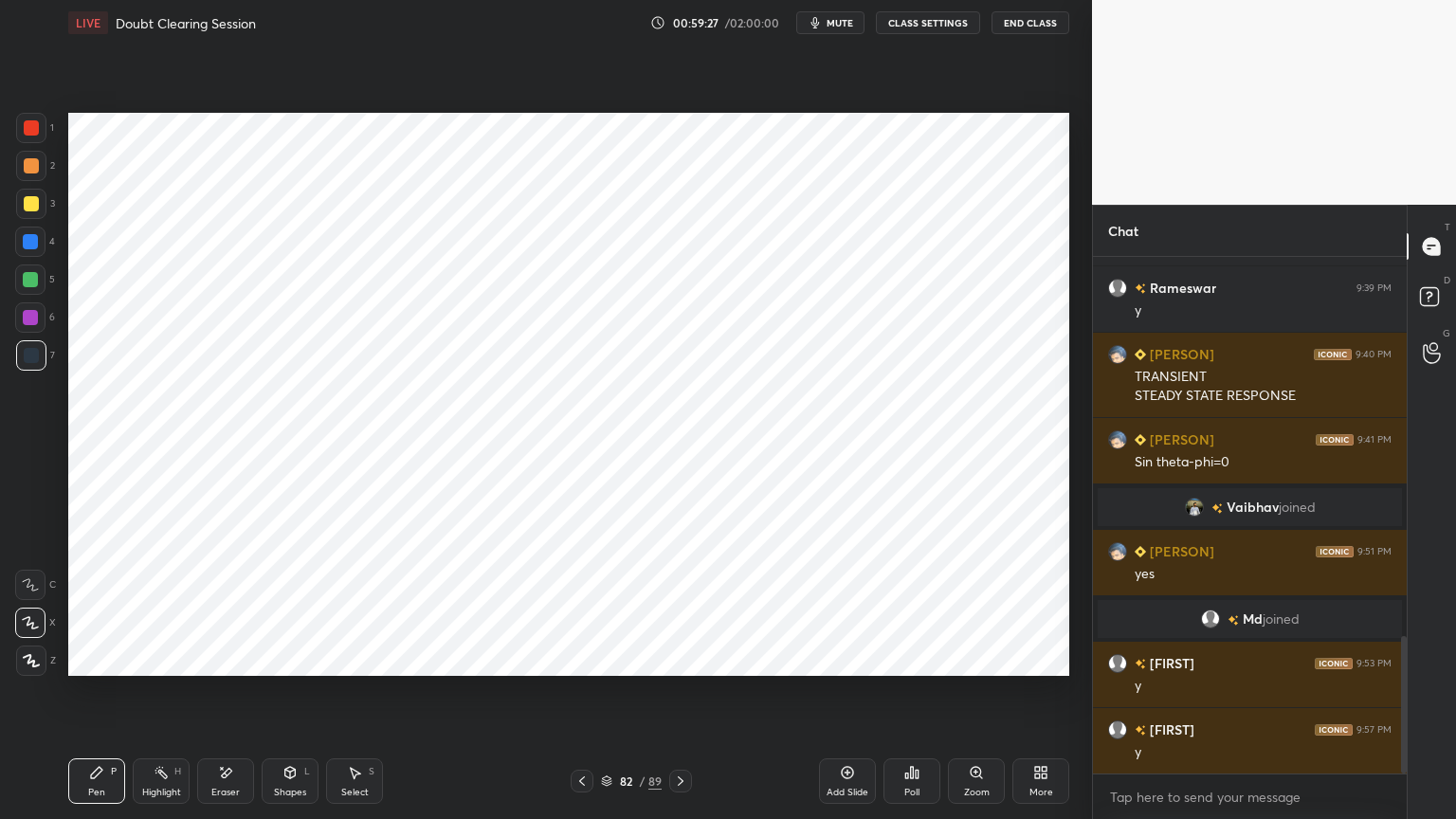 click 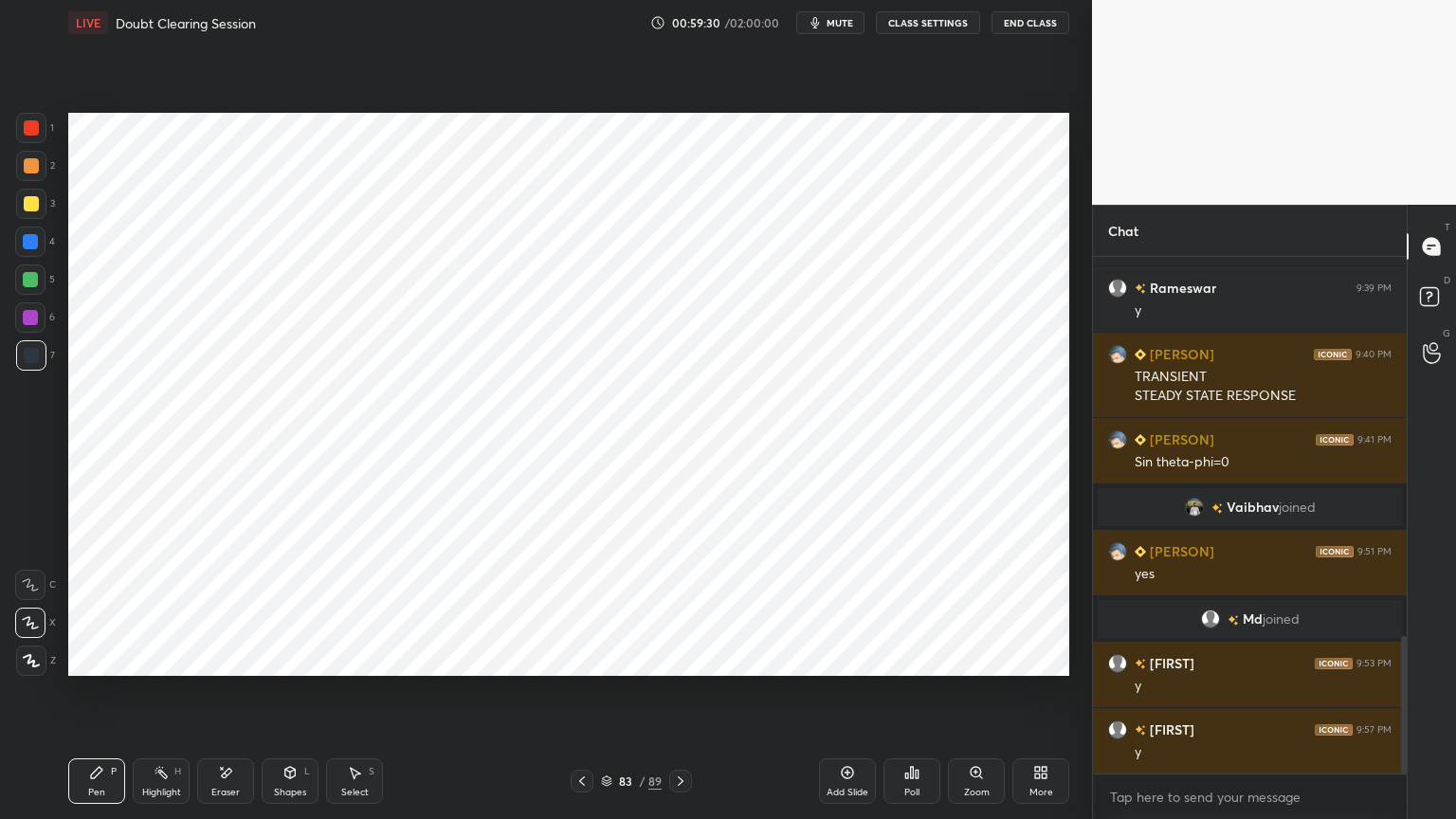 click at bounding box center [30, 242] 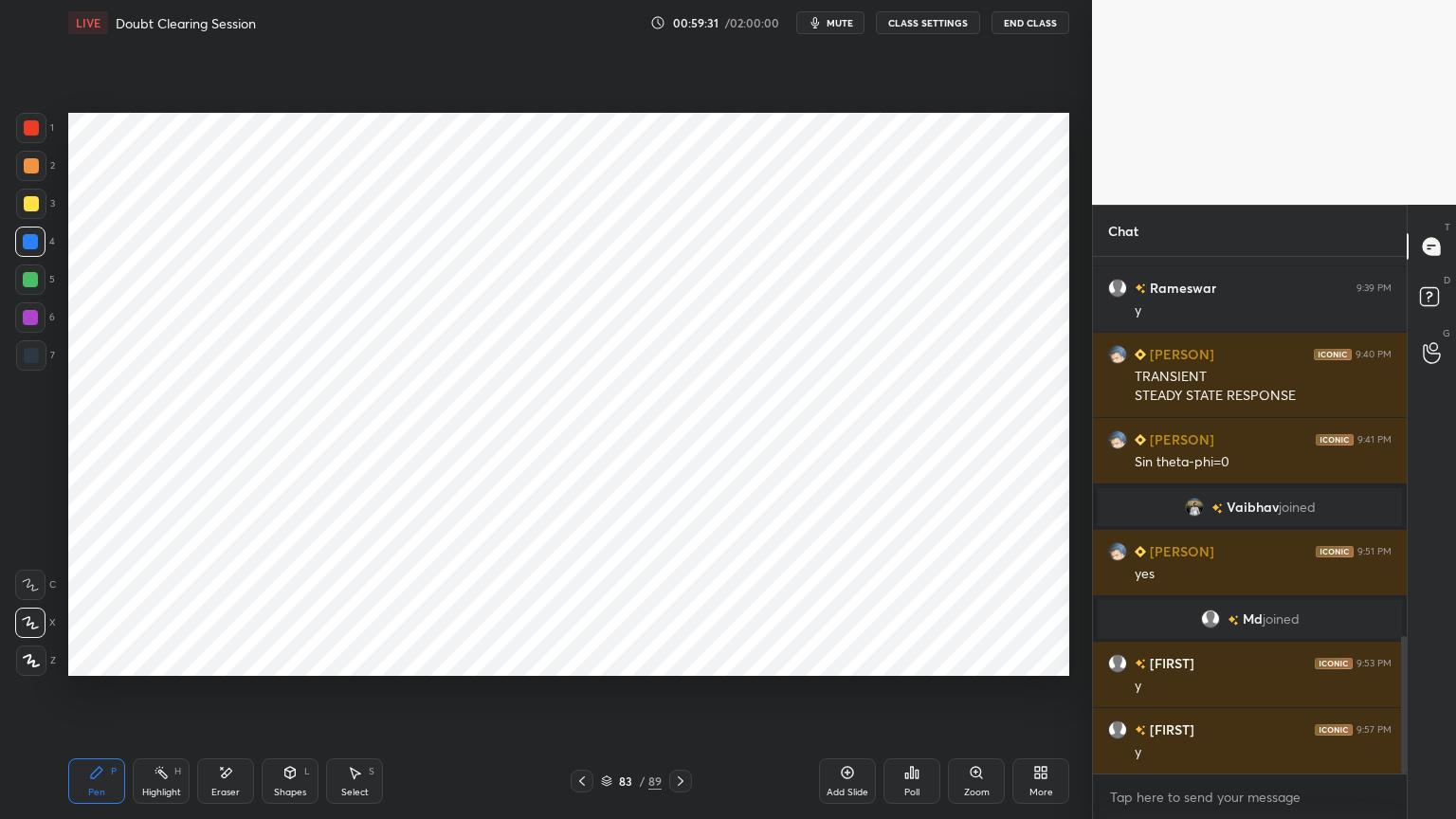 click 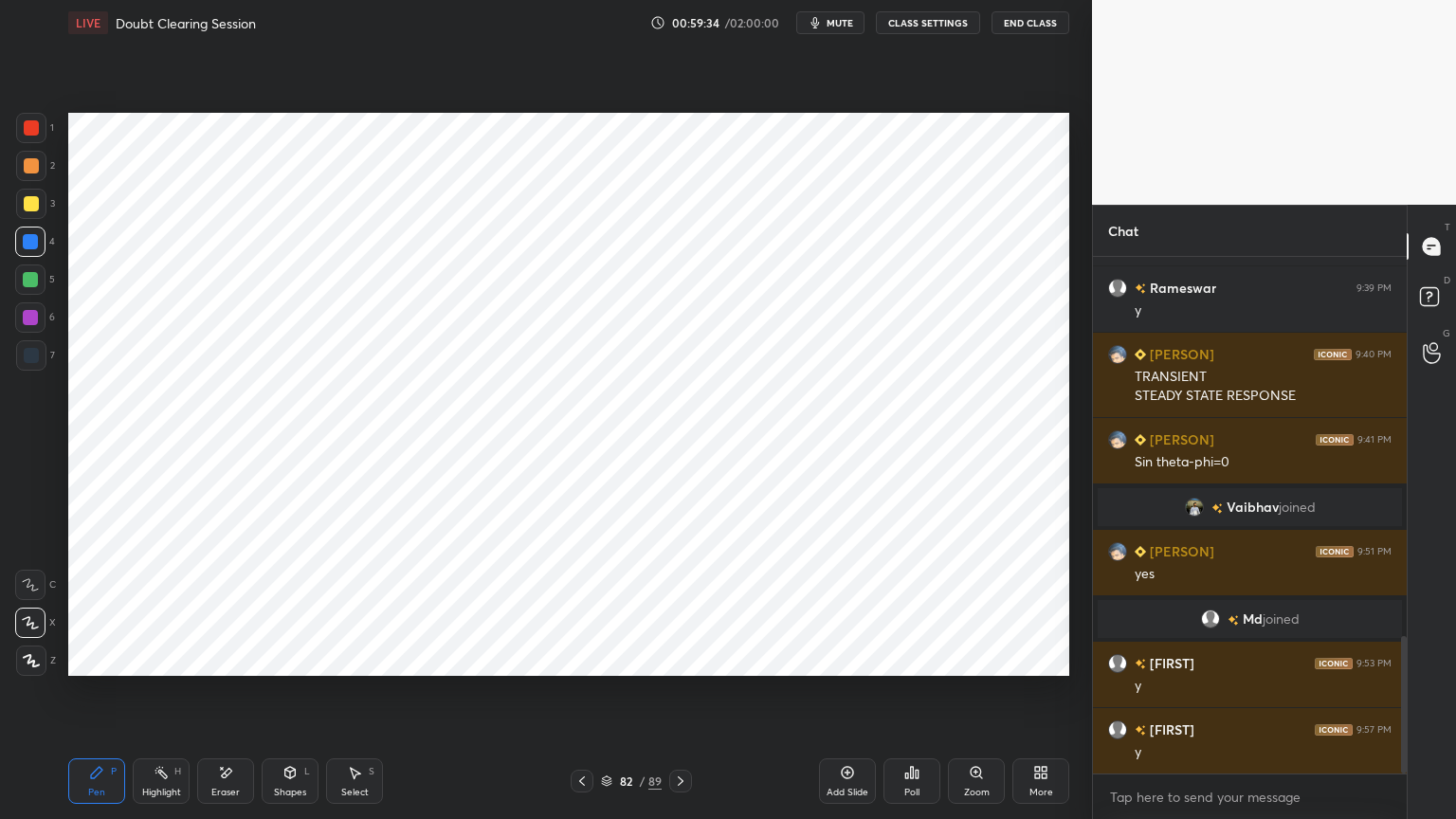 click 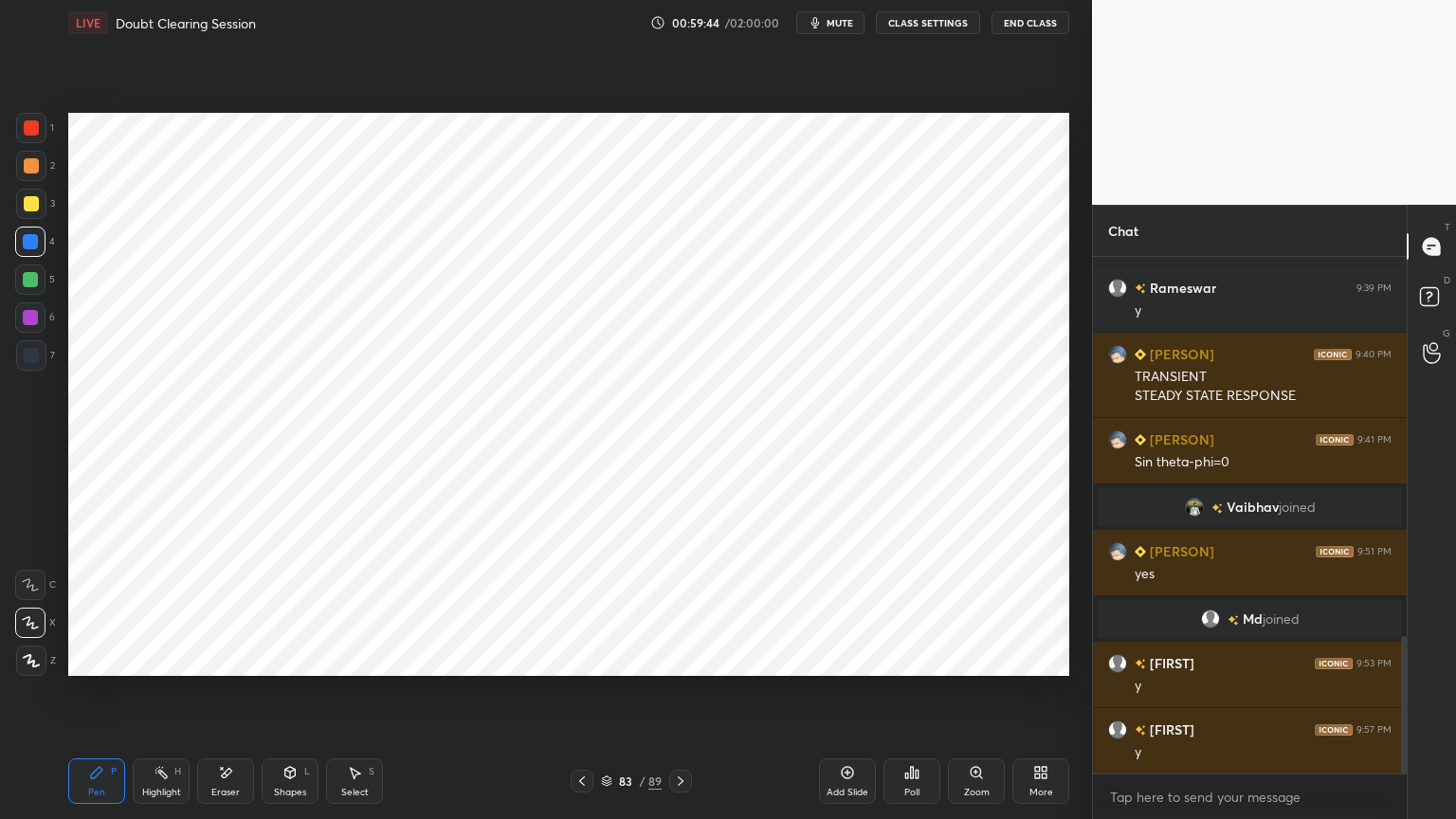 click 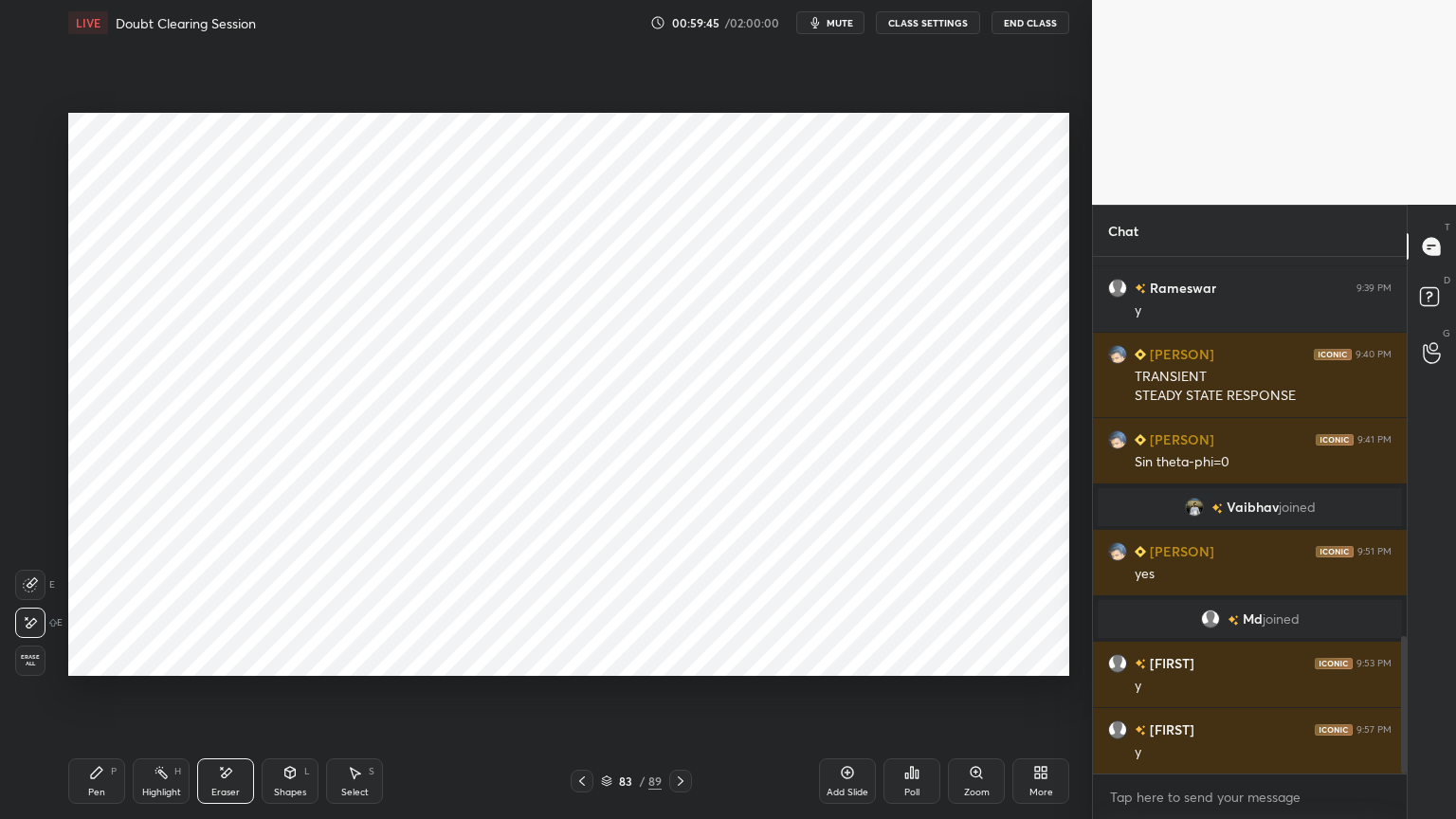 click 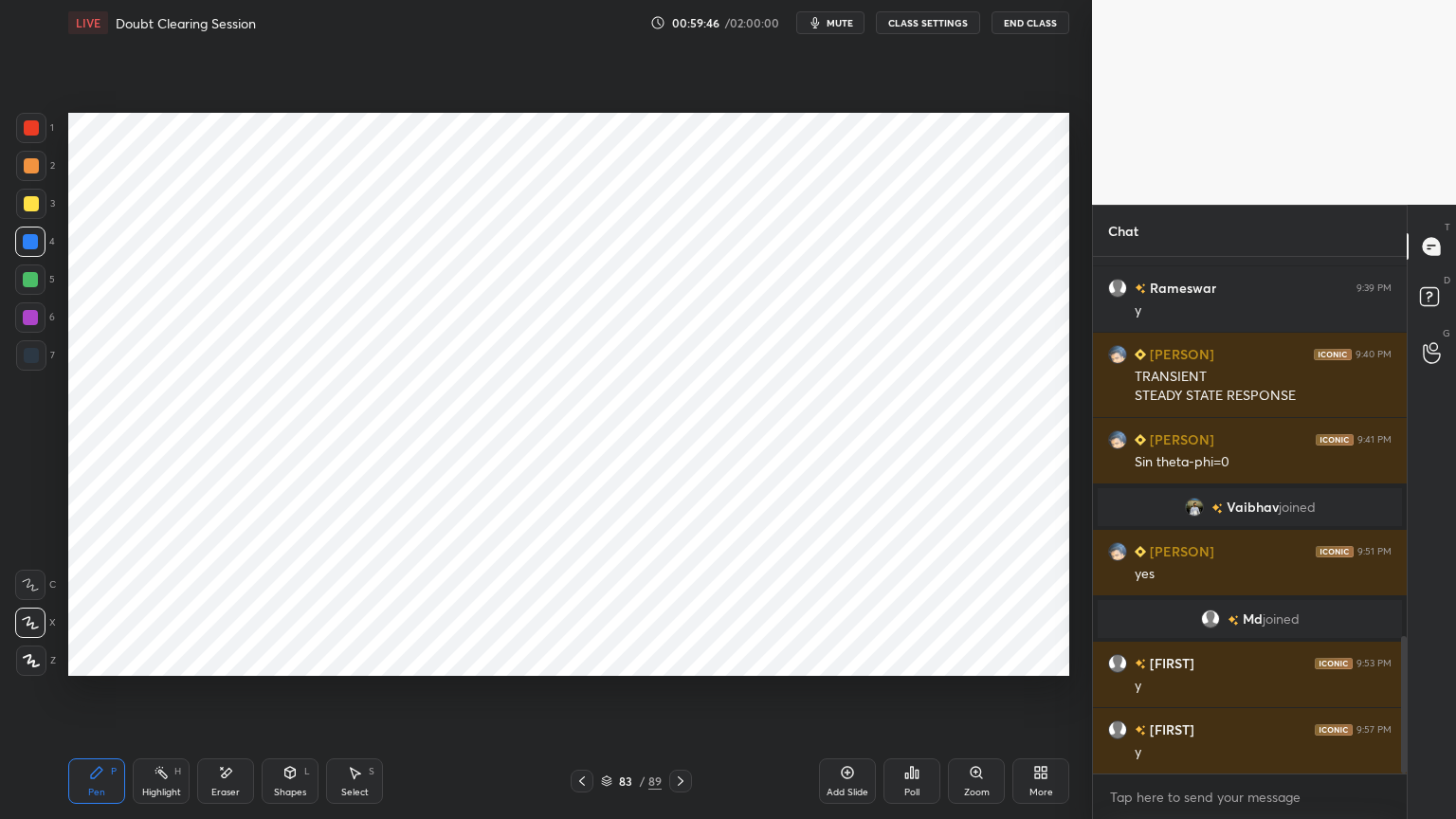 click at bounding box center [582, 781] 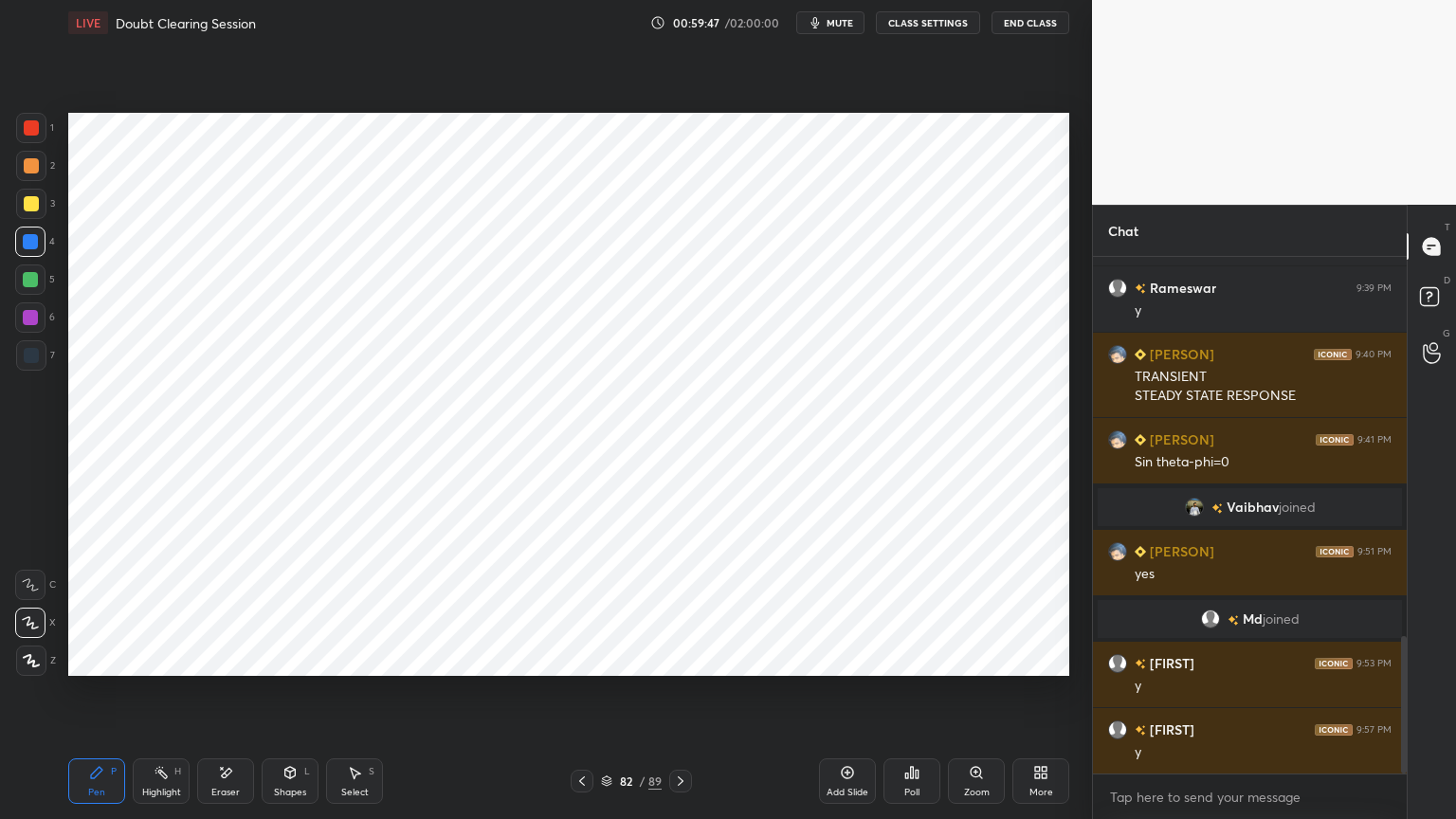 click 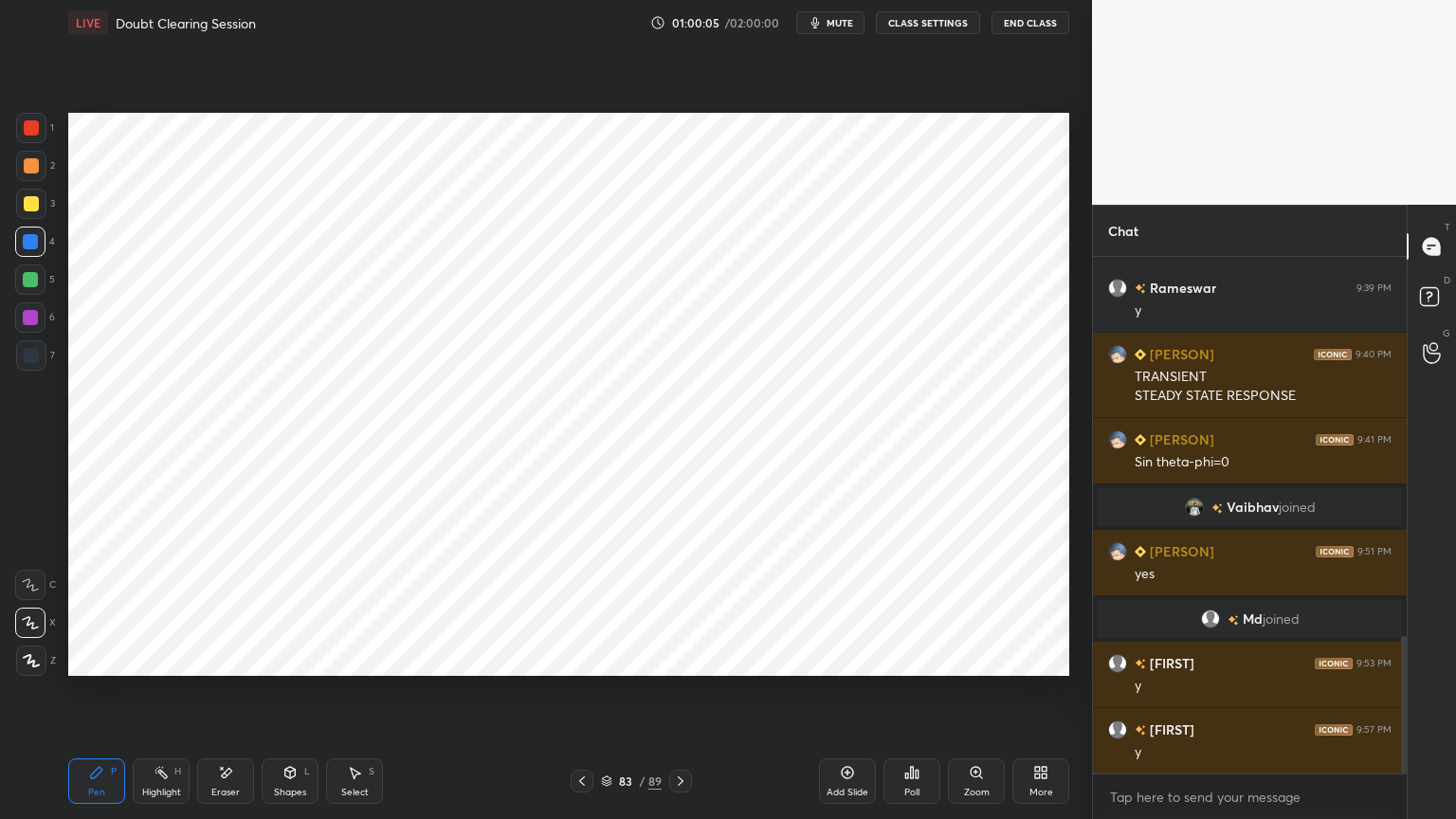 click on "Eraser" at bounding box center [226, 792] 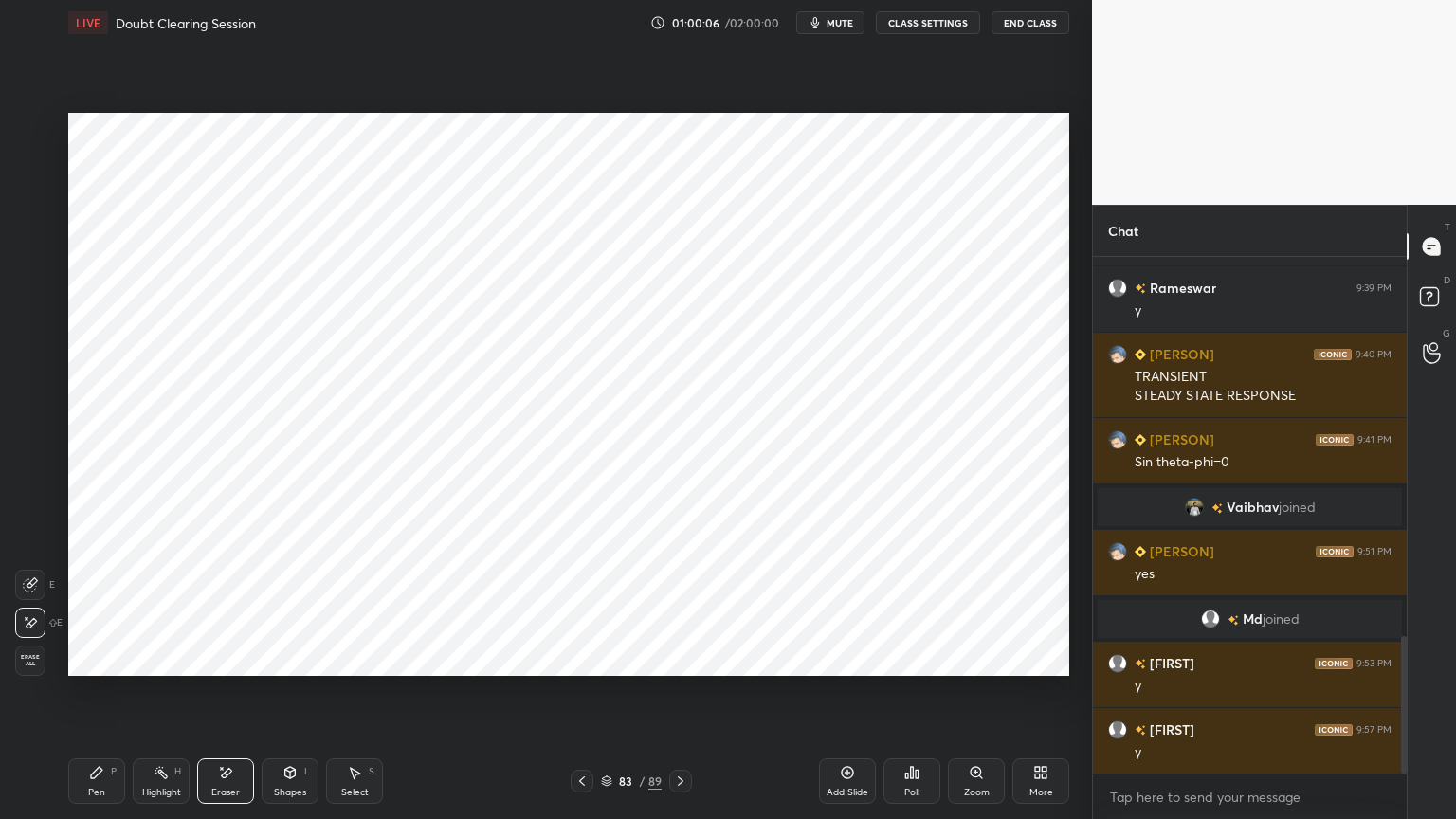 click on "Pen P" at bounding box center [97, 781] 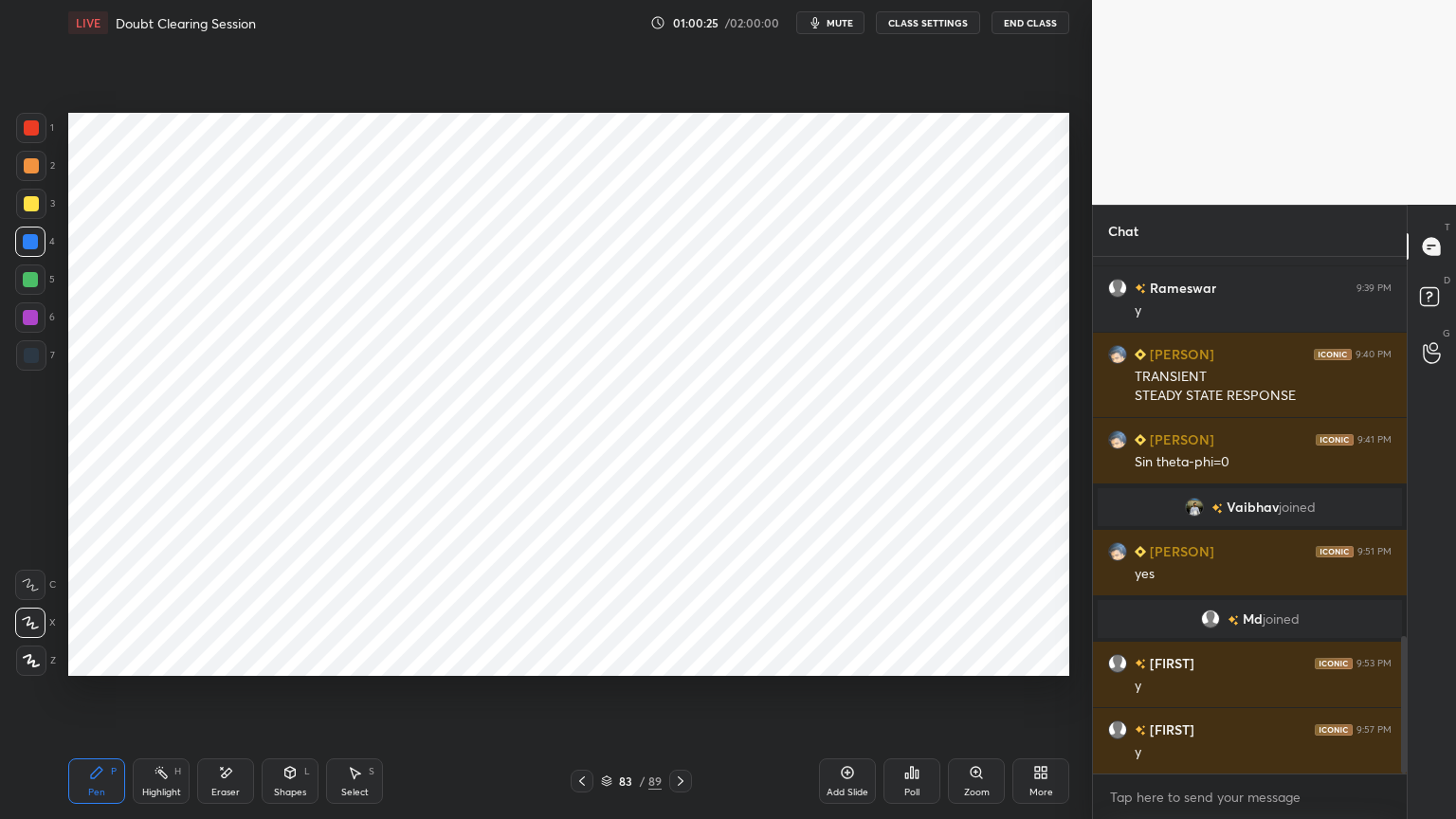 click 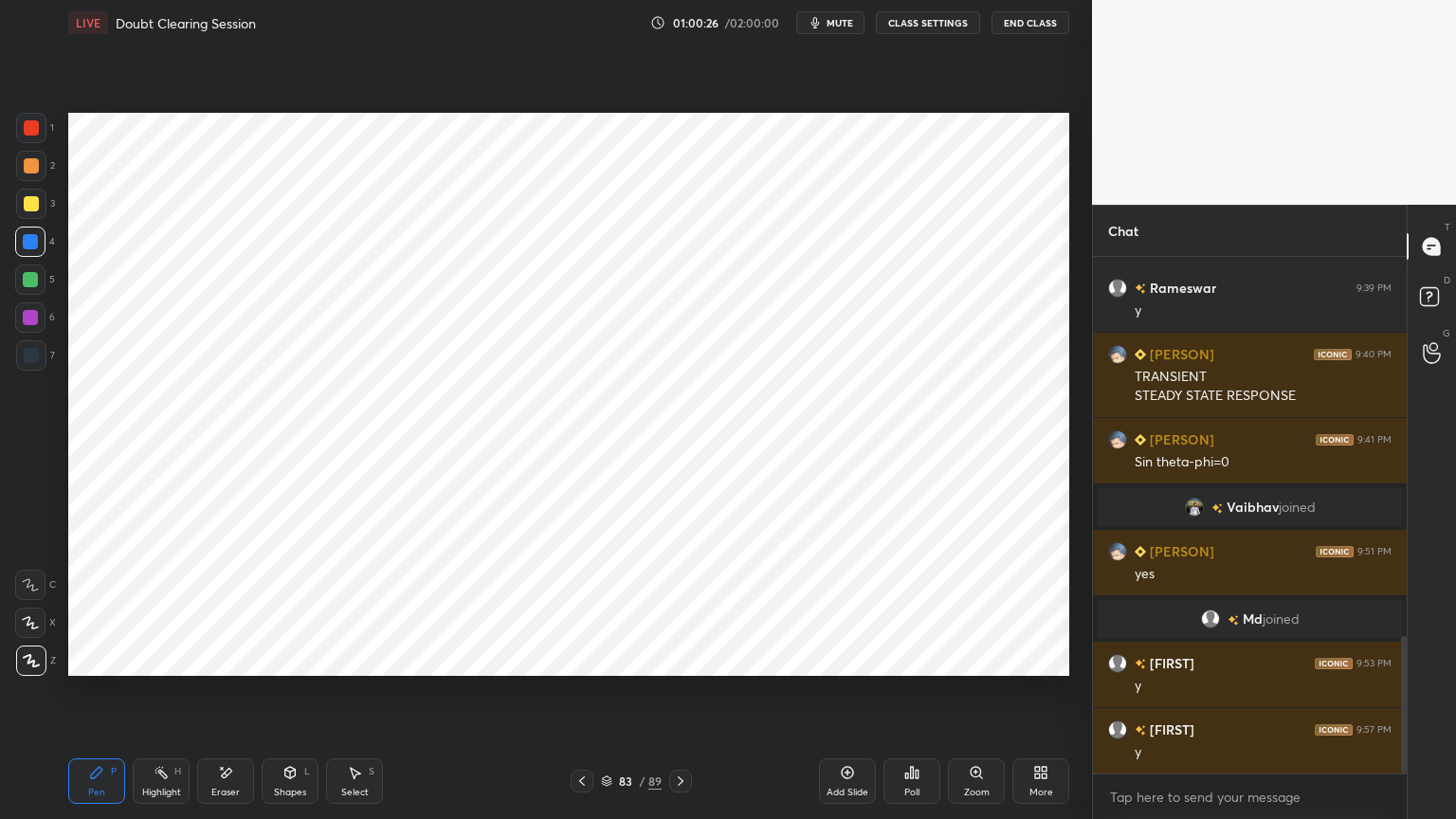 click at bounding box center [30, 318] 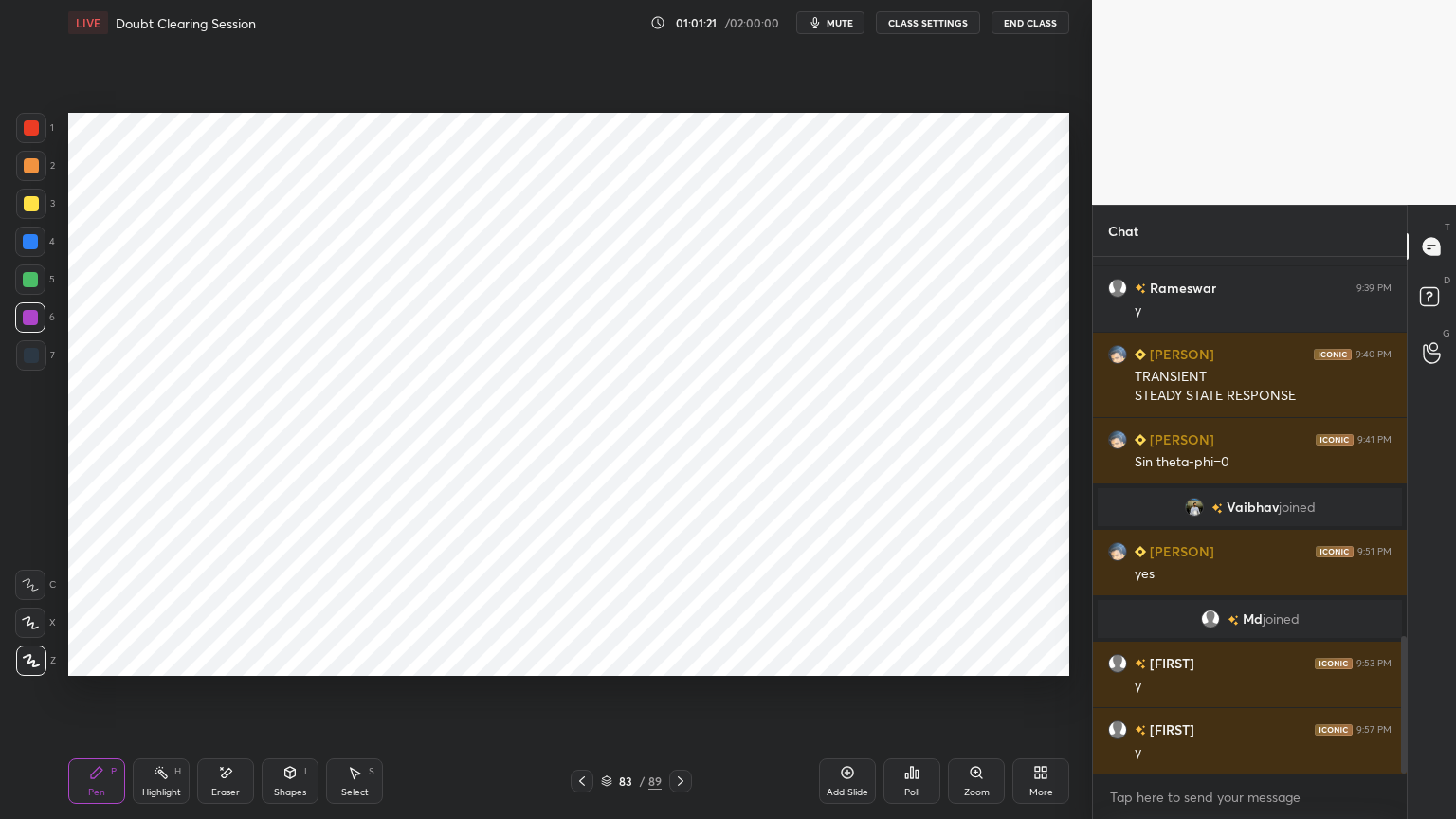 click at bounding box center (30, 242) 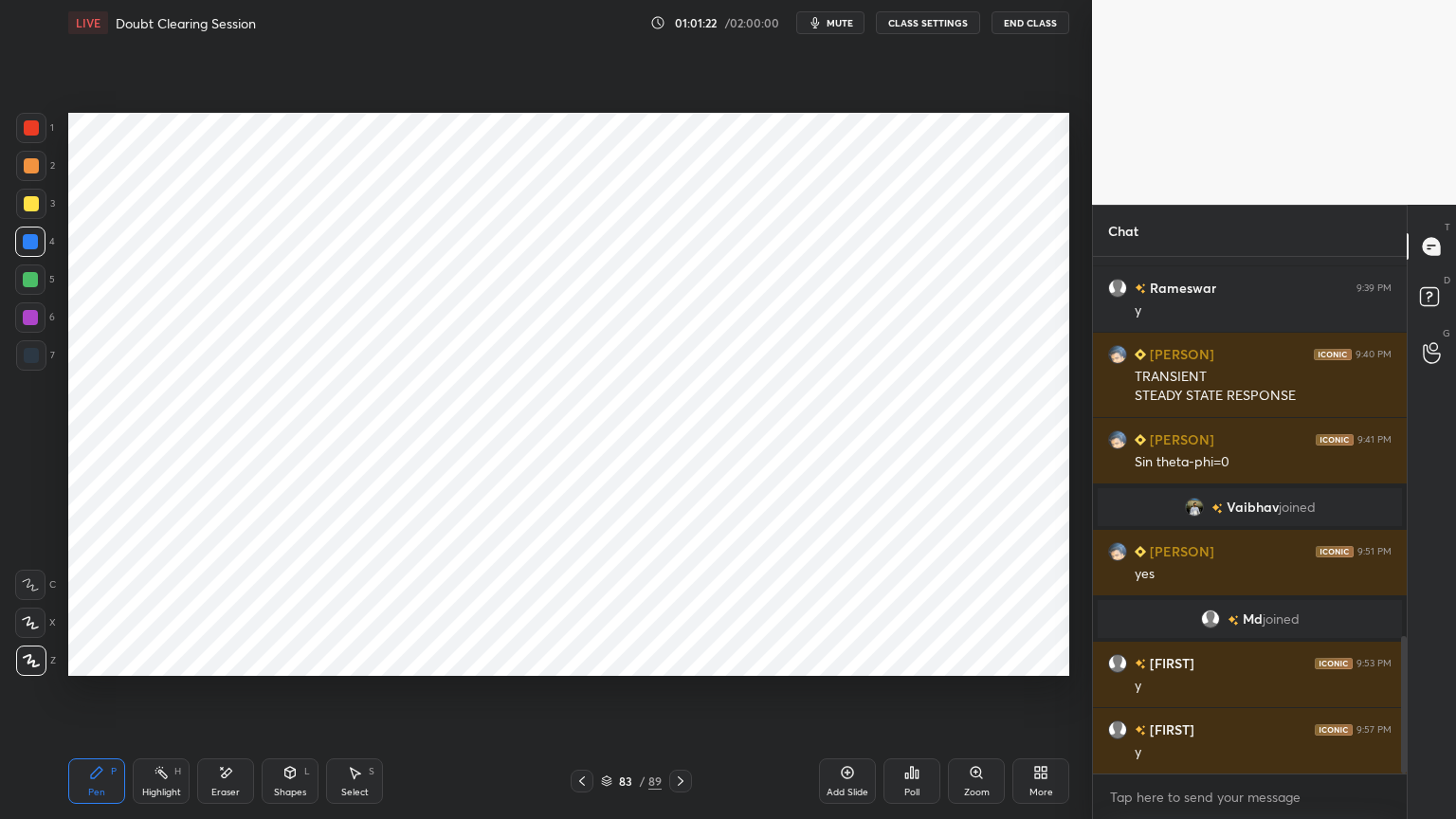 click 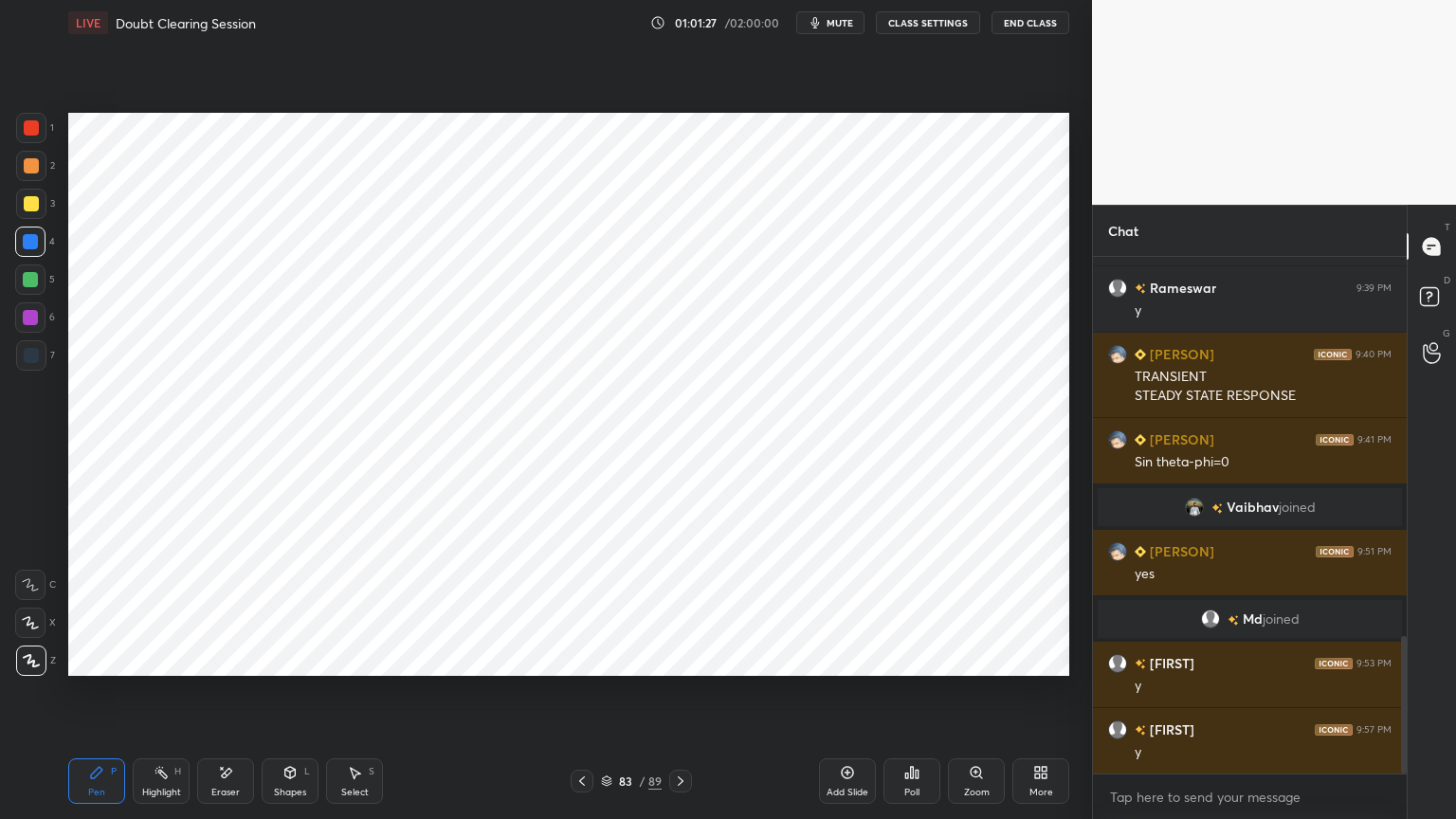 scroll, scrollTop: 1475, scrollLeft: 0, axis: vertical 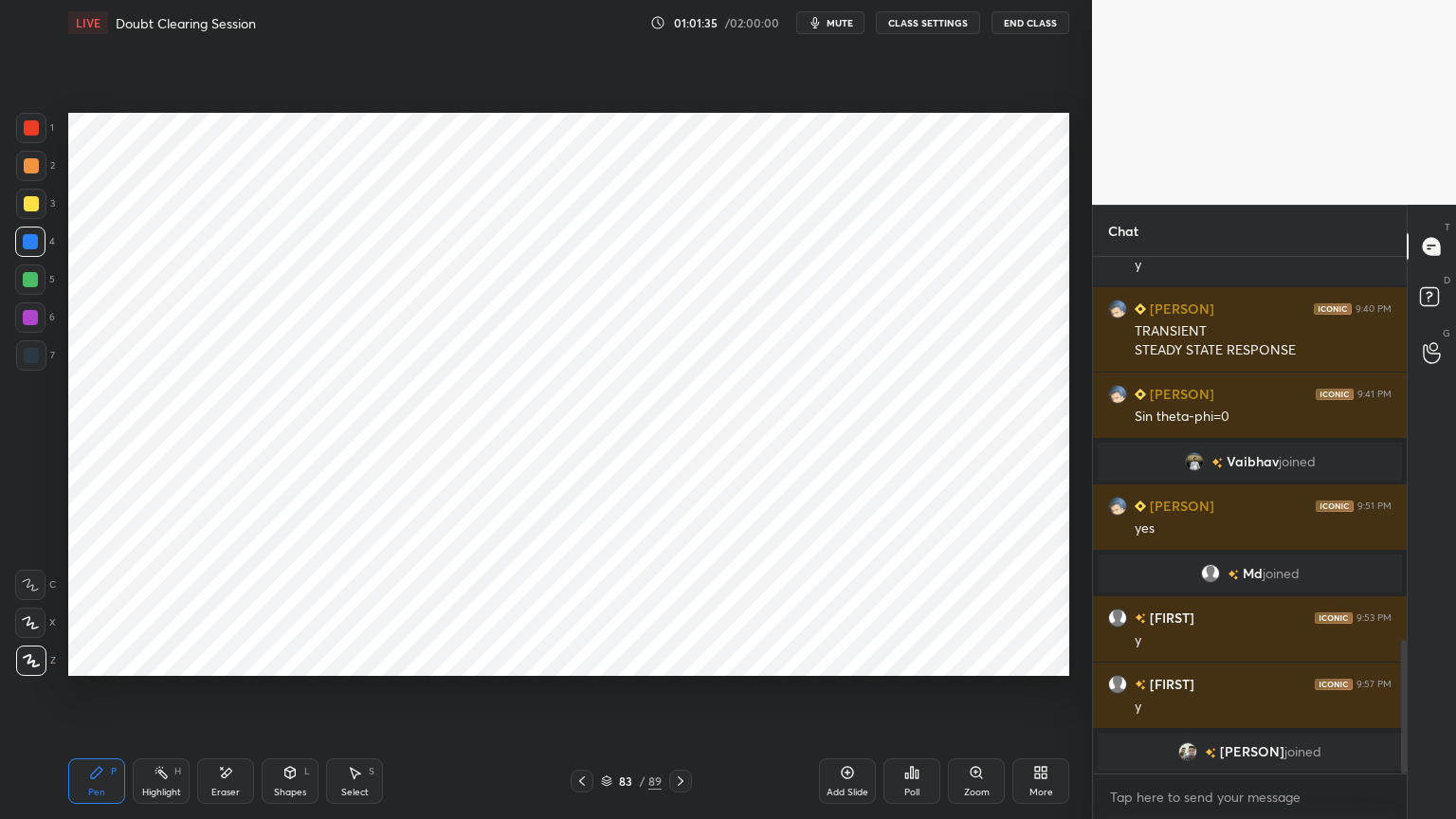 click on "Shapes L" at bounding box center (290, 781) 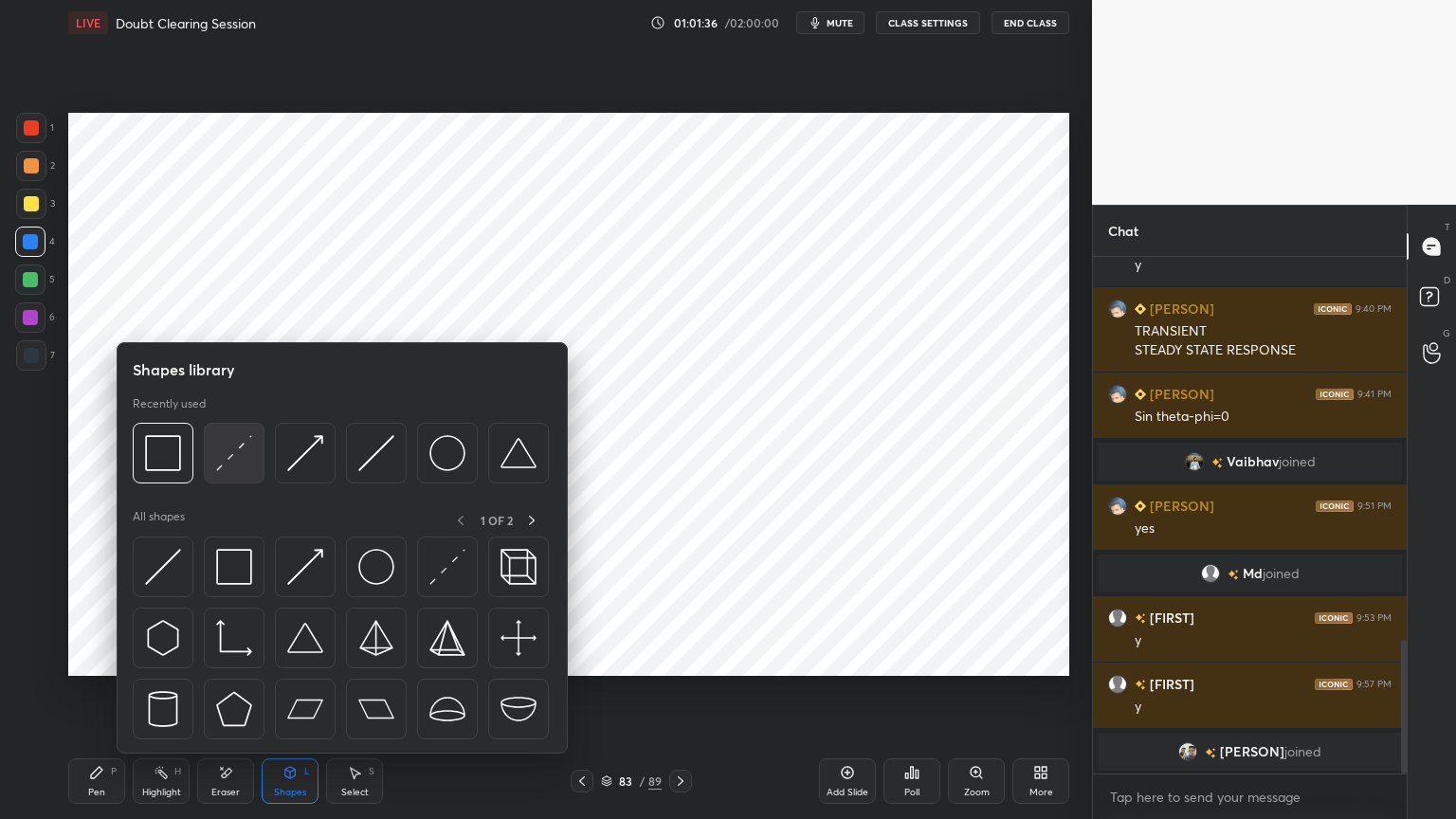 click at bounding box center [234, 453] 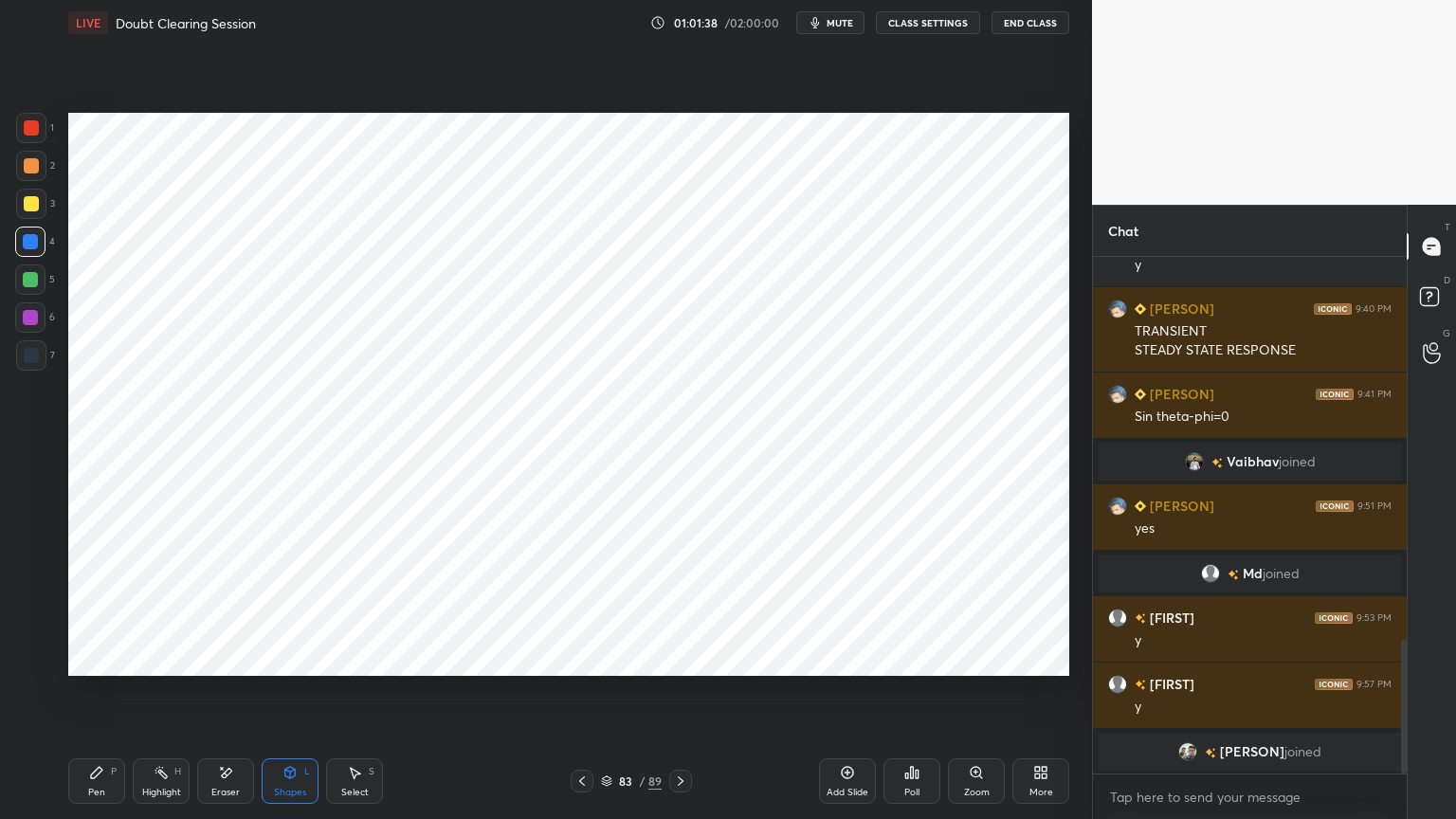 click on "Pen" at bounding box center (97, 792) 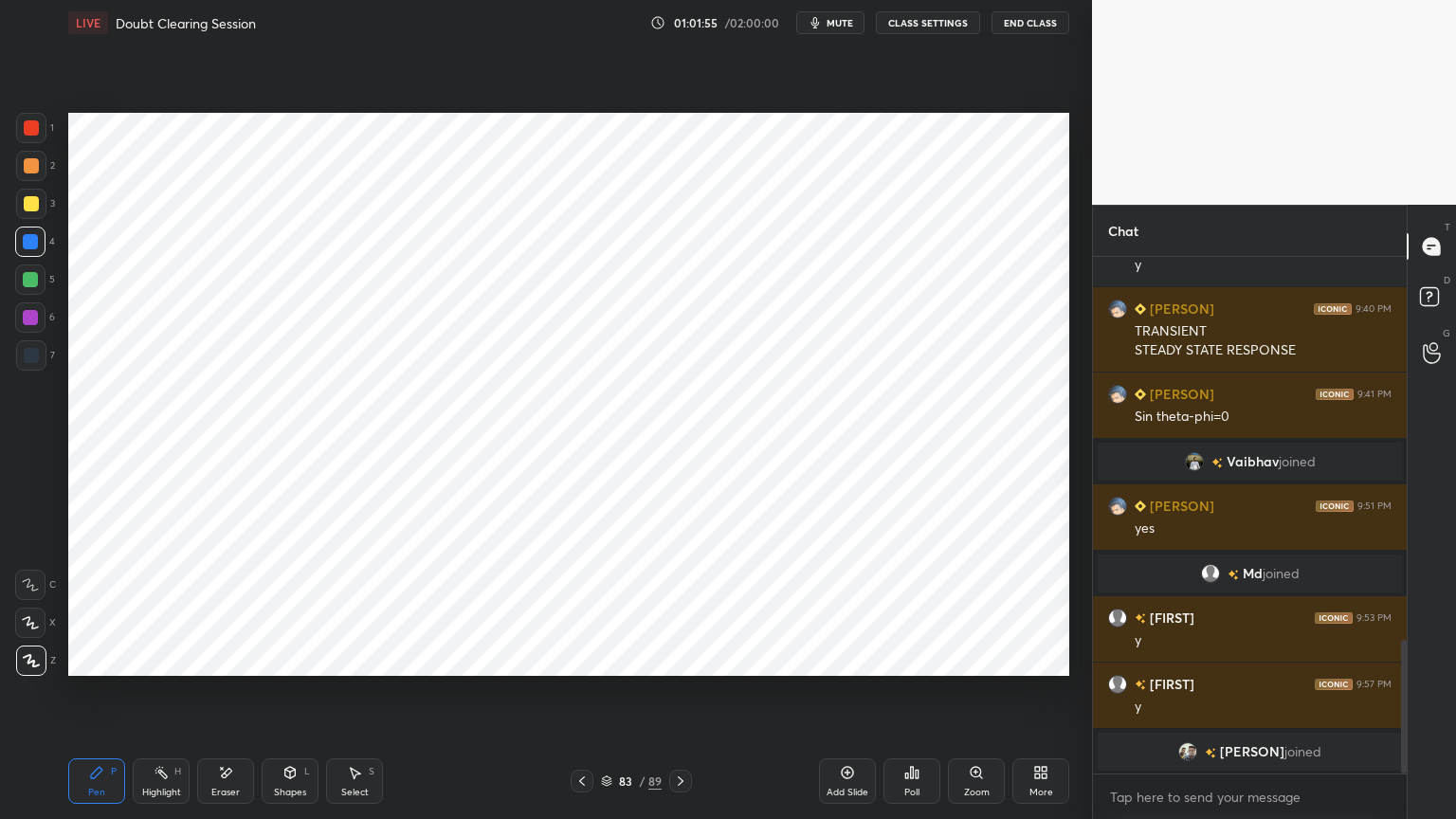 click on "Shapes L" at bounding box center [290, 781] 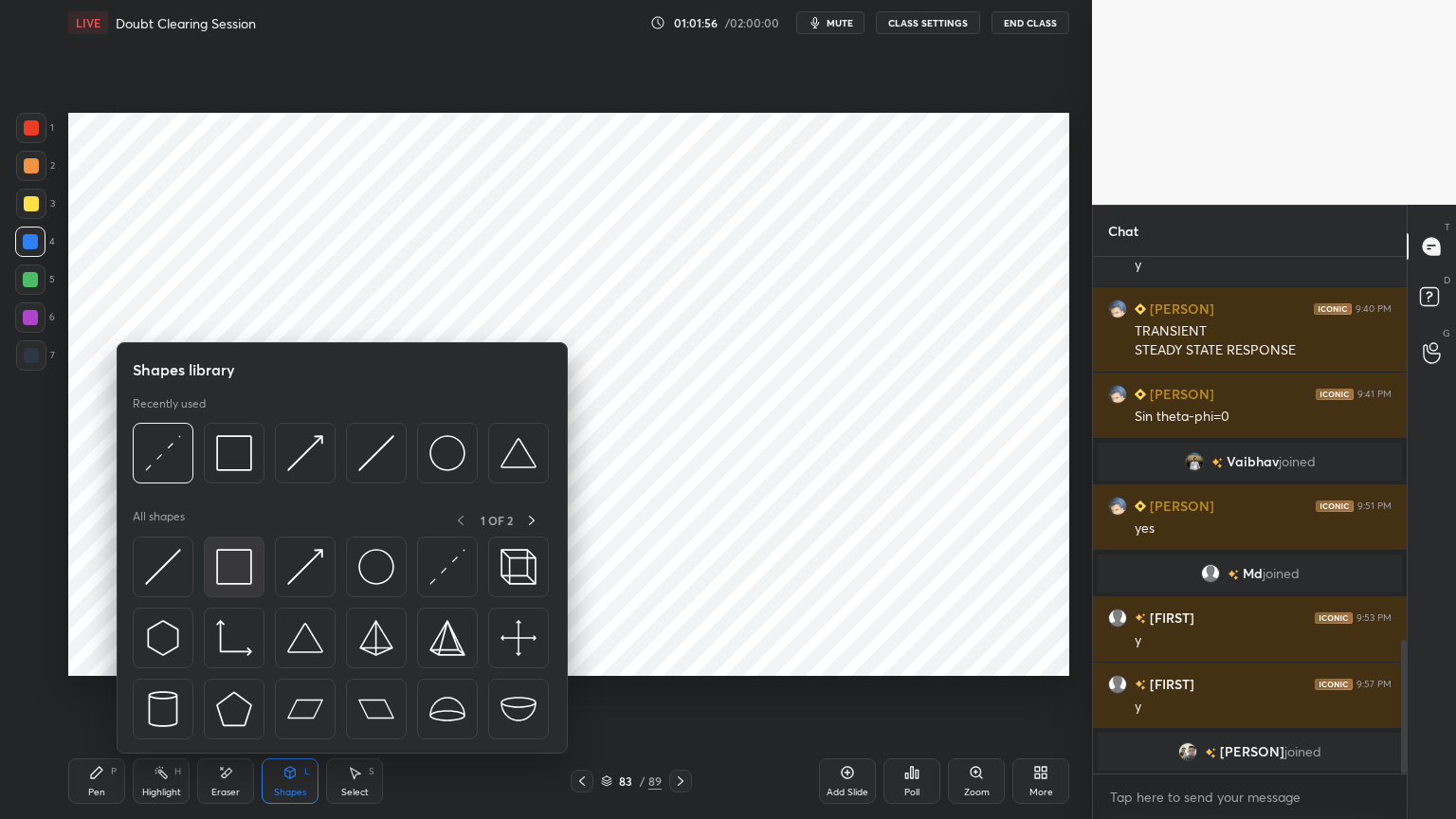 click at bounding box center (234, 567) 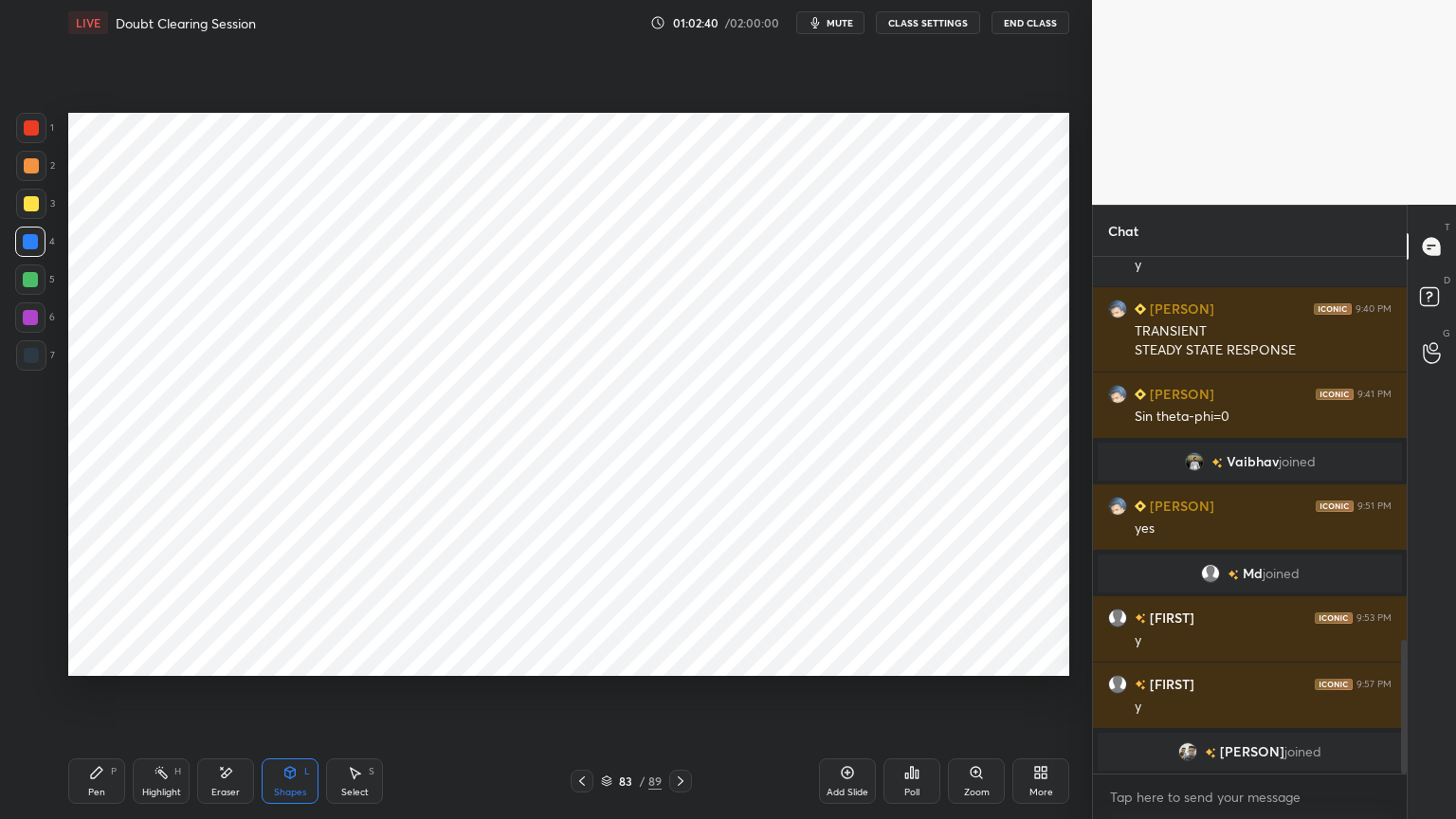 click on "Pen P" at bounding box center (97, 781) 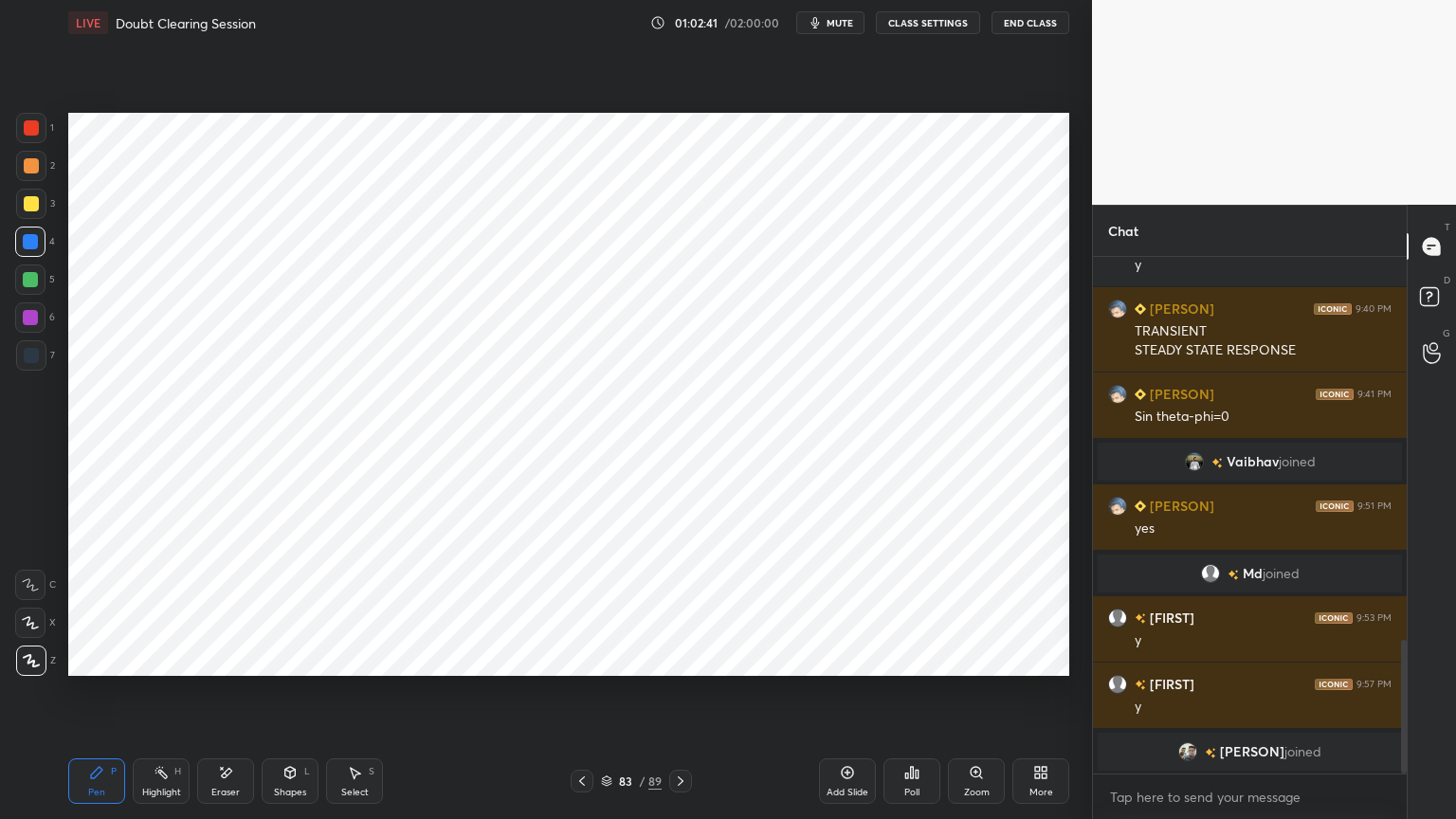 click 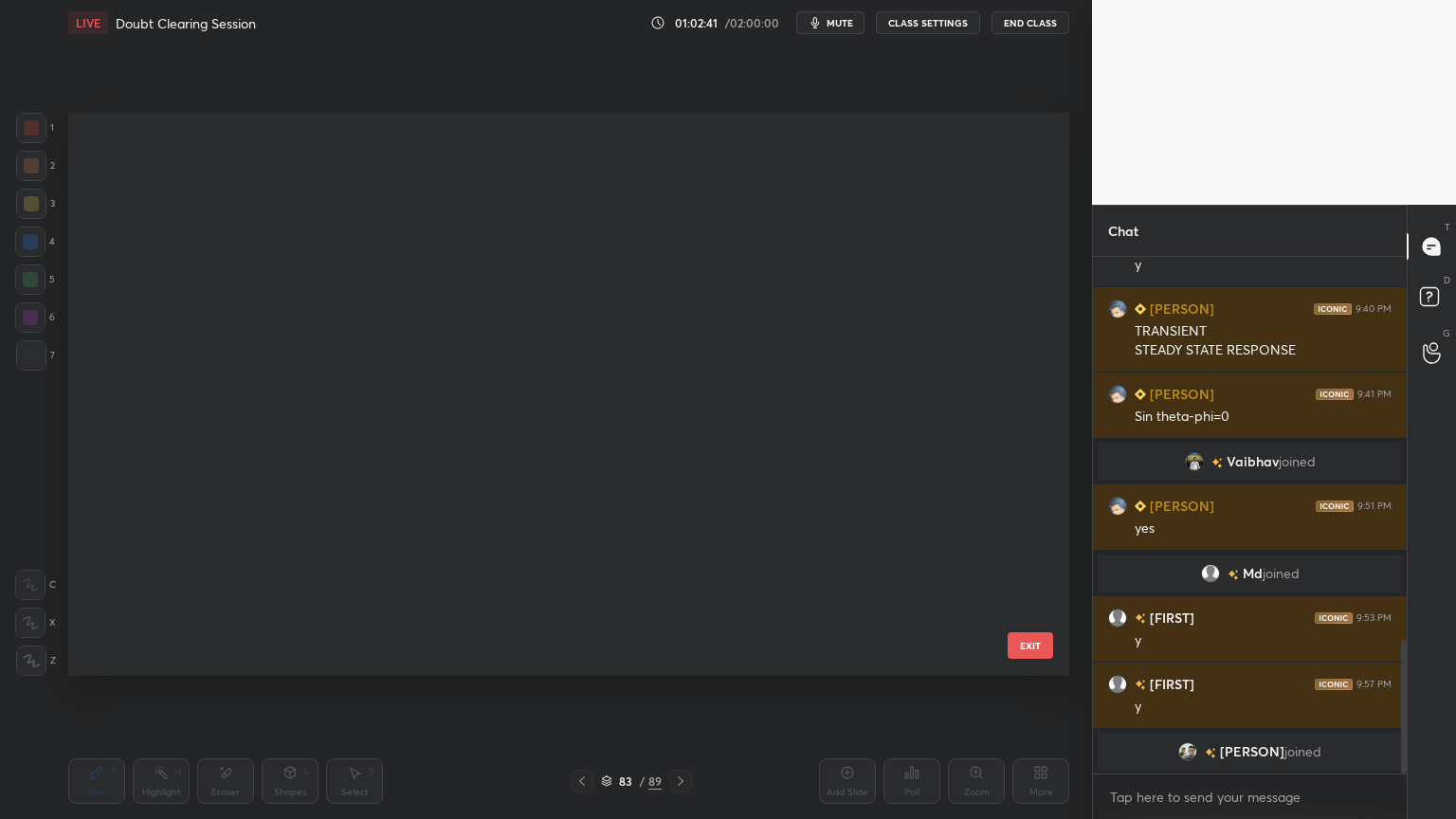 scroll, scrollTop: 4294, scrollLeft: 0, axis: vertical 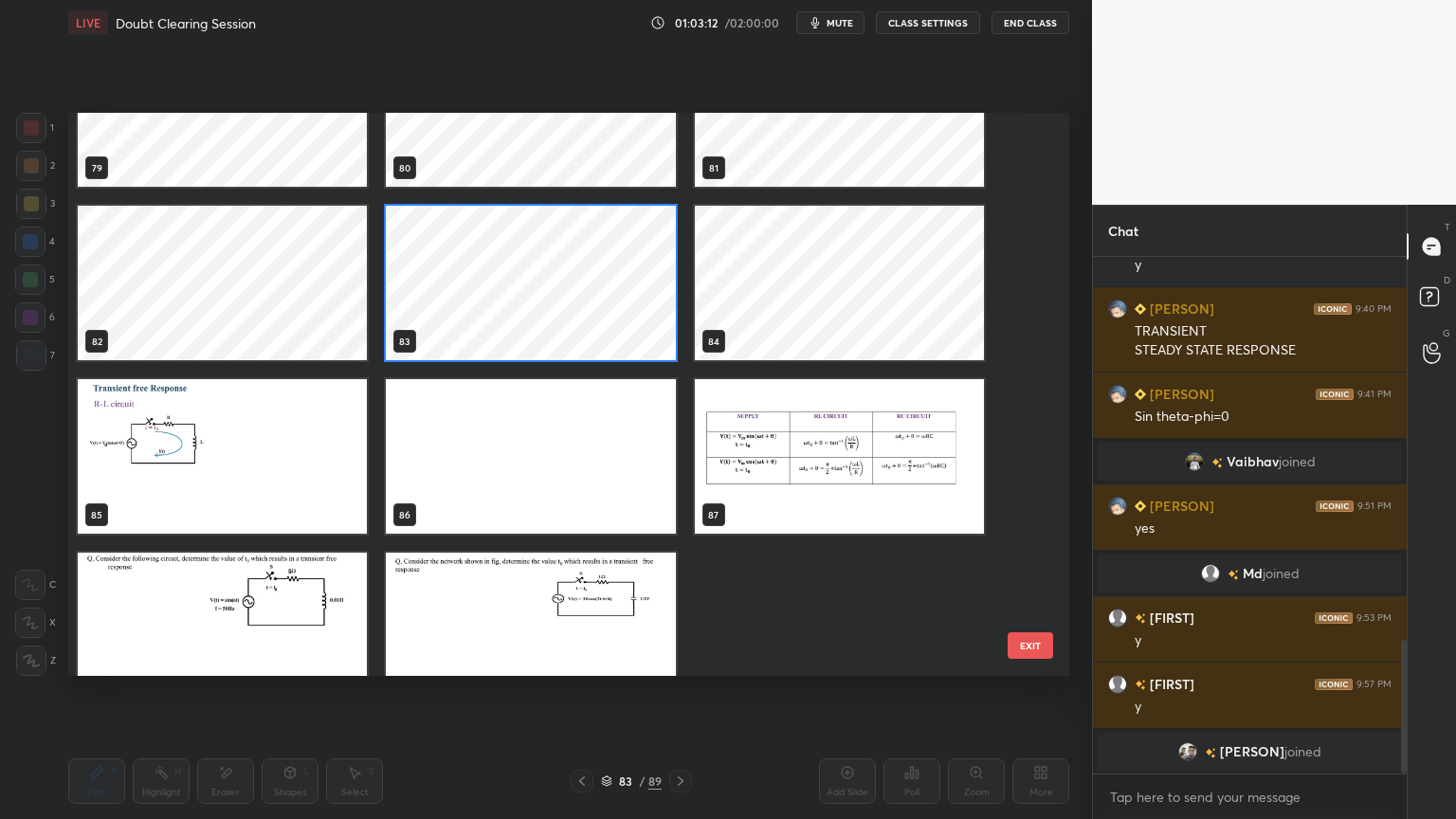 click at bounding box center (839, 456) 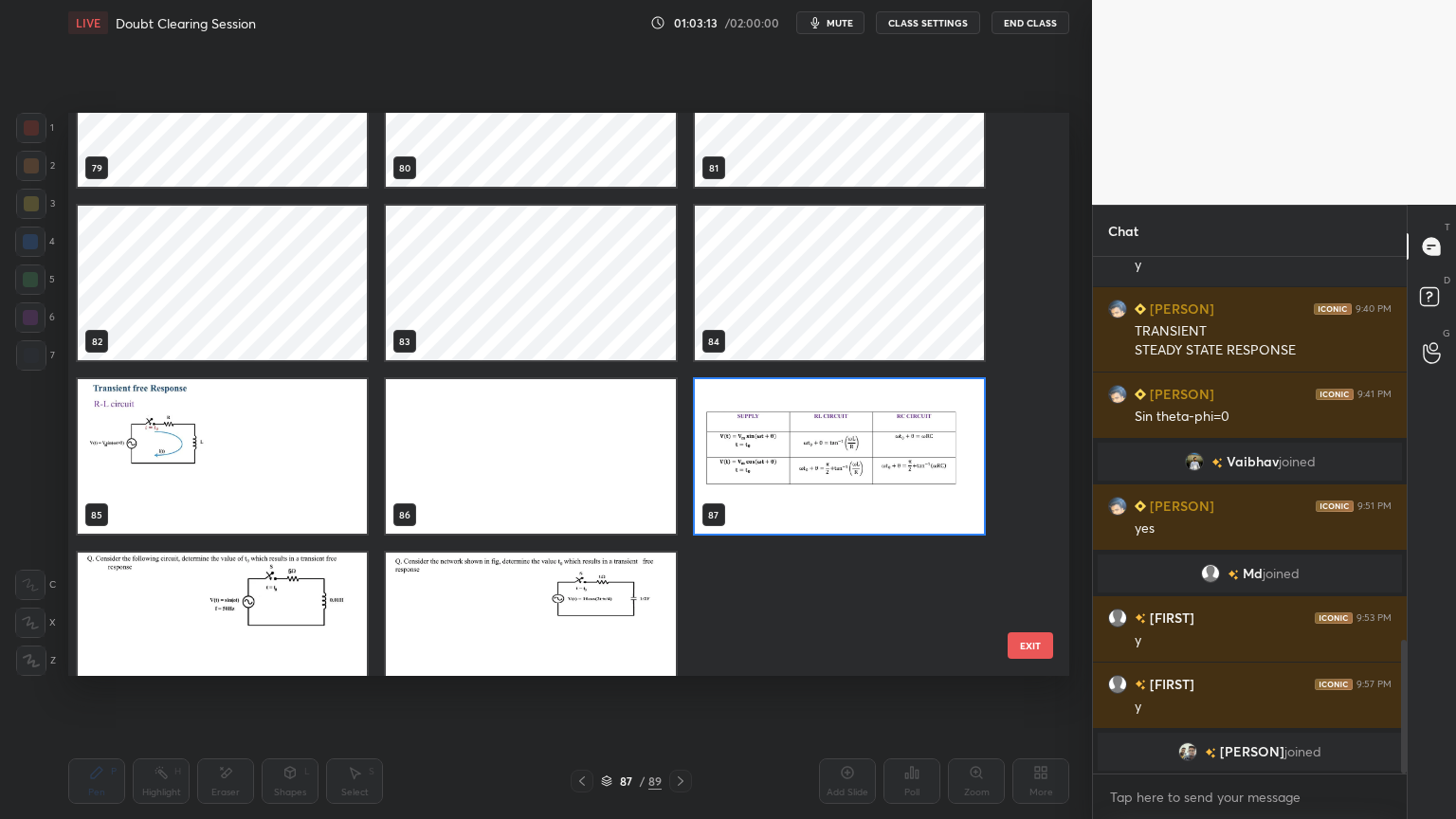 click at bounding box center [839, 456] 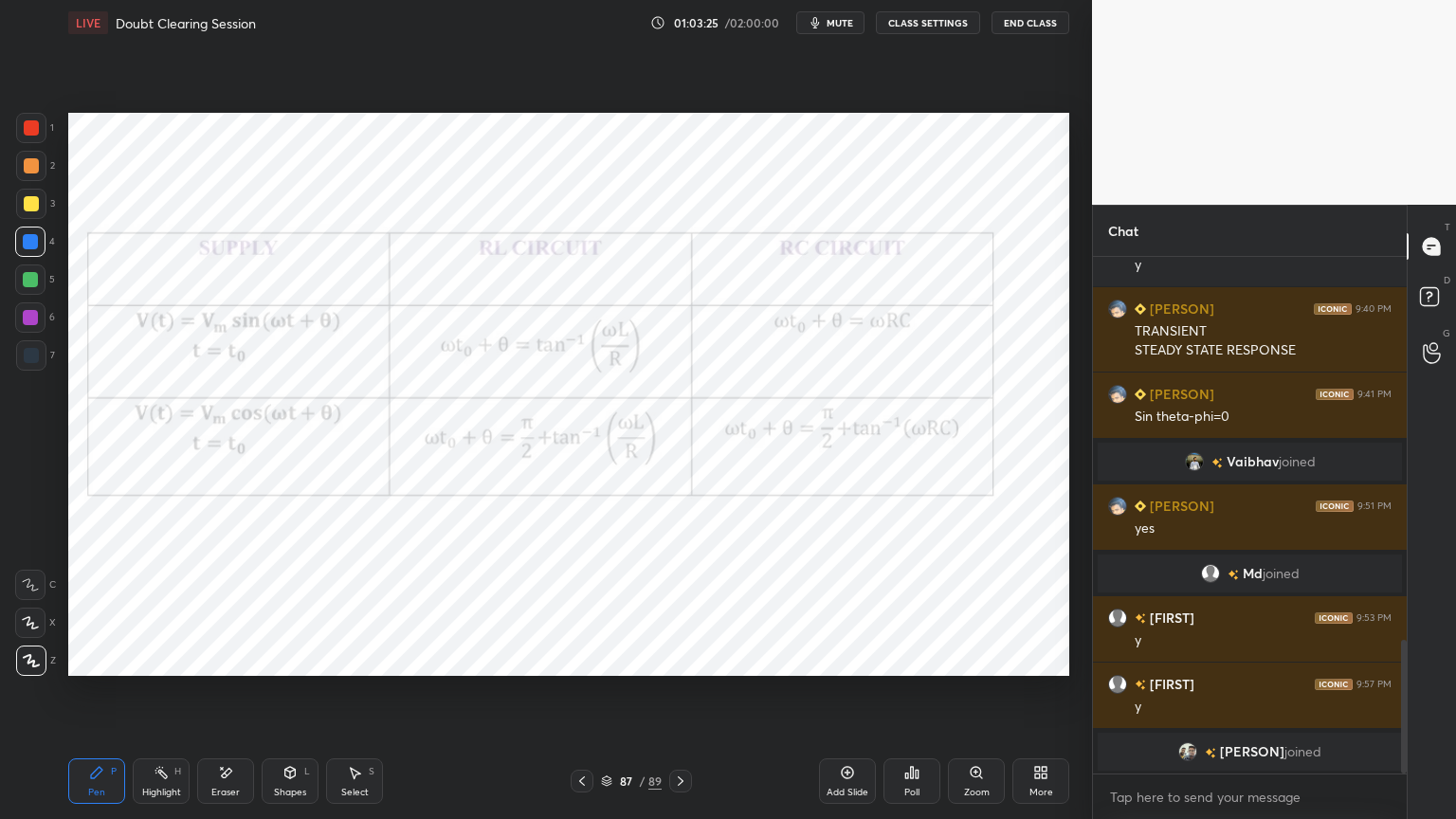 click at bounding box center (30, 318) 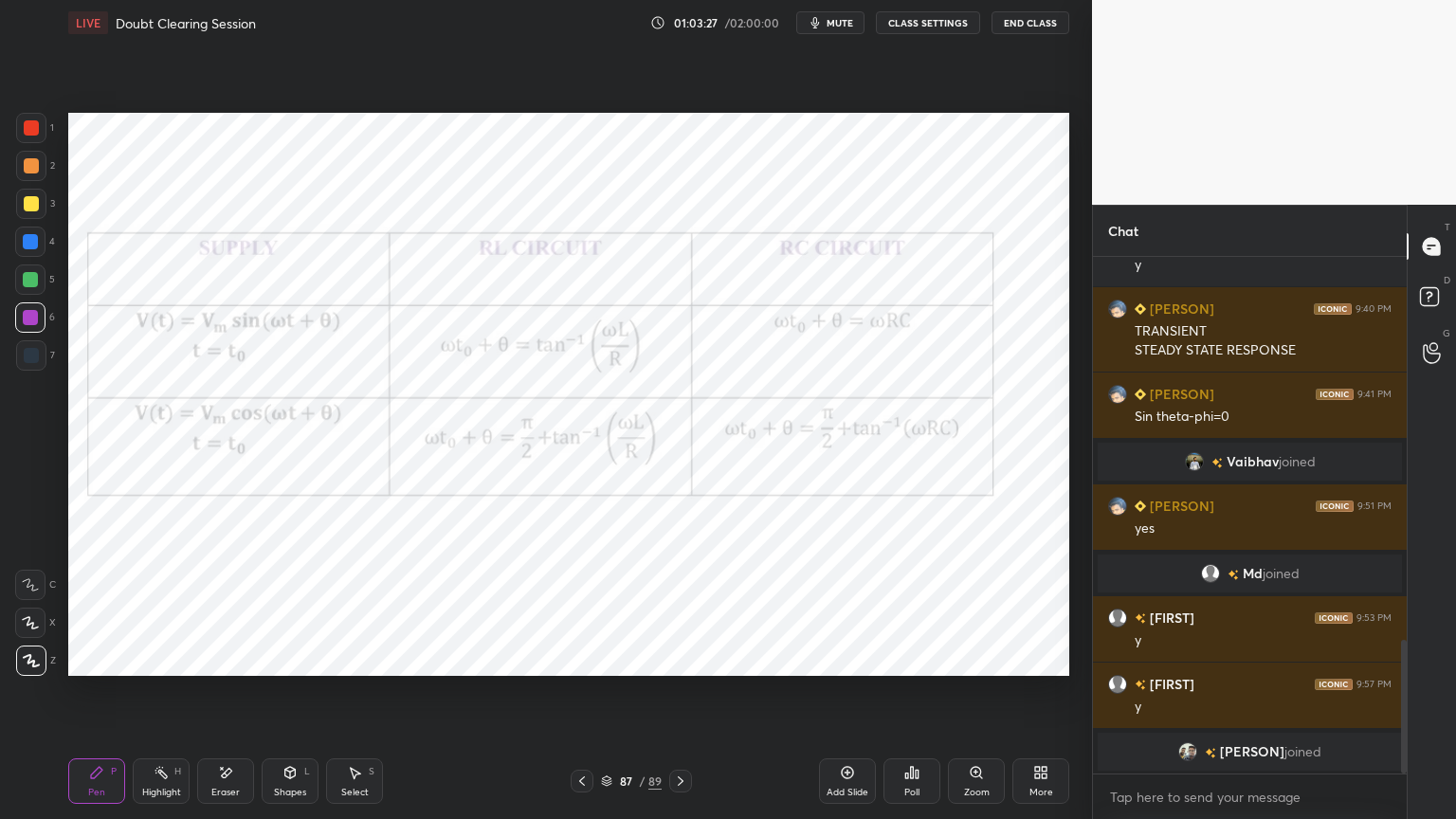 click on "Highlight H" at bounding box center (161, 781) 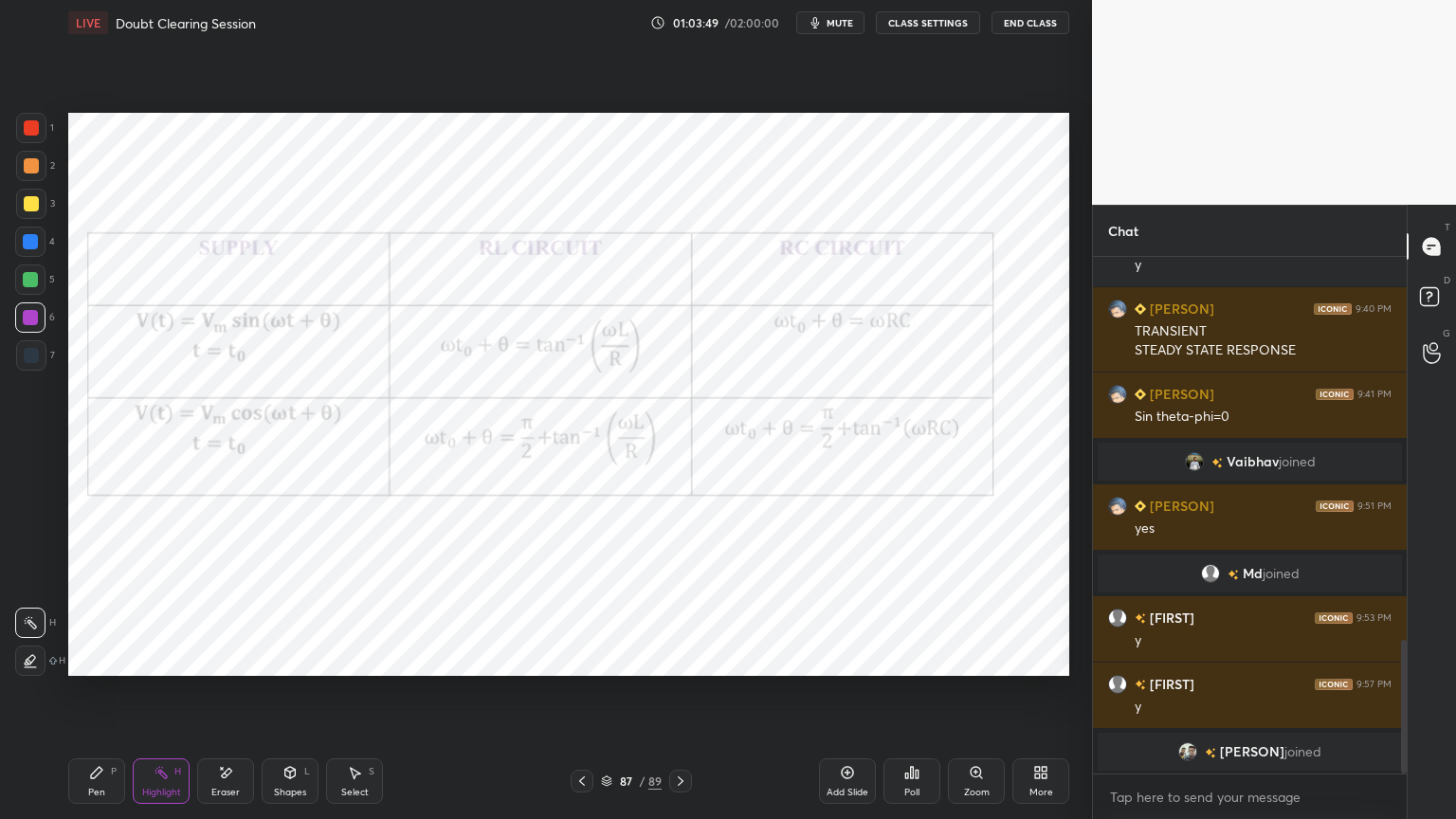 click 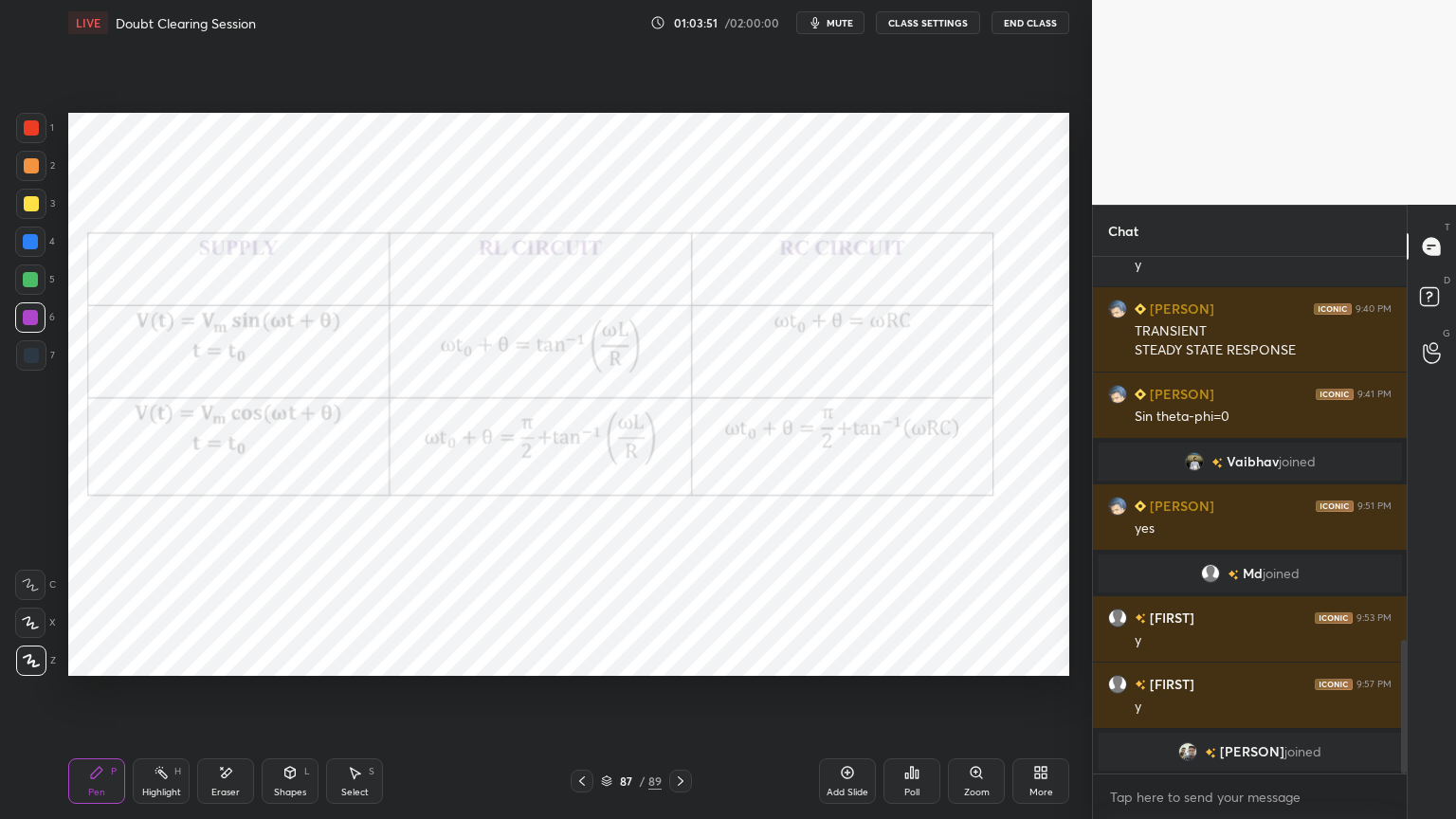 click on "Pen P" at bounding box center (97, 781) 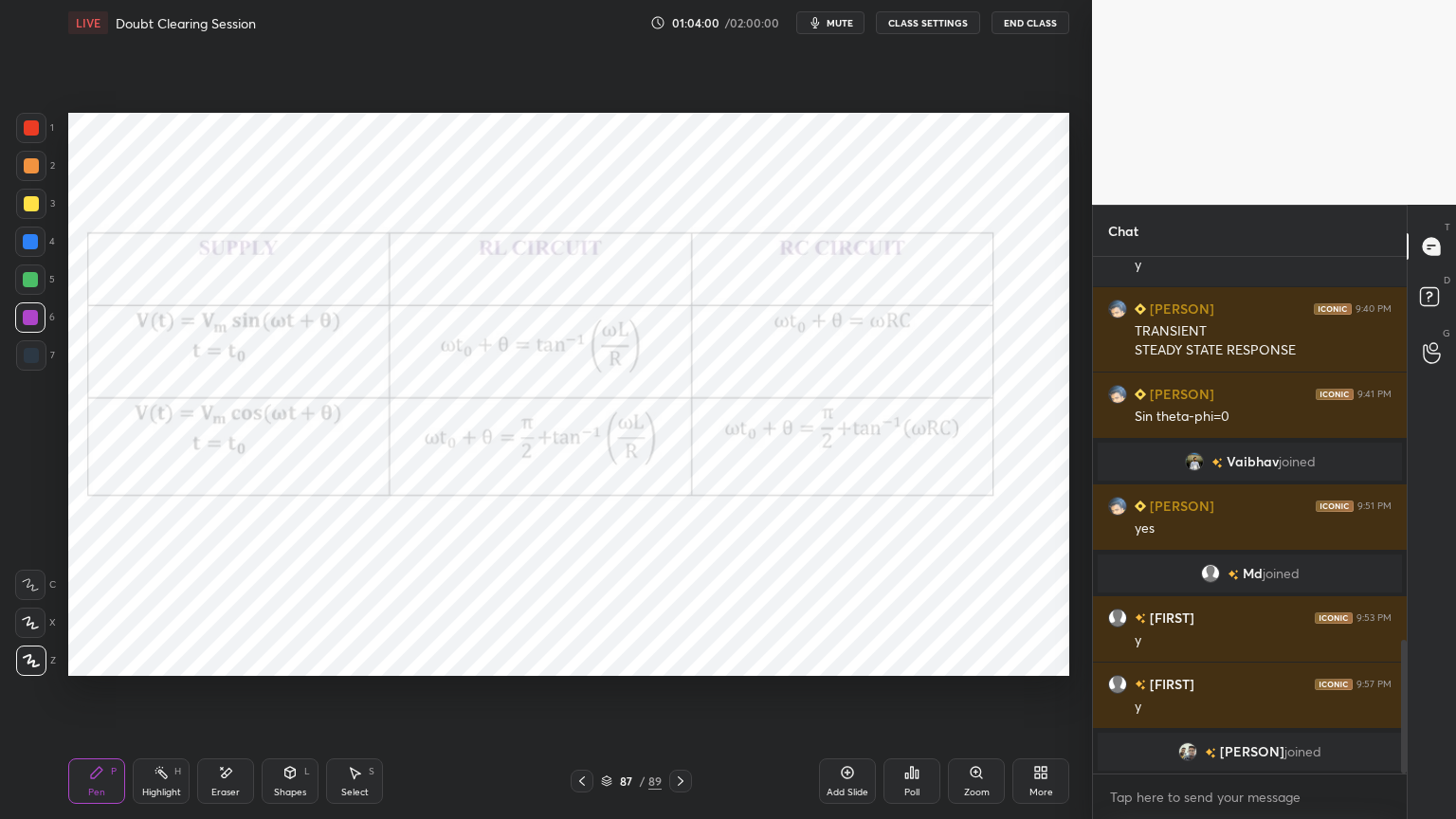 click on "Highlight" at bounding box center [161, 792] 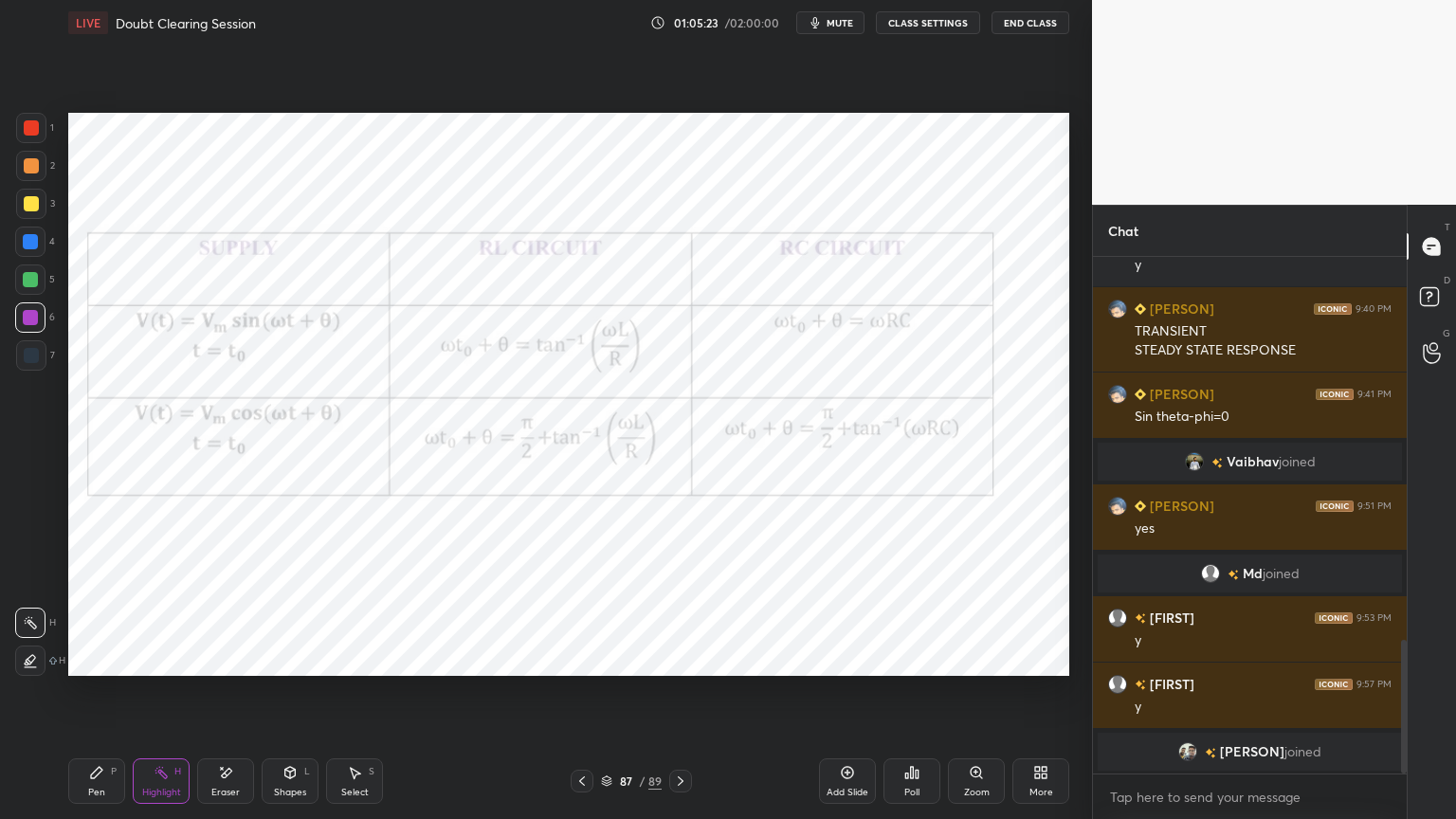 click on "Highlight" at bounding box center [161, 792] 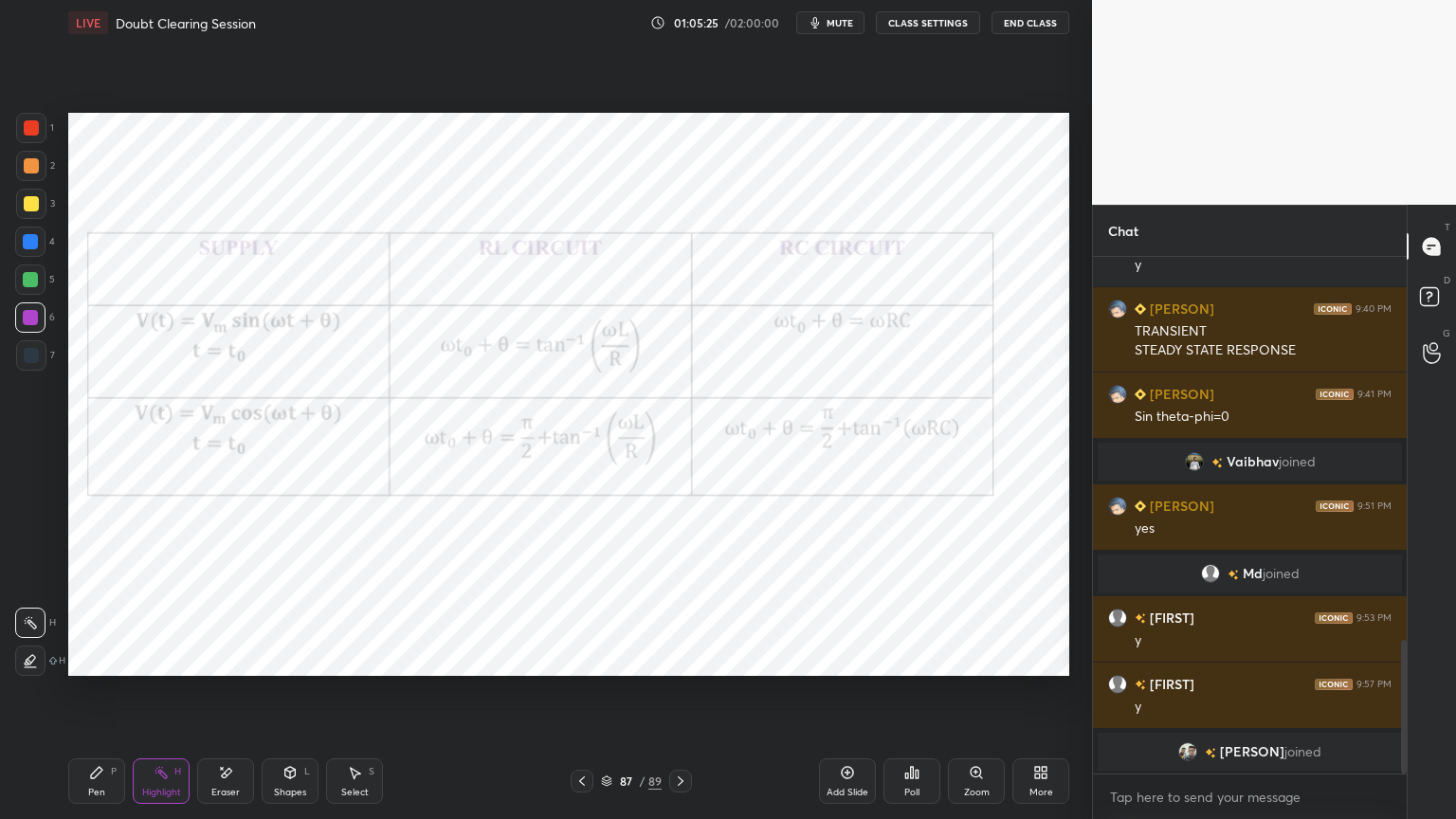 click at bounding box center (30, 242) 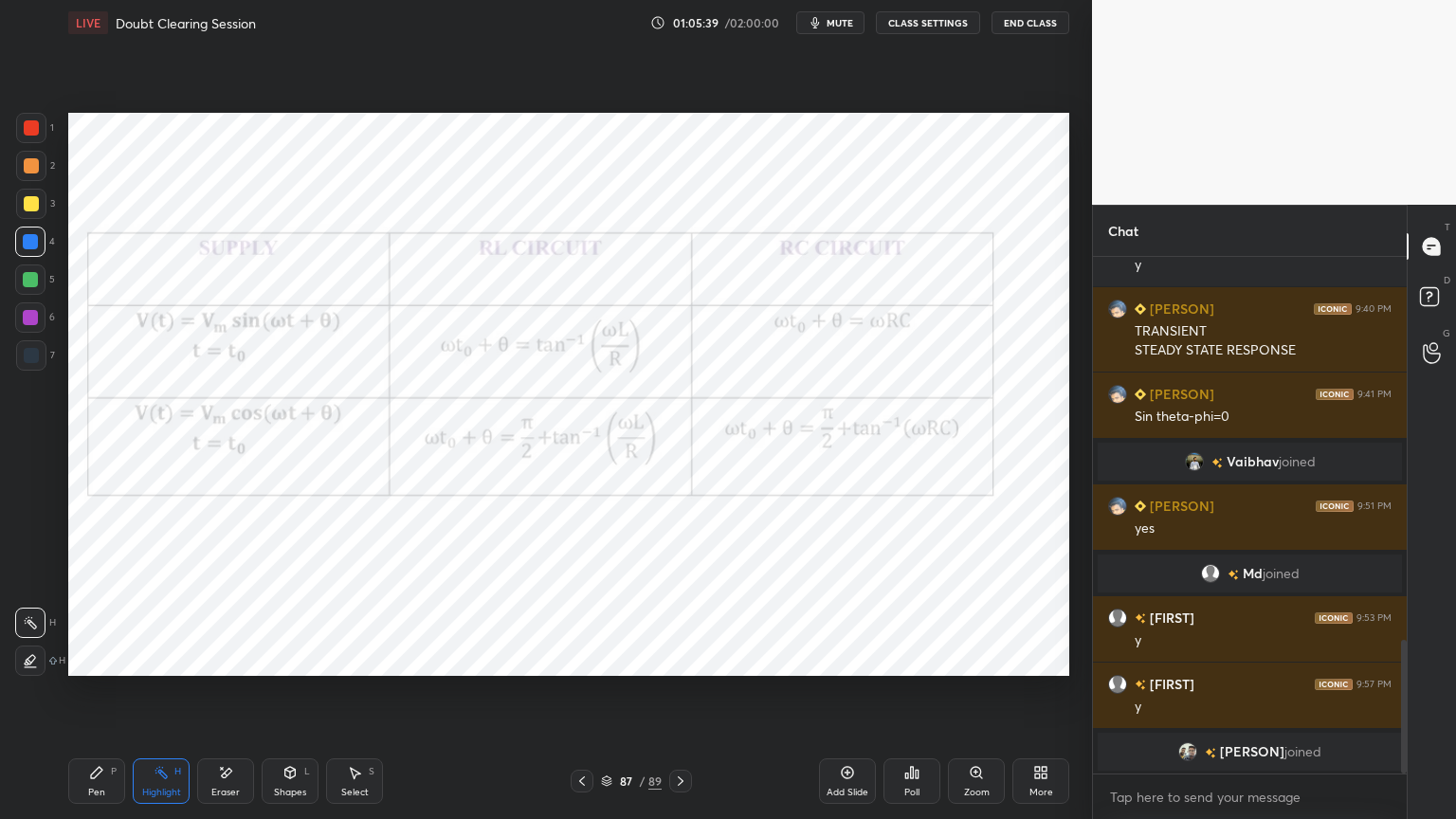 scroll, scrollTop: 1447, scrollLeft: 0, axis: vertical 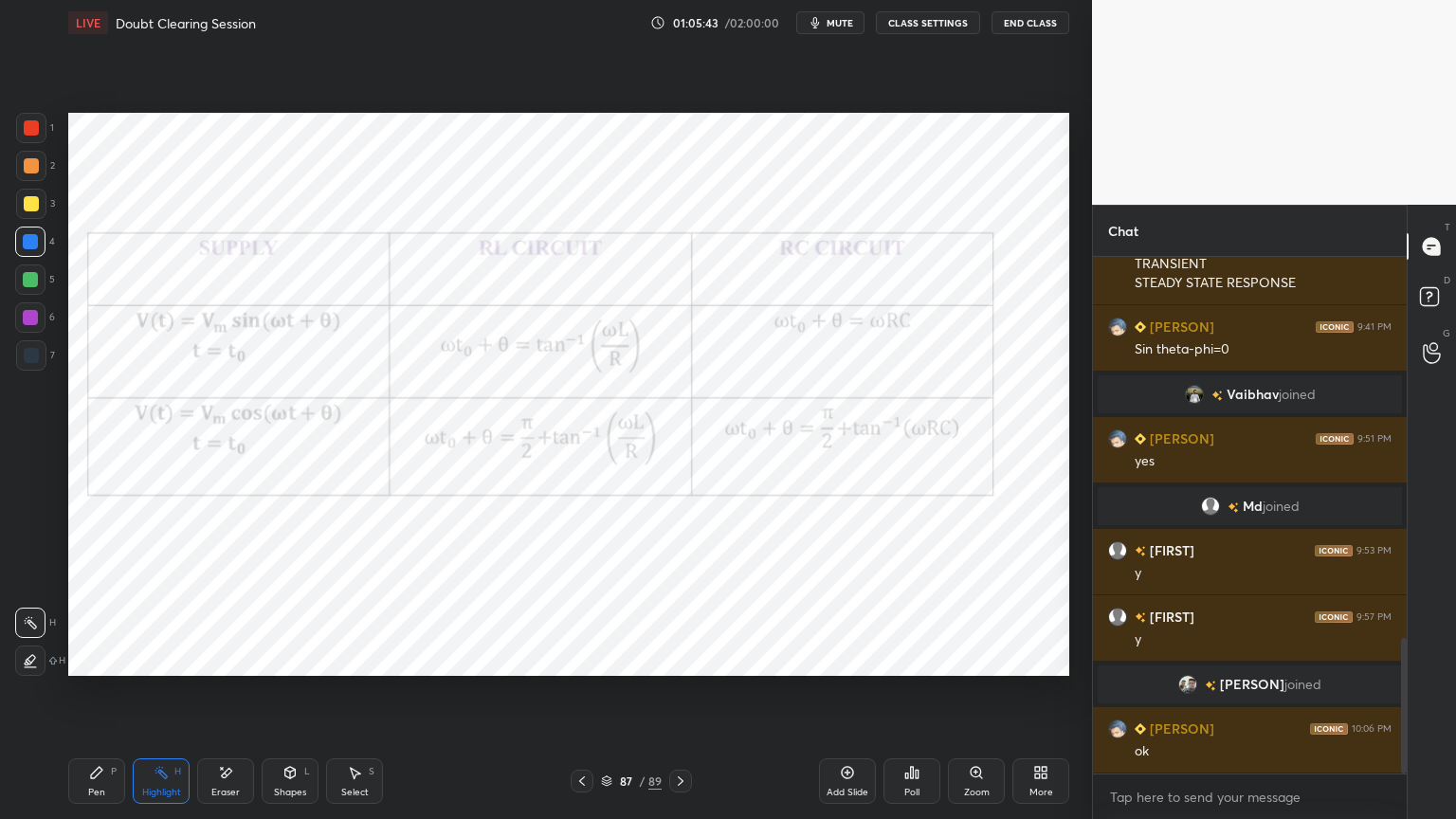 click 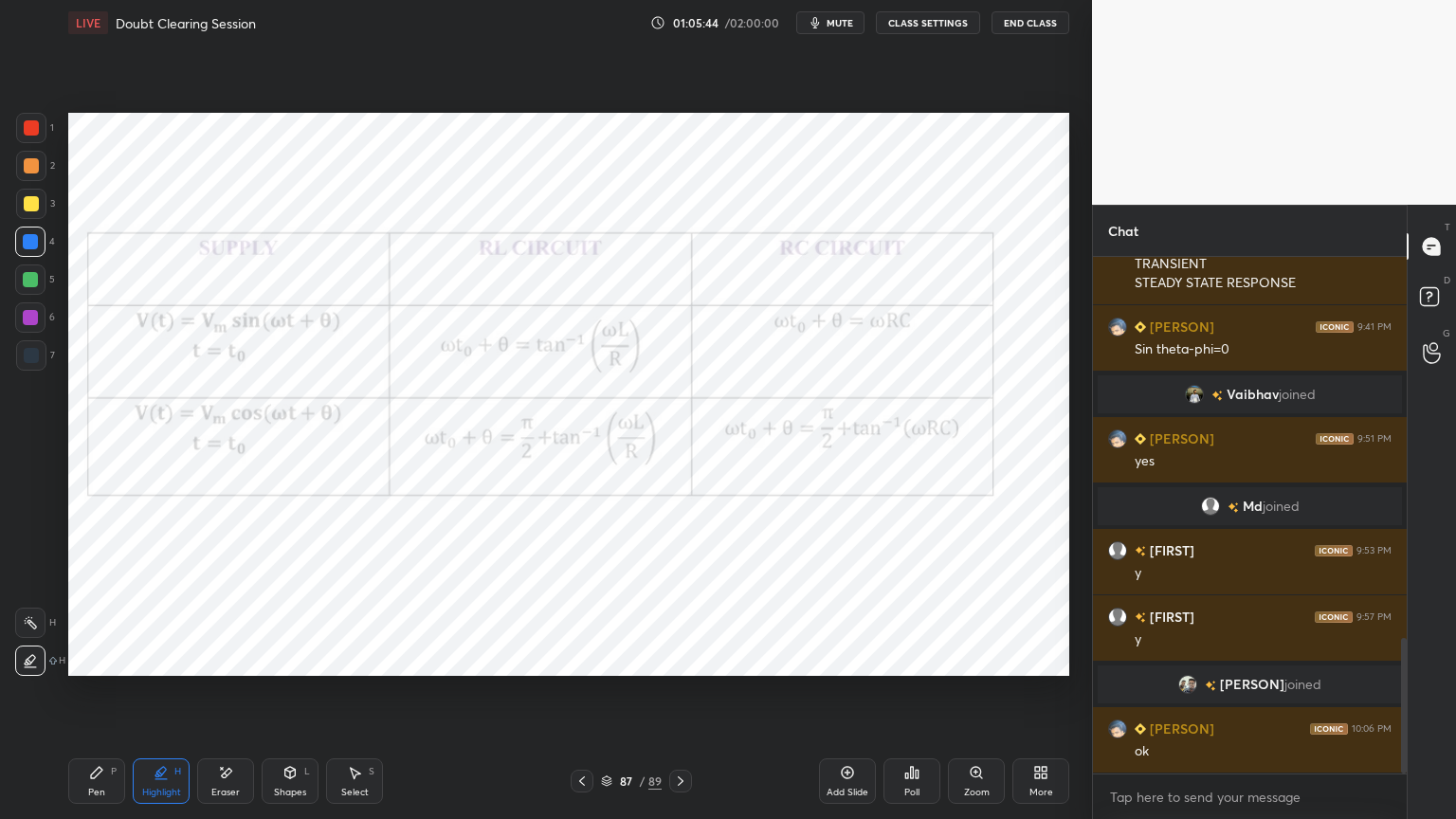 click 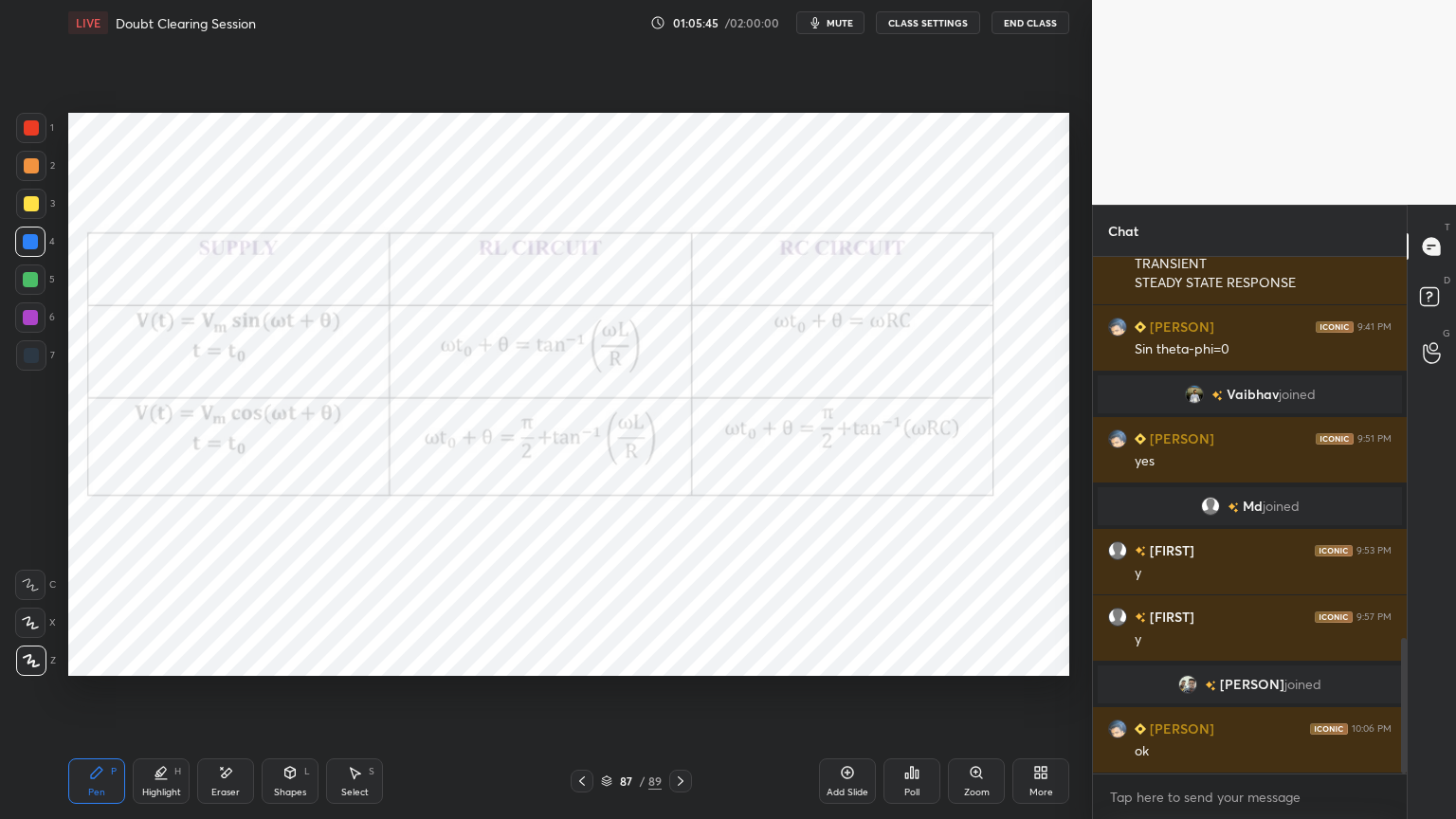 click at bounding box center [30, 318] 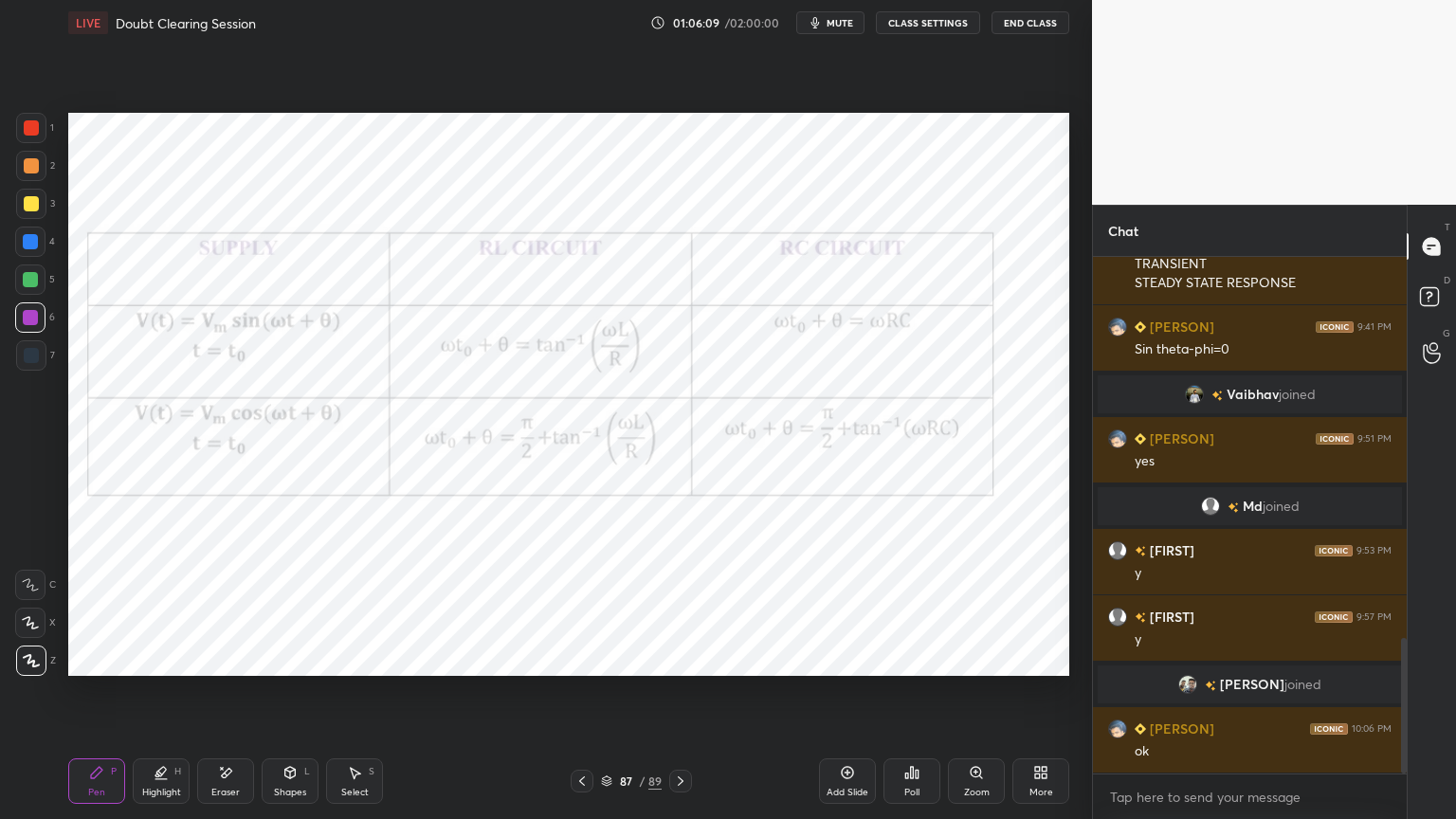 click 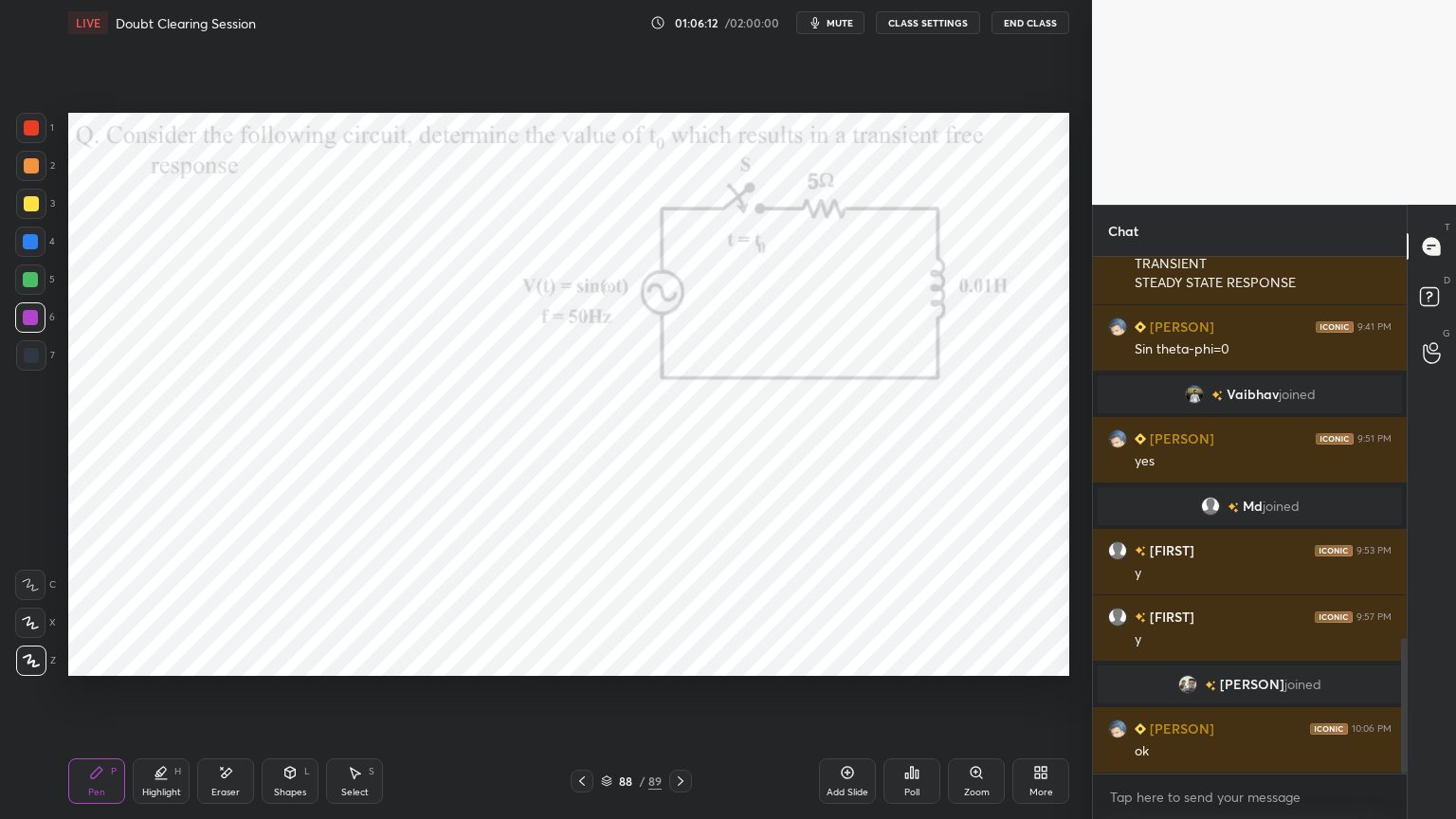 click 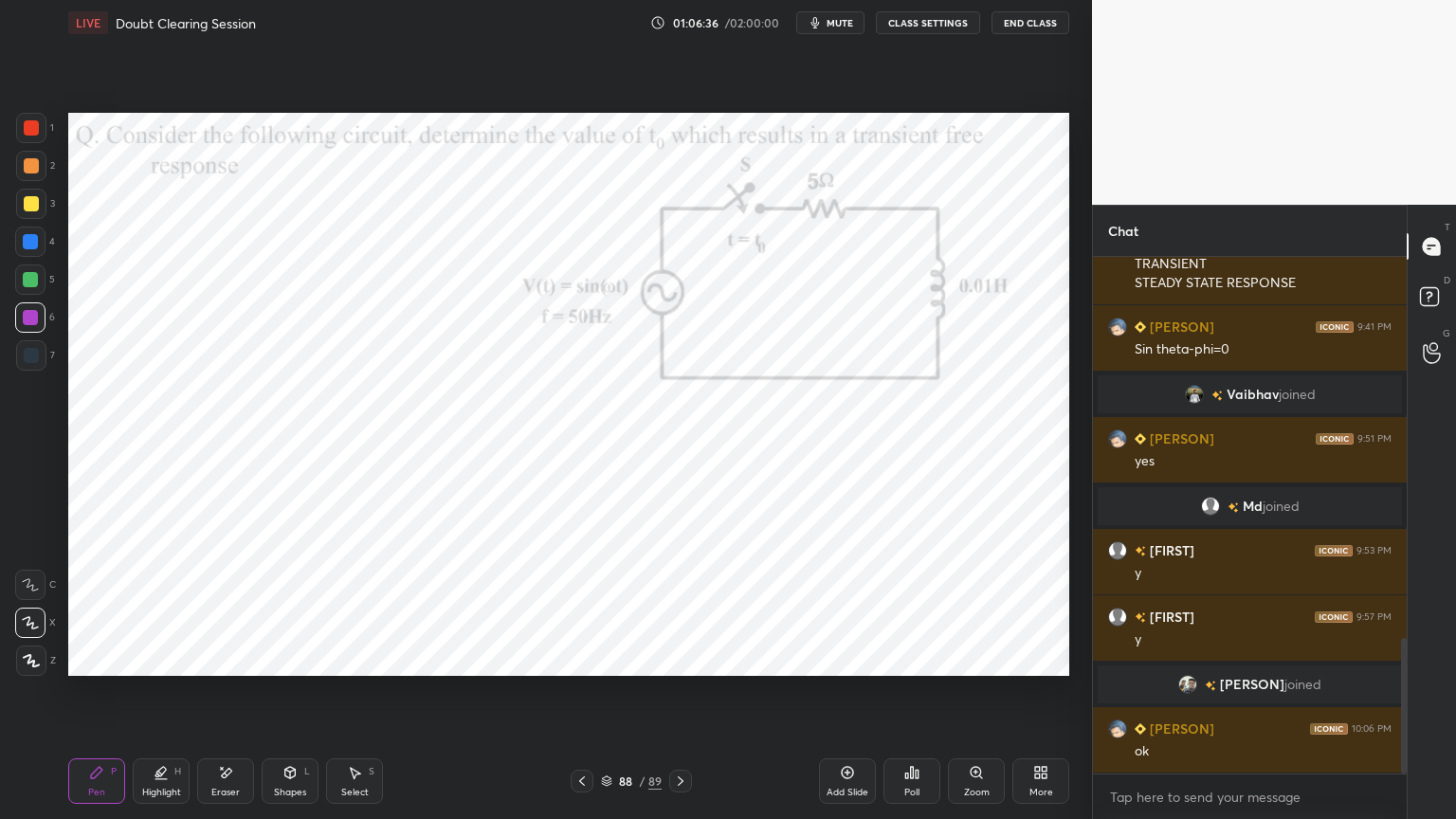 click at bounding box center [30, 242] 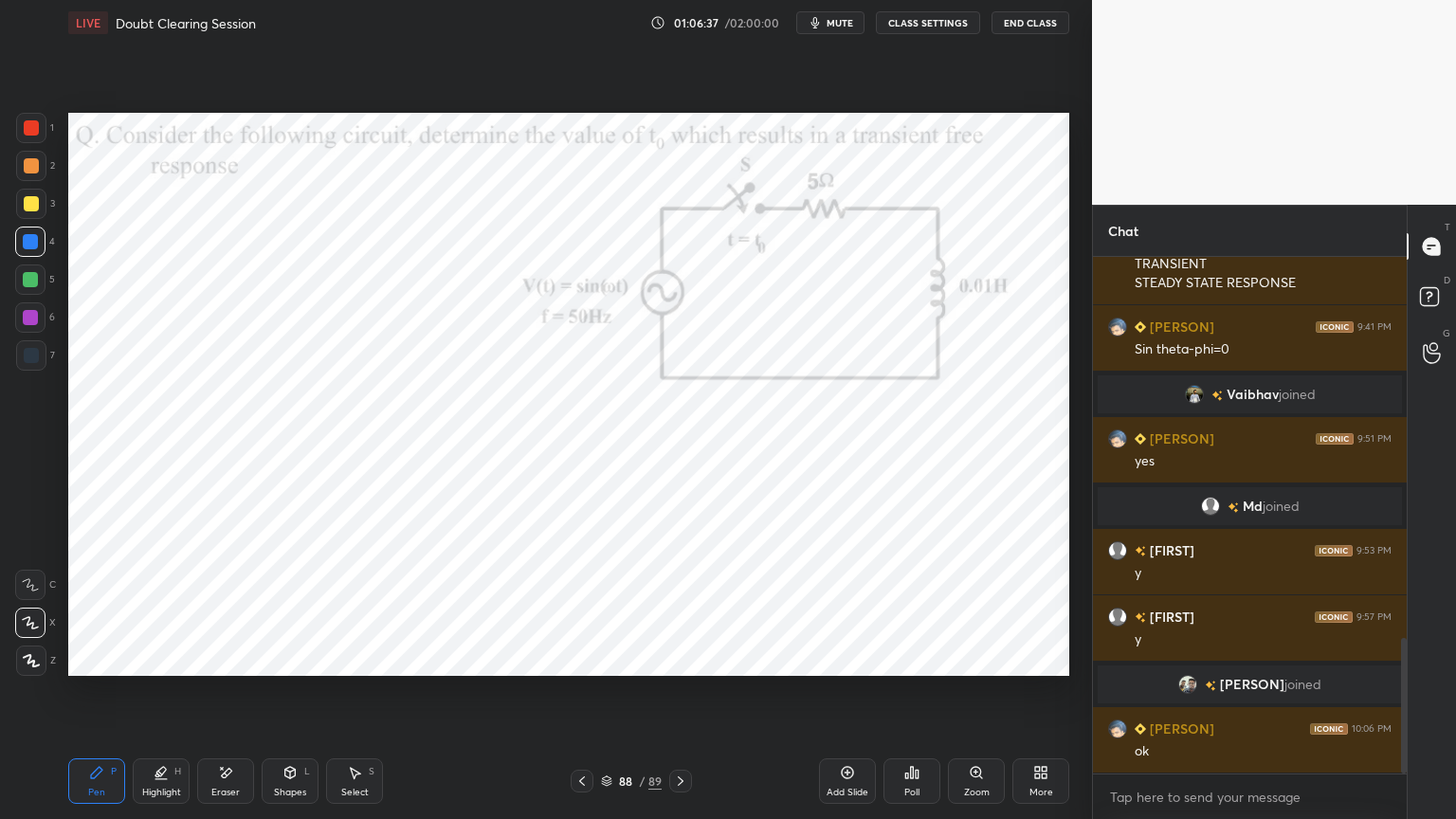 click on "Pen P" at bounding box center [97, 781] 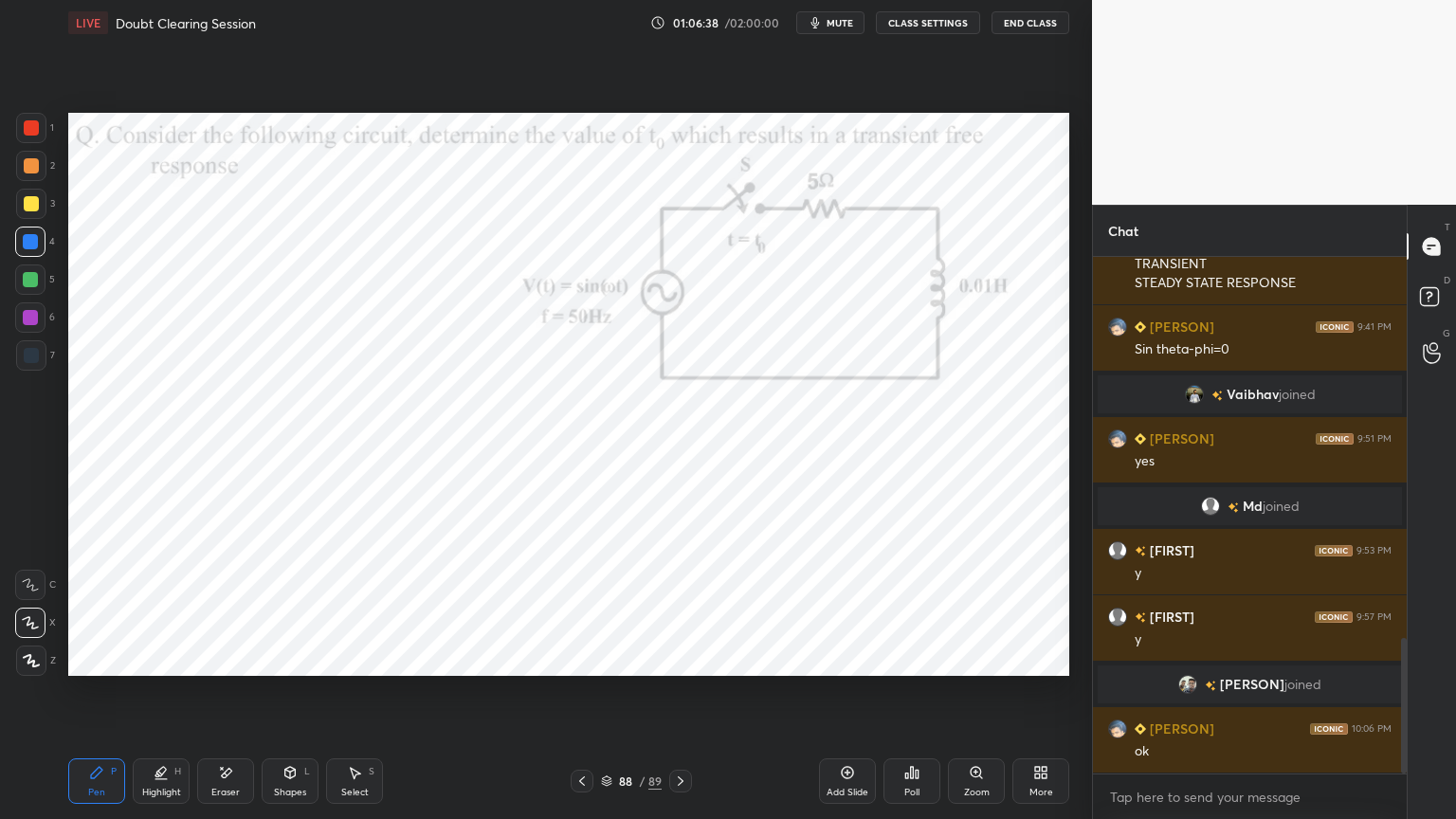click at bounding box center [30, 318] 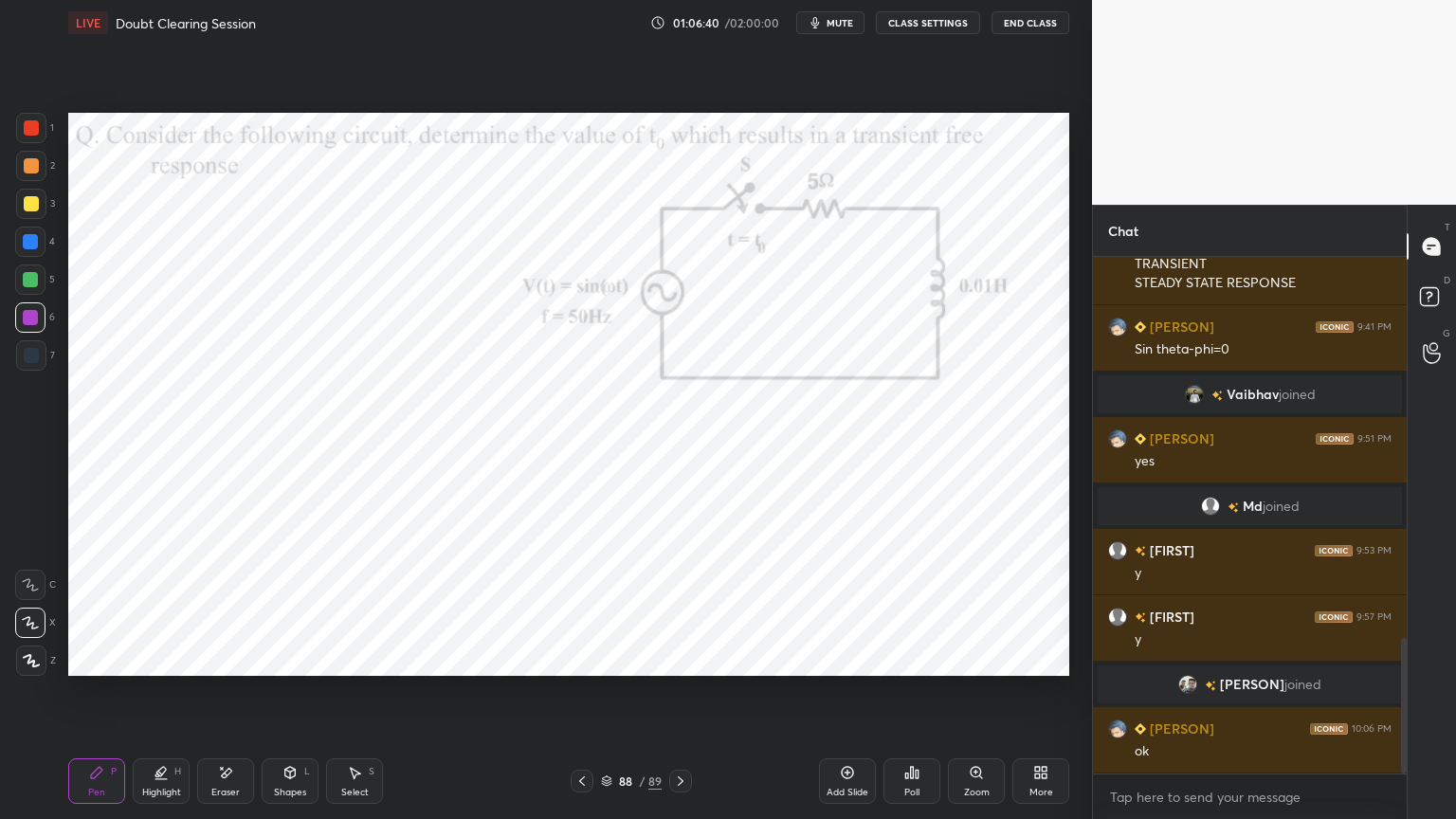 click at bounding box center [31, 661] 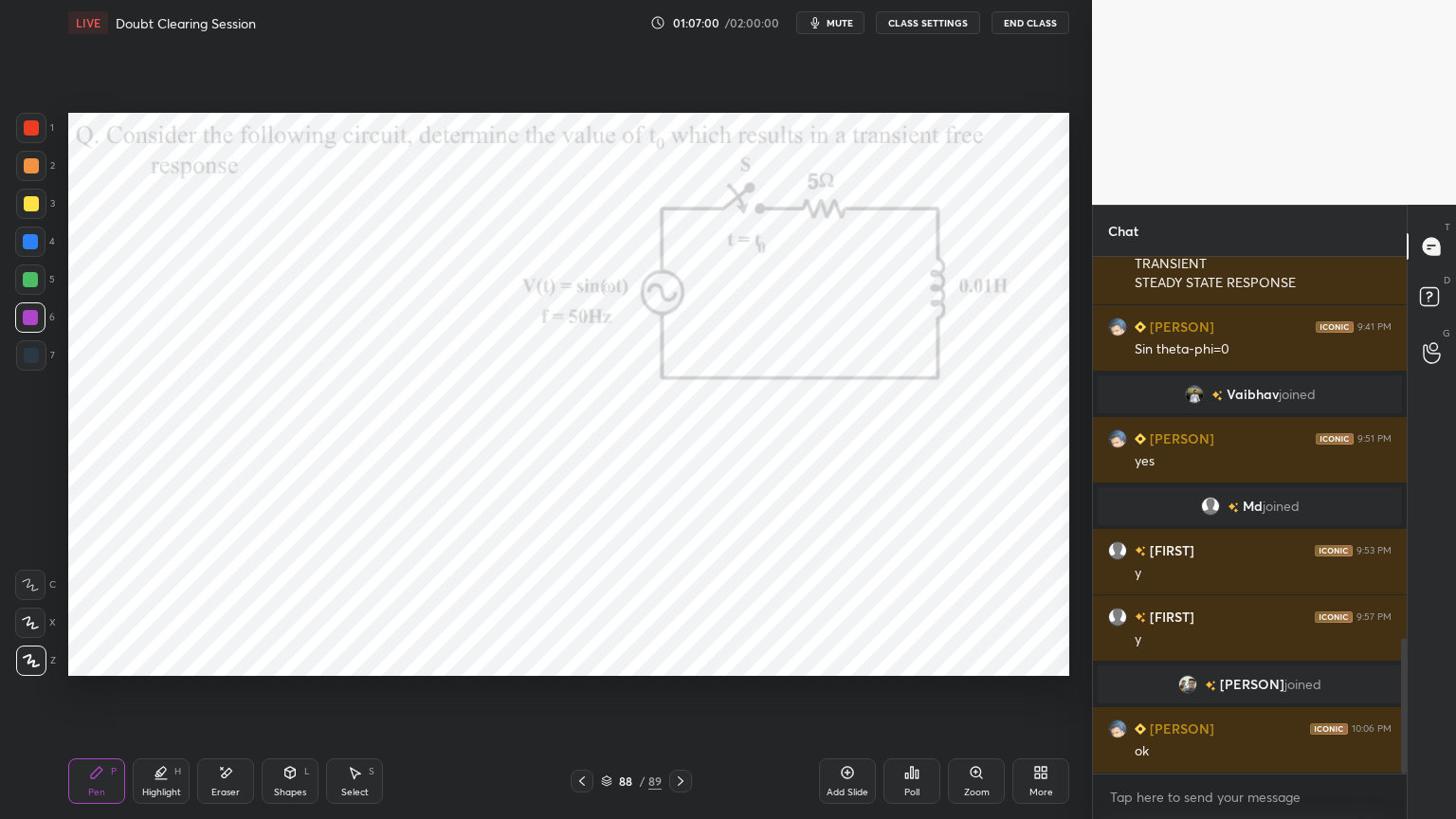 click at bounding box center (30, 242) 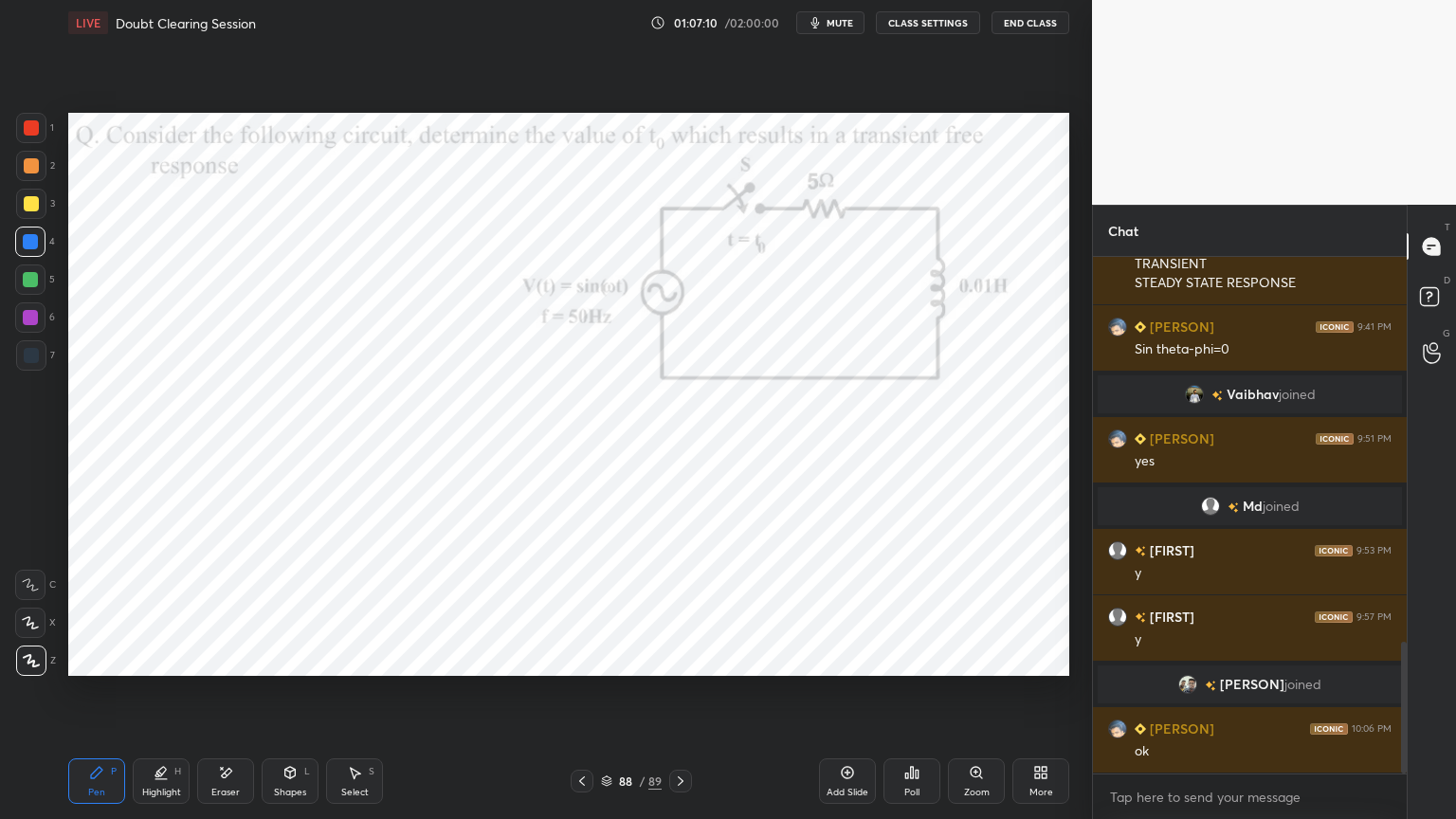 scroll, scrollTop: 1513, scrollLeft: 0, axis: vertical 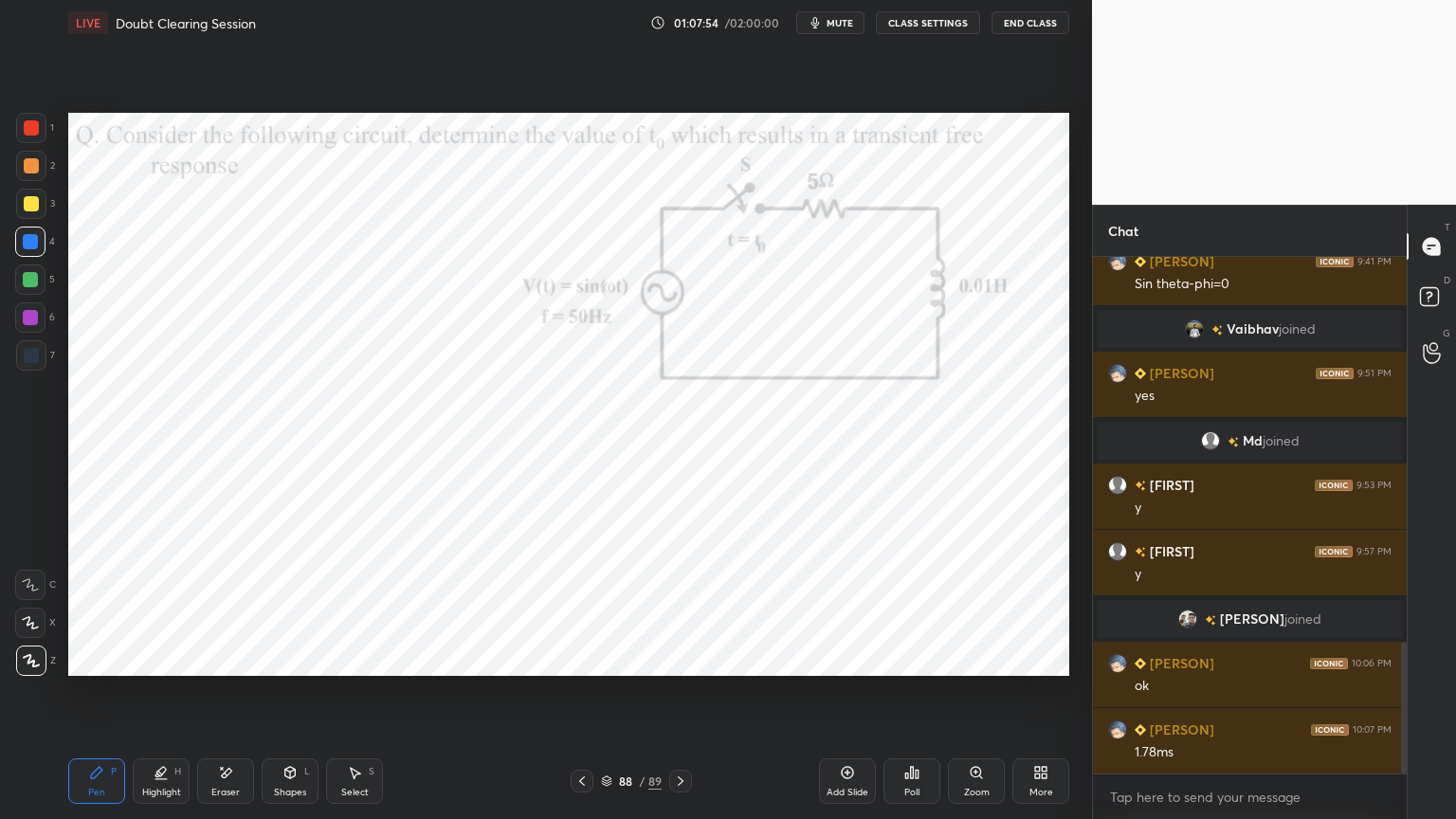 click 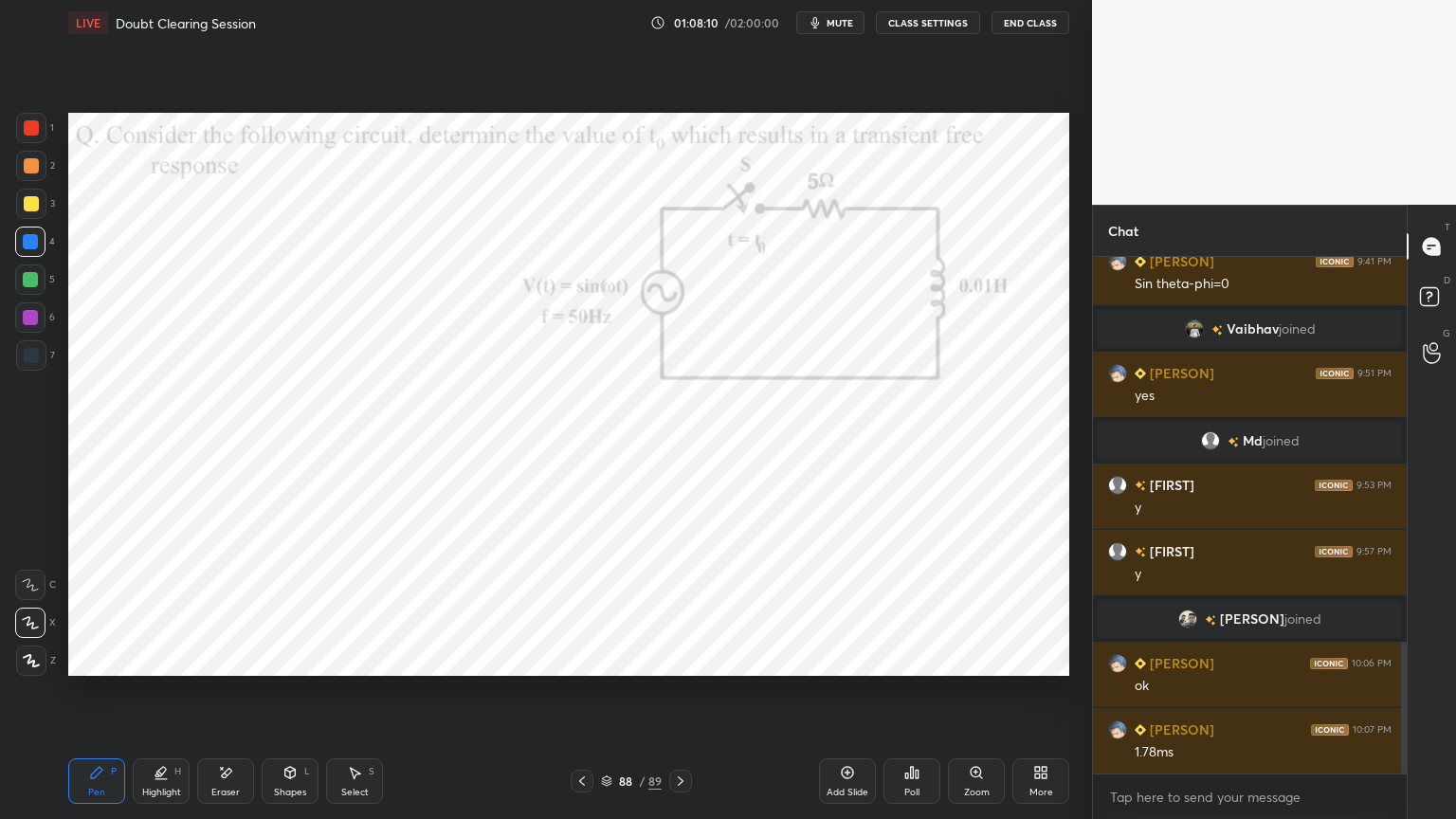 click on "Highlight H" at bounding box center [161, 781] 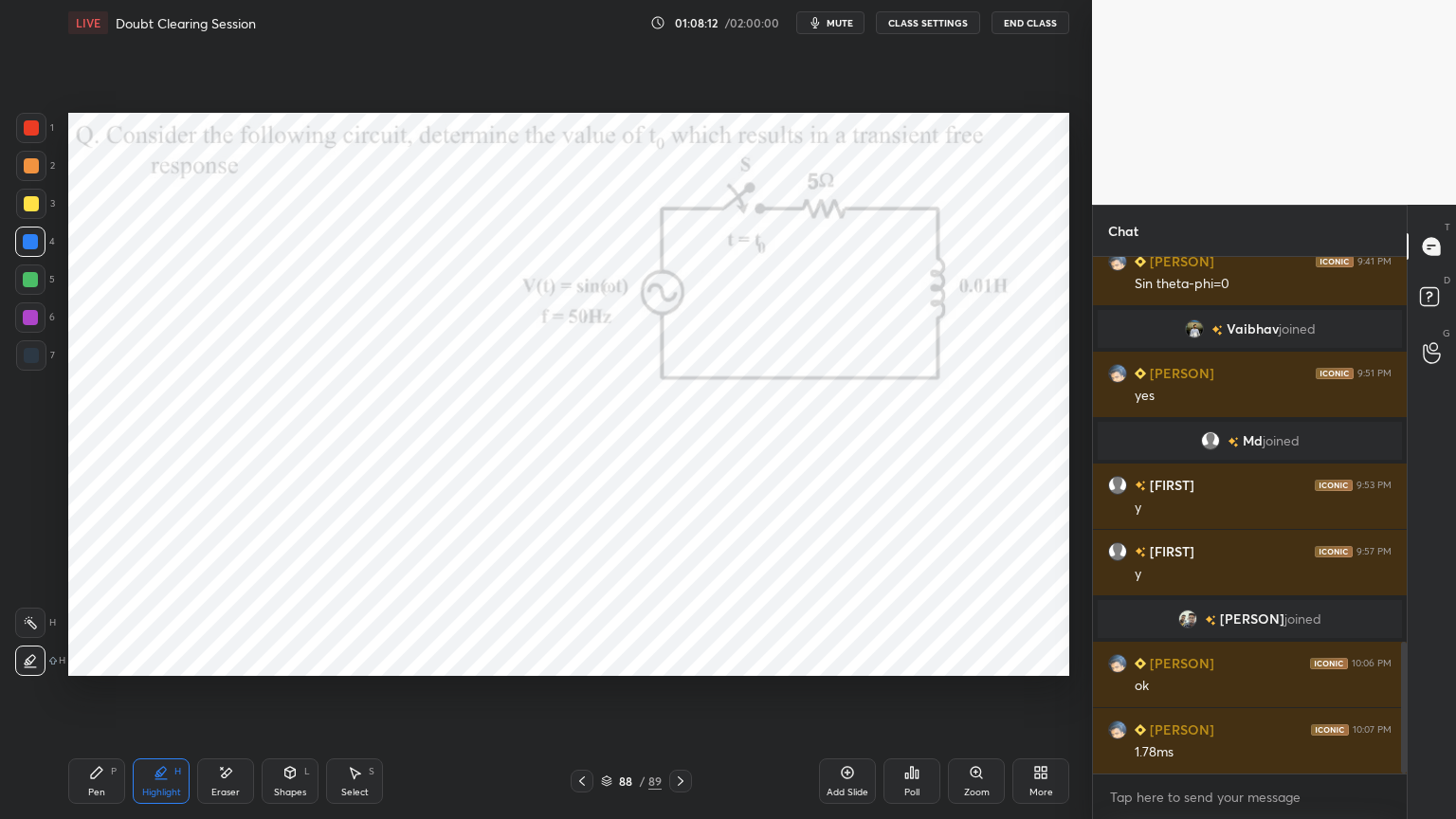 click 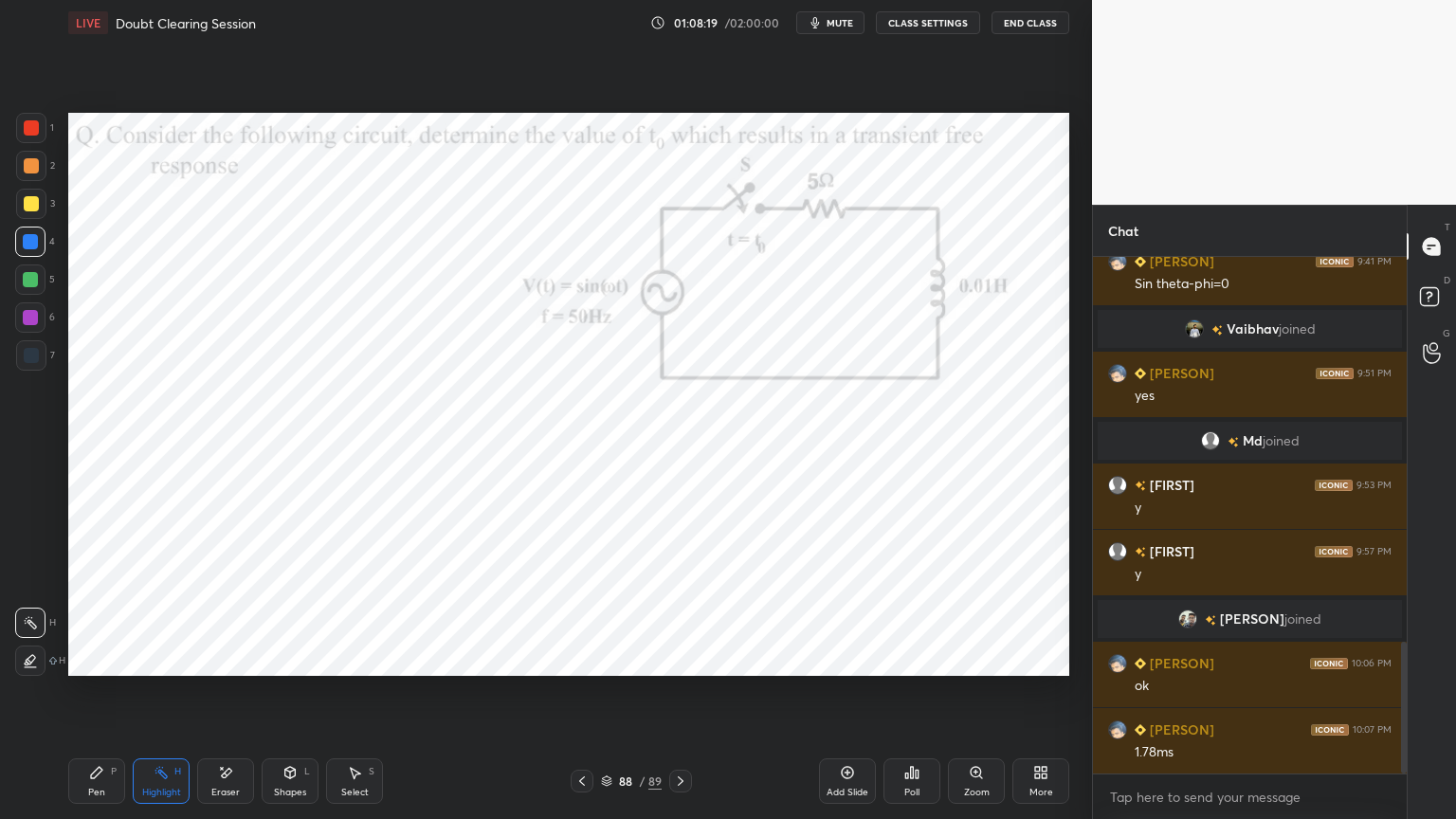 click on "Pen" at bounding box center (97, 792) 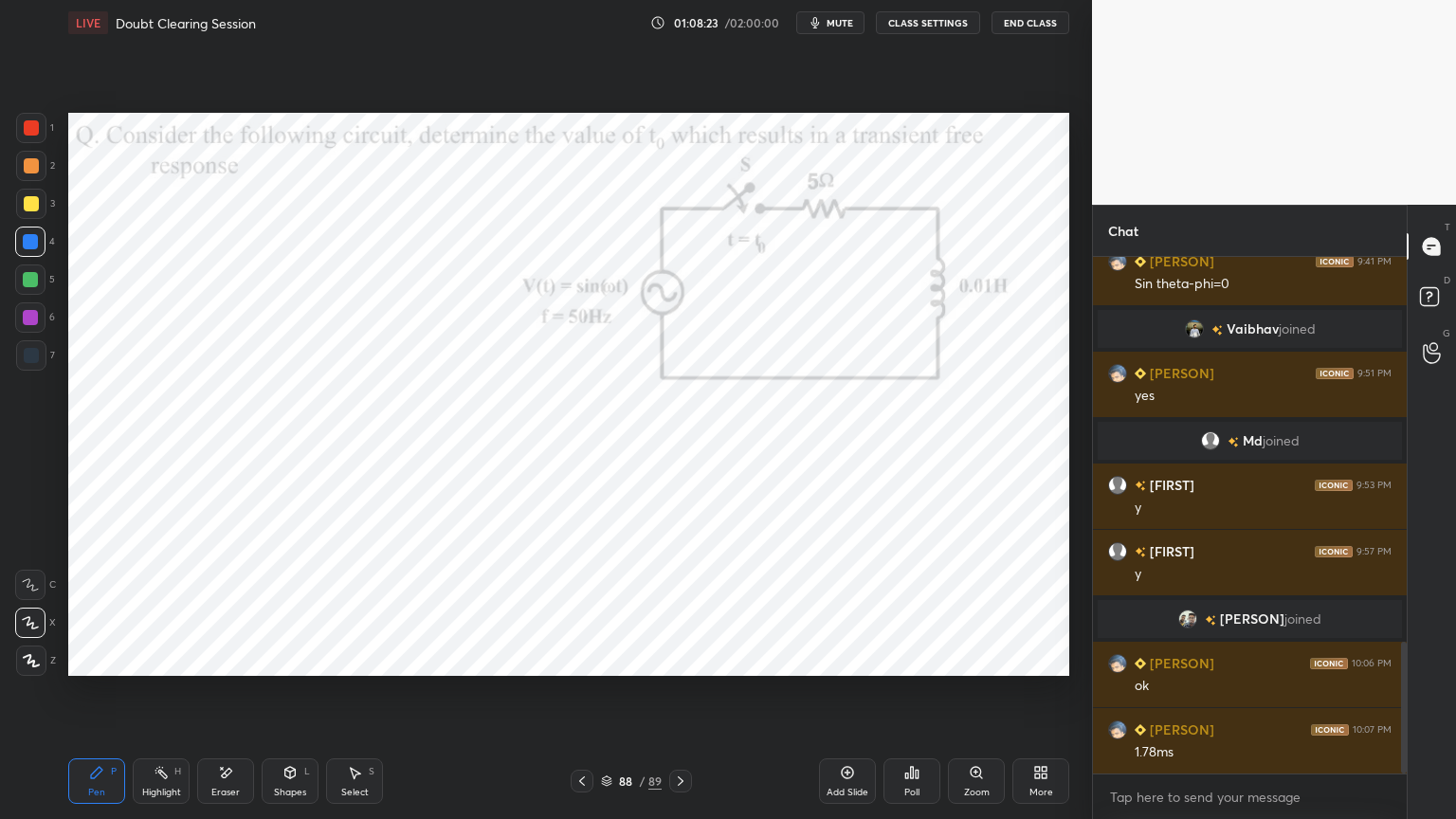 click 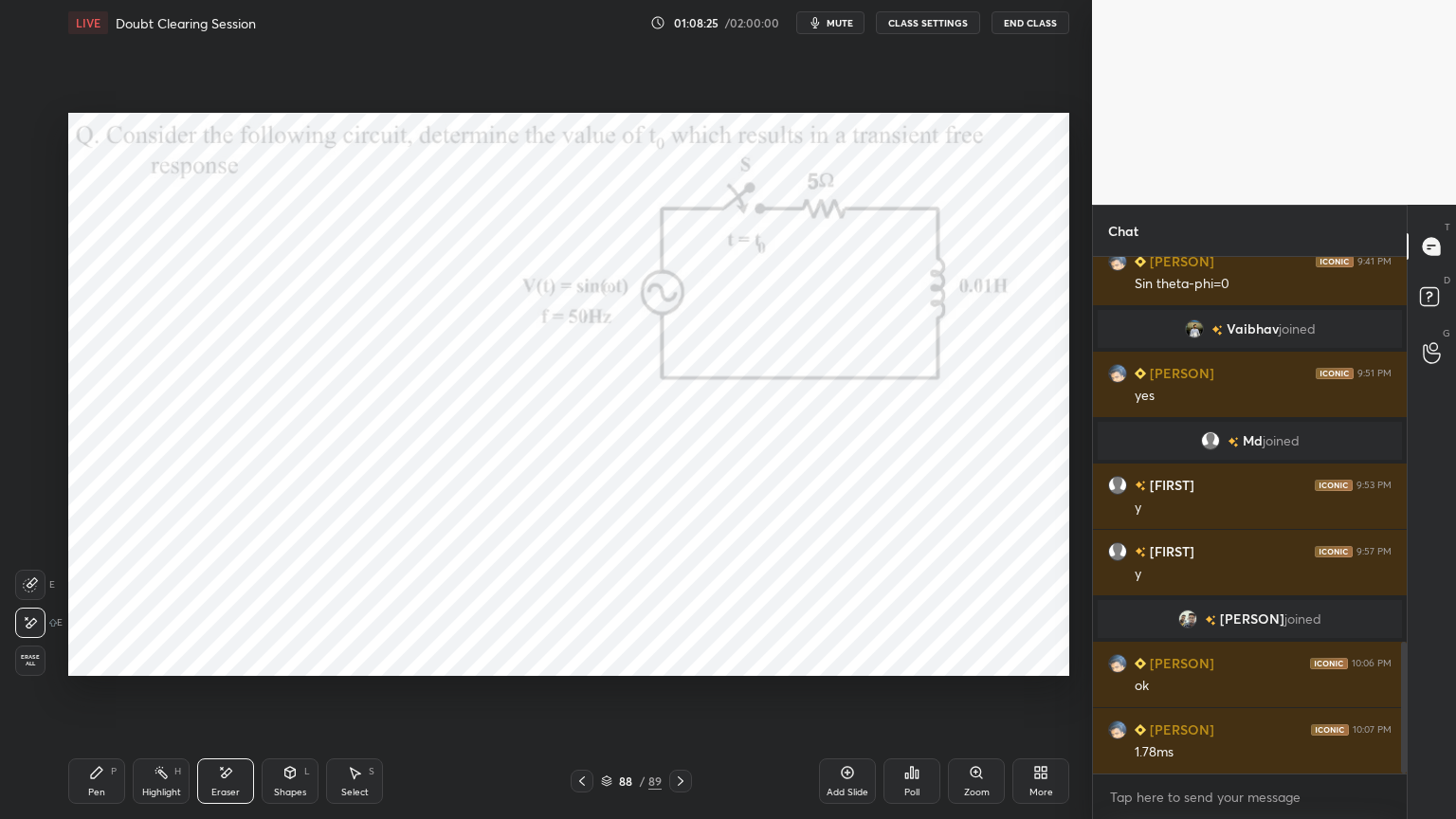 click 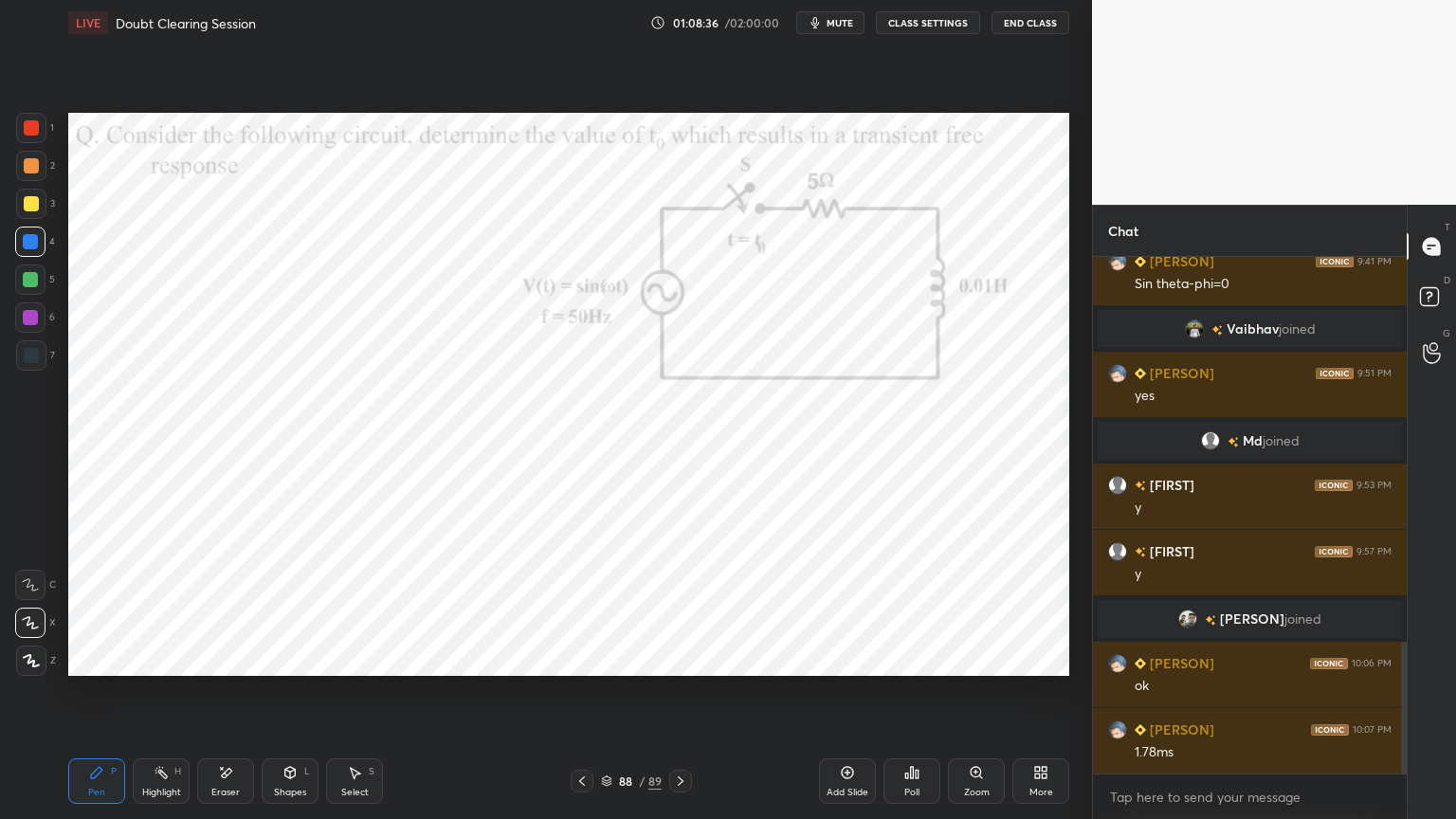 click 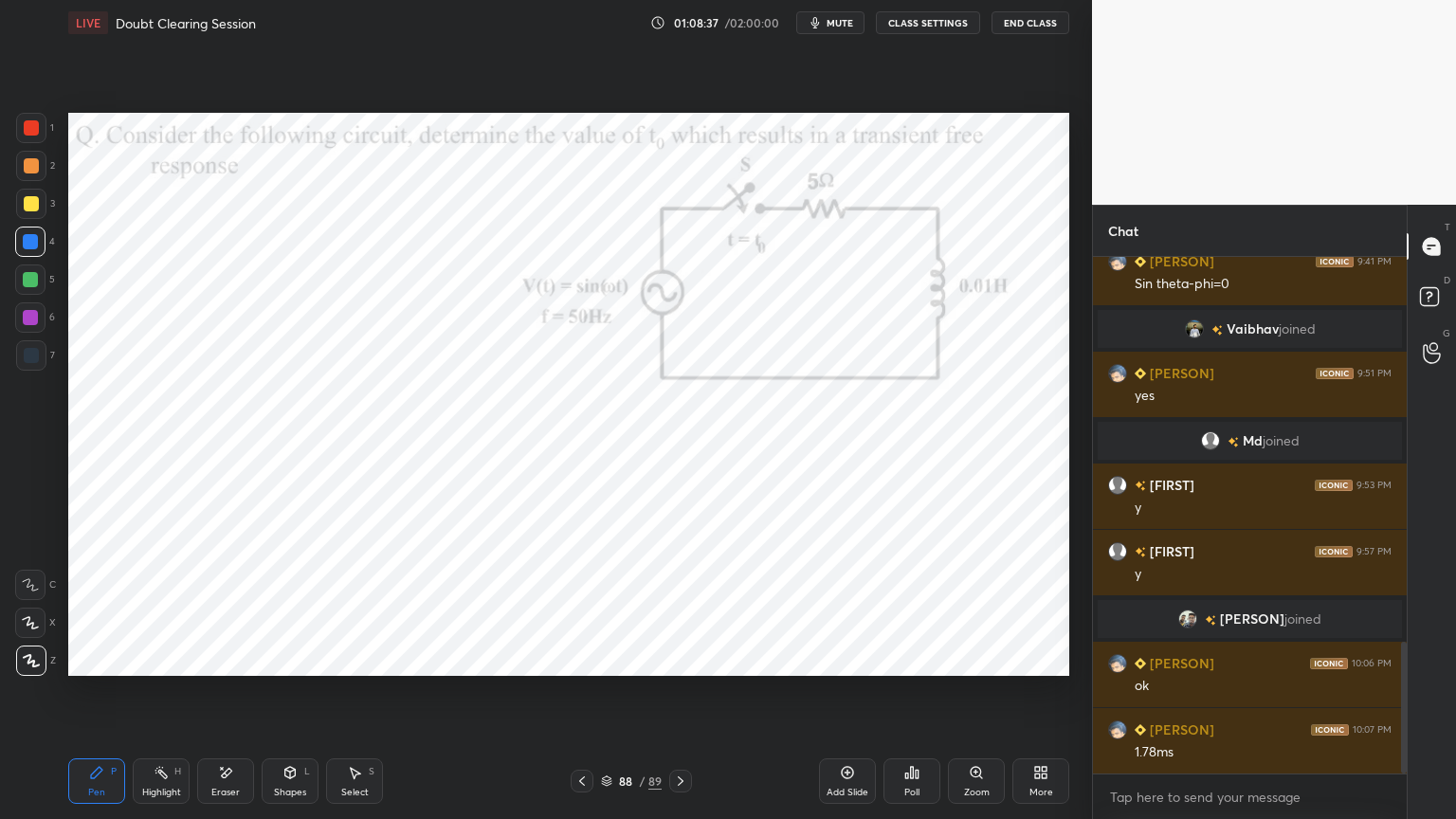 click at bounding box center (30, 318) 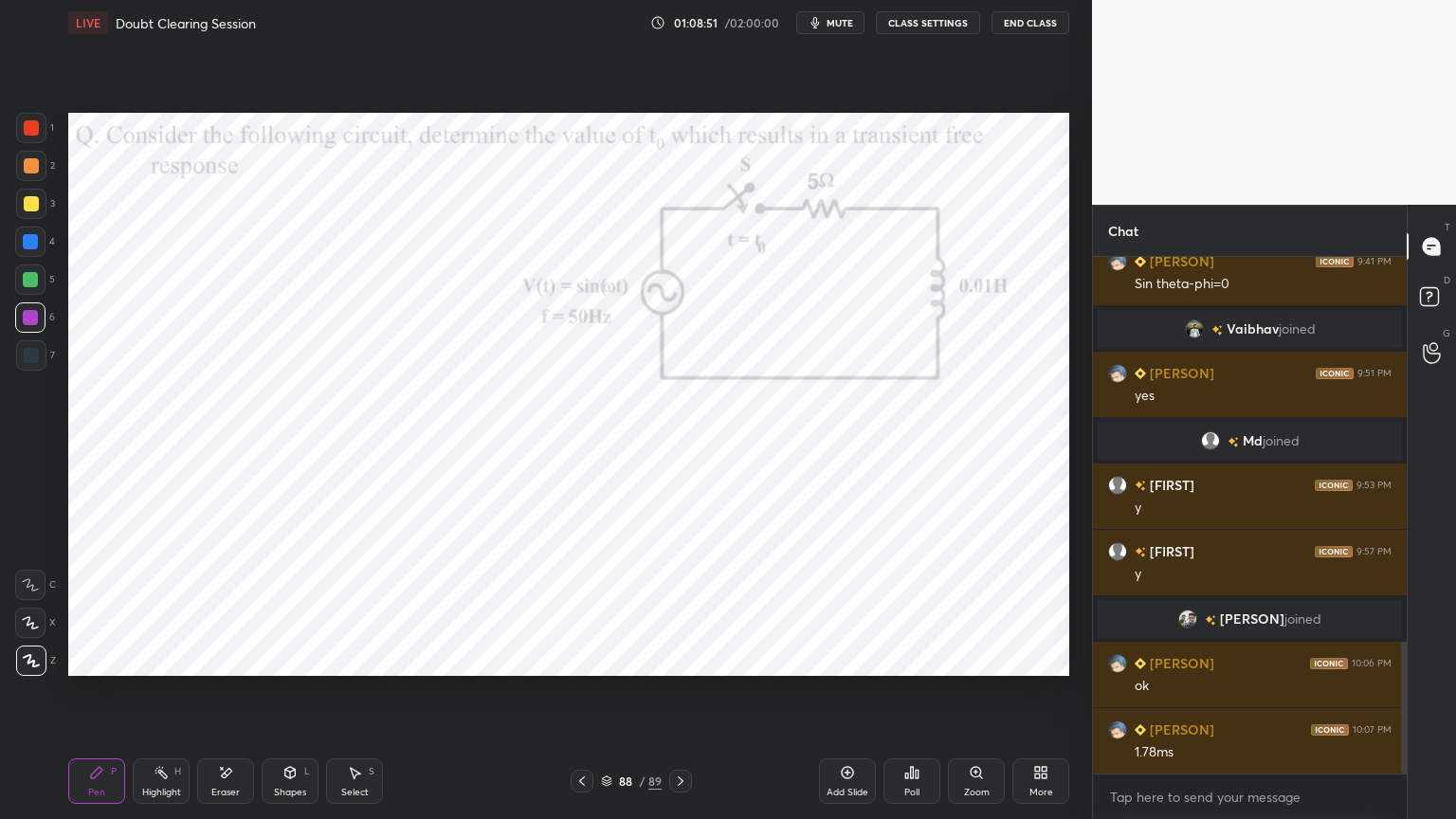 click on "6" at bounding box center (35, 318) 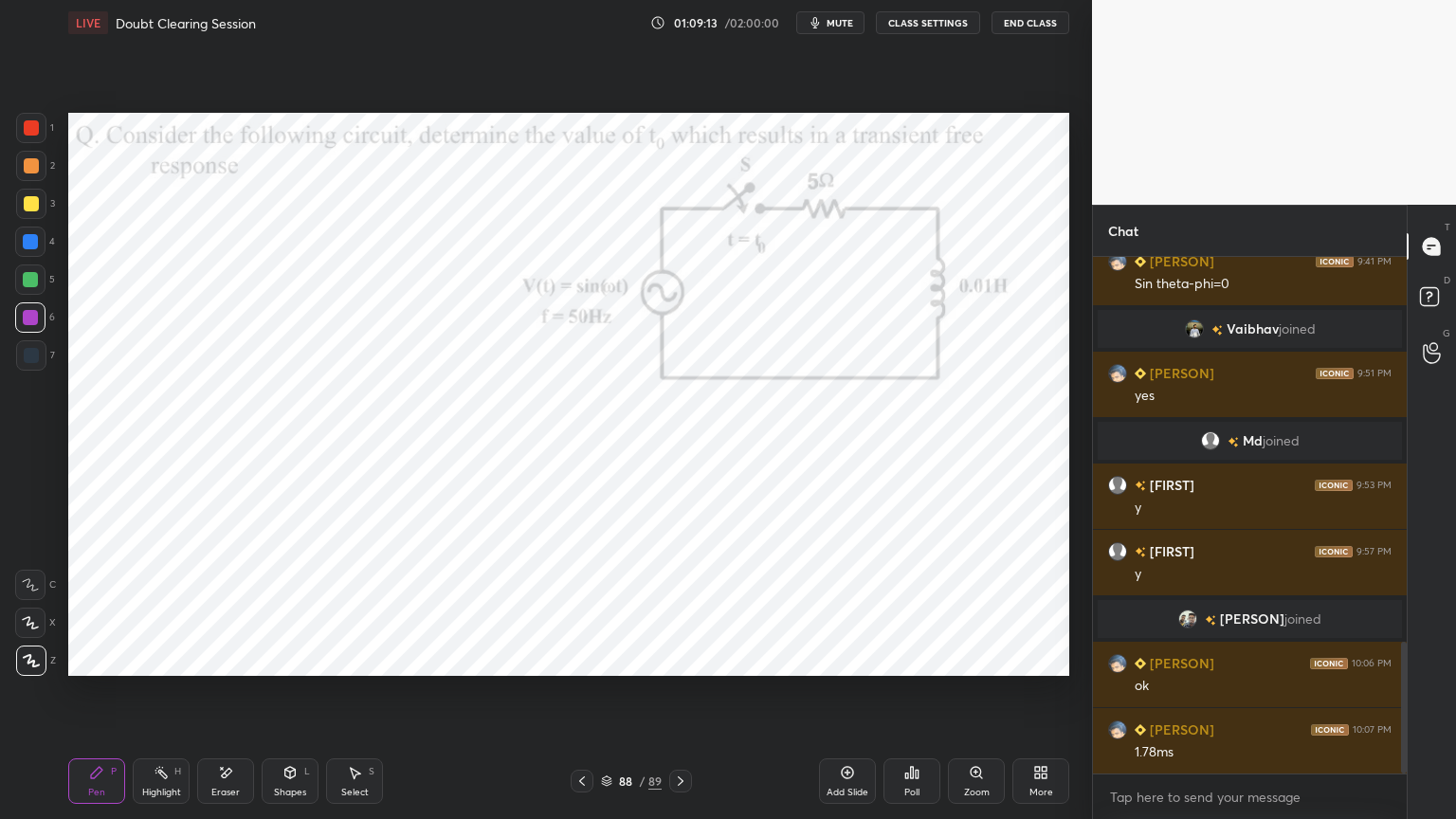 click 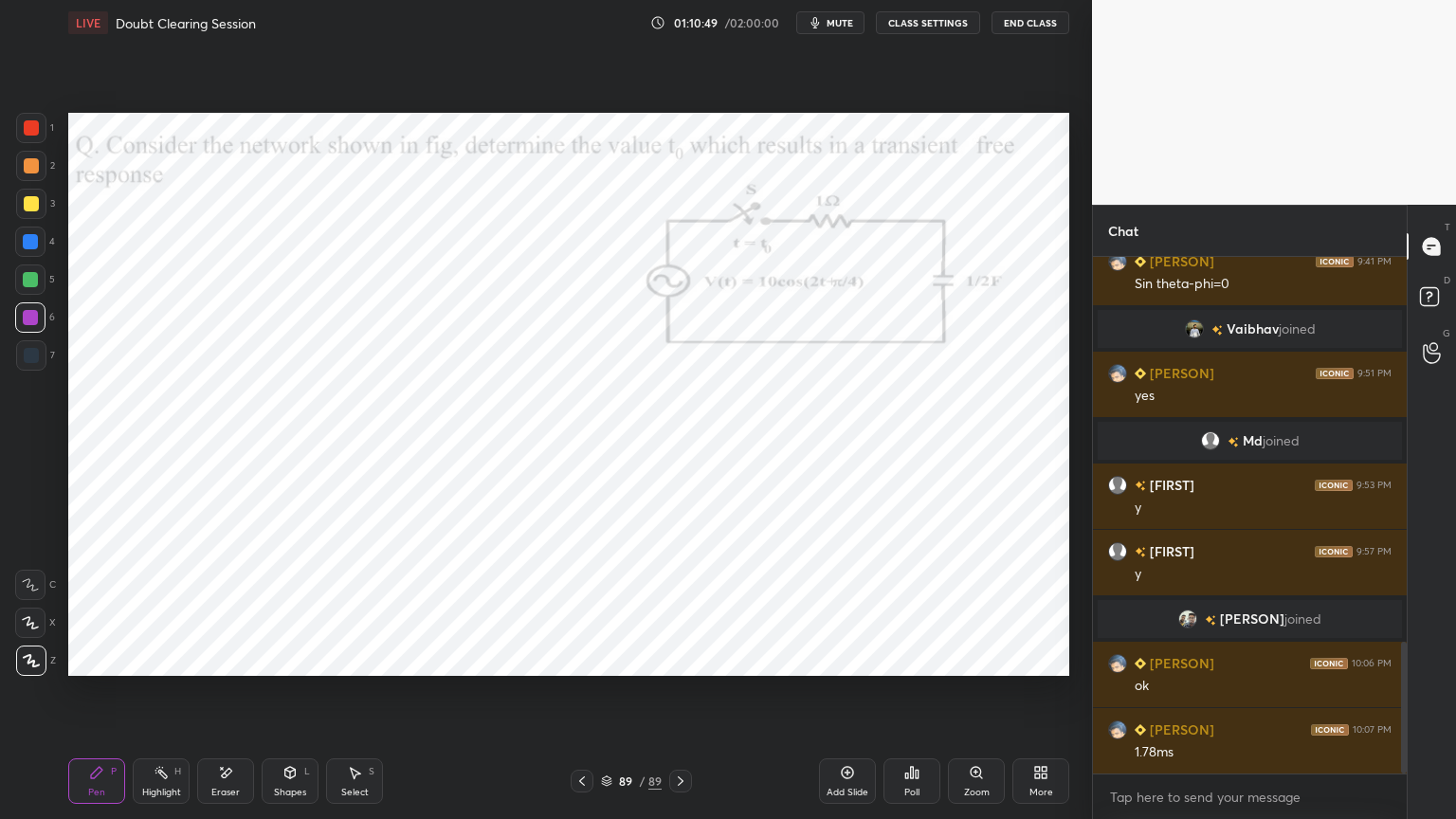 scroll, scrollTop: 1580, scrollLeft: 0, axis: vertical 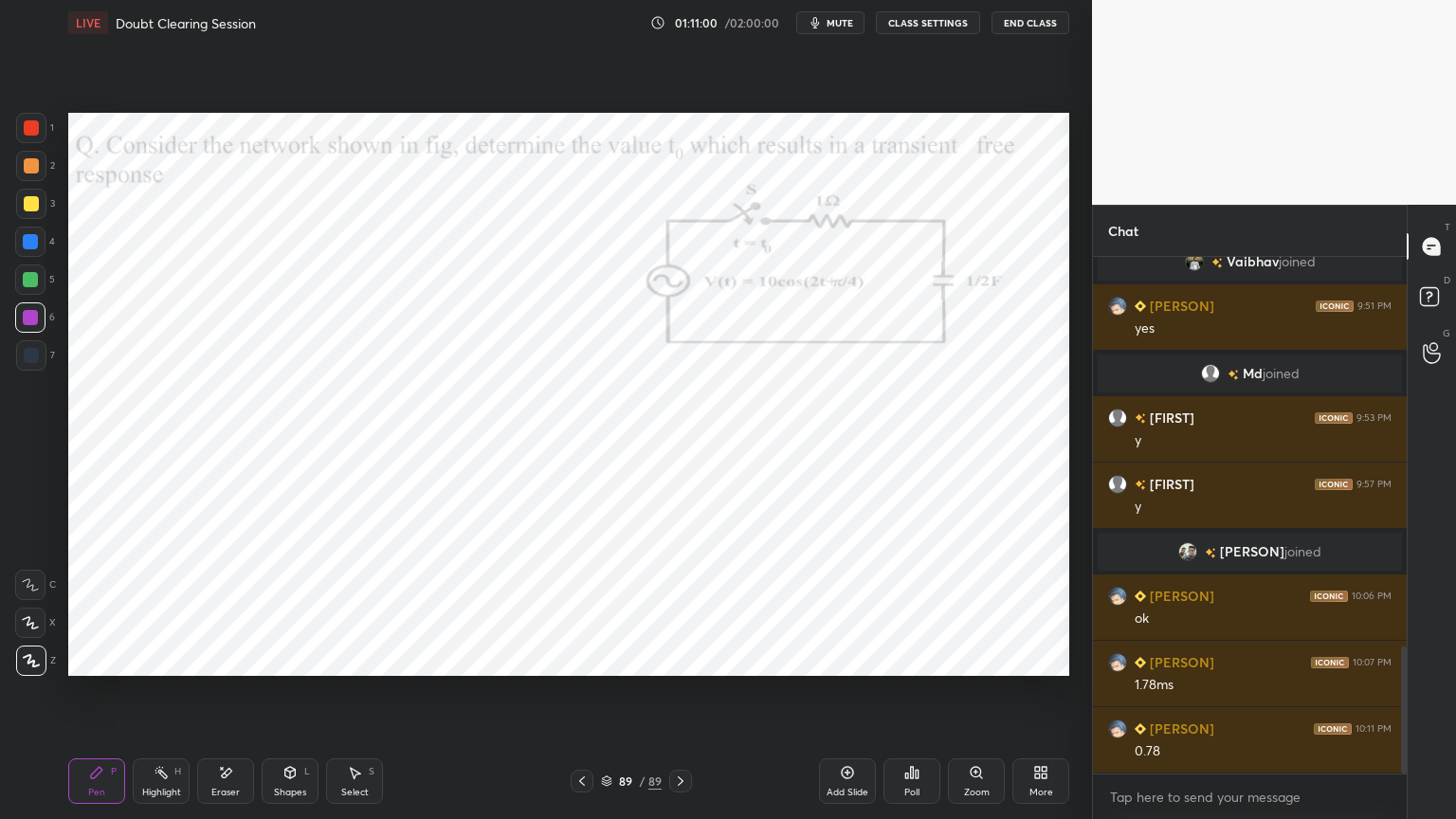 click on "Pen P" at bounding box center [97, 781] 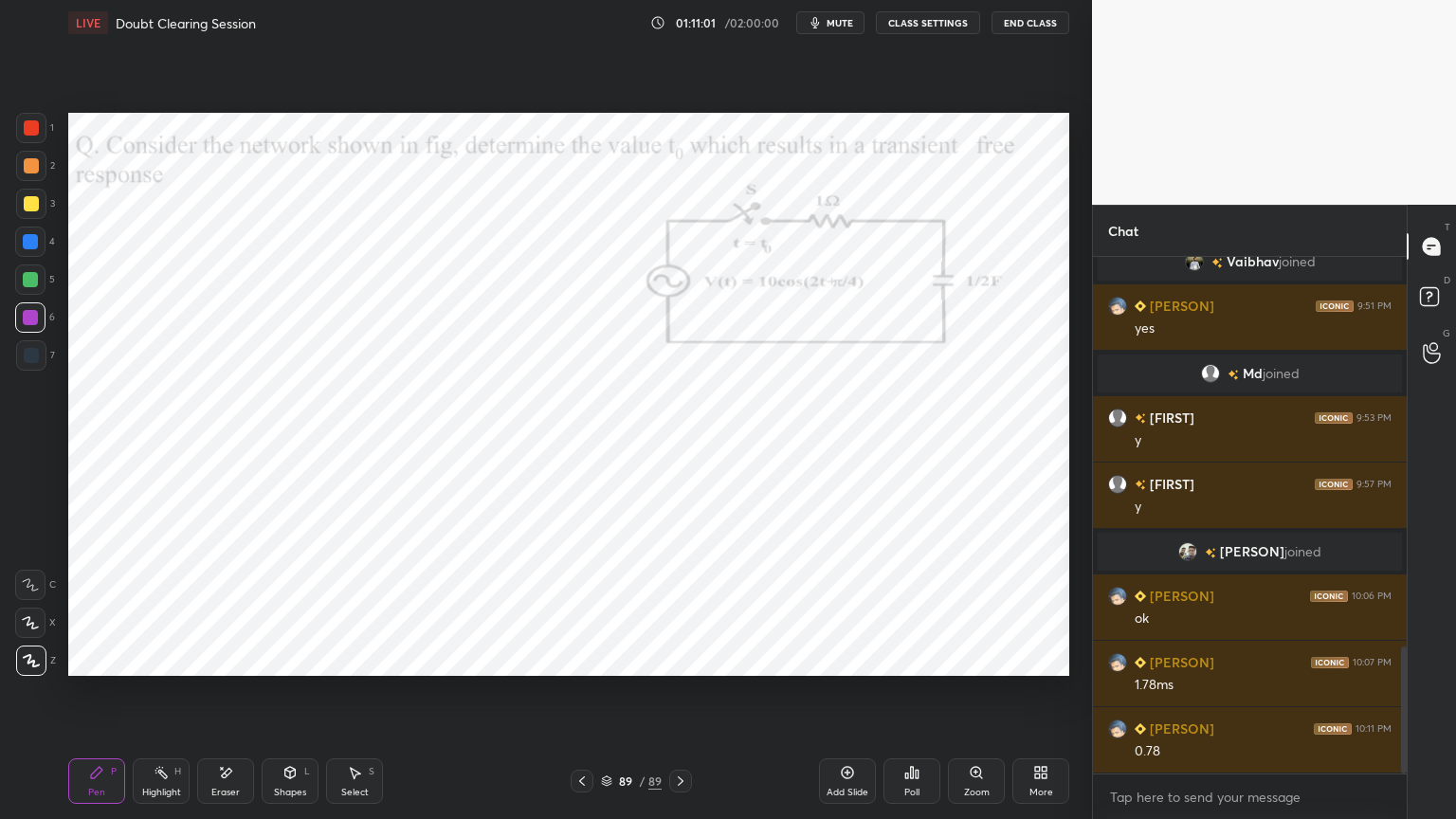 click at bounding box center [30, 242] 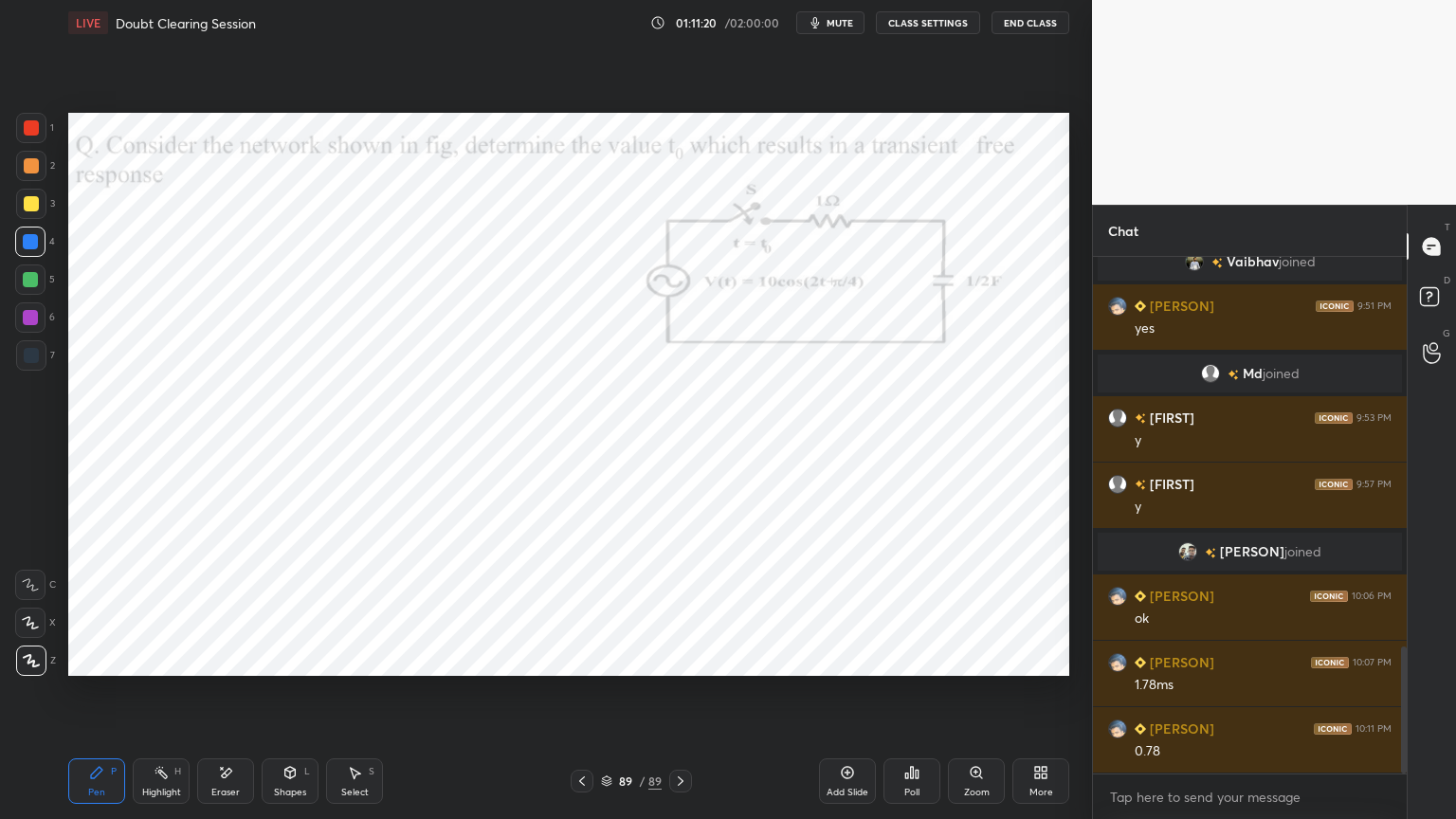 click at bounding box center (30, 318) 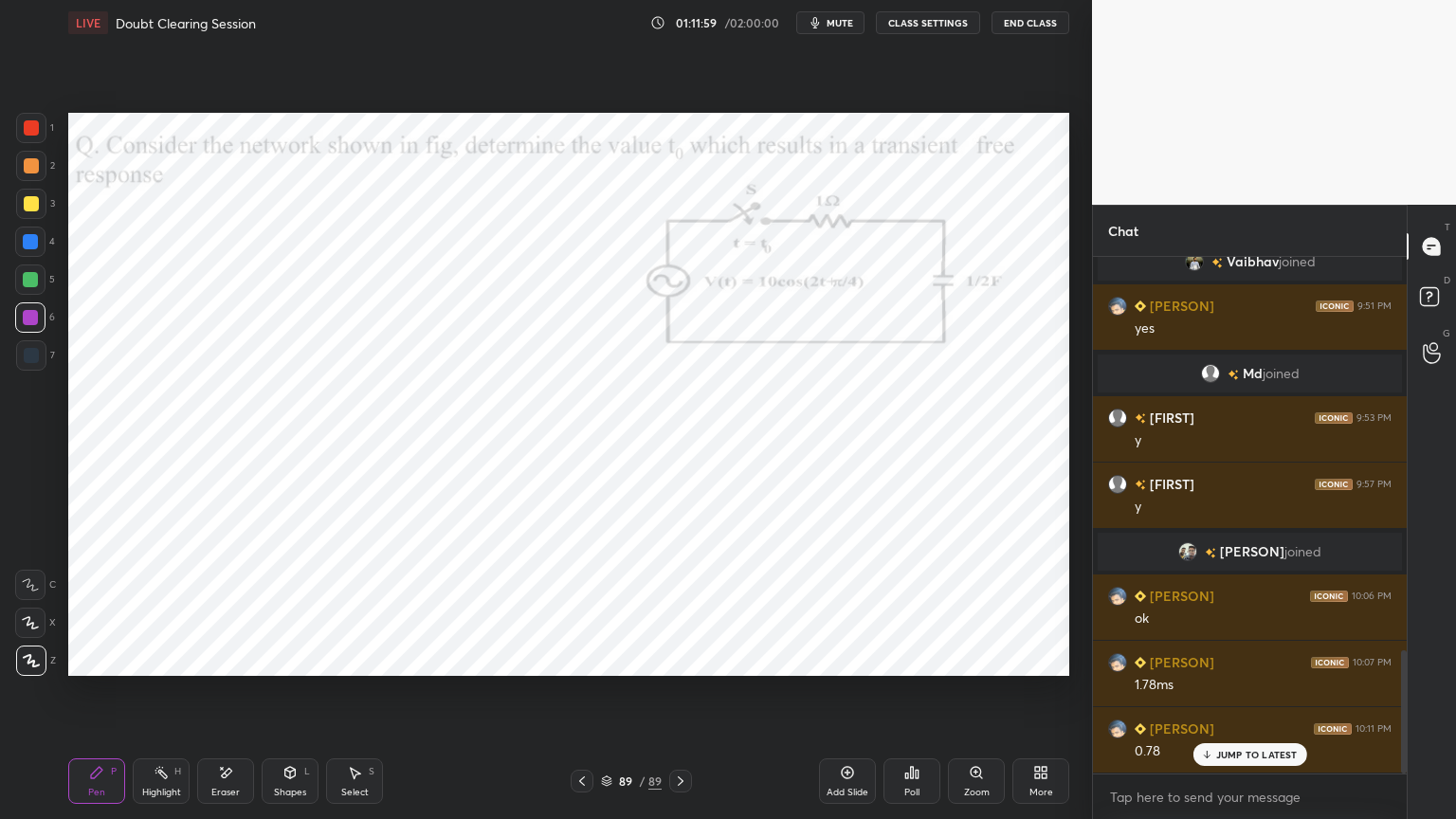scroll, scrollTop: 1646, scrollLeft: 0, axis: vertical 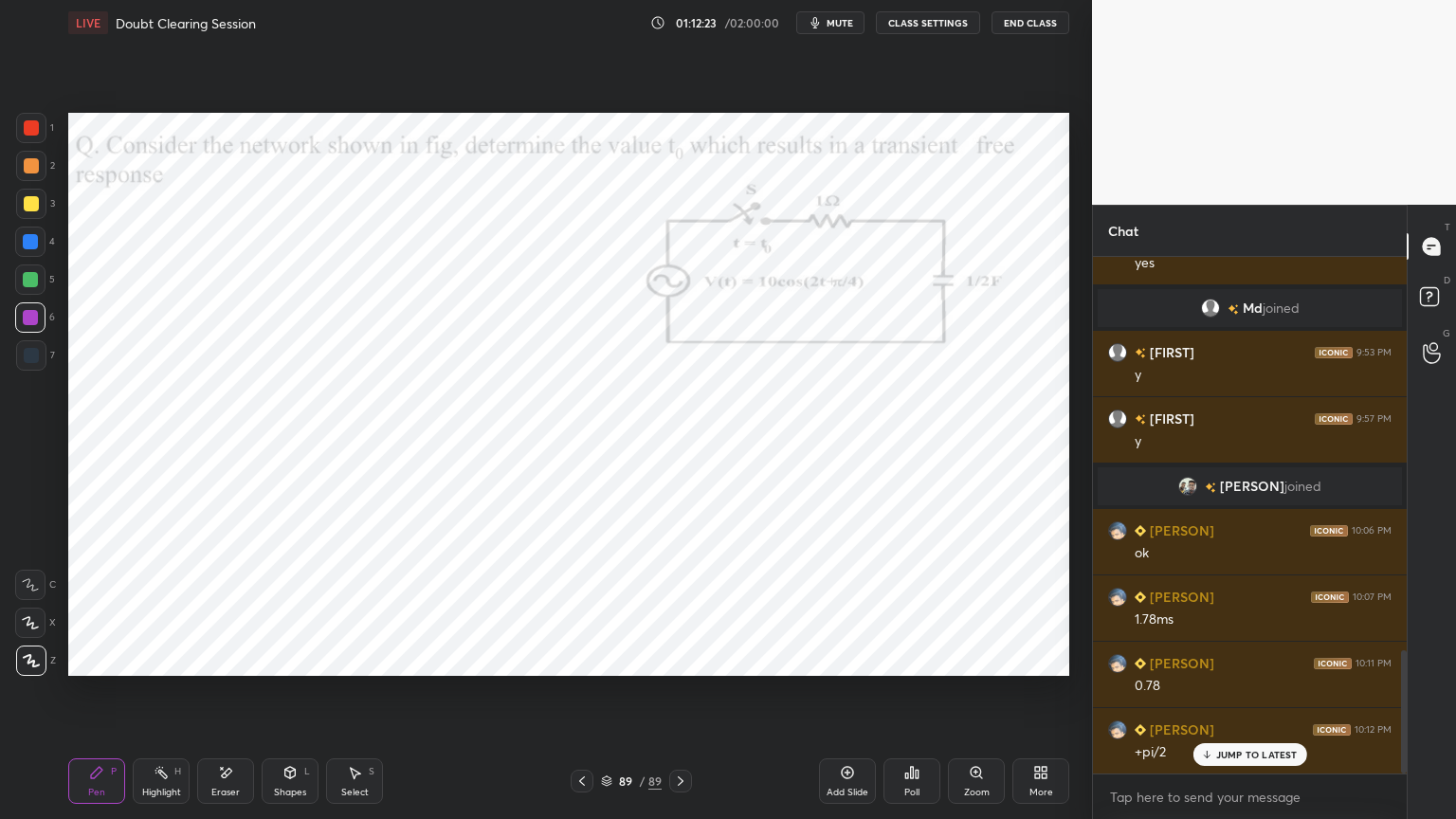 click at bounding box center (31, 355) 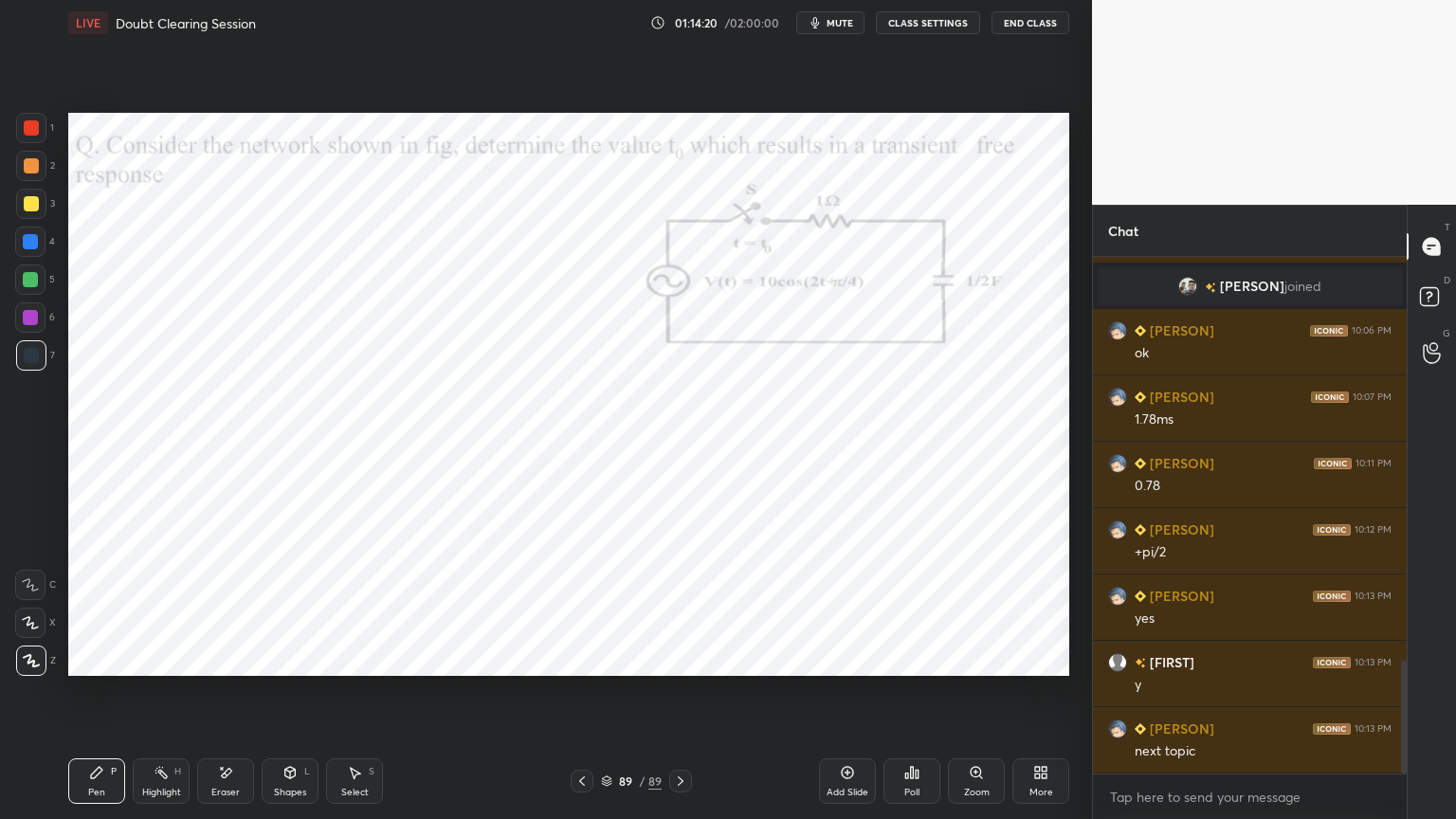scroll, scrollTop: 1911, scrollLeft: 0, axis: vertical 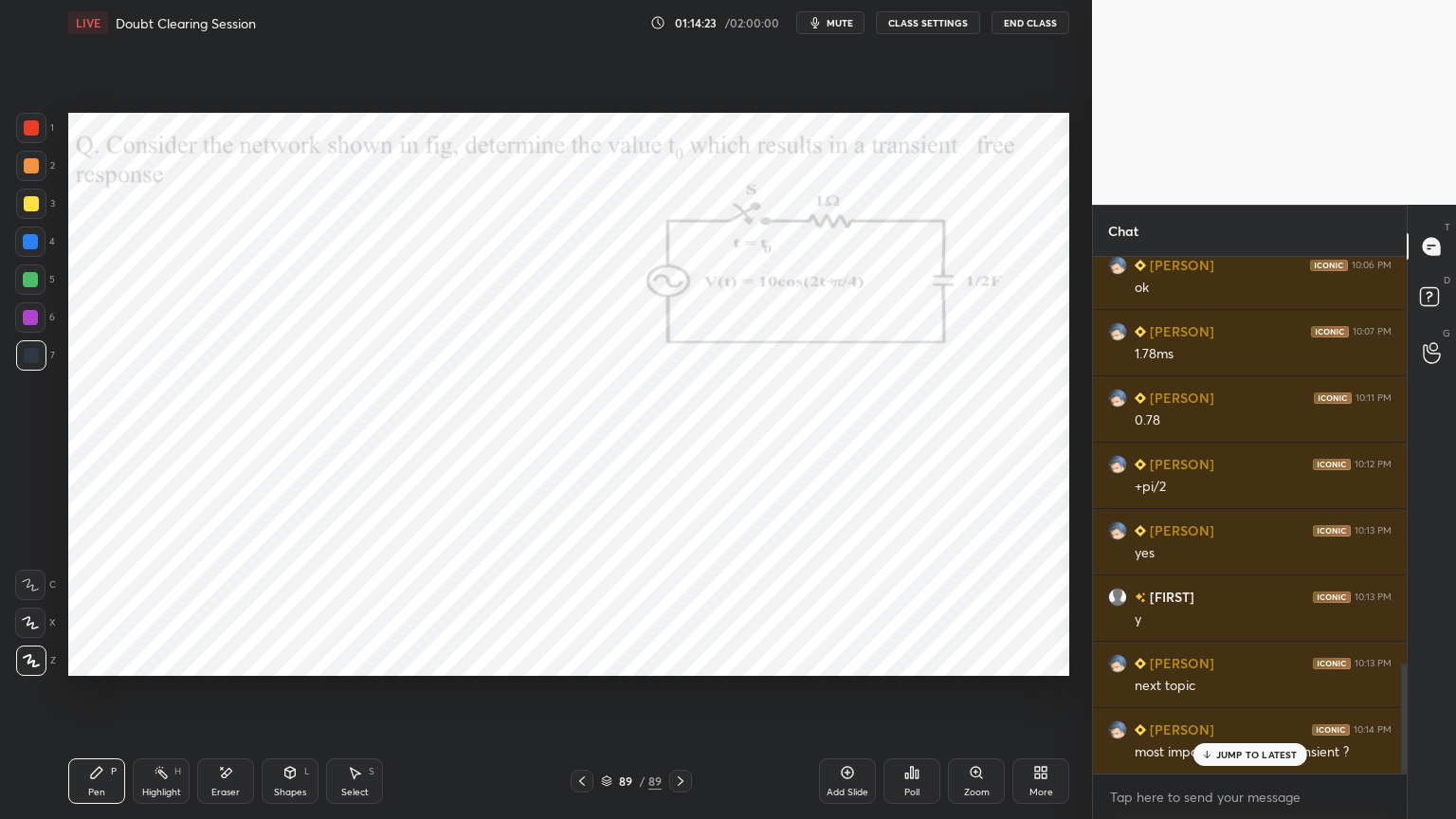 click on "JUMP TO LATEST" at bounding box center [1257, 755] 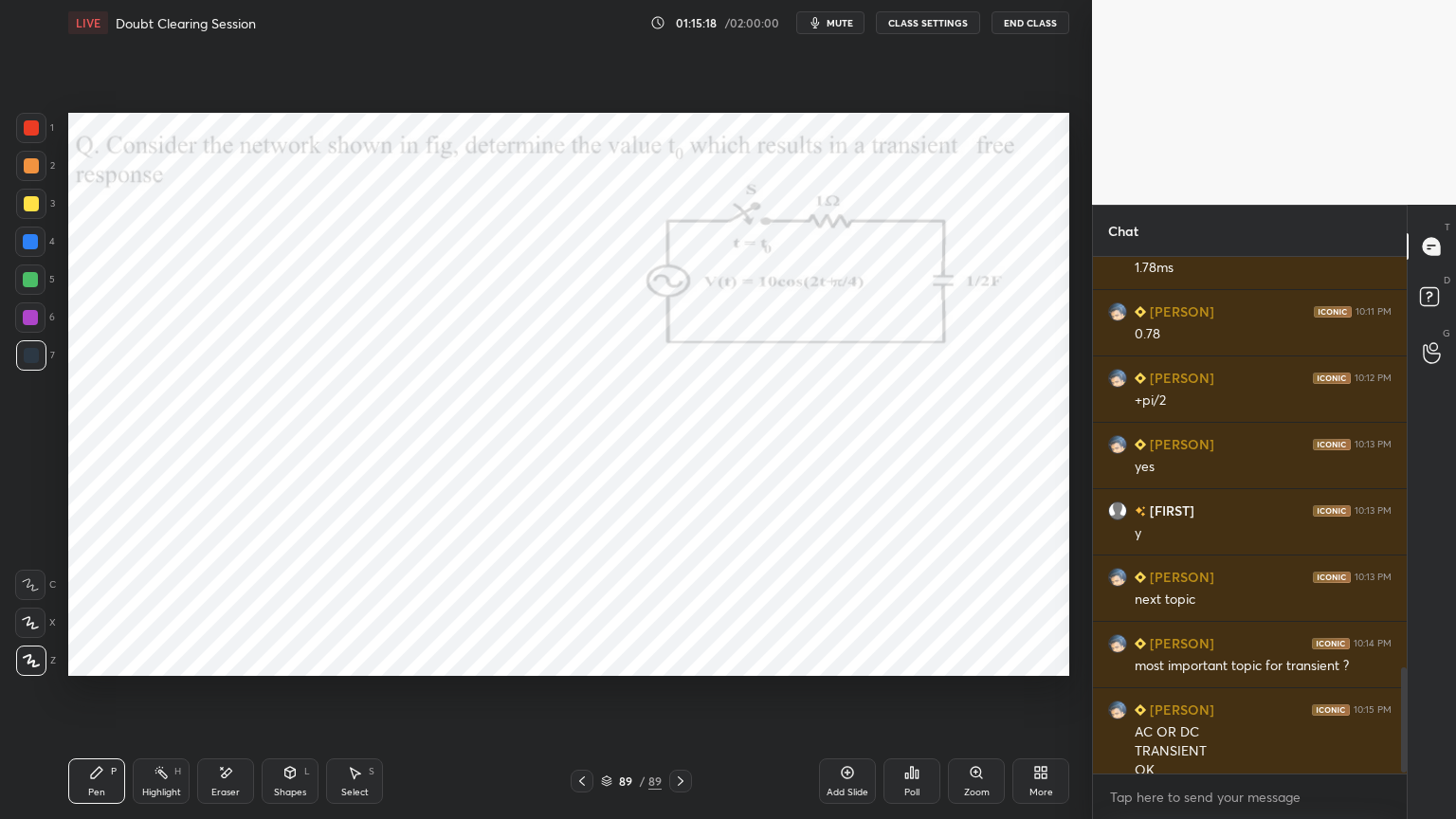 scroll, scrollTop: 2016, scrollLeft: 0, axis: vertical 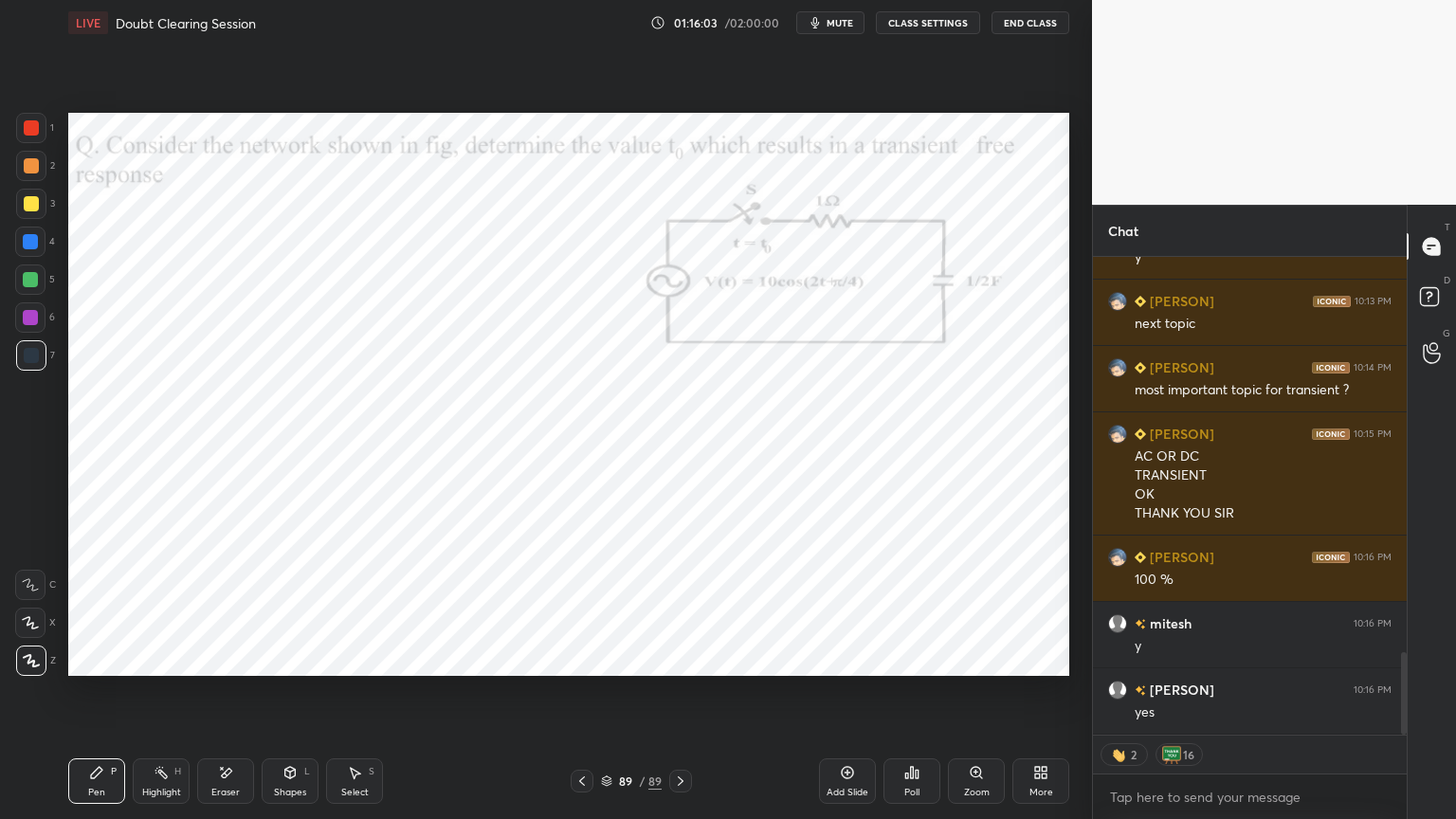 click on "End Class" at bounding box center [1030, 23] 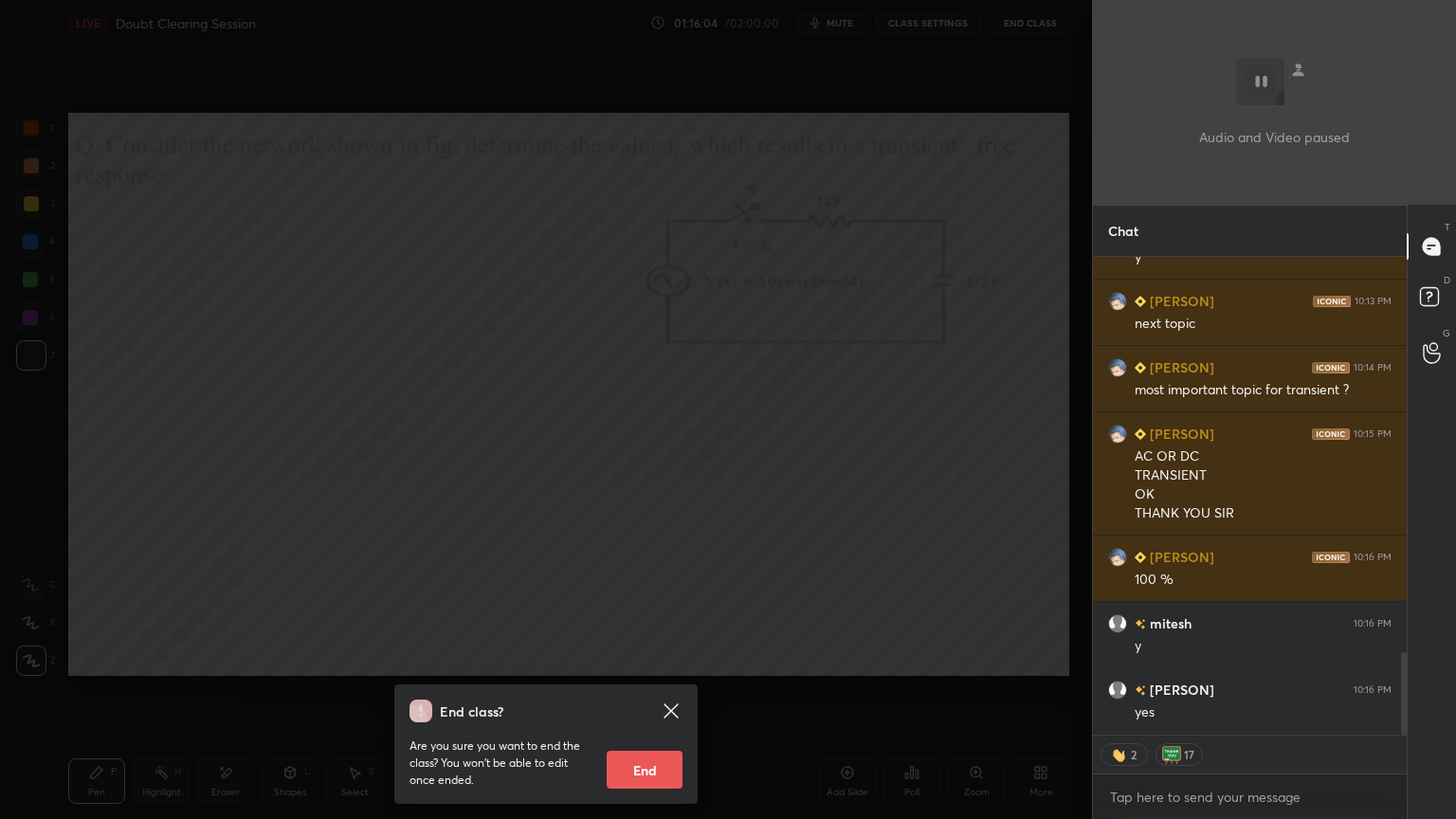 click on "End" at bounding box center [645, 770] 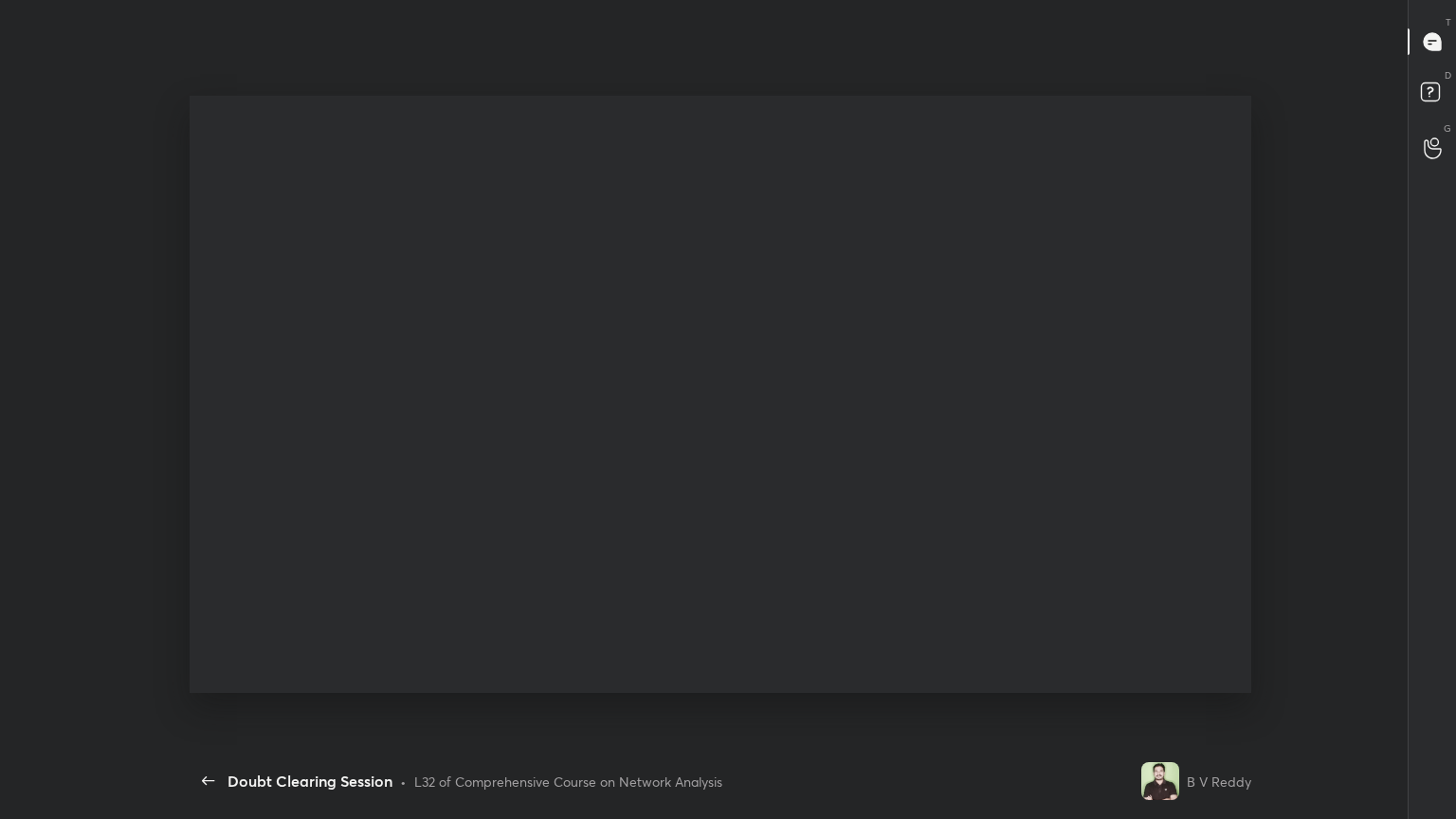 scroll, scrollTop: 94094, scrollLeft: 93711, axis: both 